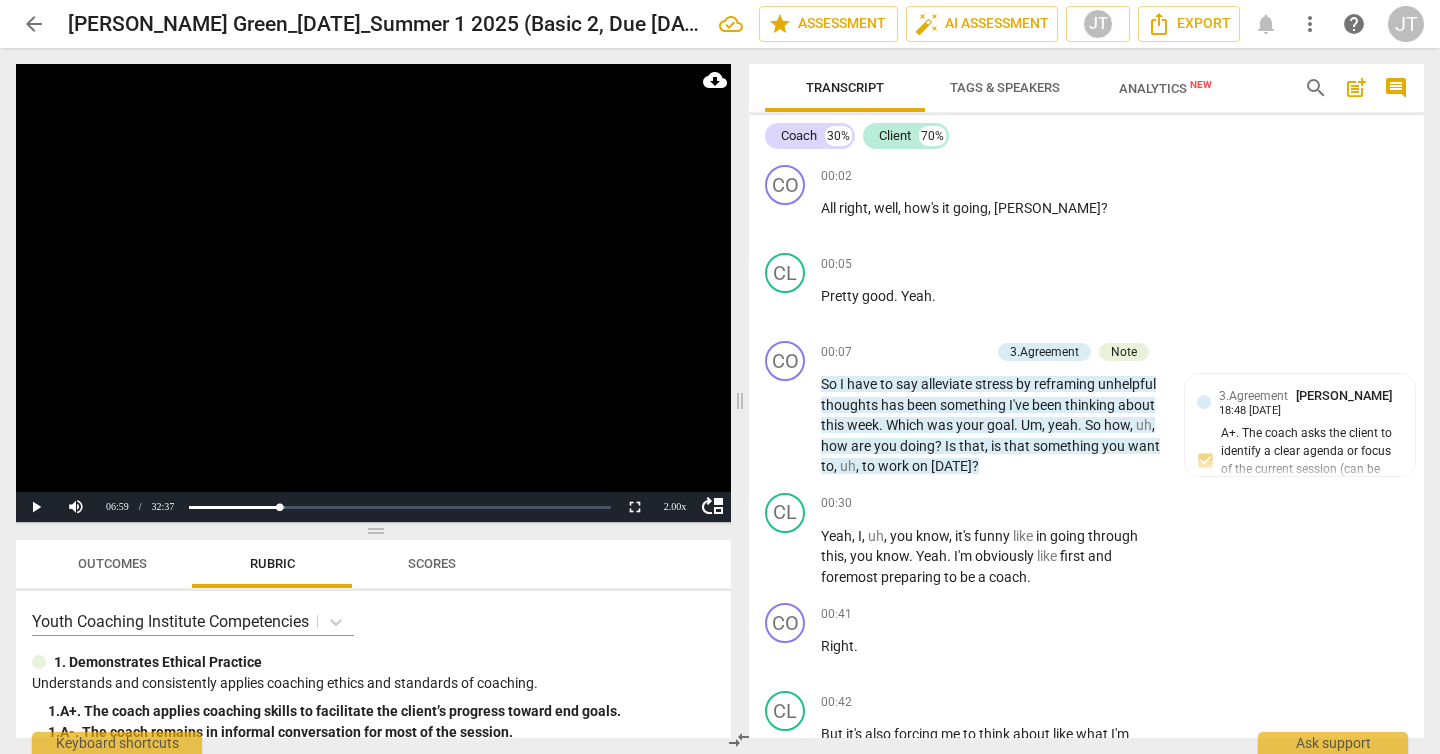 scroll, scrollTop: 0, scrollLeft: 0, axis: both 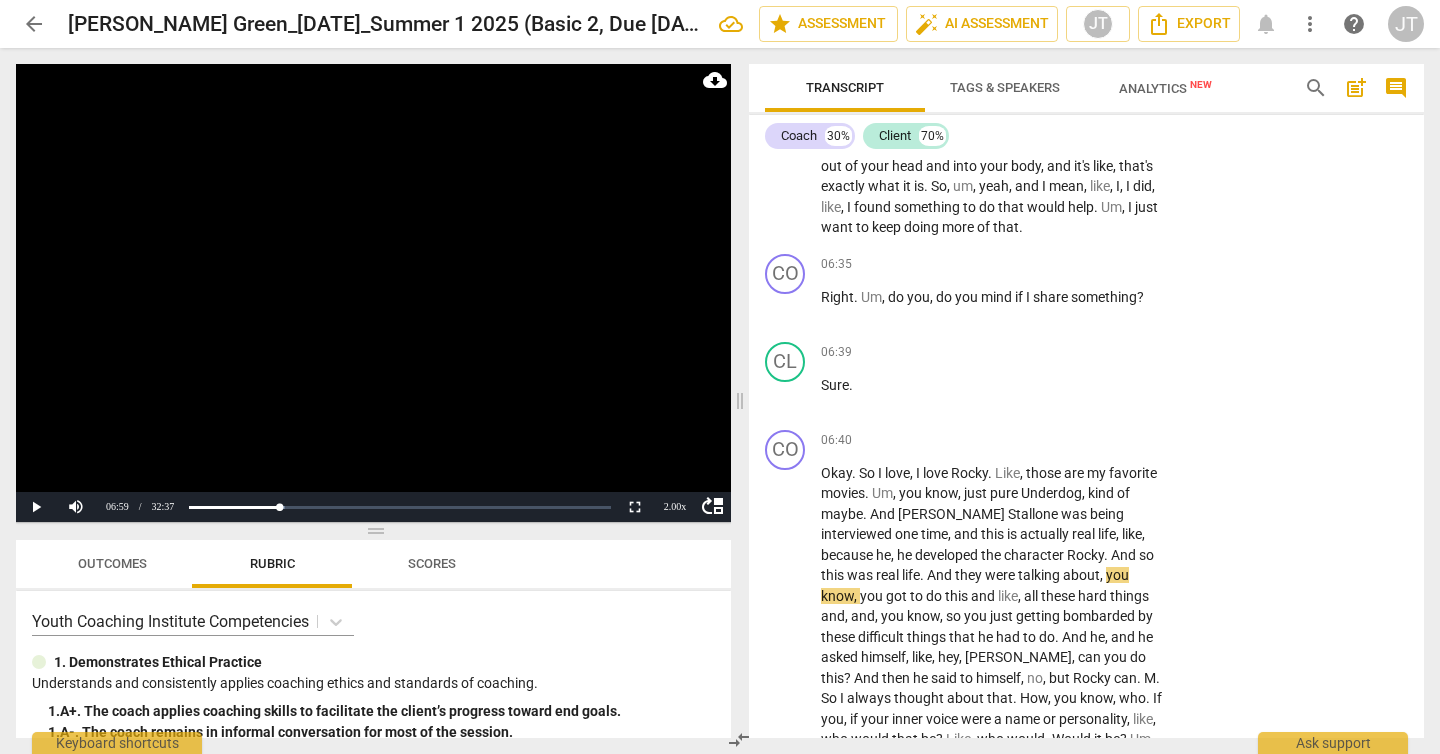 click at bounding box center [373, 293] 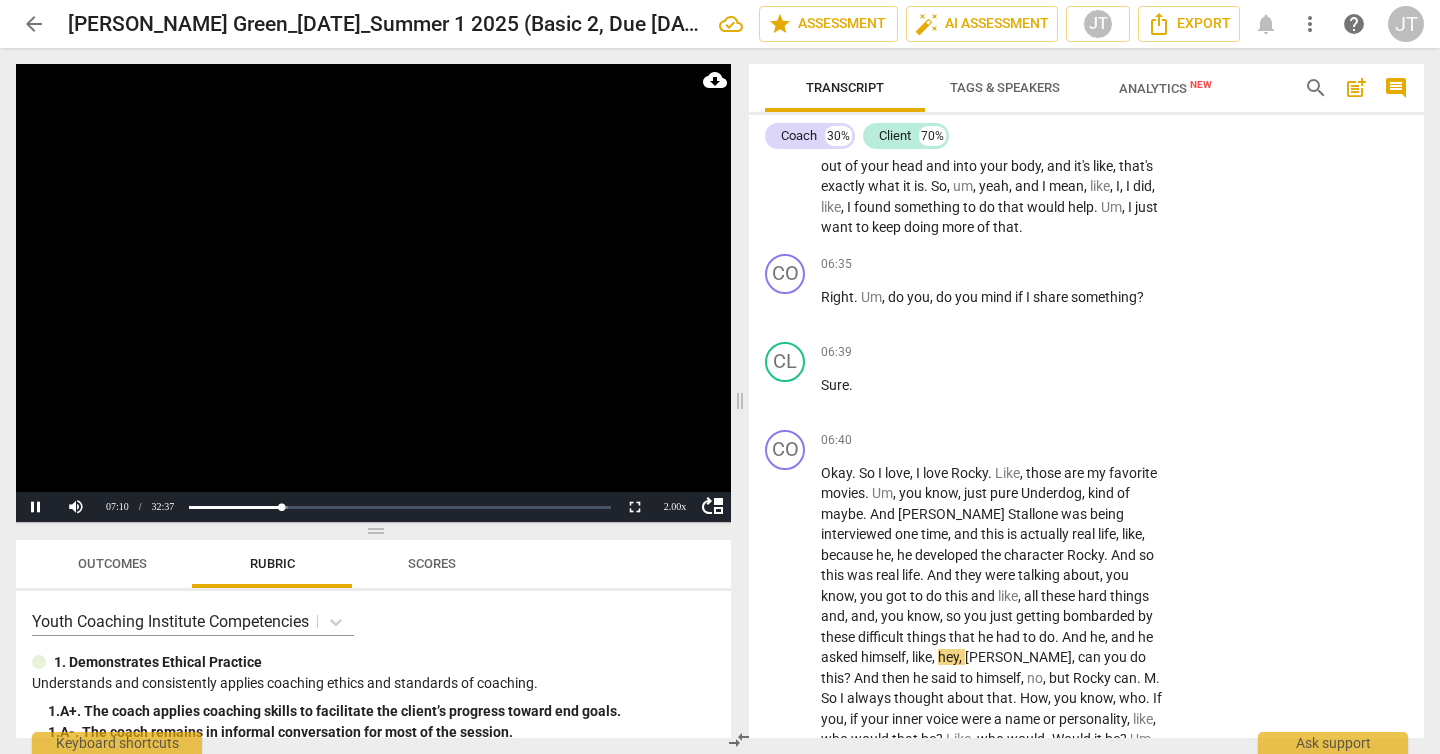 click at bounding box center (373, 293) 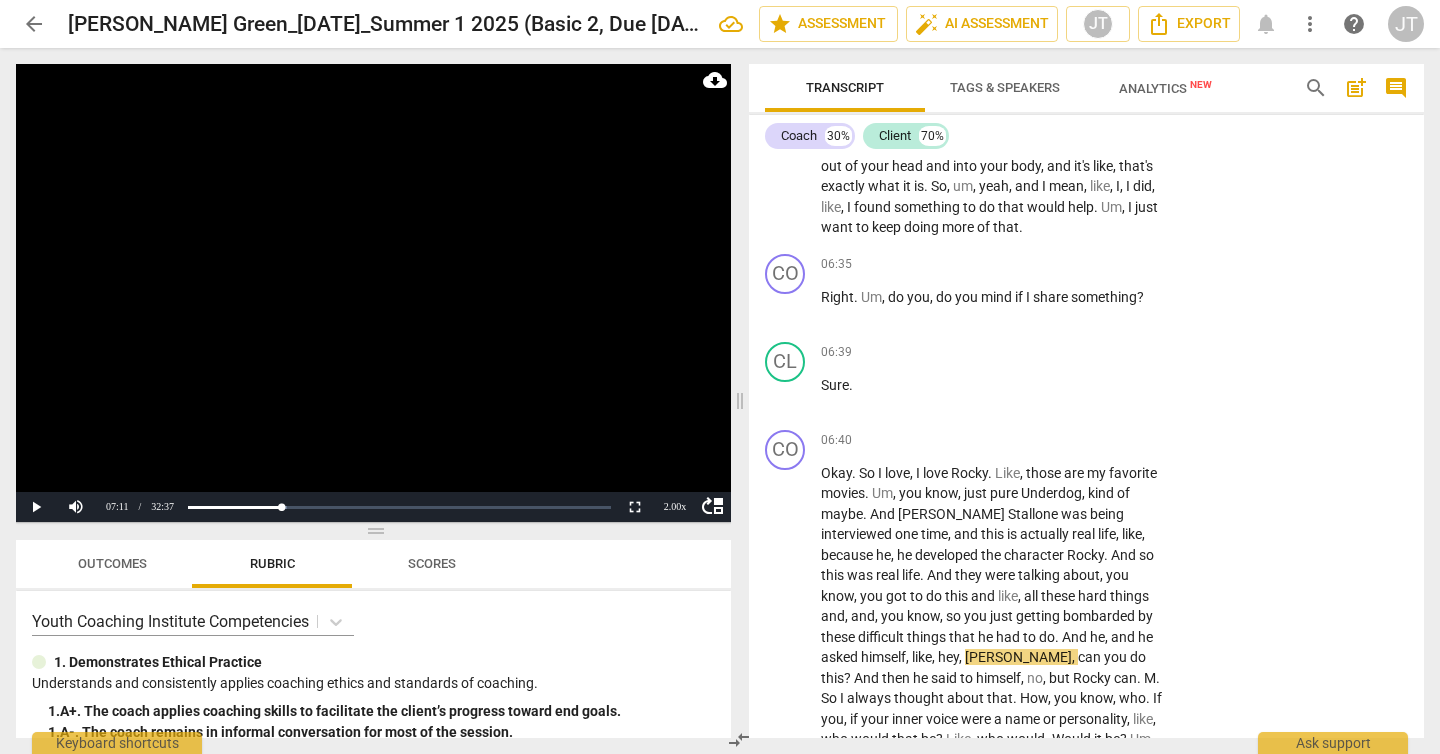 click at bounding box center [373, 293] 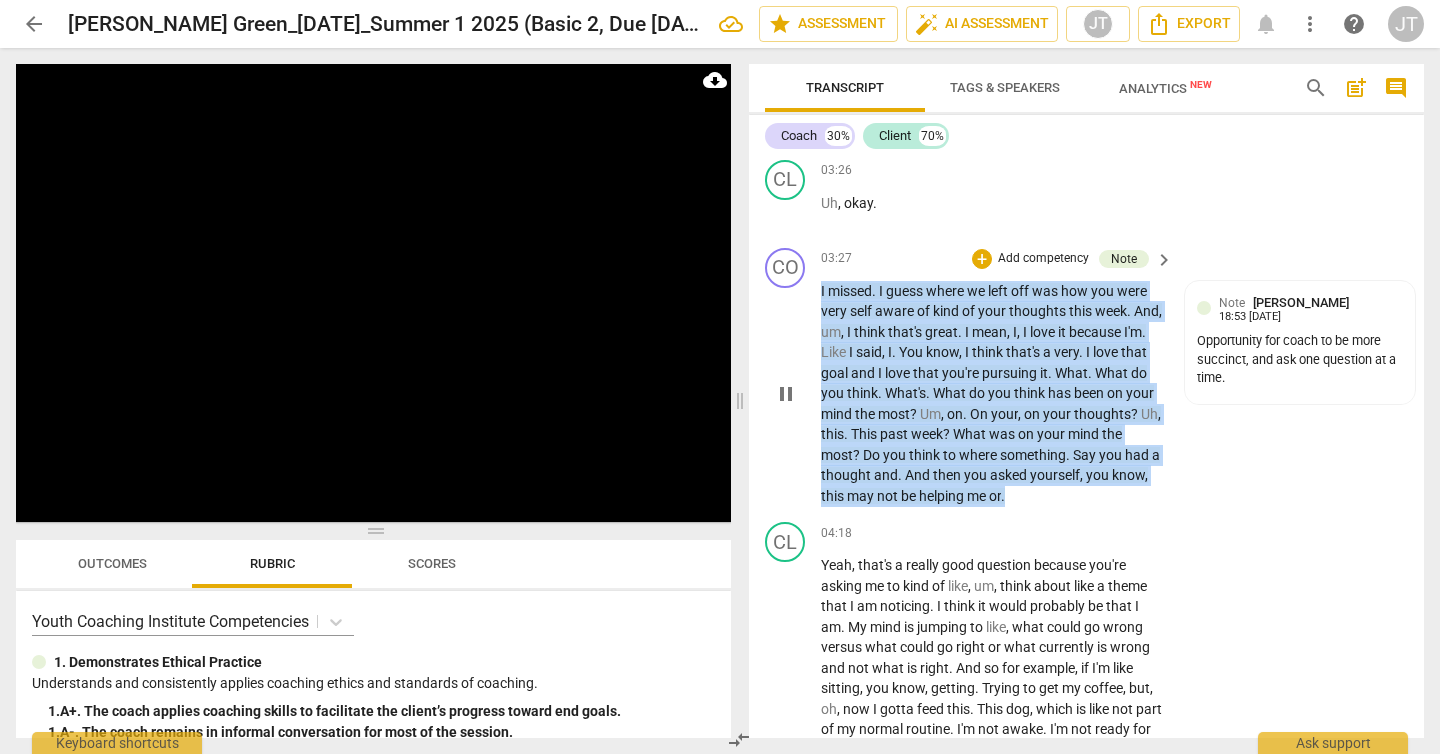 scroll, scrollTop: 1837, scrollLeft: 0, axis: vertical 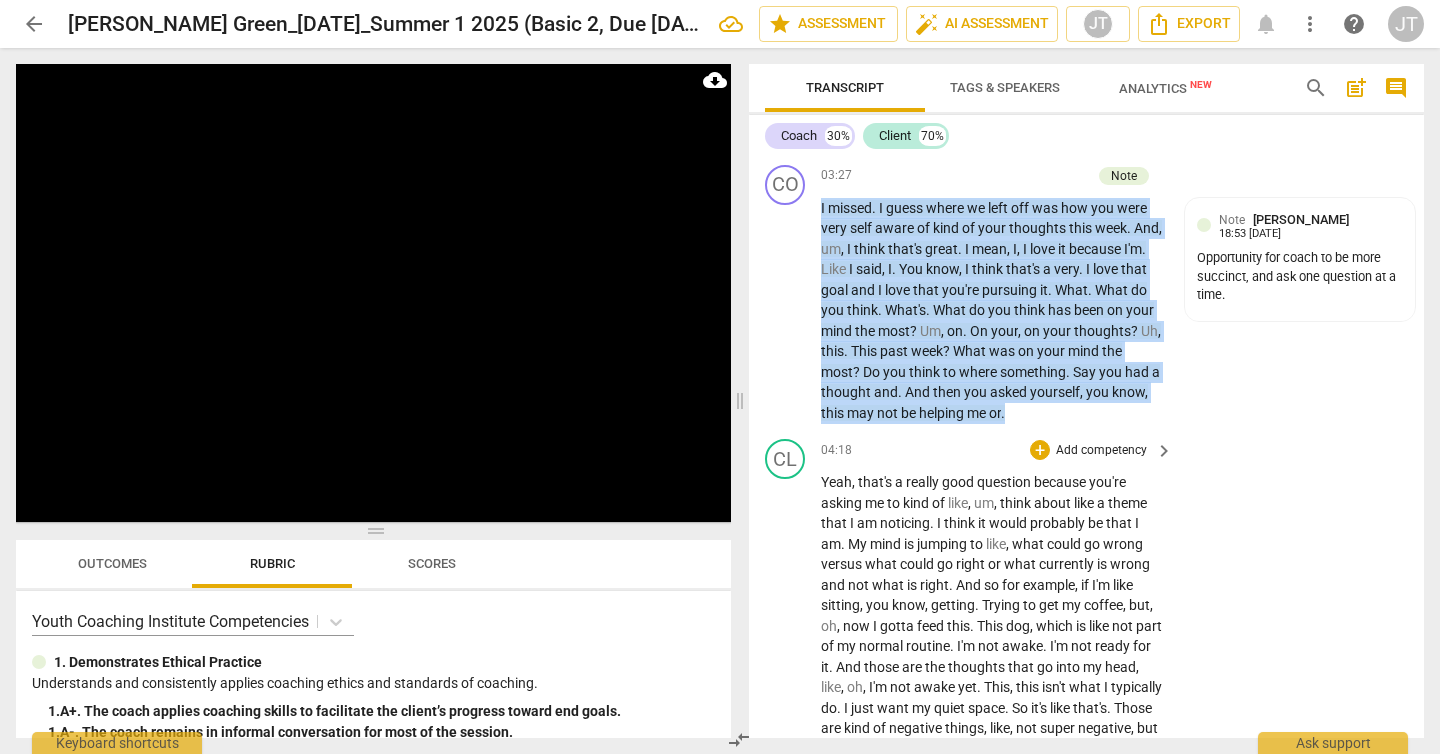 click on "Yeah" at bounding box center (836, 482) 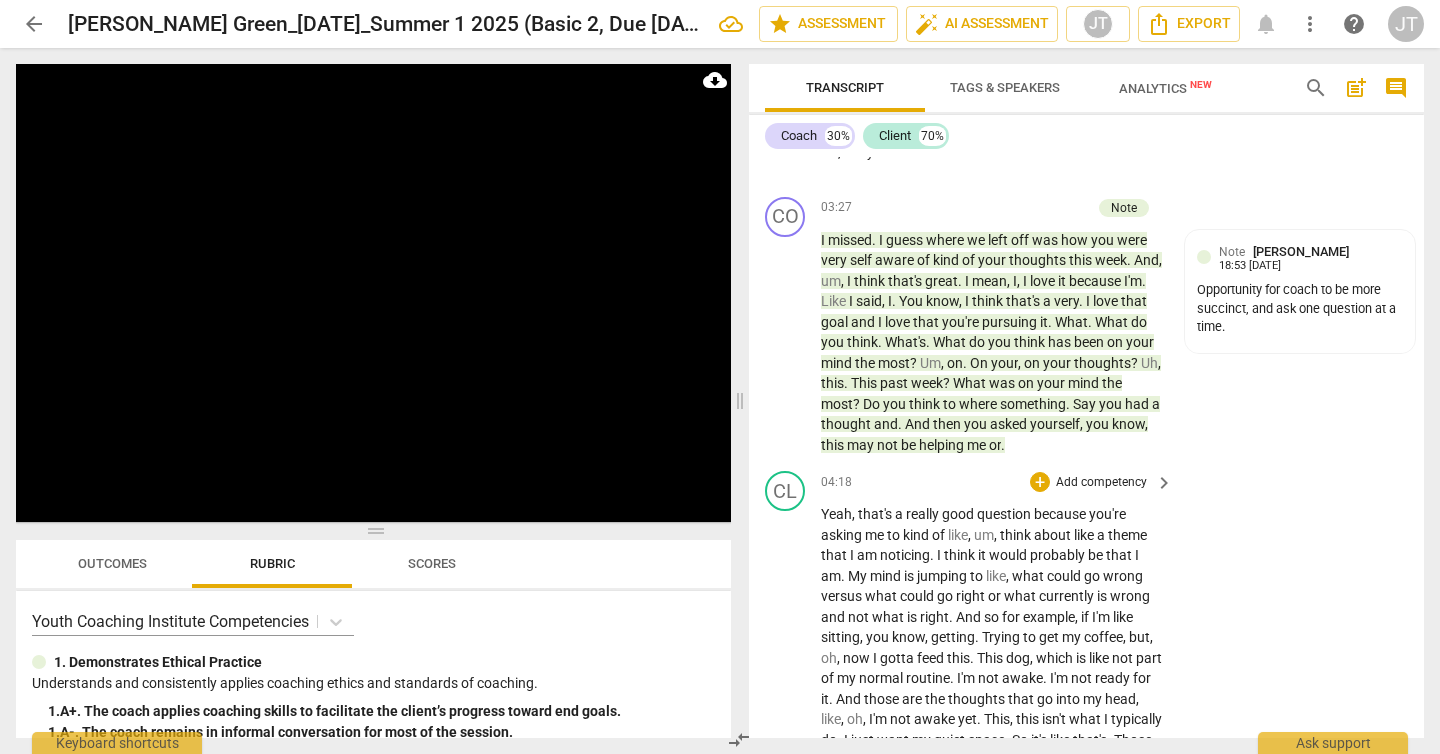 scroll, scrollTop: 1681, scrollLeft: 0, axis: vertical 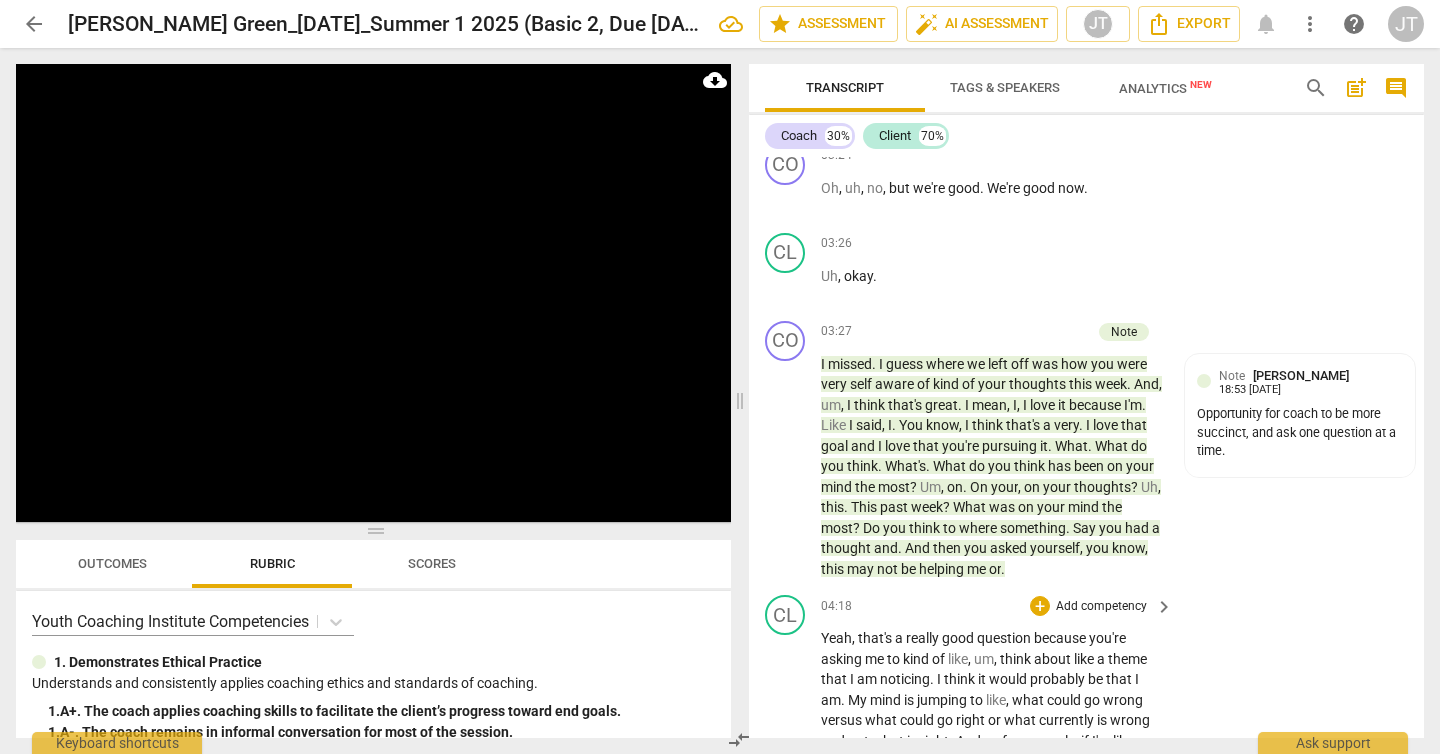 click on "really" at bounding box center [924, 638] 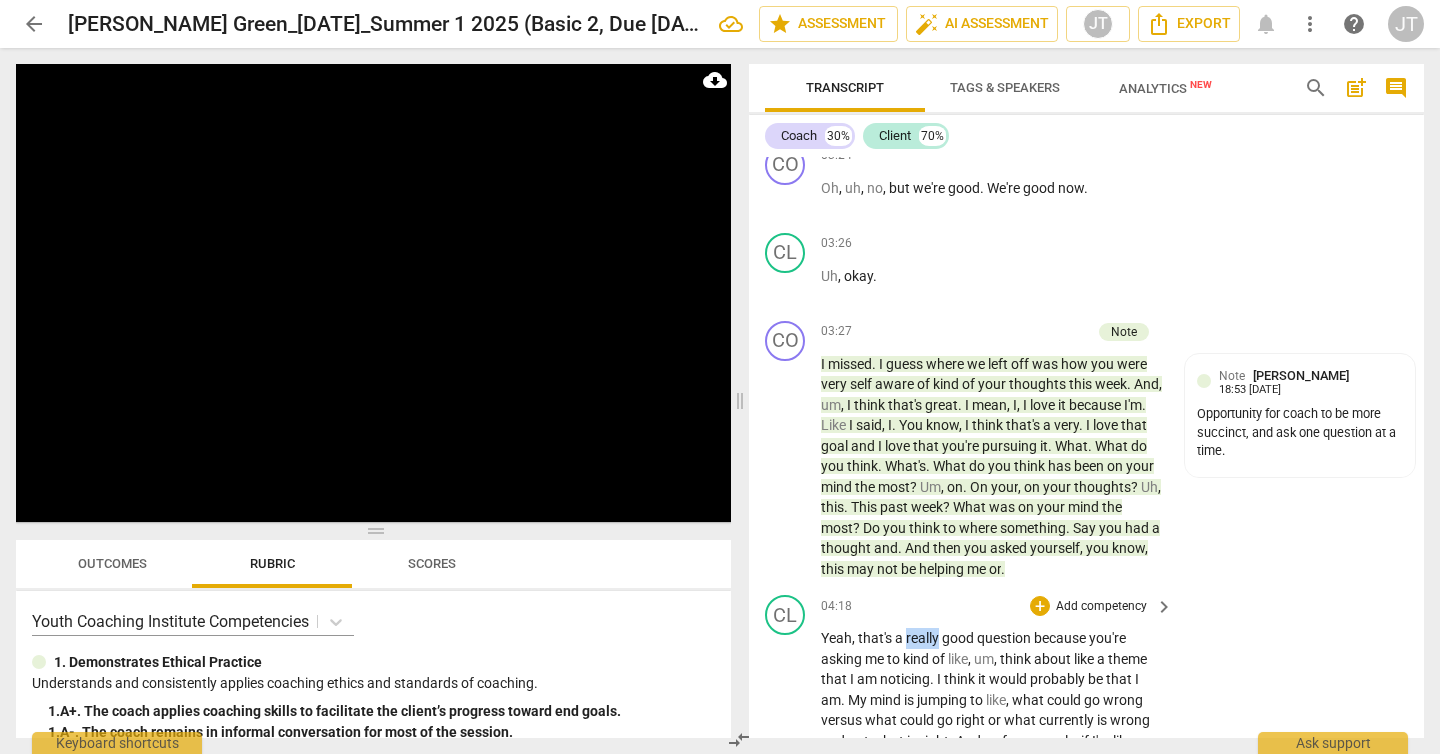 click on "really" at bounding box center (924, 638) 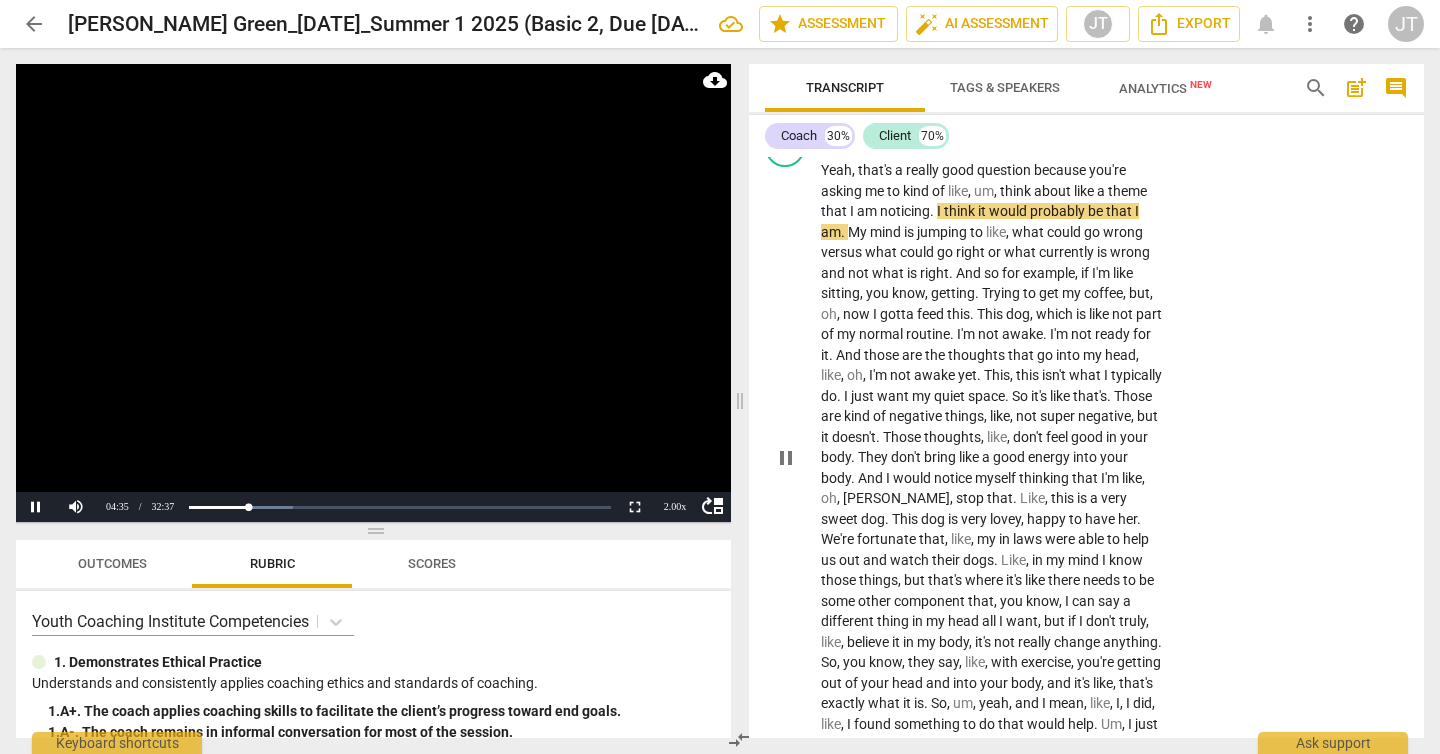scroll, scrollTop: 2234, scrollLeft: 0, axis: vertical 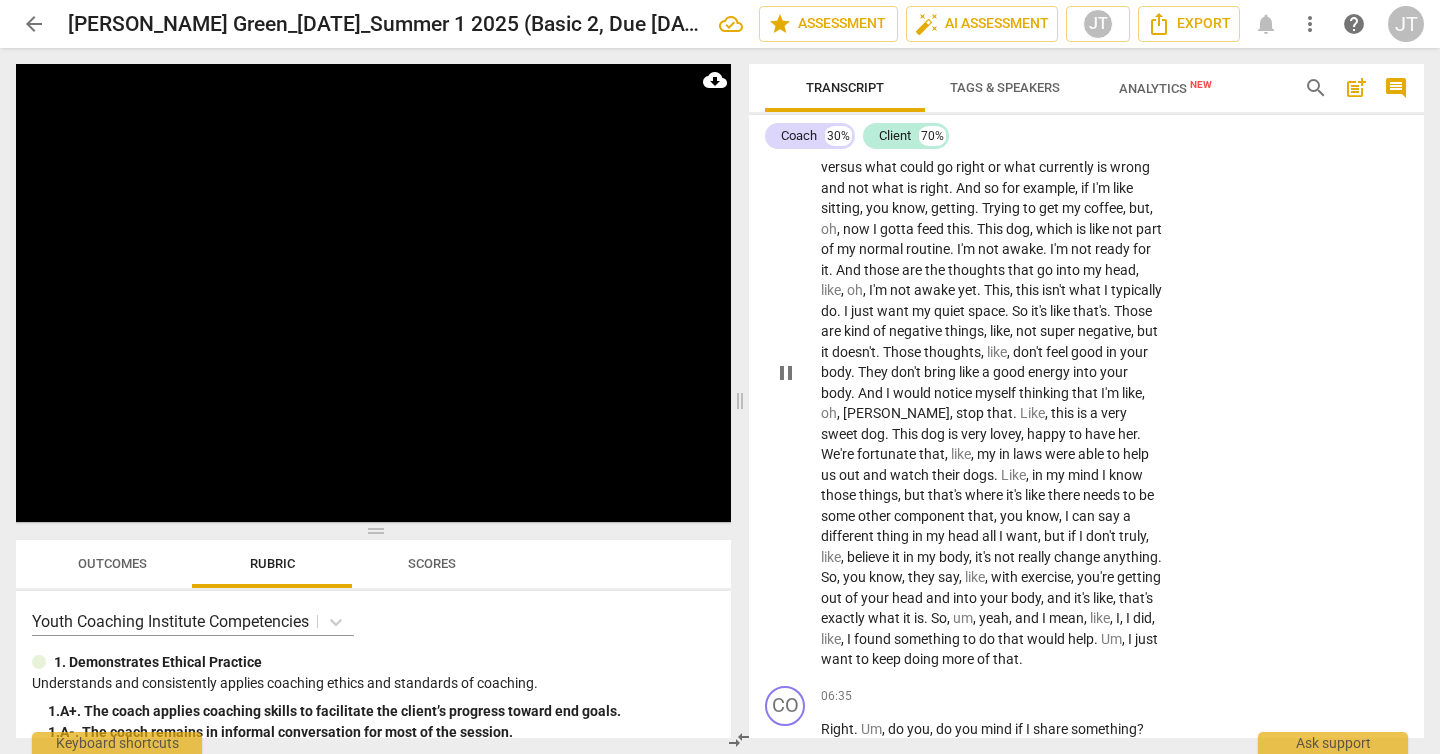 click on "dog" at bounding box center (934, 434) 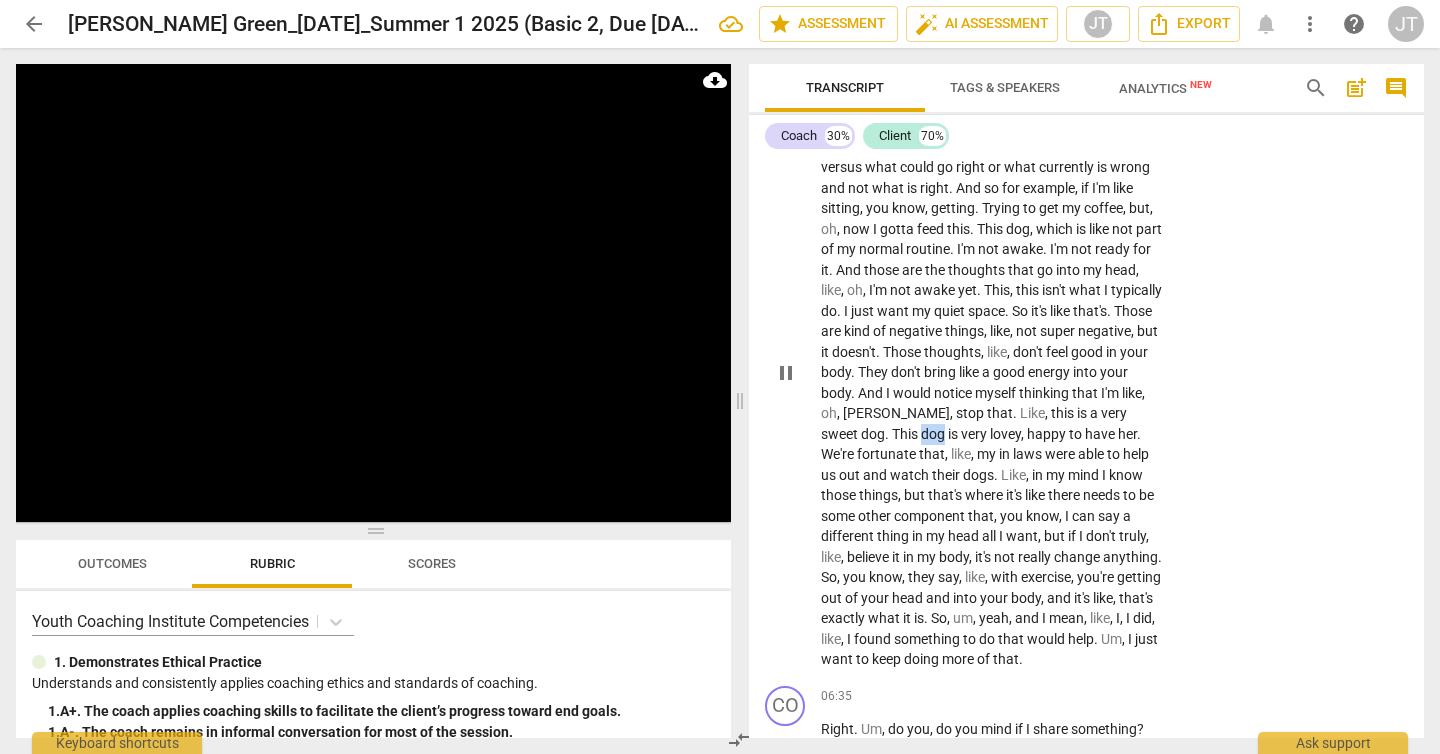 click on "dog" at bounding box center [934, 434] 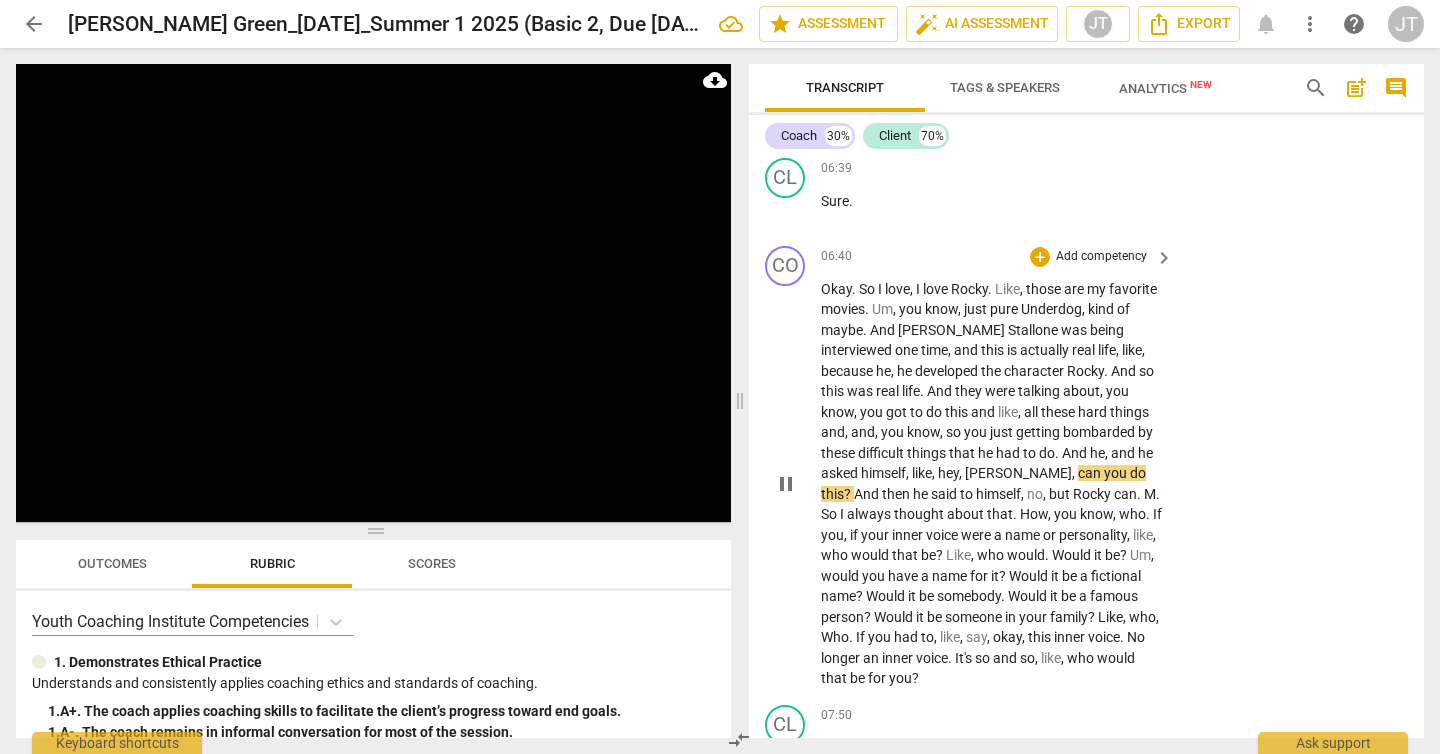 scroll, scrollTop: 2851, scrollLeft: 0, axis: vertical 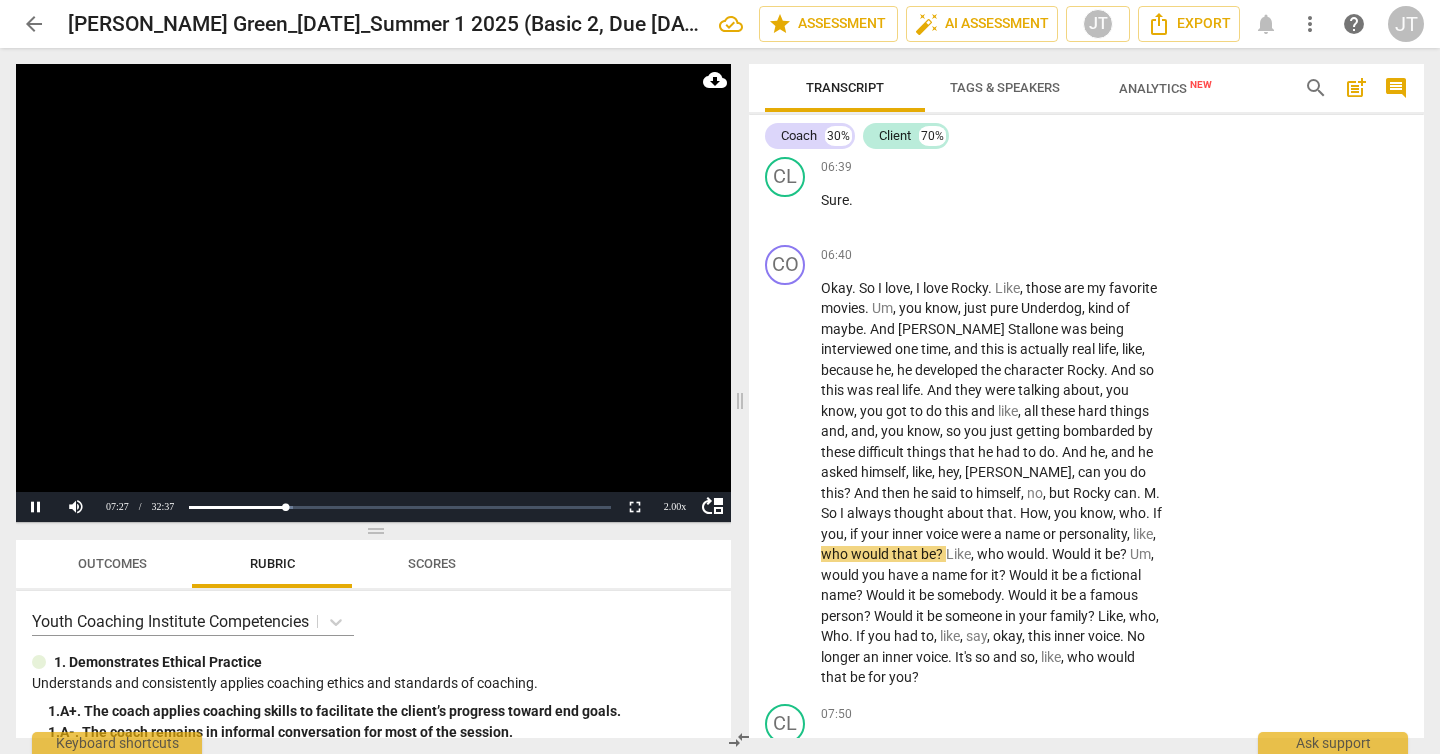 click at bounding box center [373, 293] 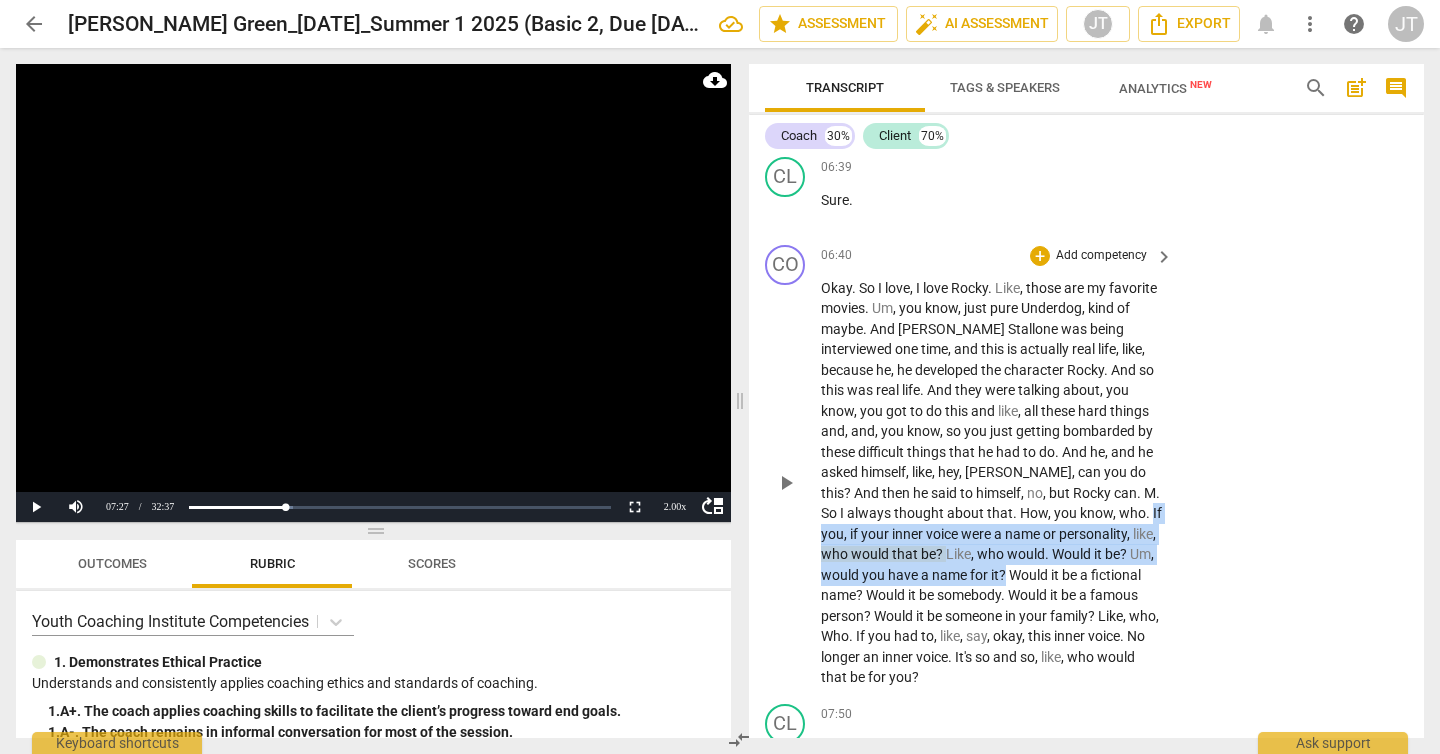 drag, startPoint x: 1122, startPoint y: 531, endPoint x: 1005, endPoint y: 594, distance: 132.8834 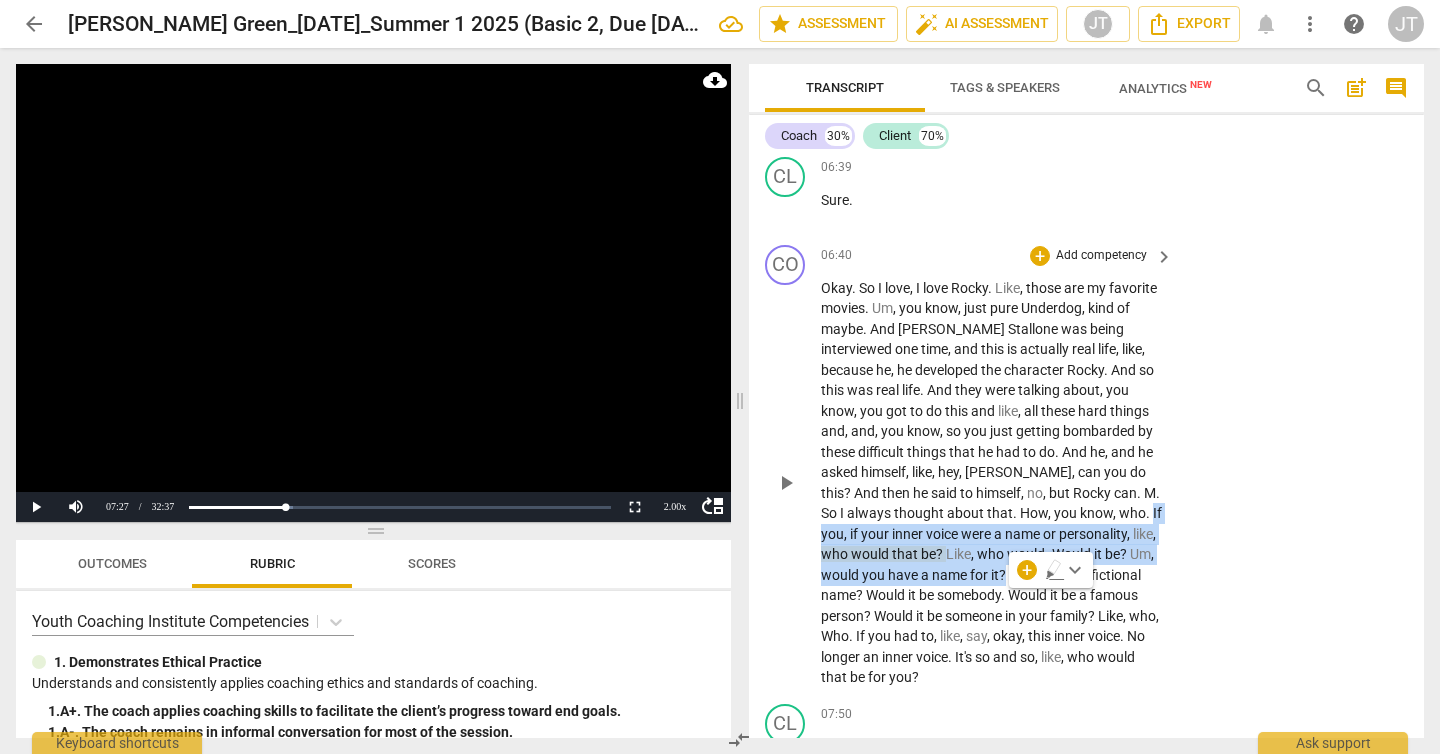 click on "Add competency" at bounding box center (1101, 256) 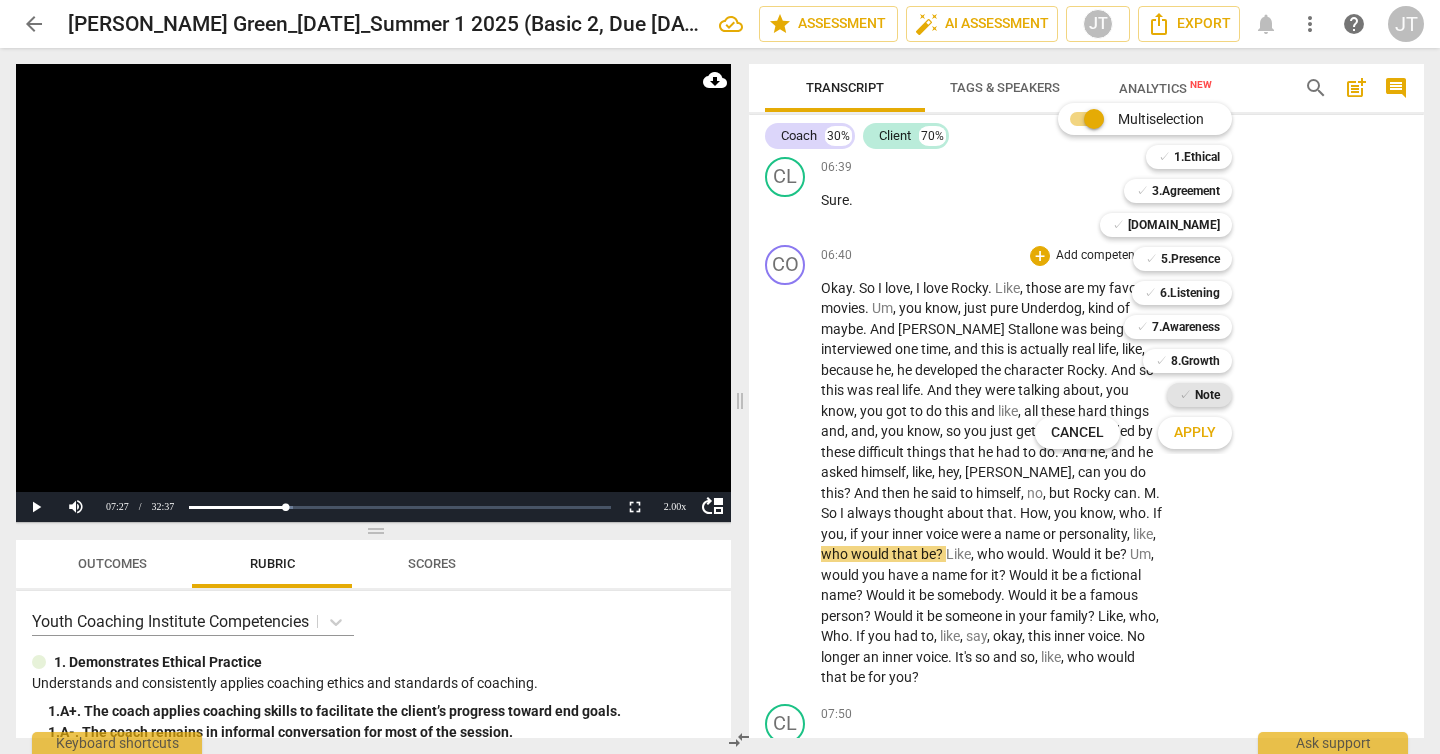 click on "Note" at bounding box center (1207, 395) 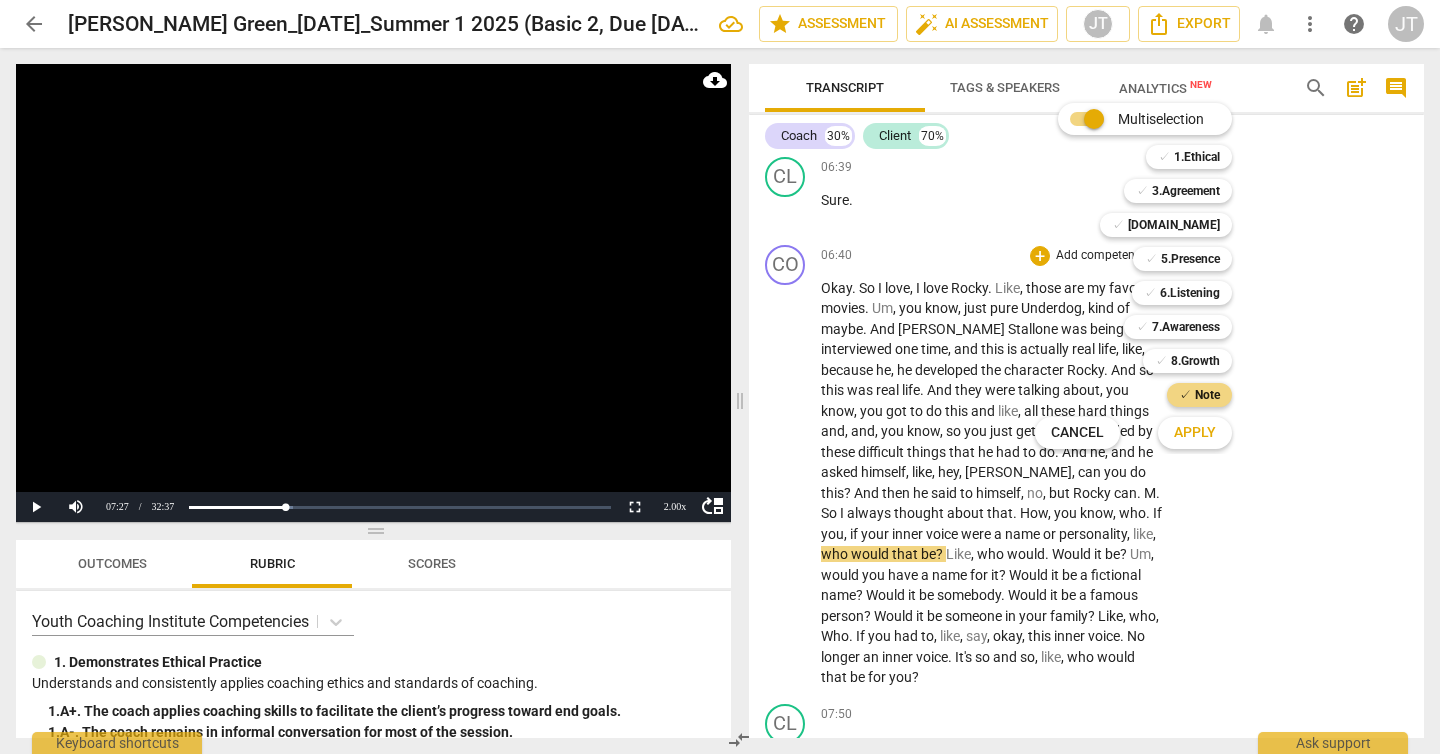 click on "Apply" at bounding box center [1195, 433] 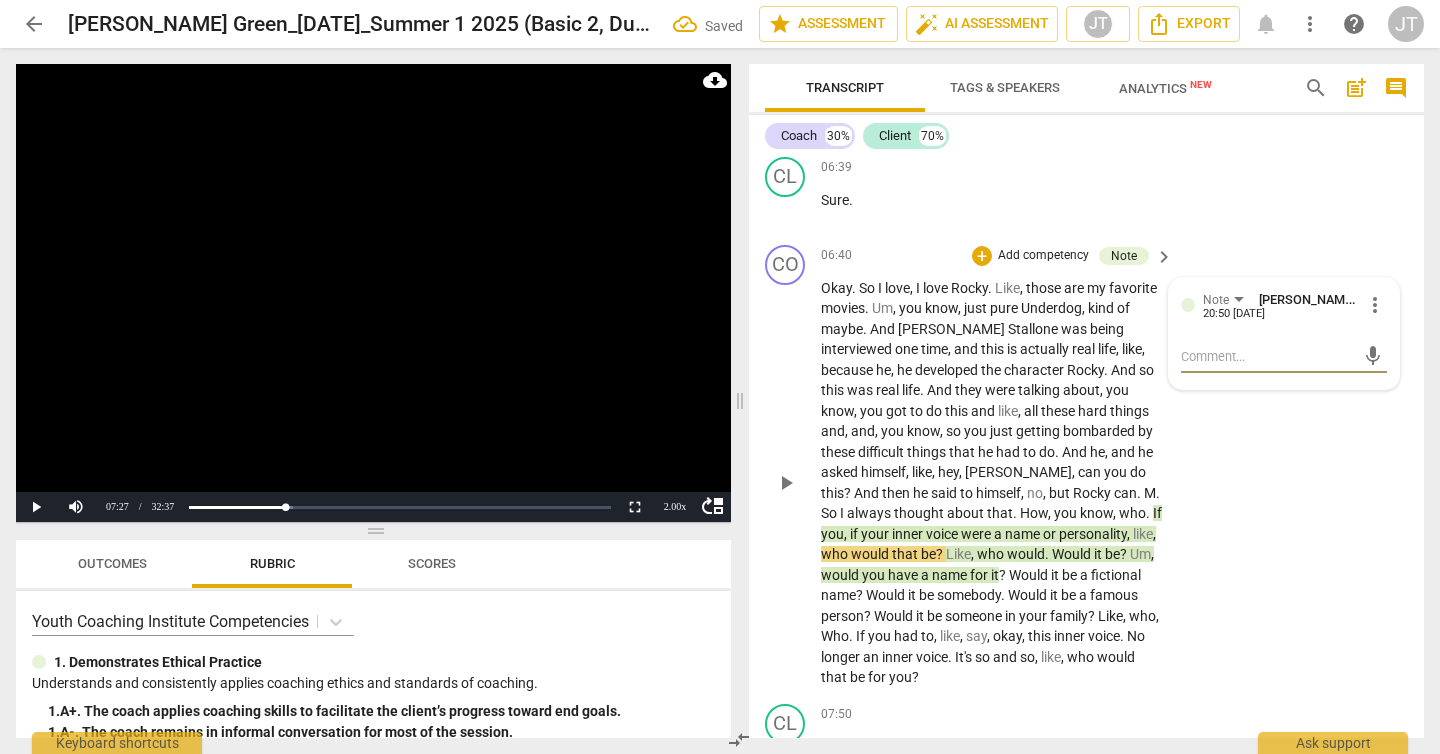 type on "S" 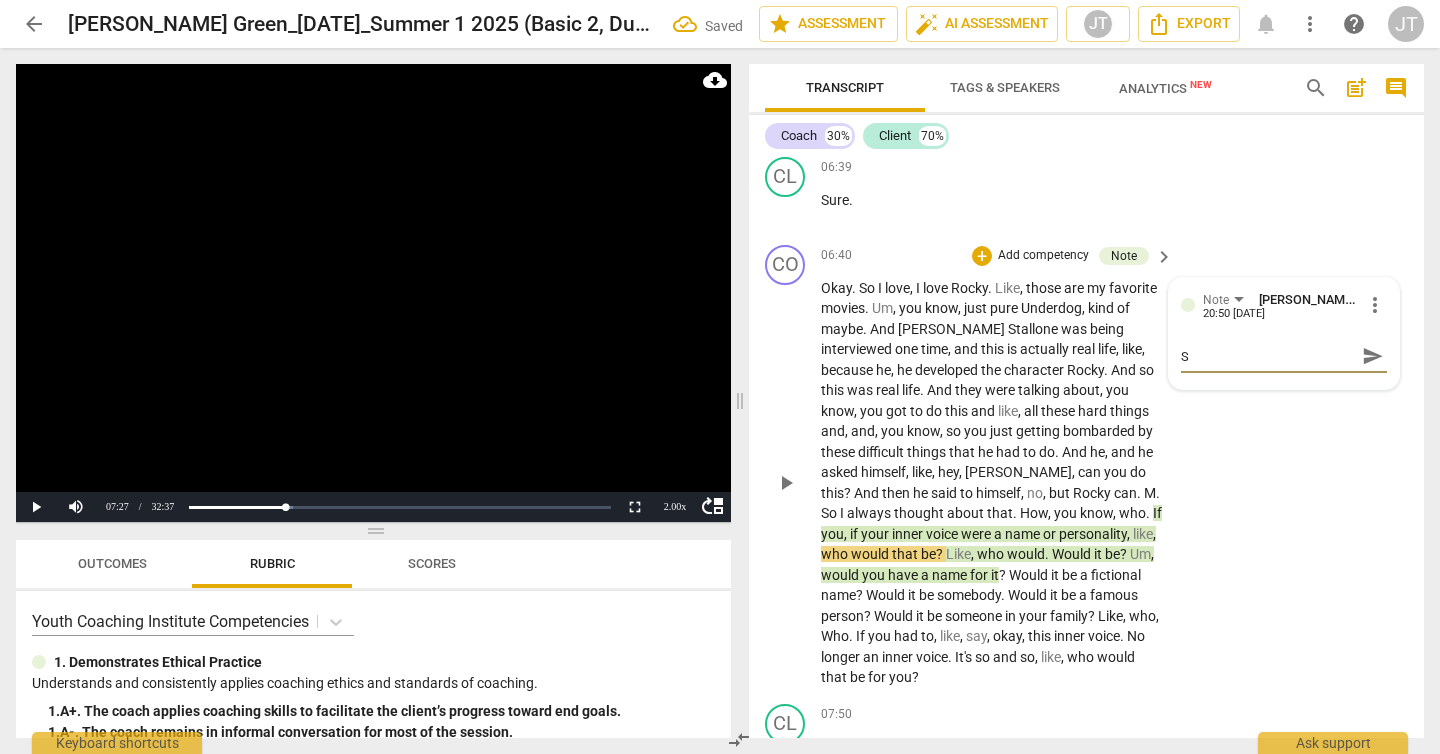type on "Su" 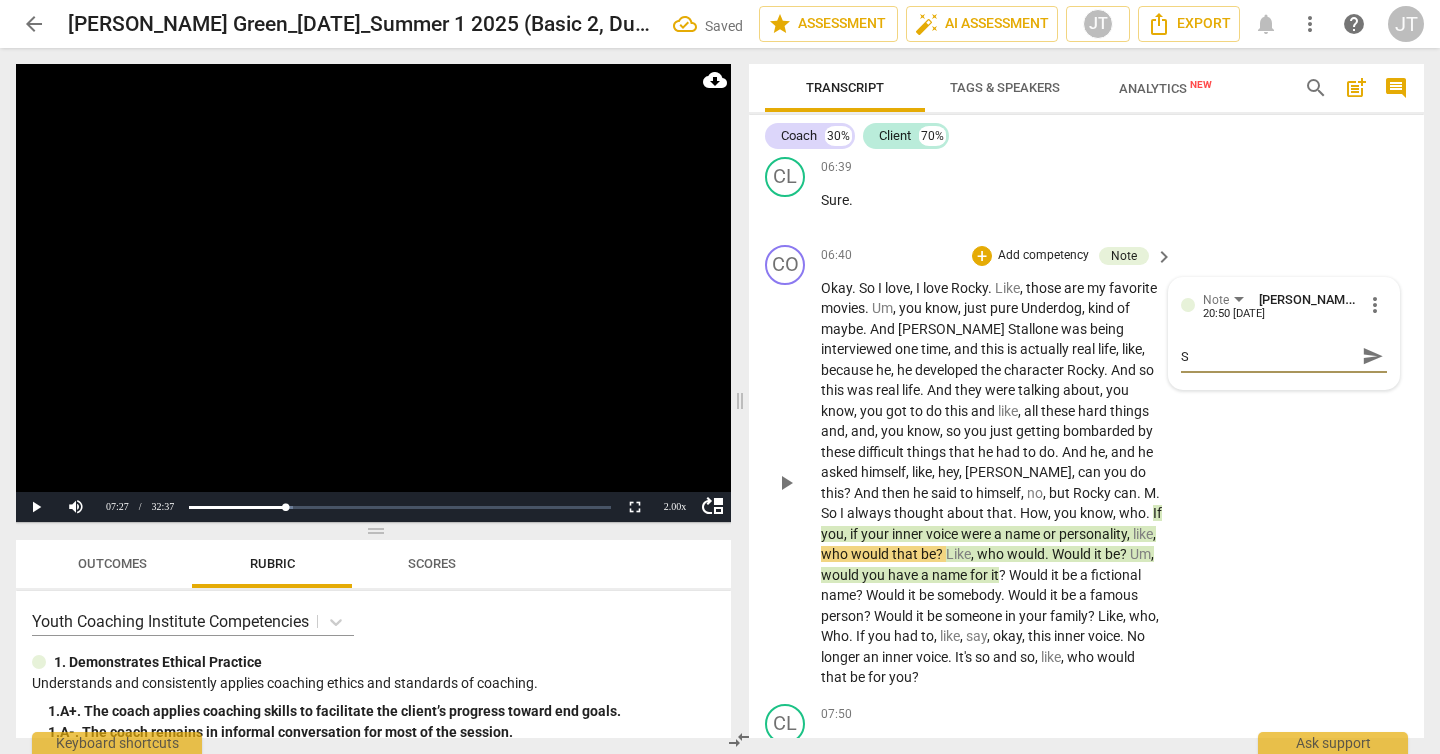 type on "Su" 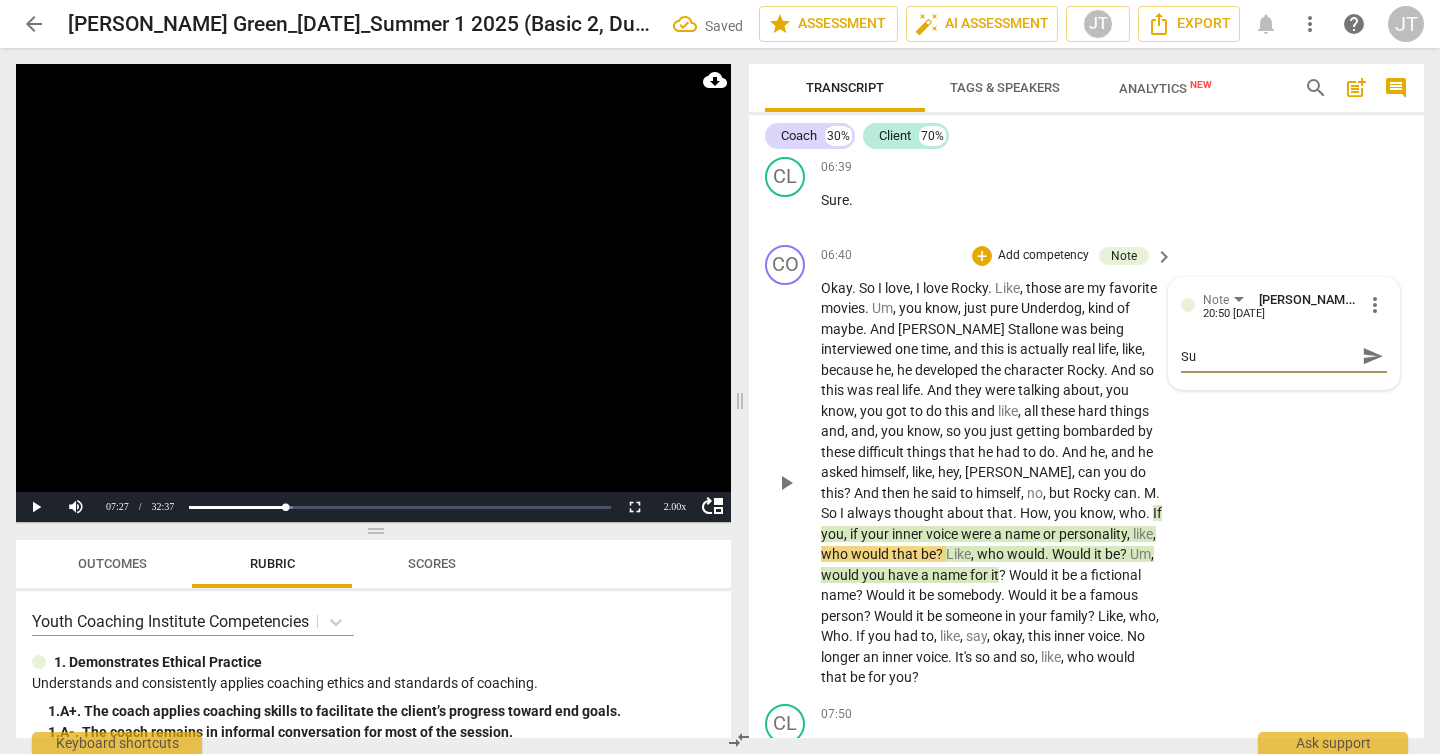type on "Sup" 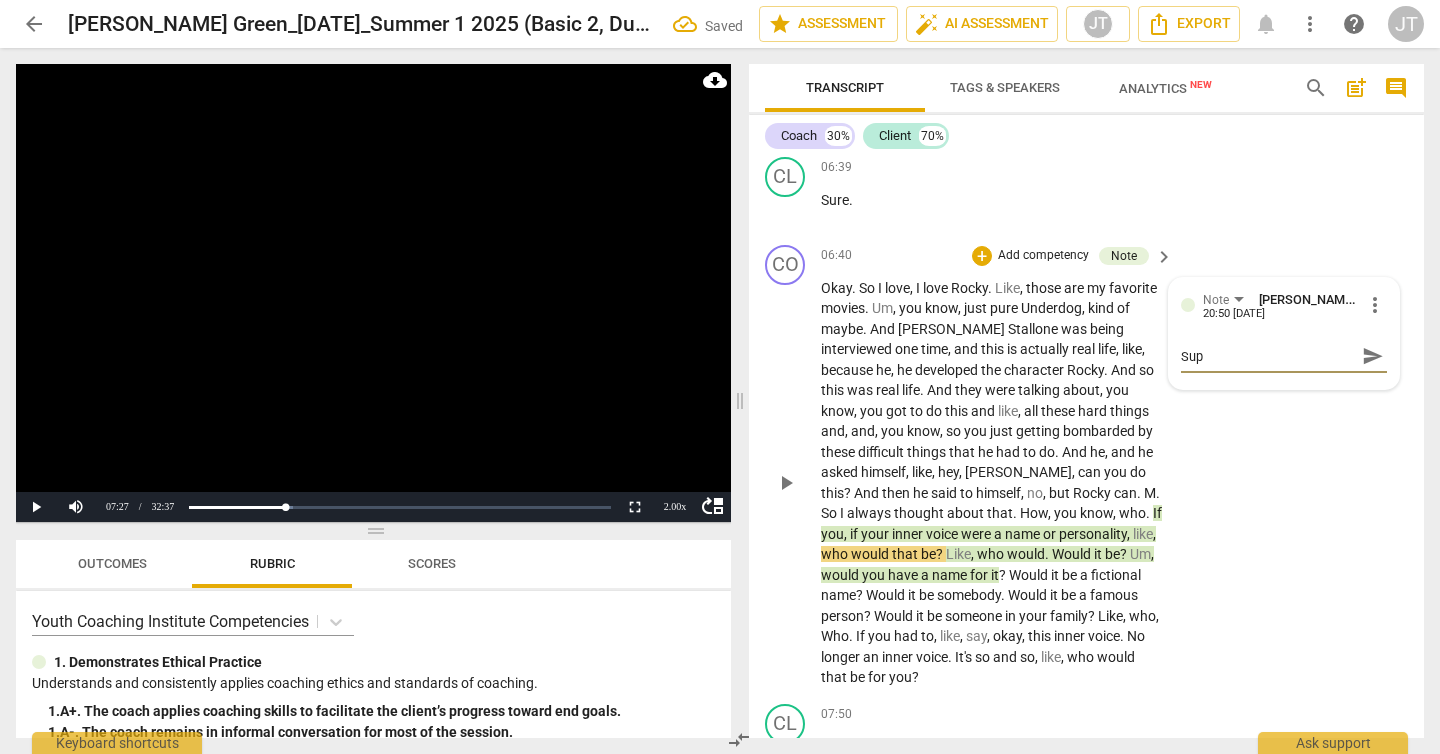 type on "Supp" 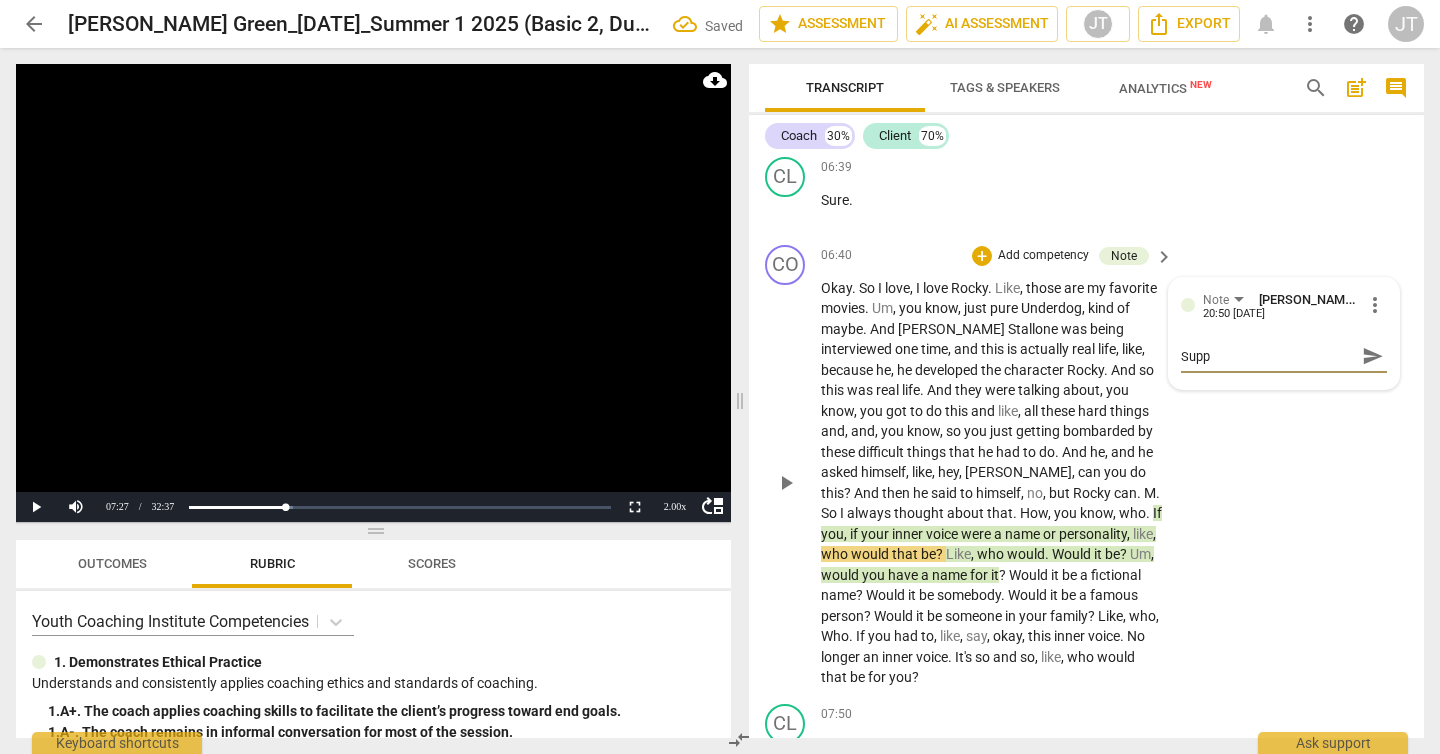 type on "Suppo" 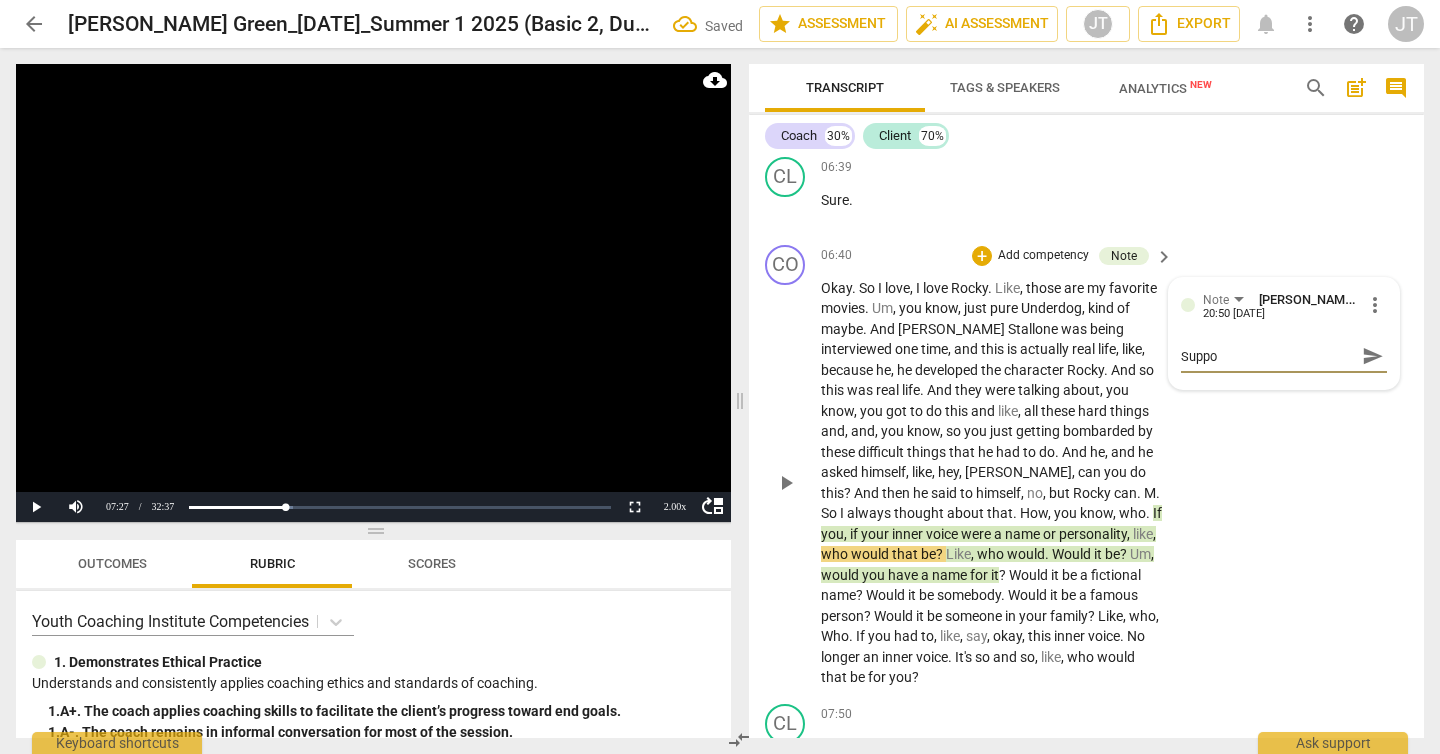 type on "Suppor" 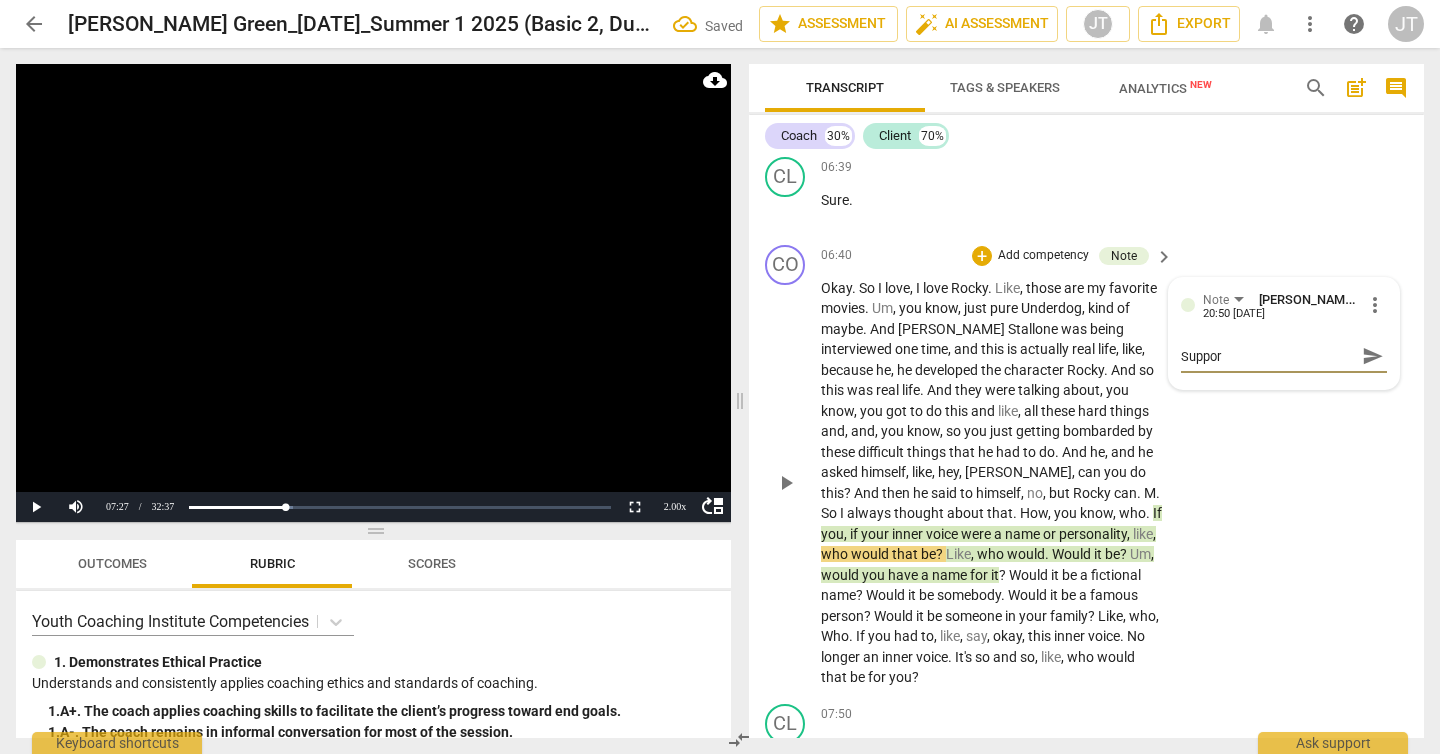 type on "Support" 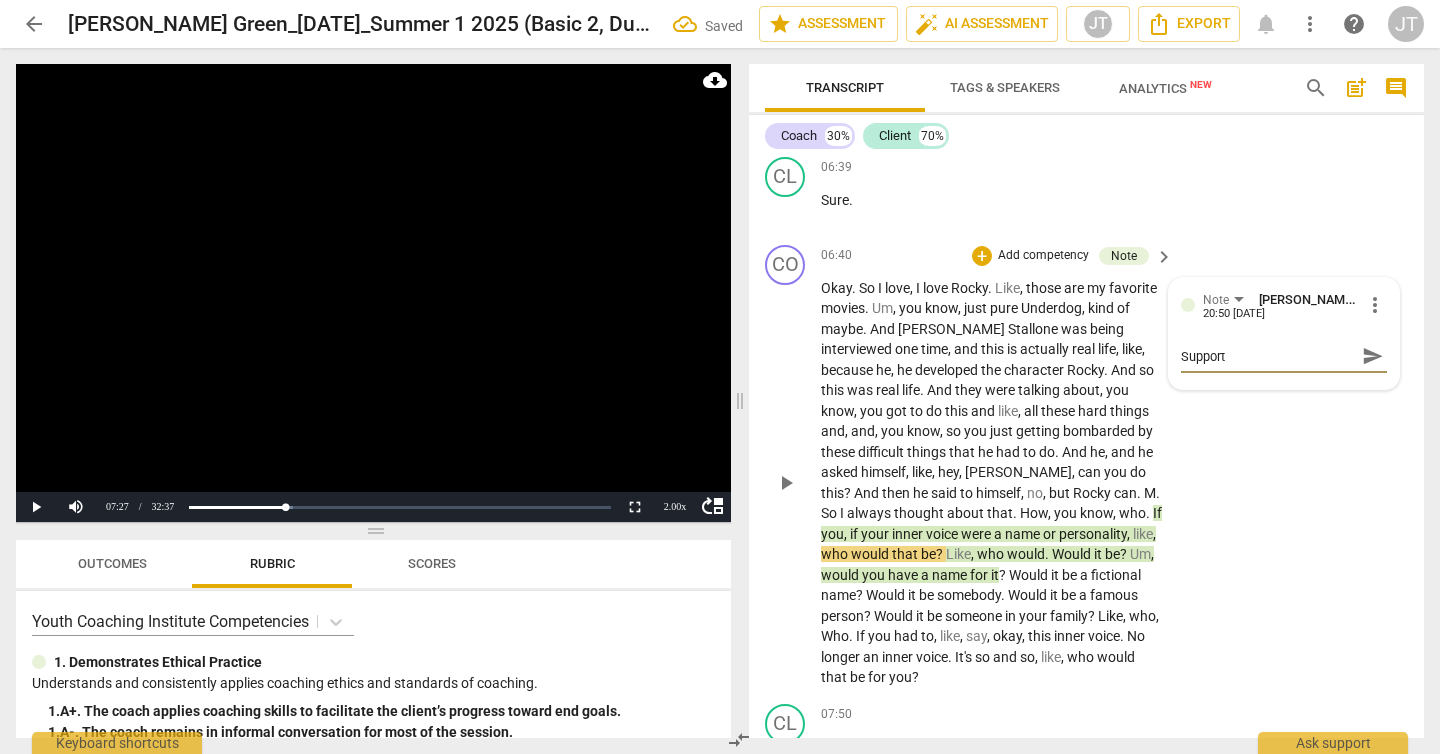type on "Supporti" 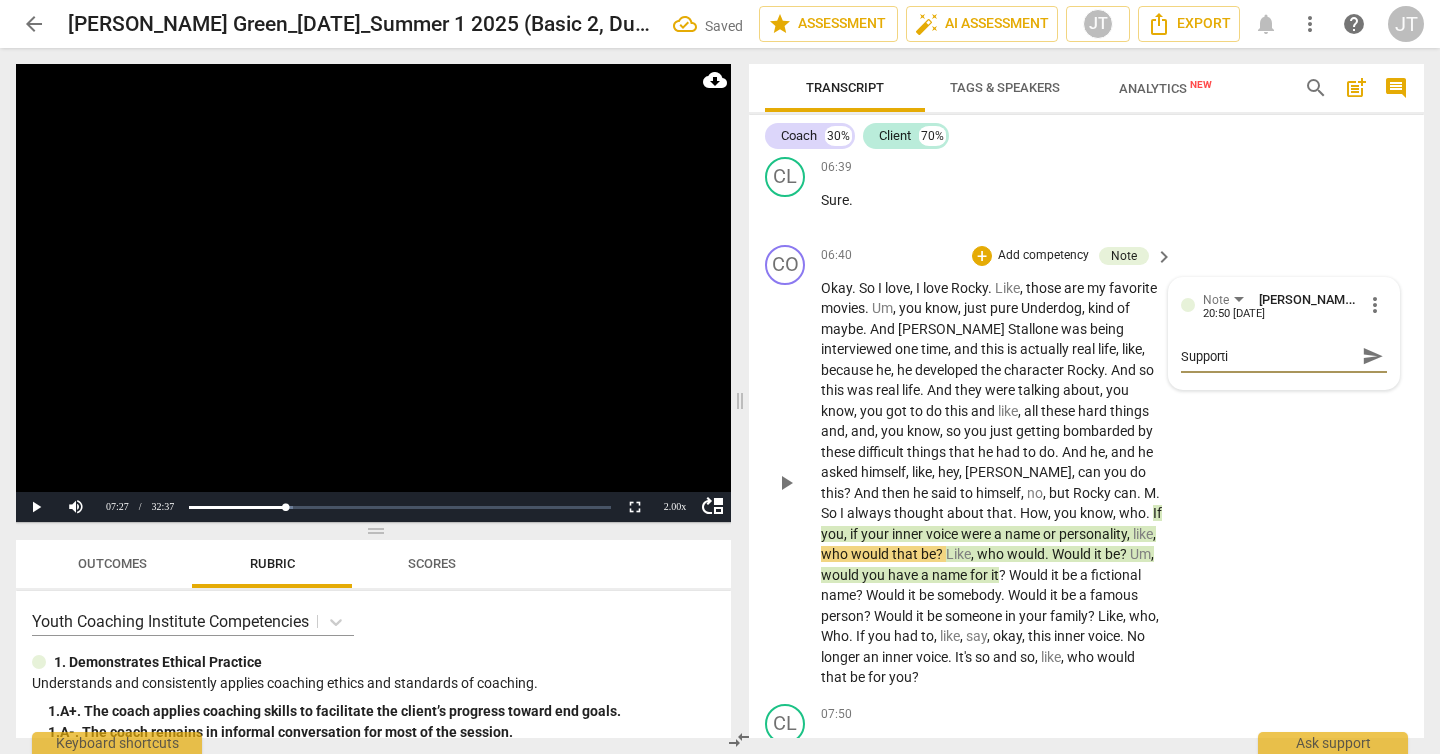 type on "Supportiv" 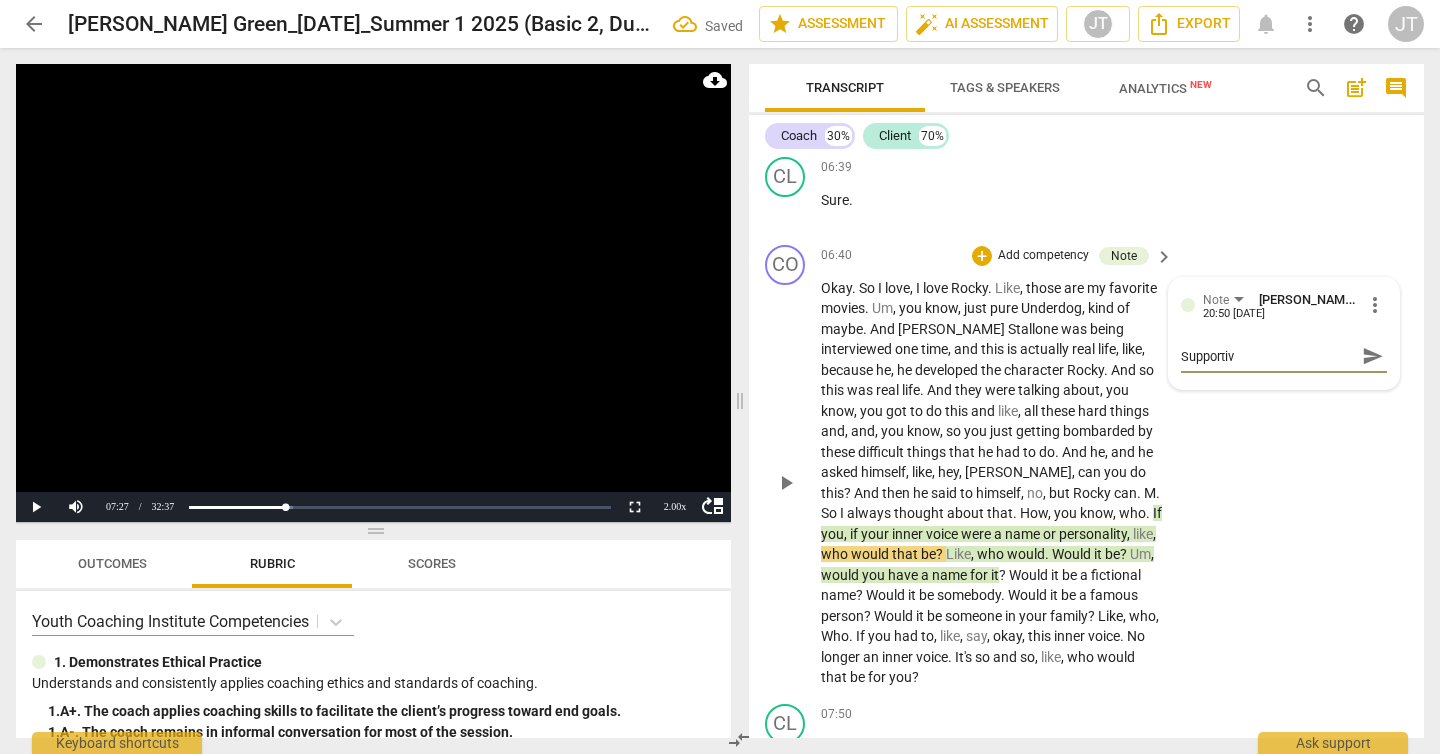 type on "Supportive" 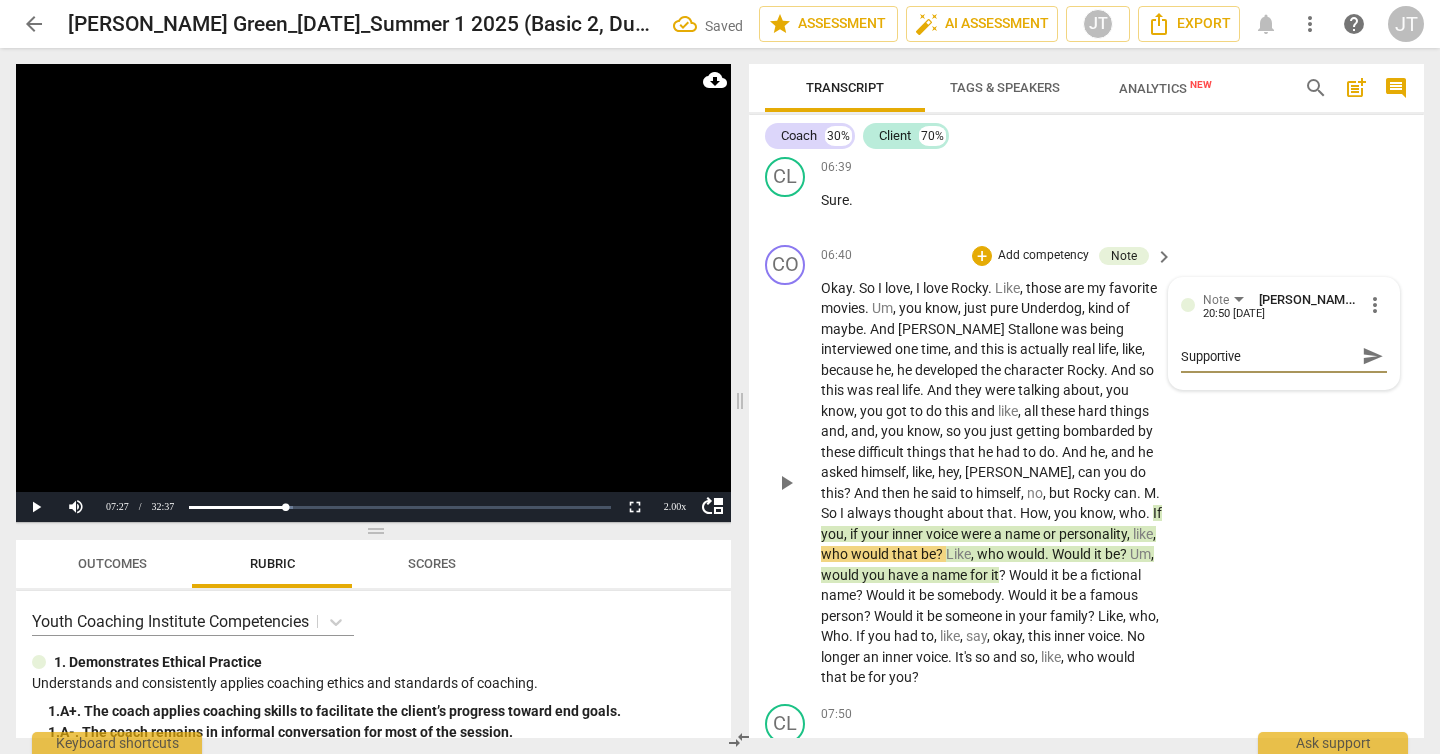 type on "Supportive" 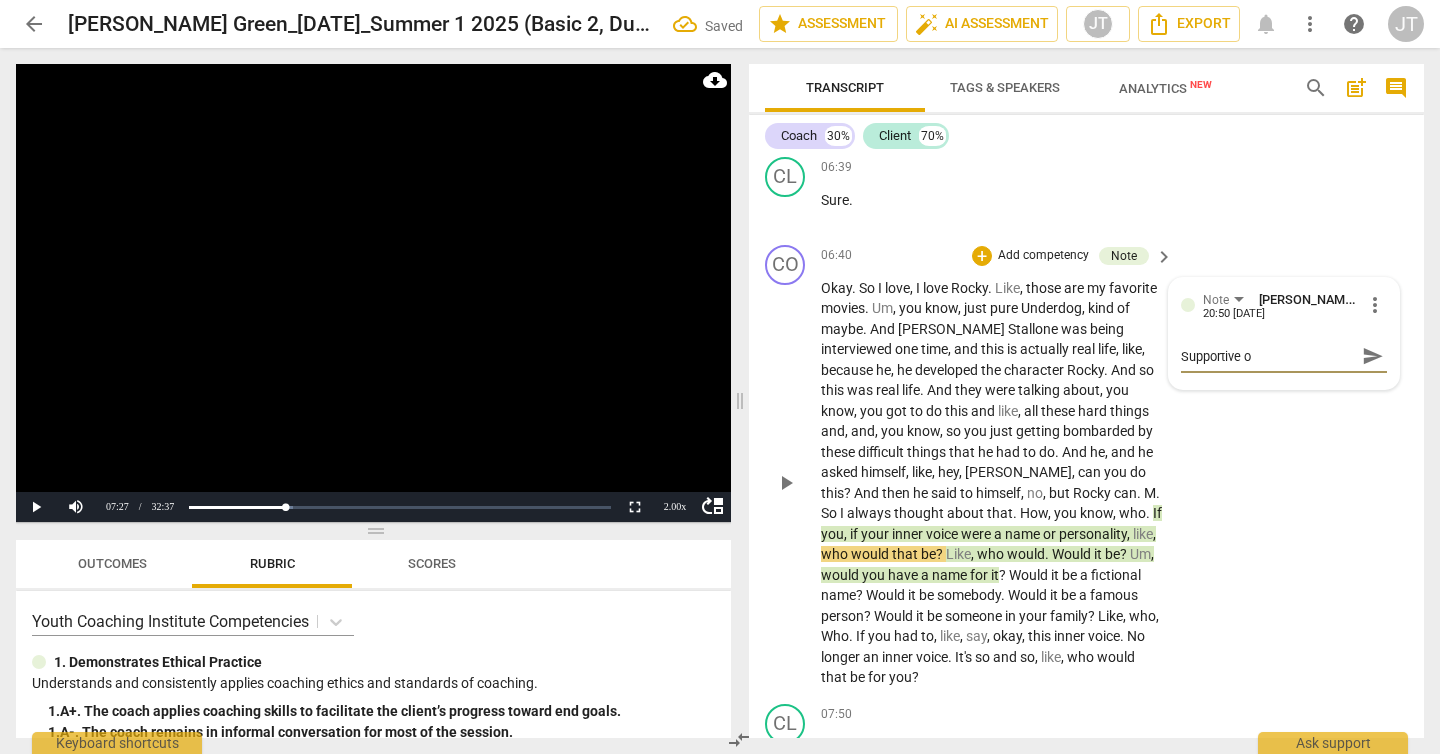 type on "Supportive of" 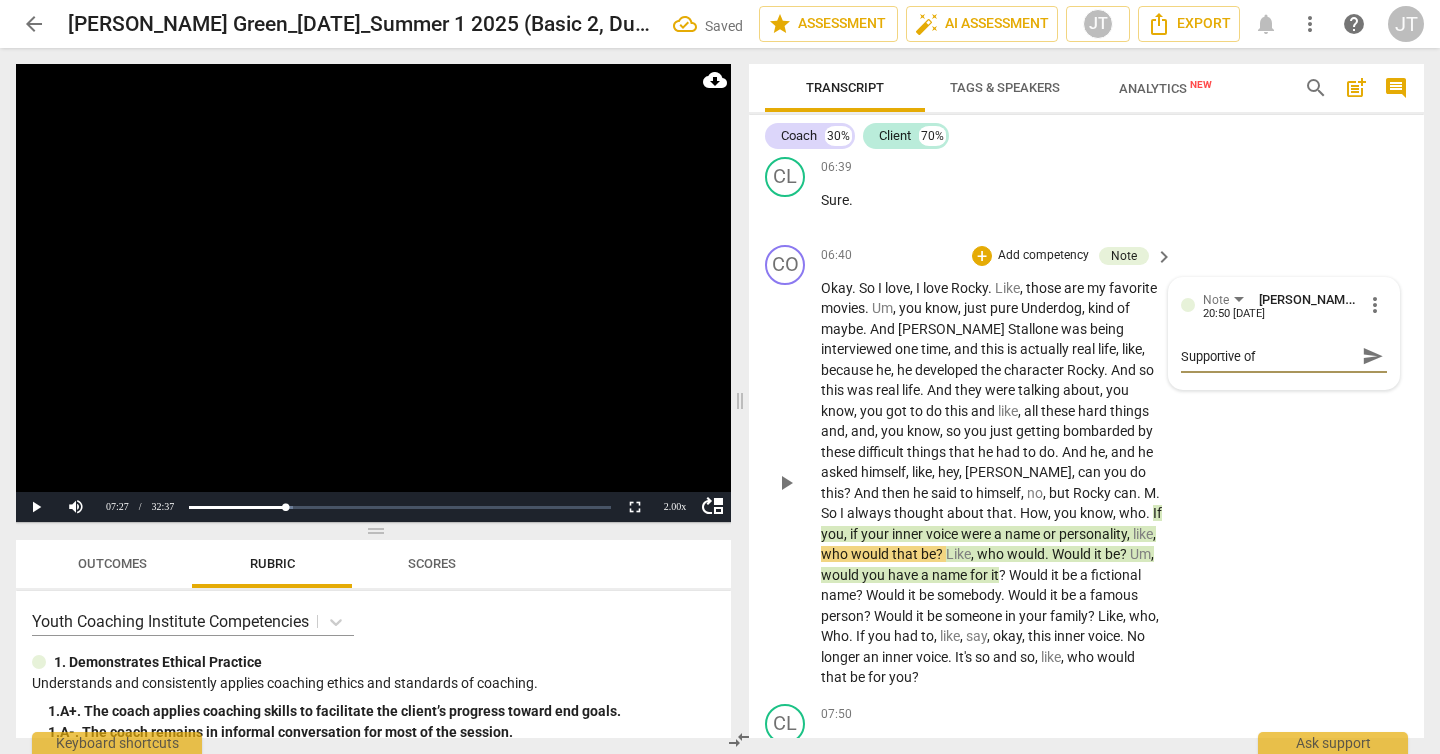 type on "Supportive off" 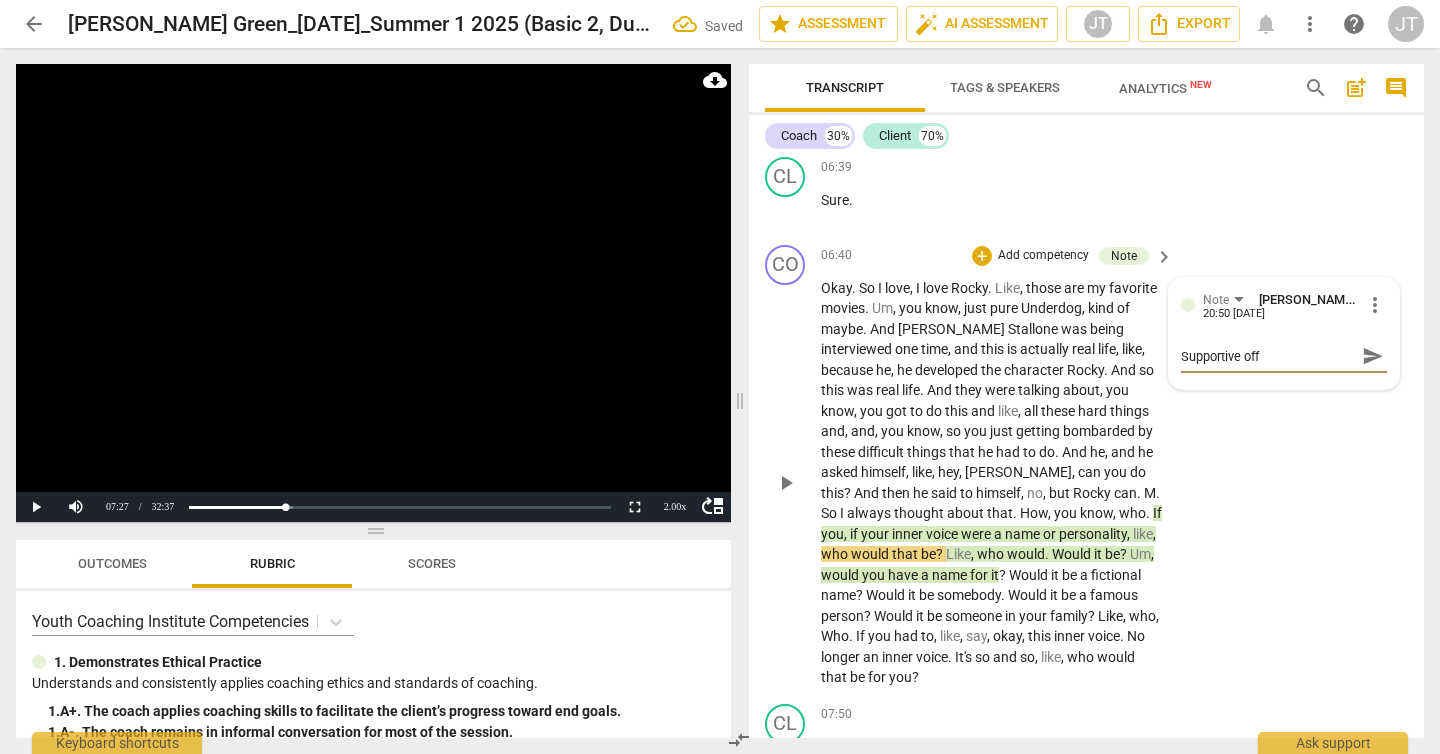 type on "Supportive offe" 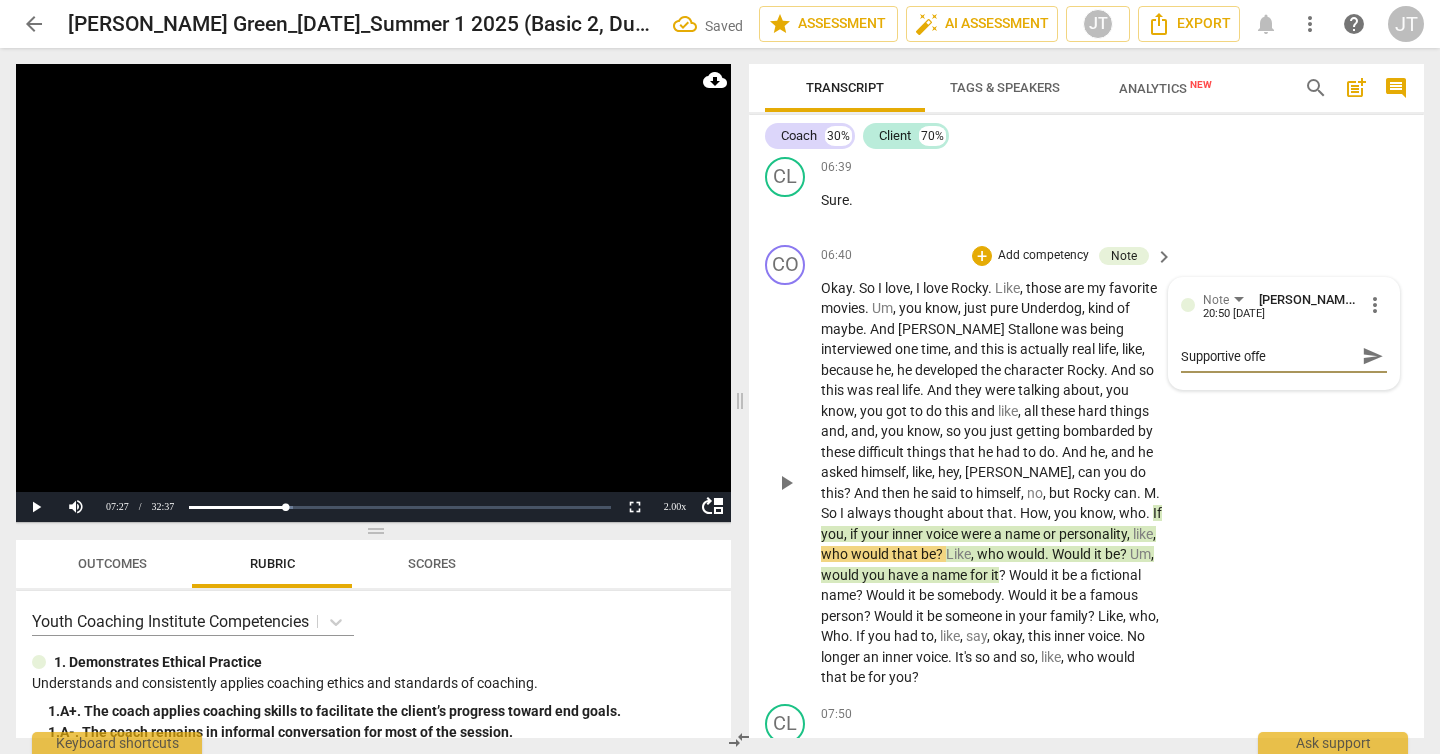type on "Supportive offer" 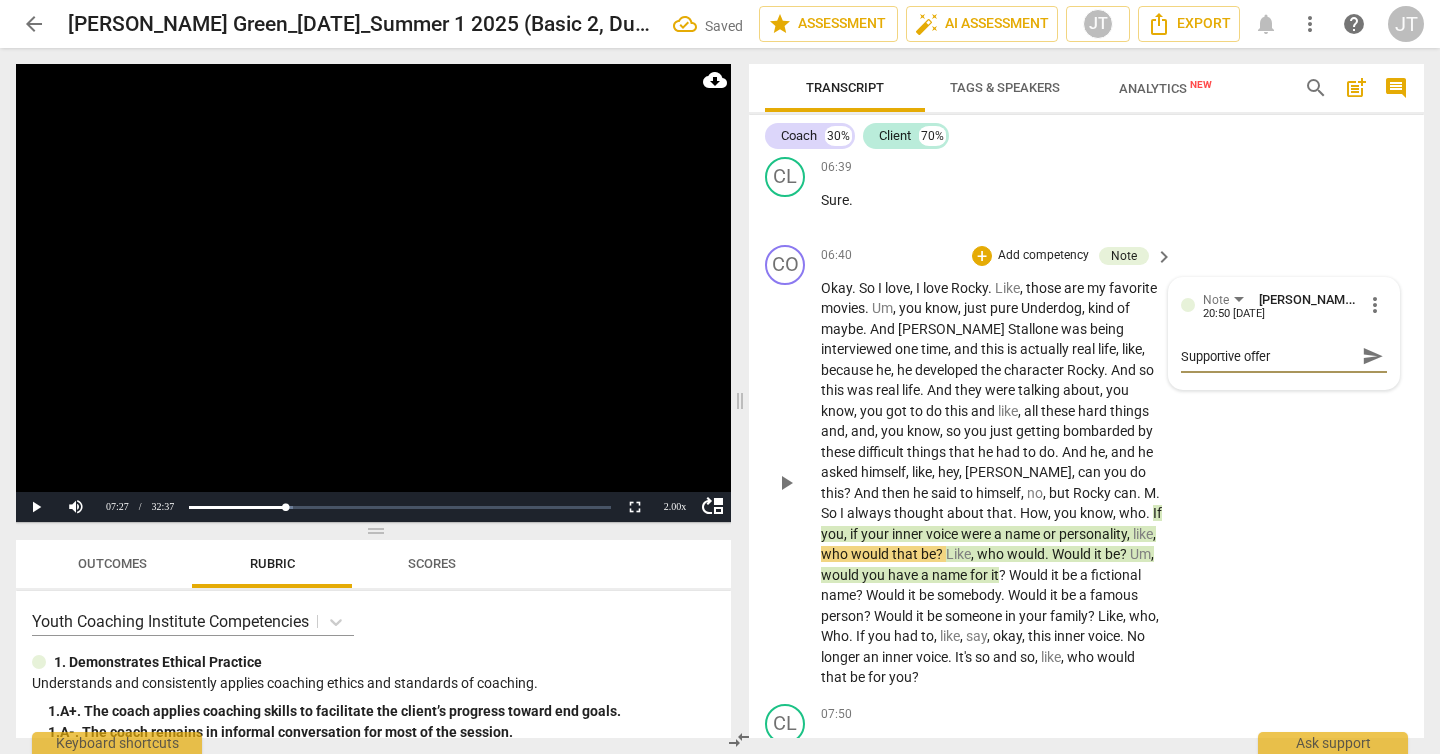 type on "Supportive offeri" 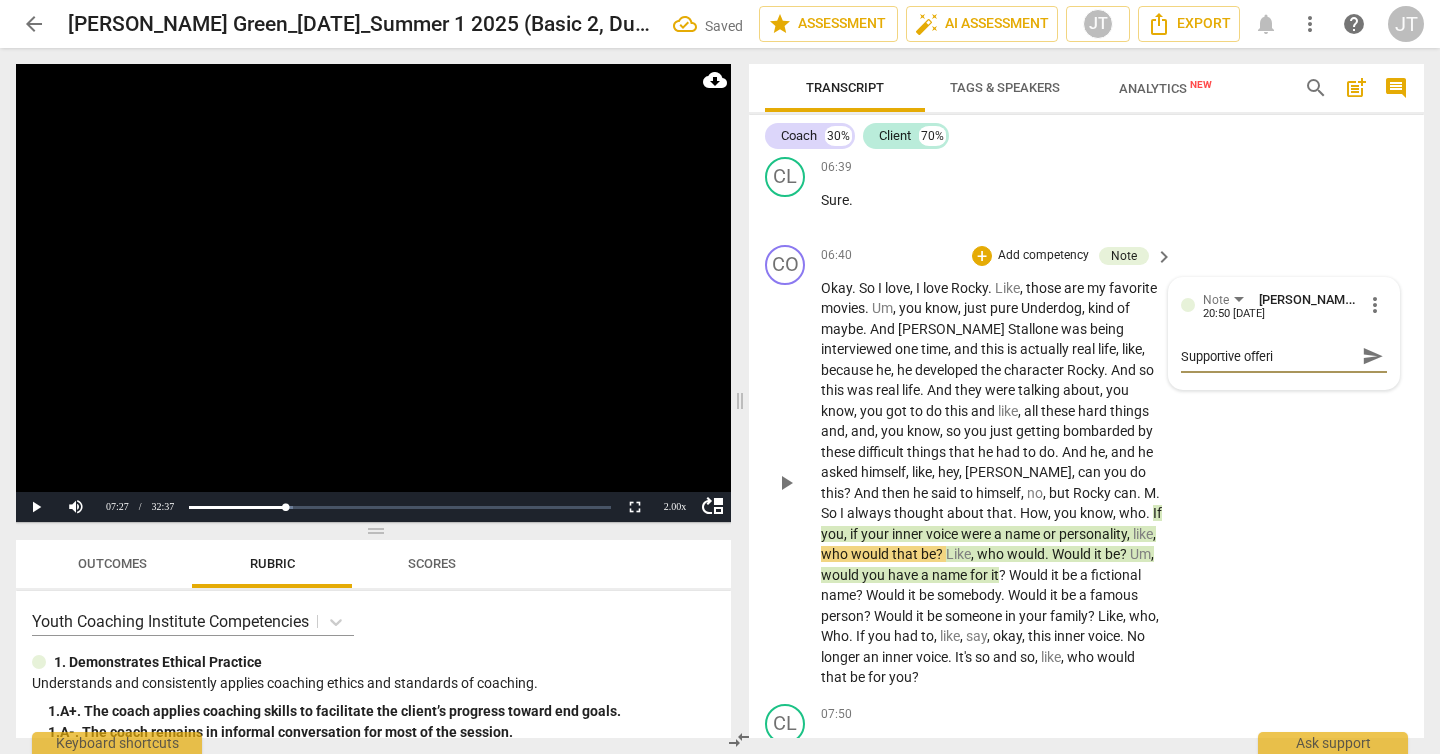 type on "Supportive offerin" 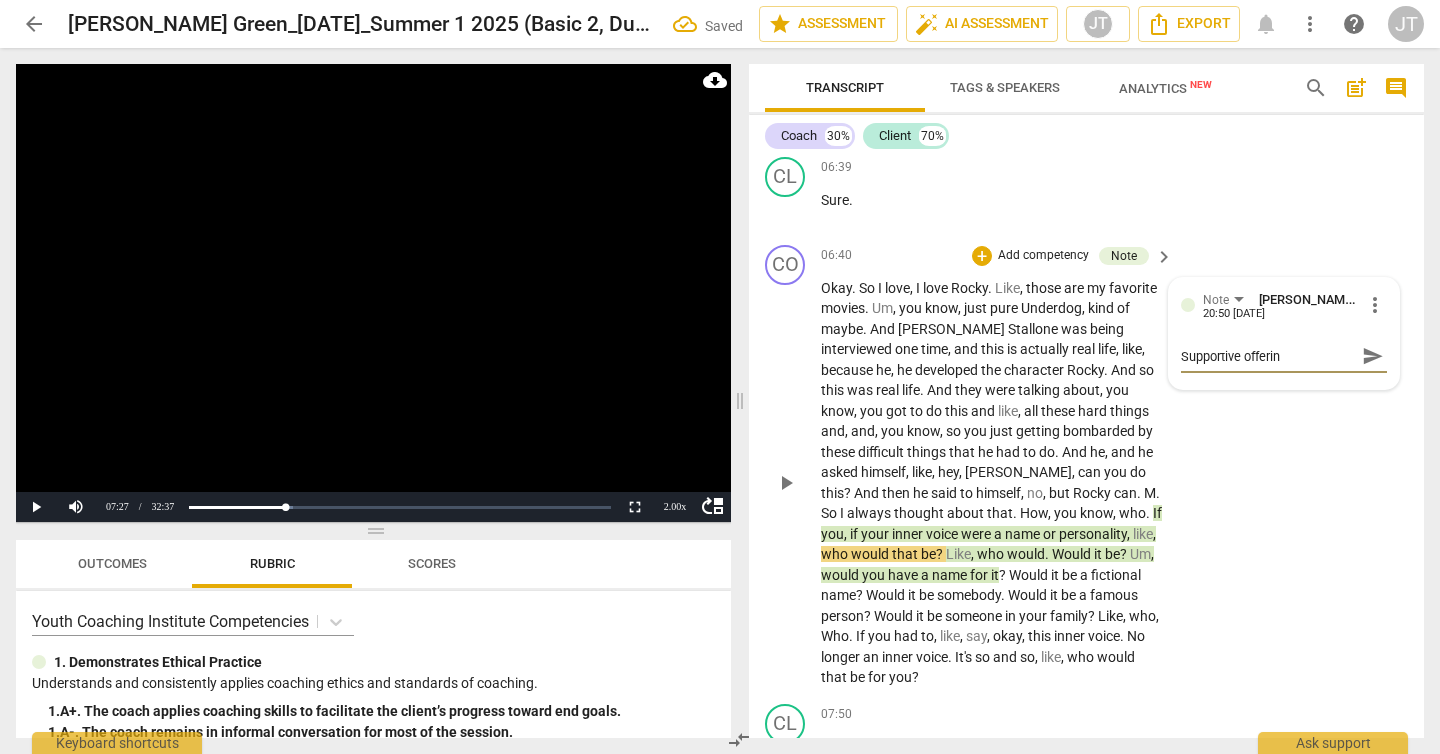 type on "Supportive offering" 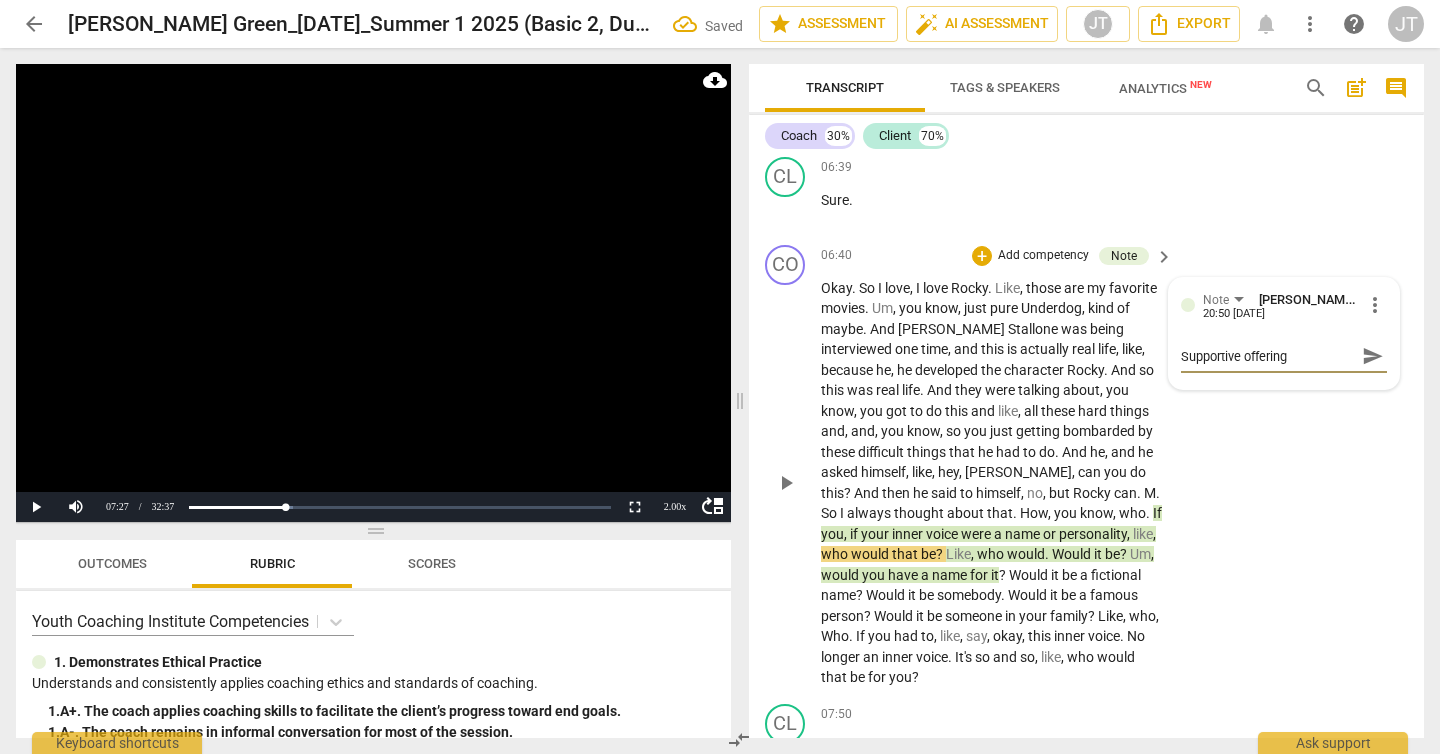 type on "Supportive offering" 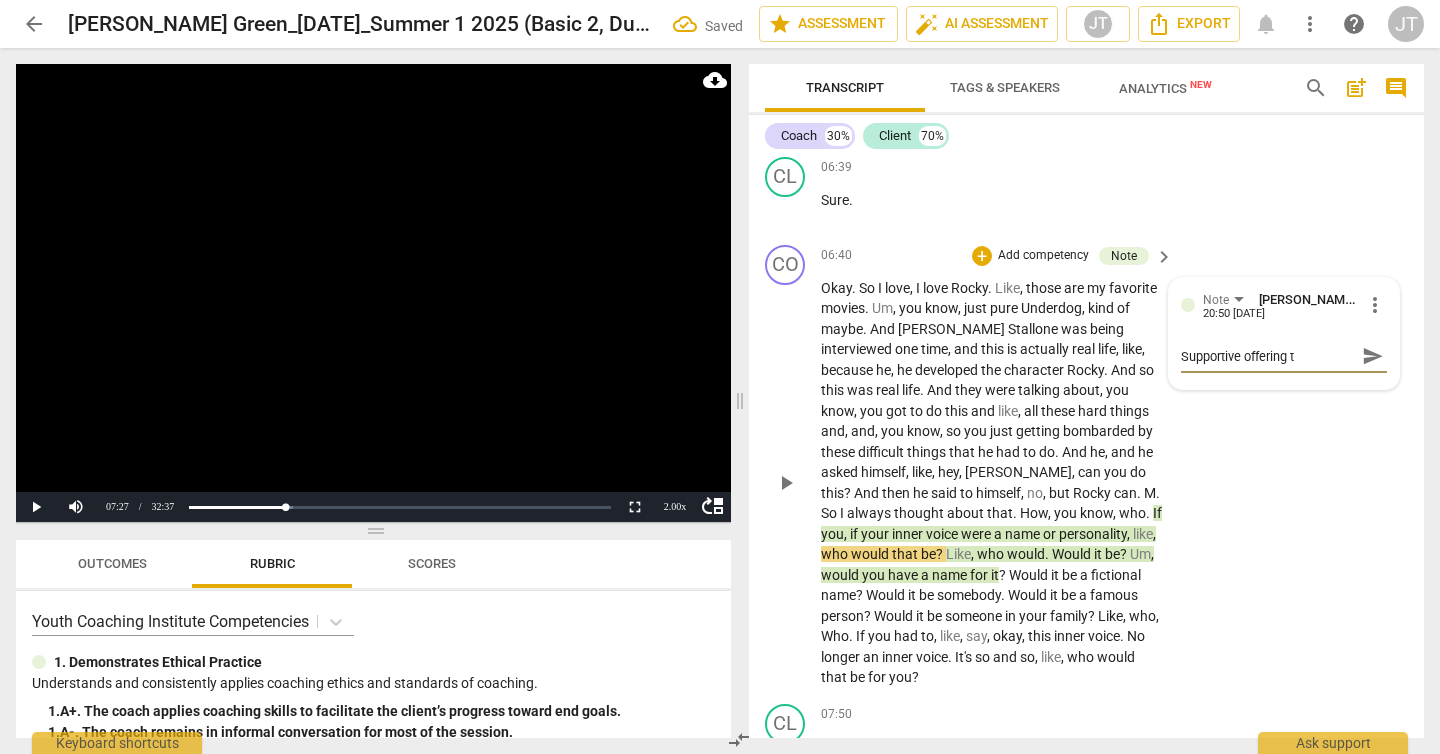 type on "Supportive offering to" 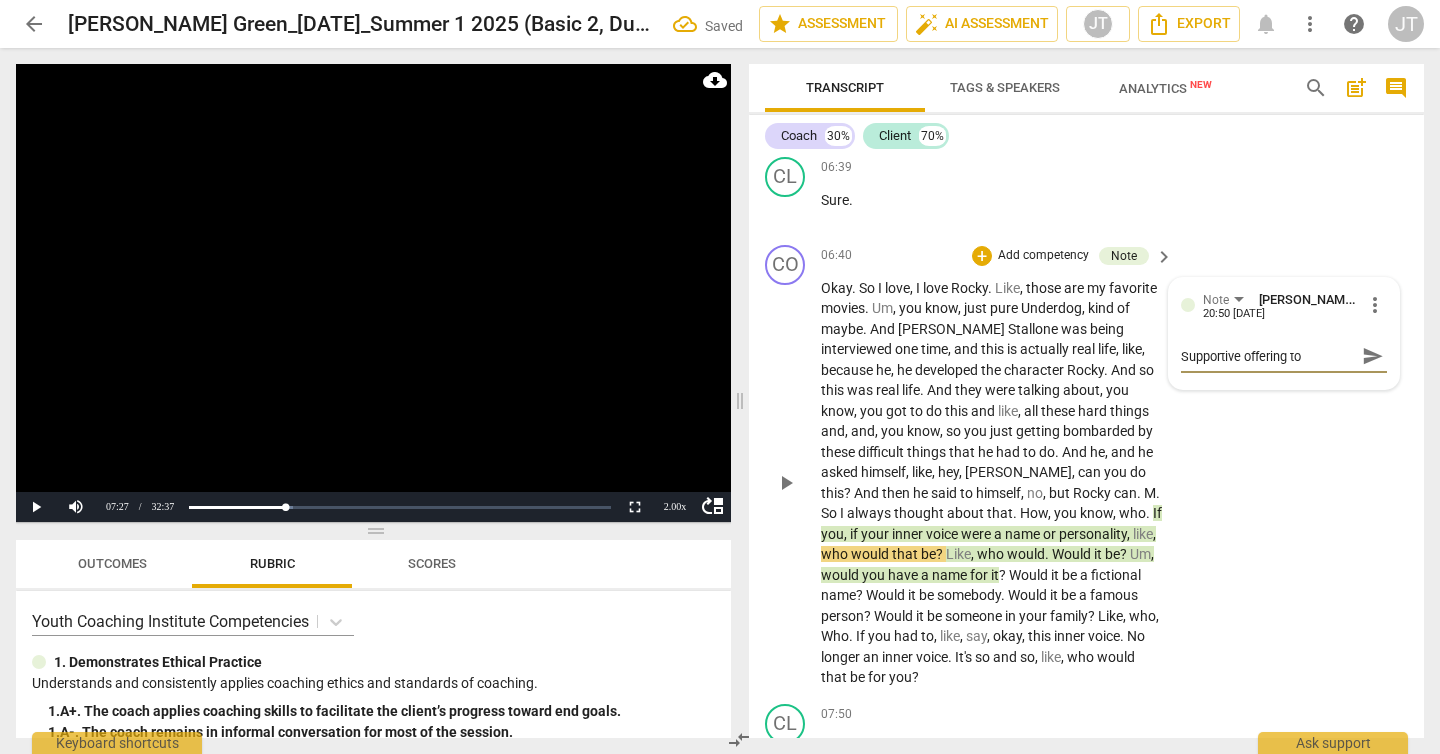 type on "Supportive offering to" 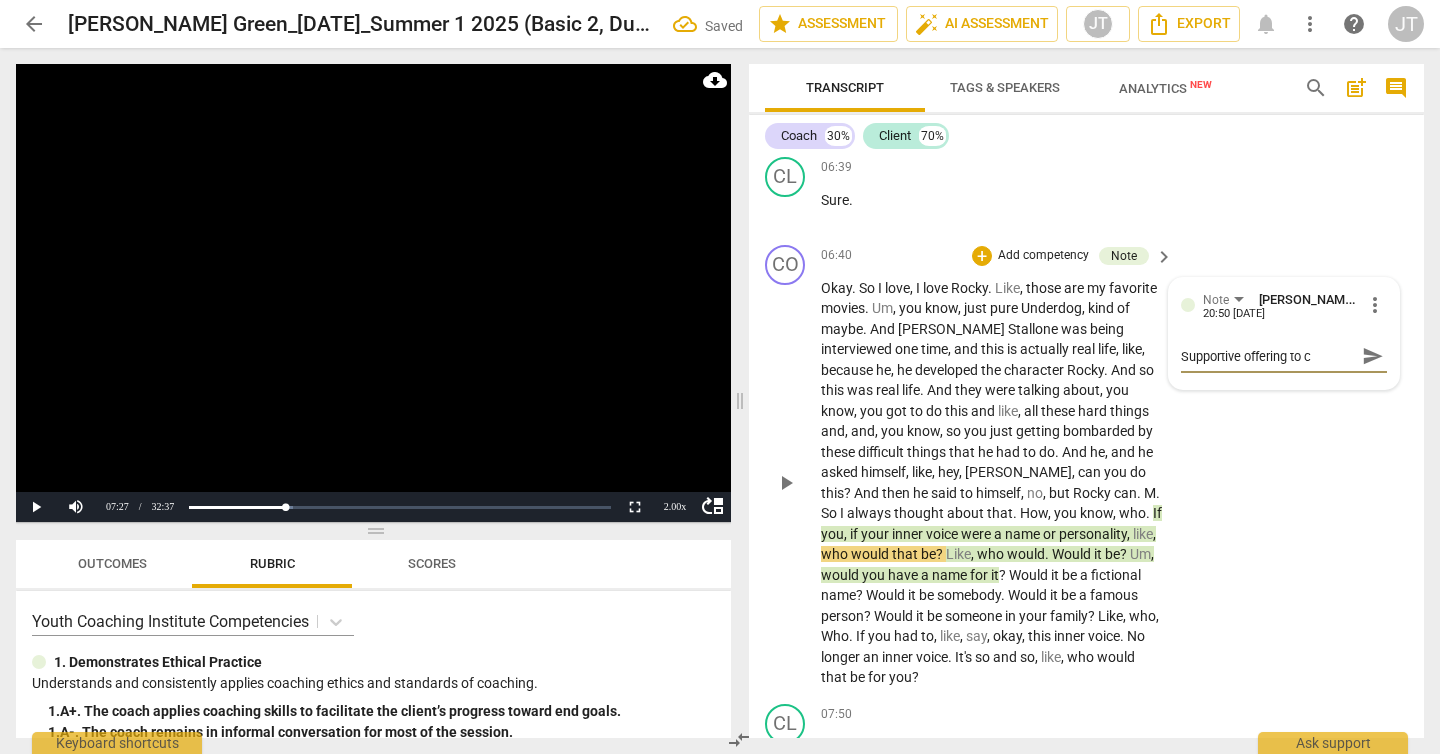 type on "Supportive offering to cl" 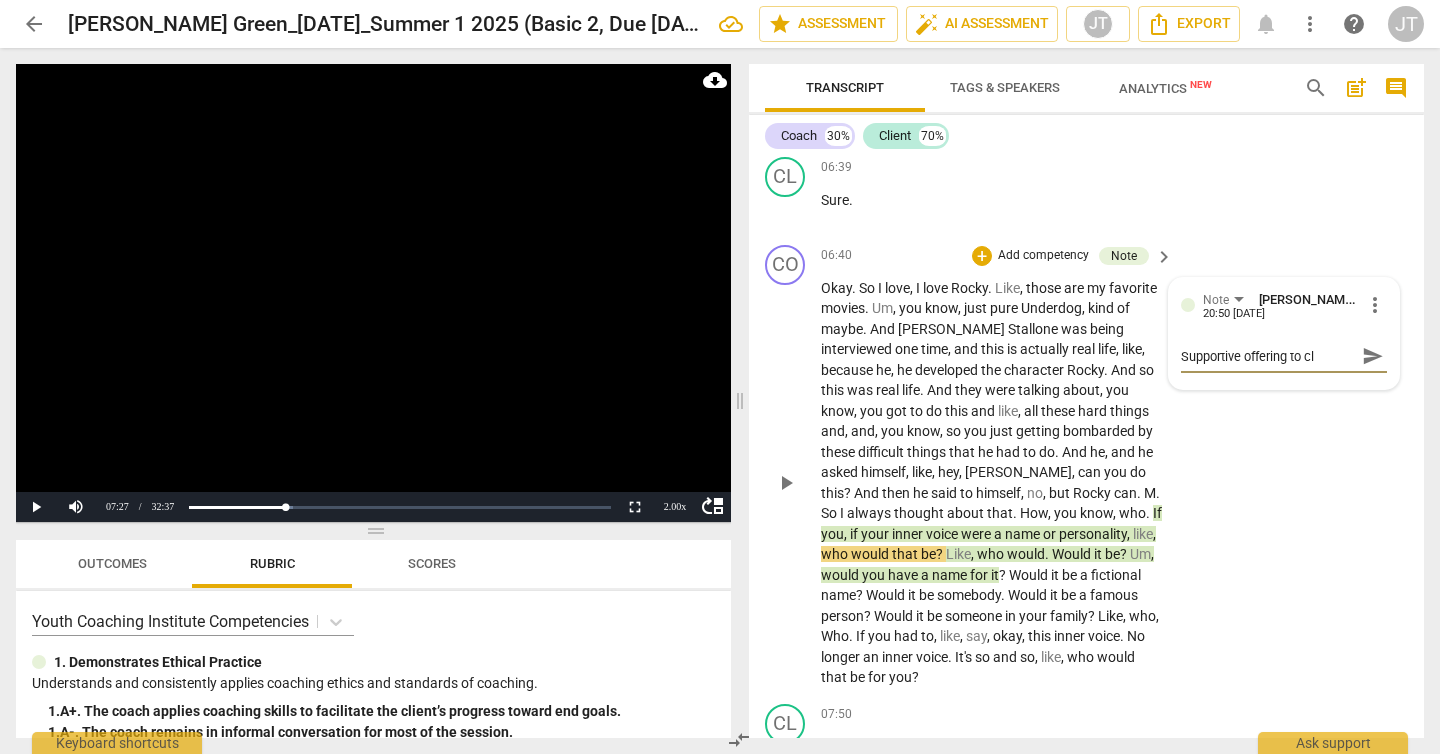 type on "Supportive offering to cli" 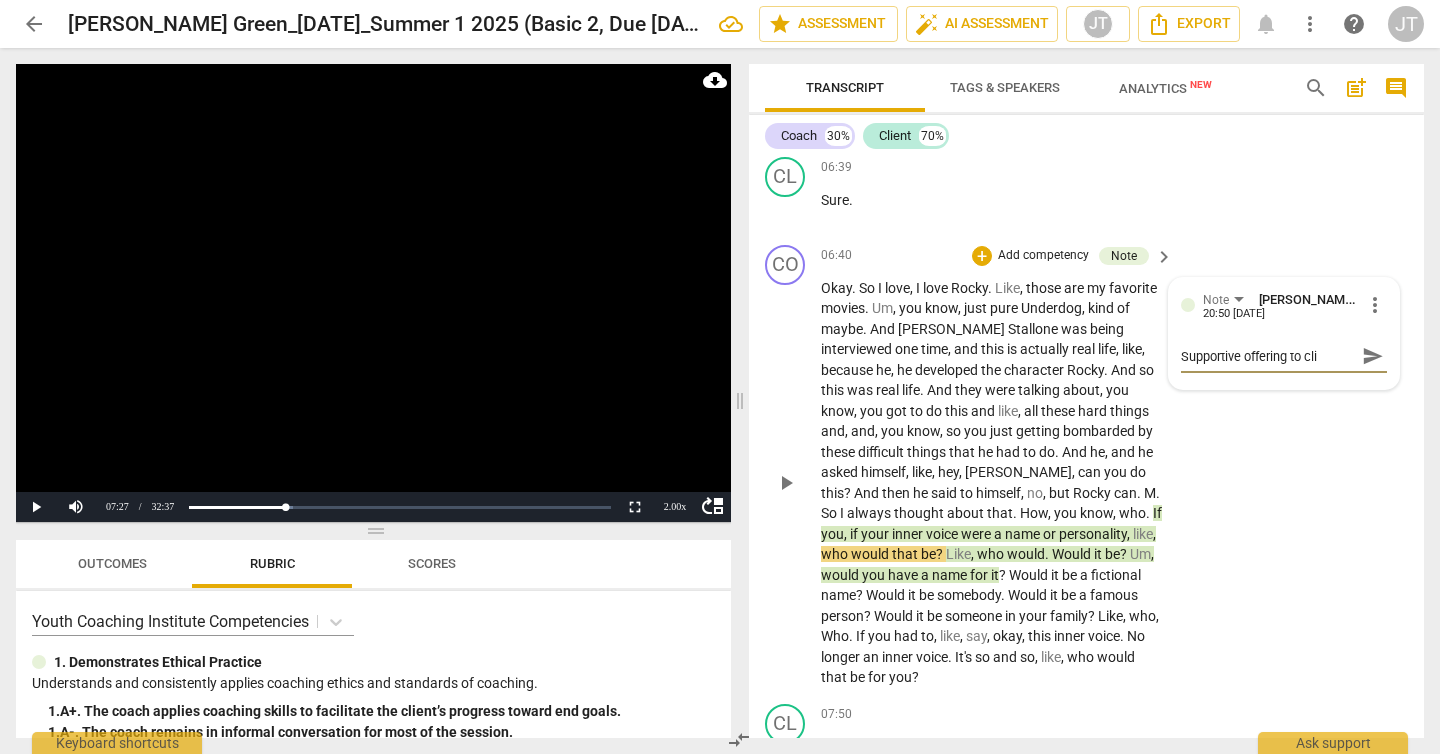 type on "Supportive offering to clie" 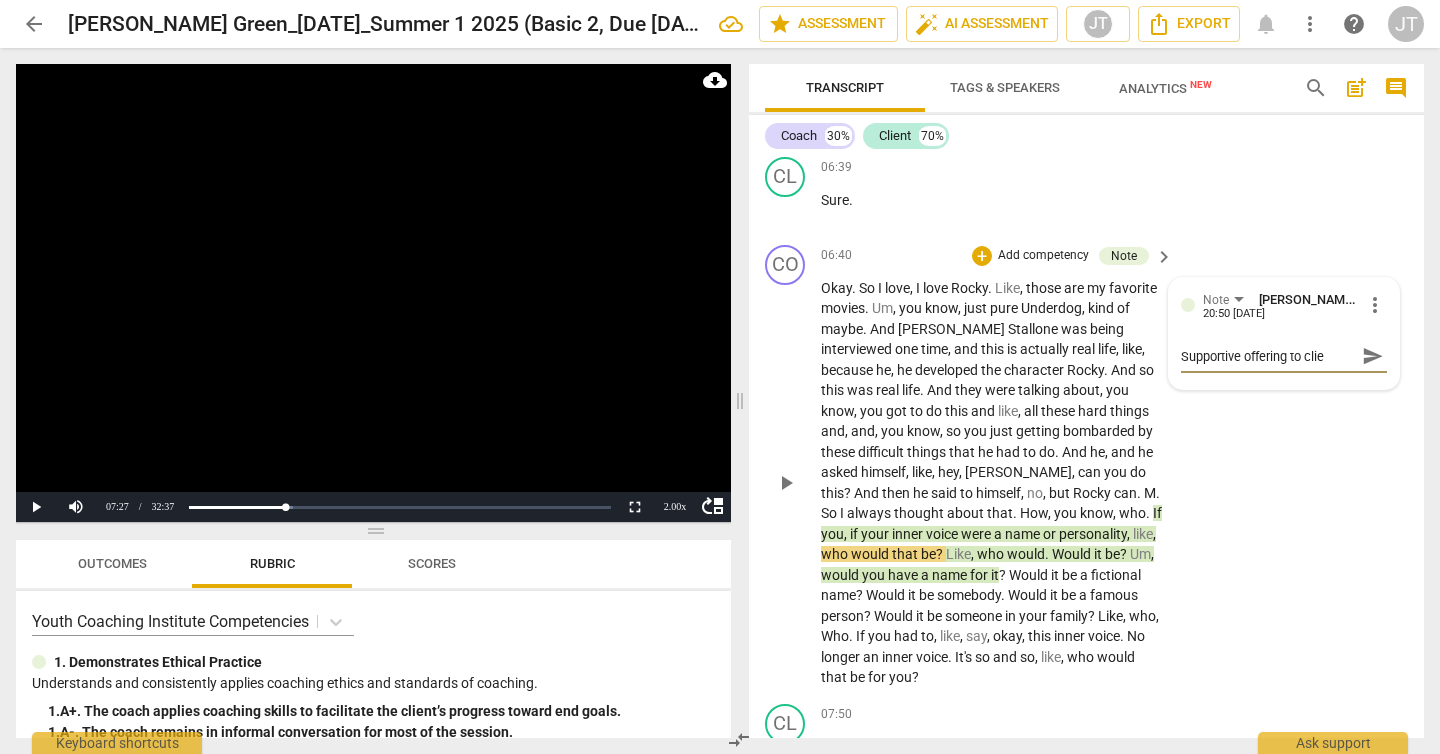 type on "Supportive offering to clien" 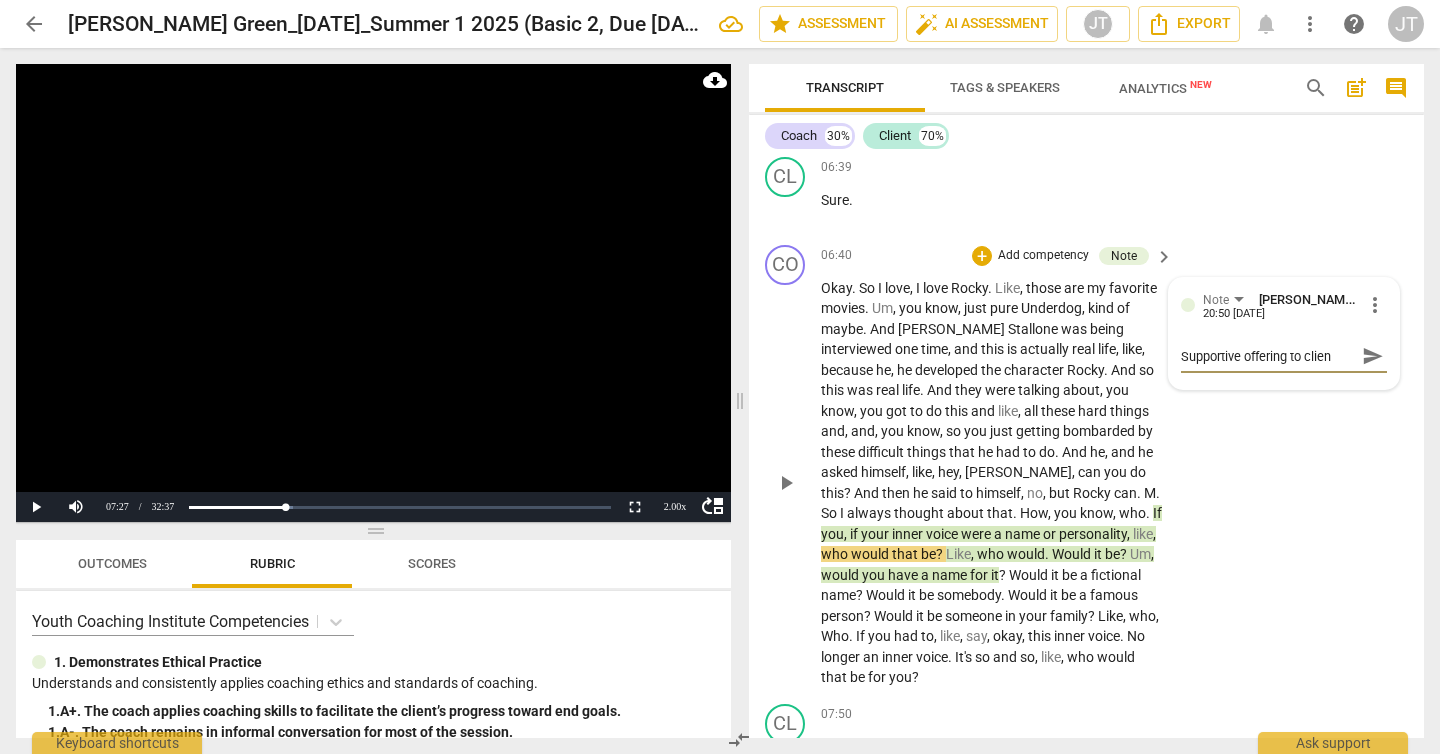 type on "Supportive offering to client" 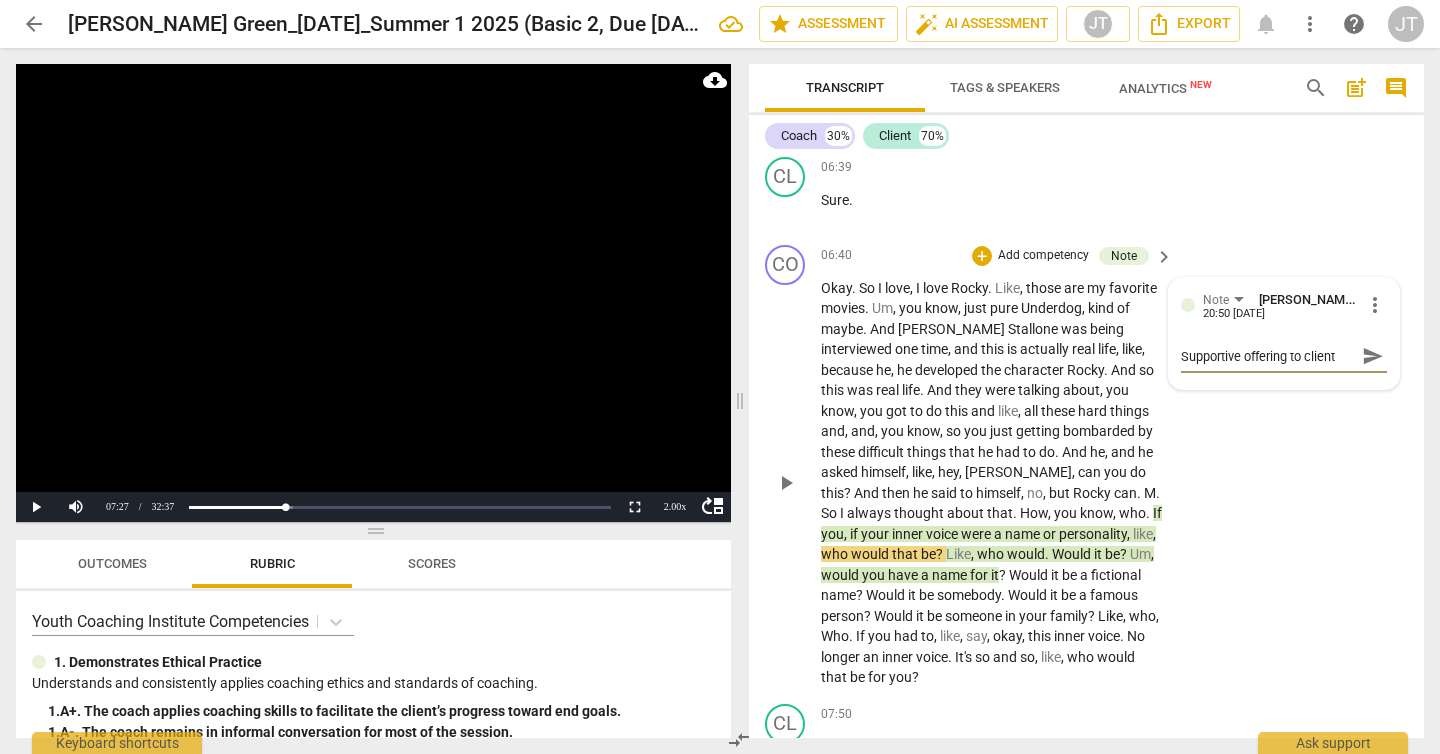 type on "Supportive offering to client" 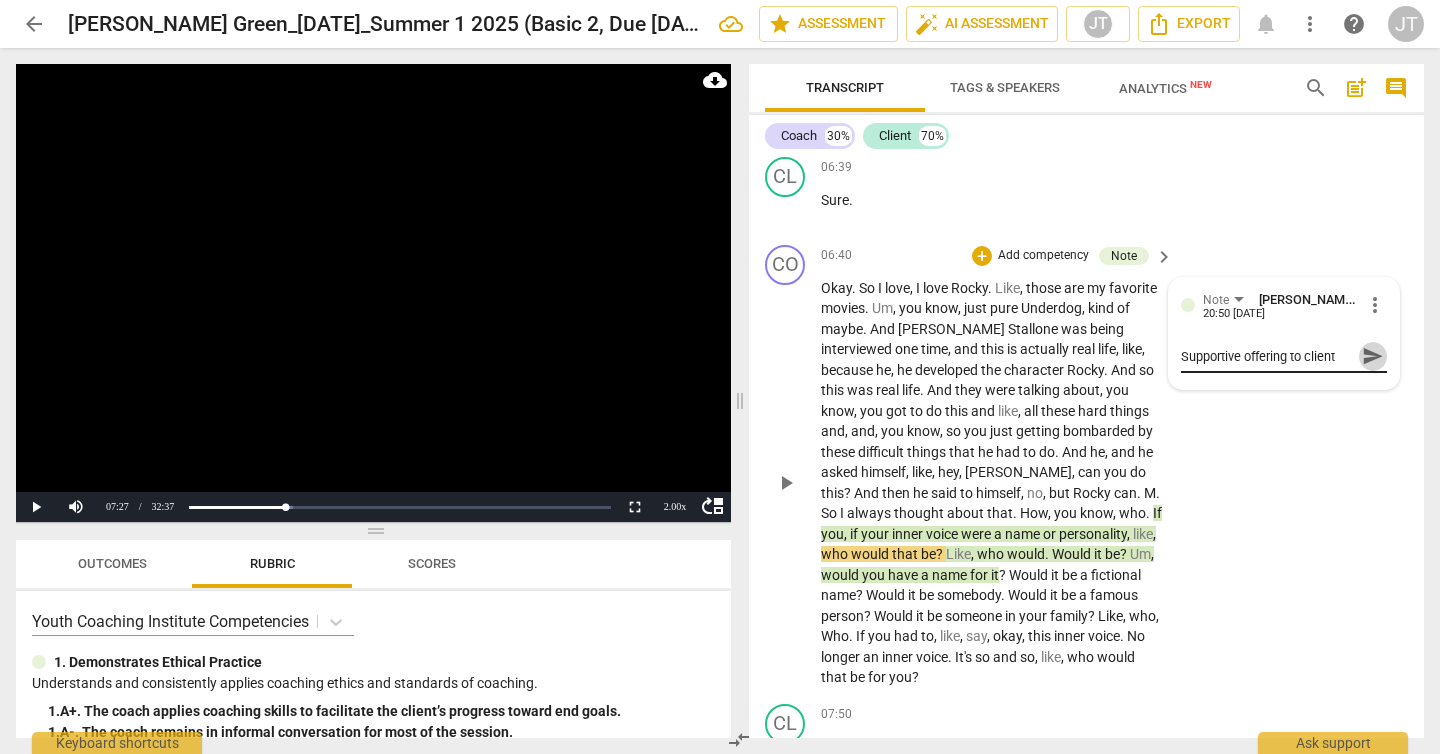 click on "send" at bounding box center (1373, 356) 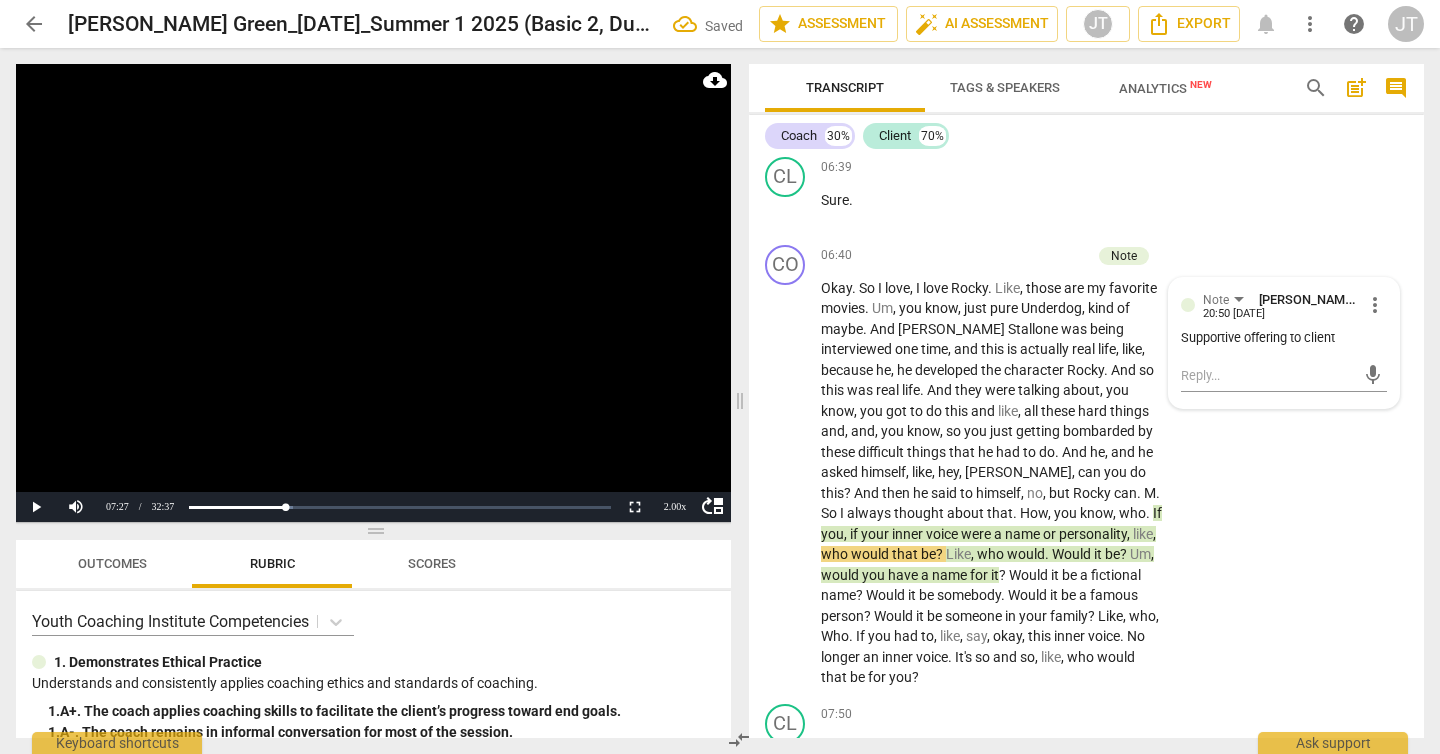 click at bounding box center [373, 293] 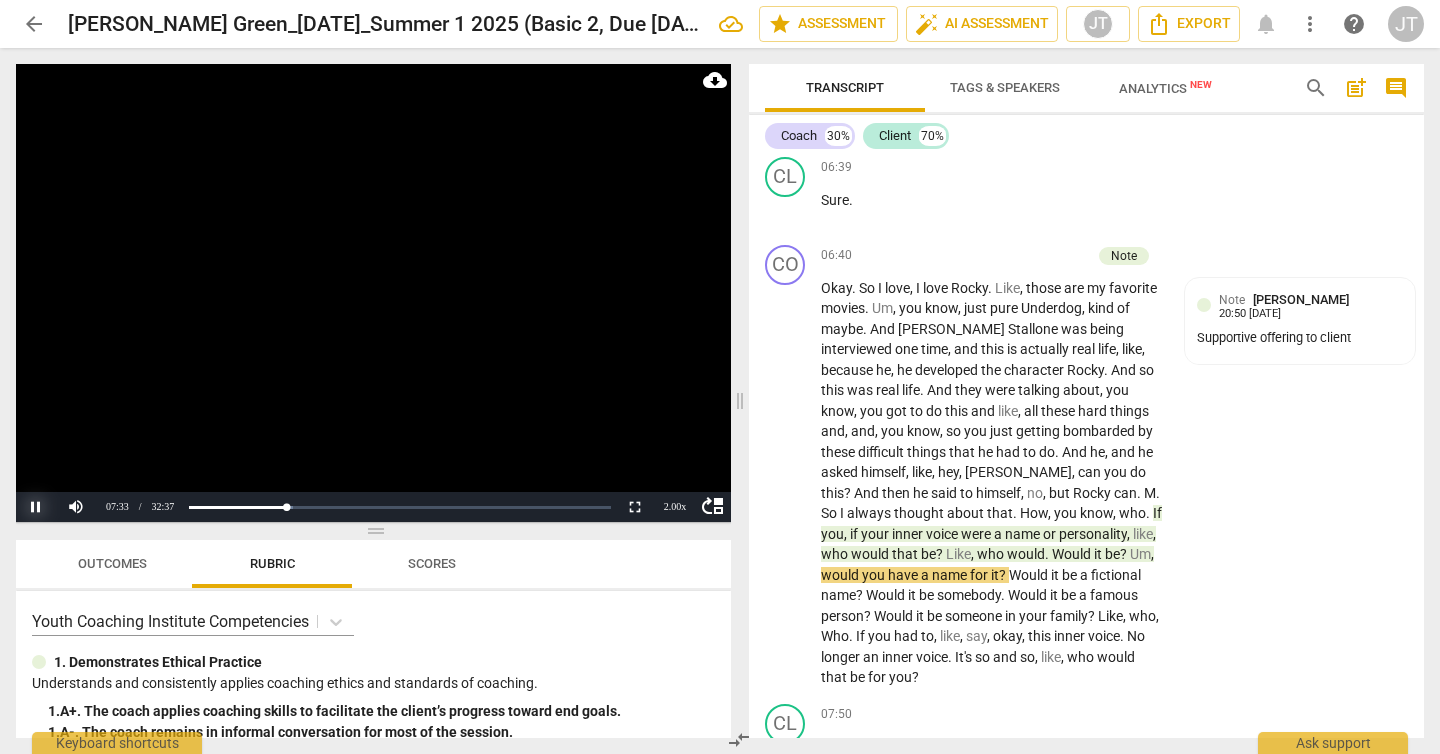 click on "Pause" at bounding box center (36, 507) 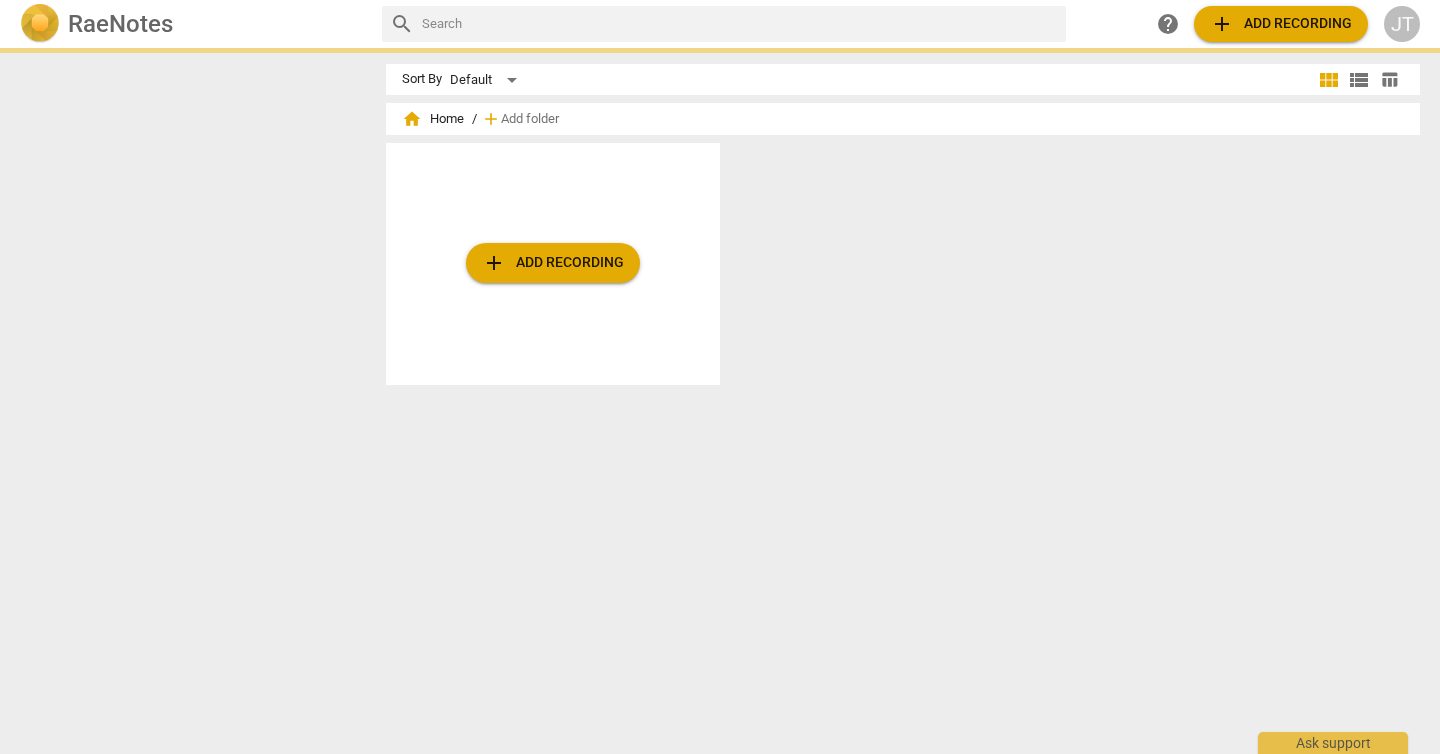 scroll, scrollTop: 0, scrollLeft: 0, axis: both 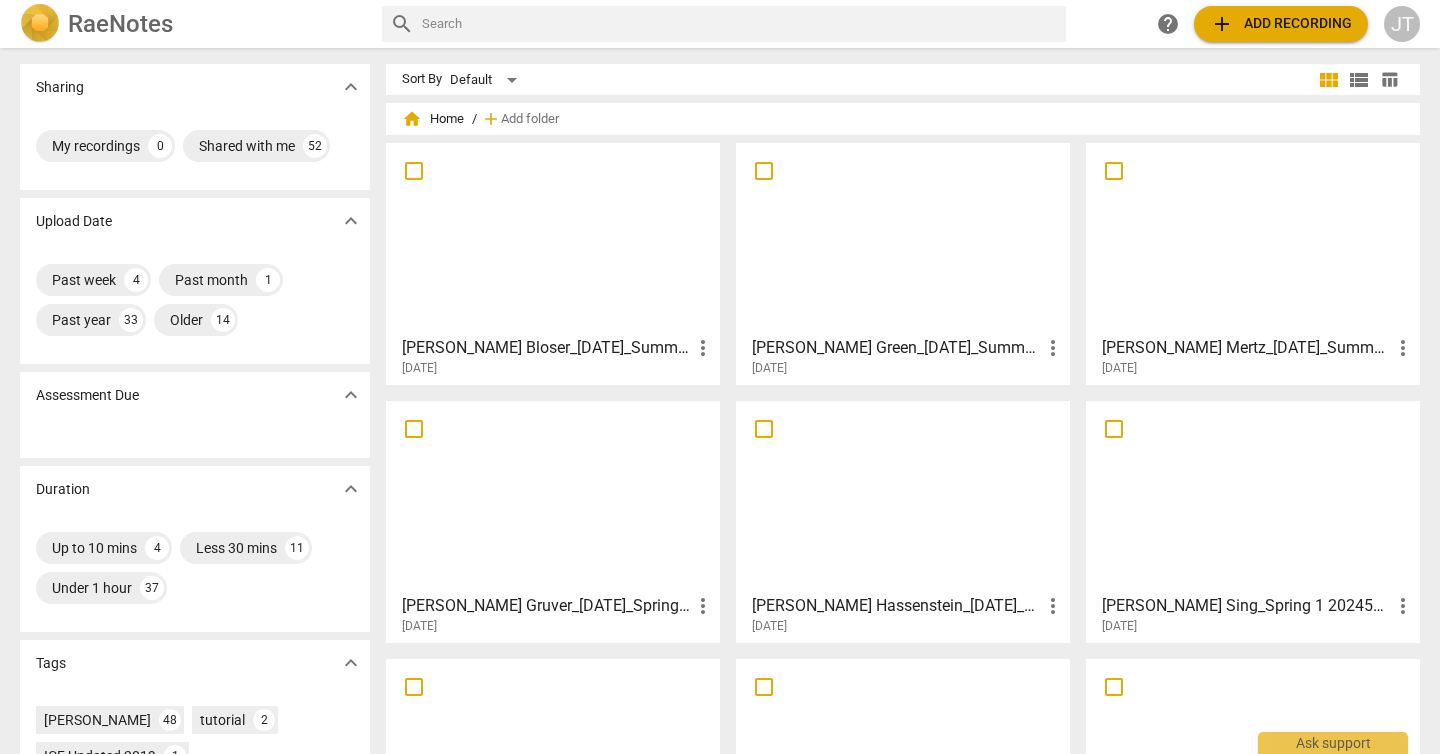 click at bounding box center [903, 238] 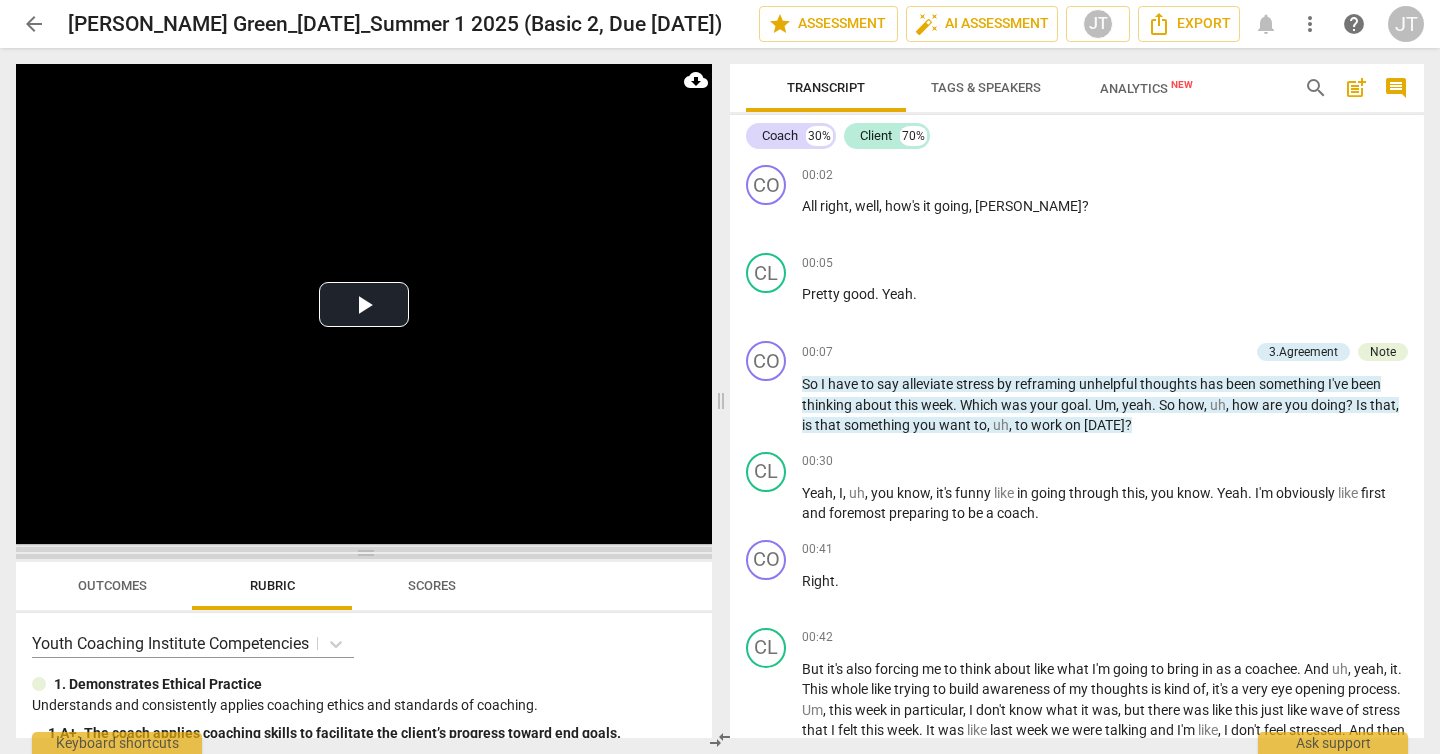 drag, startPoint x: 368, startPoint y: 269, endPoint x: 358, endPoint y: 555, distance: 286.17477 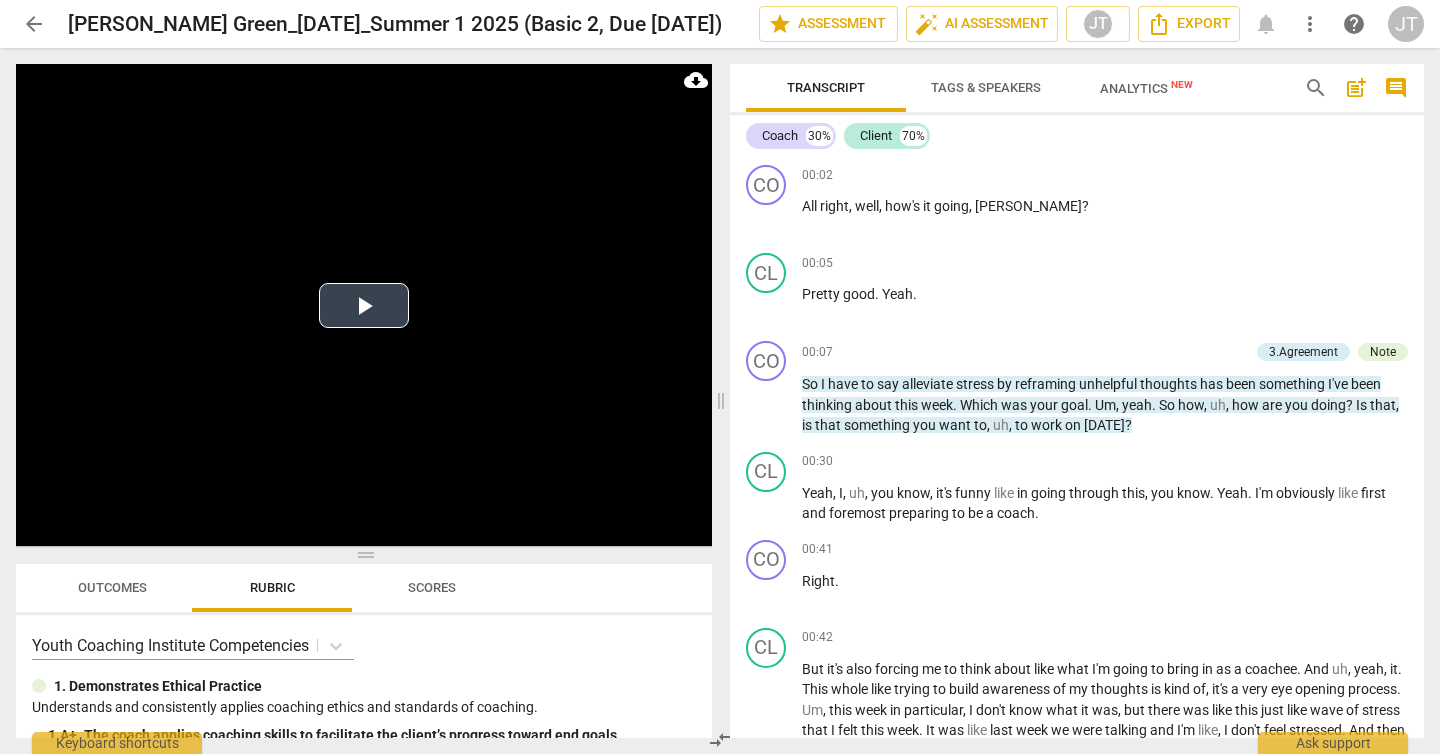 click on "Play Video" at bounding box center (364, 305) 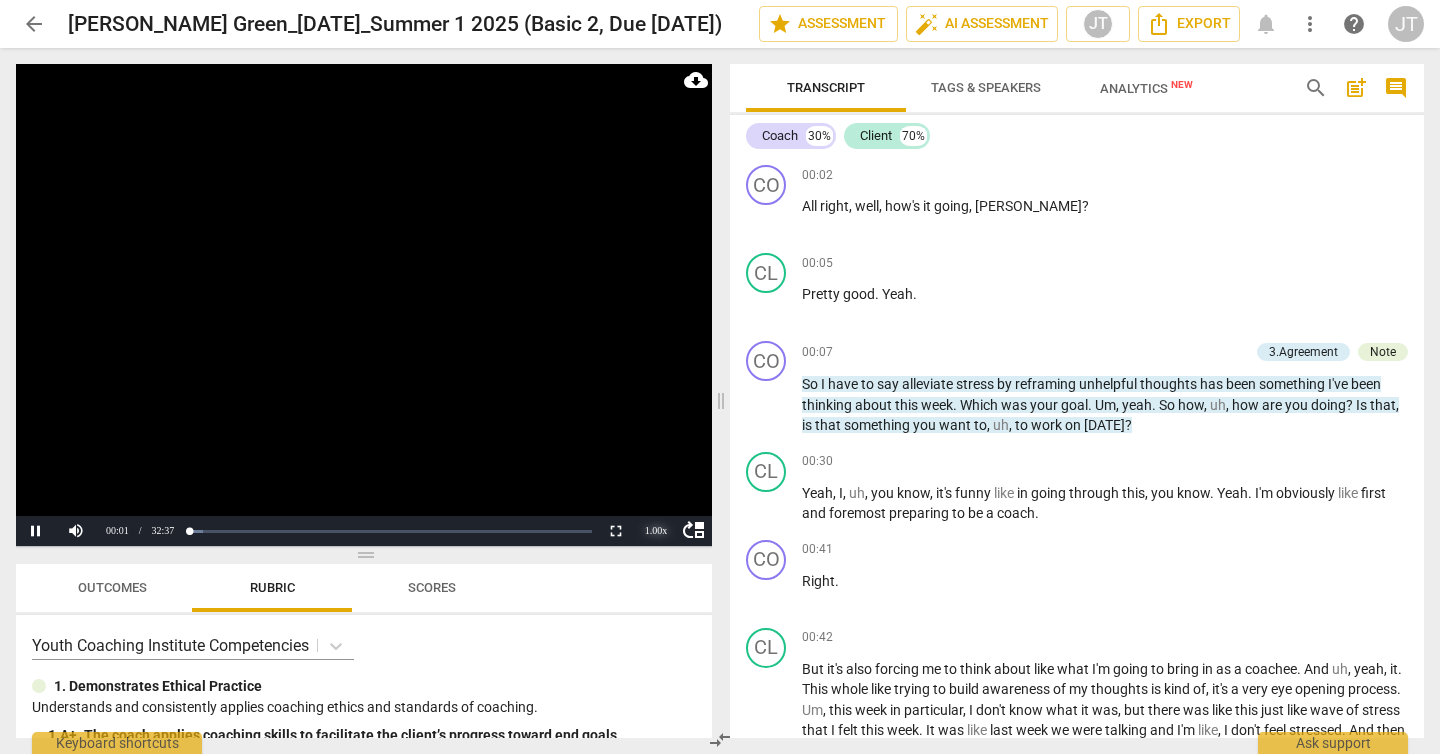 click on "1.00 x" at bounding box center [656, 531] 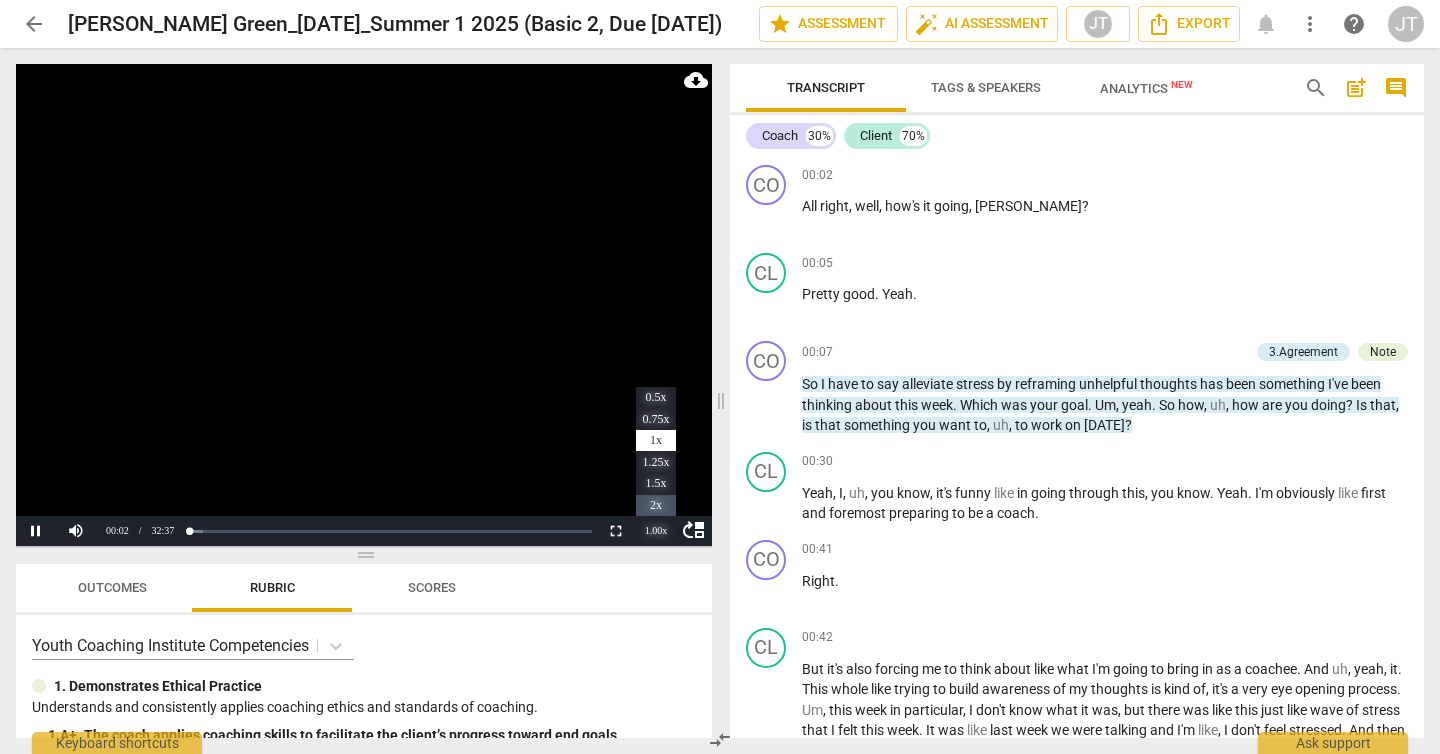 click on "2x" at bounding box center (656, 506) 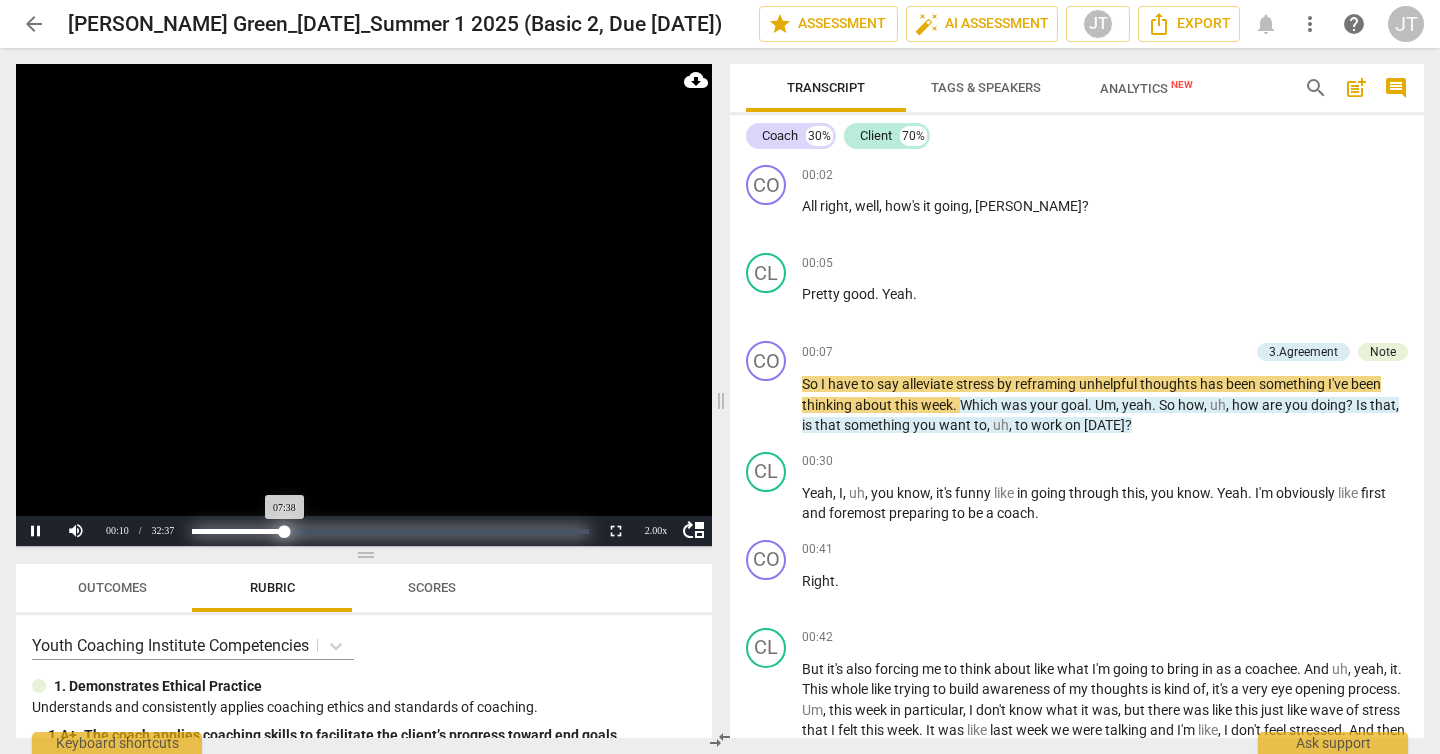 click on "Loaded : 0% Progress :  23.43%" at bounding box center [390, 531] 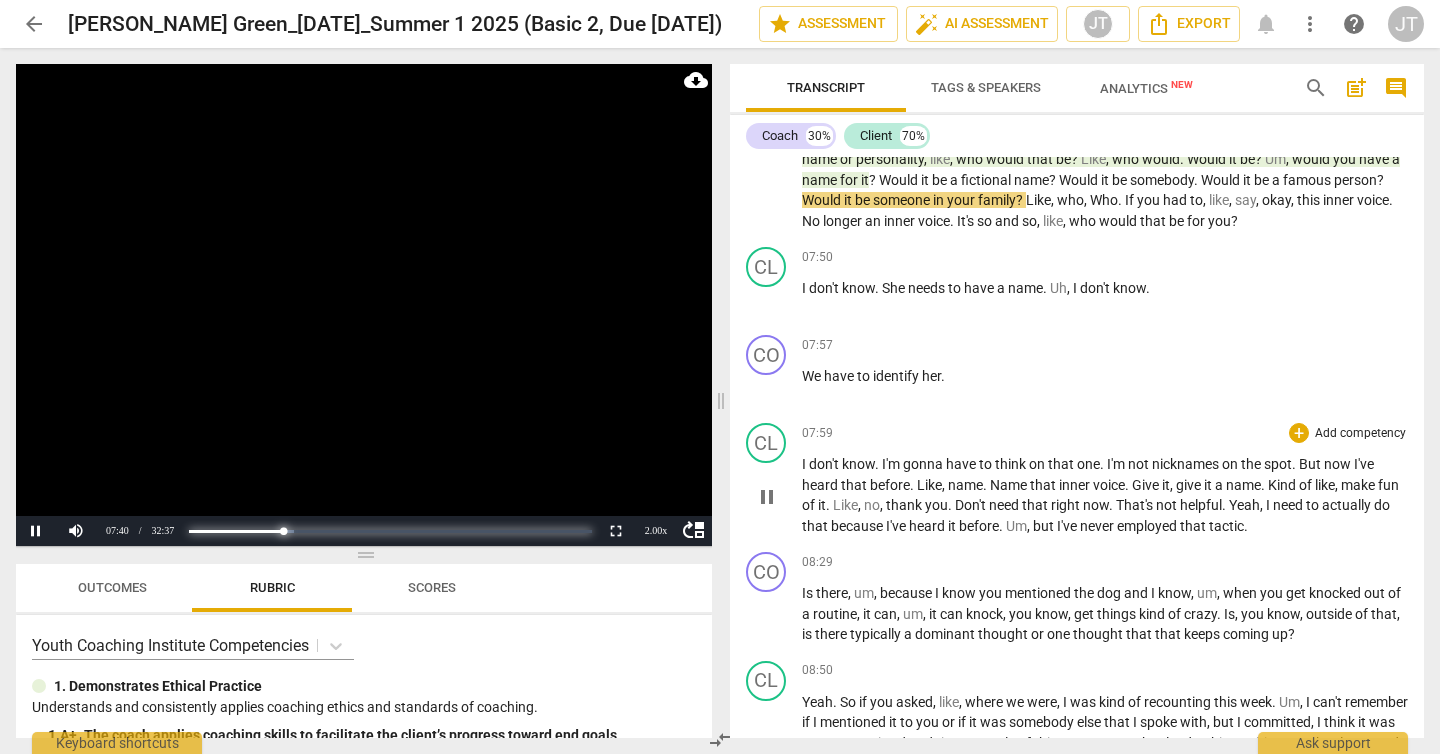 scroll, scrollTop: 2394, scrollLeft: 0, axis: vertical 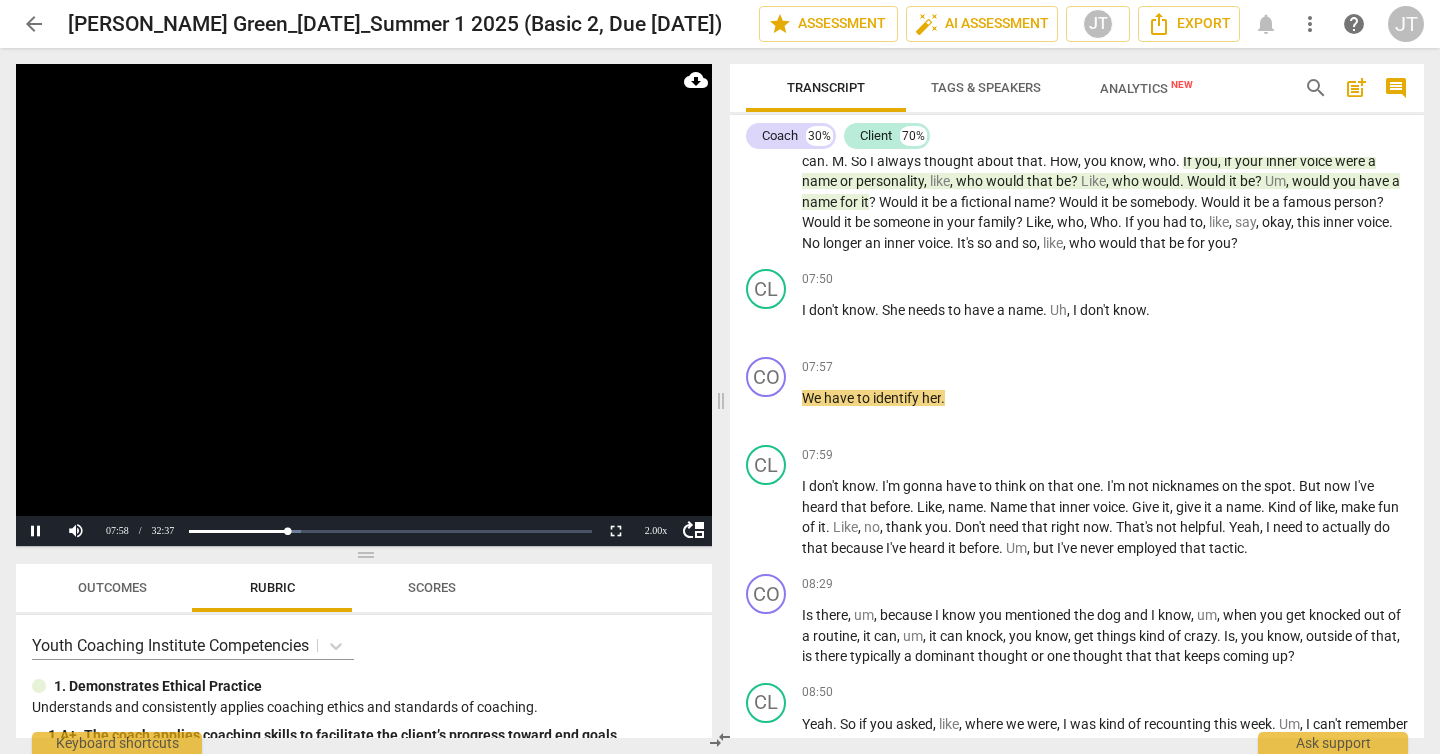 click at bounding box center (364, 305) 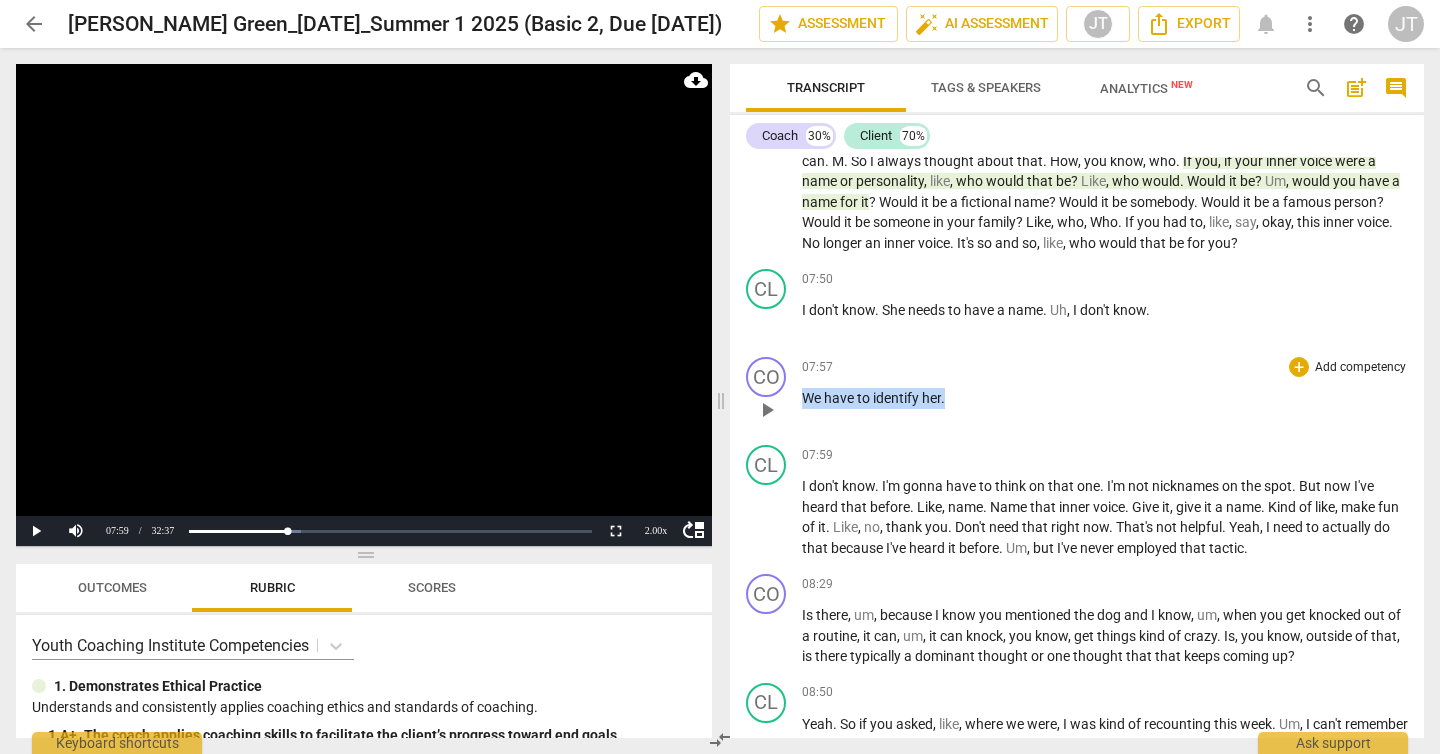 drag, startPoint x: 802, startPoint y: 440, endPoint x: 950, endPoint y: 444, distance: 148.05405 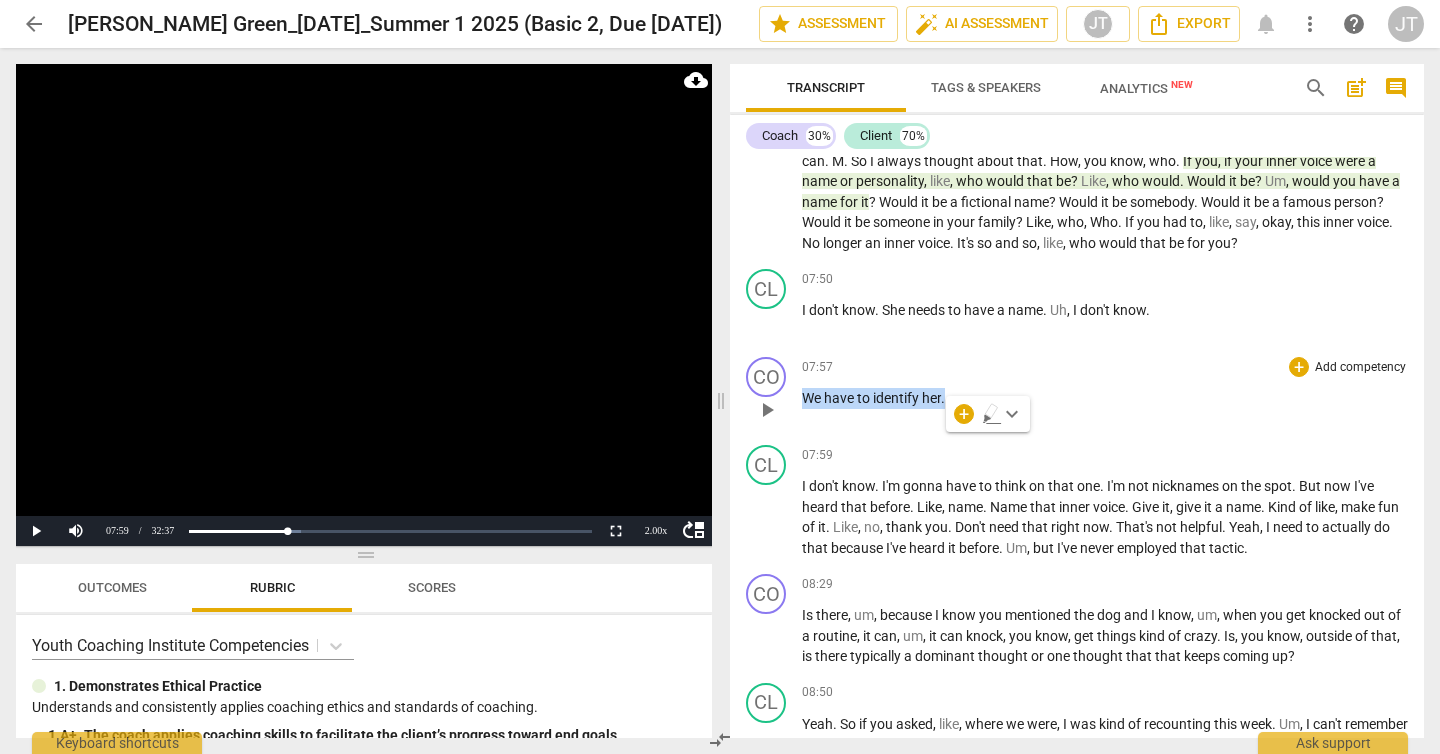 click on "Add competency" at bounding box center [1360, 368] 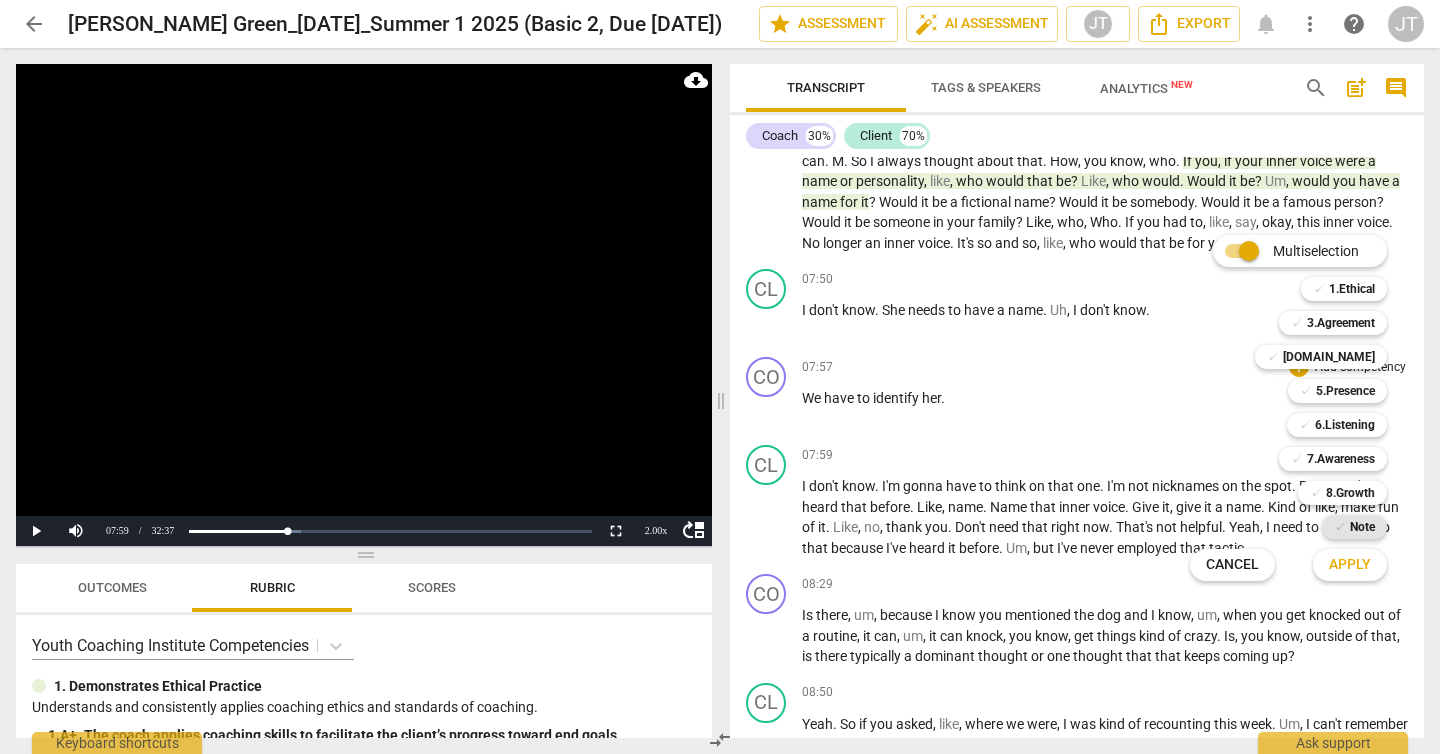 click on "Note" at bounding box center (1362, 527) 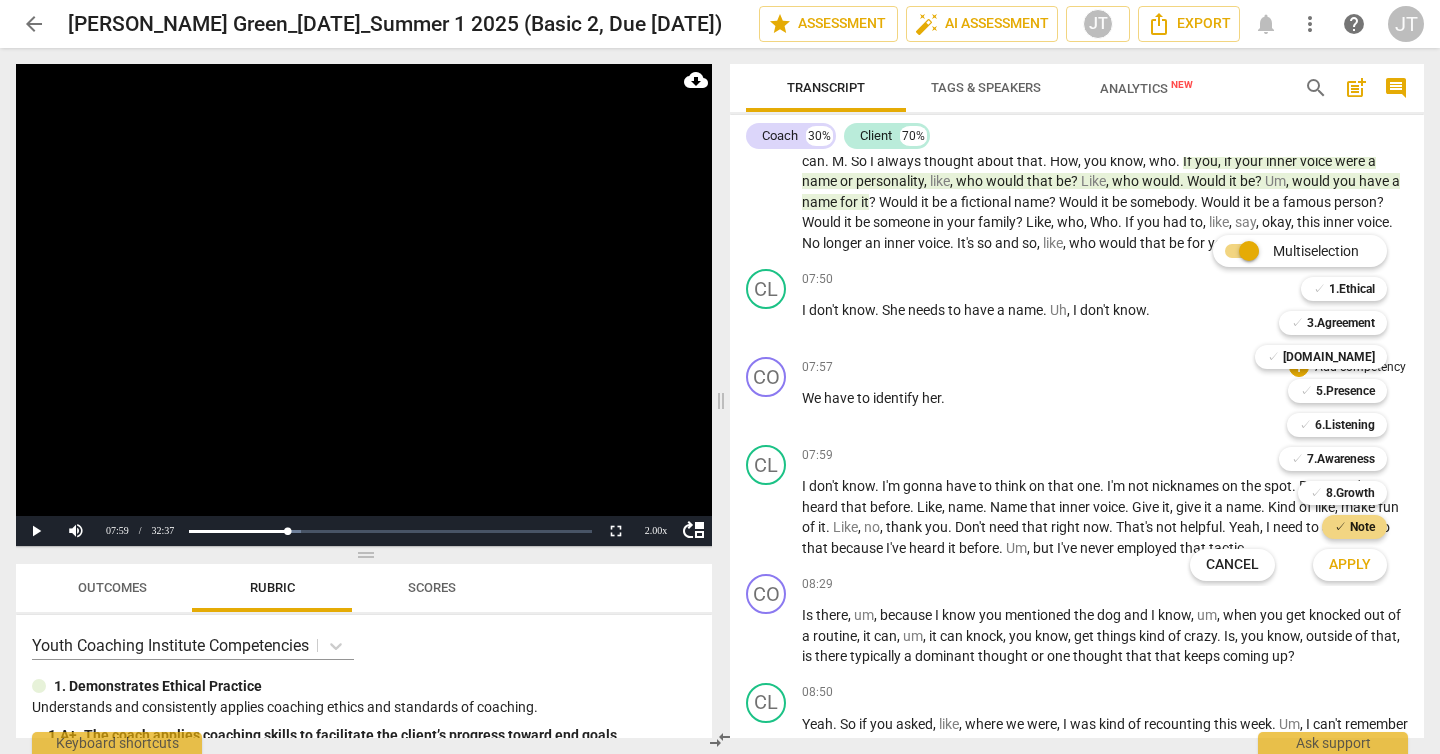click on "Apply" at bounding box center [1350, 565] 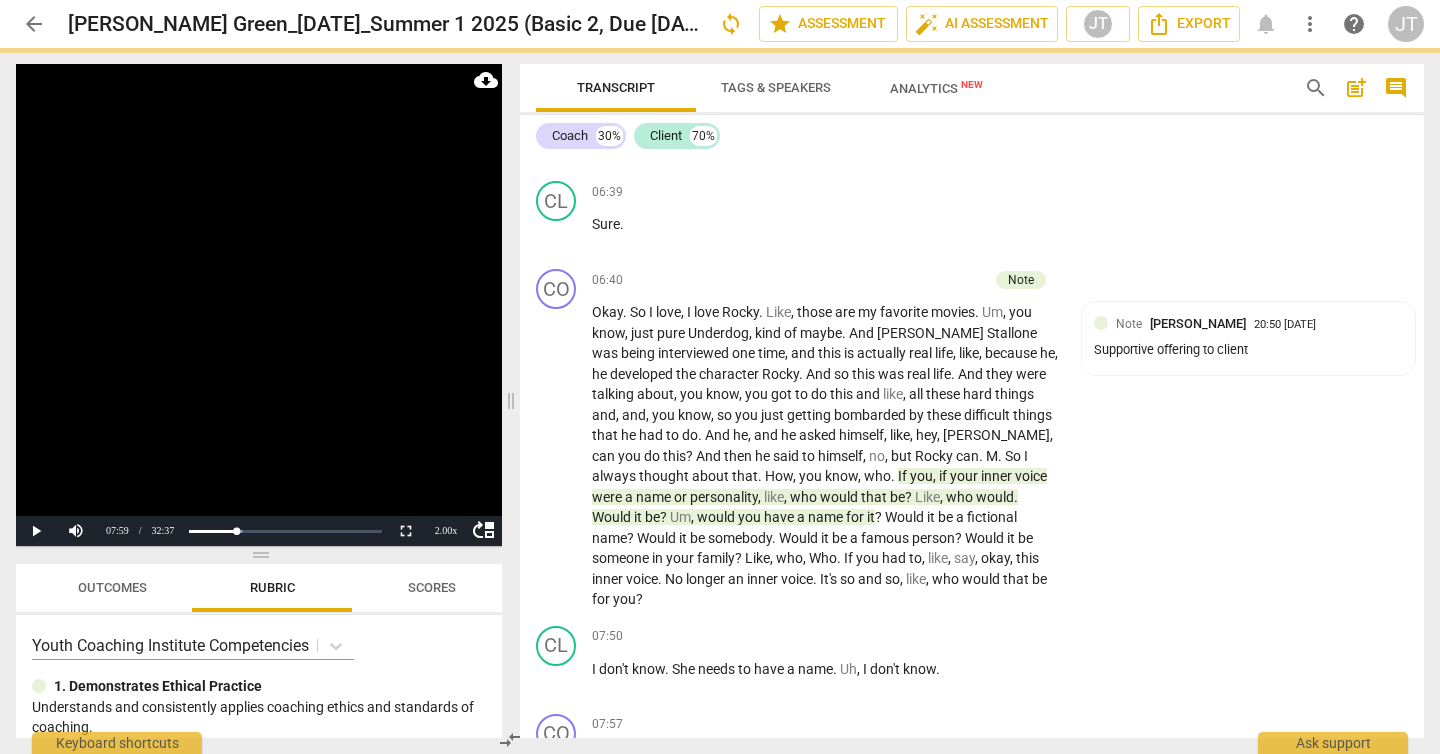 scroll, scrollTop: 2678, scrollLeft: 0, axis: vertical 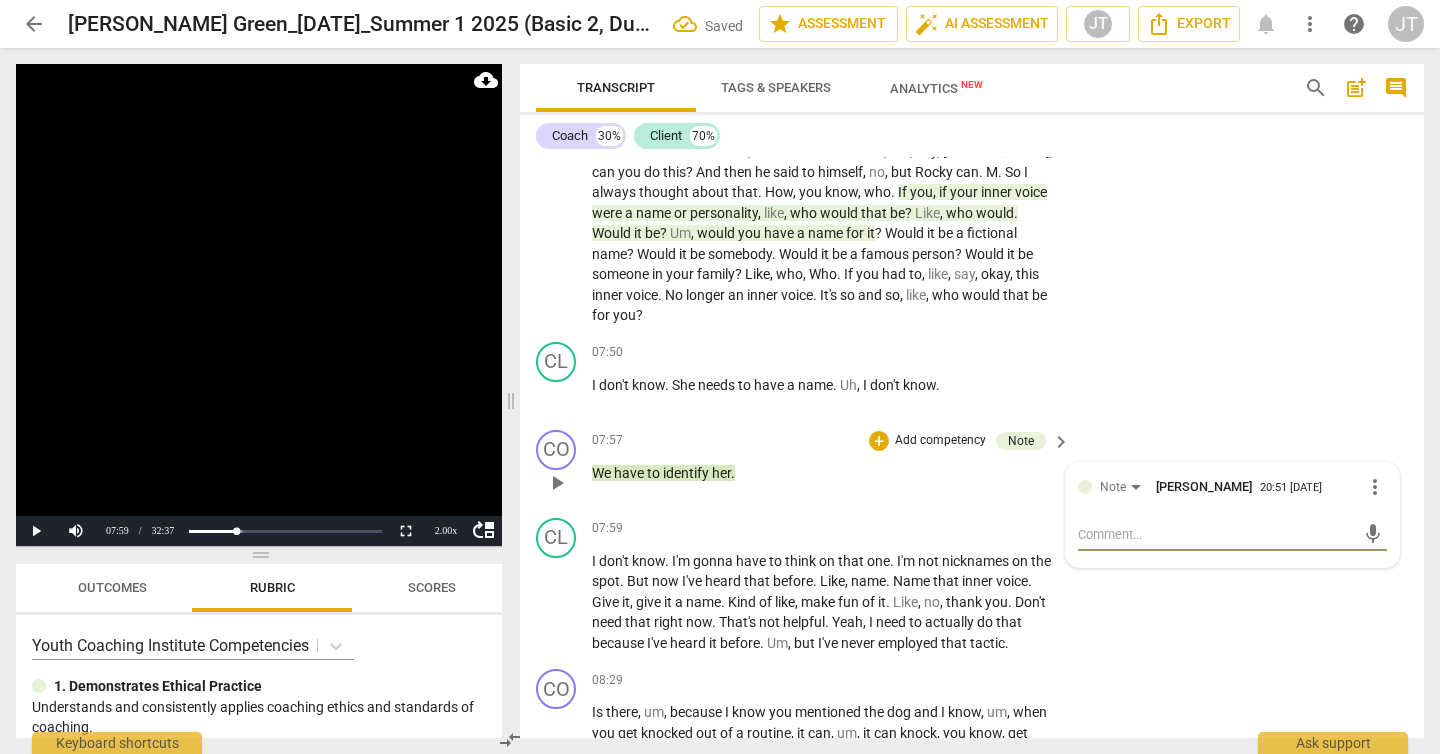type on "C" 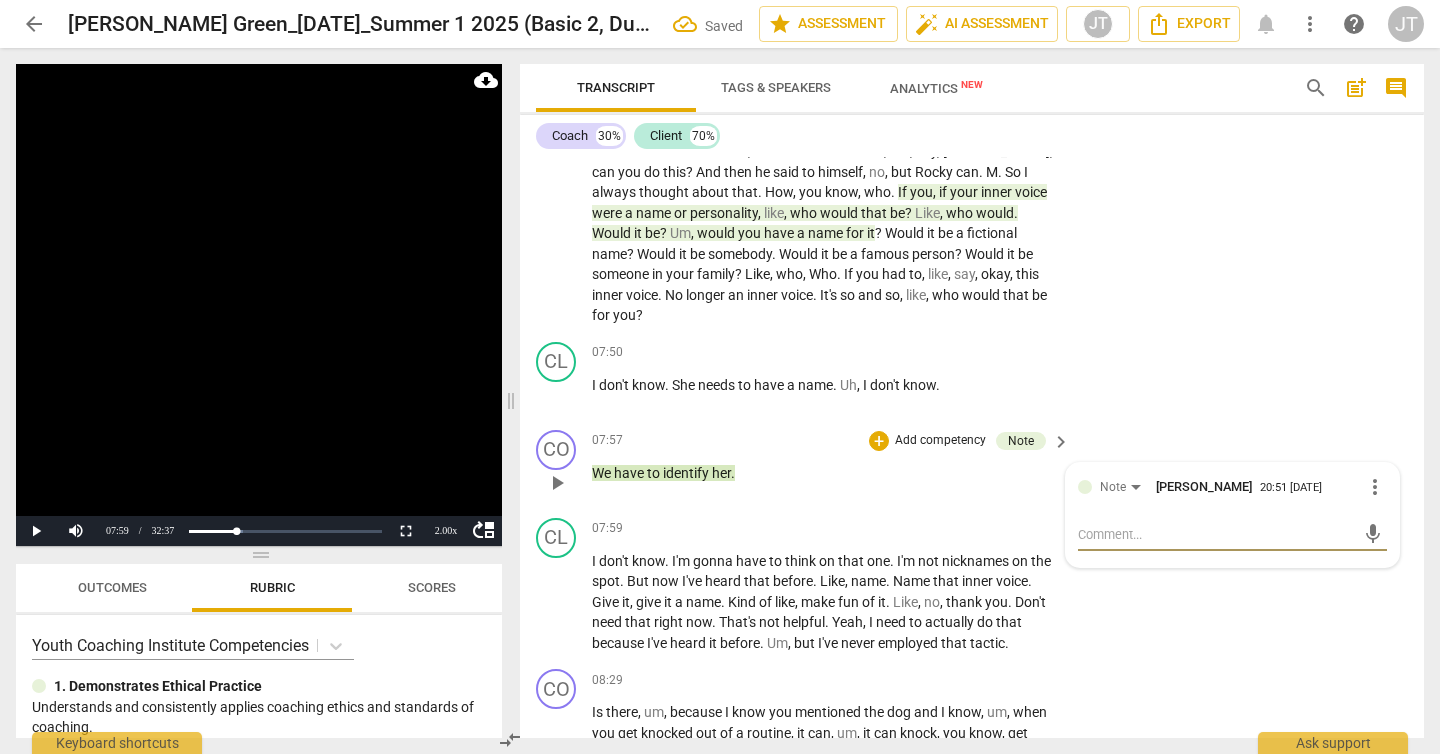 type on "C" 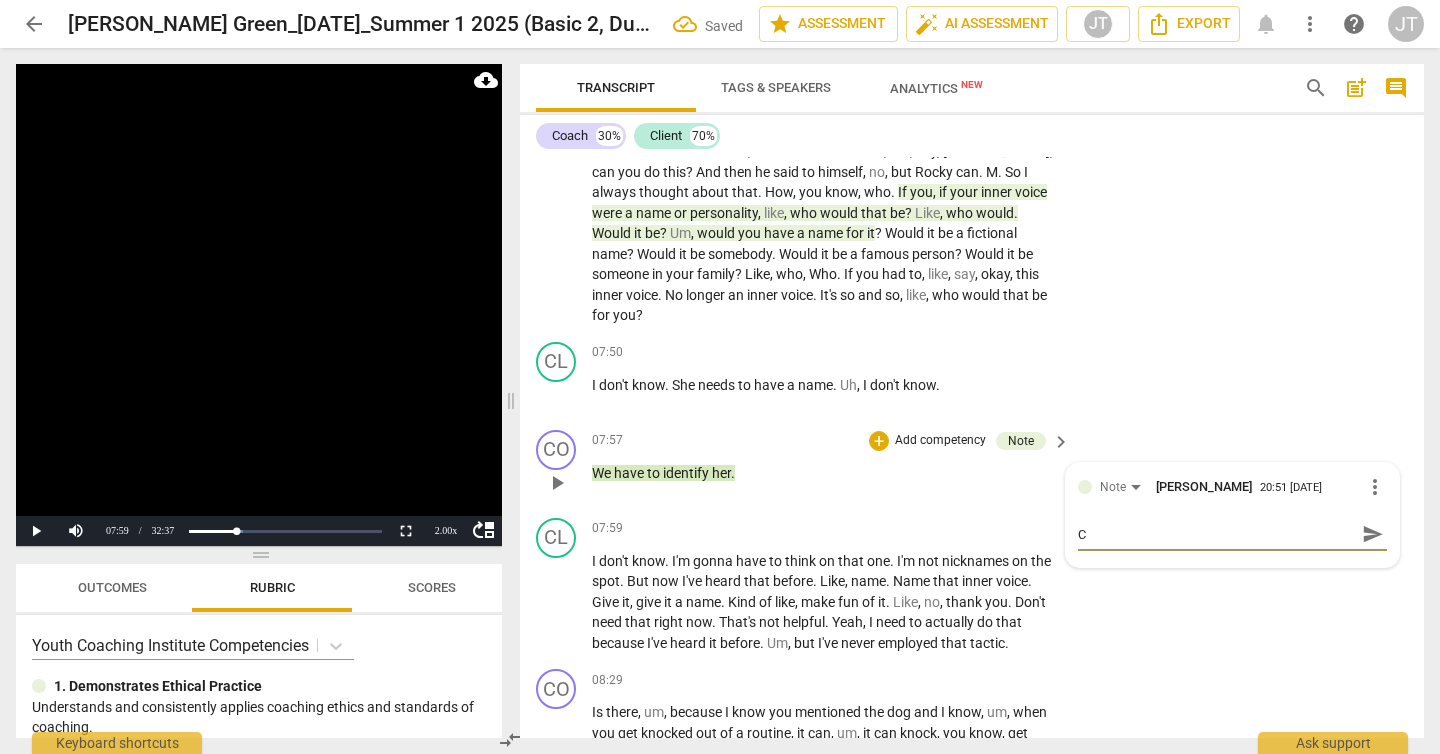 type on "Co" 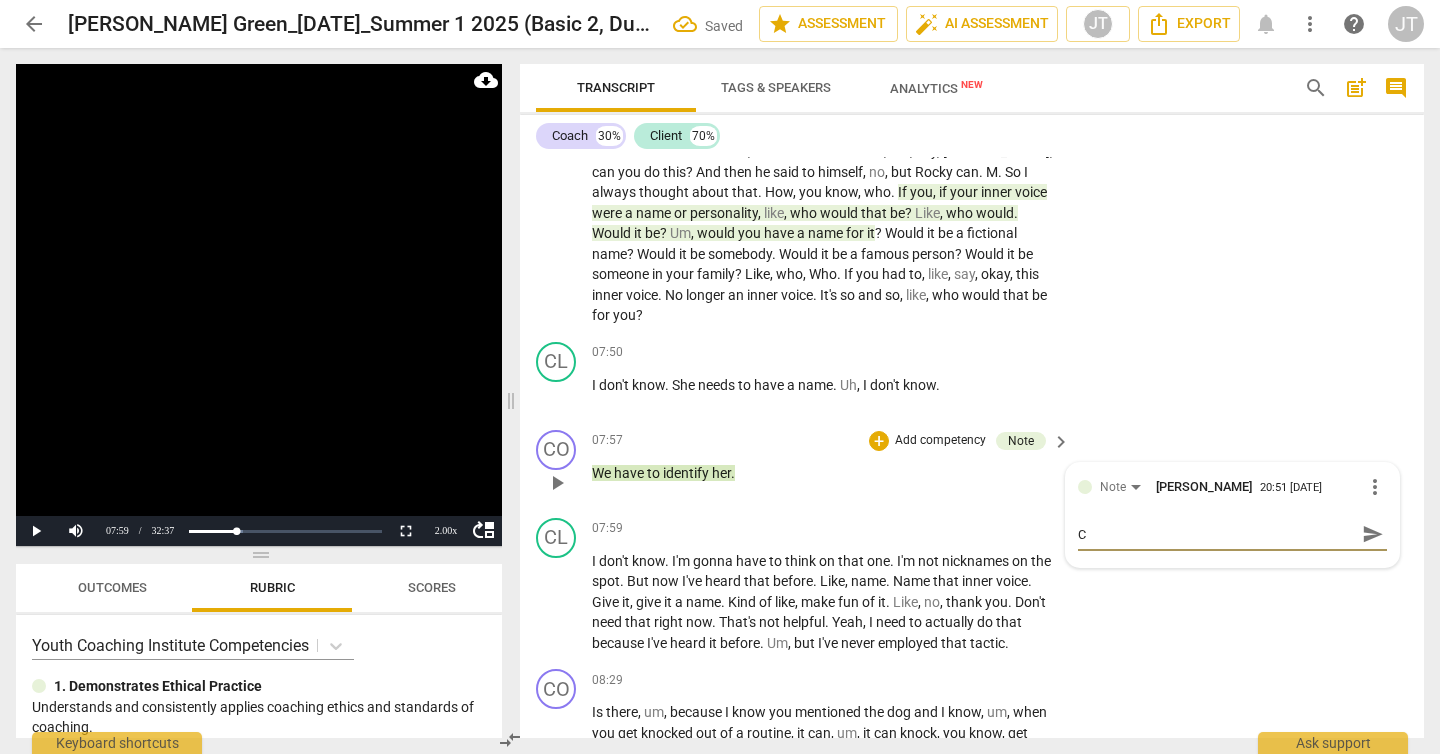 type on "Co" 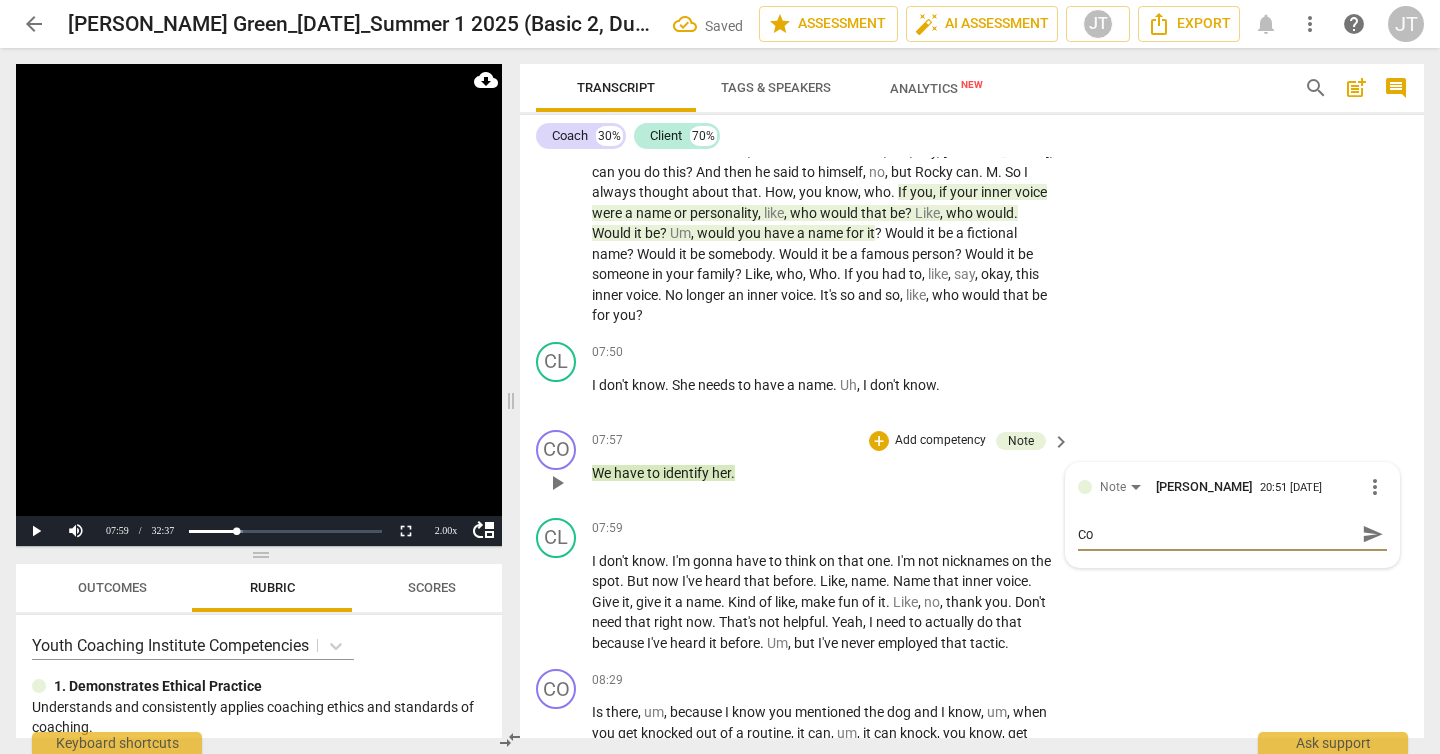 type on "Coa" 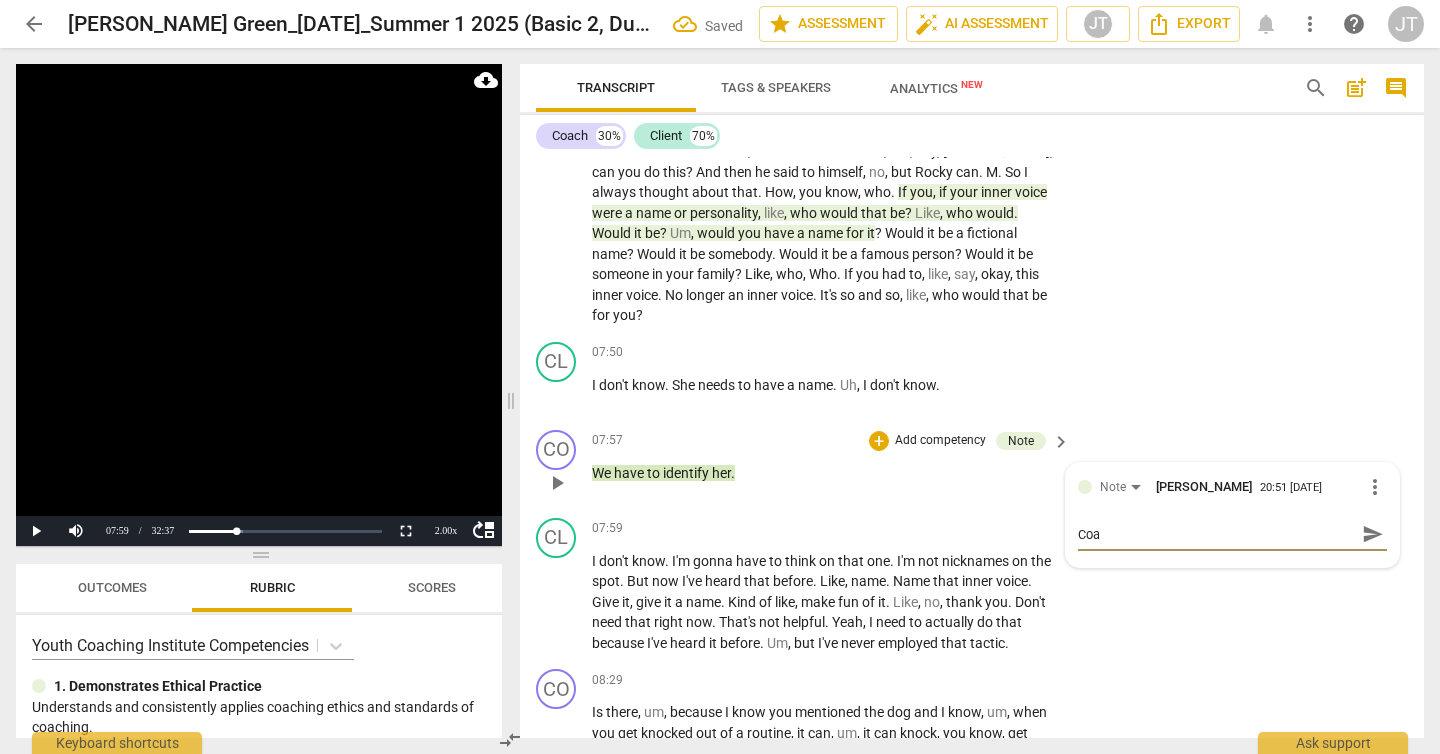 type on "Coac" 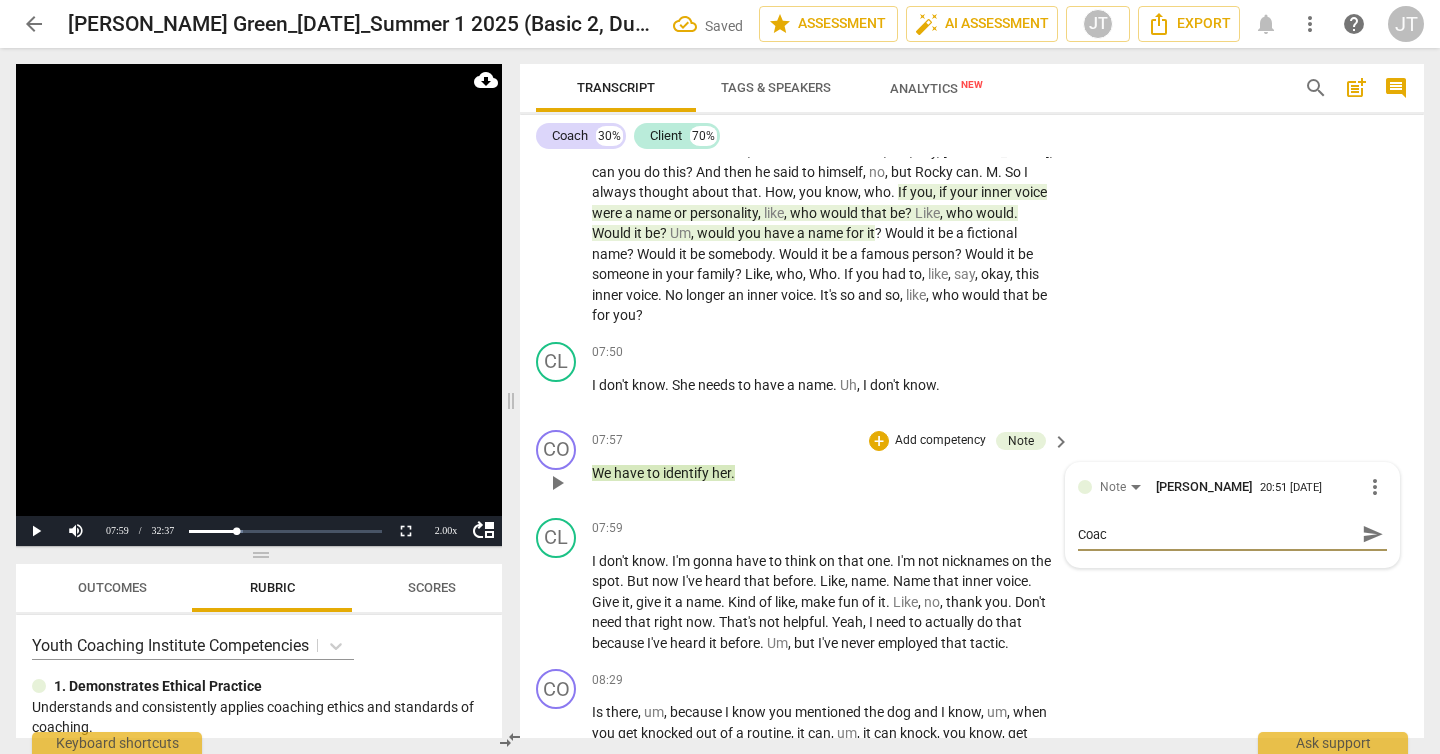 type on "Coach" 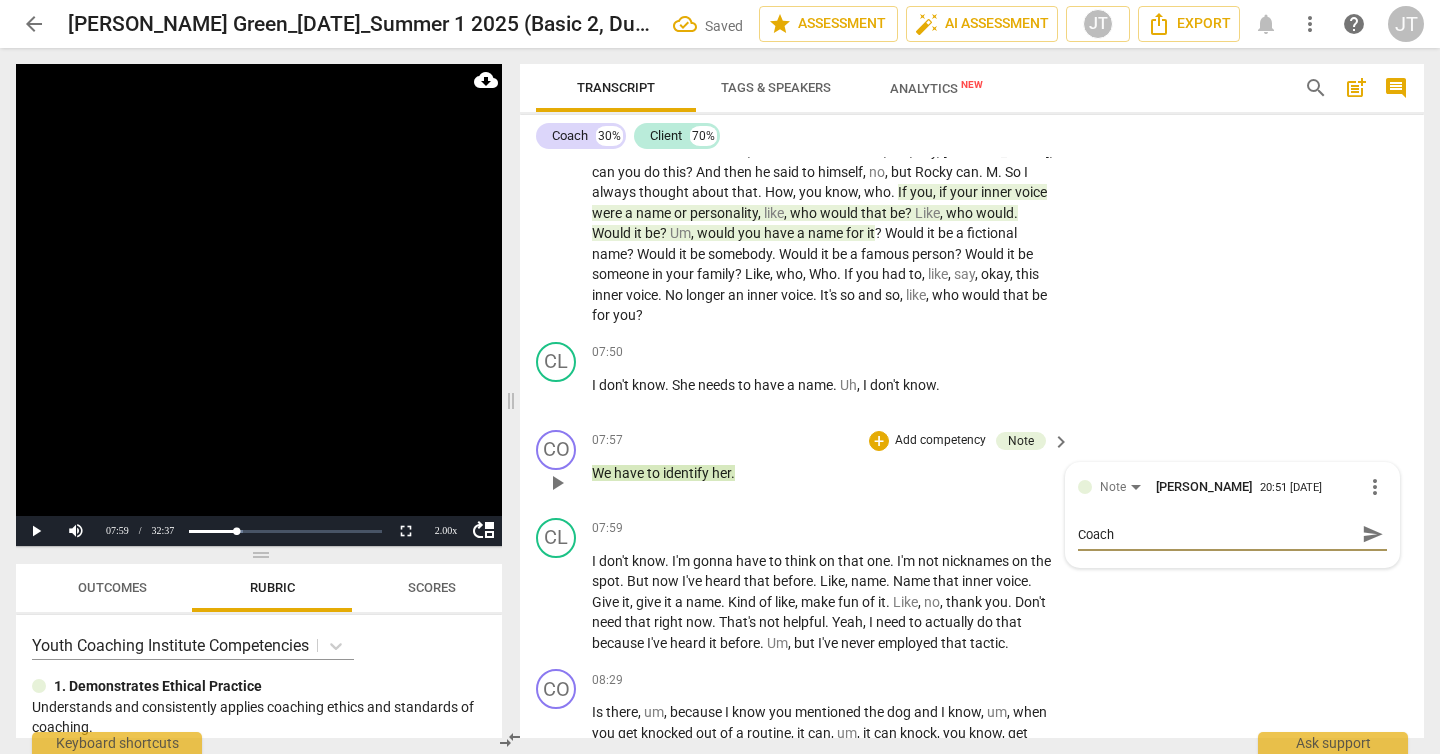 type on "Coach" 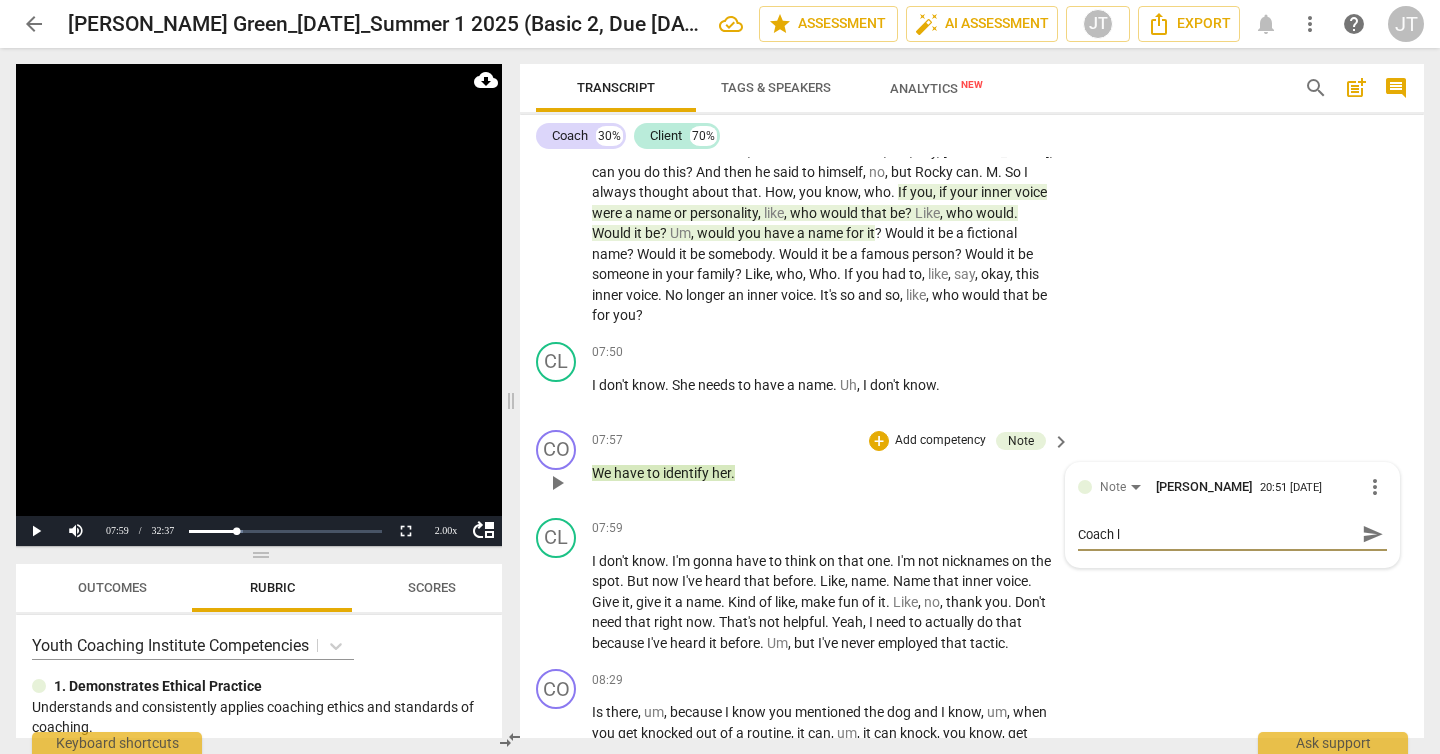 type on "Coach le" 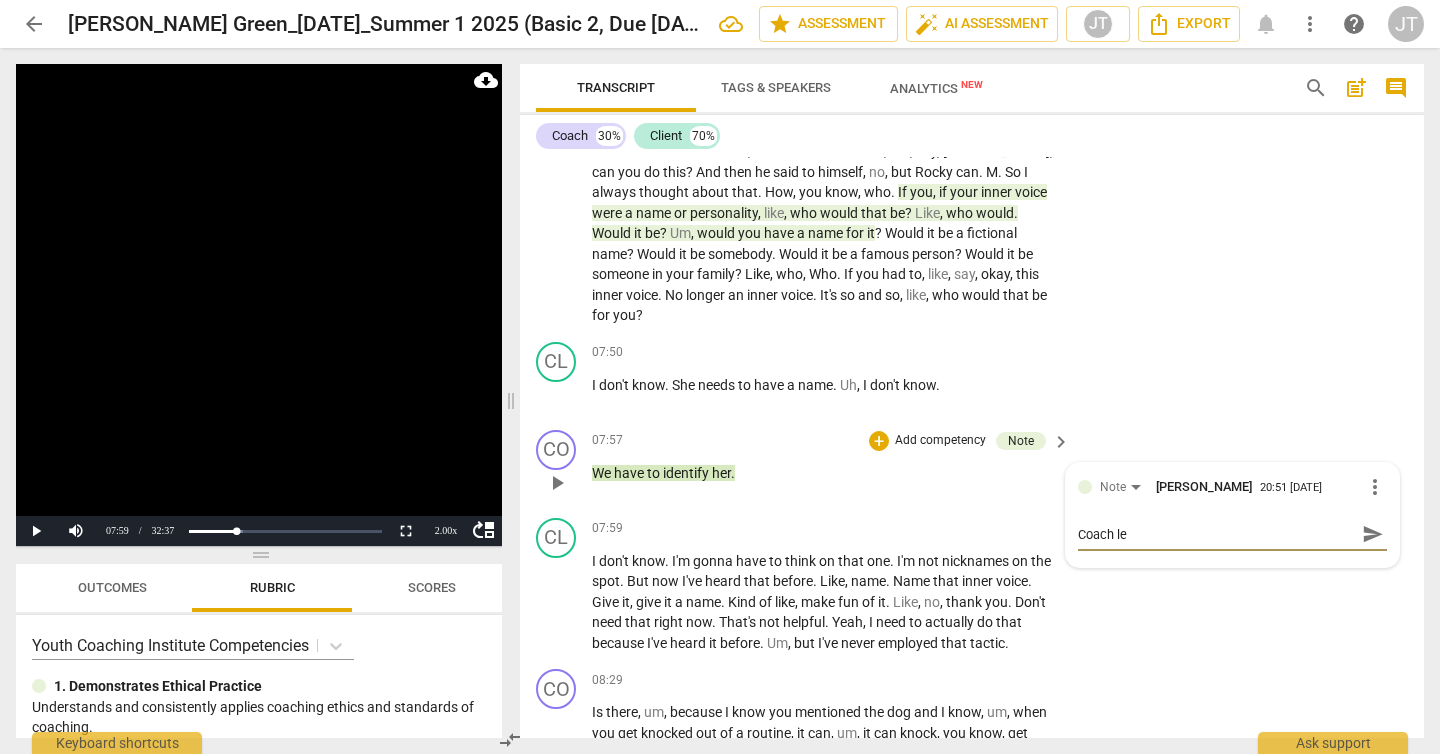 type on "Coach [PERSON_NAME]" 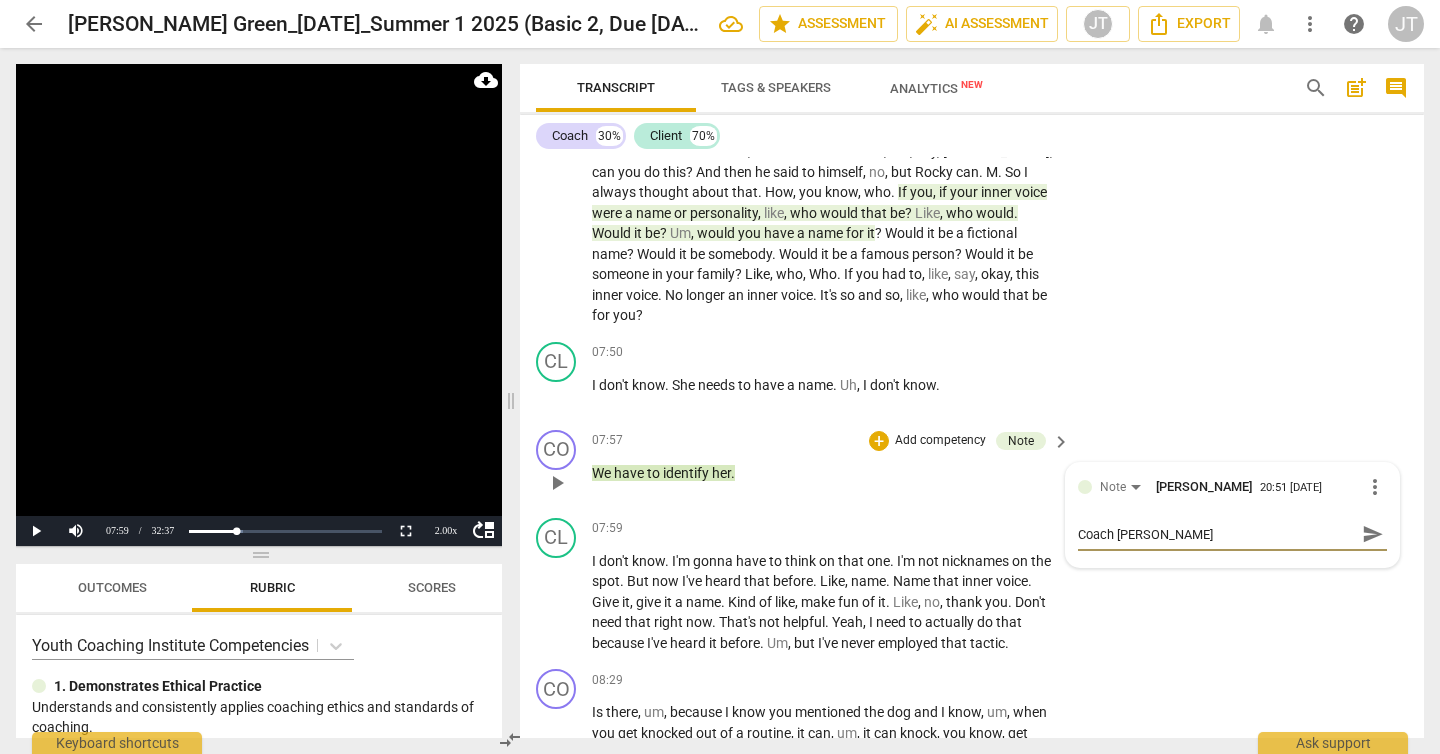 type on "Coach lead" 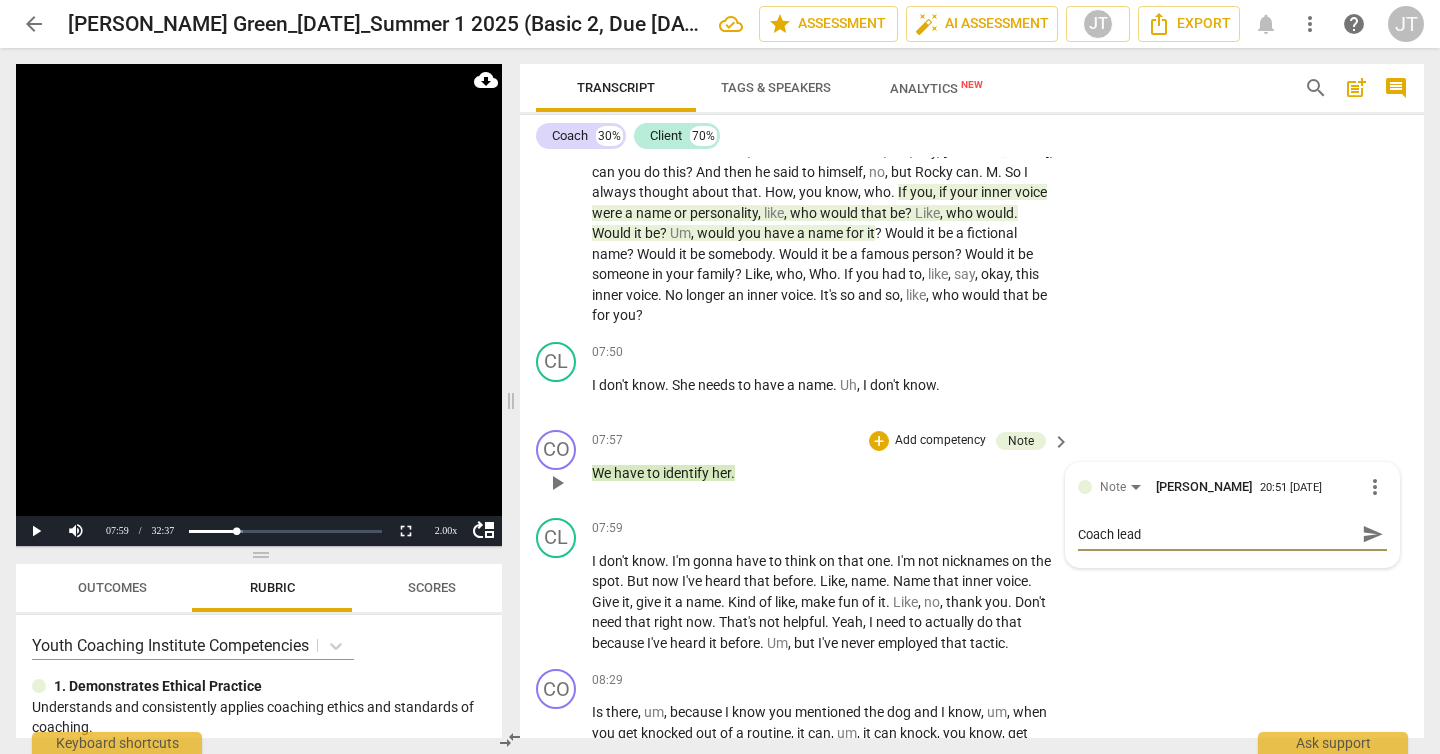type on "Coach [PERSON_NAME]" 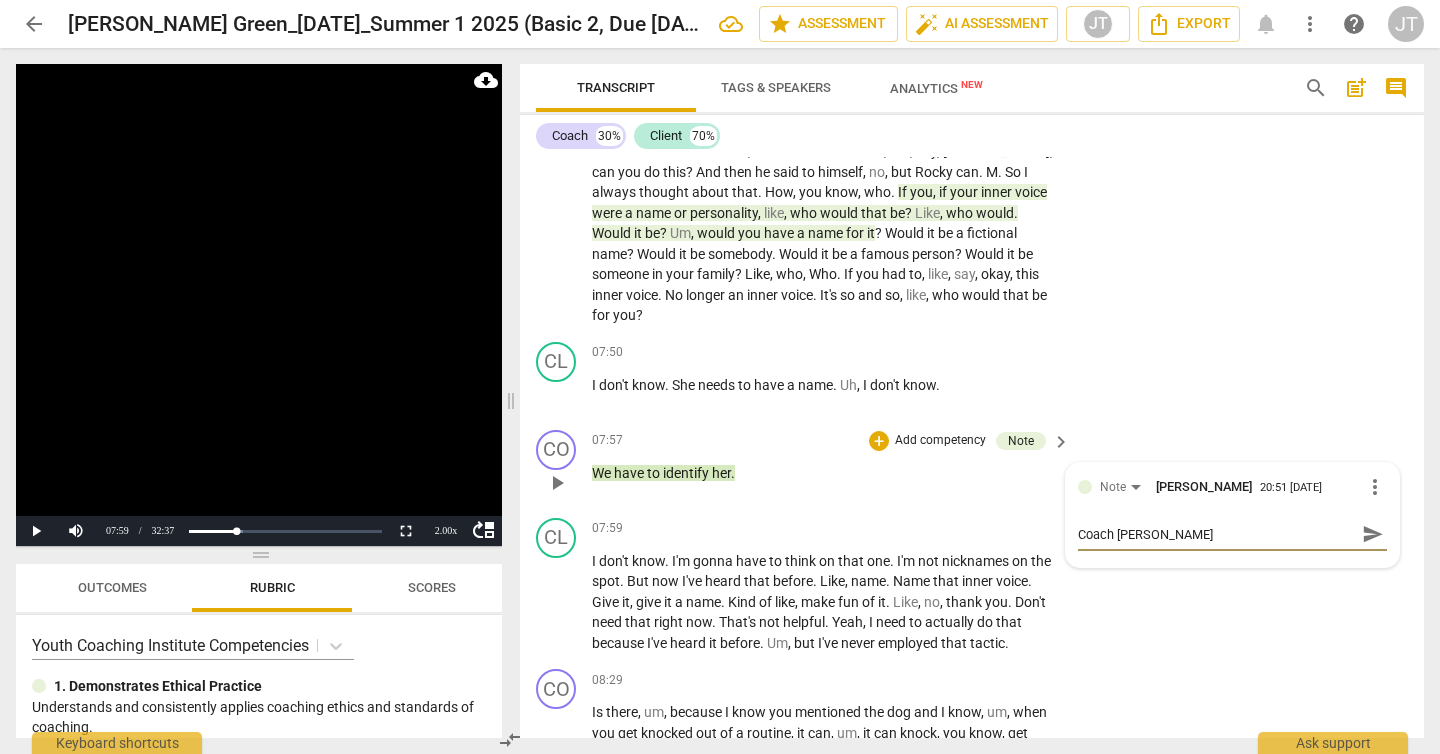type on "Coach [PERSON_NAME]" 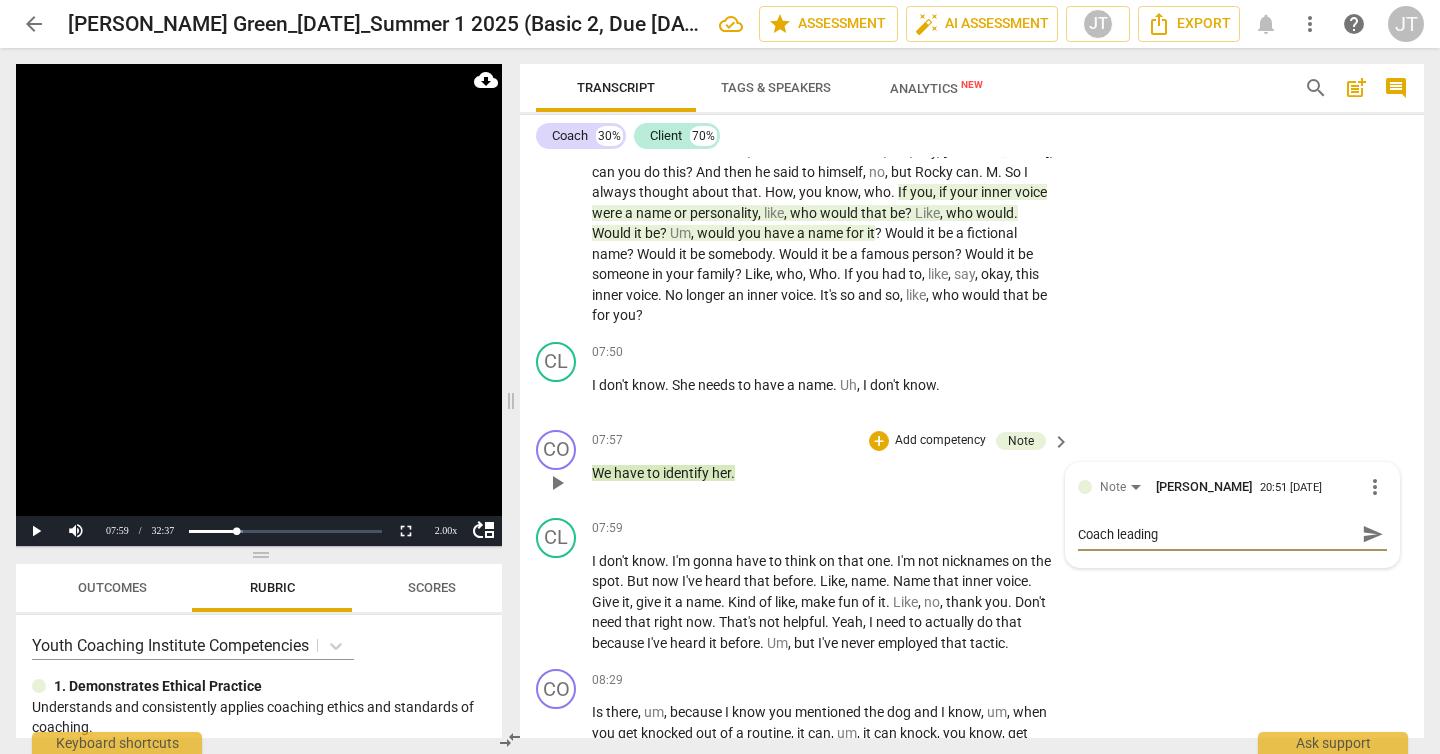 type on "Coach leading" 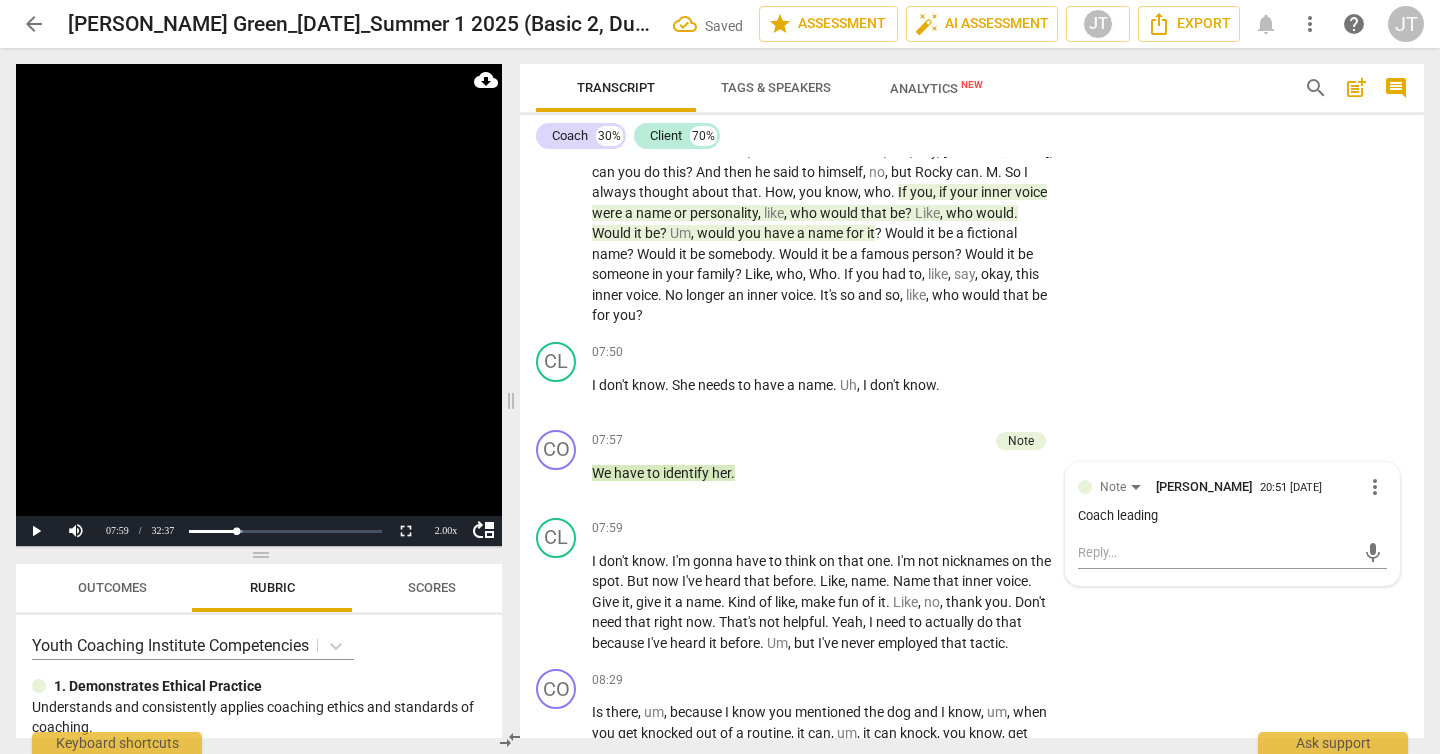 click at bounding box center [259, 305] 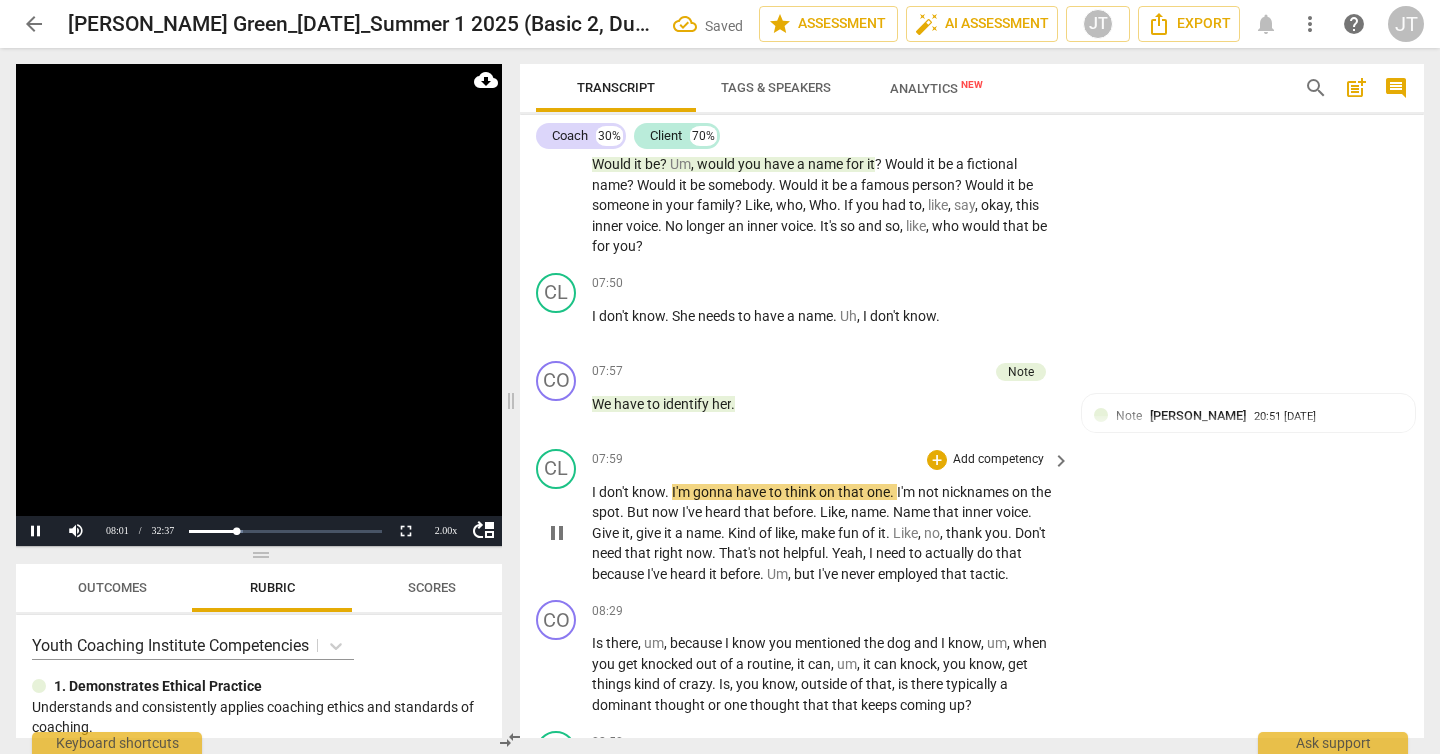scroll, scrollTop: 2780, scrollLeft: 0, axis: vertical 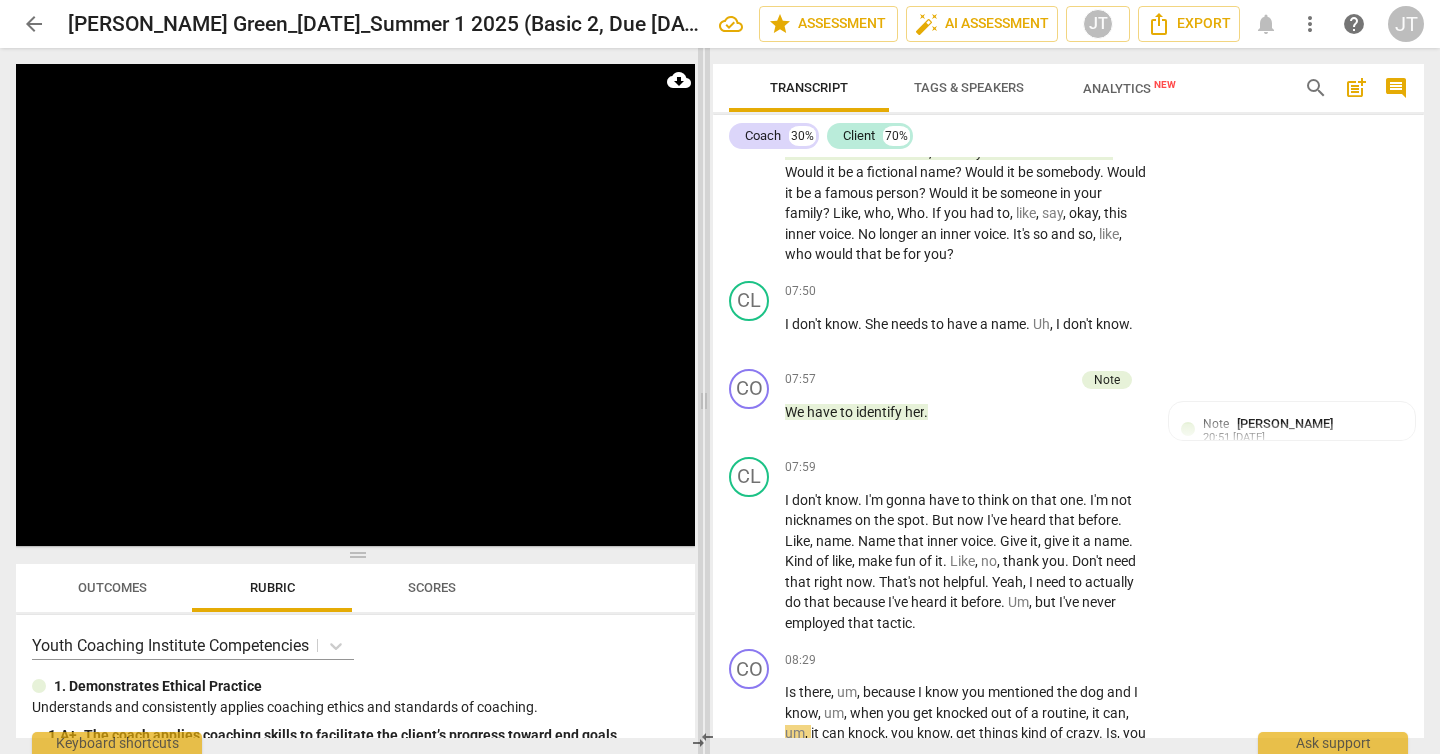 drag, startPoint x: 513, startPoint y: 398, endPoint x: 706, endPoint y: 415, distance: 193.74725 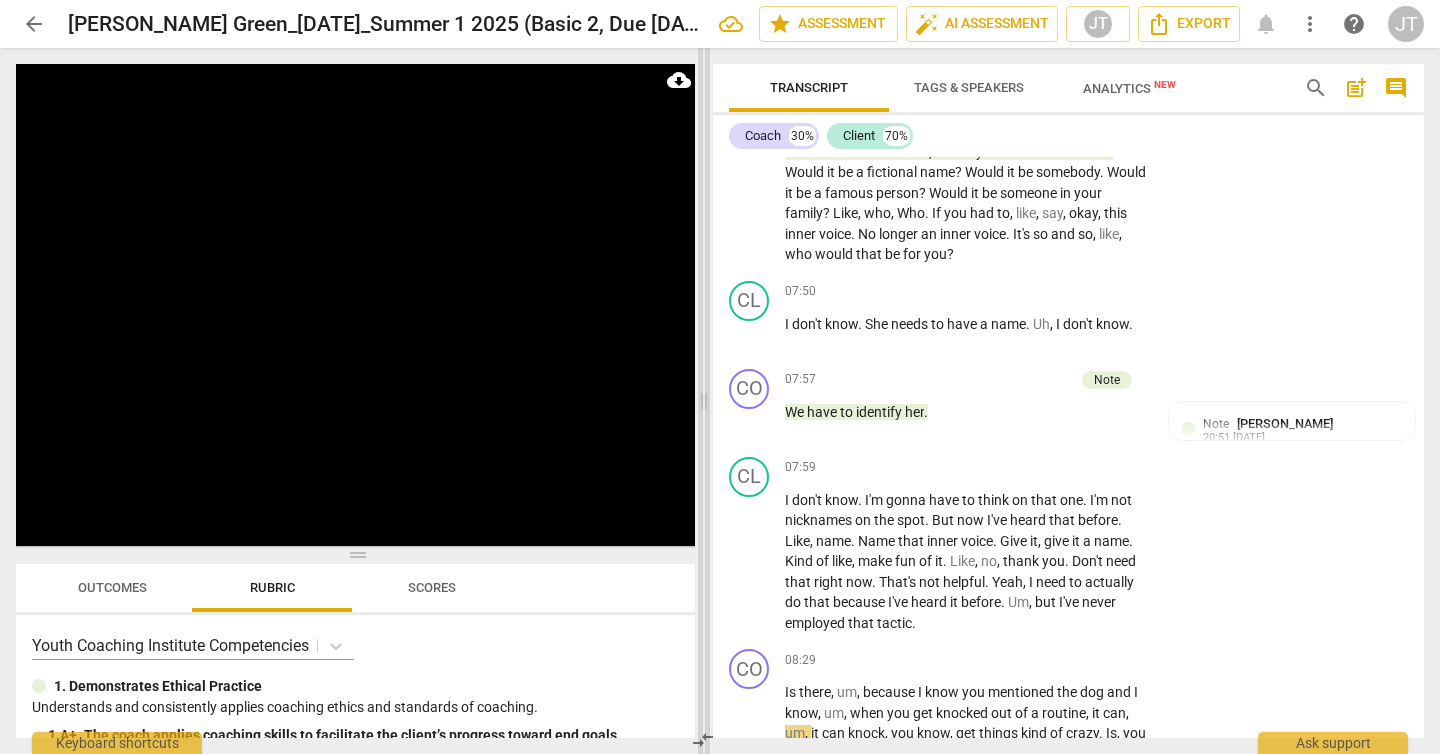 click at bounding box center (704, 401) 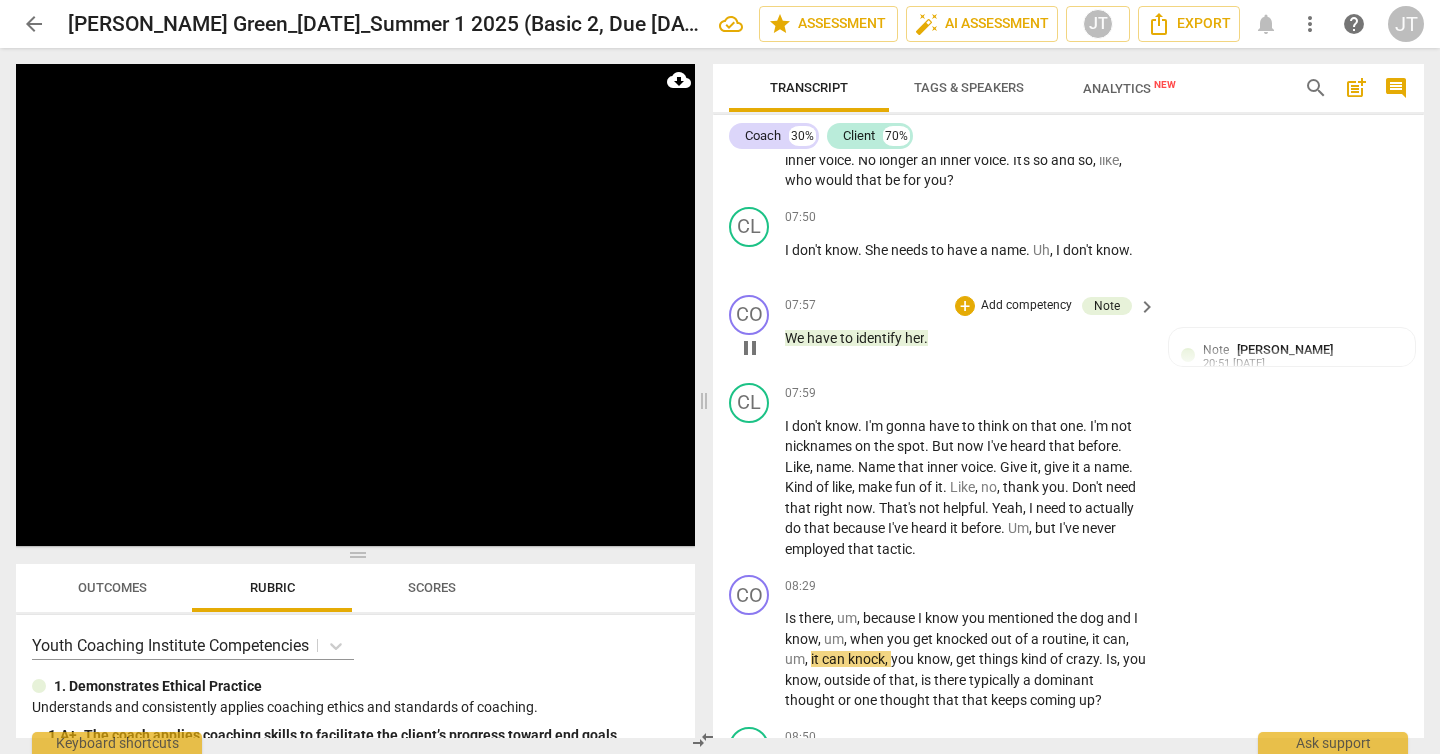 scroll, scrollTop: 3326, scrollLeft: 0, axis: vertical 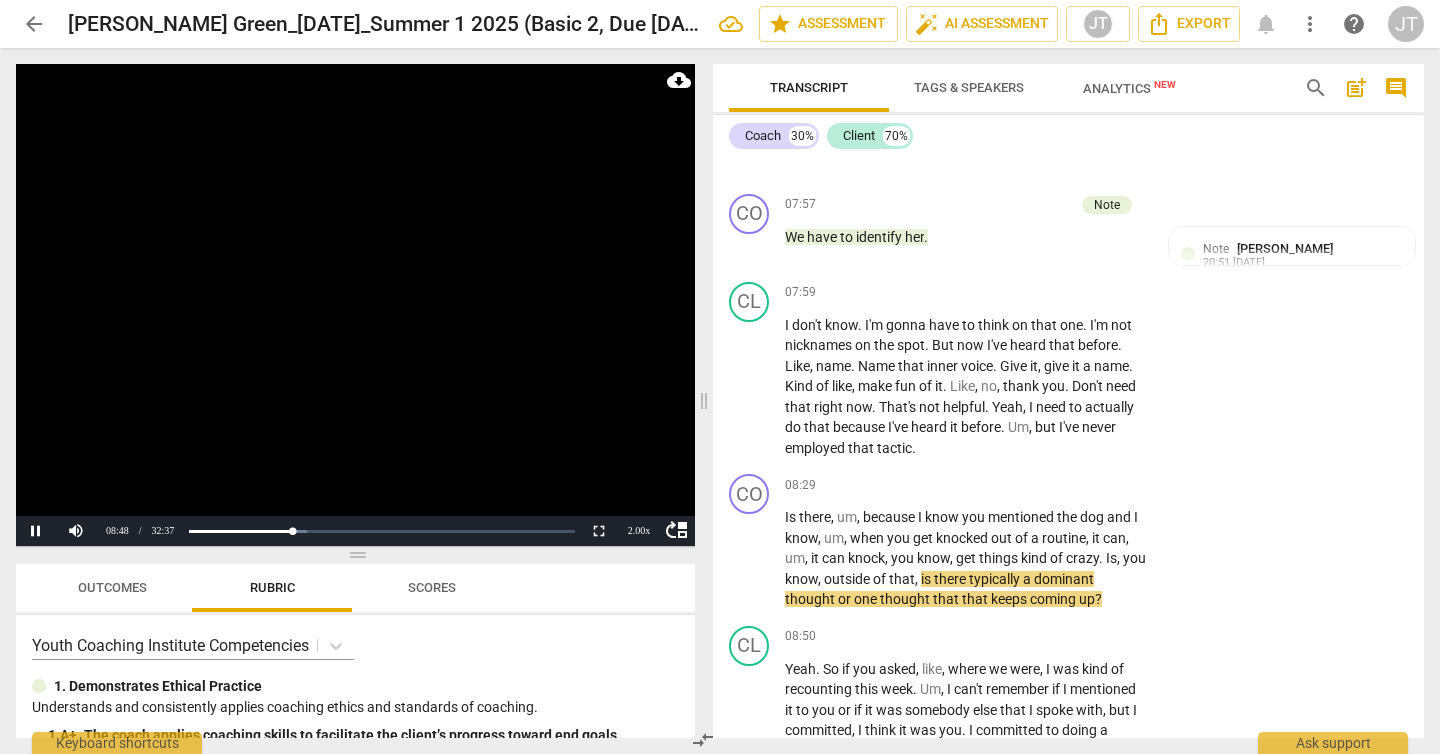 click at bounding box center (355, 305) 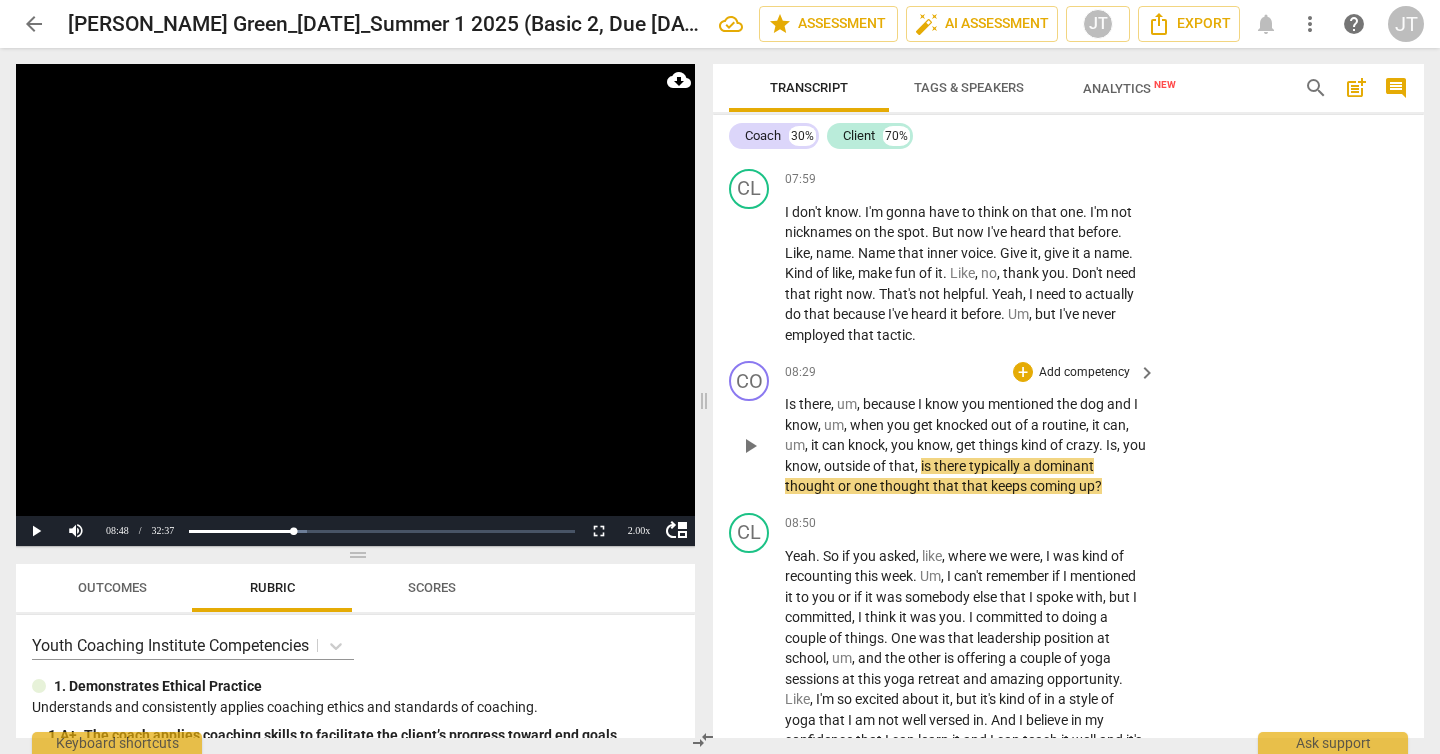 scroll, scrollTop: 3454, scrollLeft: 0, axis: vertical 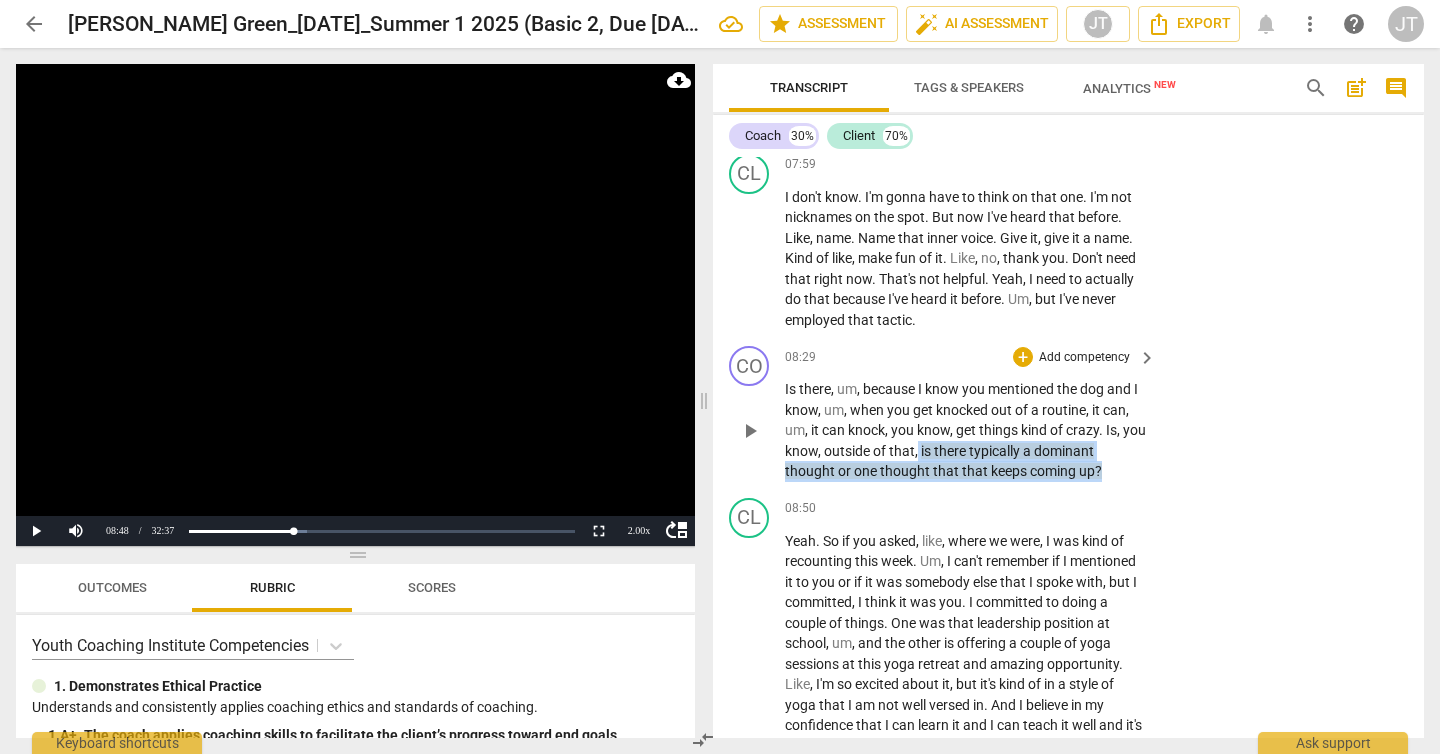 drag, startPoint x: 1109, startPoint y: 529, endPoint x: 944, endPoint y: 511, distance: 165.97891 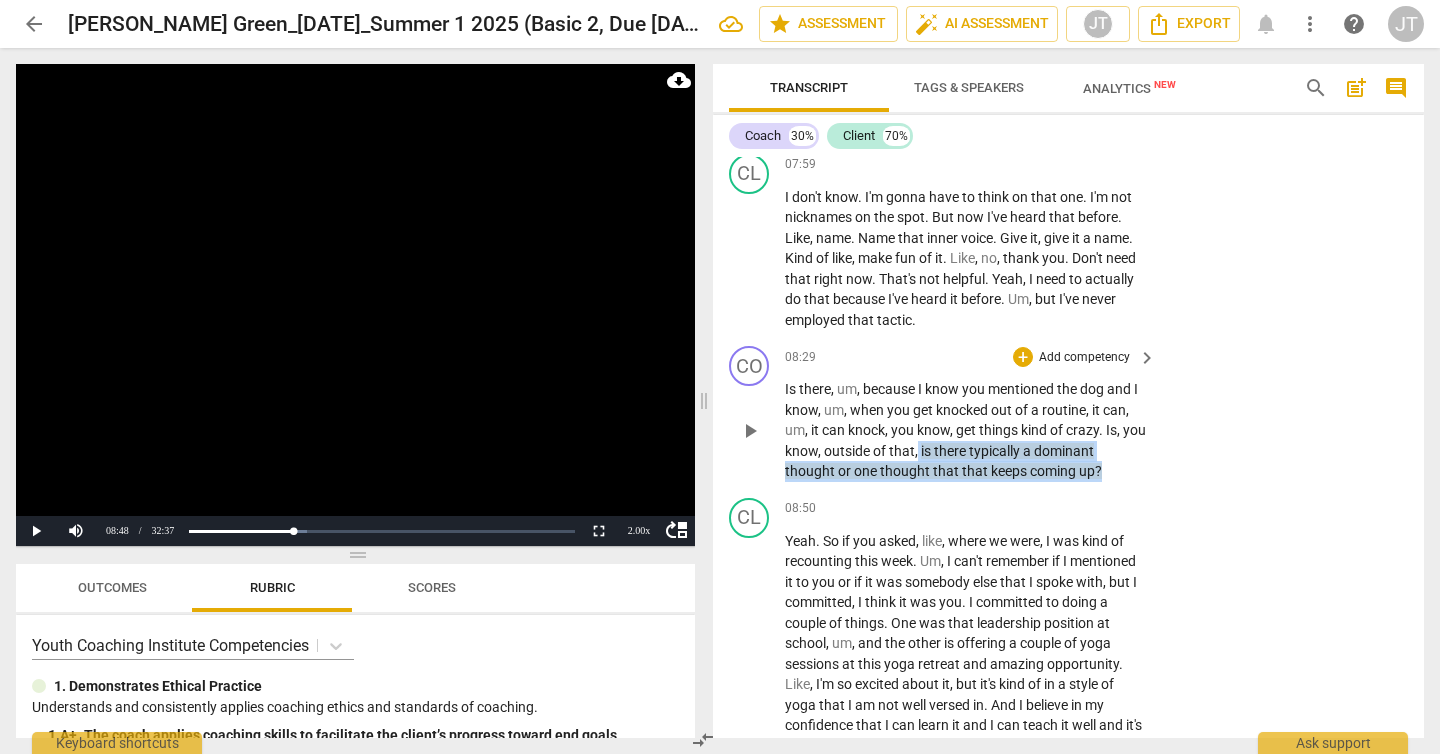 click on "Is   there ,   um ,   because   I   know   you   mentioned   the   dog   and   I   know ,   um ,   when   you   get   knocked   out   of   a   routine ,   it   can ,   um ,   it   can   knock ,   you   know ,   get   things   kind   of   crazy .   Is ,   you   know ,   outside   of   that ,   is   there   typically   a   dominant   thought   or   one   thought   that   that   keeps   coming   up ?" at bounding box center [965, 430] 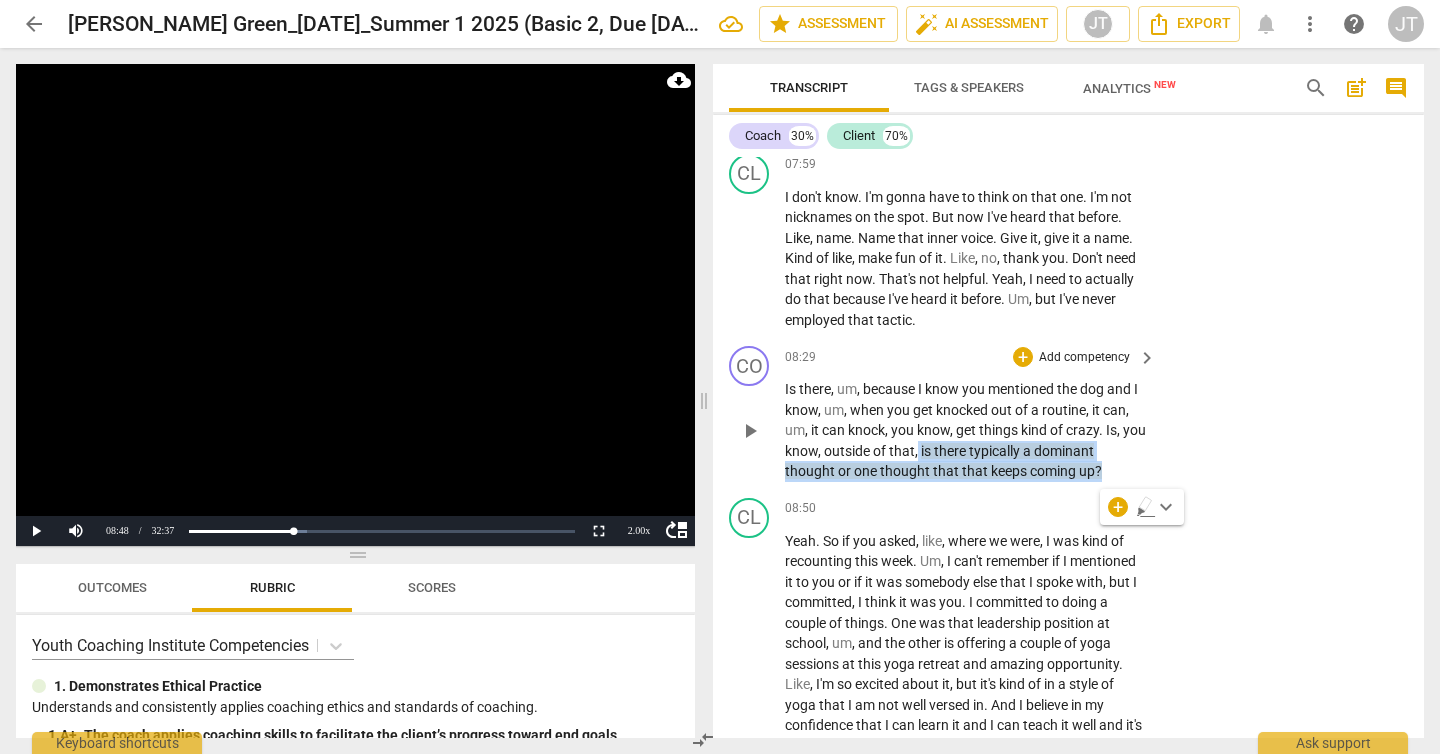 click on "Add competency" at bounding box center [1084, 358] 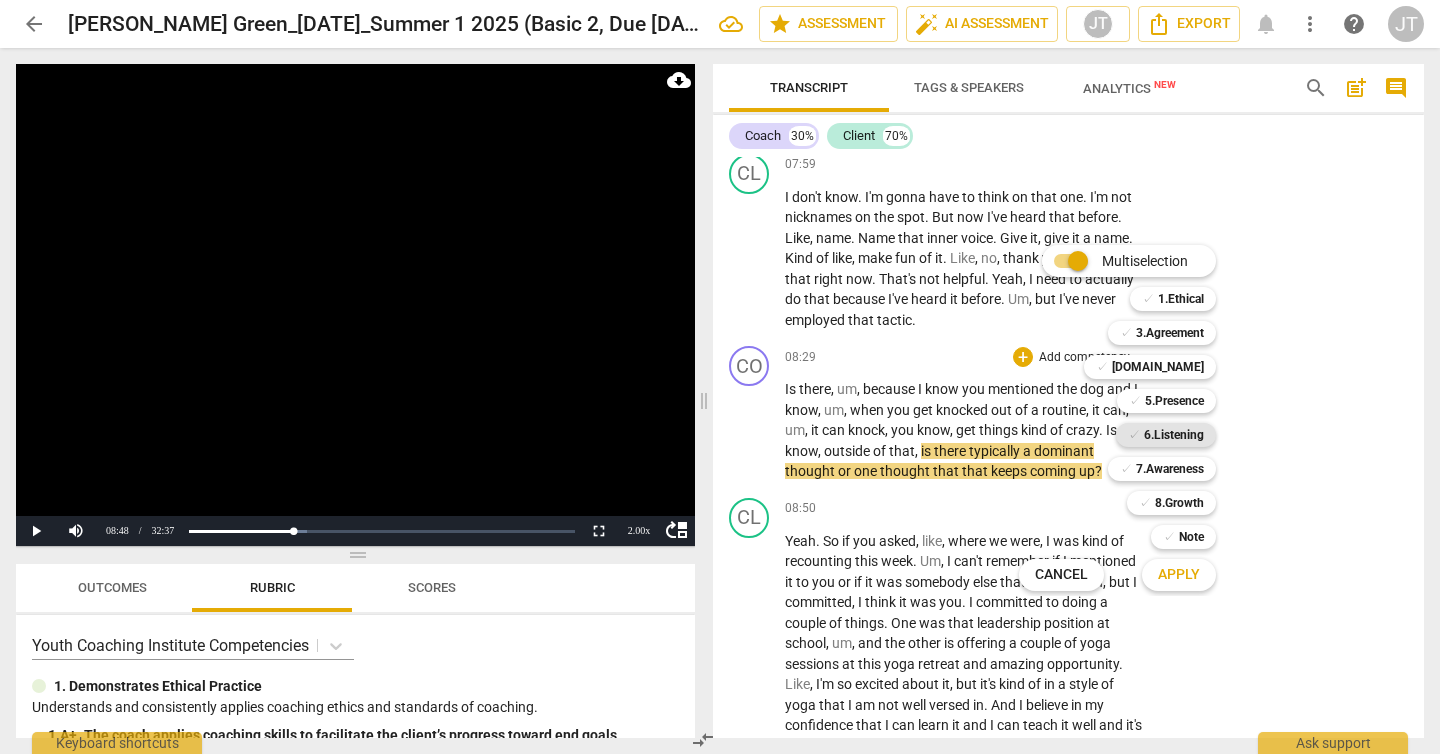 click on "6.Listening" at bounding box center [1174, 435] 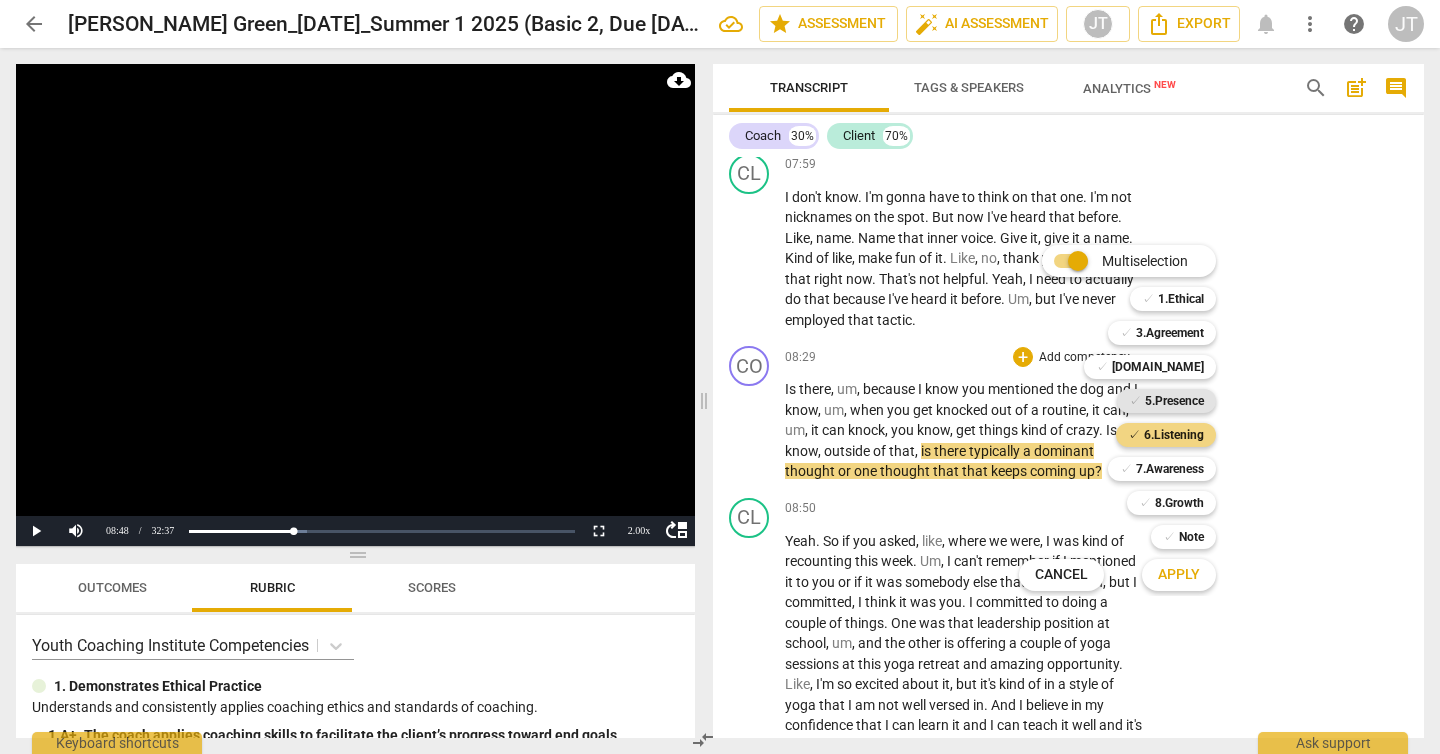 click on "5.Presence" at bounding box center (1174, 401) 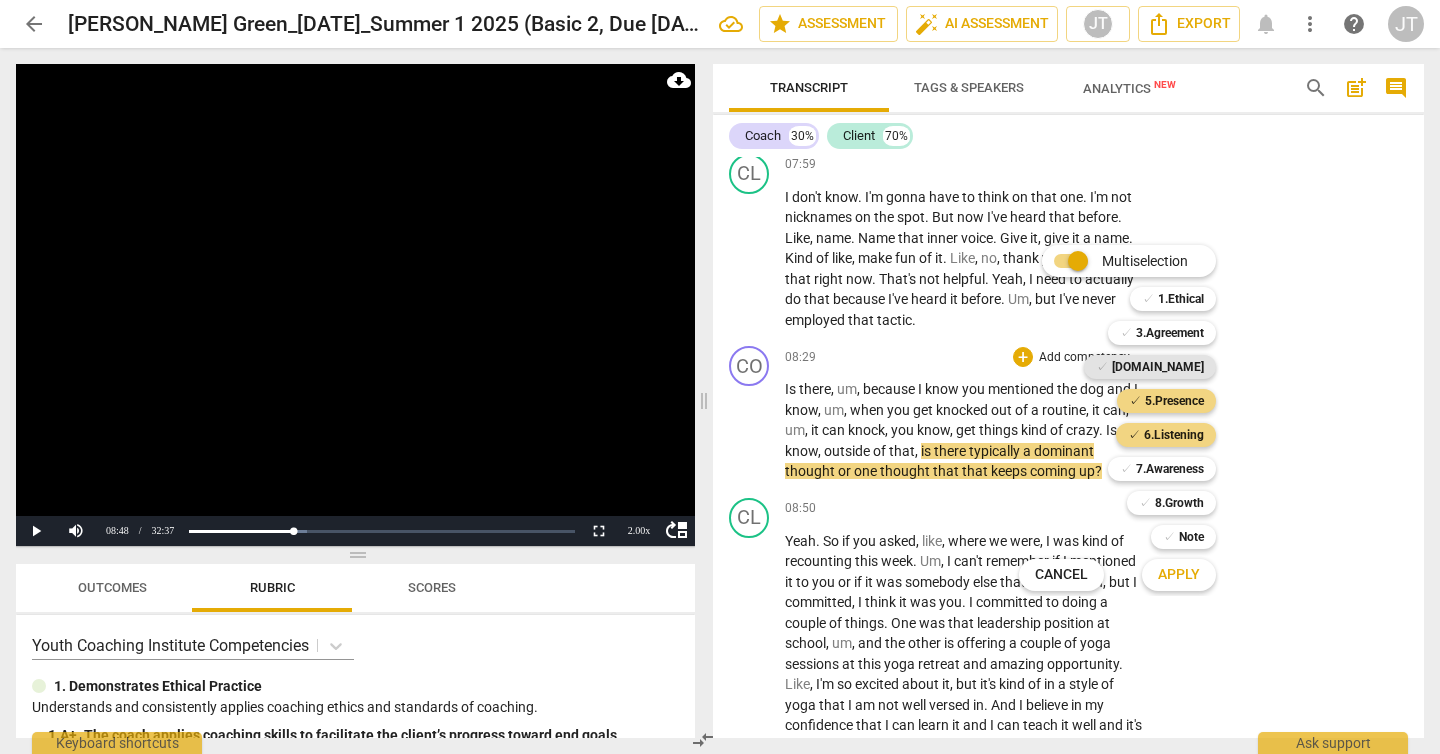 click on "[DOMAIN_NAME]" at bounding box center (1158, 367) 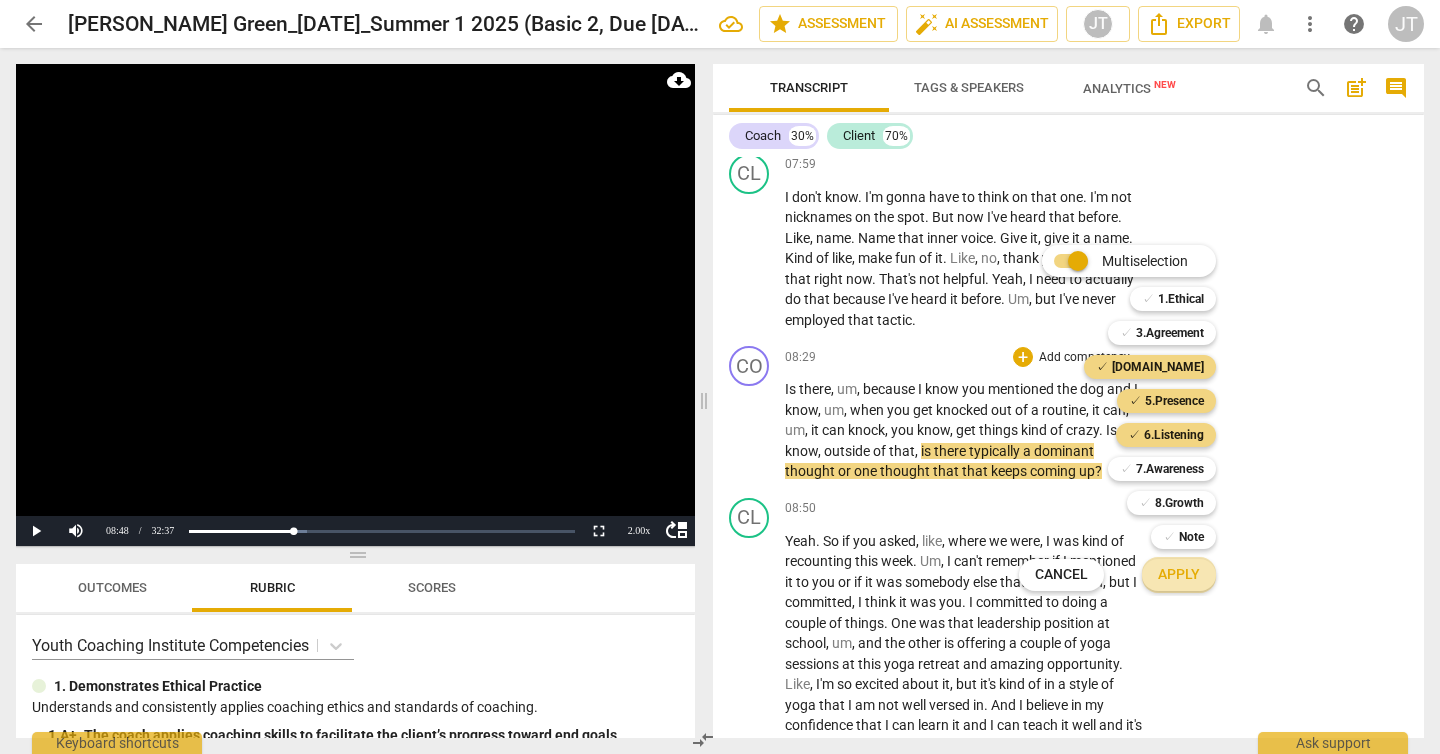 click on "Apply" at bounding box center (1179, 575) 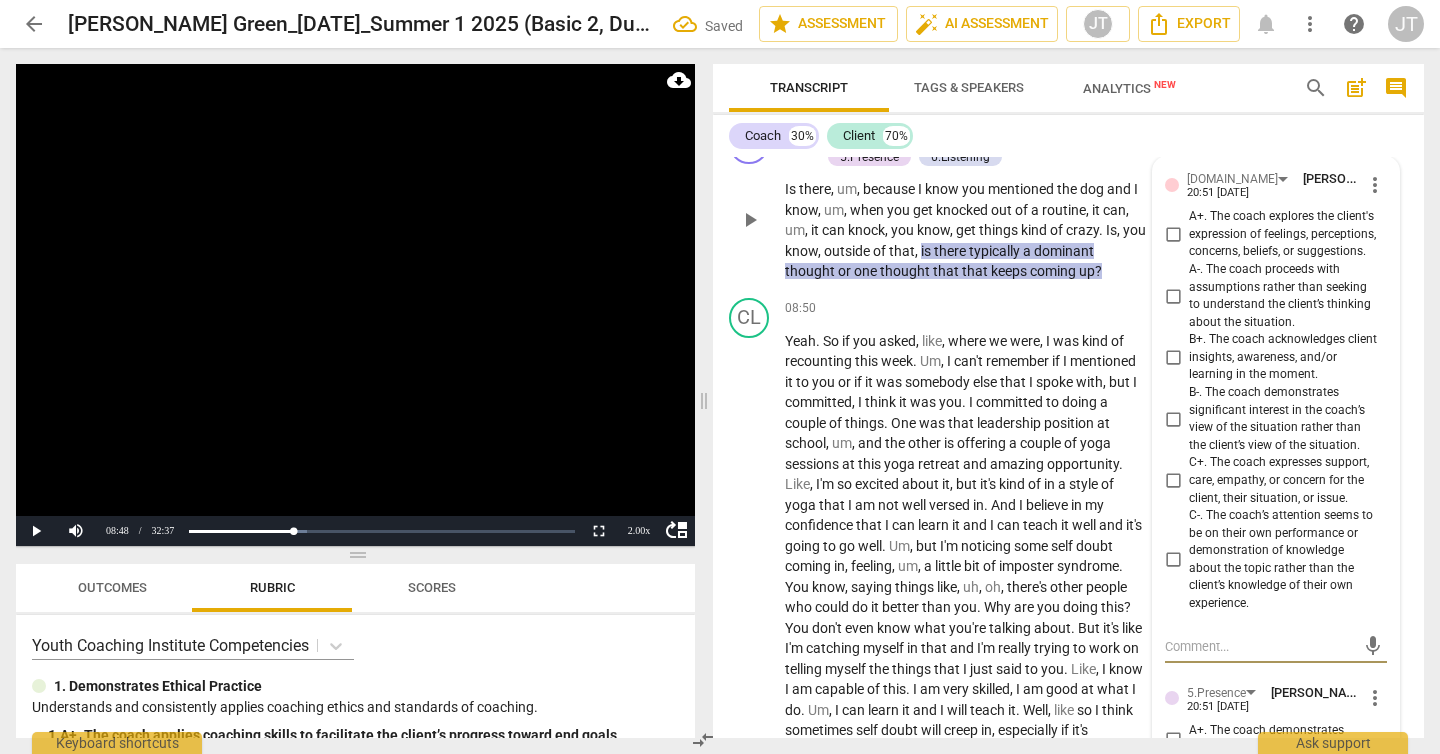 scroll, scrollTop: 3560, scrollLeft: 0, axis: vertical 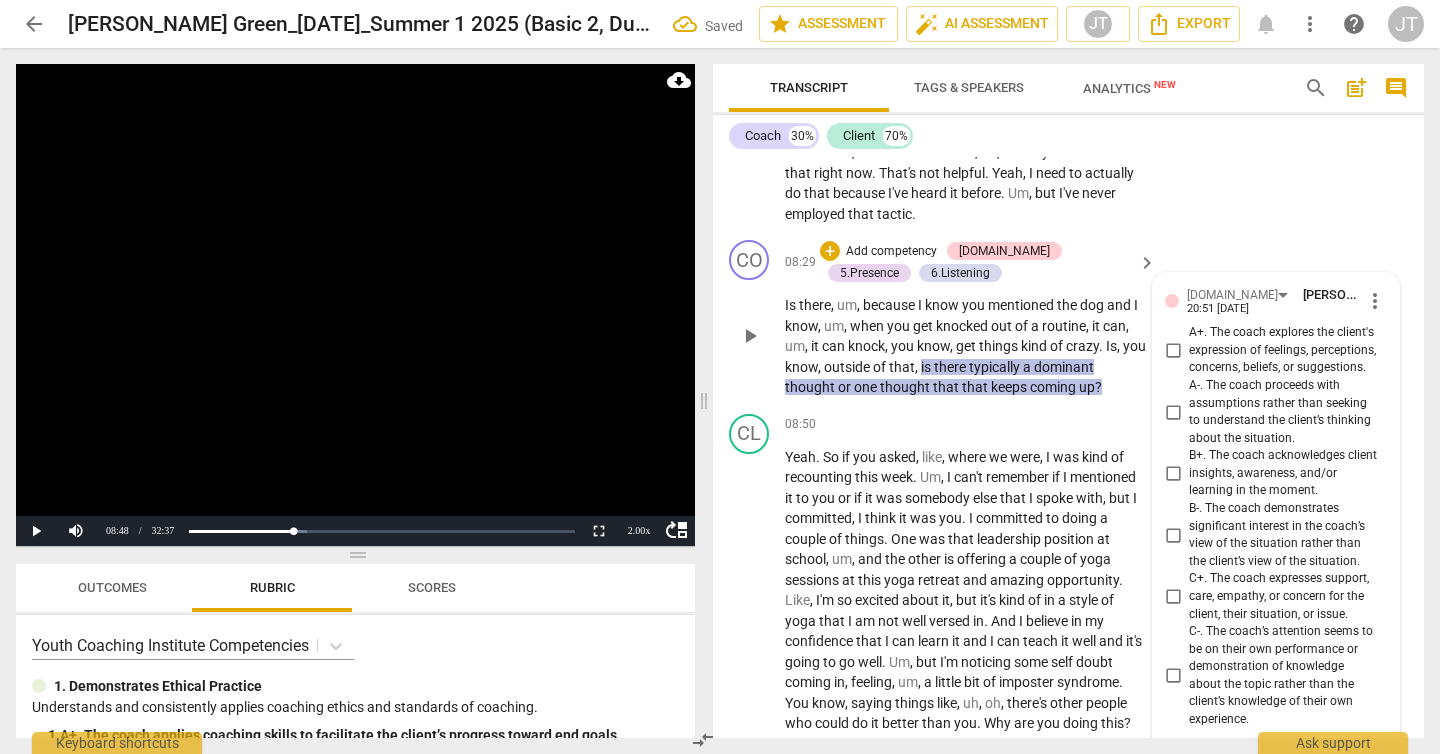 click on "A+. The coach explores the client's expression of feelings, perceptions, concerns, beliefs, or suggestions." at bounding box center [1284, 350] 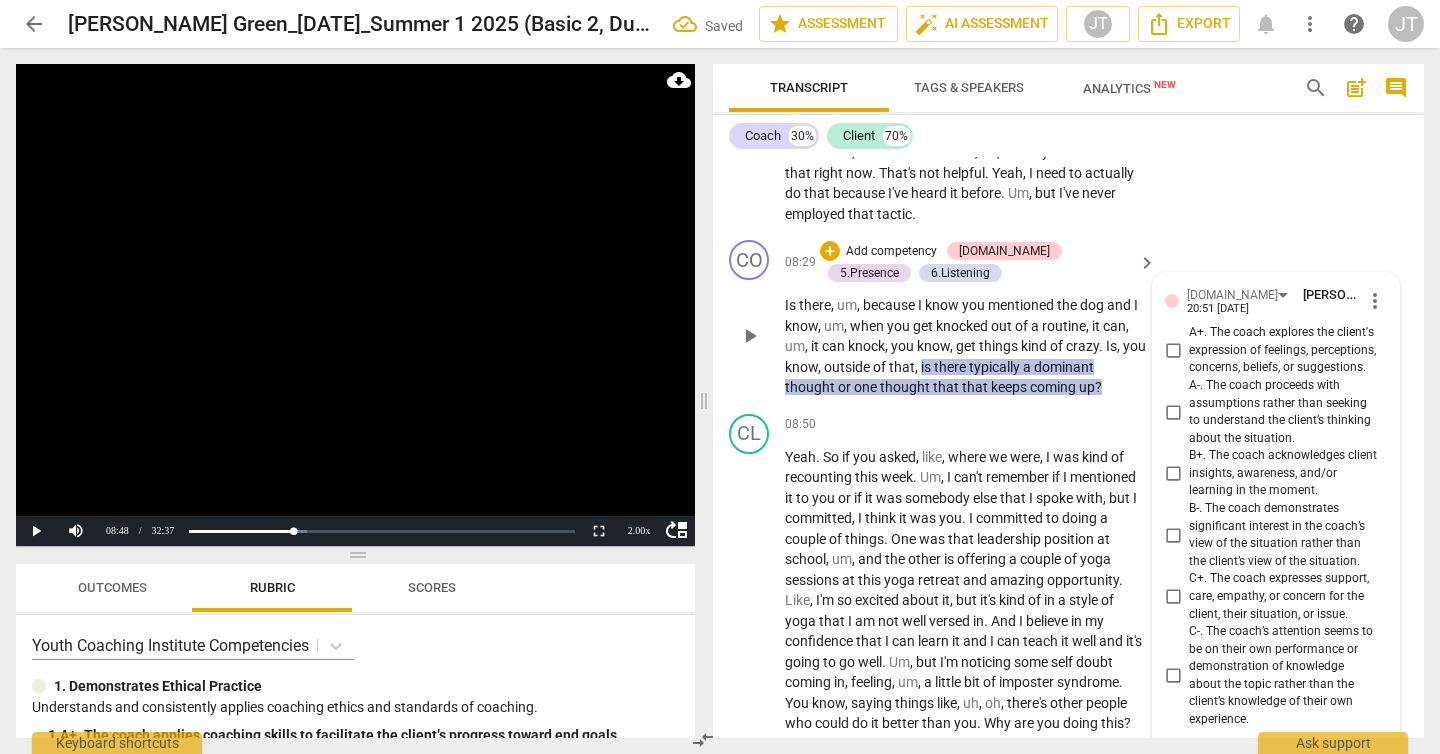 click on "A+. The coach explores the client's expression of feelings, perceptions, concerns, beliefs, or suggestions." at bounding box center (1173, 351) 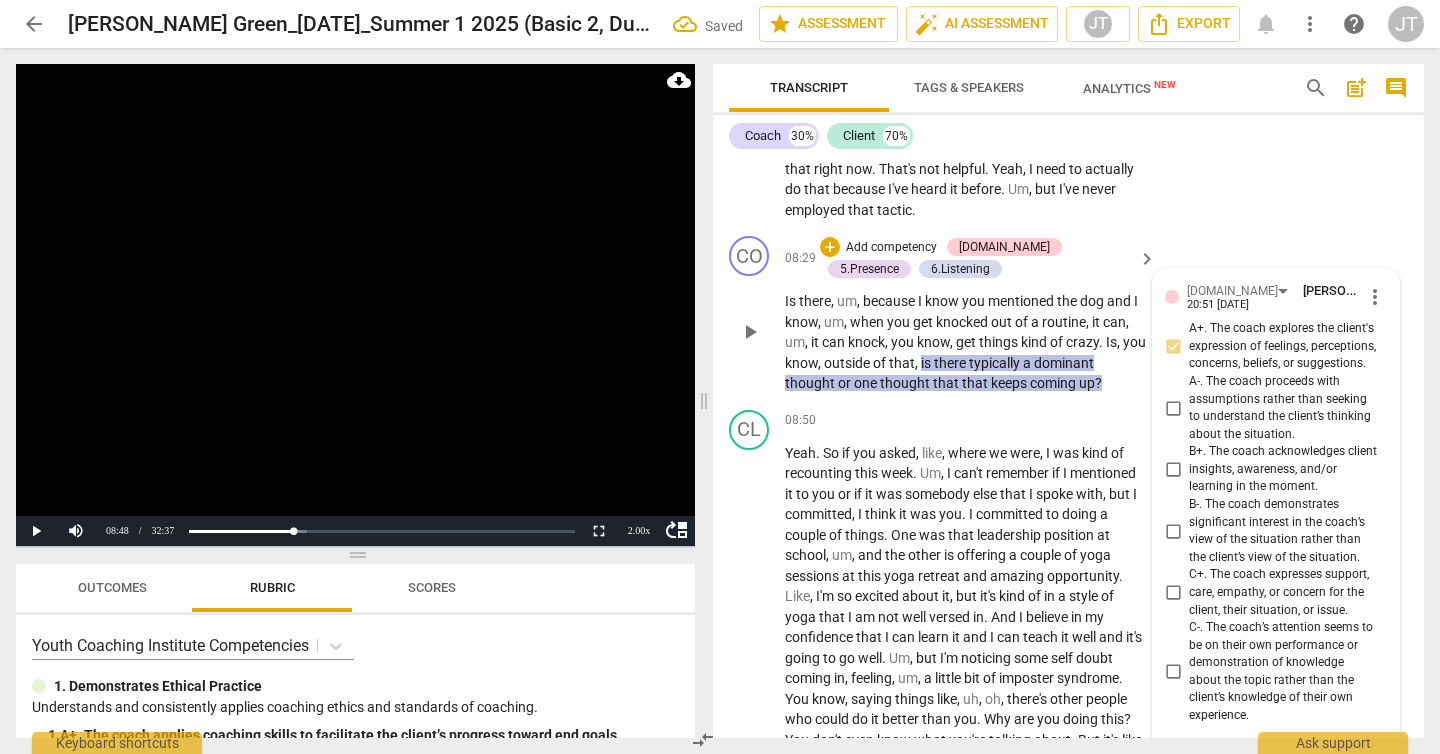 scroll, scrollTop: 3564, scrollLeft: 0, axis: vertical 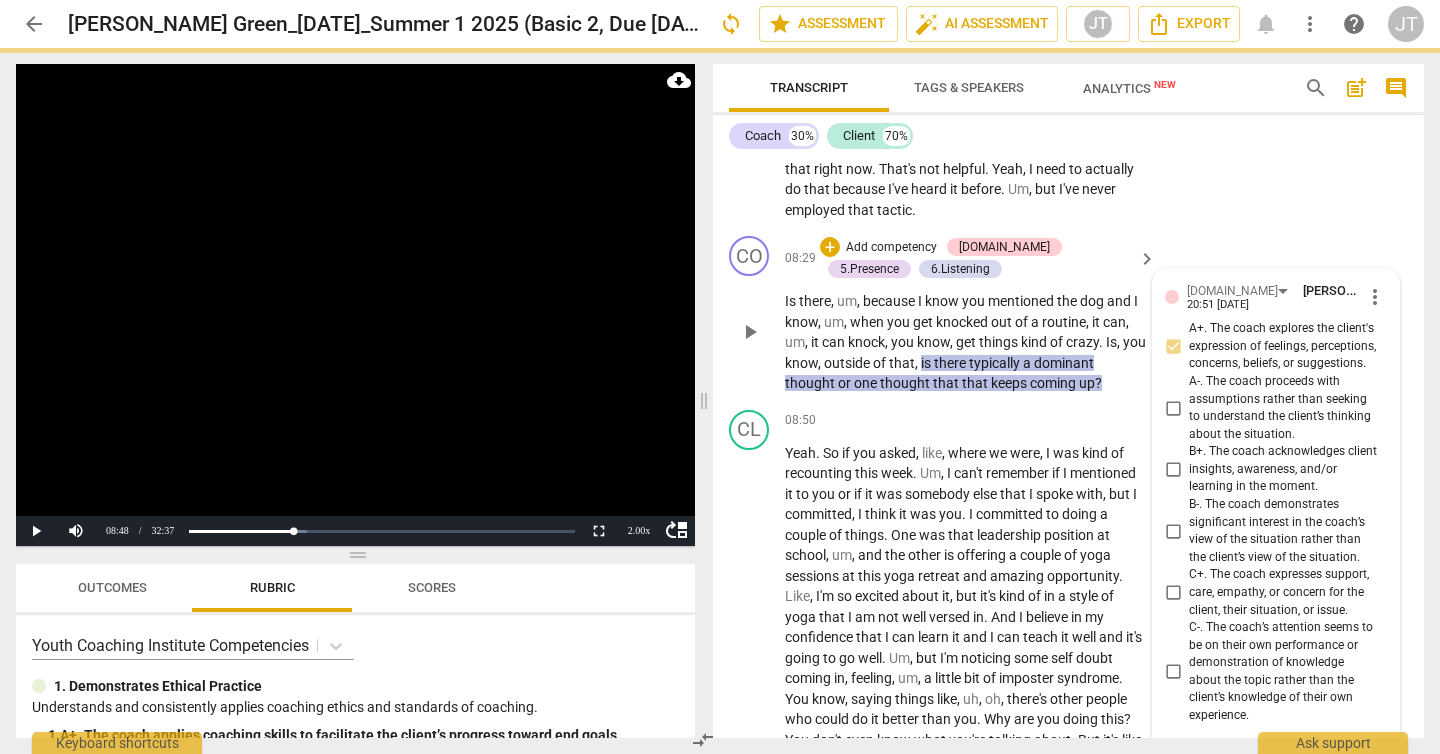 click on "A+. The coach explores the client's expression of feelings, perceptions, concerns, beliefs, or suggestions." at bounding box center (1173, 347) 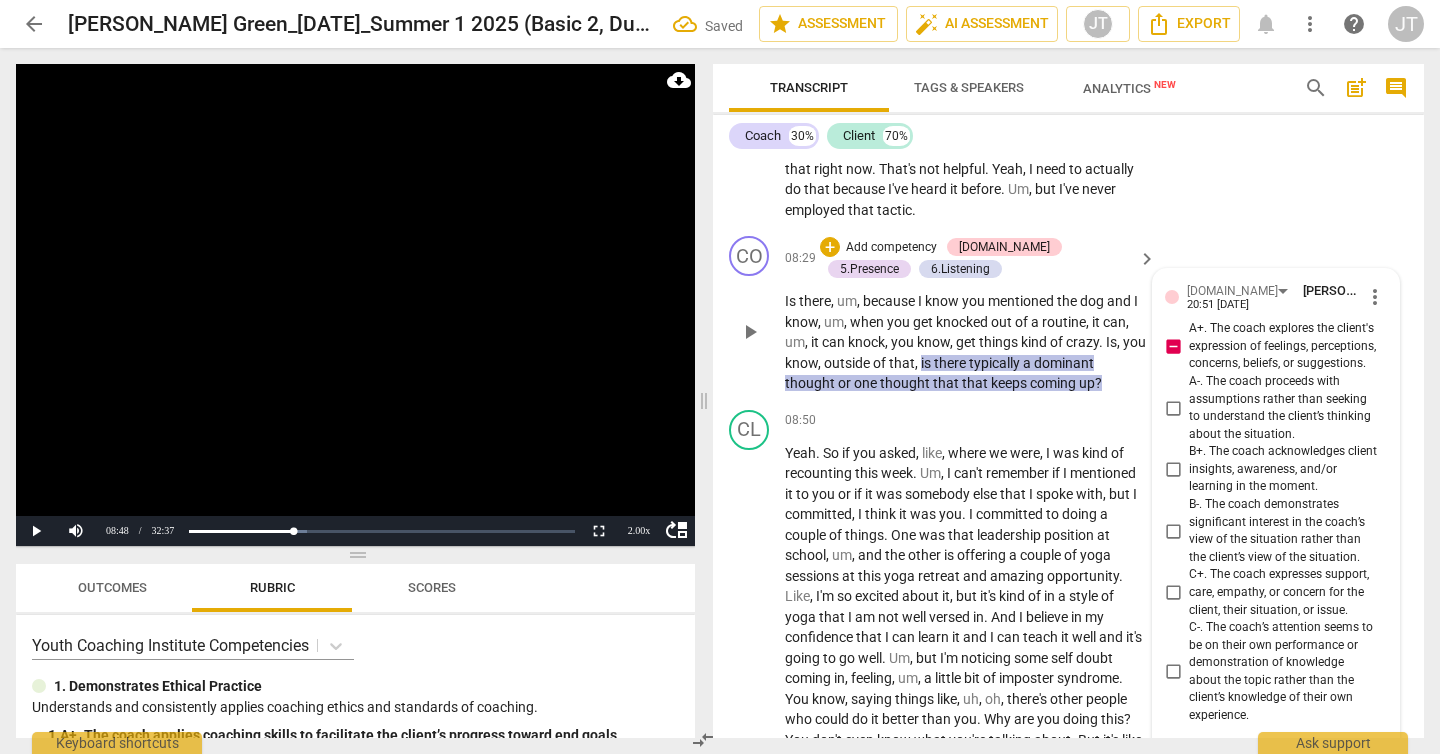click on "A+. The coach explores the client's expression of feelings, perceptions, concerns, beliefs, or suggestions." at bounding box center (1173, 347) 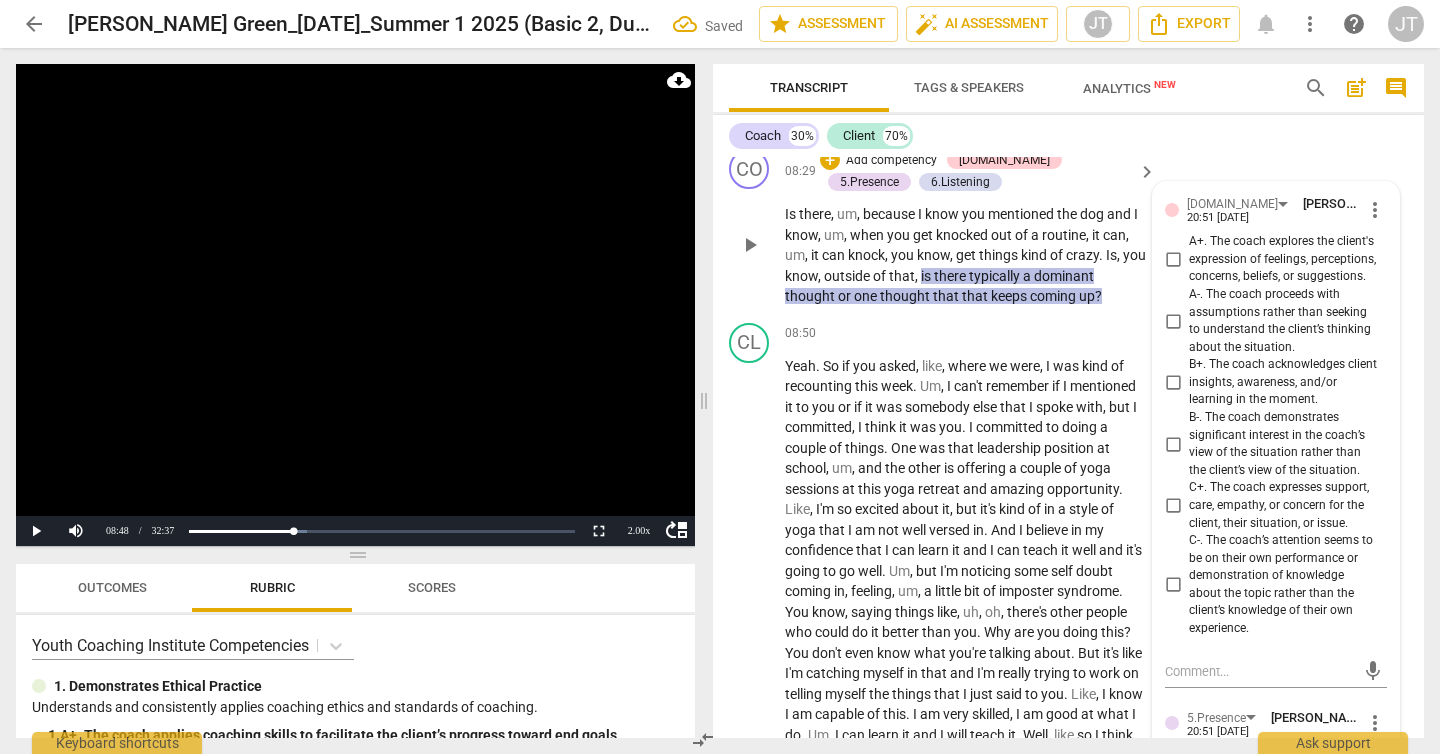 scroll, scrollTop: 3734, scrollLeft: 0, axis: vertical 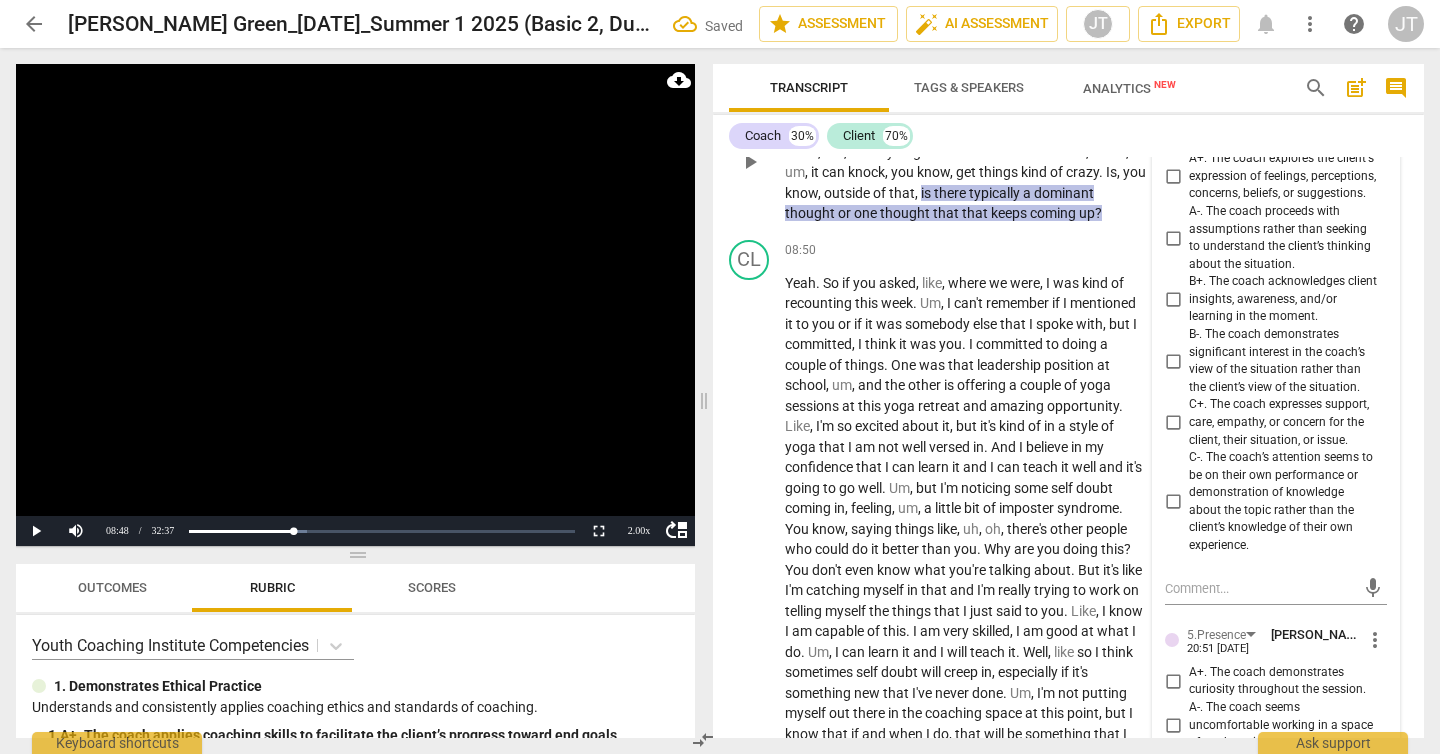 click on "C+. The coach expresses support, care, empathy, or concern for the client, their situation, or issue." at bounding box center [1173, 423] 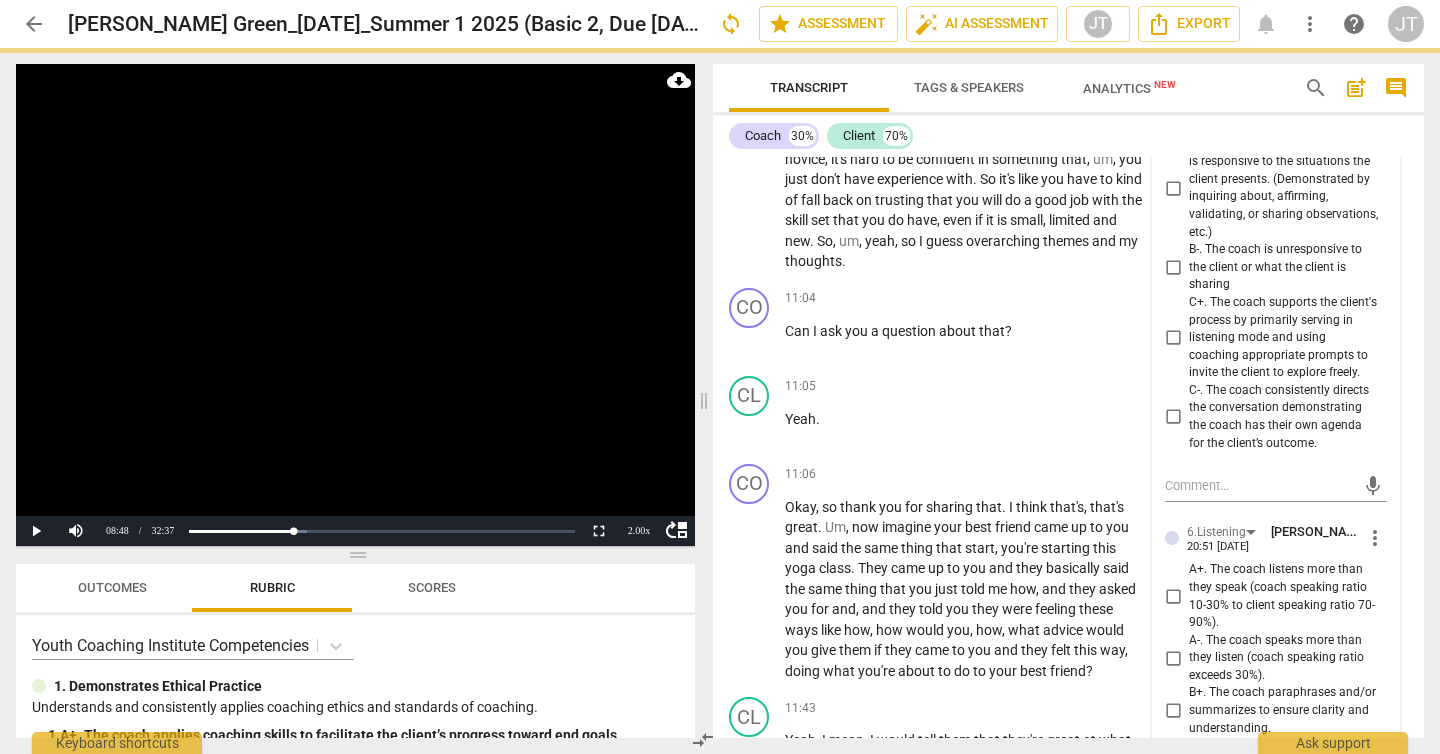 scroll, scrollTop: 4228, scrollLeft: 0, axis: vertical 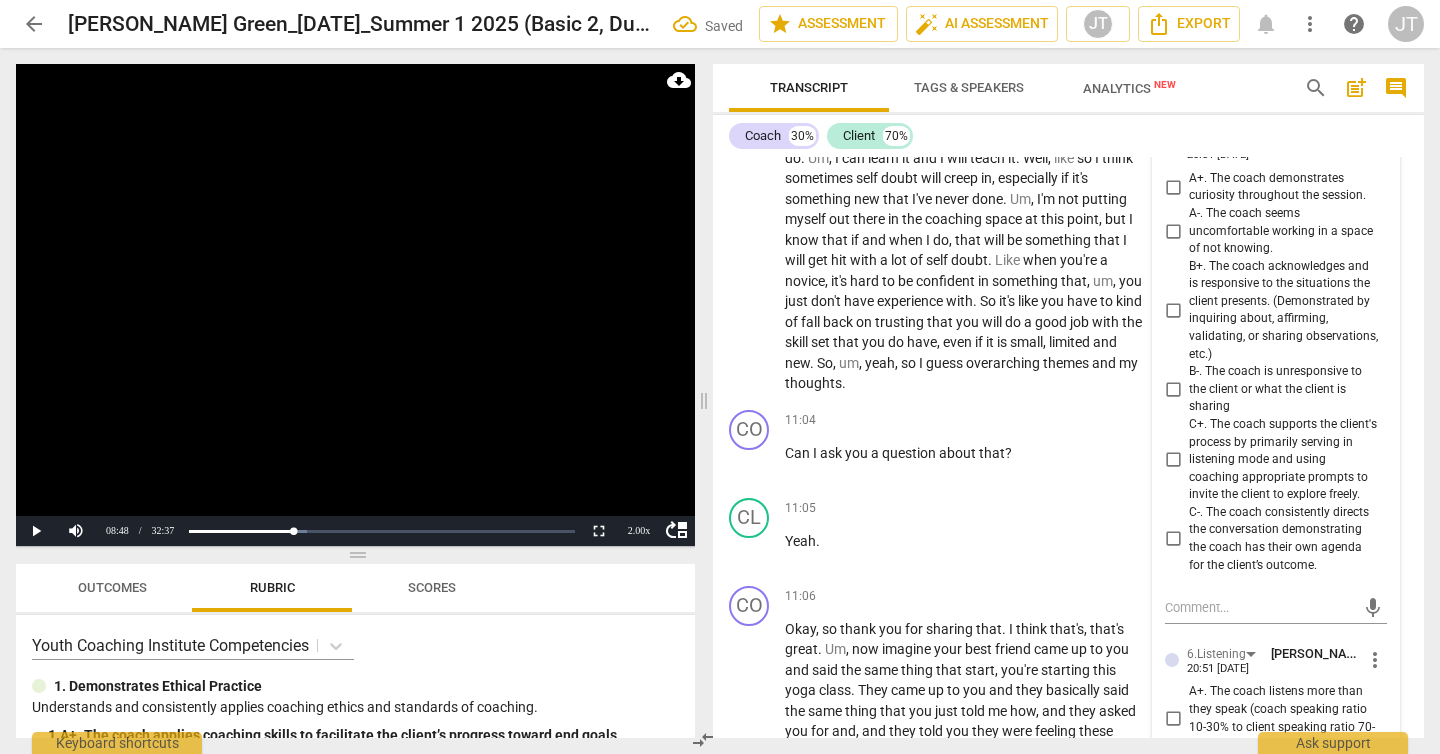 click on "A+. The coach demonstrates curiosity throughout the session." at bounding box center (1173, 187) 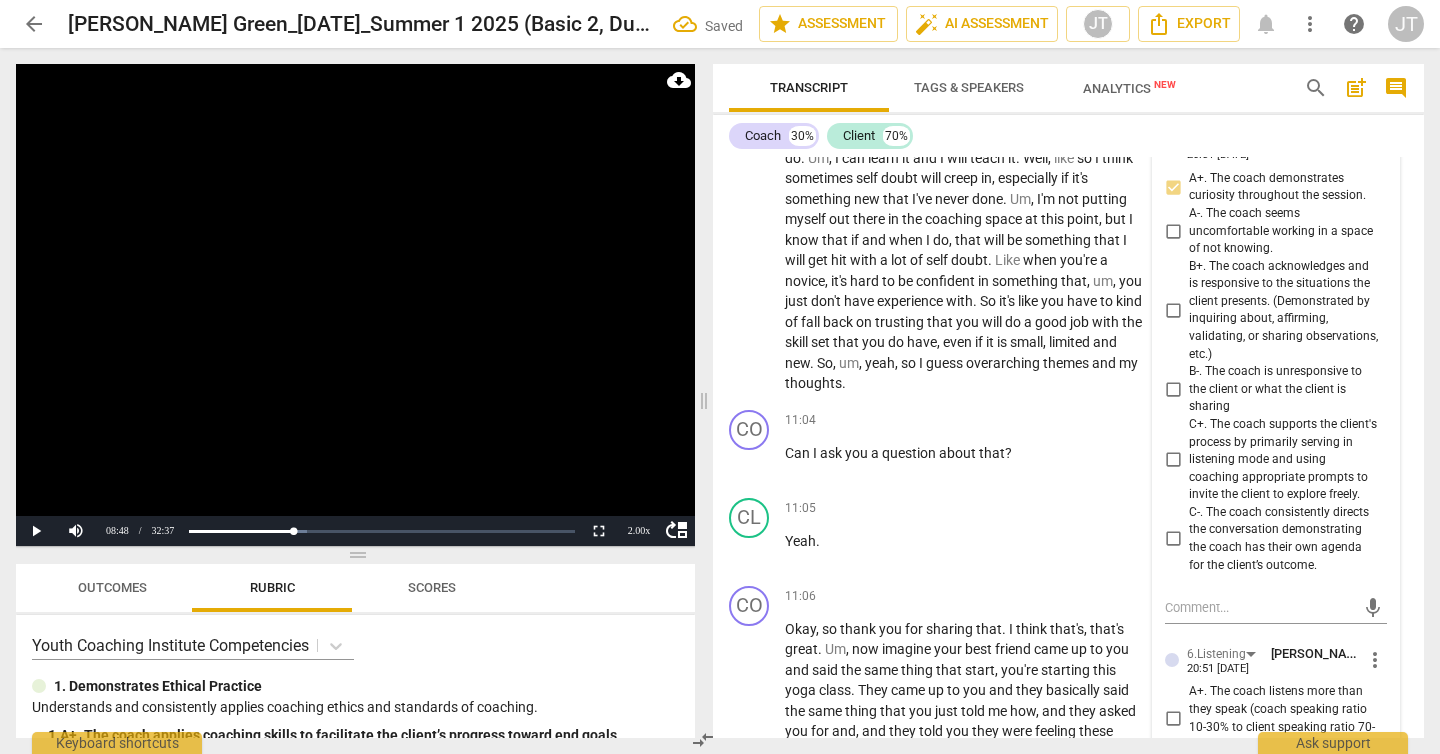 click on "B+. The coach acknowledges and is responsive to the situations the client presents. (Demonstrated by inquiring about, affirming, validating, or sharing observations, etc.)" at bounding box center [1173, 310] 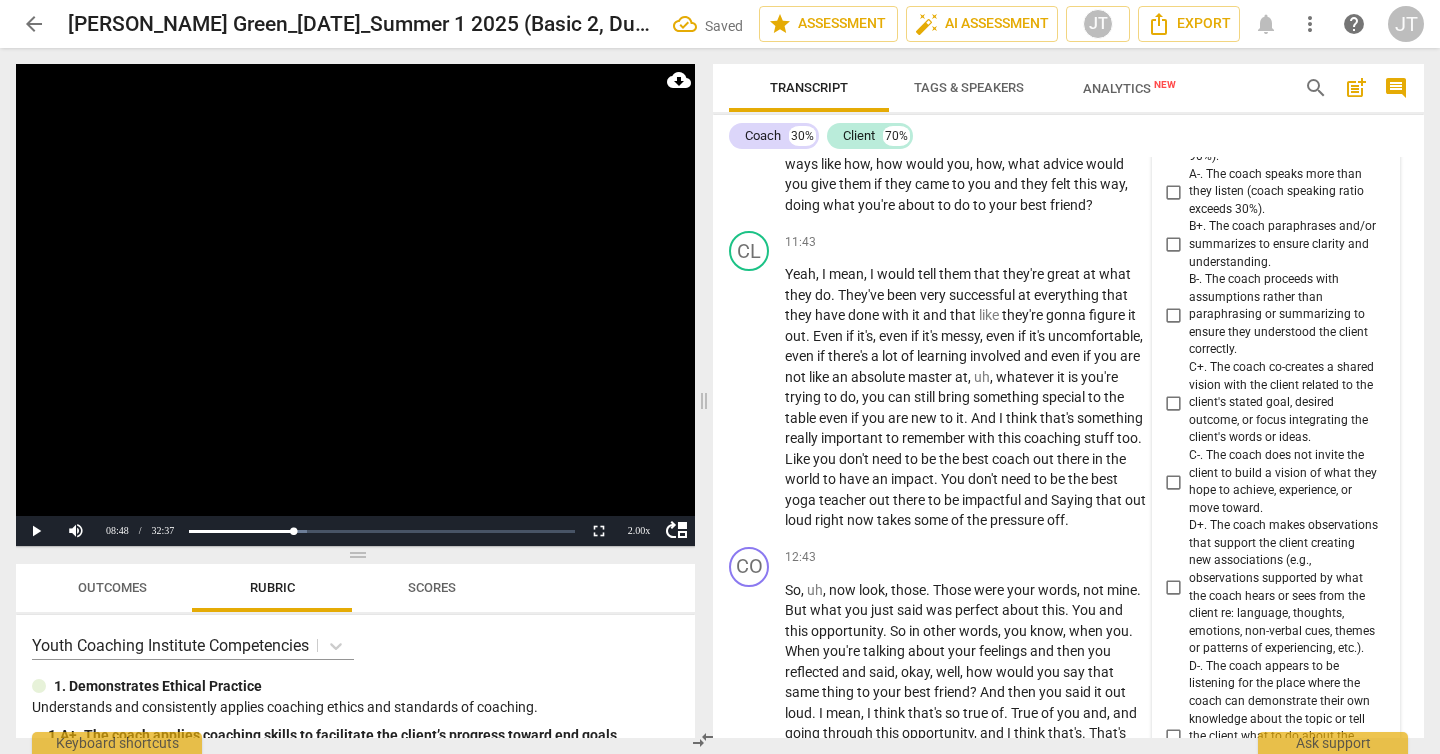 scroll, scrollTop: 4817, scrollLeft: 0, axis: vertical 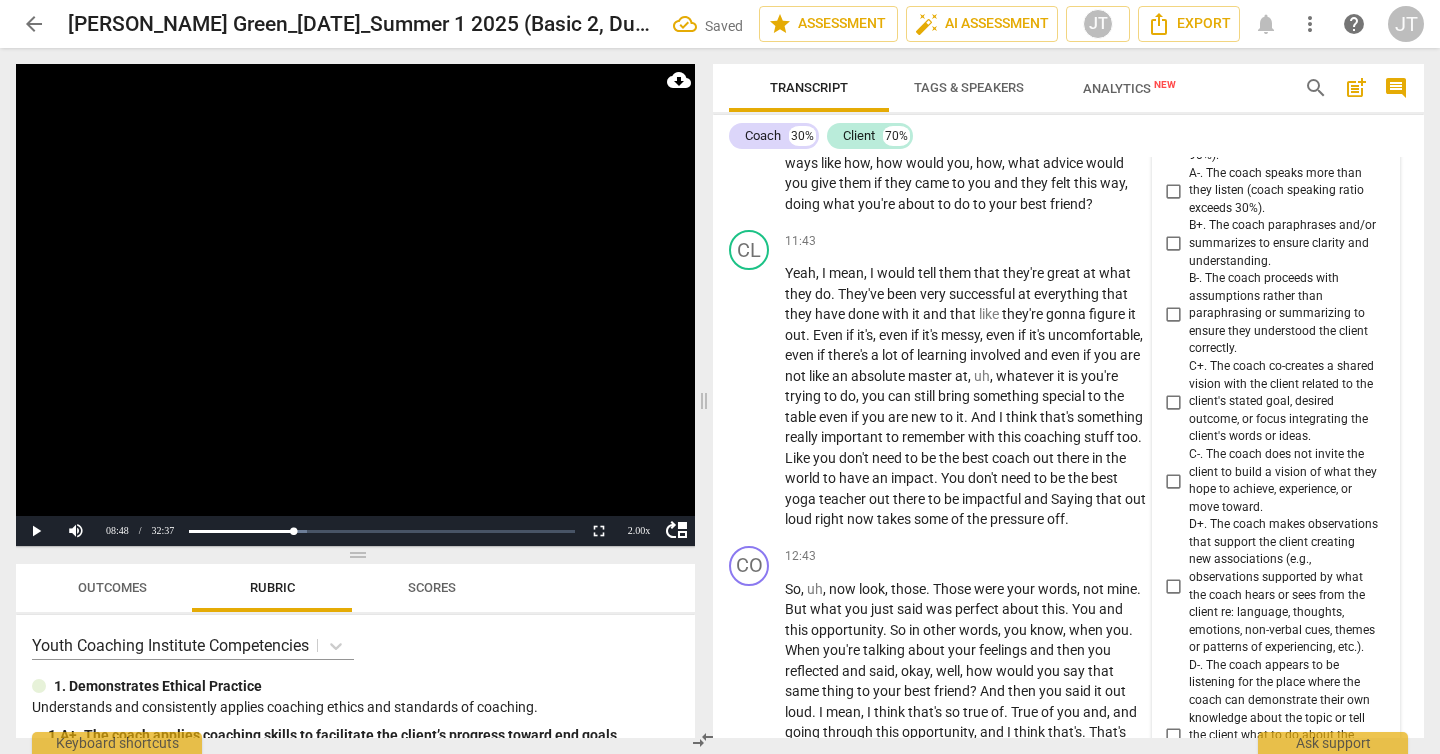 click on "C+. The coach co-creates a shared vision with the client related to the client's stated goal, desired outcome, or focus integrating the client's words or ideas." at bounding box center [1284, 402] 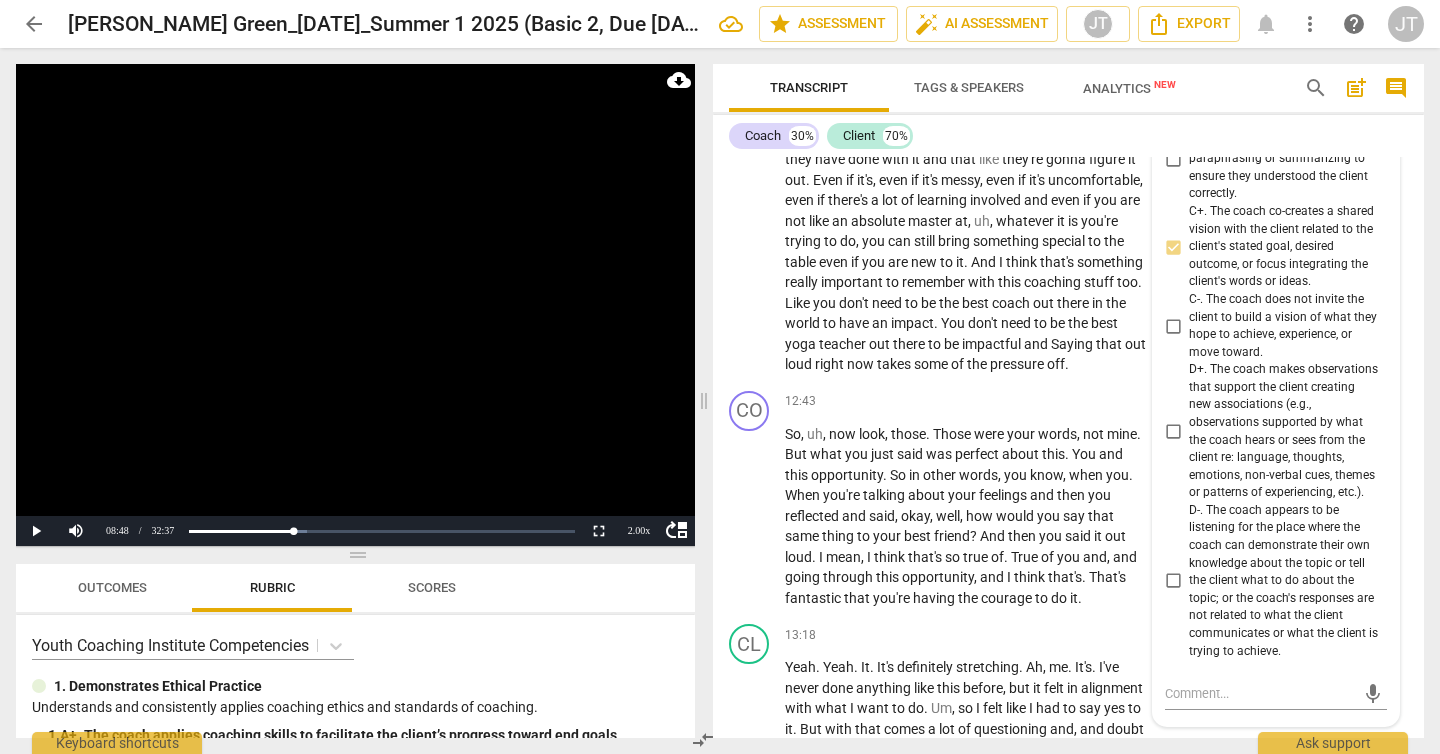 scroll, scrollTop: 4974, scrollLeft: 0, axis: vertical 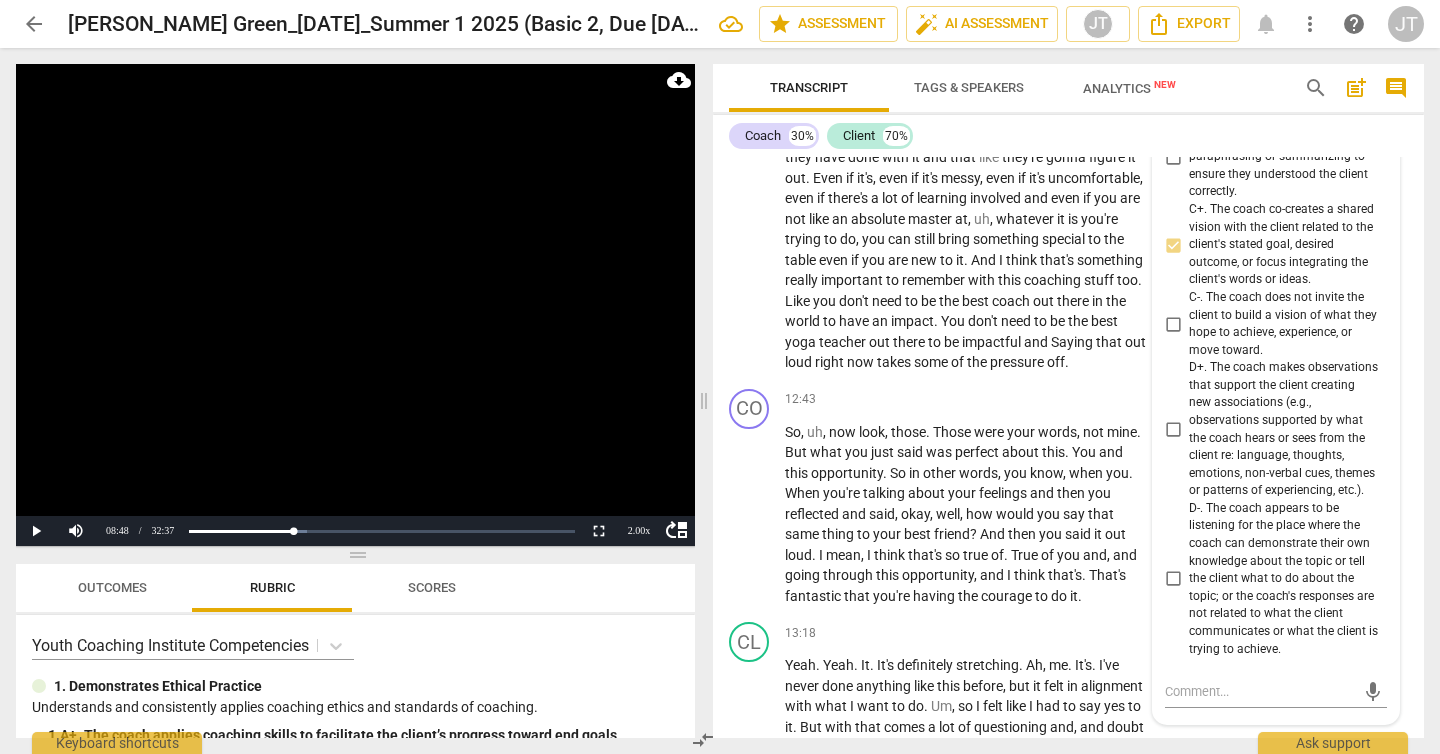 click at bounding box center [355, 305] 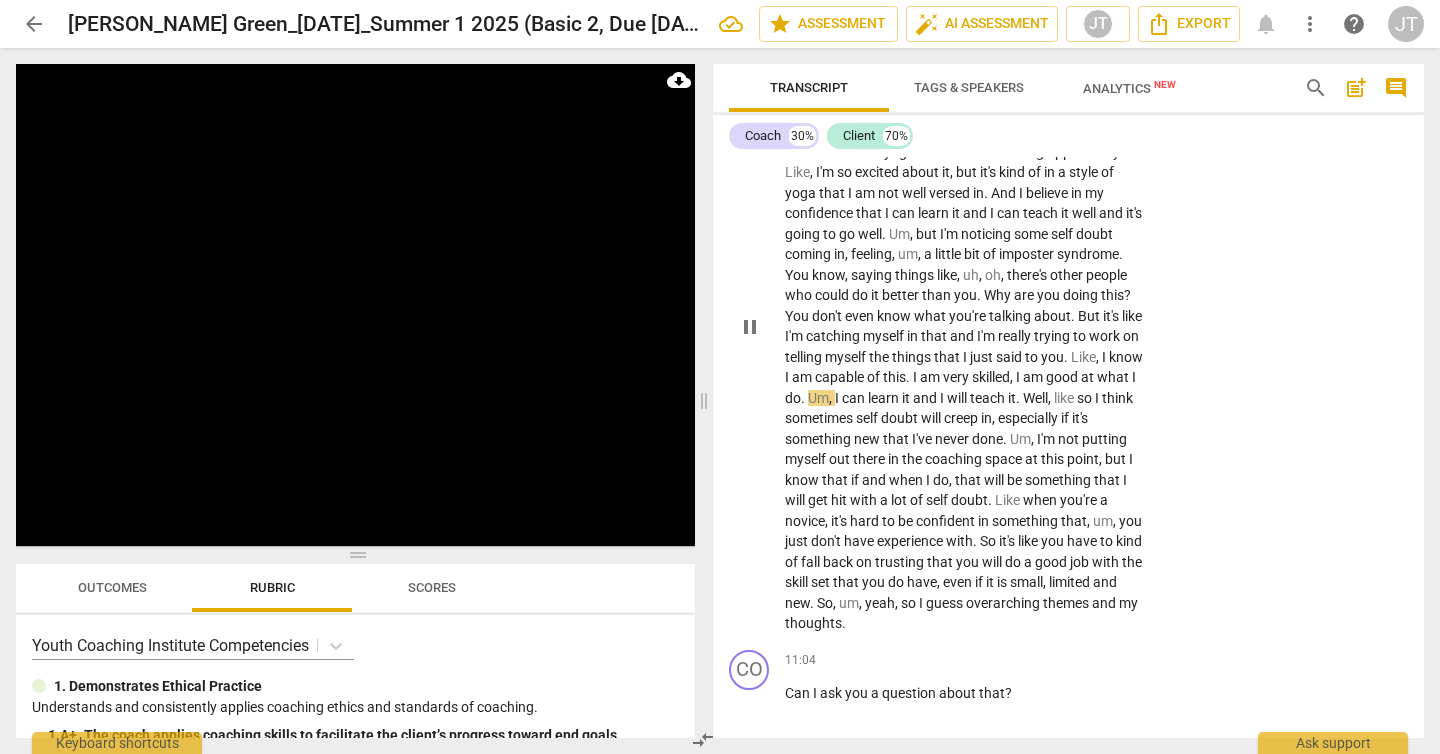 scroll, scrollTop: 4072, scrollLeft: 0, axis: vertical 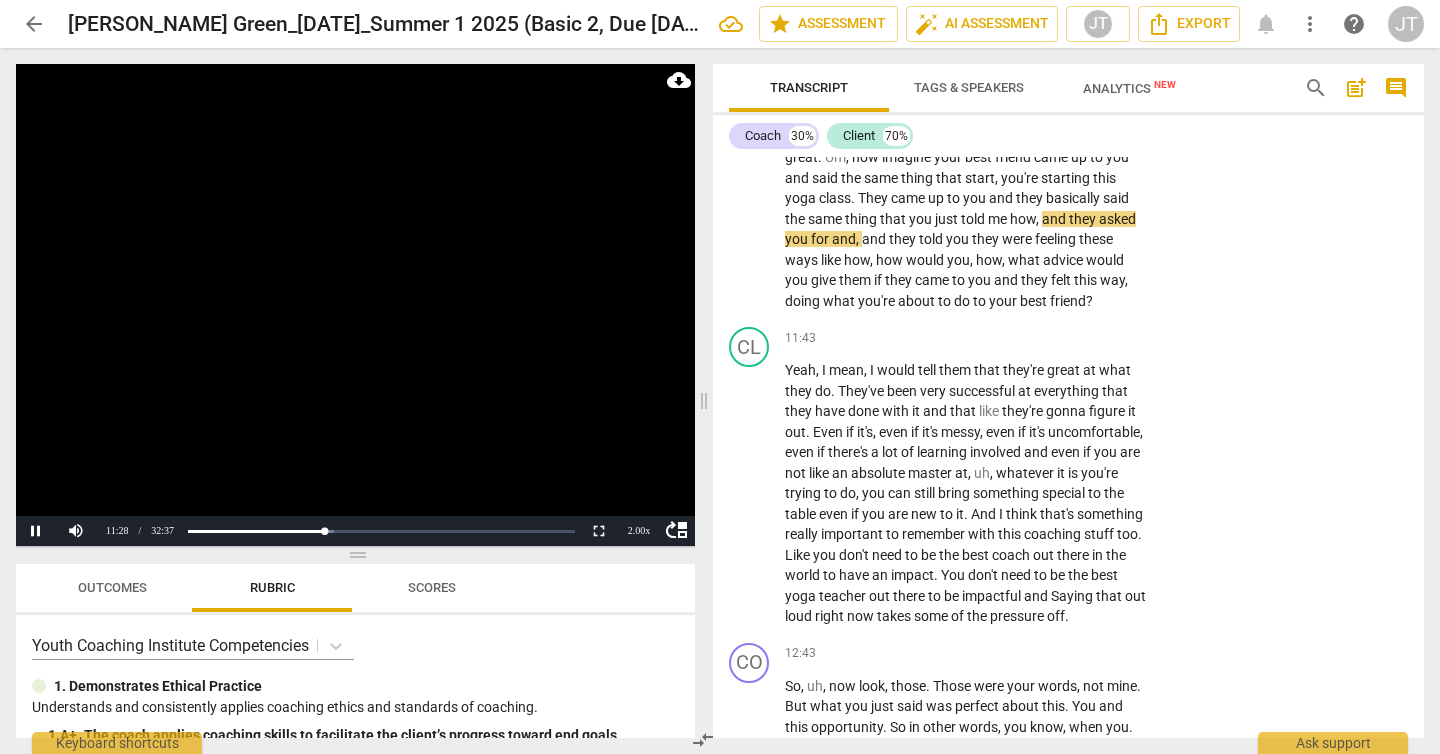 click at bounding box center (355, 305) 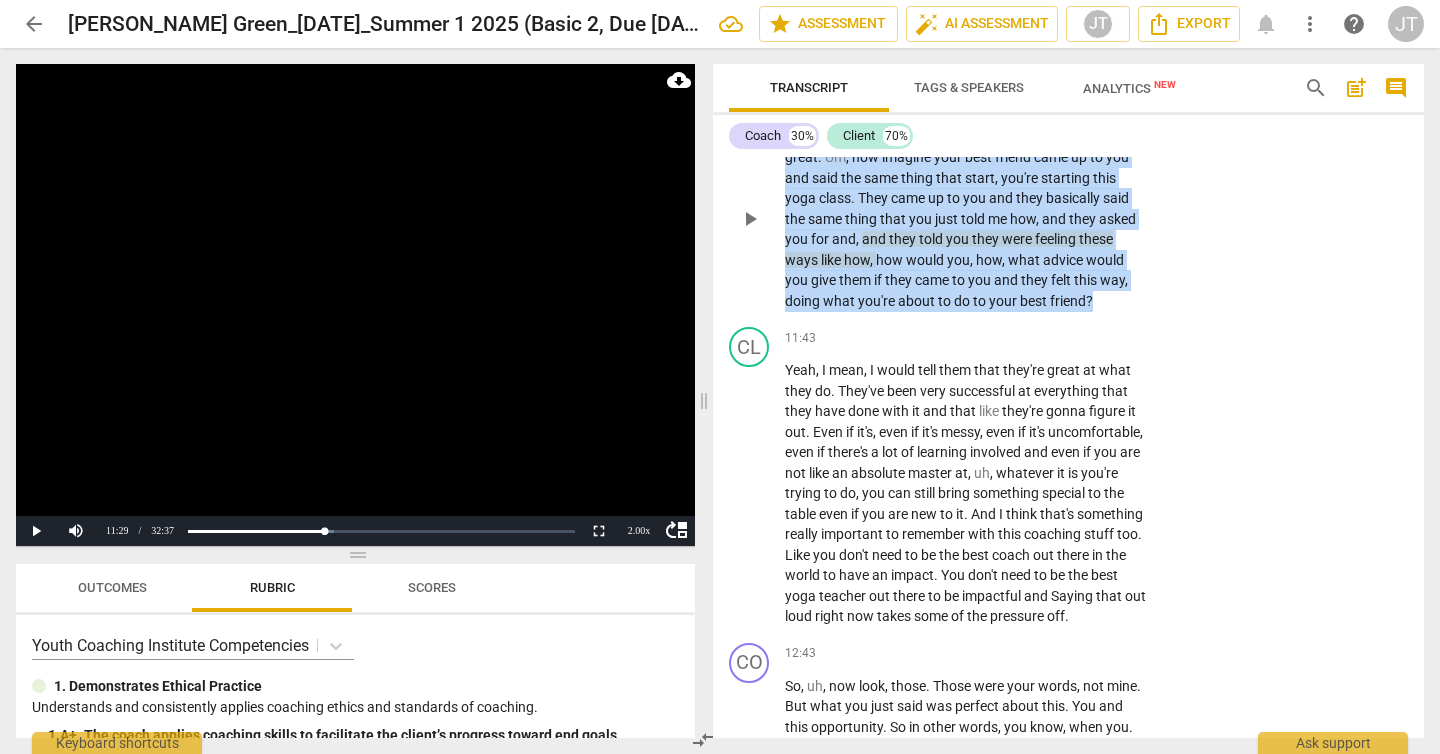 drag, startPoint x: 1106, startPoint y: 357, endPoint x: 754, endPoint y: 204, distance: 383.81375 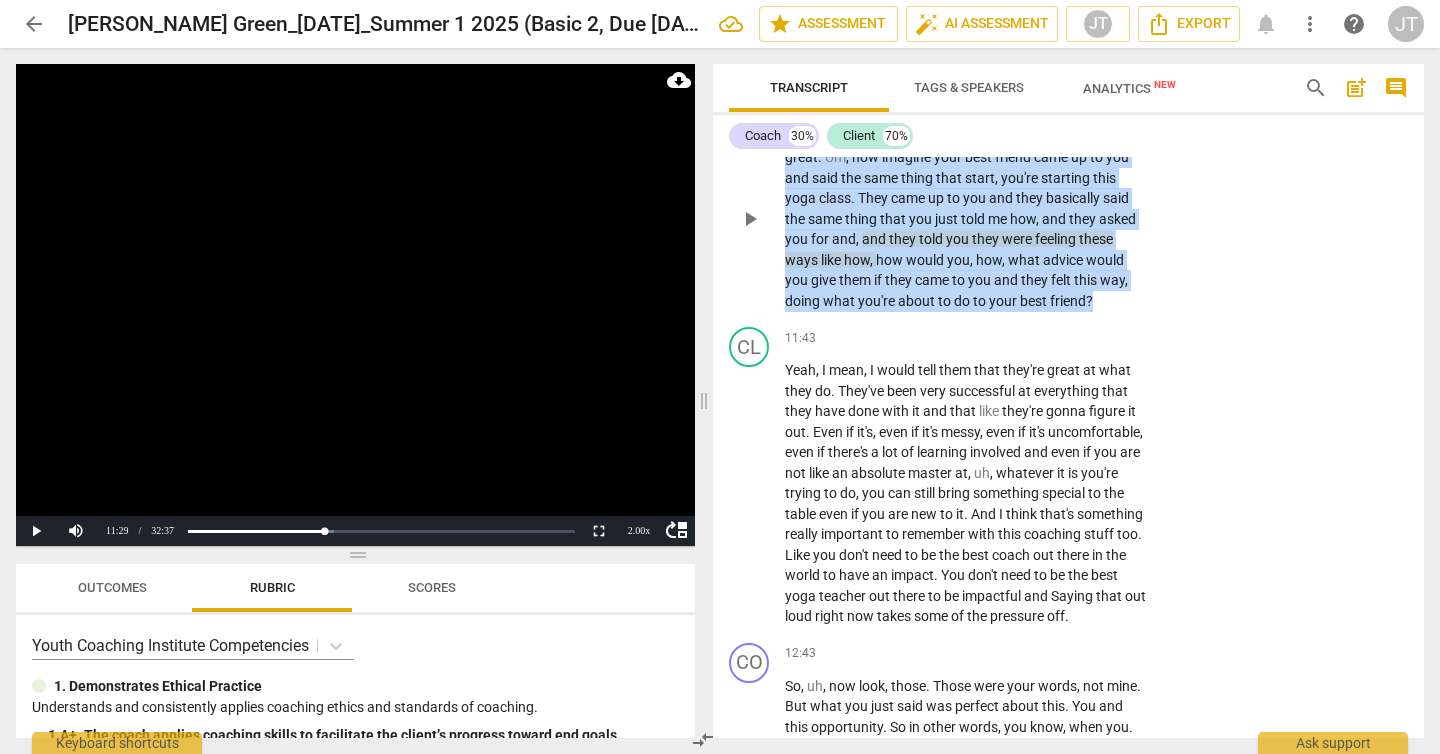 click on "CO play_arrow pause 11:06 + Add competency keyboard_arrow_right Okay ,   so   thank   you   for   sharing   that .   I   think   that's ,   that's   great .   Um ,   now   imagine   your   best   friend   came   up   to   you   and   said   the   same   thing   that   start ,   you're   starting   this   yoga   class .   They   came   up   to   you   and   they   basically   said   the   same   thing   that   you   just   told   me   how ,   and   they   asked   you   for   and ,   and   they   told   you   they   were   feeling   these   ways   like   how ,   how   would   you ,   how ,   what   advice   would   you   give   them   if   they   came   to   you   and   they   felt   this   way ,   doing   what   you're   about   to   do   to   your   best   friend ?" at bounding box center [1068, 203] 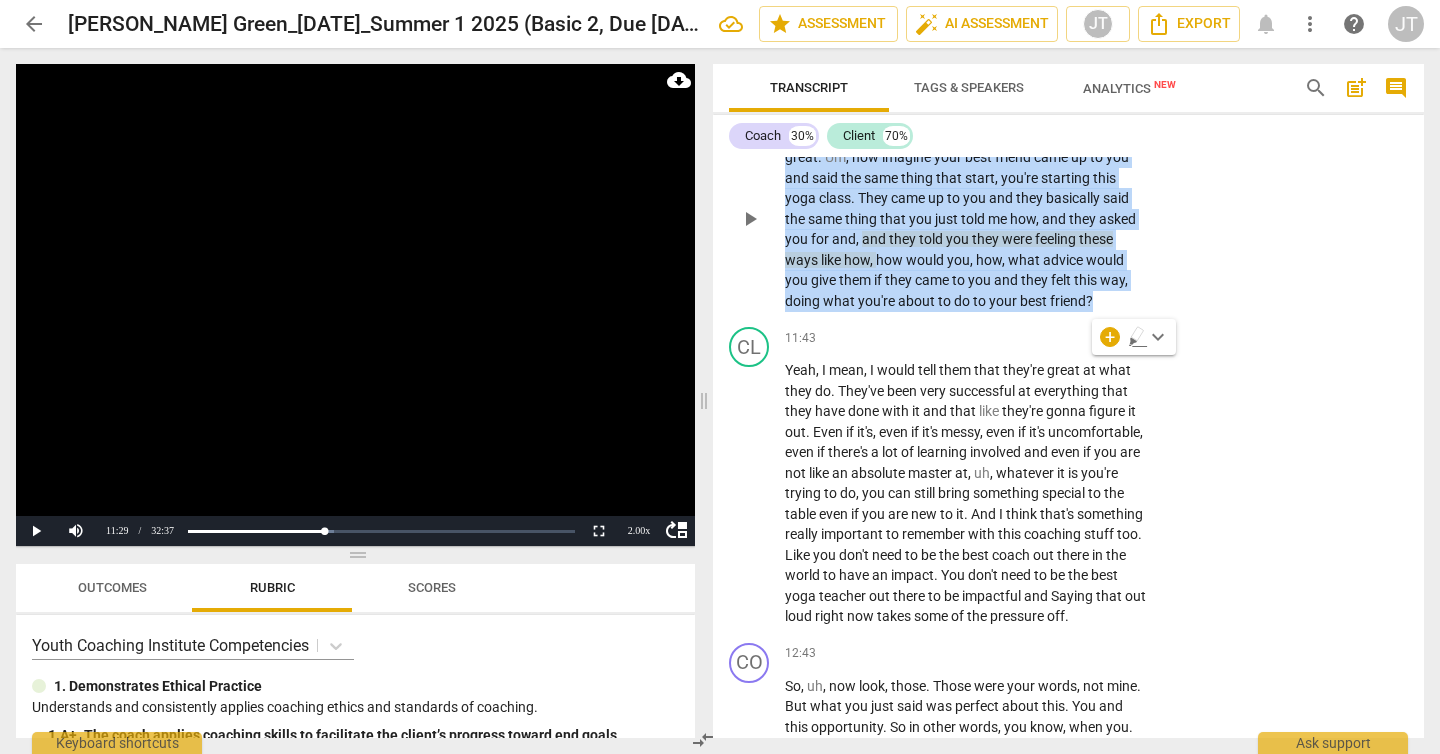 click on "Add competency" at bounding box center [1084, 105] 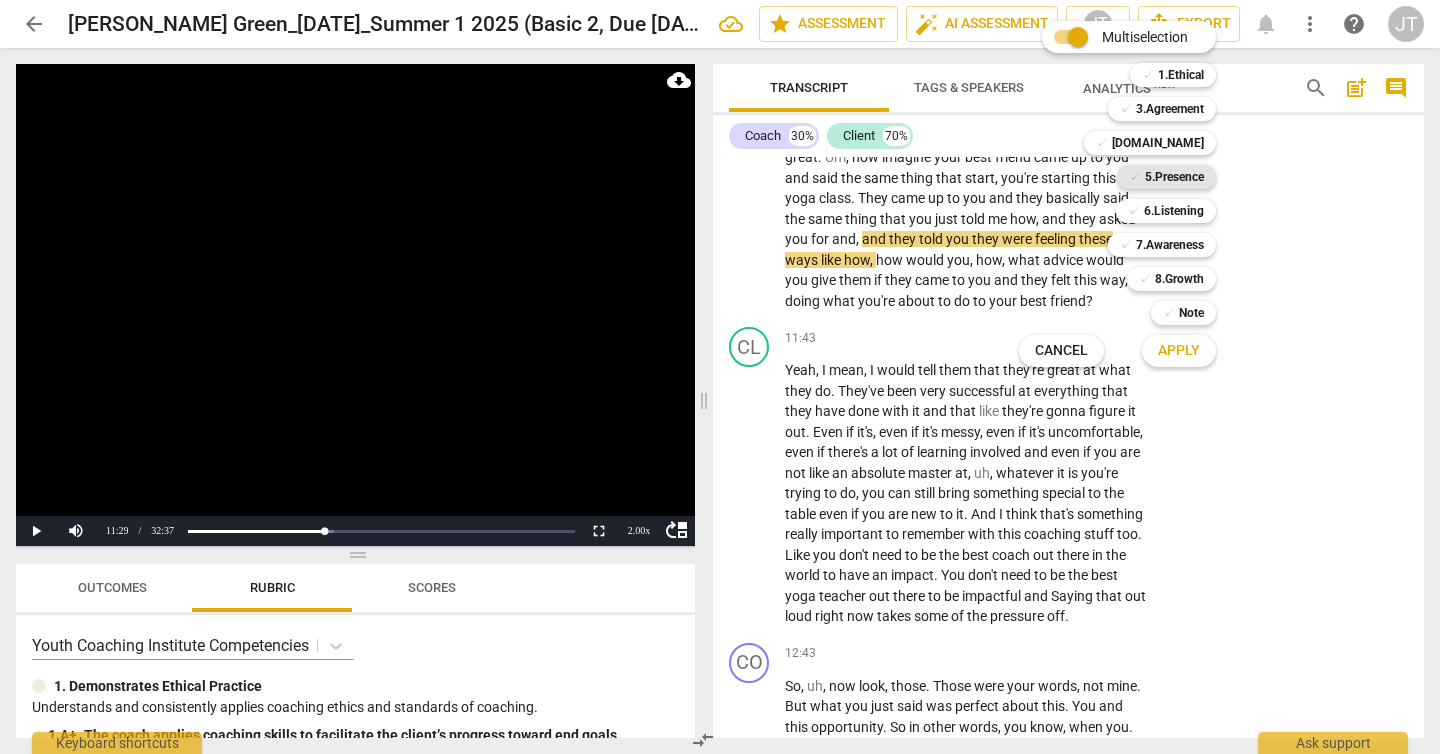 click on "5.Presence" at bounding box center [1174, 177] 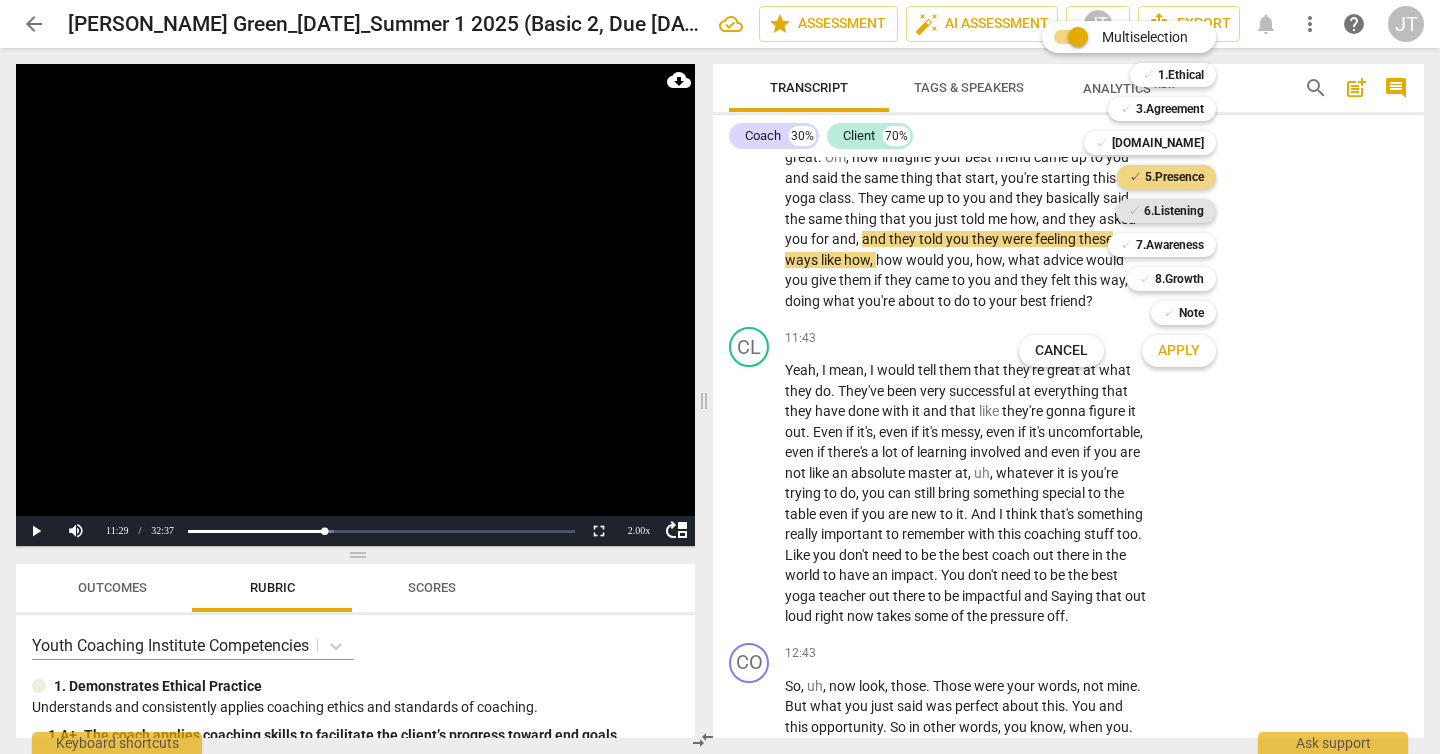 click on "6.Listening" at bounding box center (1174, 211) 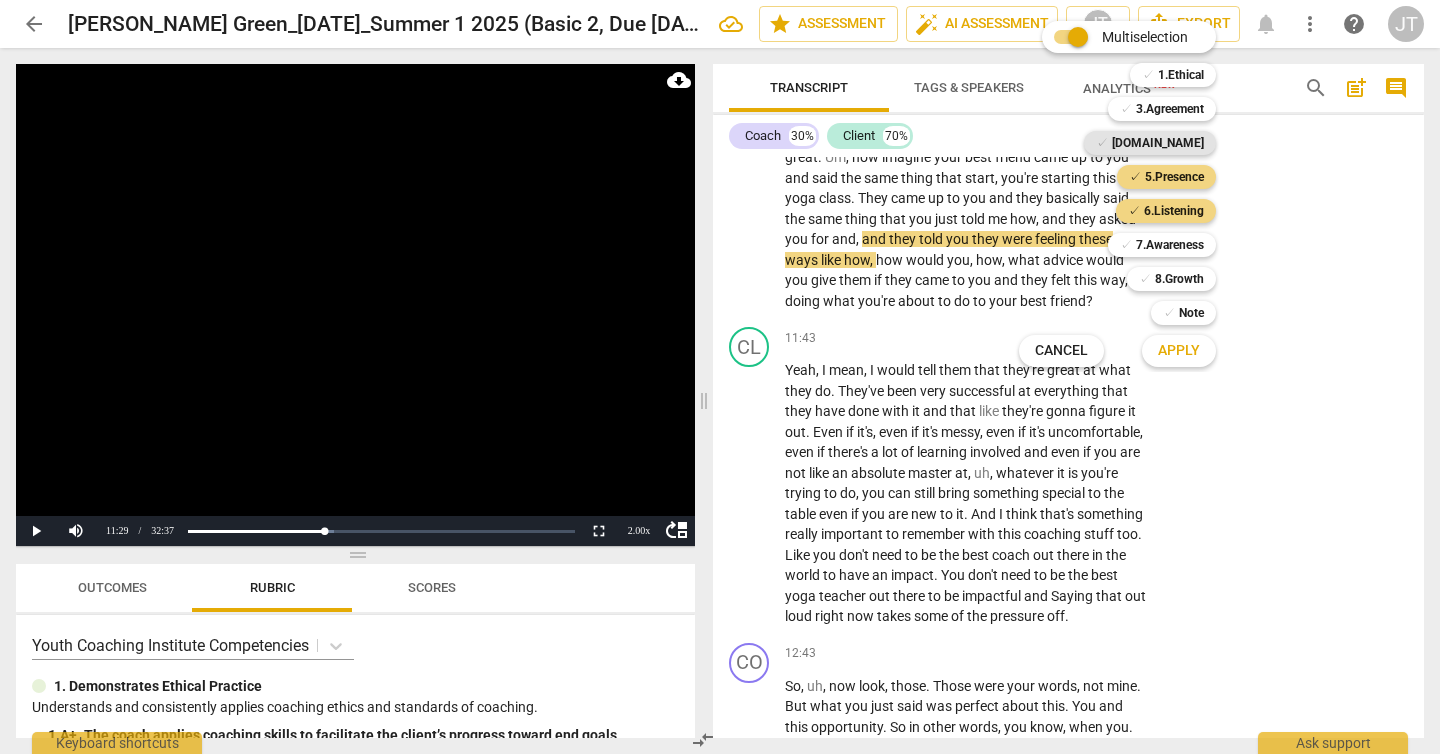 click on "[DOMAIN_NAME]" at bounding box center [1158, 143] 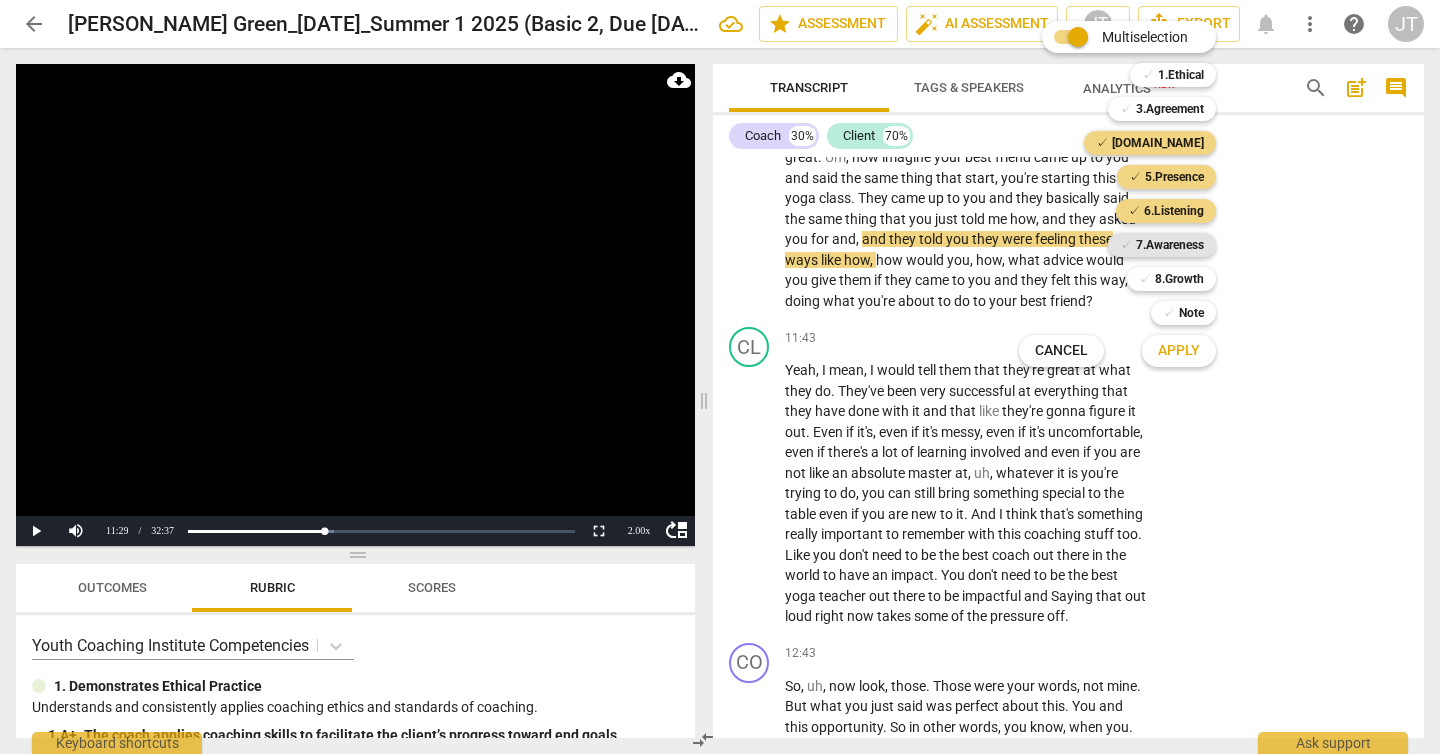 click on "7.Awareness" at bounding box center [1170, 245] 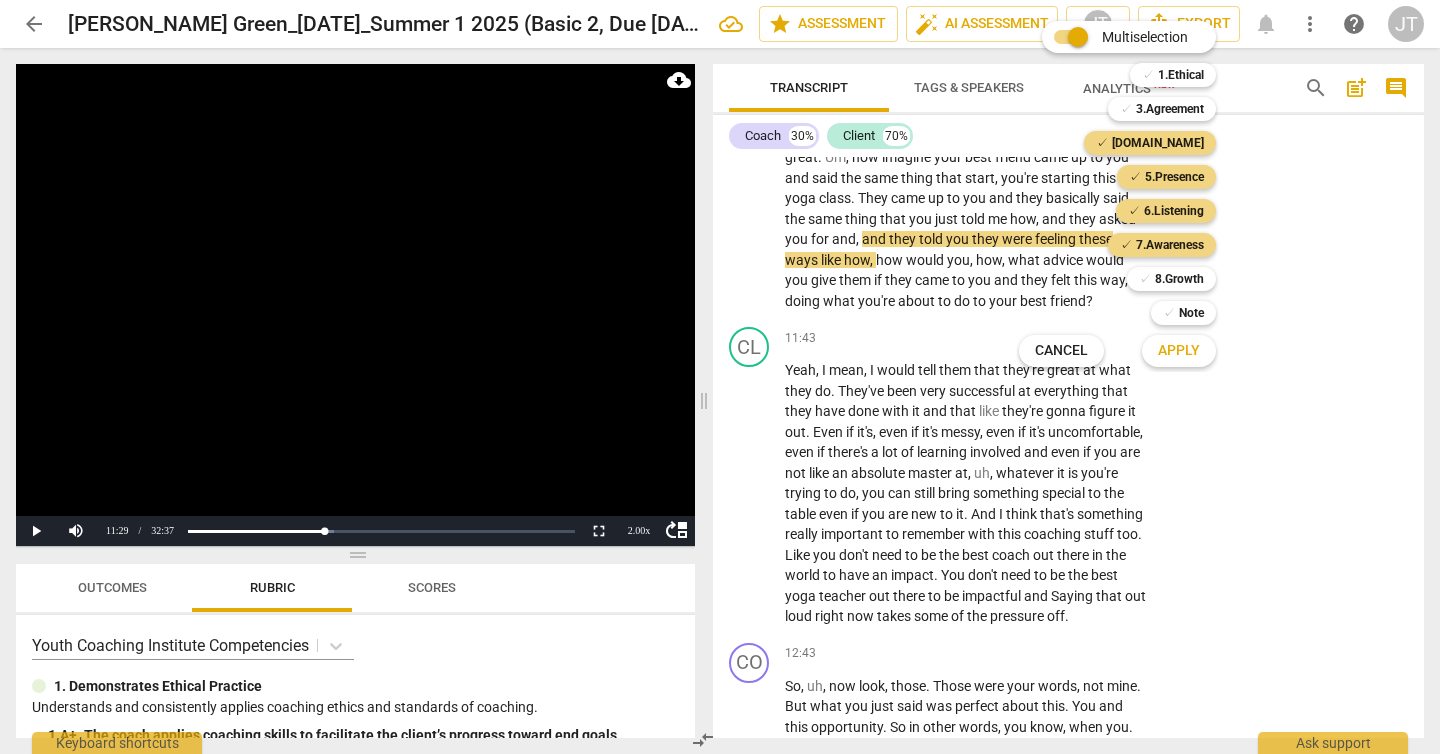 click on "Apply" at bounding box center (1179, 351) 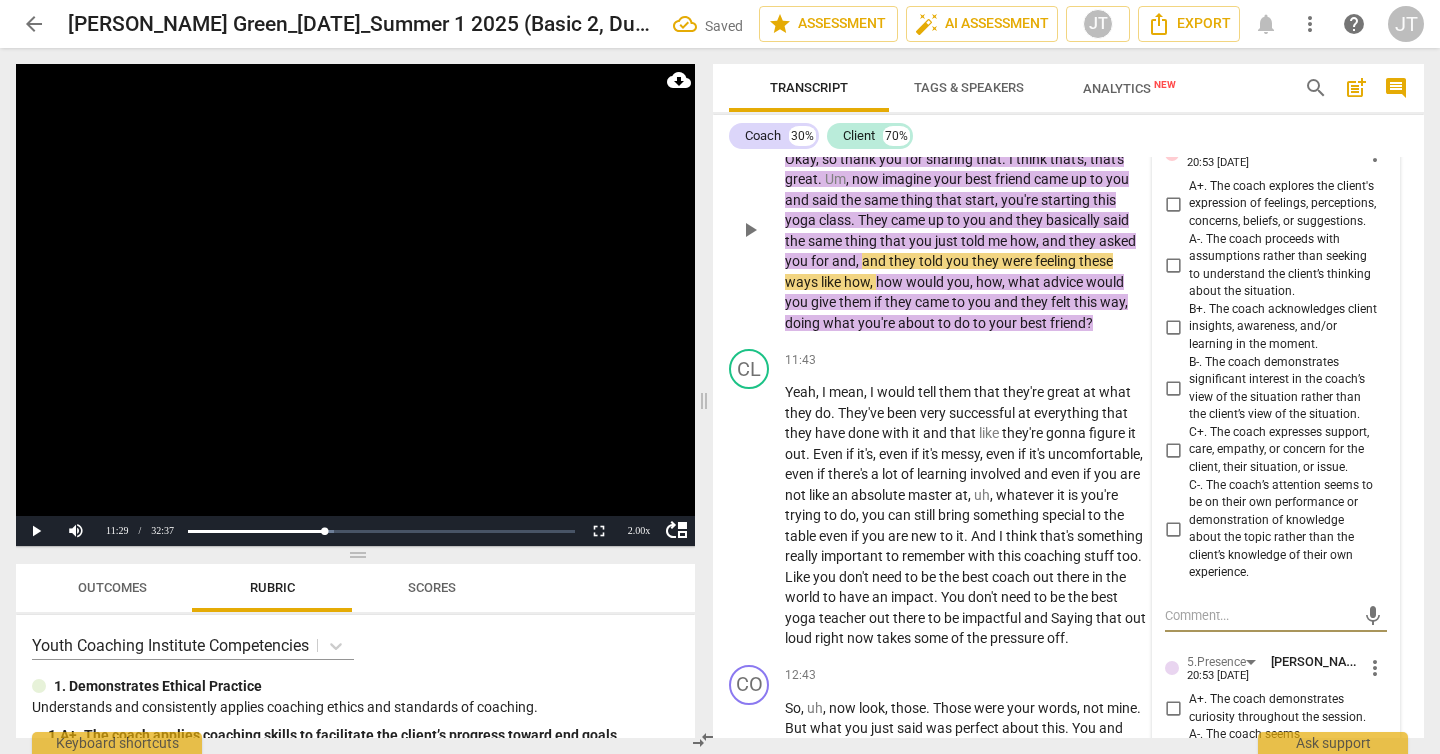 click on "A+. The coach explores the client's expression of feelings, perceptions, concerns, beliefs, or suggestions." at bounding box center [1284, 204] 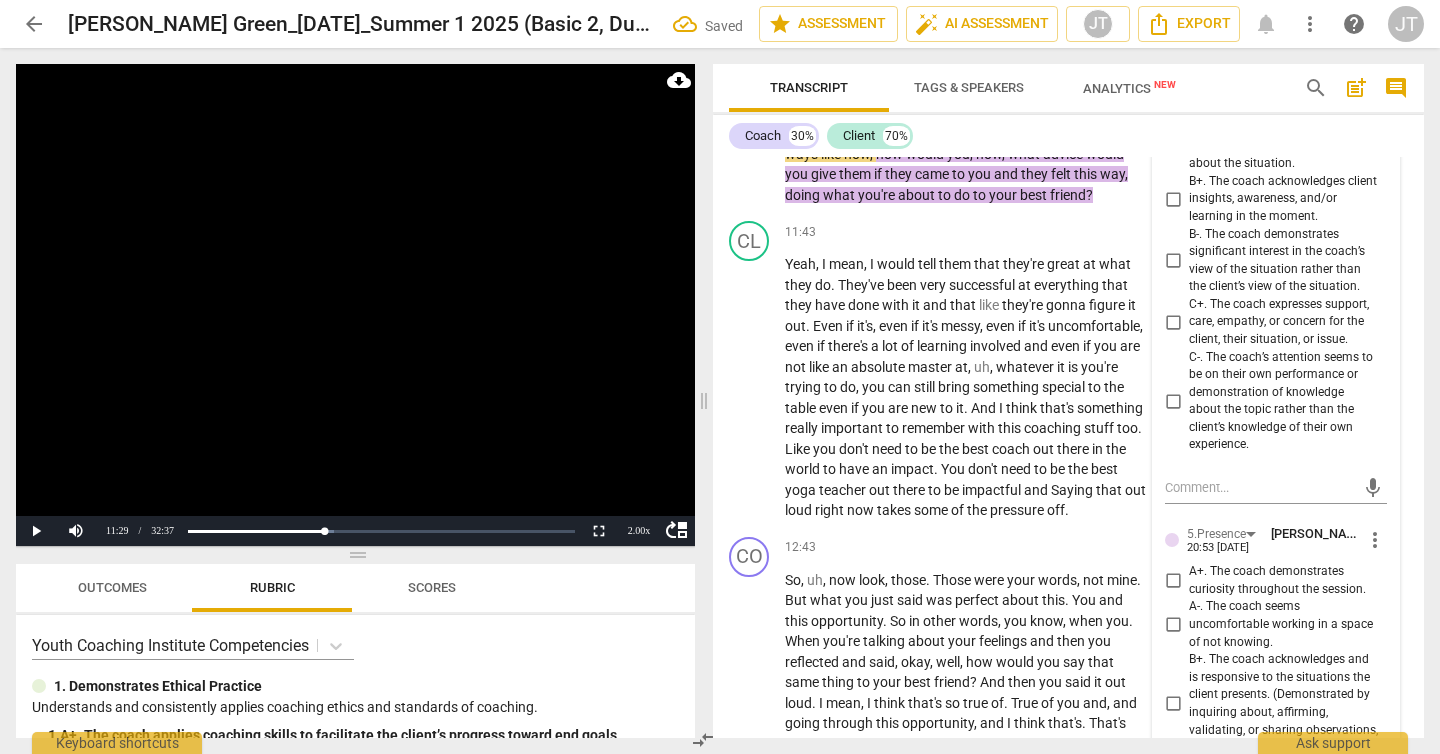 scroll, scrollTop: 4860, scrollLeft: 0, axis: vertical 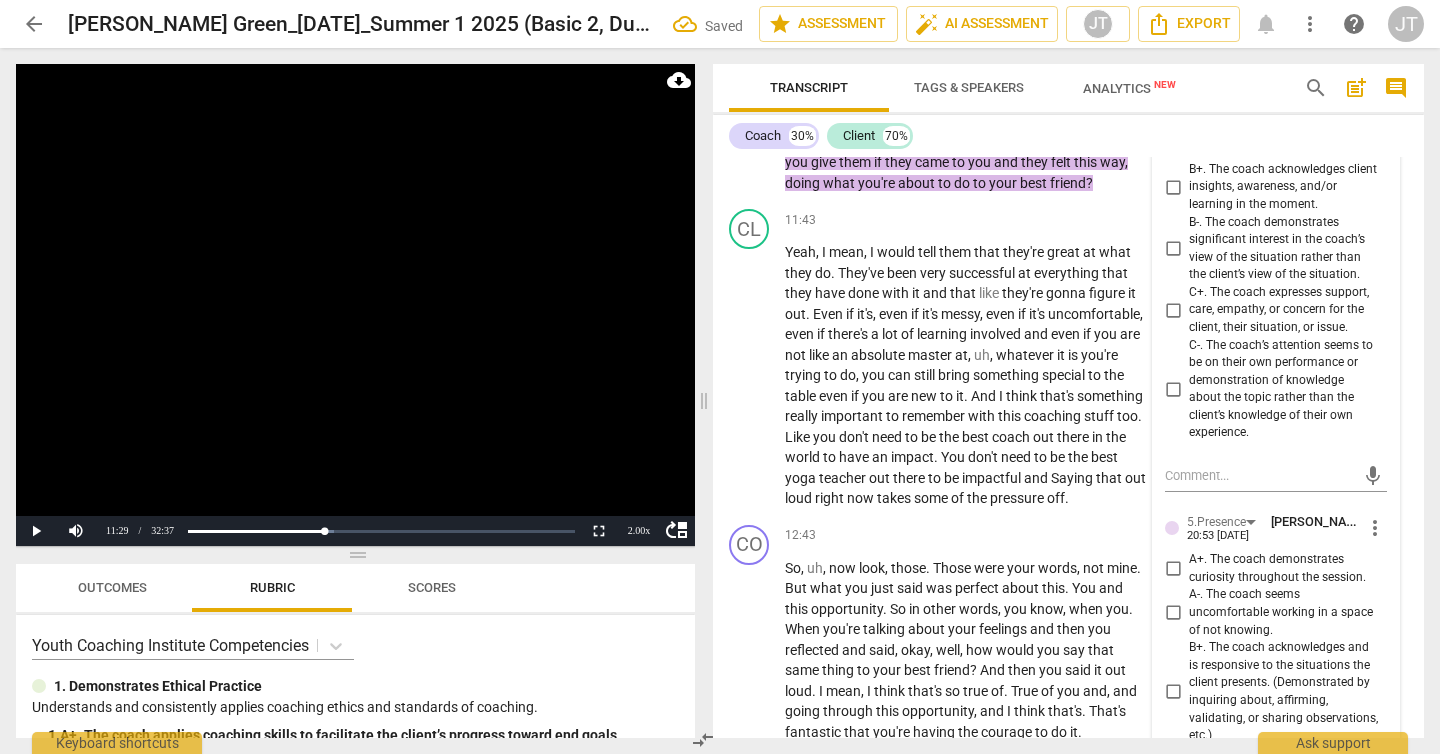 click on "C+. The coach expresses support, care, empathy, or concern for the client, their situation, or issue." at bounding box center [1284, 310] 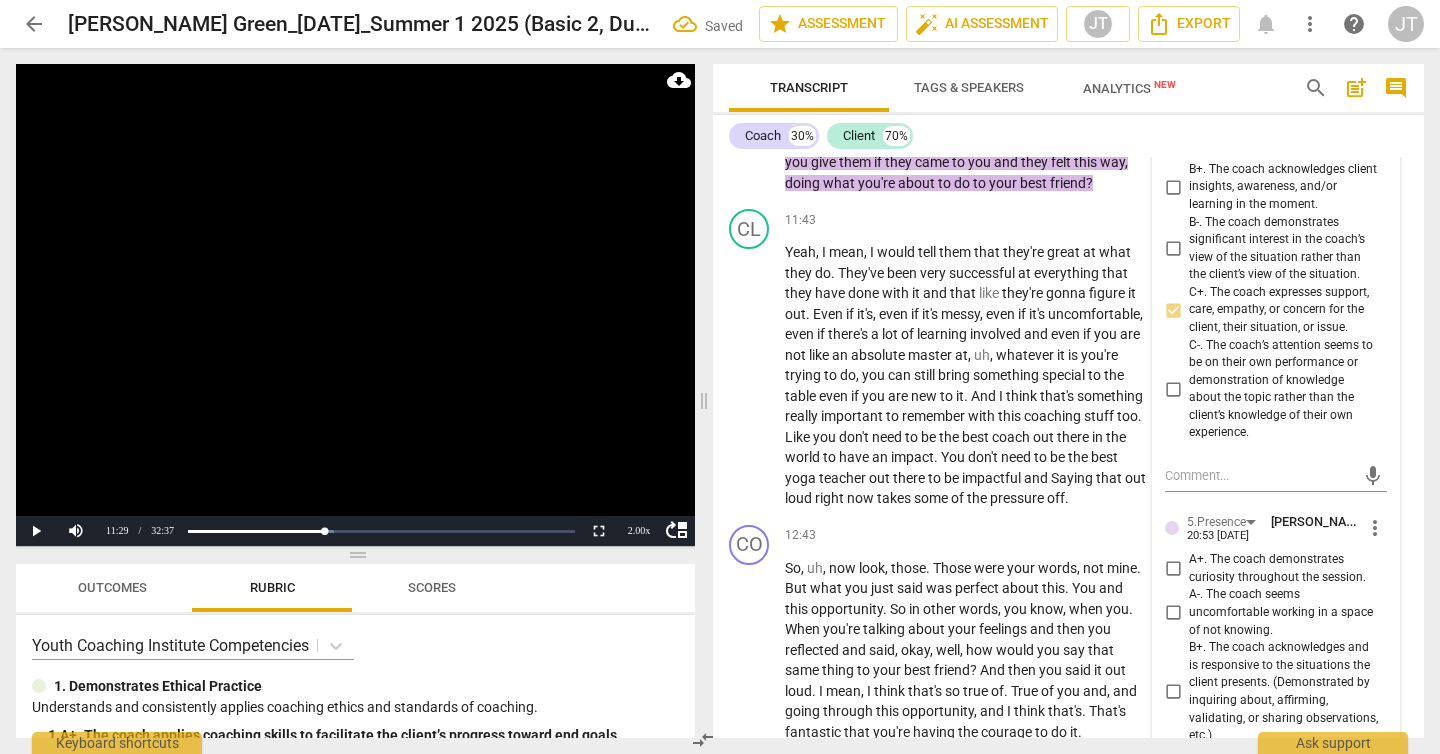 scroll, scrollTop: 5254, scrollLeft: 0, axis: vertical 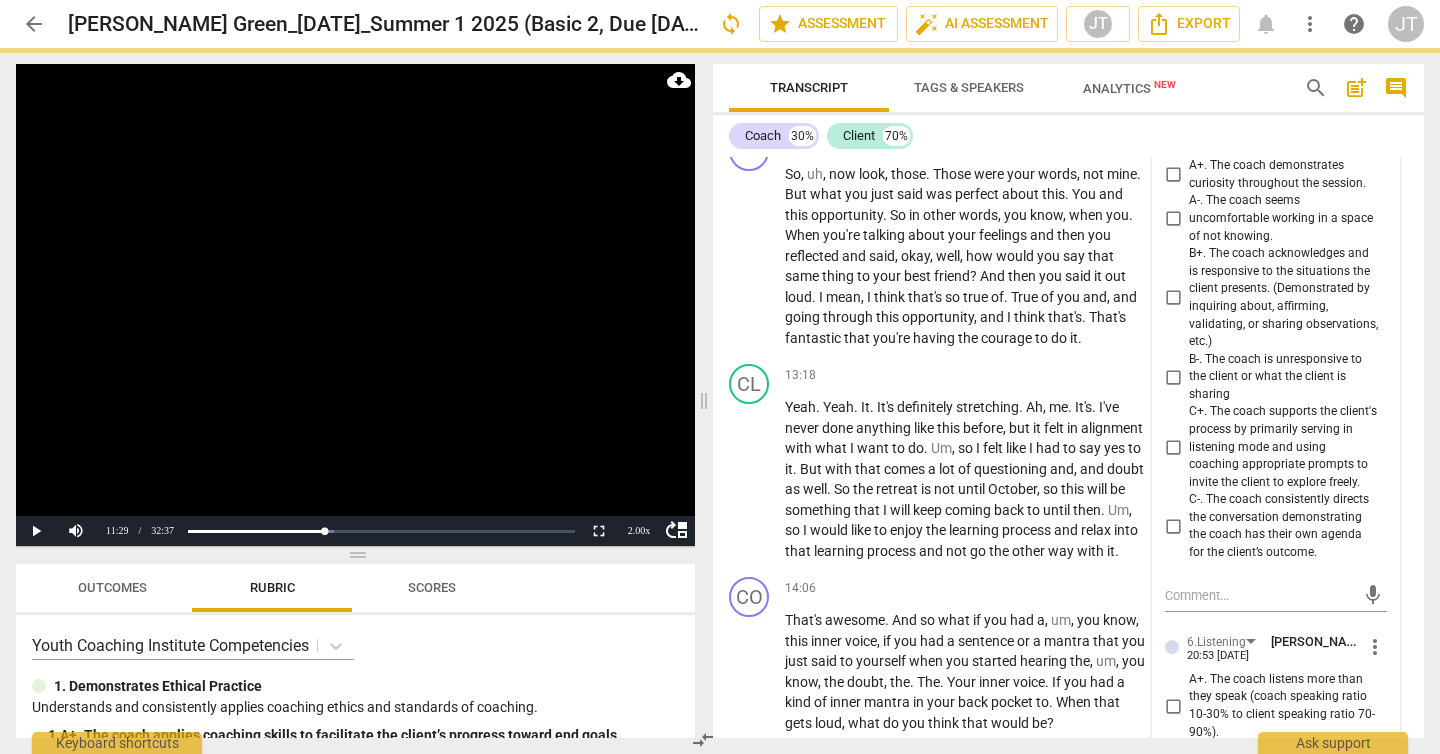 click on "A+. The coach demonstrates curiosity throughout the session." at bounding box center (1173, 175) 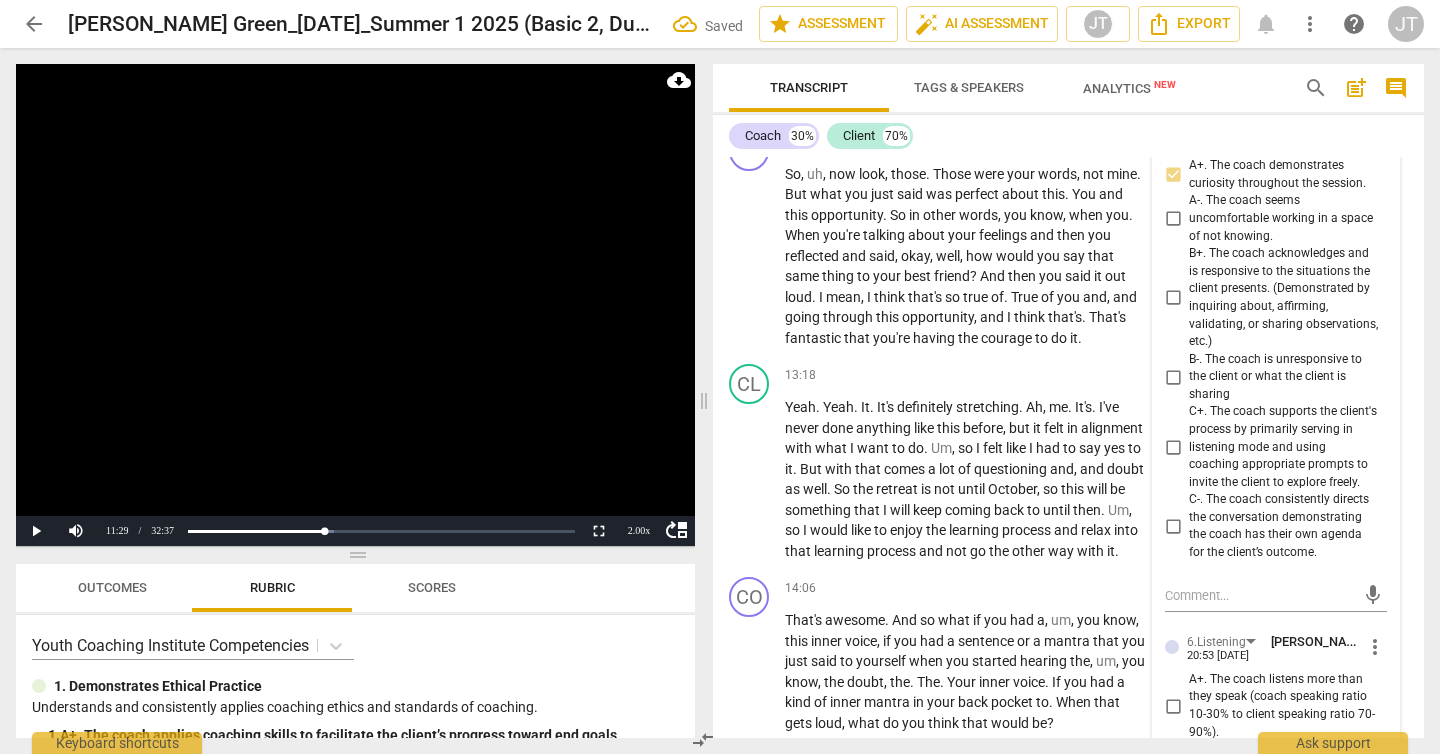 click on "B+. The coach acknowledges and is responsive to the situations the client presents. (Demonstrated by inquiring about, affirming, validating, or sharing observations, etc.)" at bounding box center [1173, 298] 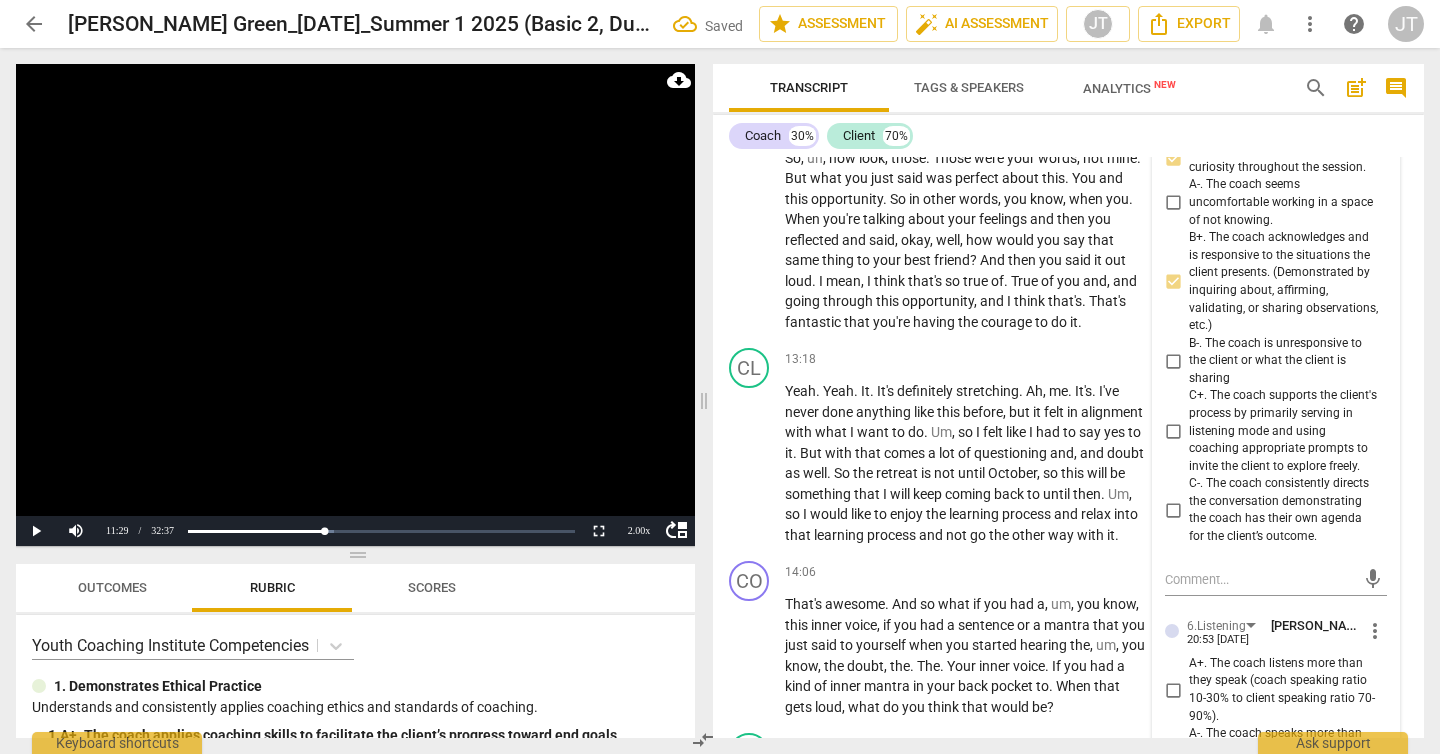 scroll, scrollTop: 5292, scrollLeft: 0, axis: vertical 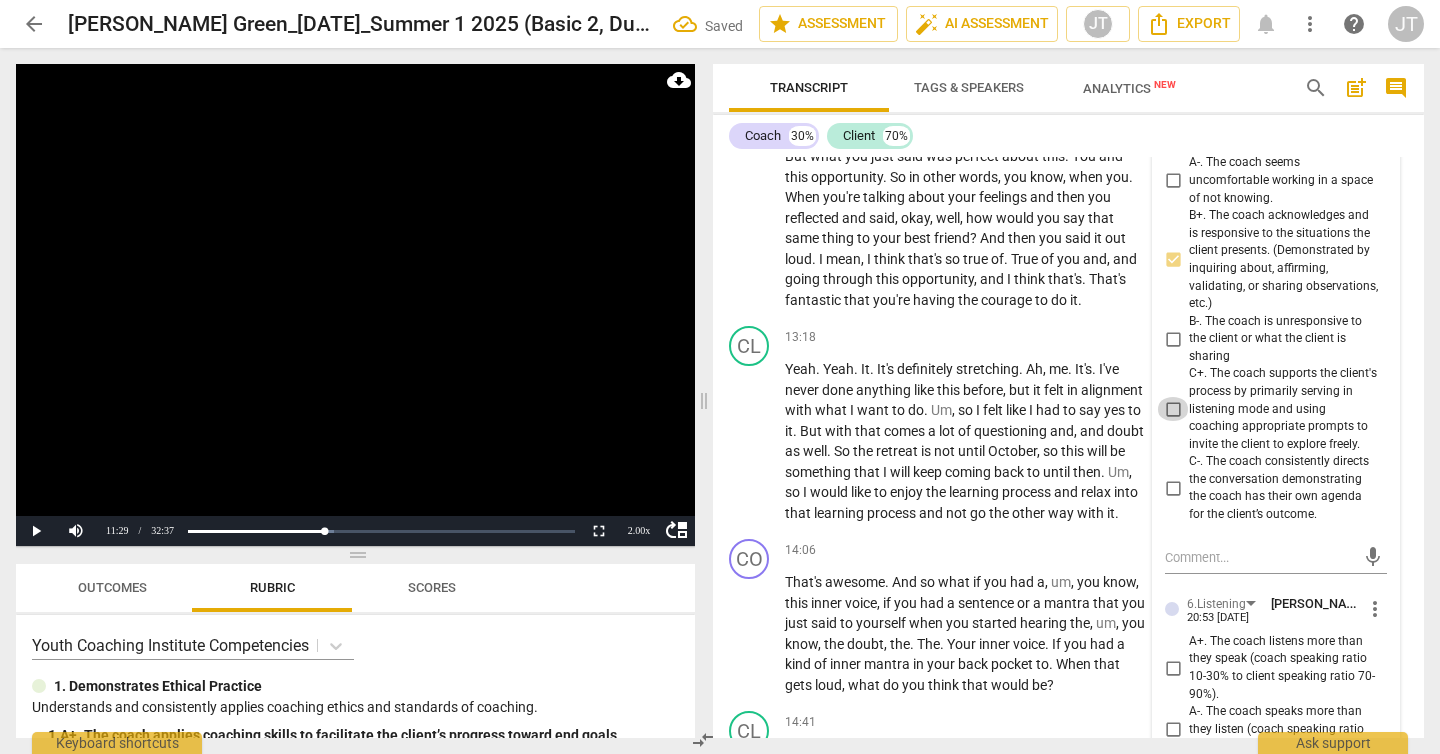 click on "C+. The coach supports the client's process by primarily serving in listening mode and using coaching appropriate prompts to invite the client to explore freely." at bounding box center [1173, 409] 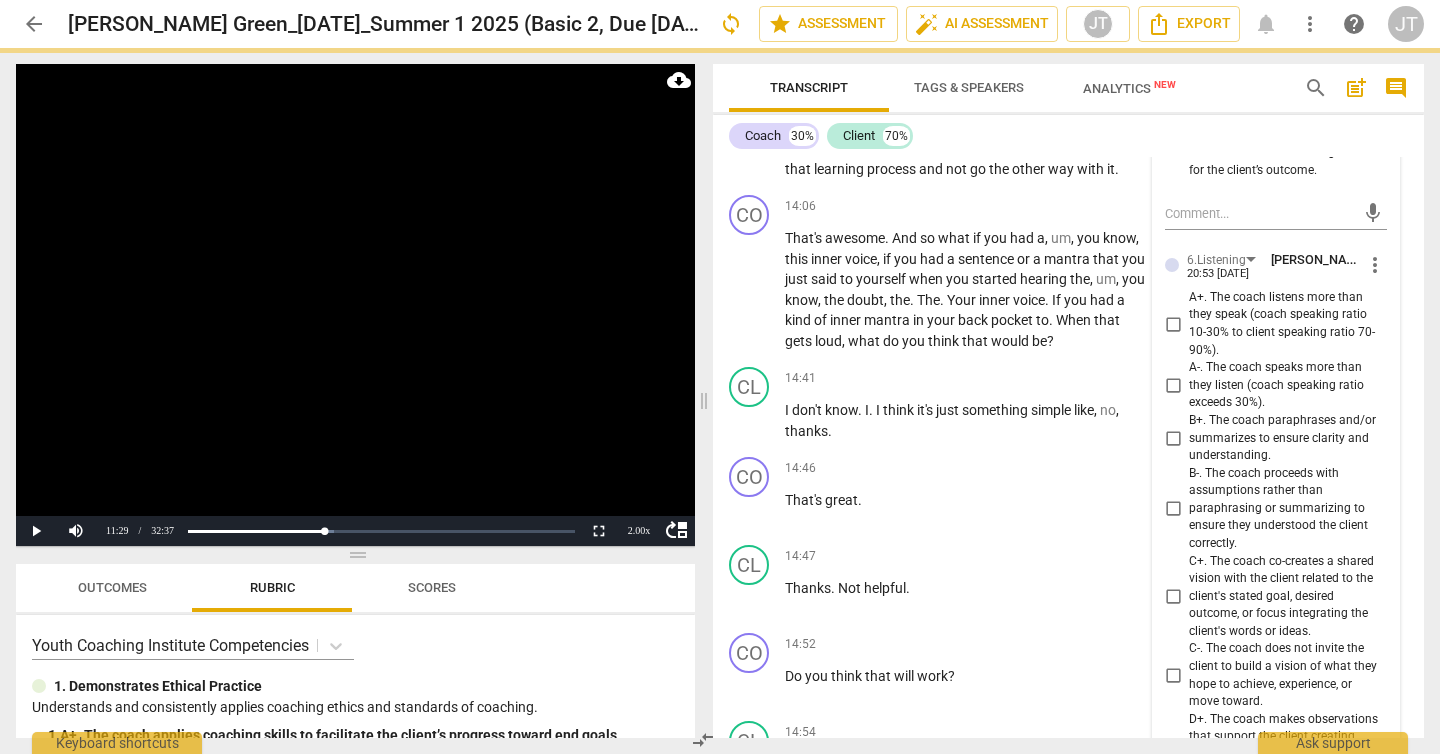 scroll, scrollTop: 5675, scrollLeft: 0, axis: vertical 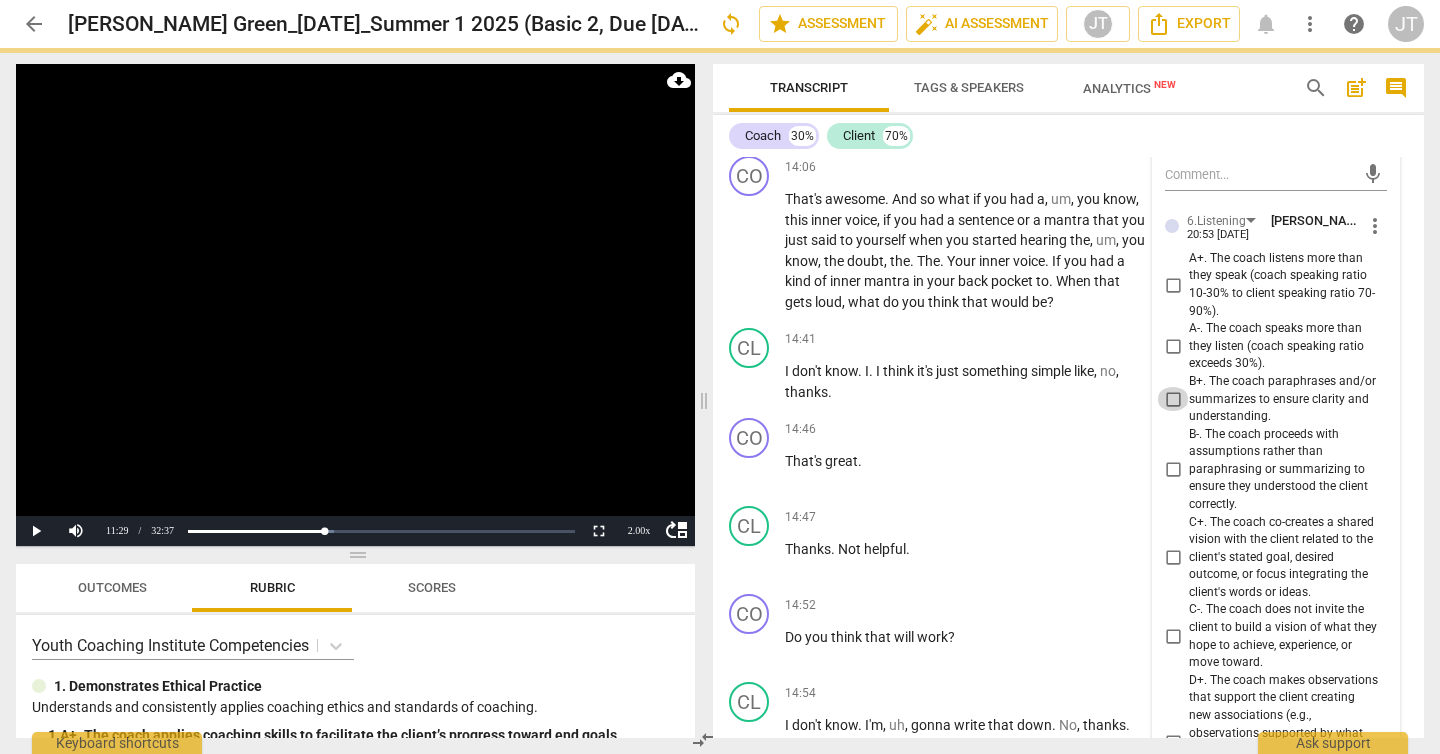click on "B+. The coach paraphrases and/or summarizes to ensure clarity and understanding." at bounding box center (1173, 399) 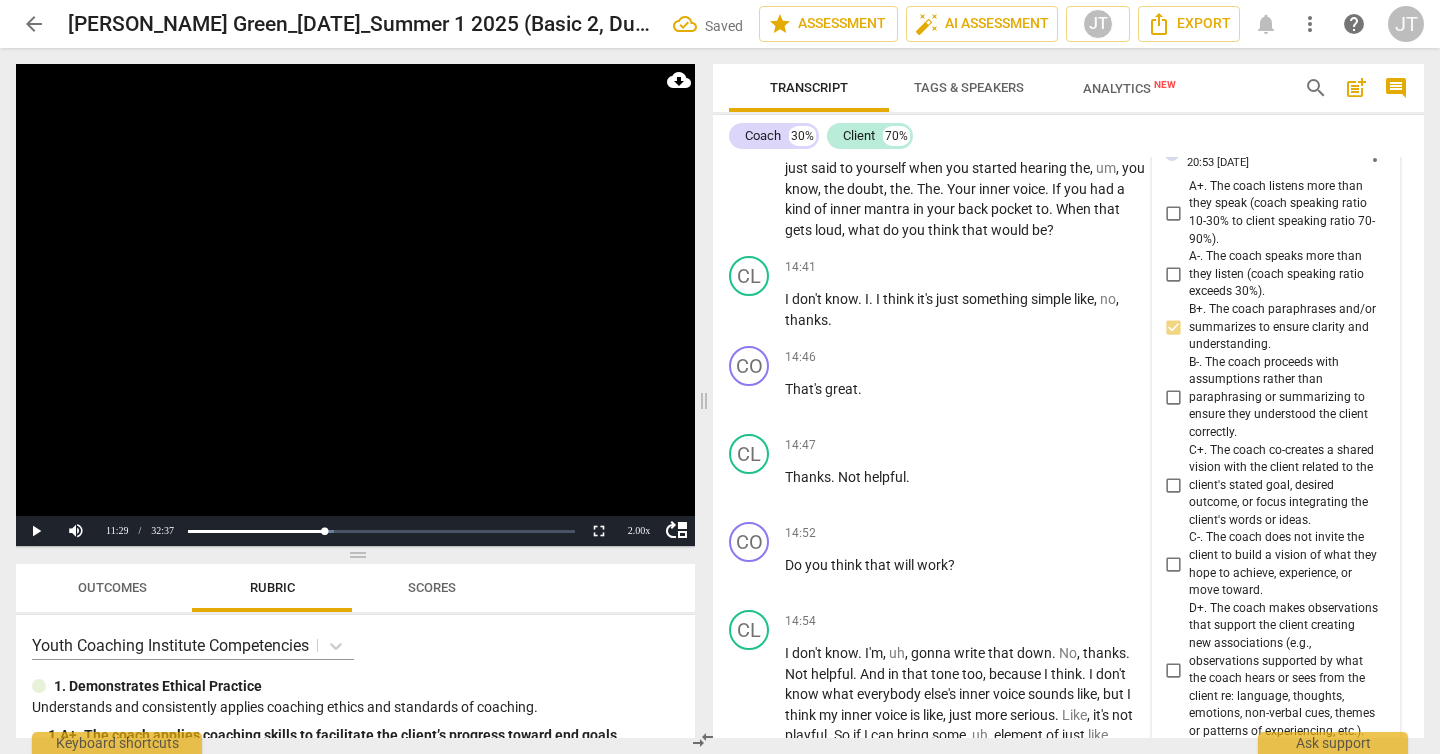 scroll, scrollTop: 5752, scrollLeft: 0, axis: vertical 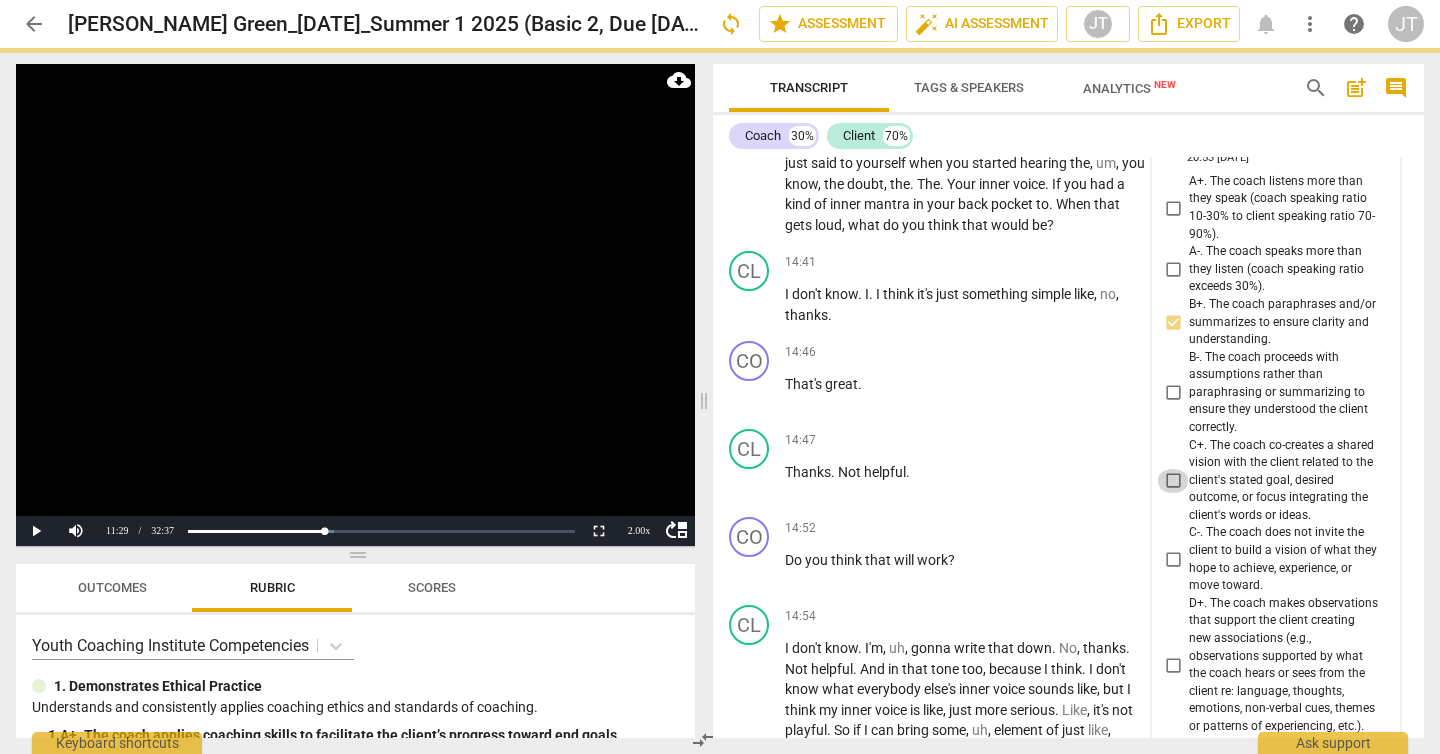 click on "C+. The coach co-creates a shared vision with the client related to the client's stated goal, desired outcome, or focus integrating the client's words or ideas." at bounding box center [1173, 481] 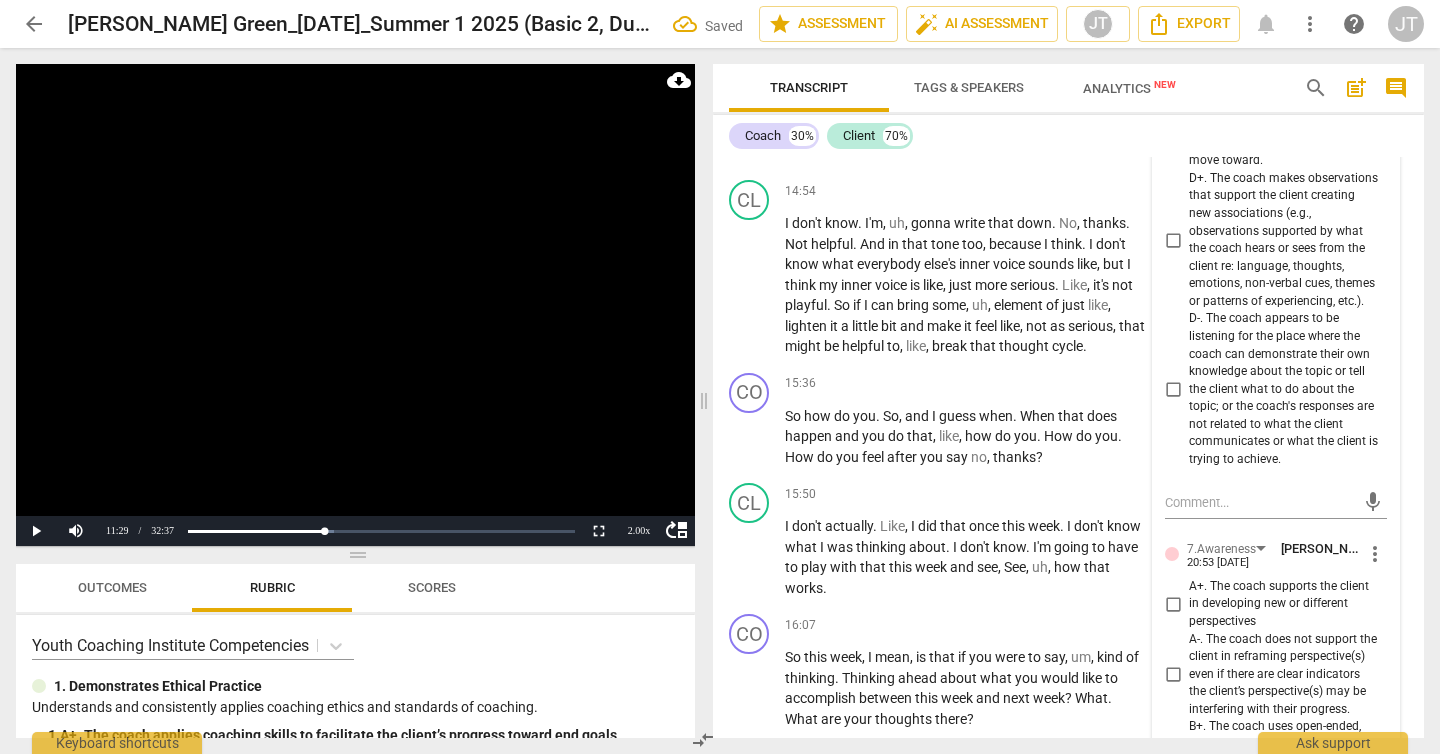 scroll, scrollTop: 6537, scrollLeft: 0, axis: vertical 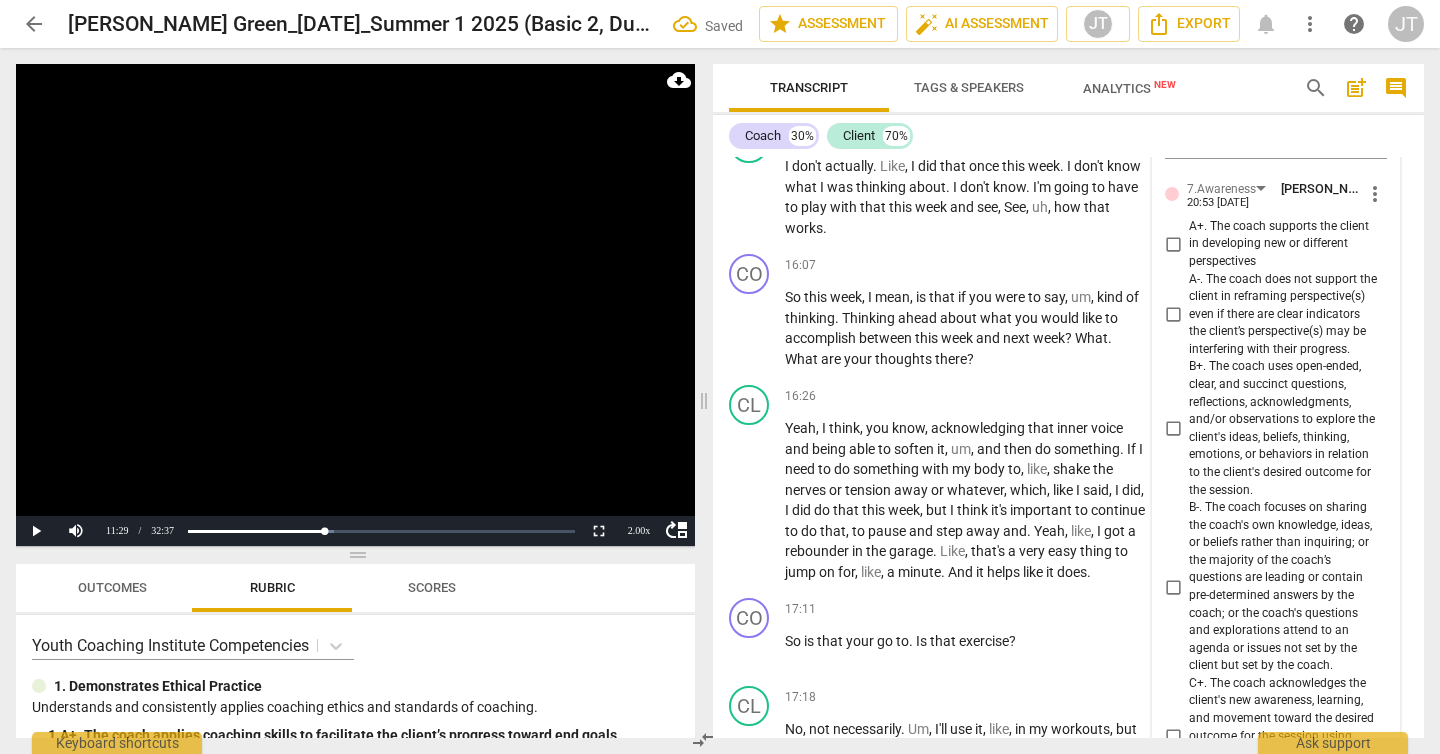 click on "A+. The coach supports the client in developing new or different perspectives" at bounding box center (1173, 244) 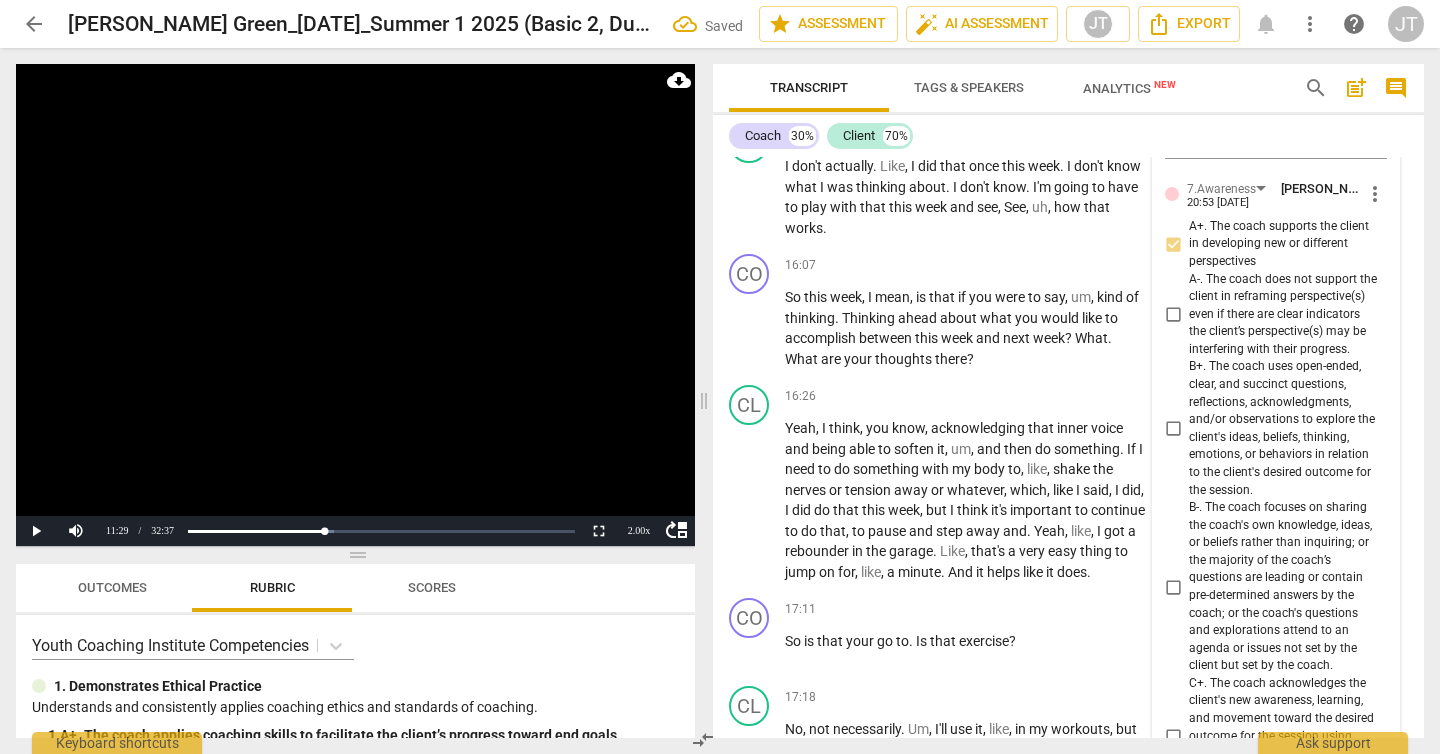 click on "B+. The coach uses open-ended, clear, and succinct questions, reflections, acknowledgments, and/or observations to explore the client's ideas, beliefs, thinking, emotions, or behaviors in relation to the client's desired outcome for the session." at bounding box center (1173, 429) 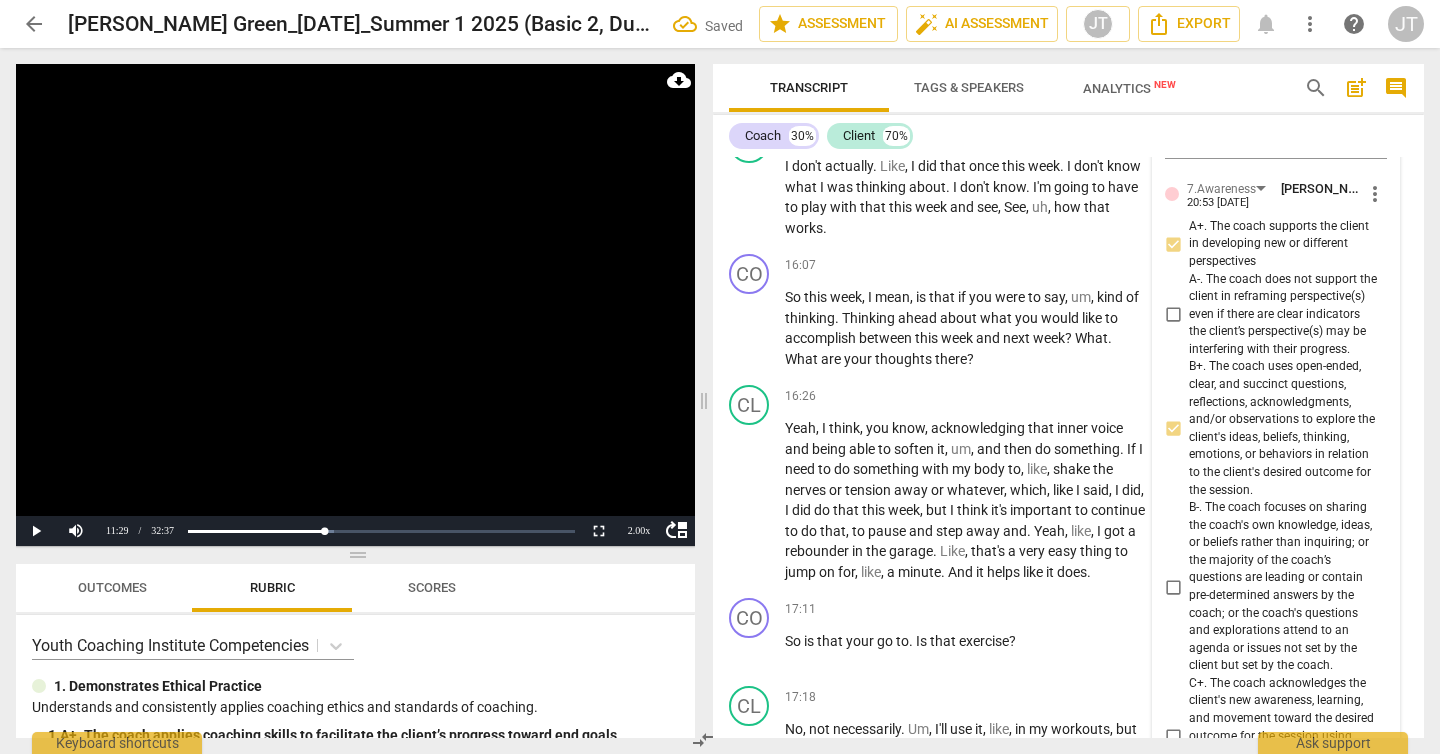 click at bounding box center (355, 305) 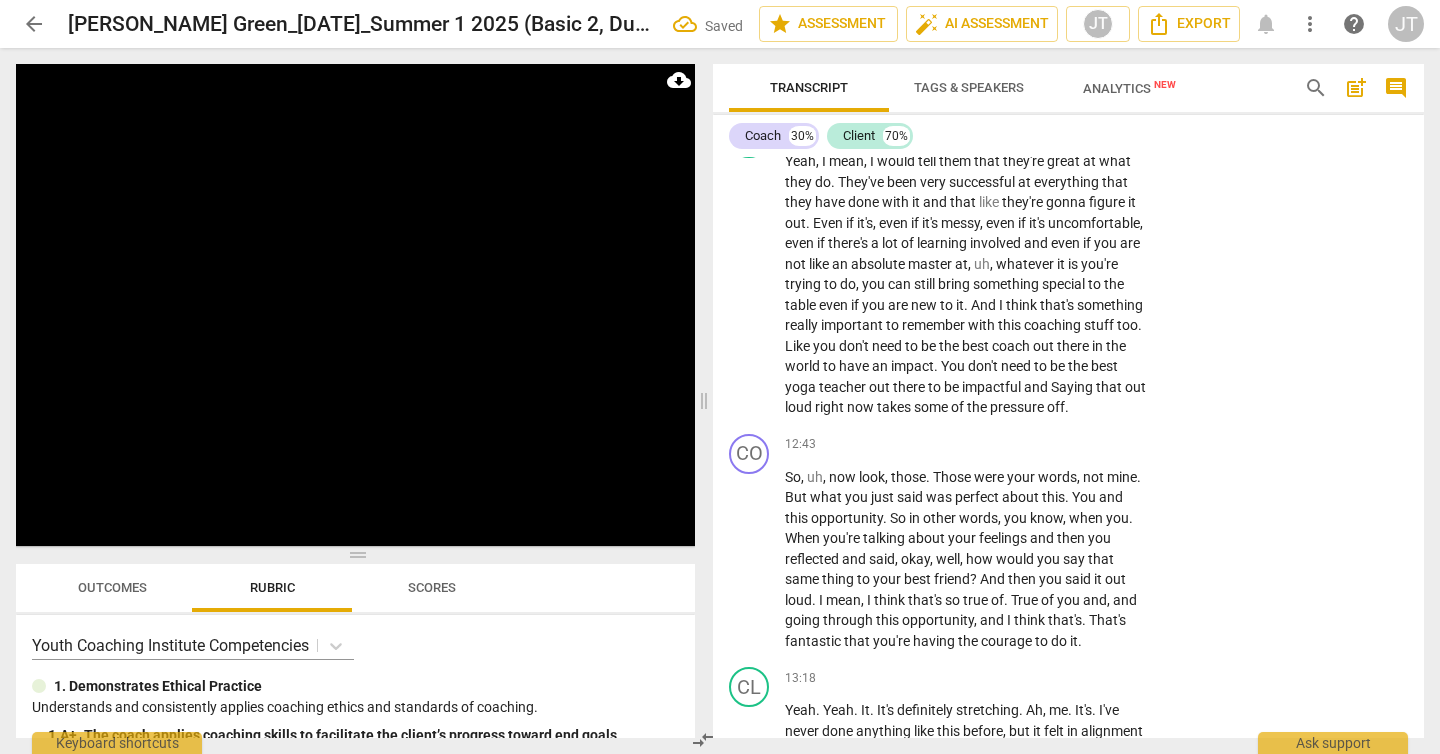 scroll, scrollTop: 4799, scrollLeft: 0, axis: vertical 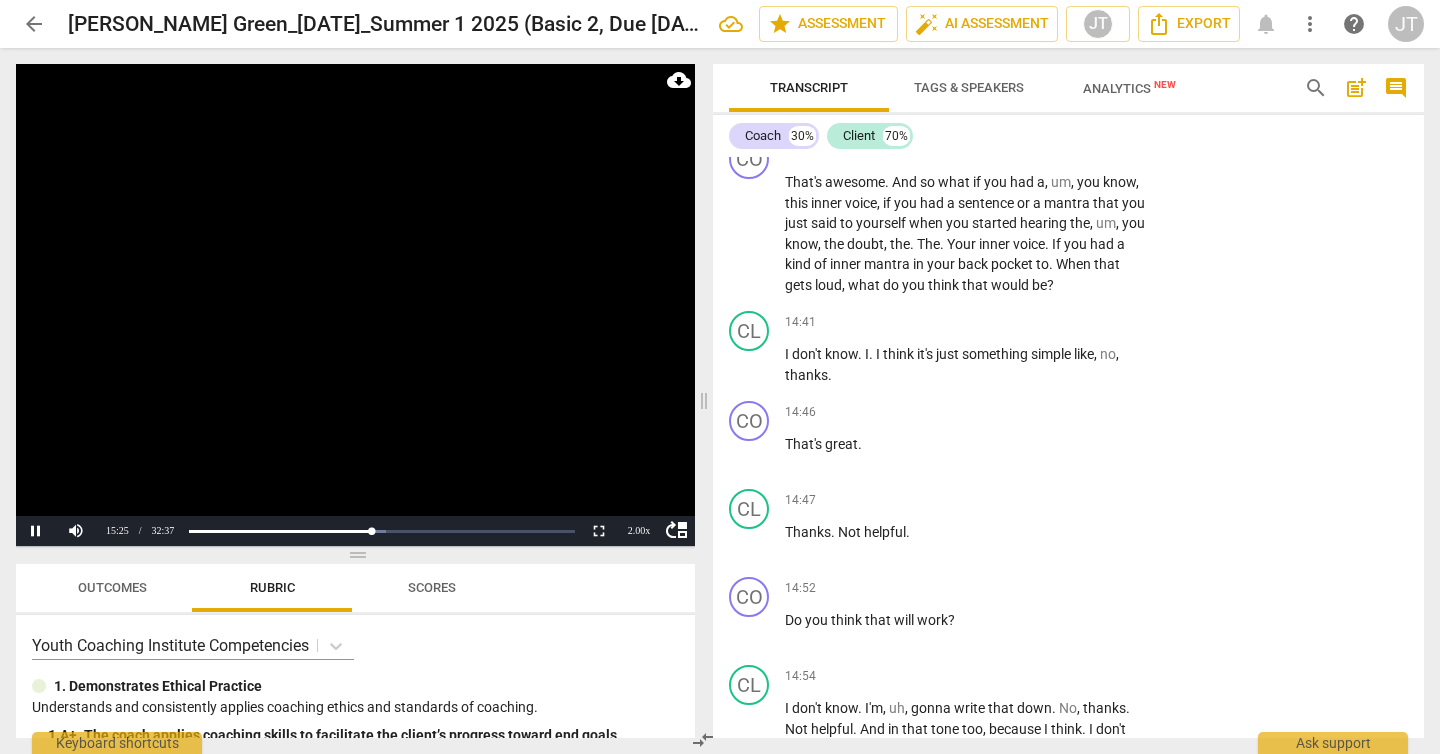 click at bounding box center [355, 305] 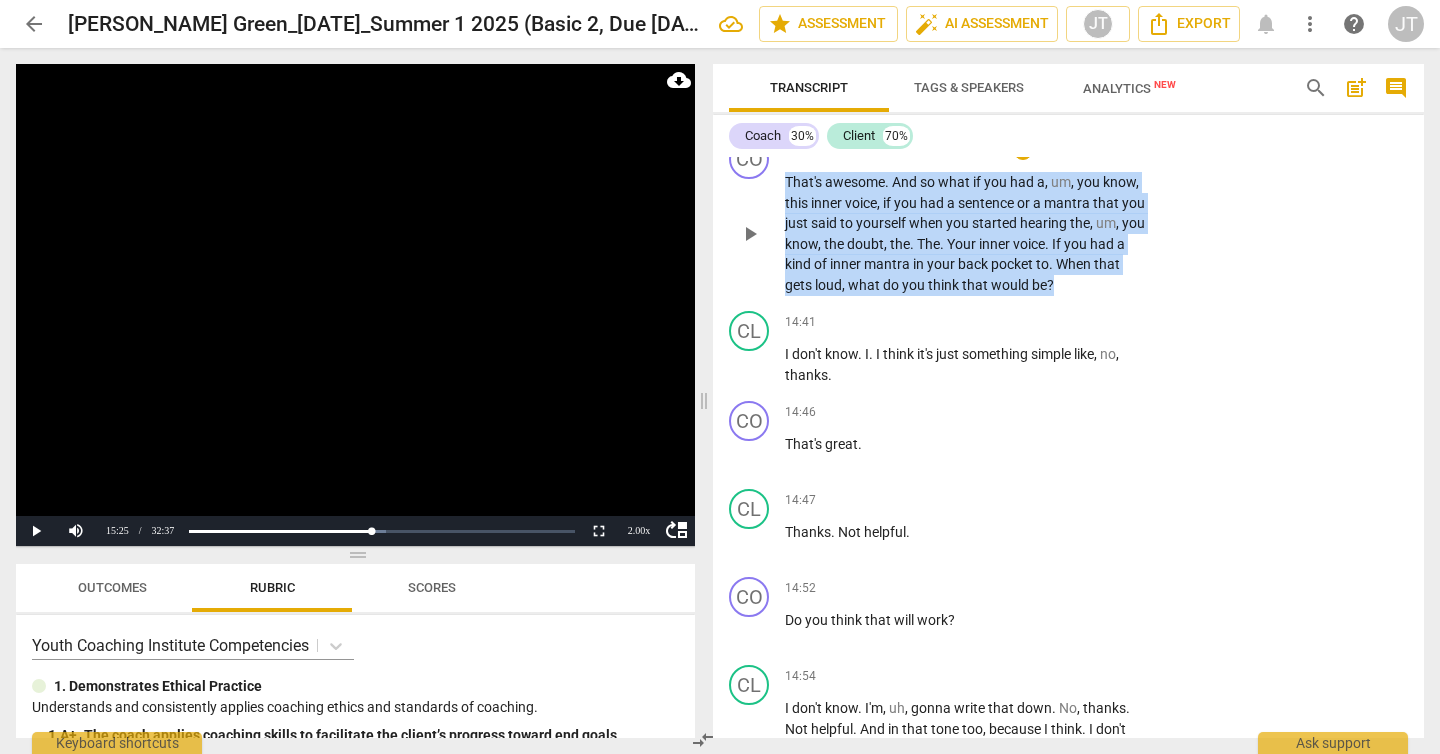 drag, startPoint x: 1095, startPoint y: 386, endPoint x: 782, endPoint y: 292, distance: 326.81033 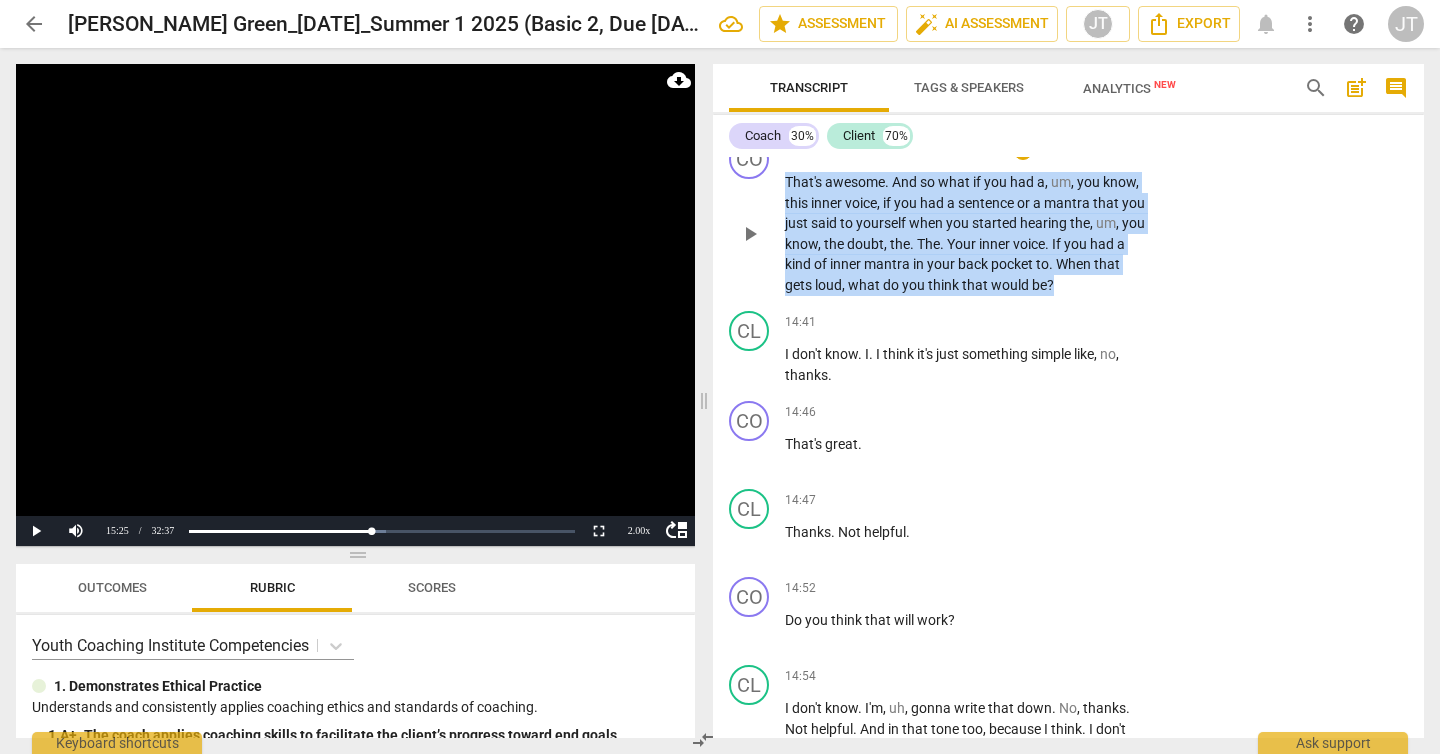 click on "CO play_arrow pause 14:06 + Add competency keyboard_arrow_right That's   awesome .   And   so   what   if   you   had   a ,   um ,   you   know ,   this   inner   voice ,   if   you   had   a   sentence   or   a   mantra   that   you   just   said   to   yourself   when   you   started   hearing   the ,   um ,   you   know ,   the   doubt ,   the .   The .   Your   inner   voice .   If   you   had   a   kind   of   inner   mantra   in   your   back   pocket   to .   When   that   gets   loud ,   what   do   you   think   that   would   be ?" at bounding box center [1068, 217] 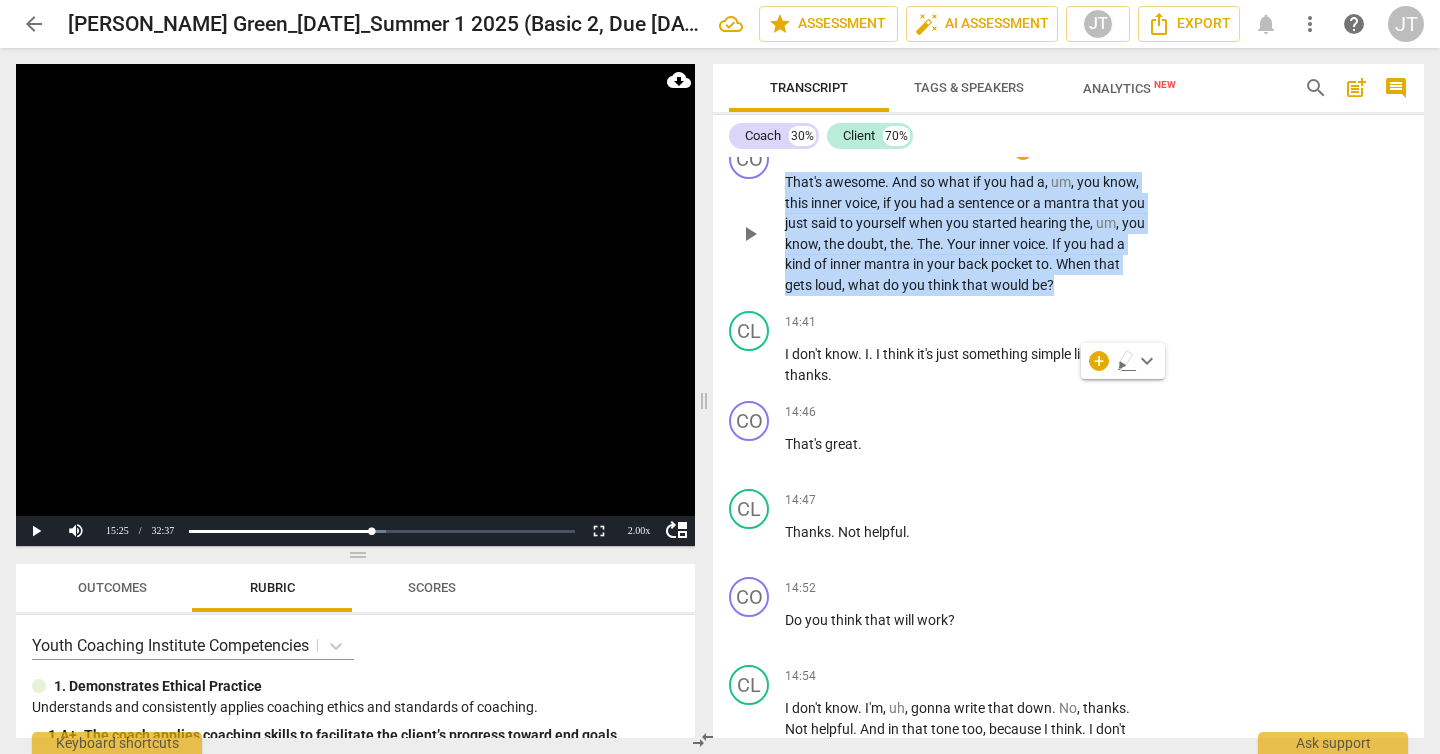 click on "+ Add competency keyboard_arrow_right" at bounding box center (1083, 150) 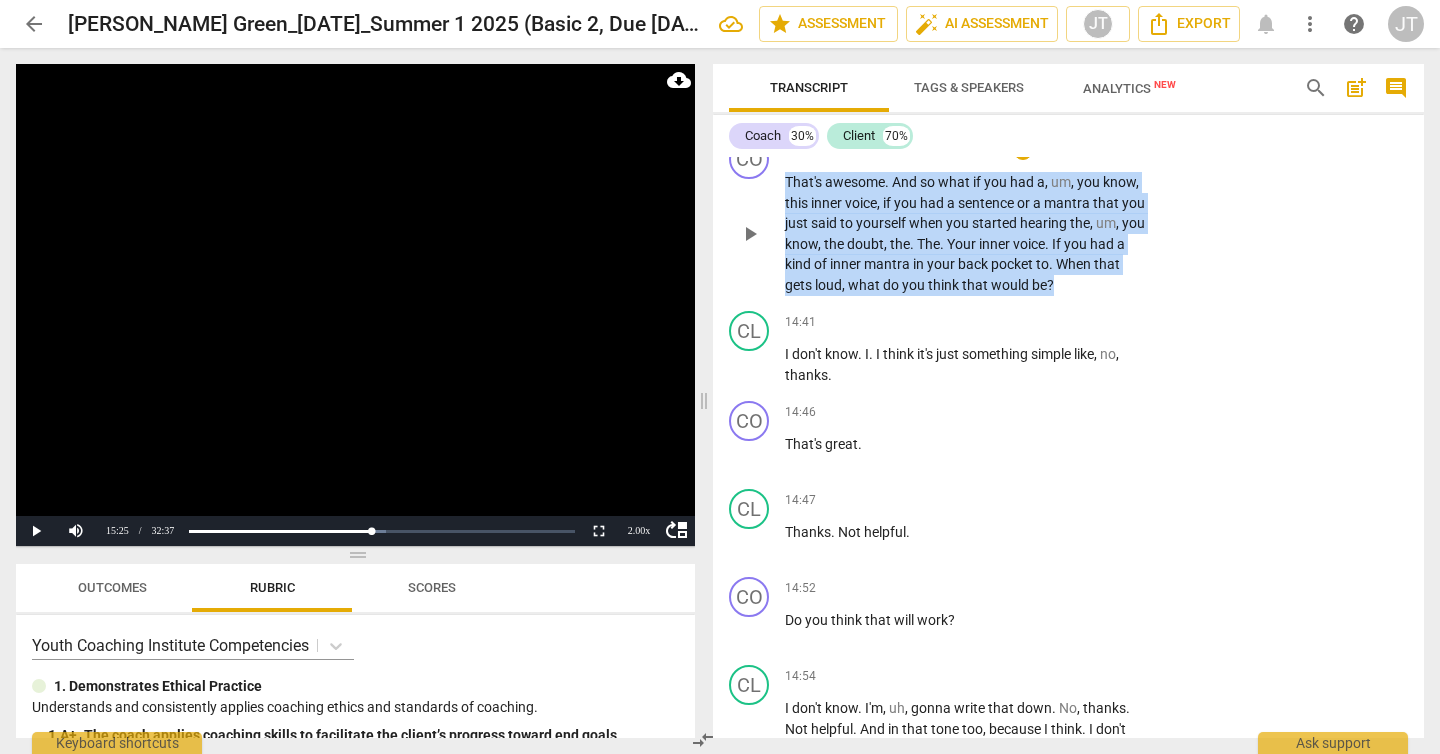 click on "+ Add competency keyboard_arrow_right" at bounding box center (1083, 150) 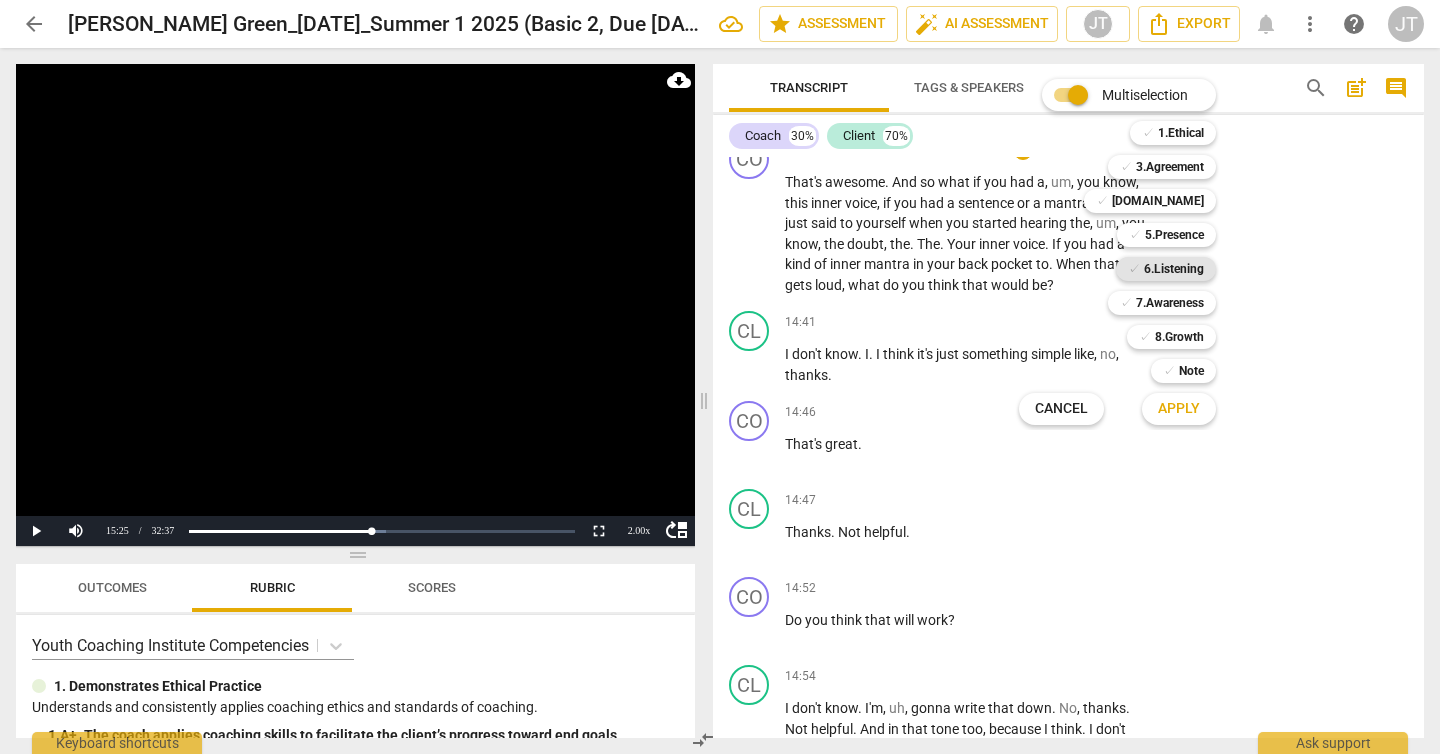 click on "6.Listening" at bounding box center (1174, 269) 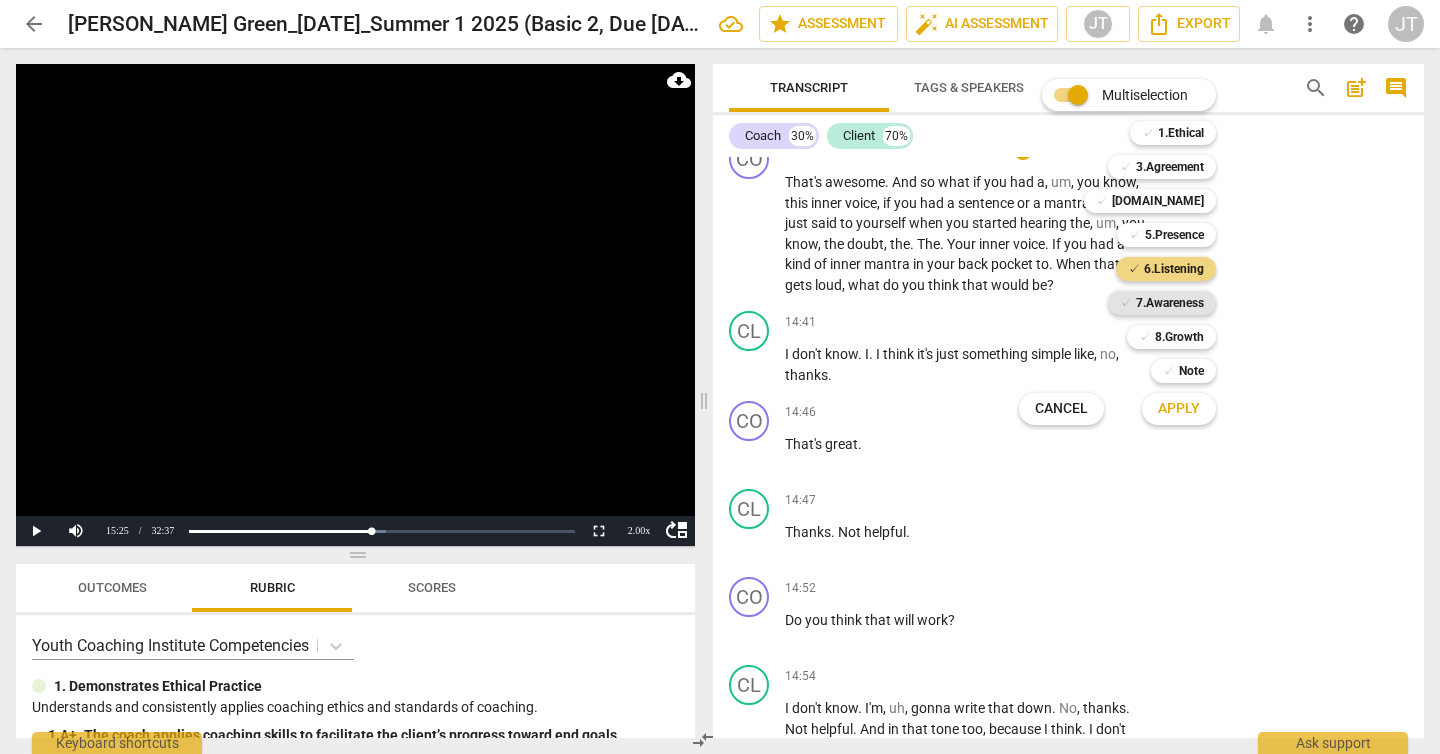 click on "7.Awareness" at bounding box center [1170, 303] 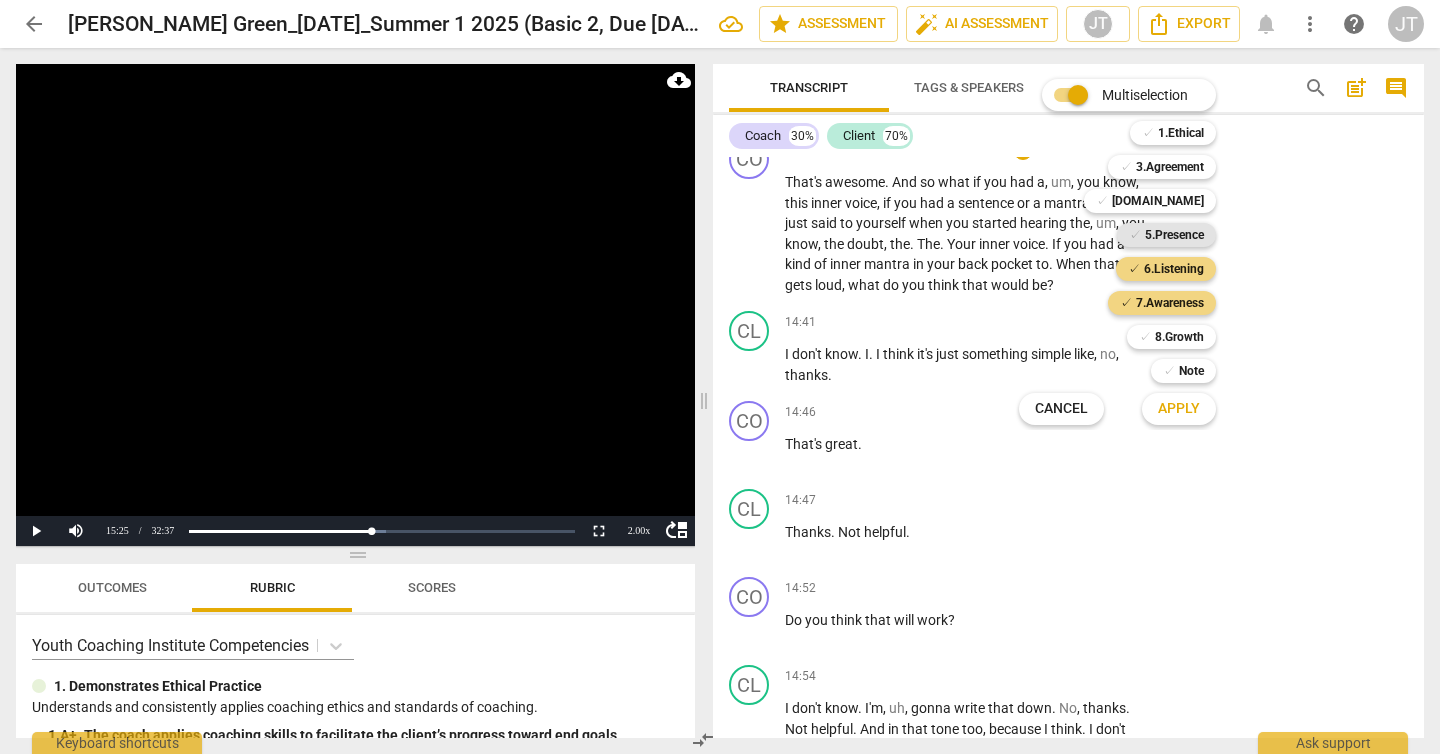 click on "5.Presence" at bounding box center [1174, 235] 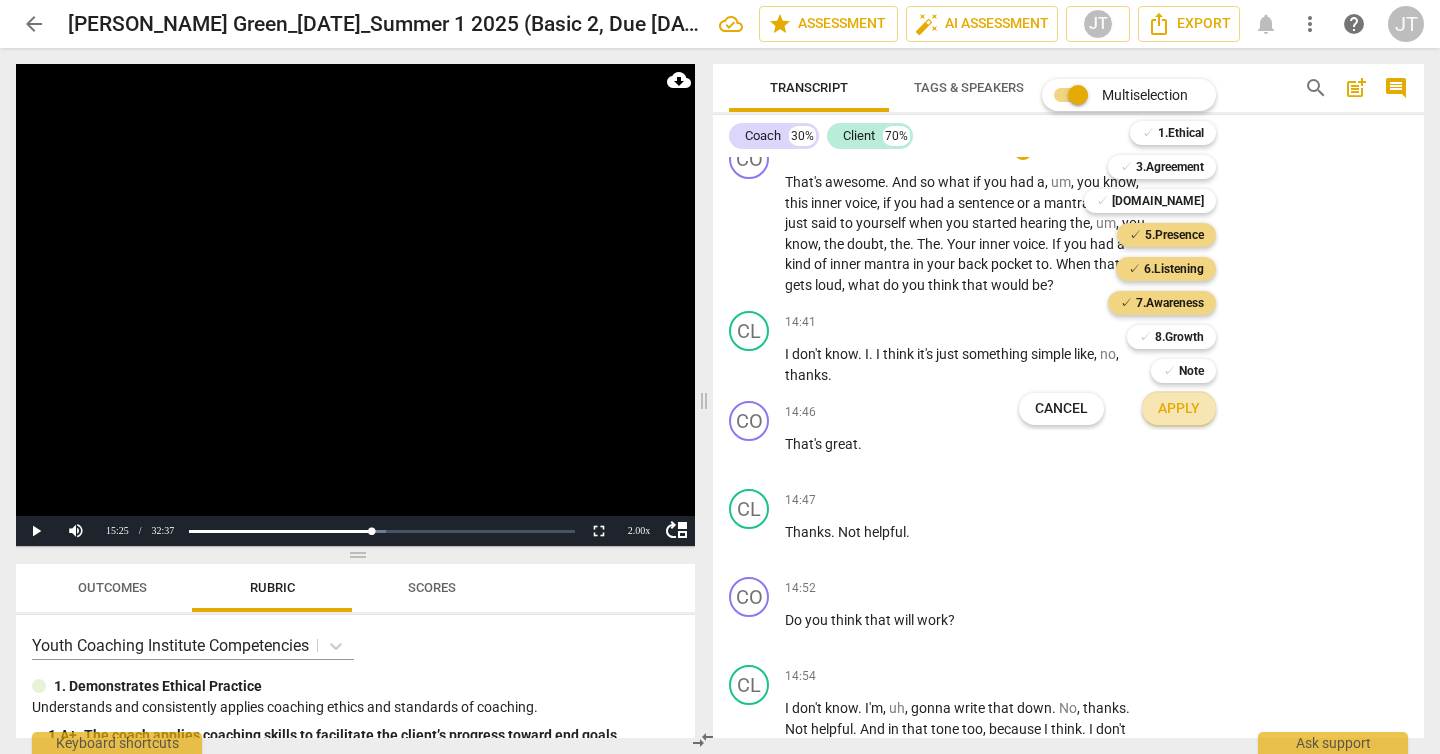 click on "Apply" at bounding box center [1179, 409] 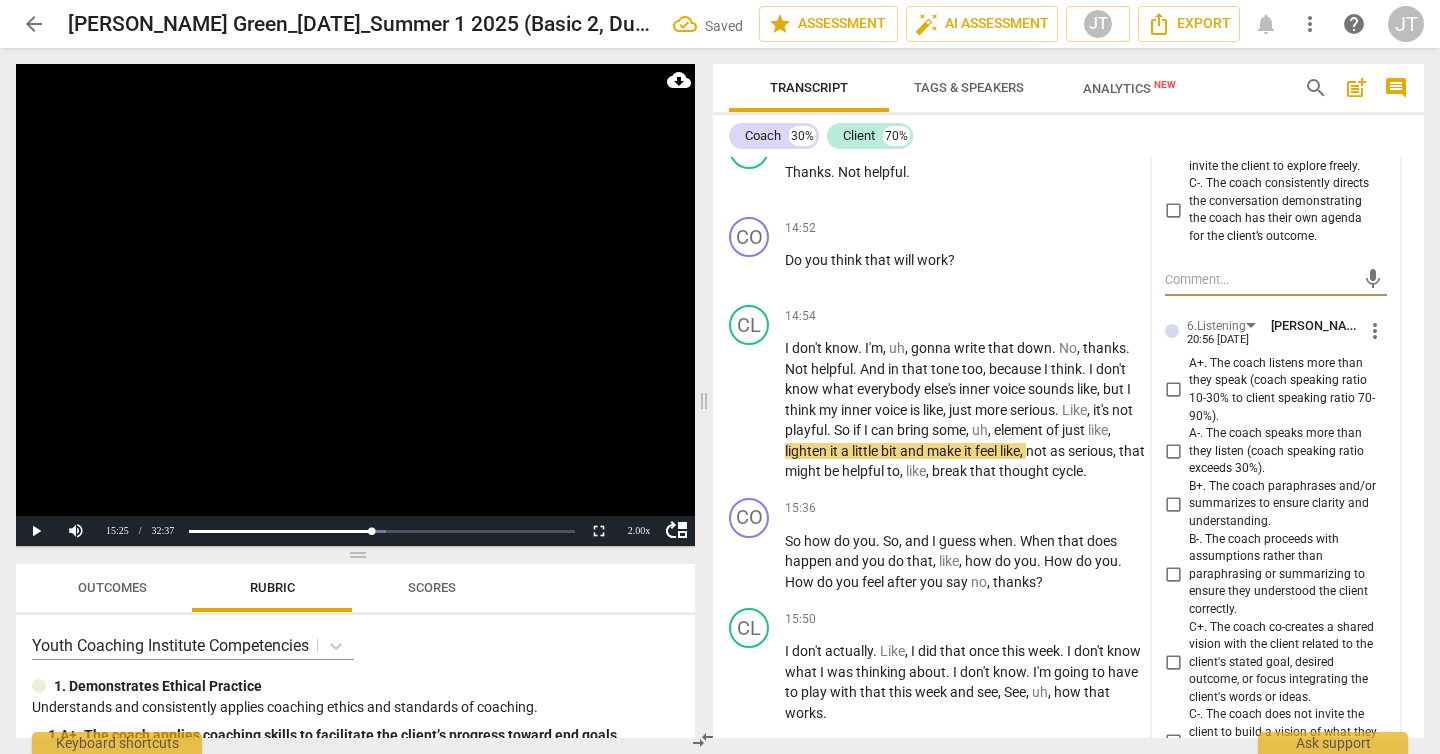 scroll, scrollTop: 6078, scrollLeft: 0, axis: vertical 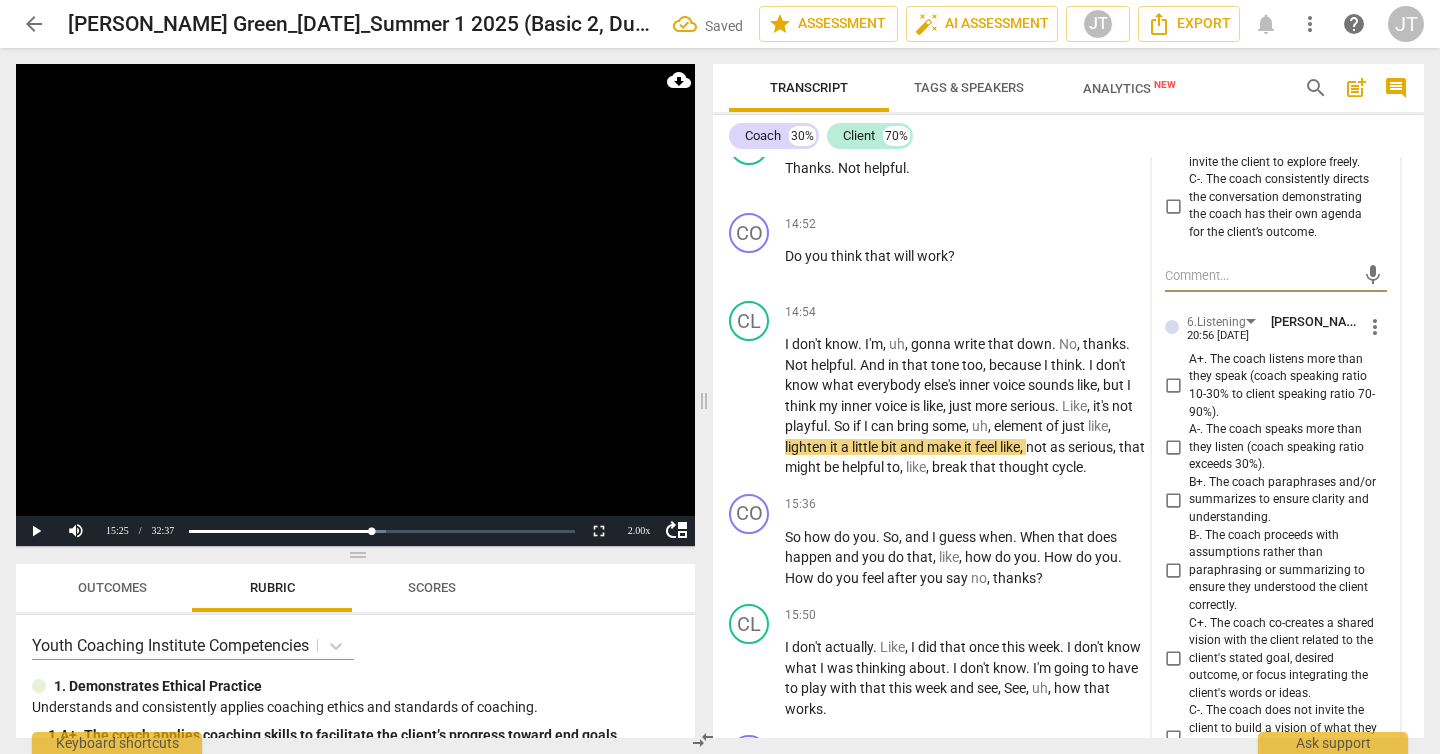 click on "B+. The coach paraphrases and/or summarizes to ensure clarity and understanding." at bounding box center [1284, 500] 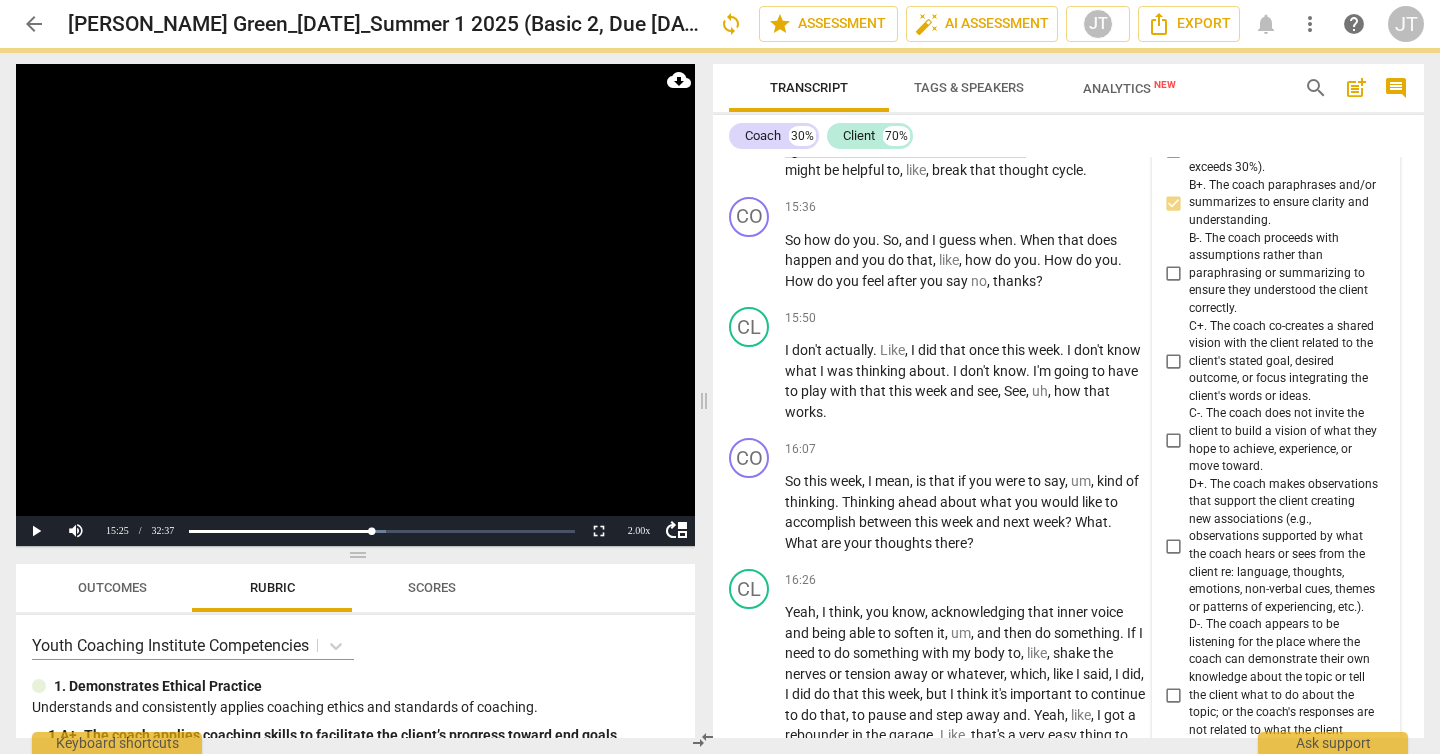 scroll, scrollTop: 6378, scrollLeft: 0, axis: vertical 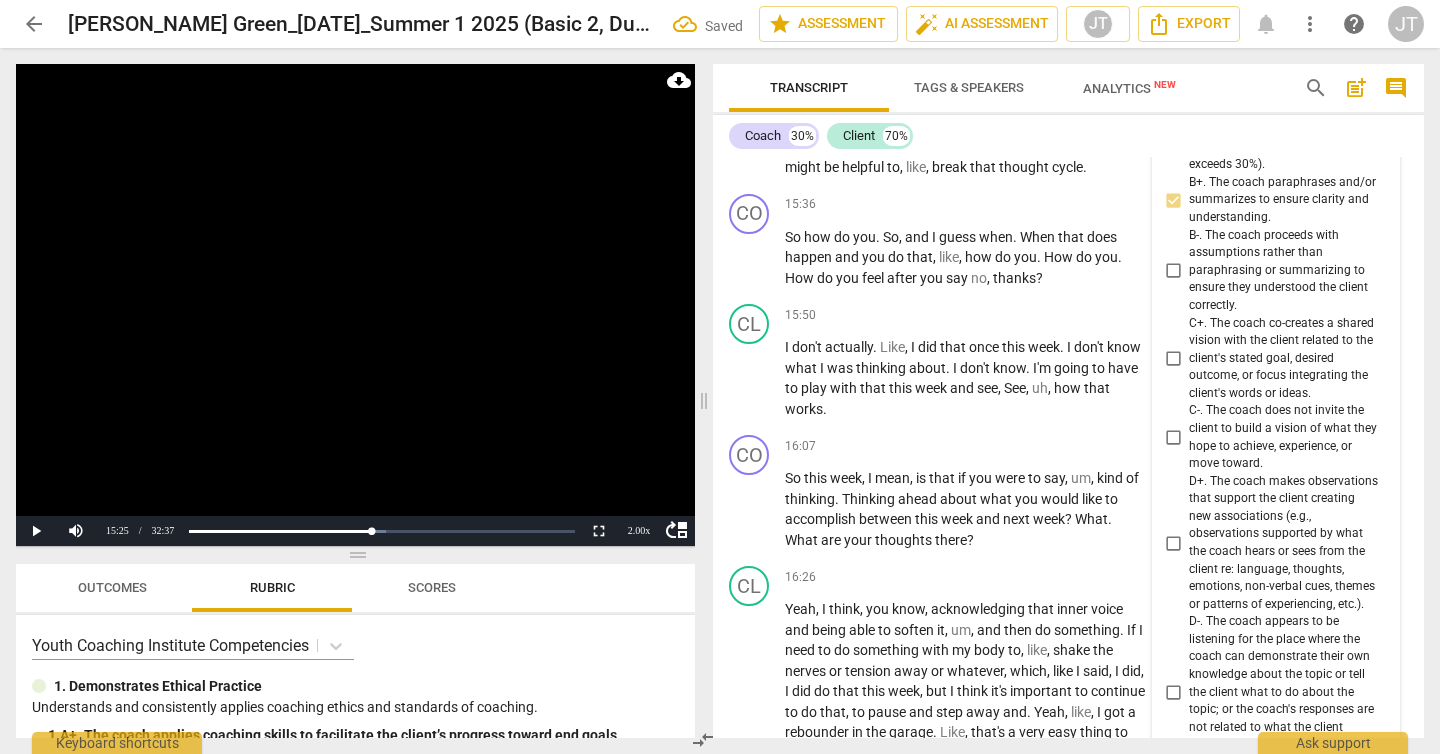 click on "C+. The coach co-creates a shared vision with the client related to the client's stated goal, desired outcome, or focus integrating the client's words or ideas." at bounding box center [1284, 359] 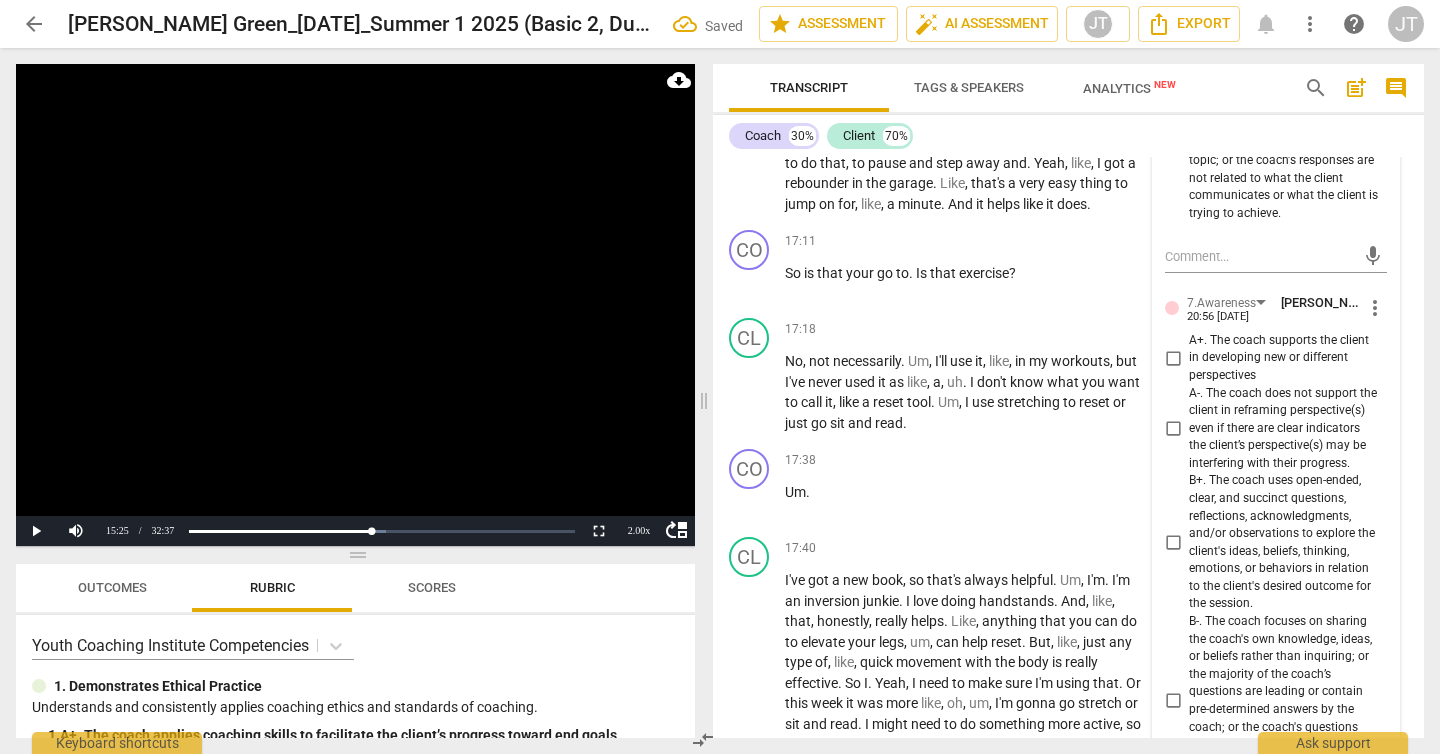 scroll, scrollTop: 7053, scrollLeft: 0, axis: vertical 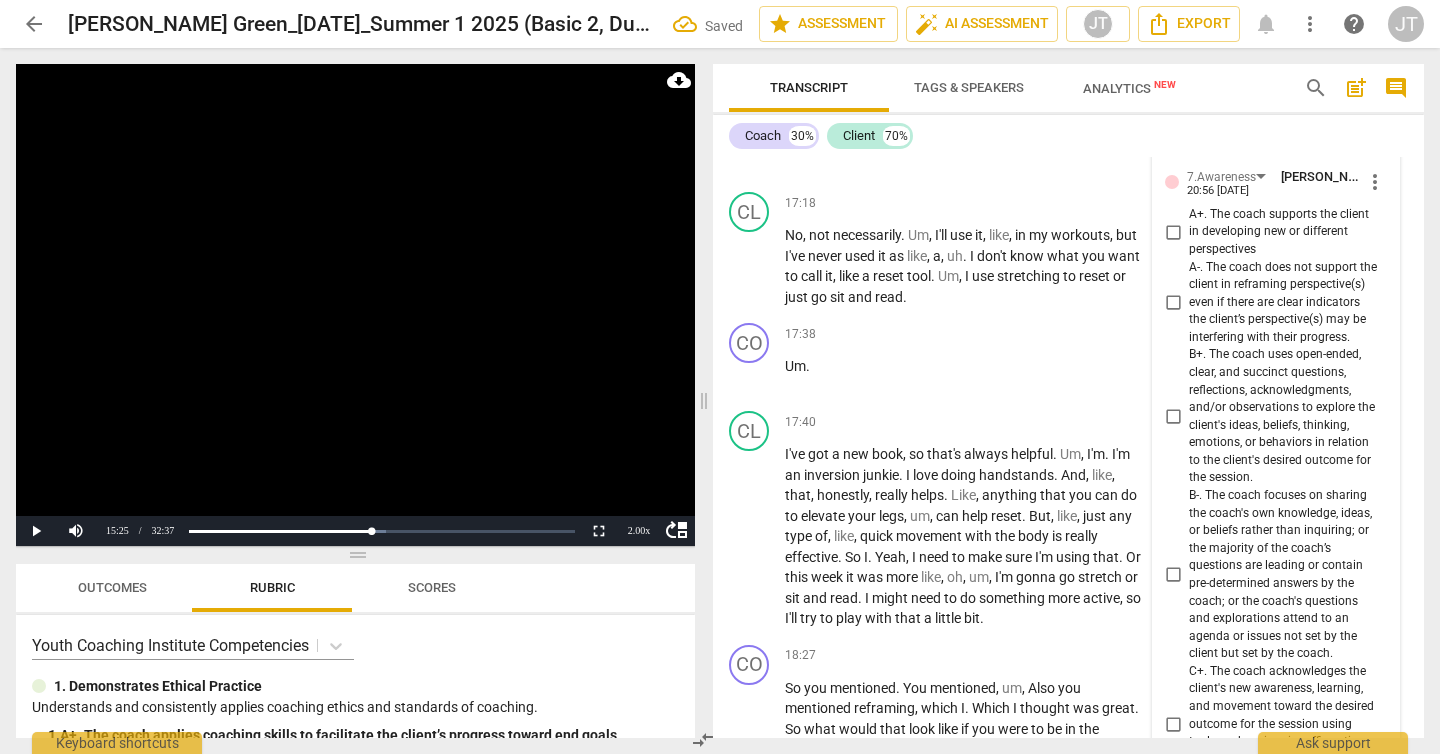 click on "B+. The coach uses open-ended, clear, and succinct questions, reflections, acknowledgments, and/or observations to explore the client's ideas, beliefs, thinking, emotions, or behaviors in relation to the client's desired outcome for the session." at bounding box center (1284, 416) 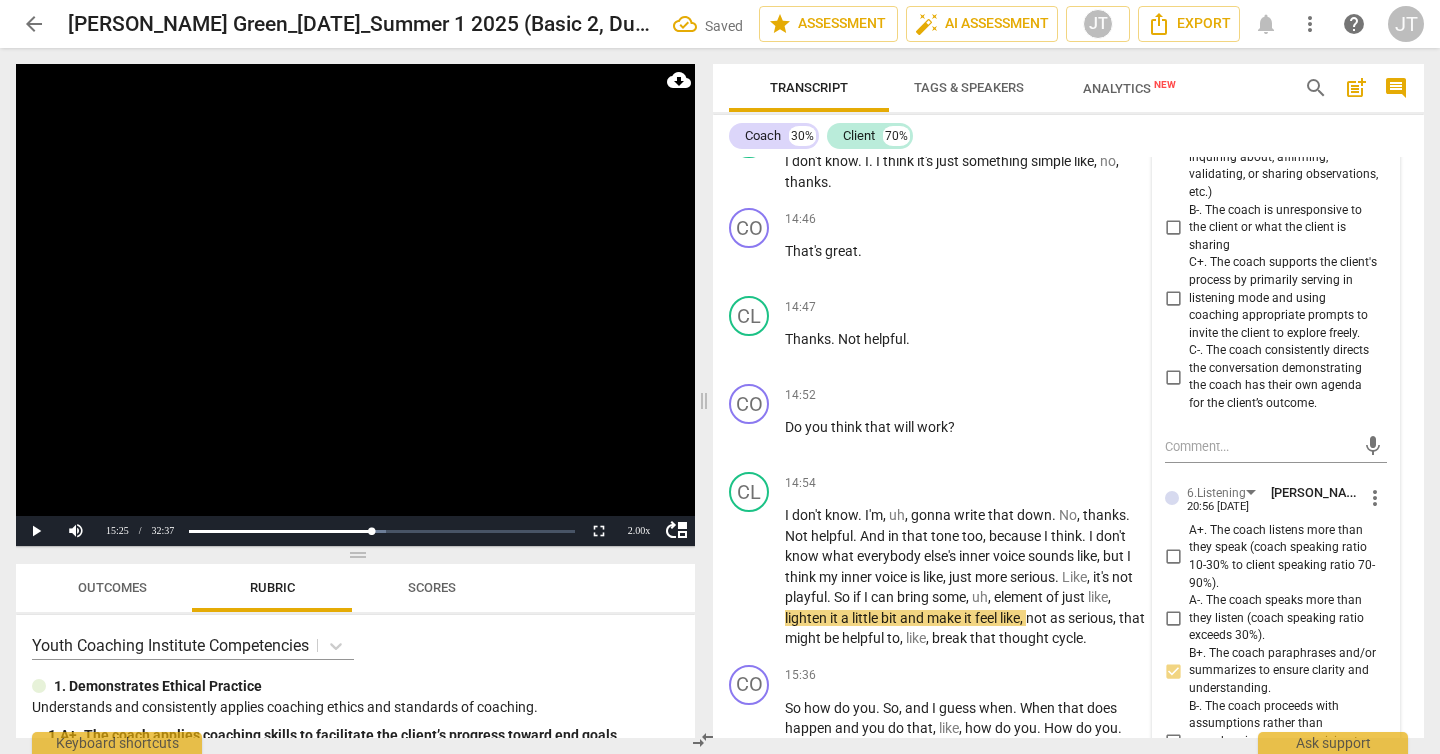 scroll, scrollTop: 5766, scrollLeft: 0, axis: vertical 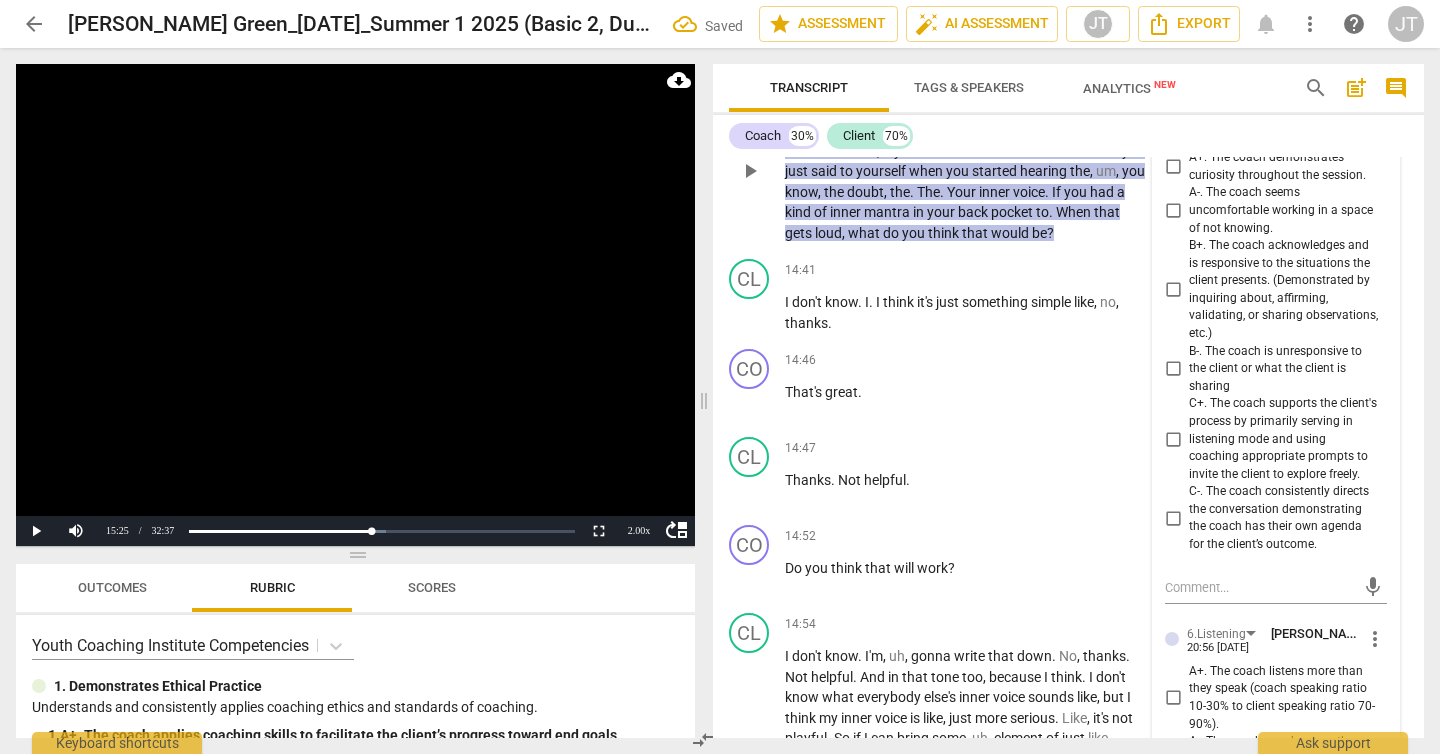 click on "A+. The coach demonstrates curiosity throughout the session." at bounding box center (1284, 166) 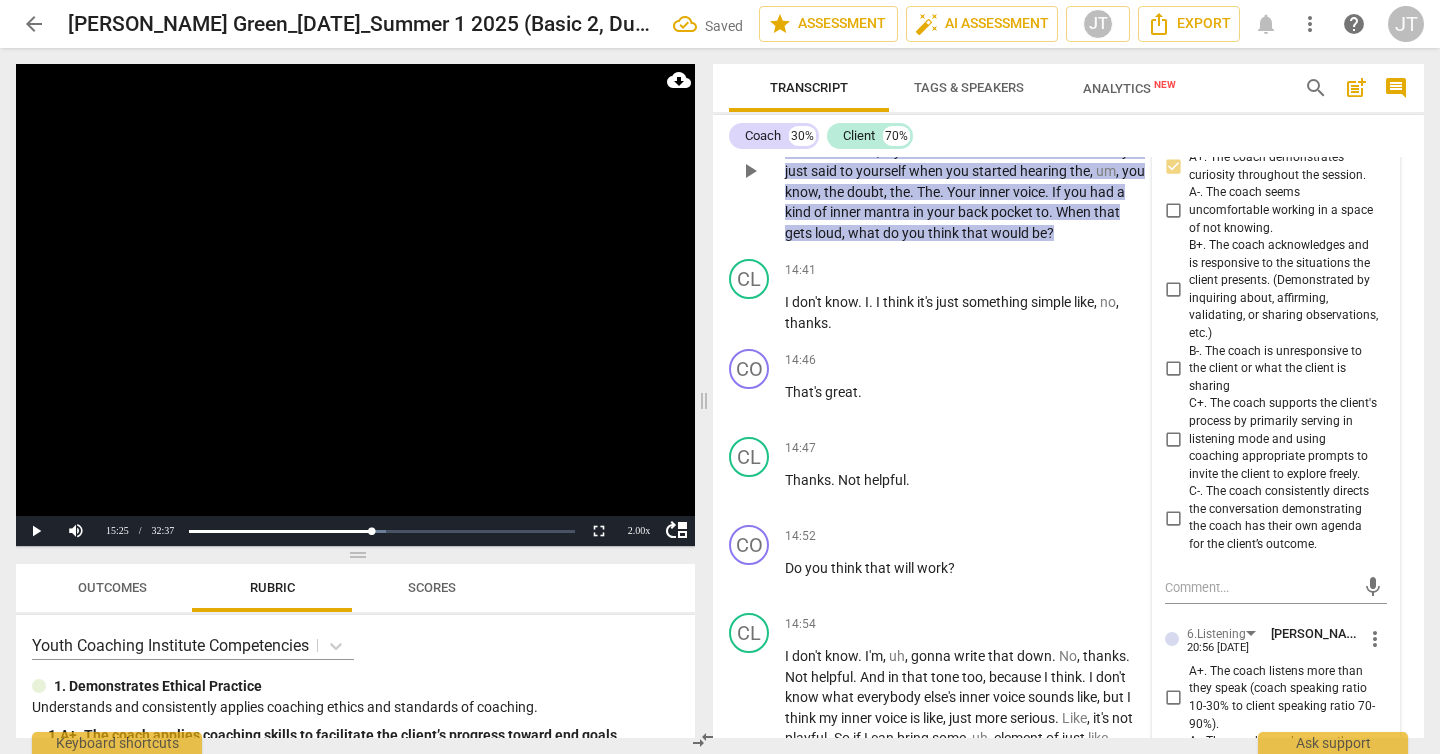 click on "B+. The coach acknowledges and is responsive to the situations the client presents. (Demonstrated by inquiring about, affirming, validating, or sharing observations, etc.)" at bounding box center (1173, 290) 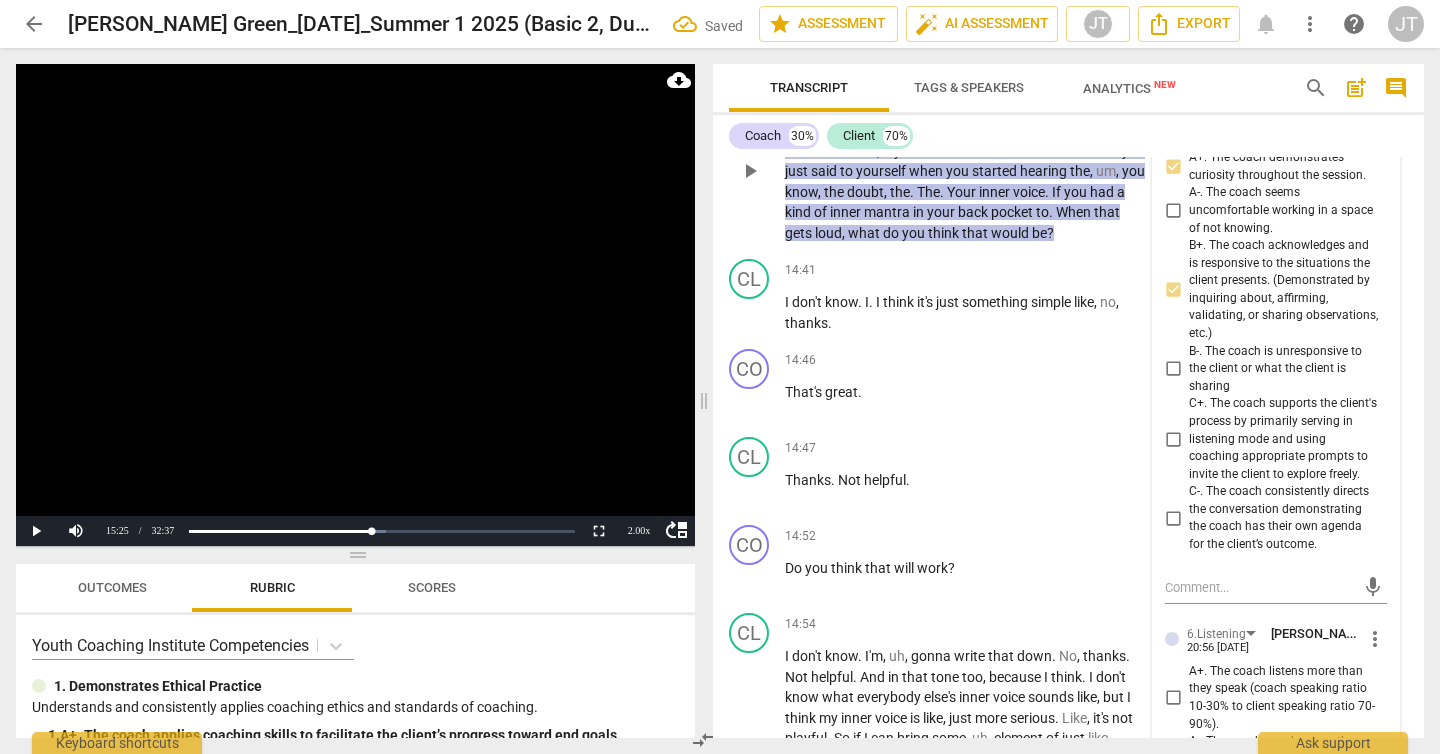 click on "C+. The coach supports the client's process by primarily serving in listening mode and using coaching appropriate prompts to invite the client to explore freely." at bounding box center [1284, 439] 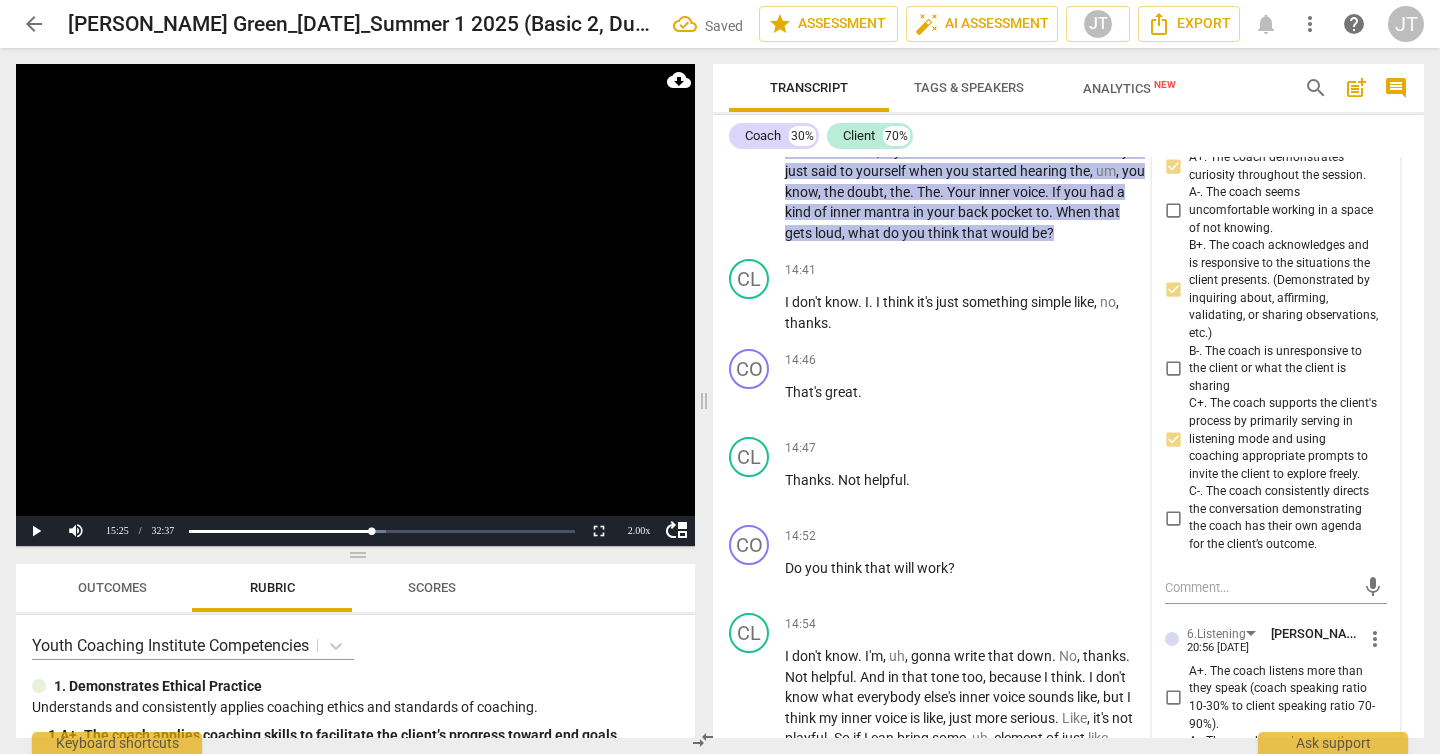 click at bounding box center (355, 305) 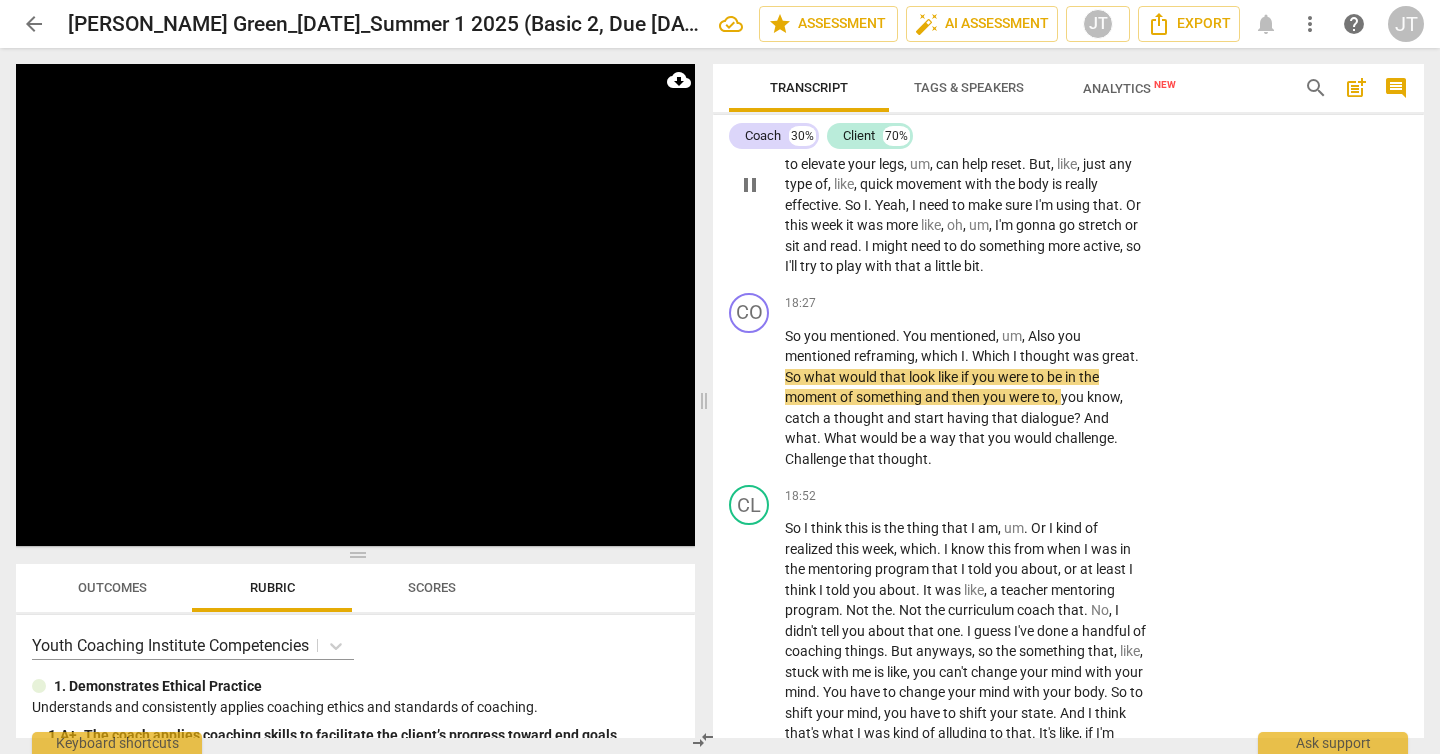 scroll, scrollTop: 7463, scrollLeft: 0, axis: vertical 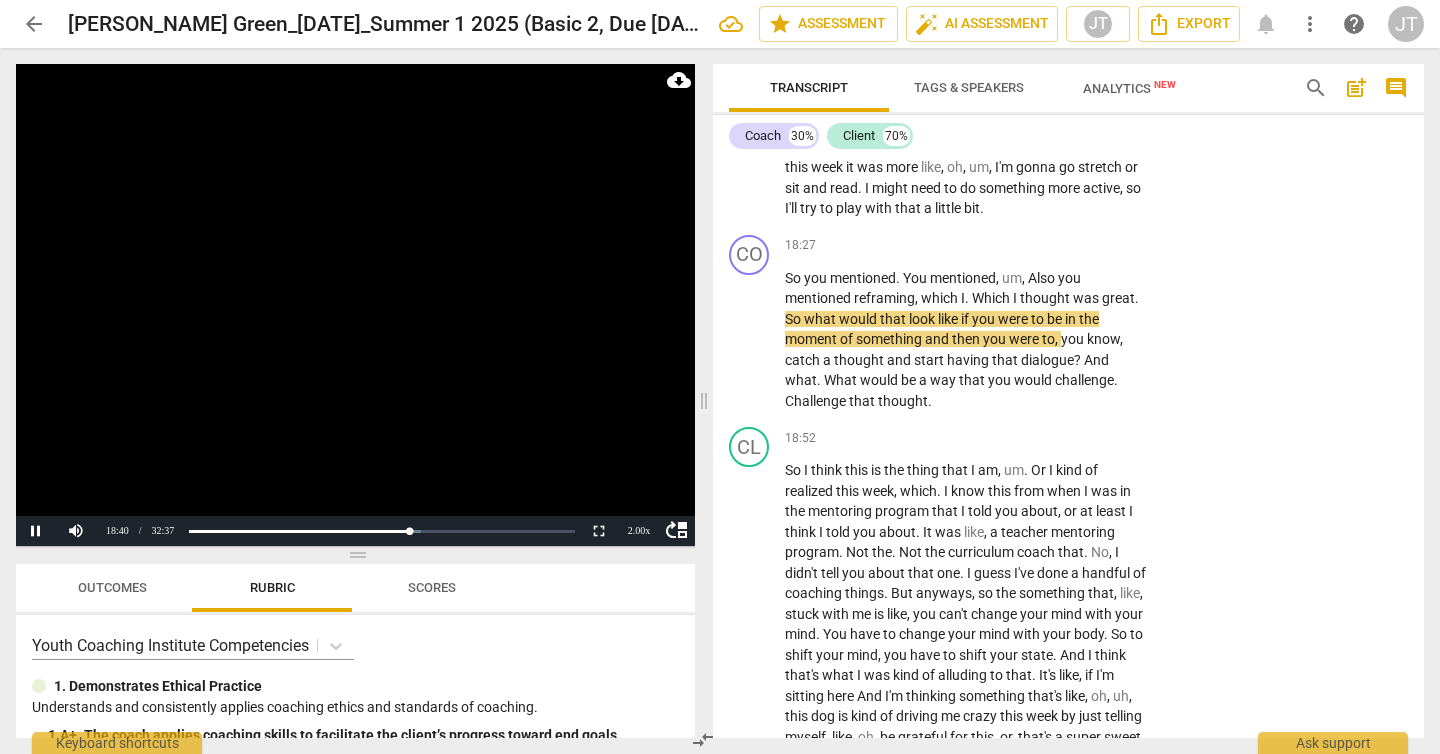 click at bounding box center [355, 305] 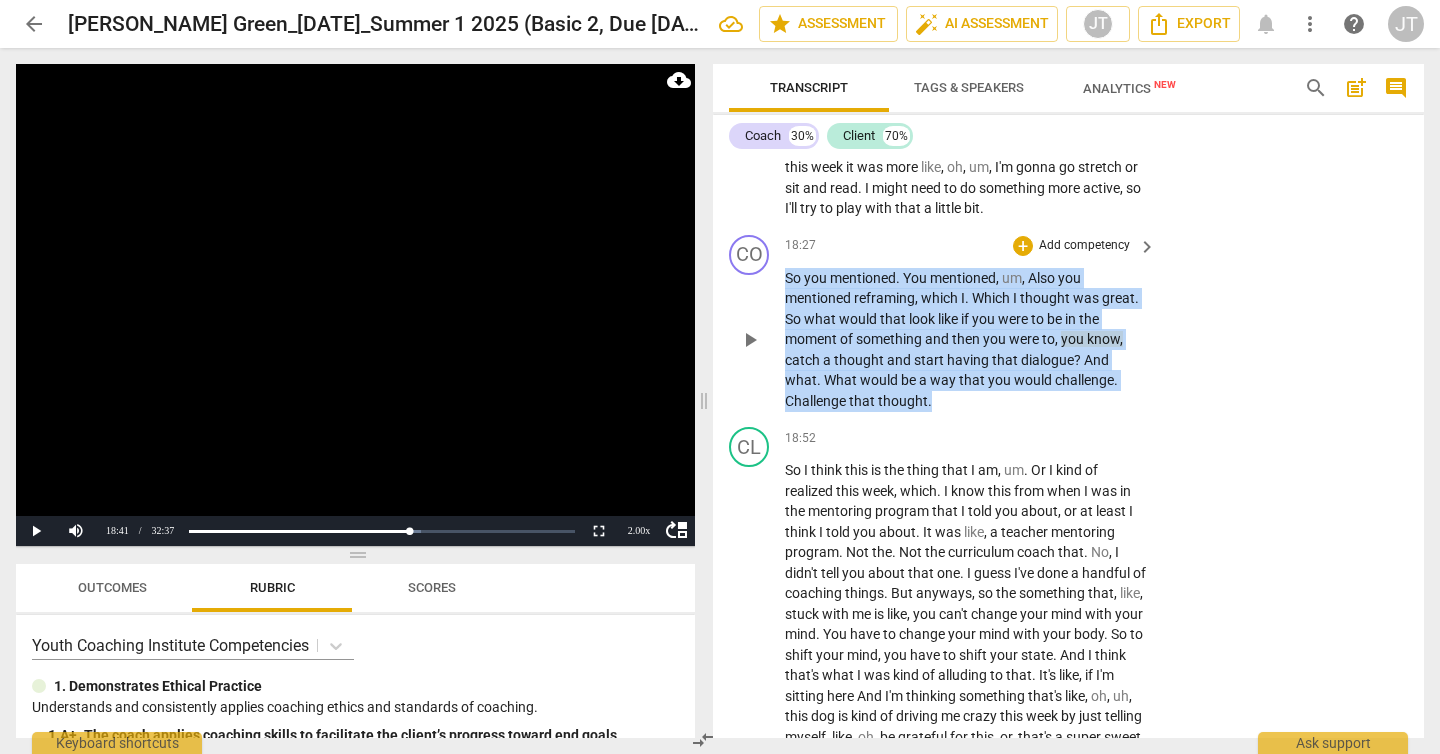drag, startPoint x: 961, startPoint y: 516, endPoint x: 785, endPoint y: 395, distance: 213.58136 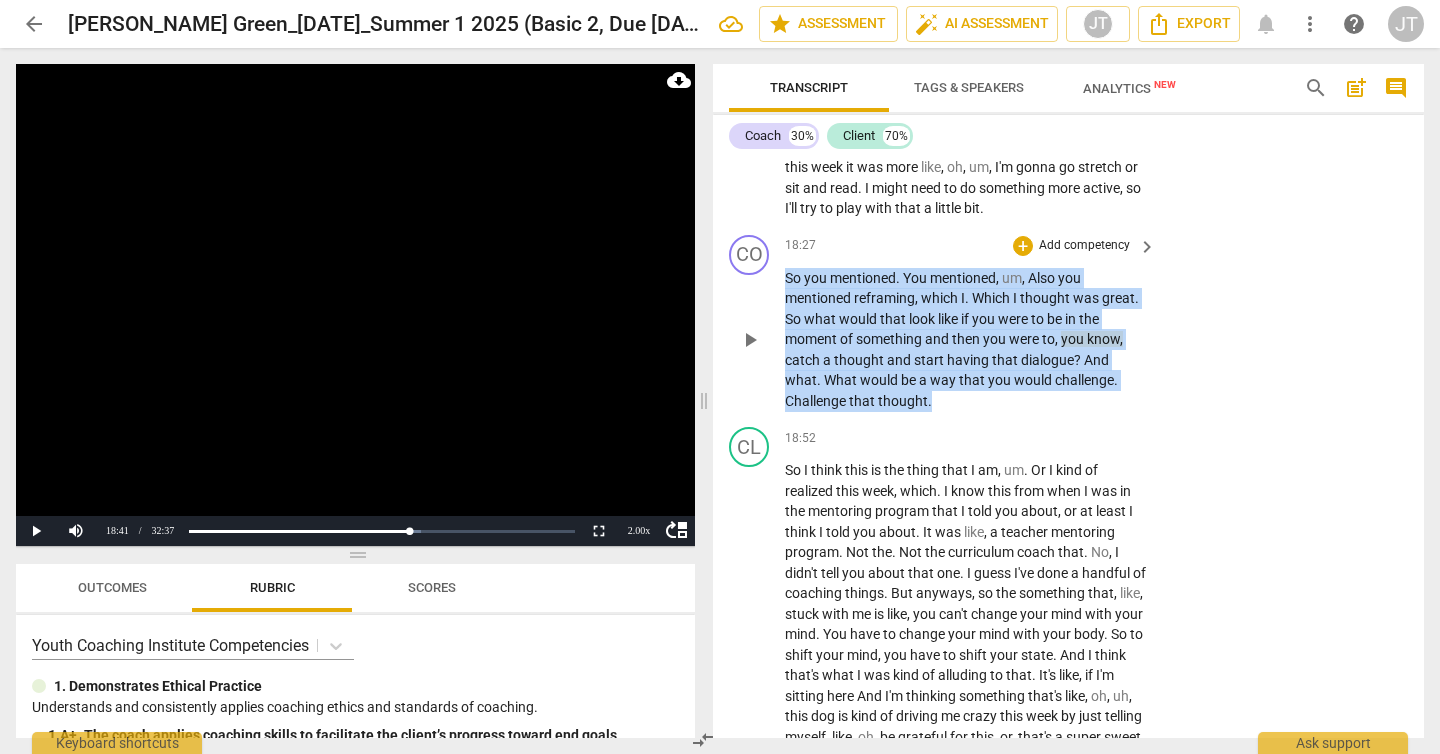 click on "So   you   mentioned .   You   mentioned ,   um ,   Also   you   mentioned   reframing ,   which   I .   Which   I   thought   was   great .   So   what   would   that   look   like   if   you   were   to   be   in   the   moment   of   something   and   then   you   were   to ,   you   know ,   catch   a   thought   and   start   having   that   dialogue ?   And   what .   What   would   be   a   way   that   you   would   challenge .   Challenge   that   thought ." at bounding box center [965, 340] 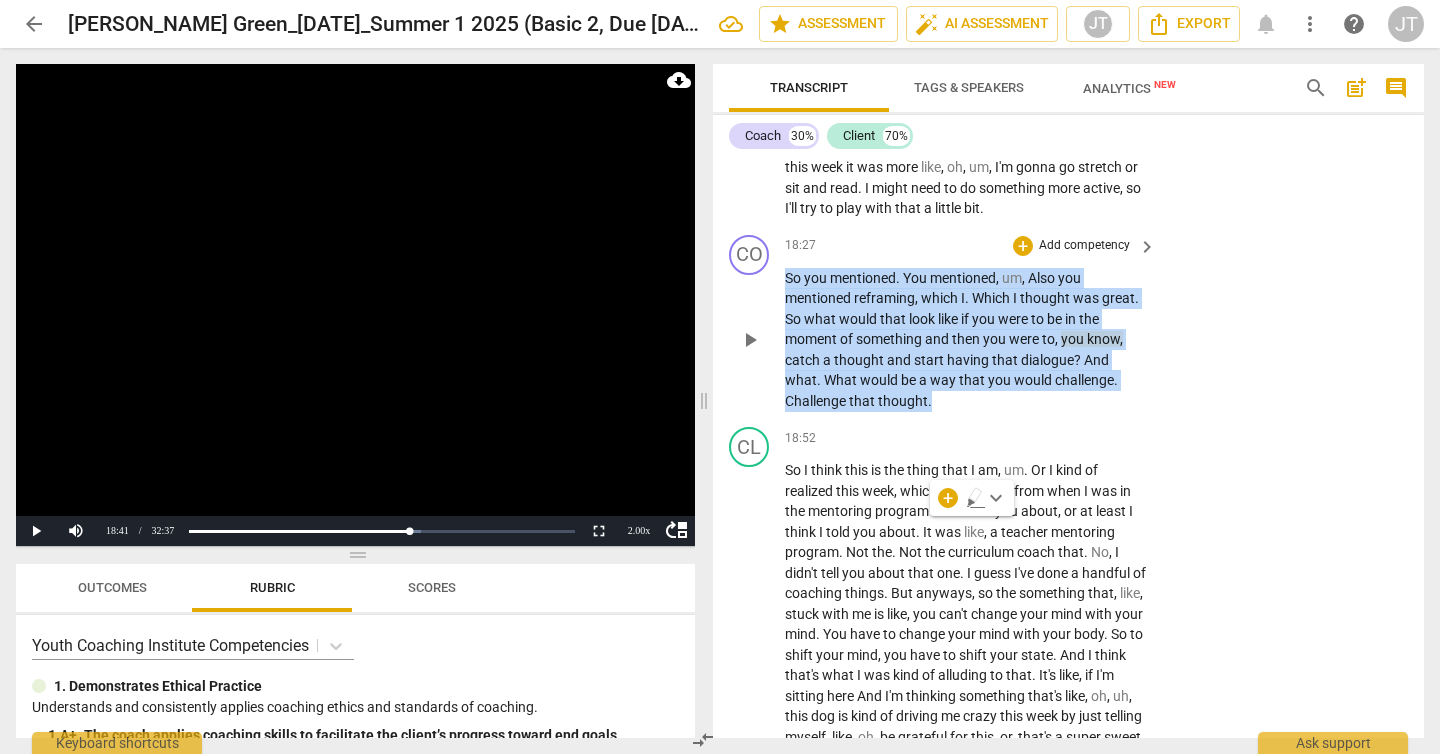 click on "Add competency" at bounding box center [1084, 246] 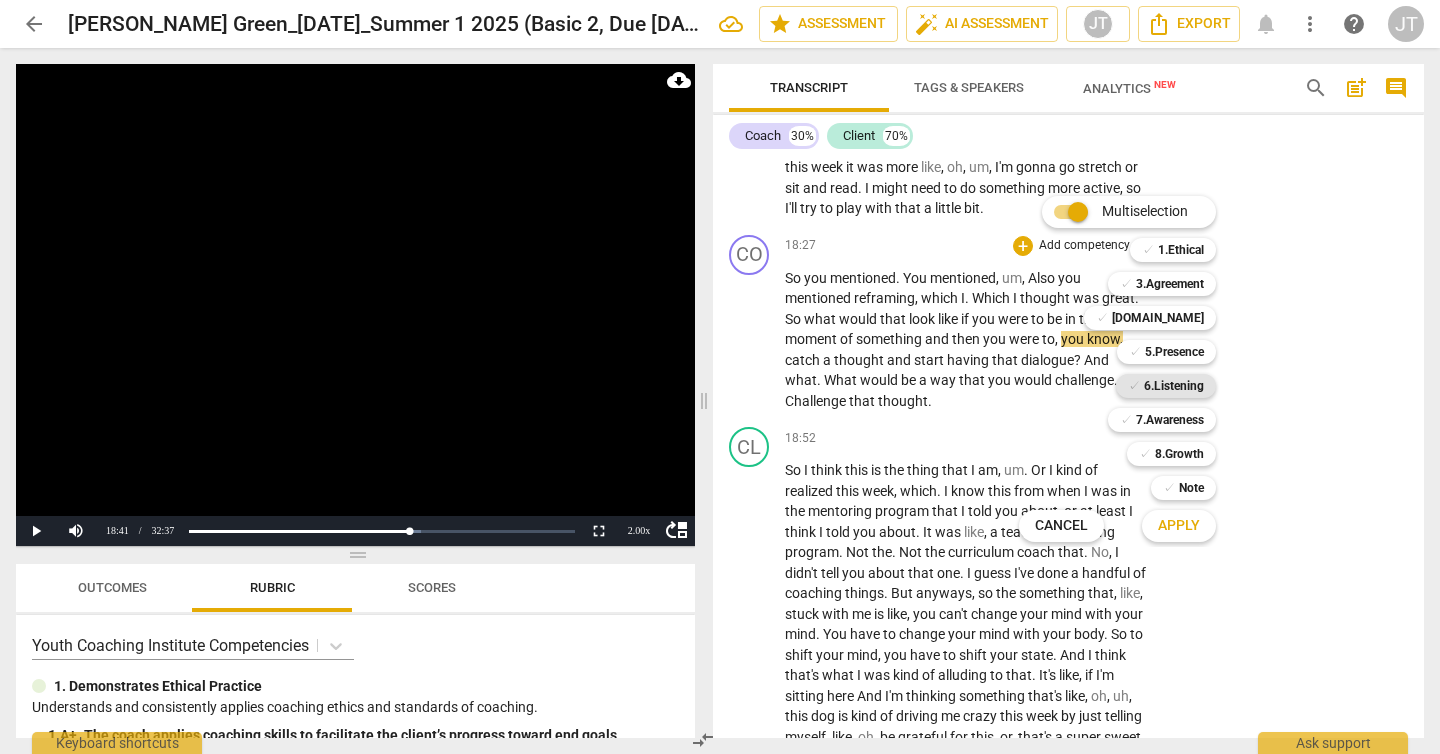 click on "6.Listening" at bounding box center (1174, 386) 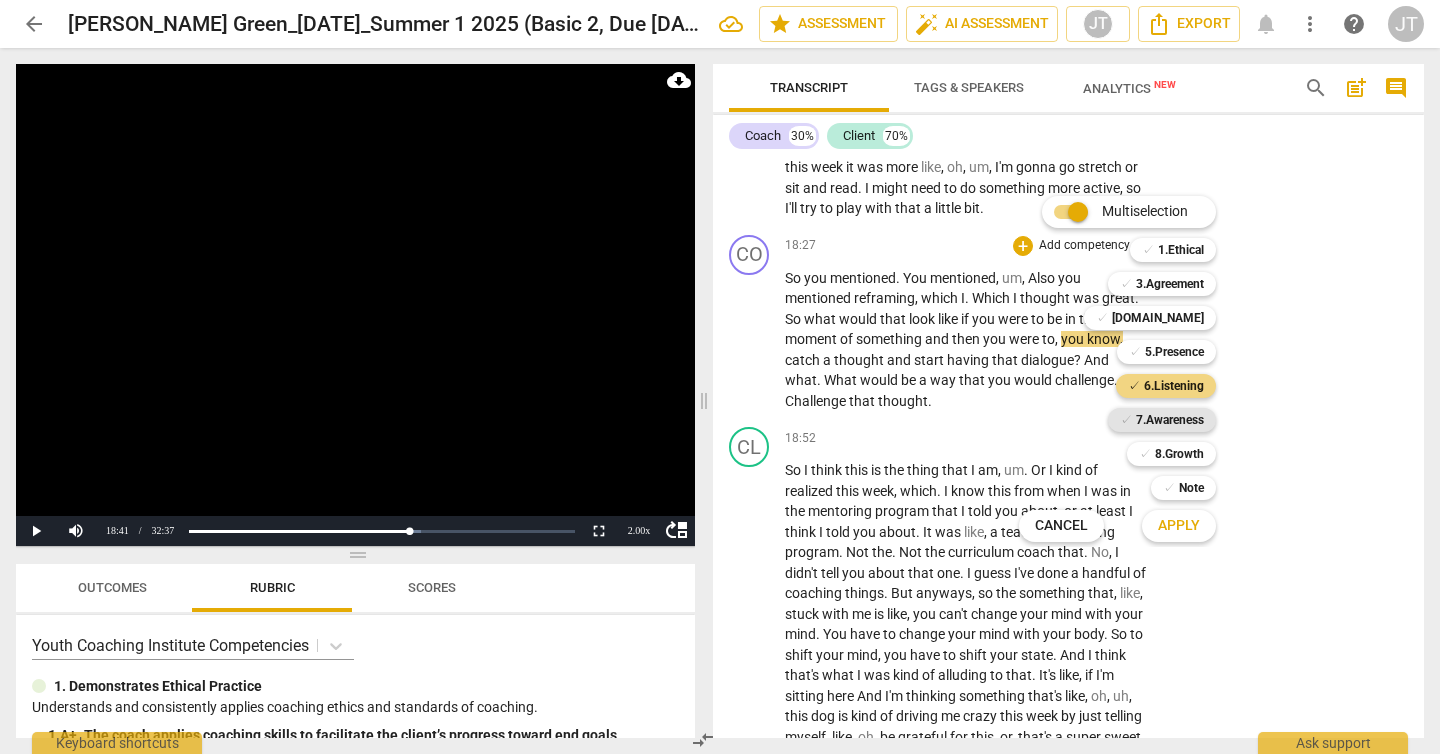 click on "7.Awareness" at bounding box center [1170, 420] 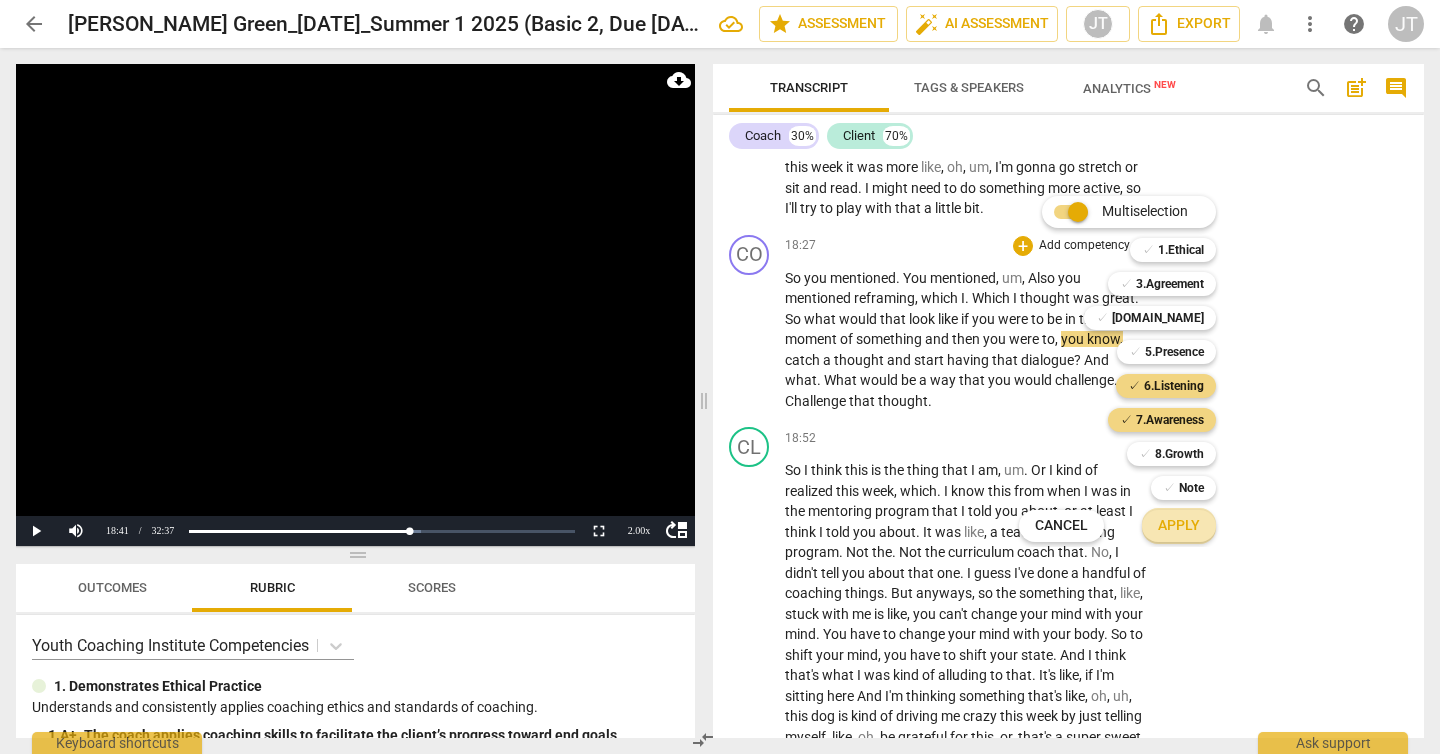 click on "Apply" at bounding box center [1179, 526] 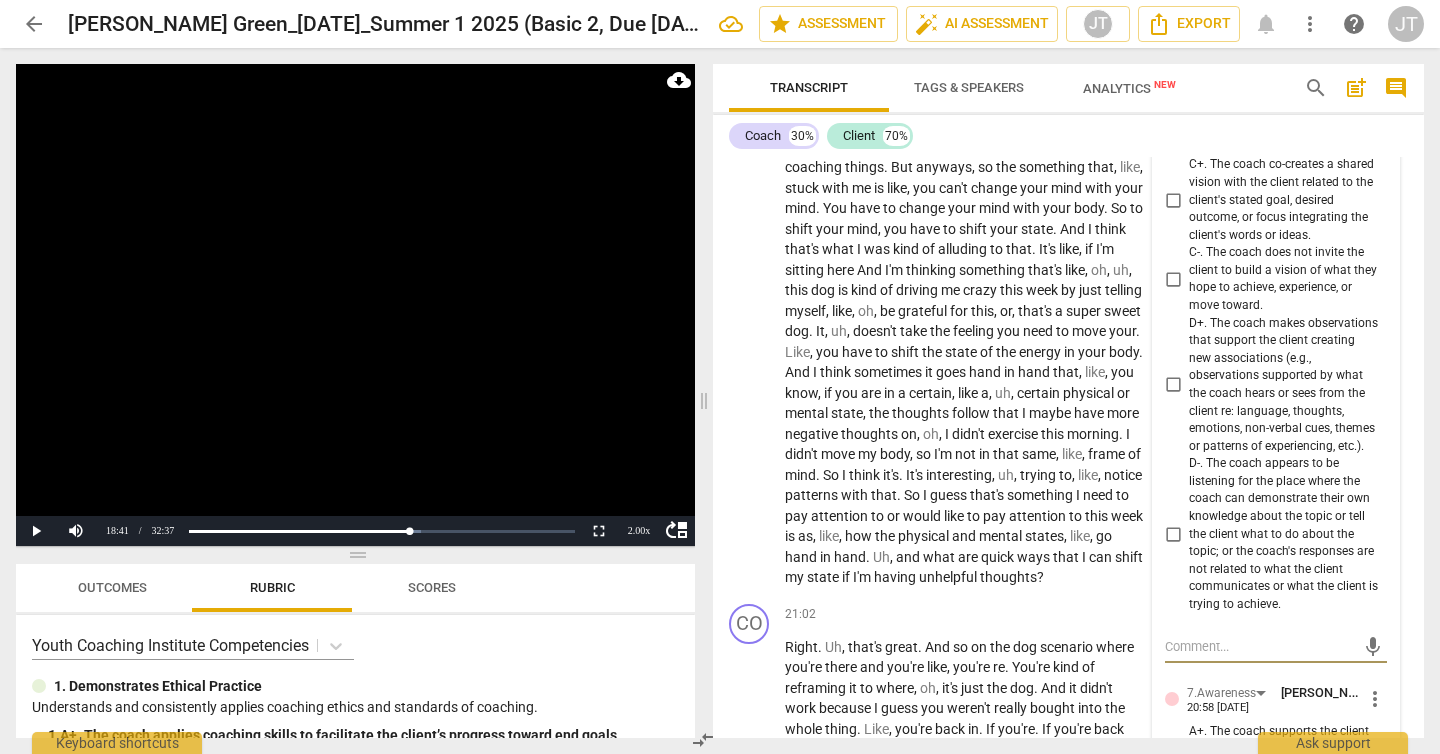 scroll, scrollTop: 7891, scrollLeft: 0, axis: vertical 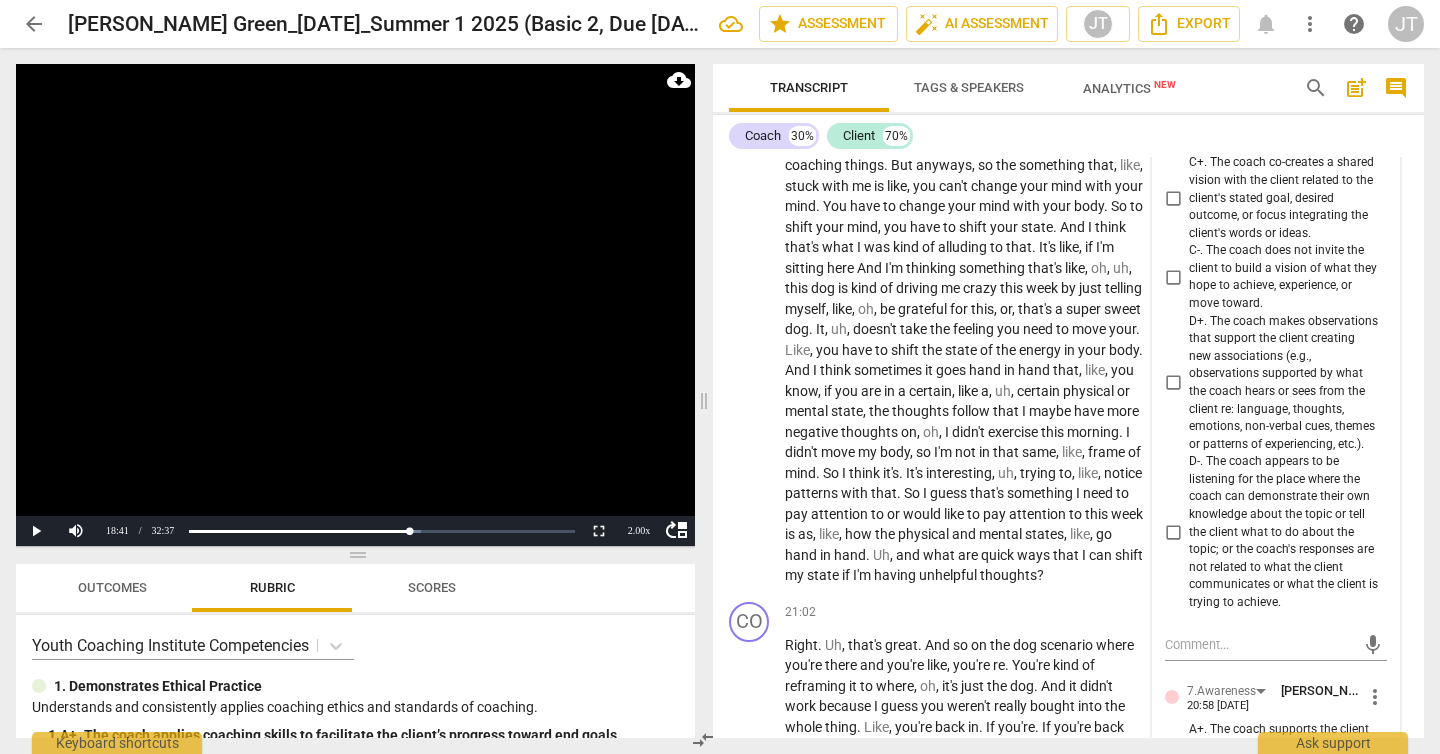 click on "D+. The coach makes observations that support the client creating new associations (e.g., observations supported by what the coach hears or sees from the client re: language, thoughts, emotions, non-verbal cues, themes or patterns of experiencing, etc.)." at bounding box center (1284, 383) 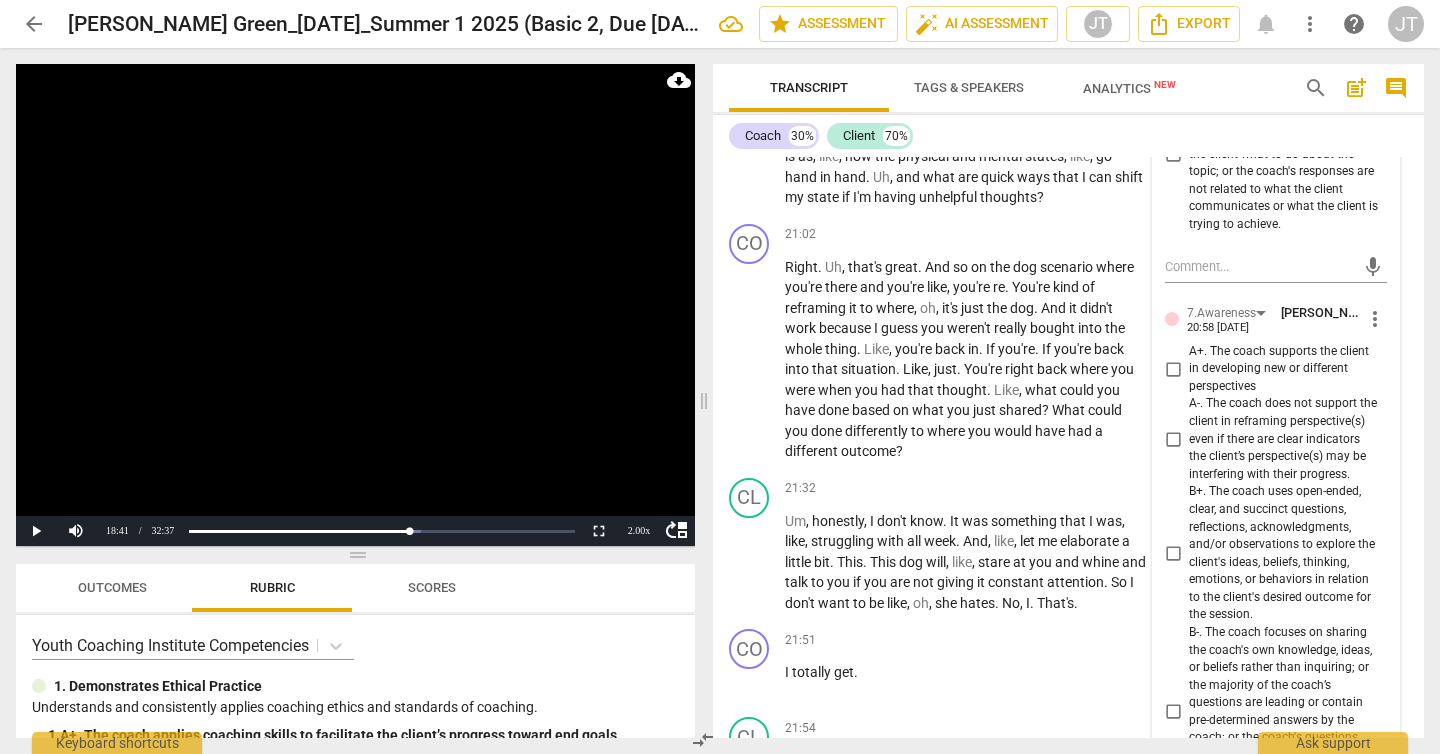 scroll, scrollTop: 8485, scrollLeft: 0, axis: vertical 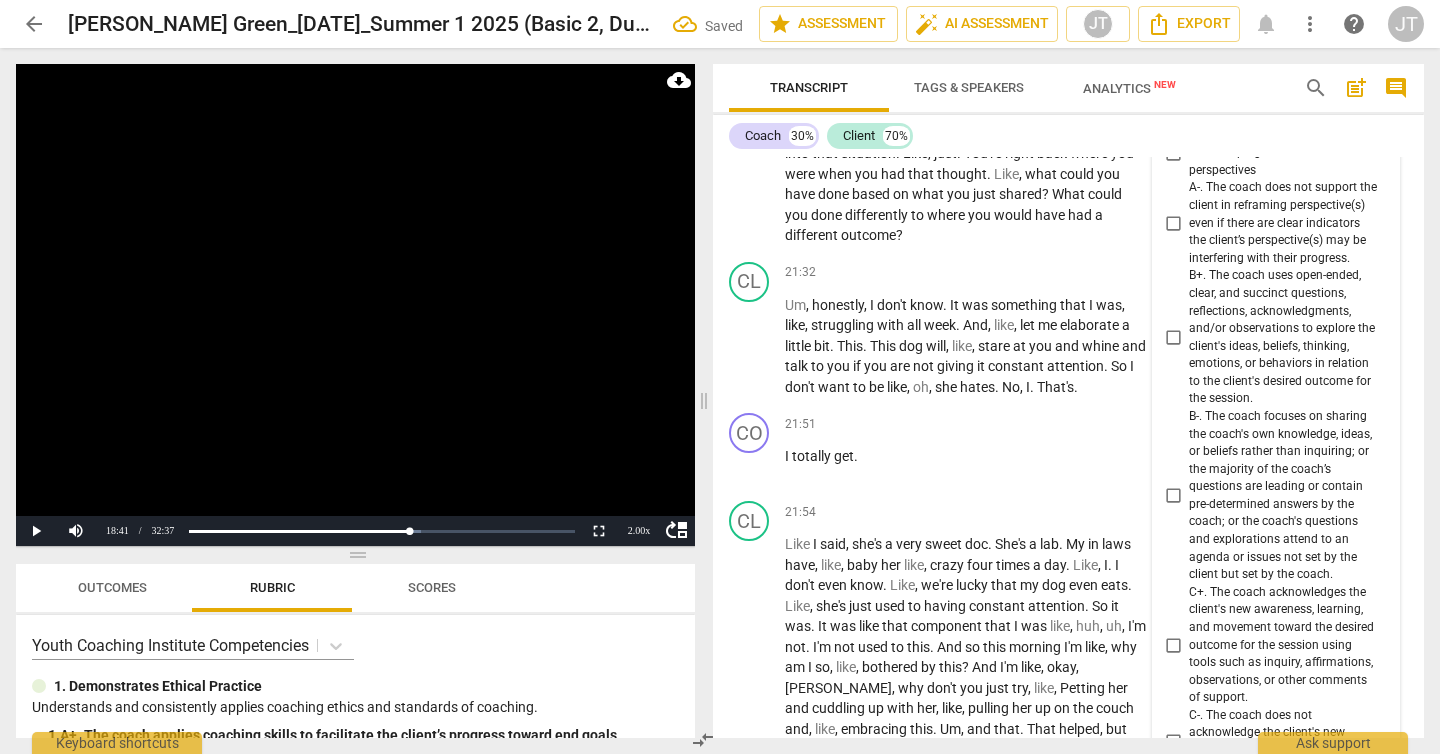 click on "A+. The coach supports the client in developing new or different perspectives" at bounding box center [1284, 153] 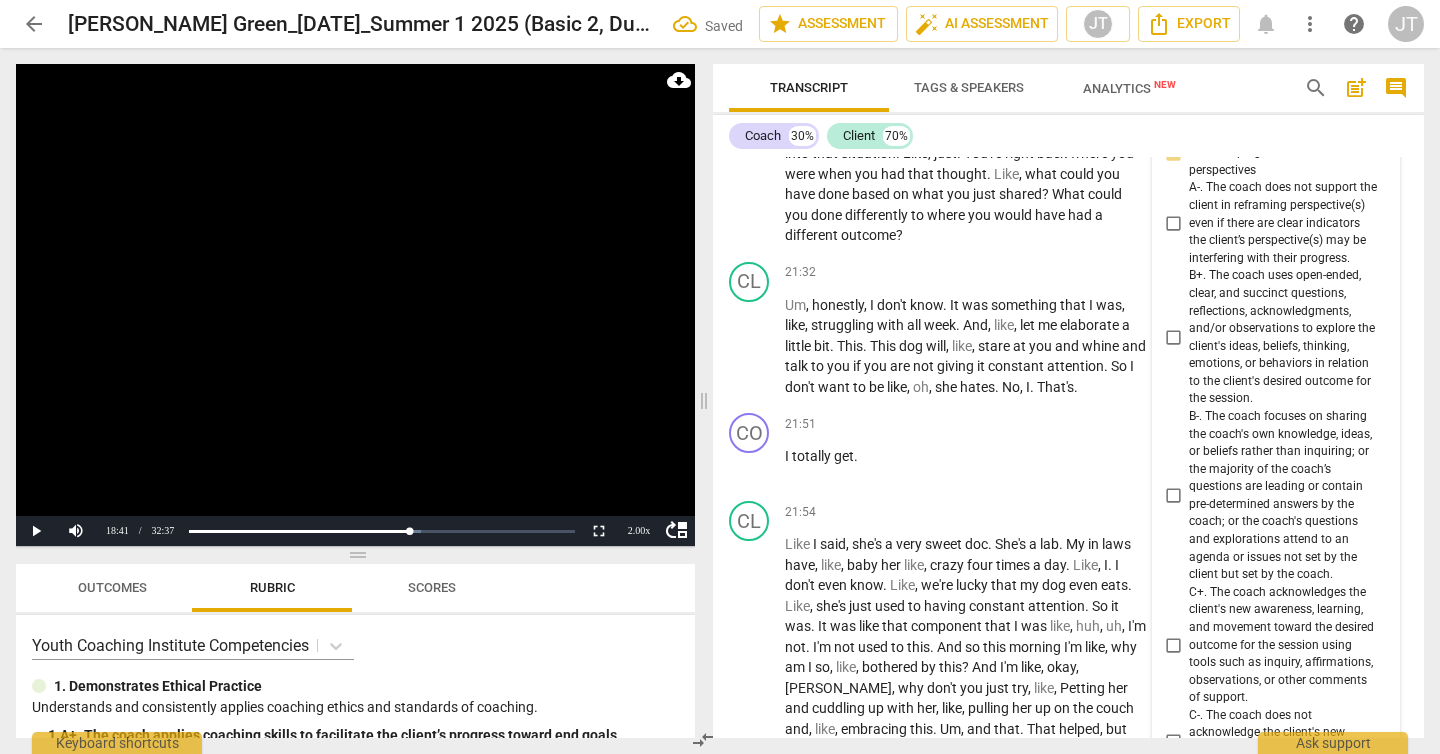 click on "B+. The coach uses open-ended, clear, and succinct questions, reflections, acknowledgments, and/or observations to explore the client's ideas, beliefs, thinking, emotions, or behaviors in relation to the client's desired outcome for the session." at bounding box center (1284, 337) 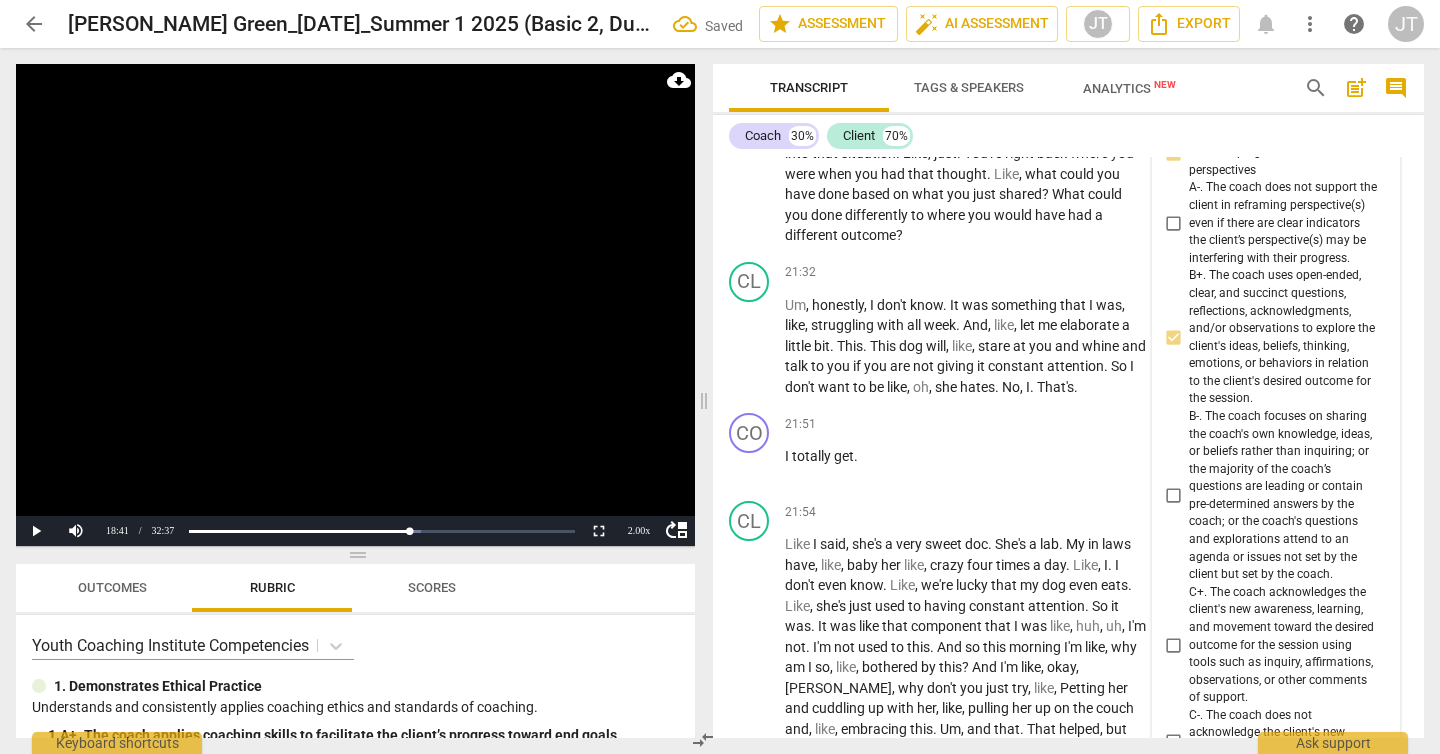 scroll, scrollTop: 8756, scrollLeft: 0, axis: vertical 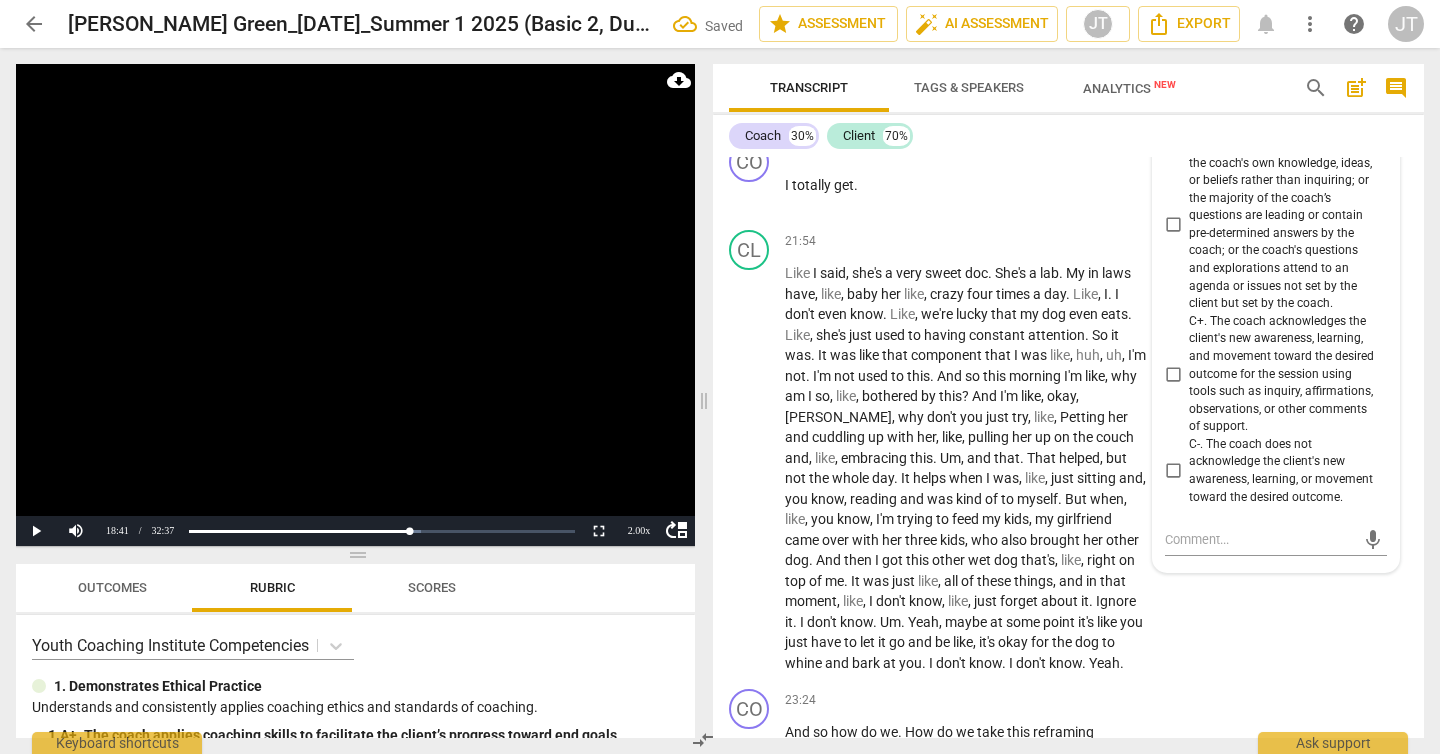 click at bounding box center [355, 305] 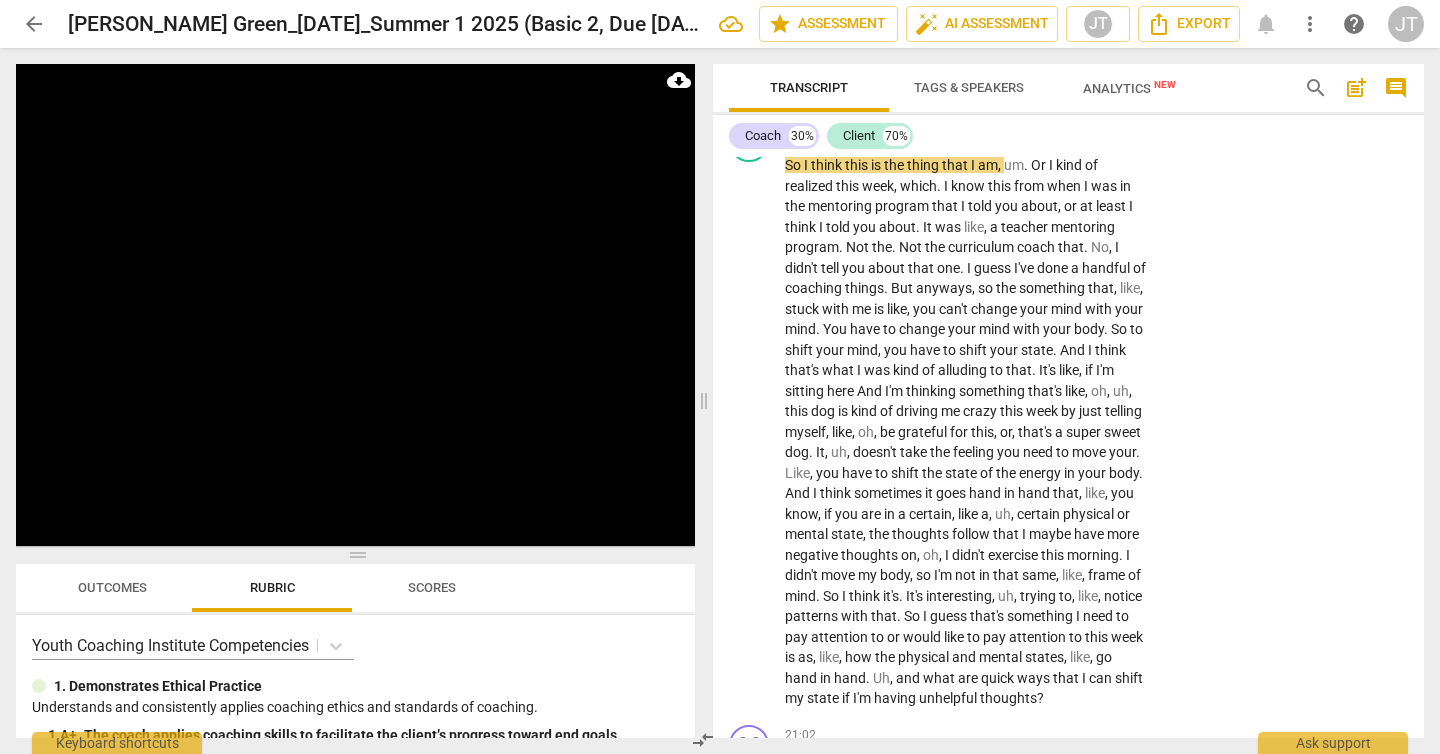 scroll, scrollTop: 7857, scrollLeft: 0, axis: vertical 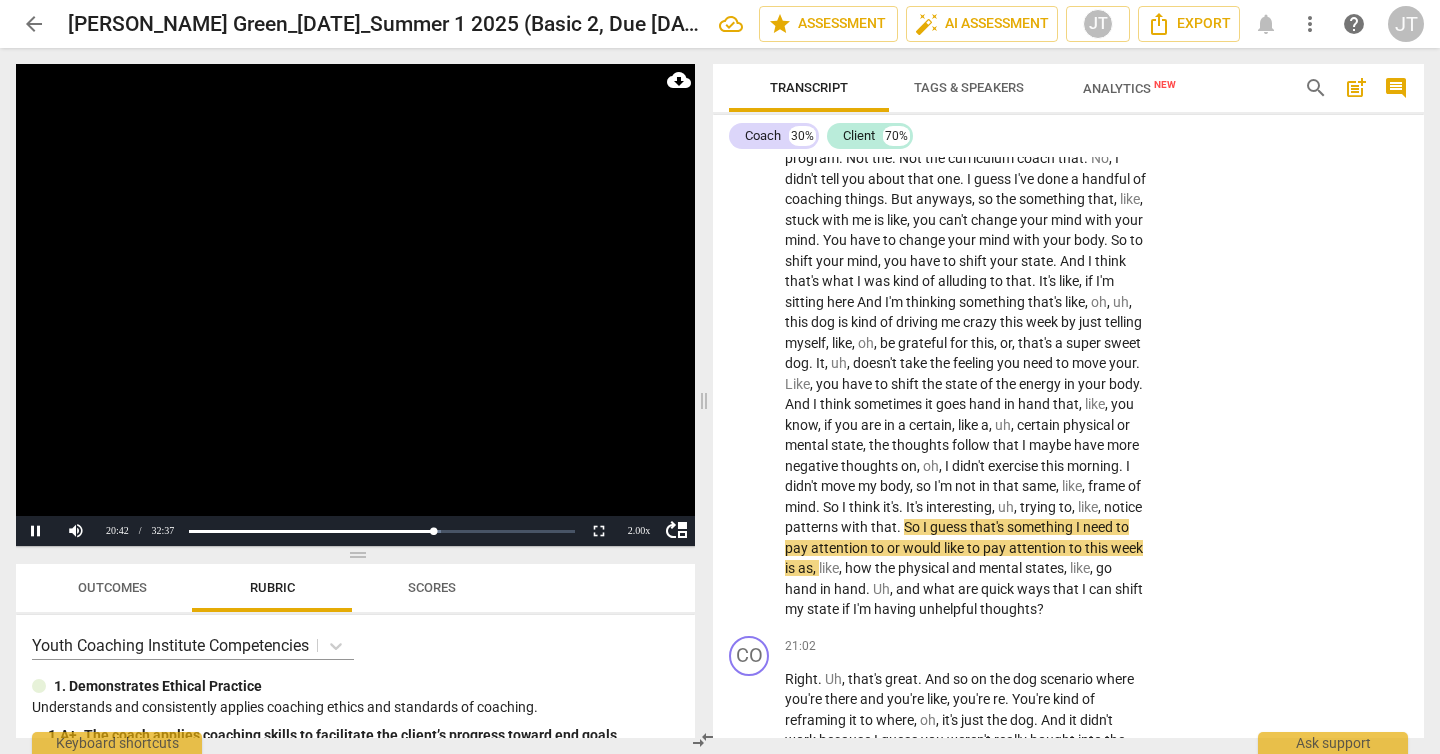 click at bounding box center [355, 305] 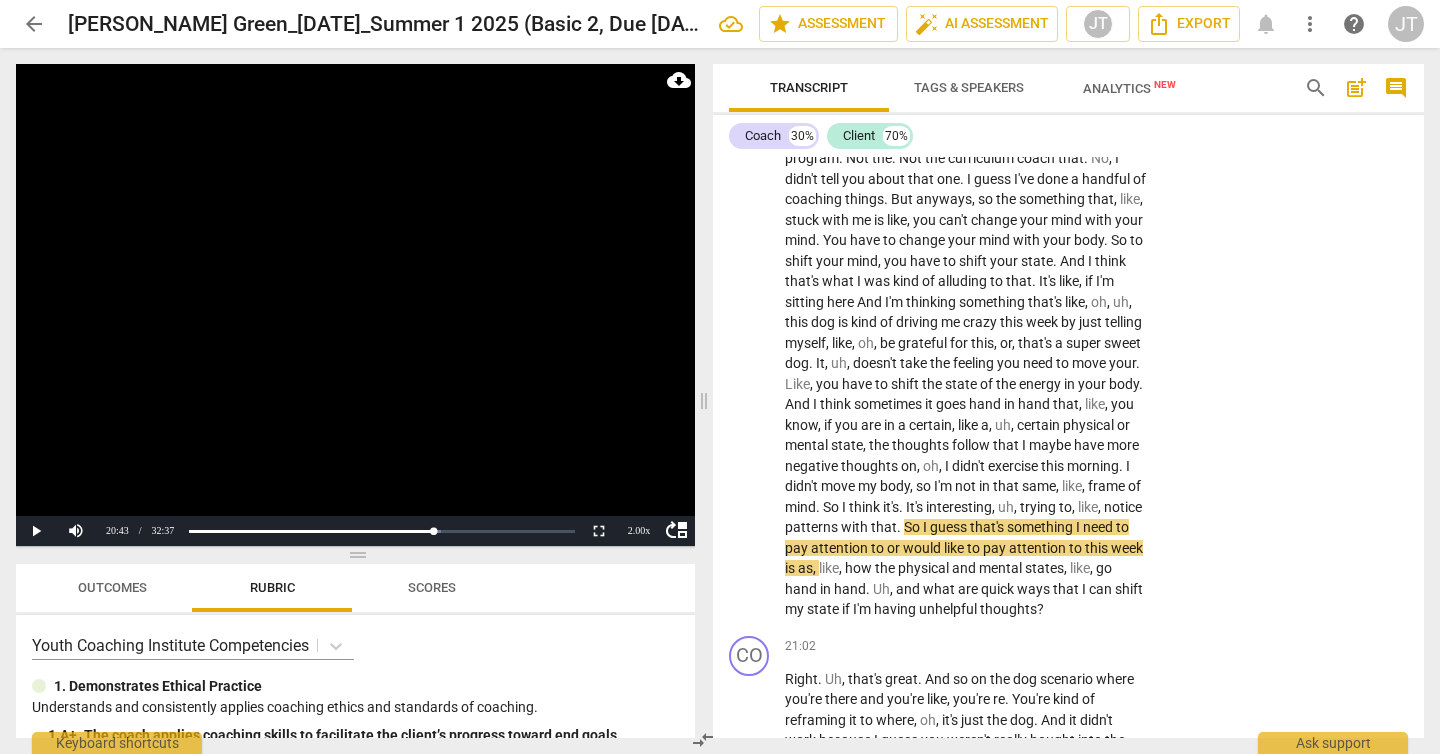 click at bounding box center (355, 305) 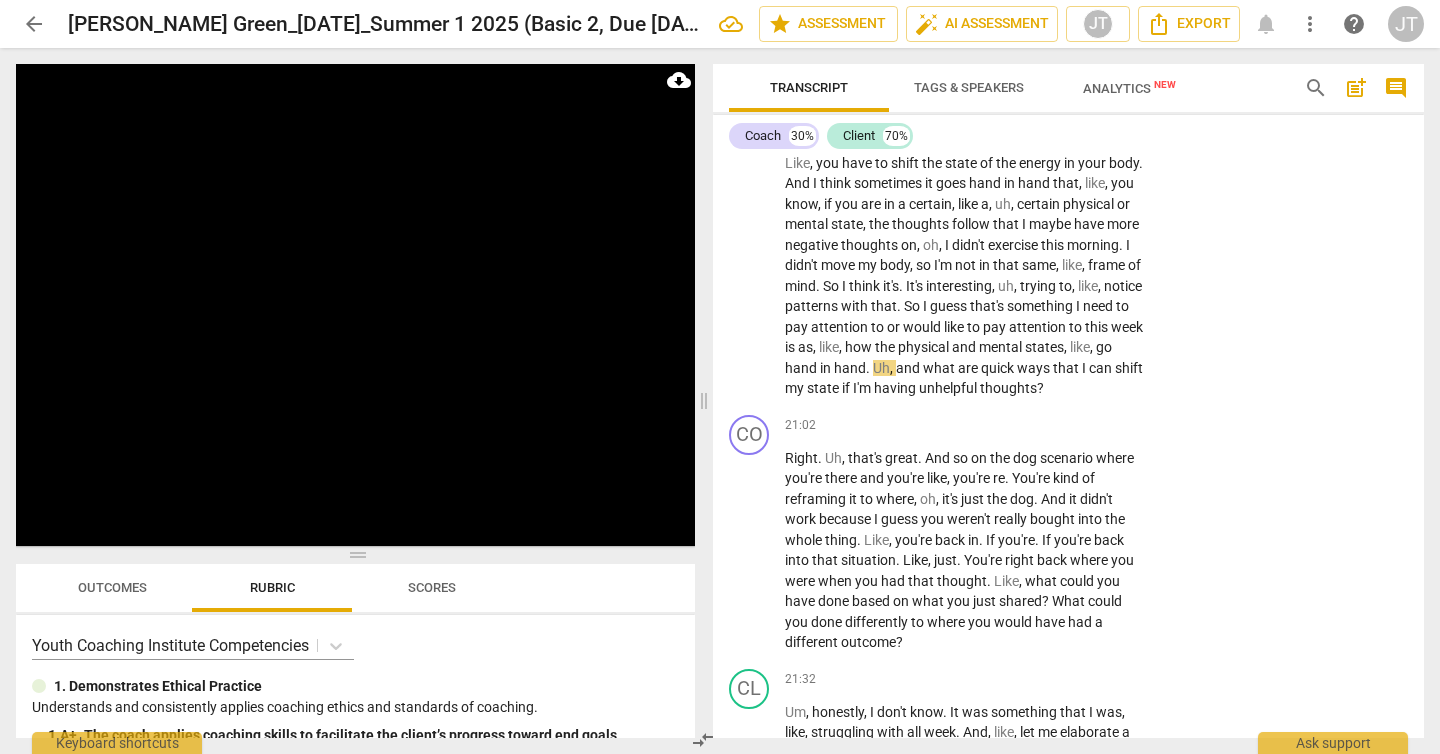 scroll, scrollTop: 8164, scrollLeft: 0, axis: vertical 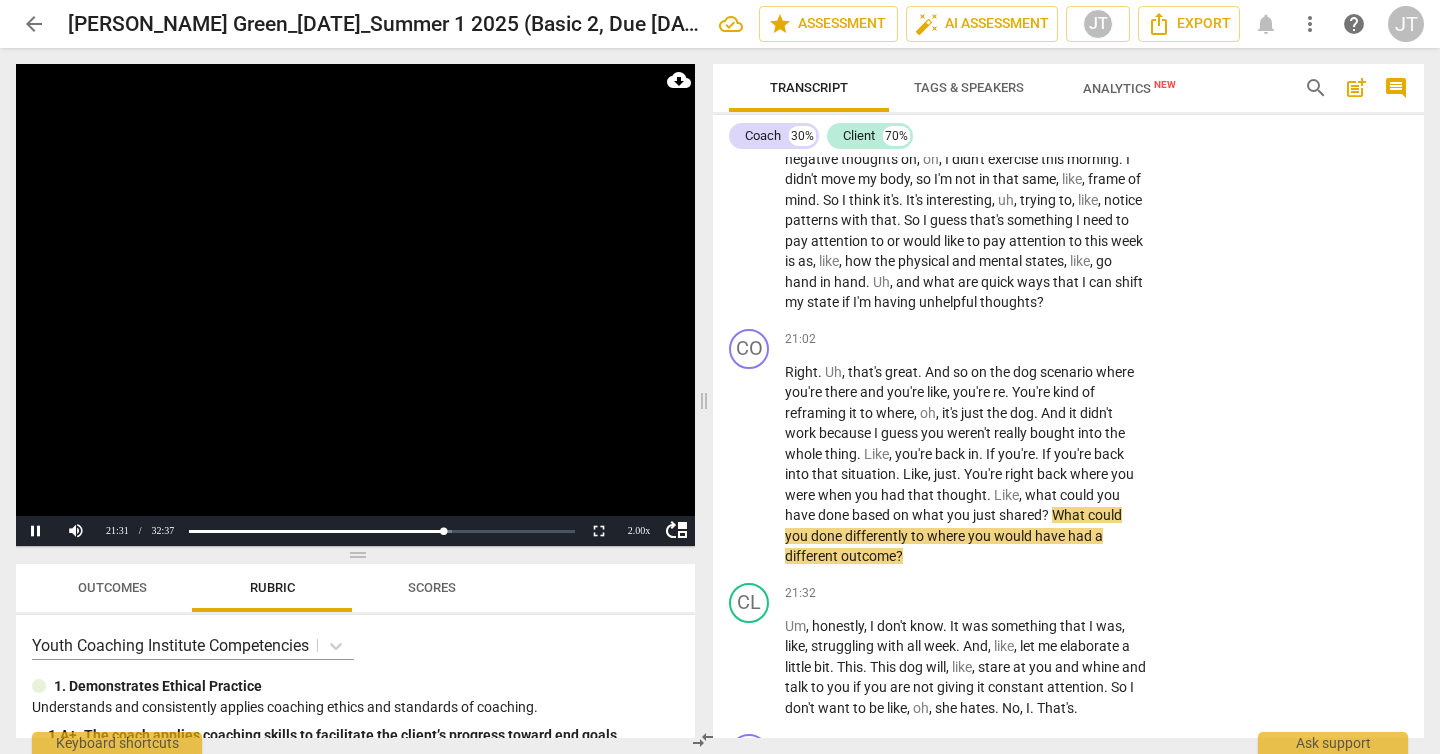 click at bounding box center (355, 305) 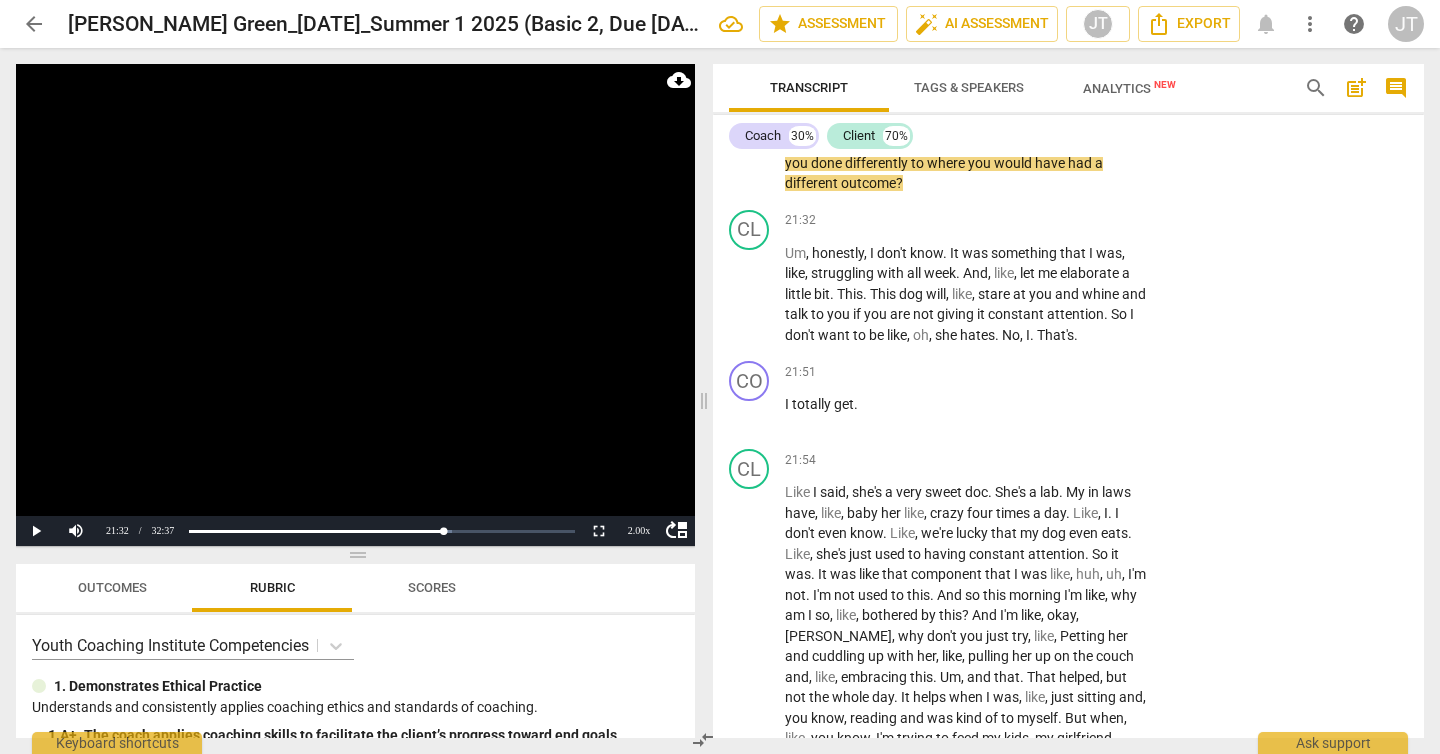 scroll, scrollTop: 8537, scrollLeft: 0, axis: vertical 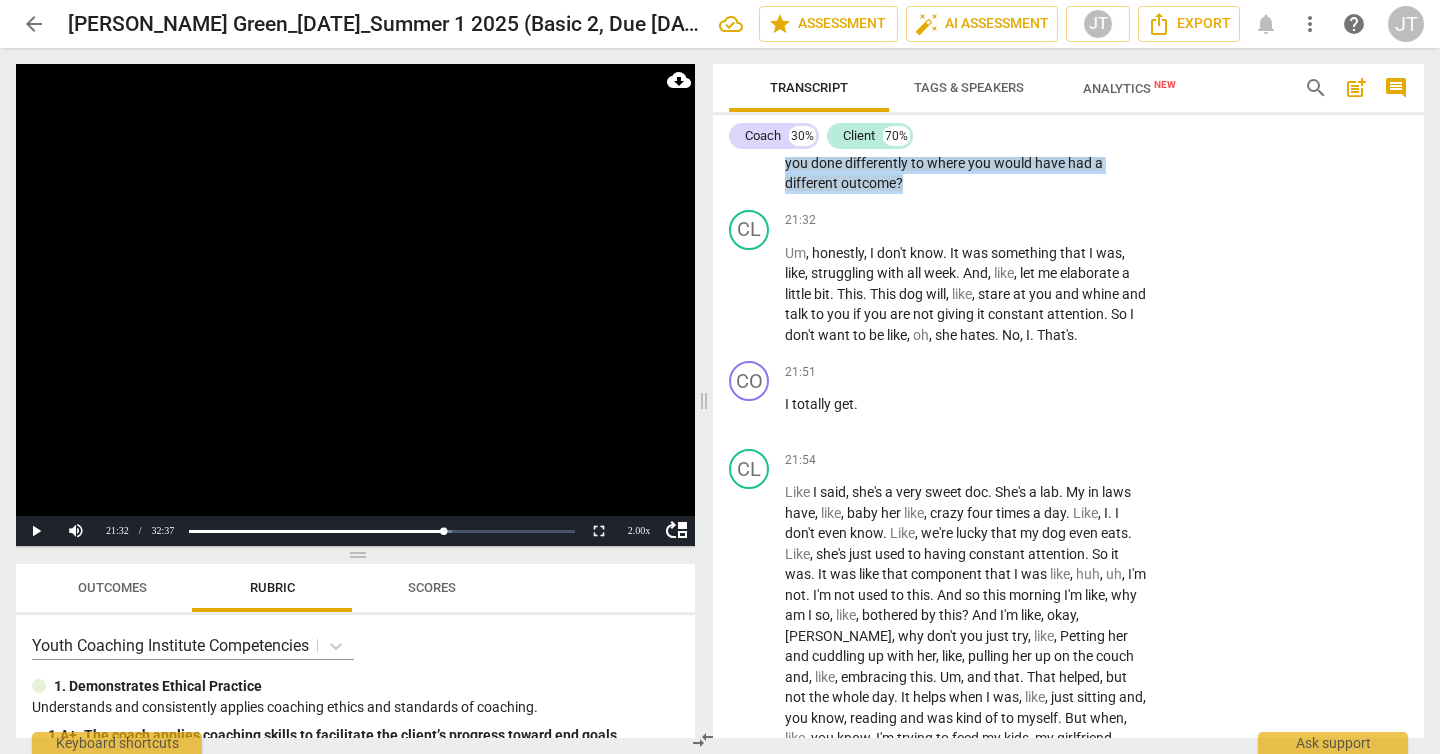 drag, startPoint x: 1052, startPoint y: 282, endPoint x: 1053, endPoint y: 319, distance: 37.01351 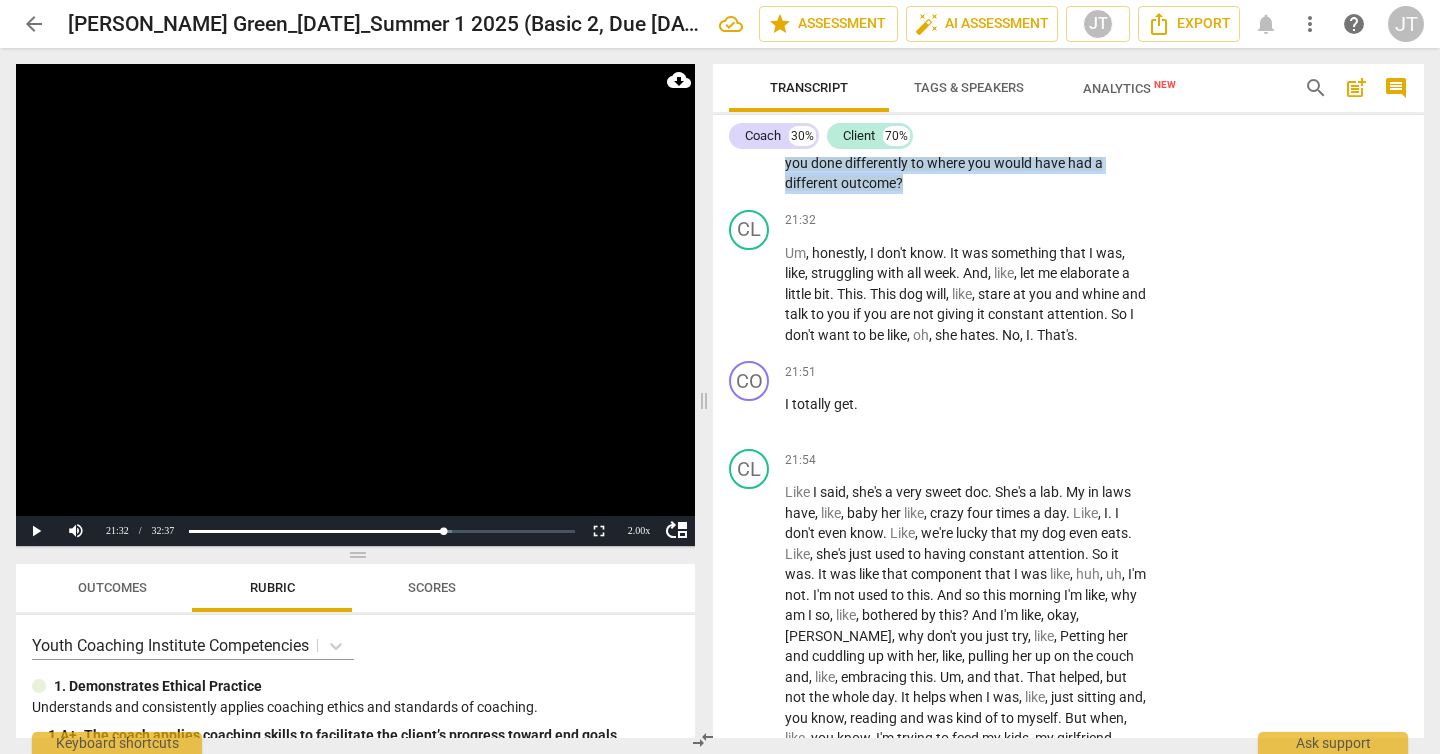 click on "Right .   Uh ,   that's   great .   And   so   on   the   dog   scenario   where   you're   there   and   you're   like ,   you're   re .   You're   kind   of   reframing   it   to   where ,   oh ,   it's   just   the   dog .   And   it   didn't   work   because   I   guess   you   weren't   really   bought   into   the   whole   thing .   Like ,   you're   back   in .   If   you're .   If   you're   back   into   that   situation .   Like ,   just .   You're   right   back   where   you   were   when   you   had   that   thought .   Like ,   what   could   you   have   done   based   on   what   you   just   shared ?   What   could   you   done   differently   to   where   you   would   have   had   a   different   outcome ?" at bounding box center (965, 91) 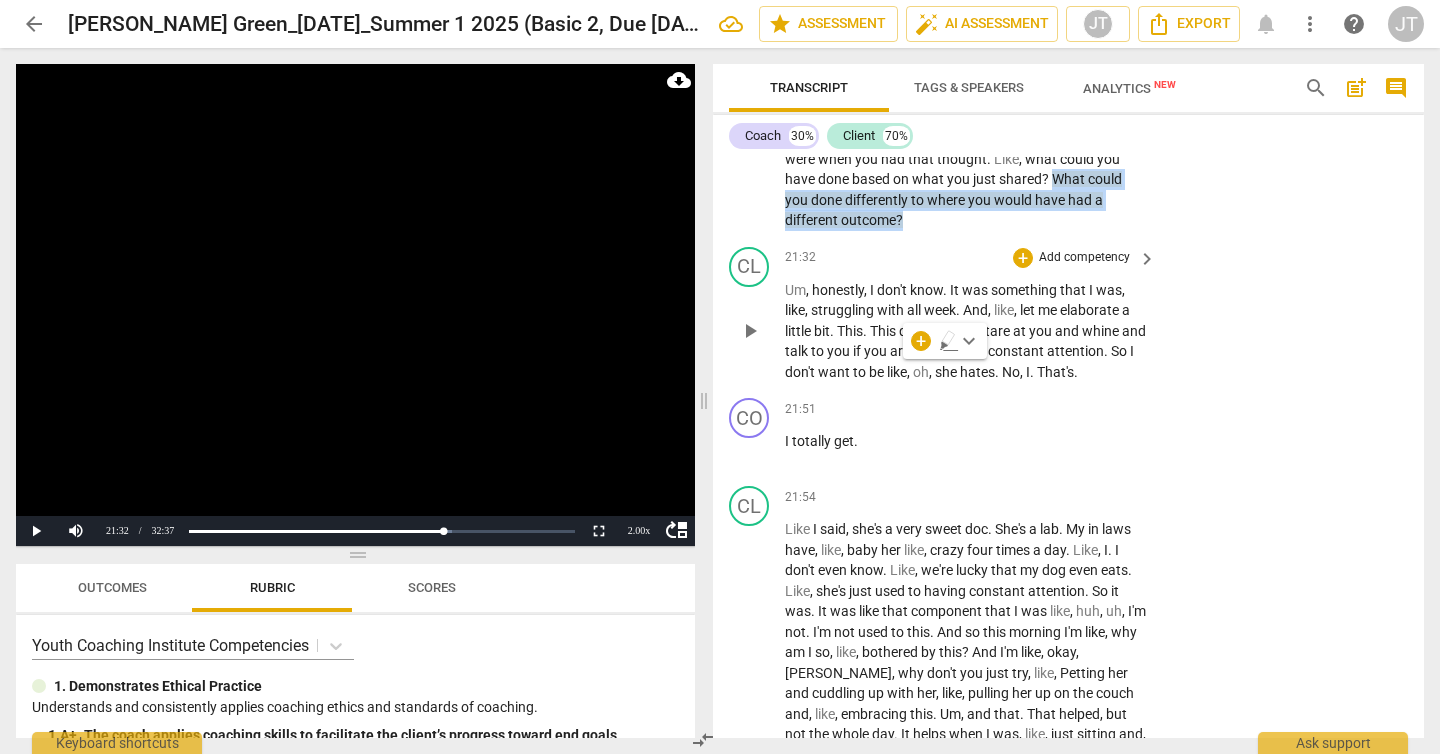 scroll, scrollTop: 8468, scrollLeft: 0, axis: vertical 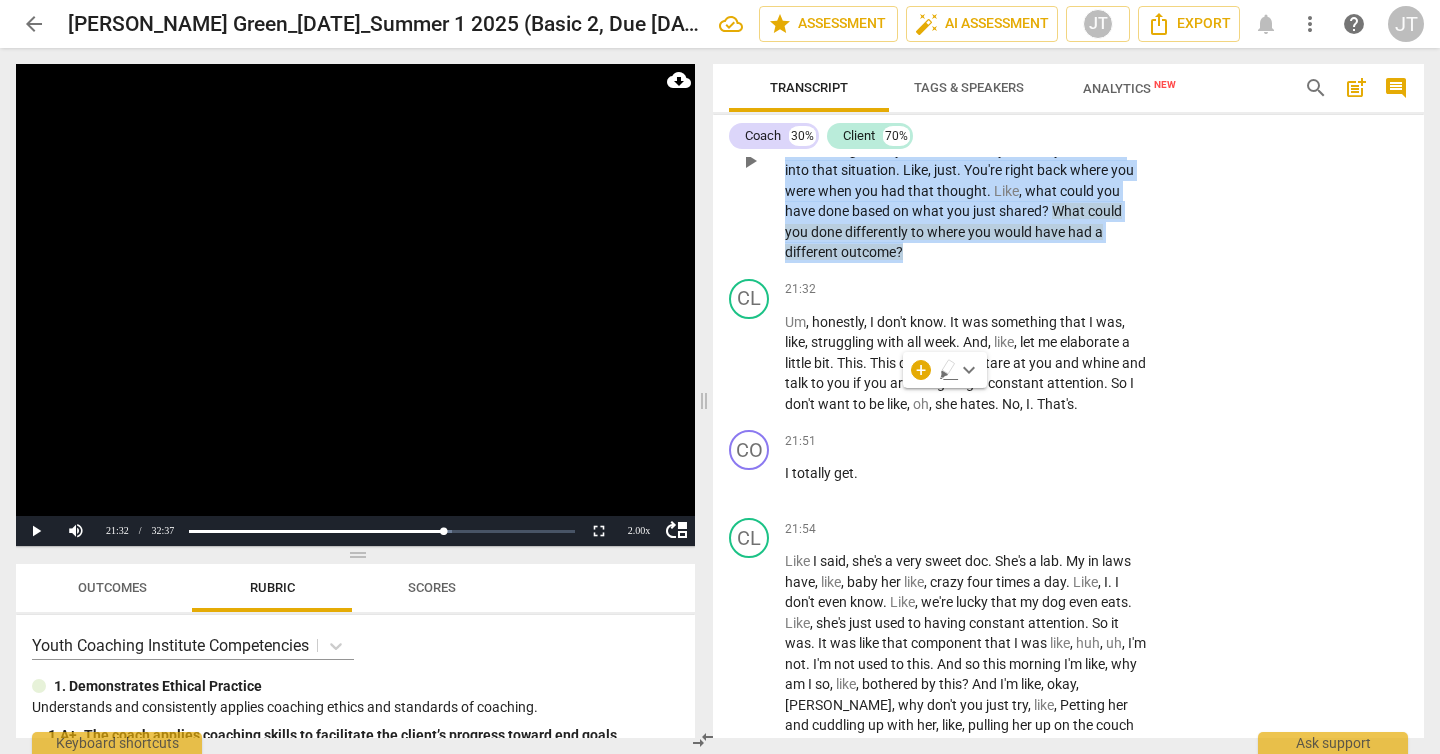 drag, startPoint x: 785, startPoint y: 213, endPoint x: 940, endPoint y: 402, distance: 244.42995 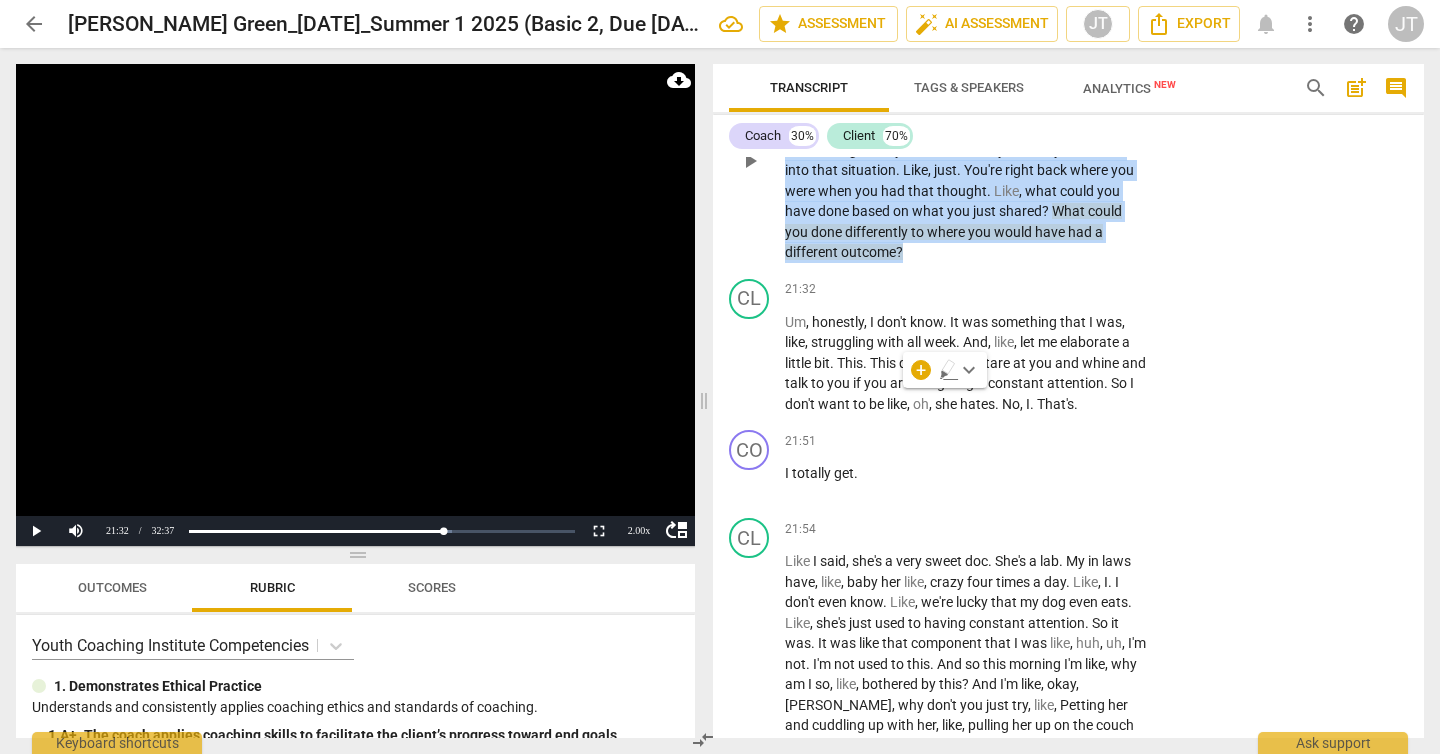 click on "Right .   Uh ,   that's   great .   And   so   on   the   dog   scenario   where   you're   there   and   you're   like ,   you're   re .   You're   kind   of   reframing   it   to   where ,   oh ,   it's   just   the   dog .   And   it   didn't   work   because   I   guess   you   weren't   really   bought   into   the   whole   thing .   Like ,   you're   back   in .   If   you're .   If   you're   back   into   that   situation .   Like ,   just .   You're   right   back   where   you   were   when   you   had   that   thought .   Like ,   what   could   you   have   done   based   on   what   you   just   shared ?   What   could   you   done   differently   to   where   you   would   have   had   a   different   outcome ?" at bounding box center (965, 160) 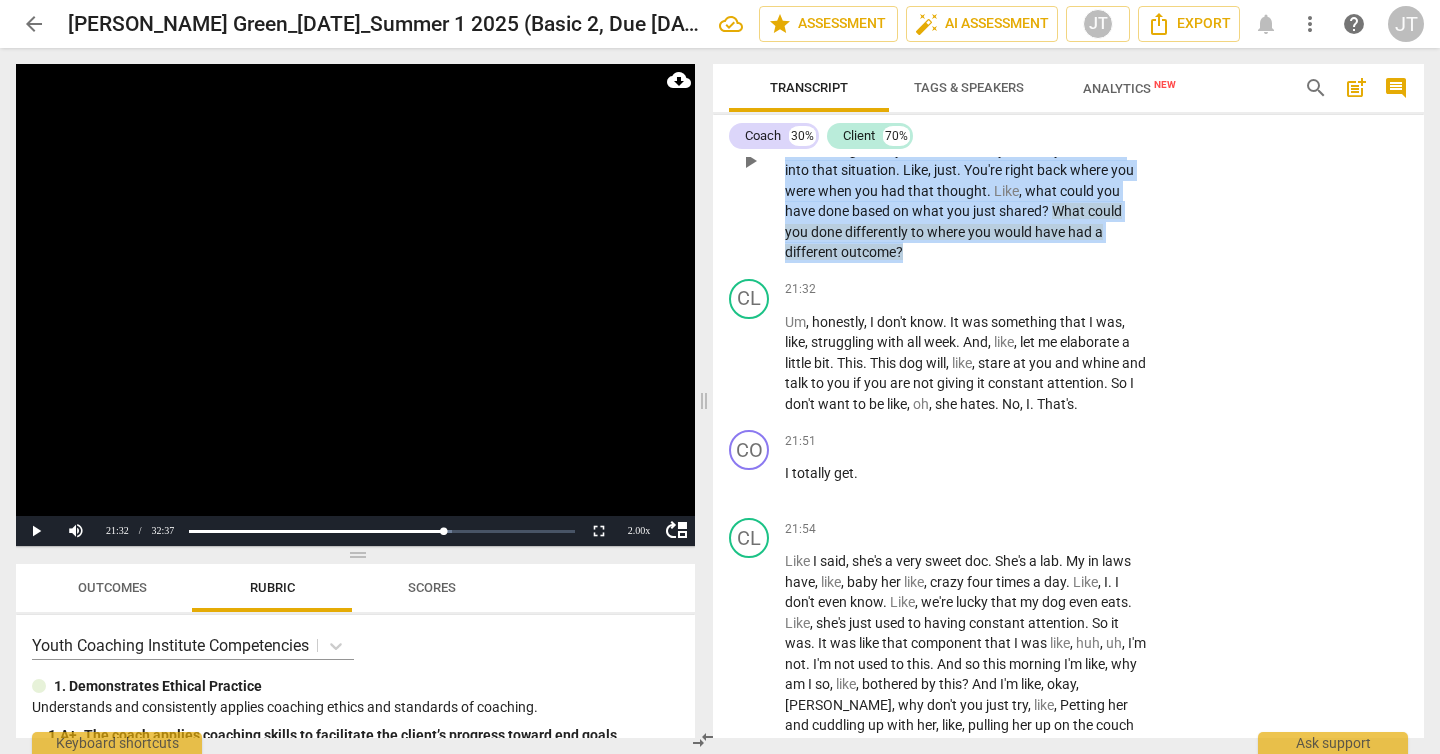 click on "Add competency" at bounding box center (1084, 36) 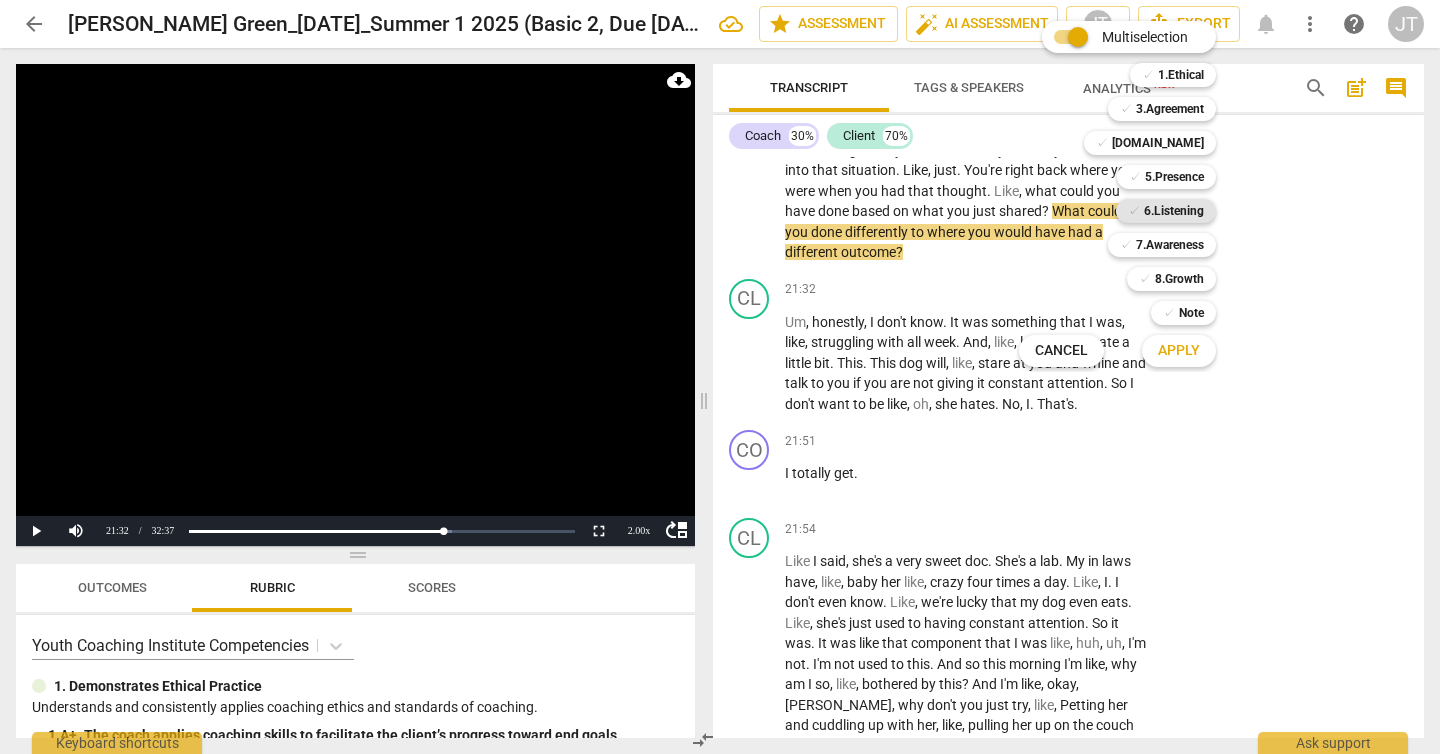 click on "6.Listening" at bounding box center (1174, 211) 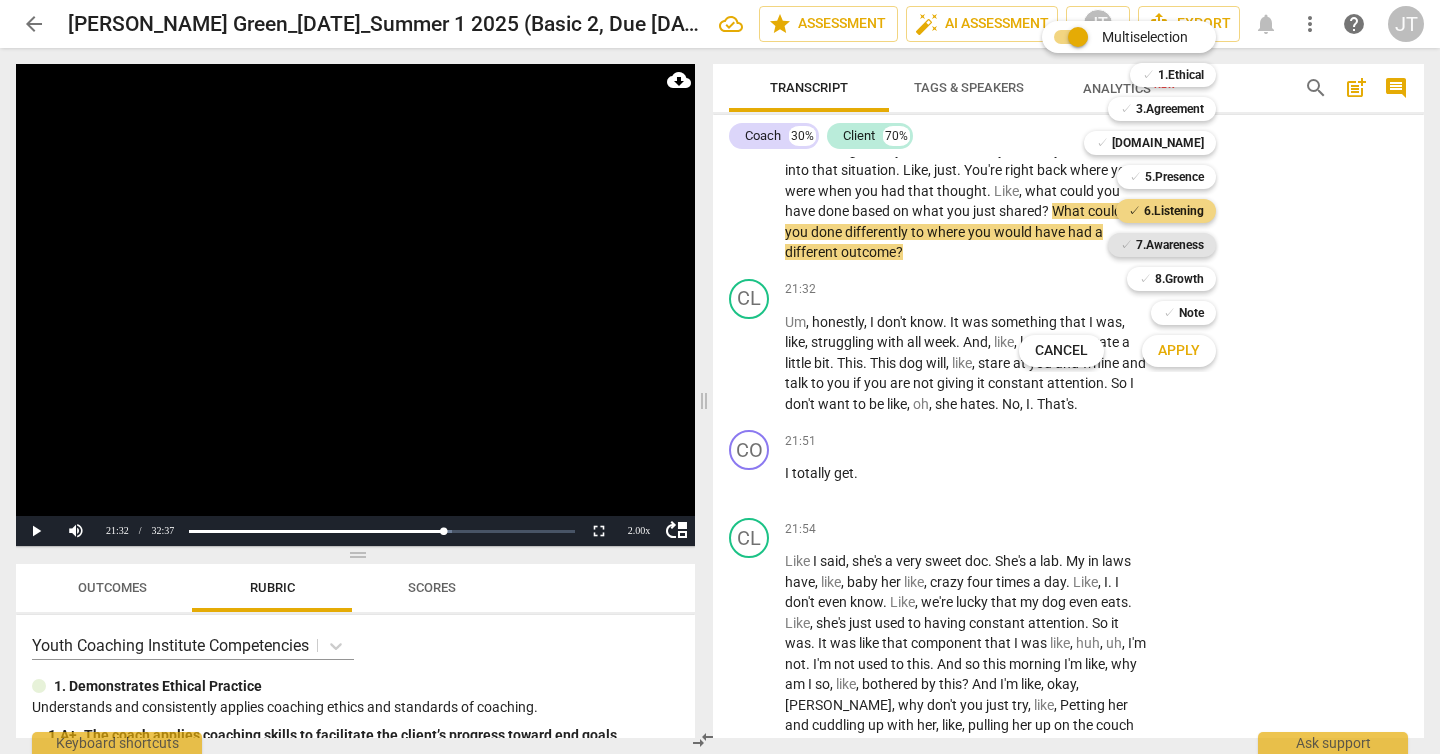 click on "7.Awareness" at bounding box center [1170, 245] 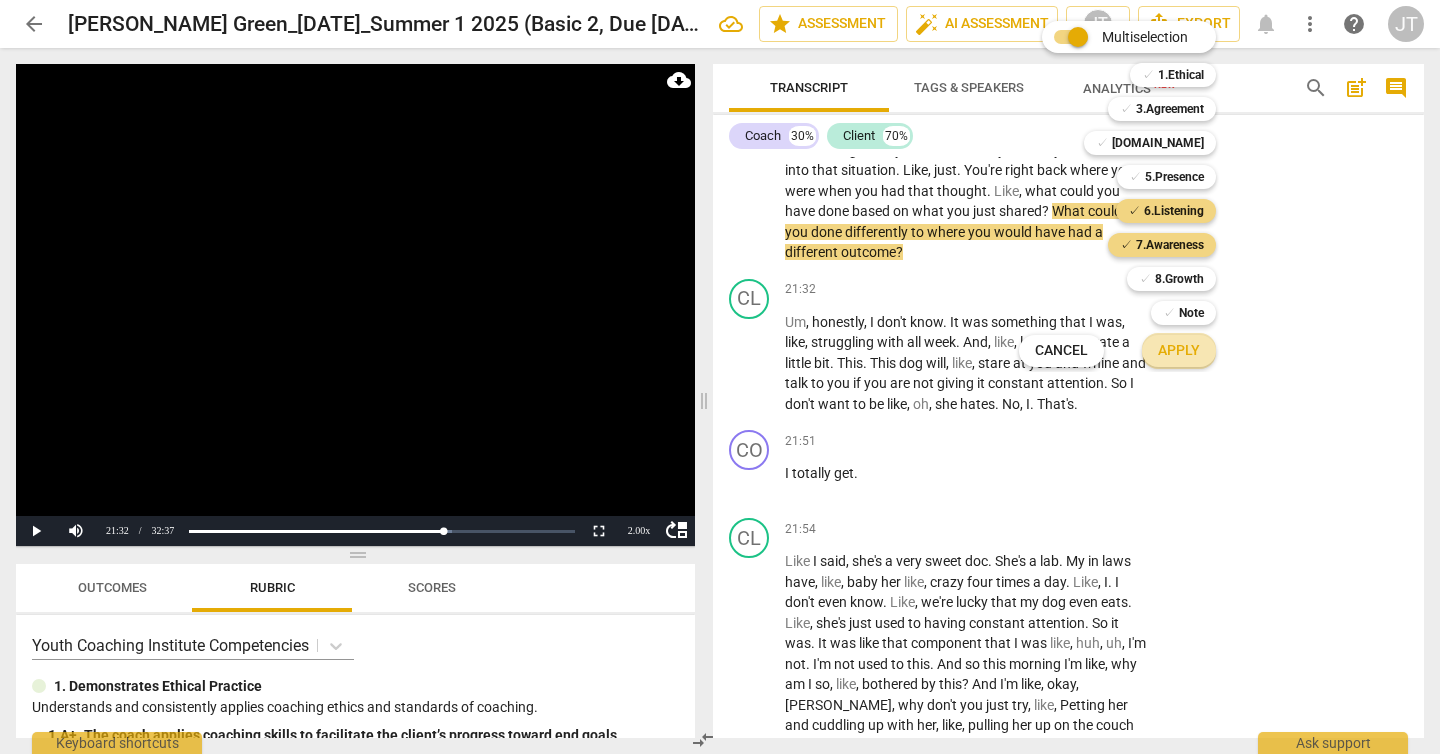 click on "Apply" at bounding box center (1179, 351) 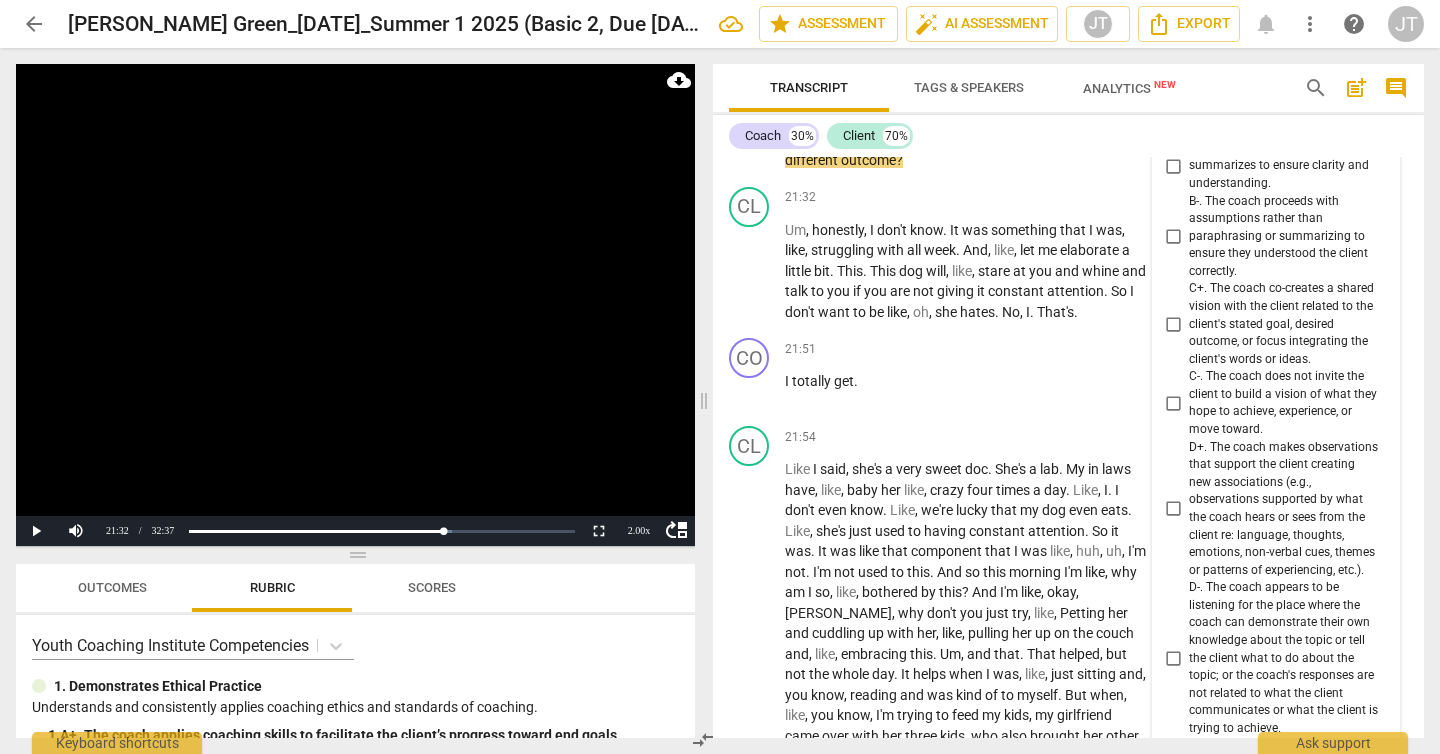 scroll, scrollTop: 8751, scrollLeft: 0, axis: vertical 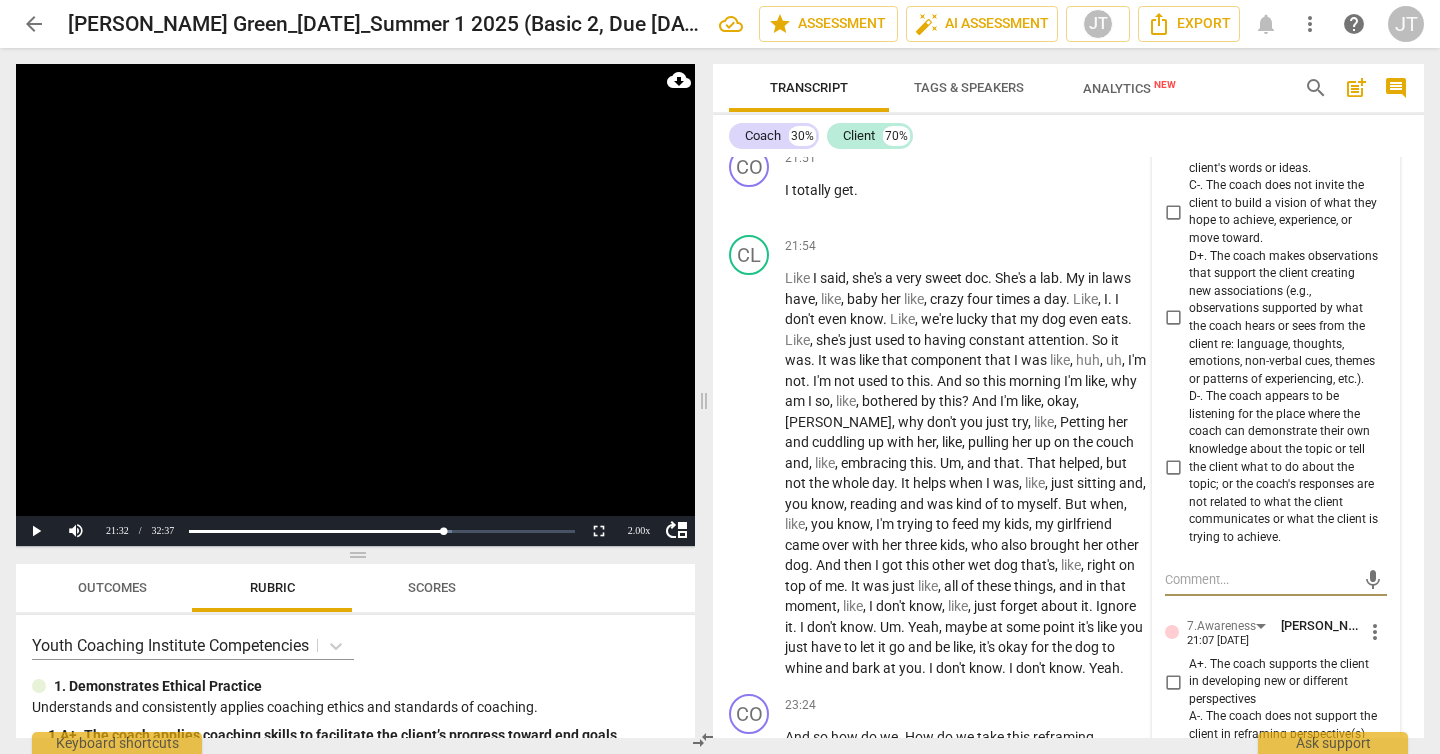 click on "D+. The coach makes observations that support the client creating new associations (e.g., observations supported by what the coach hears or sees from the client re: language, thoughts, emotions, non-verbal cues, themes or patterns of experiencing, etc.)." at bounding box center [1284, 318] 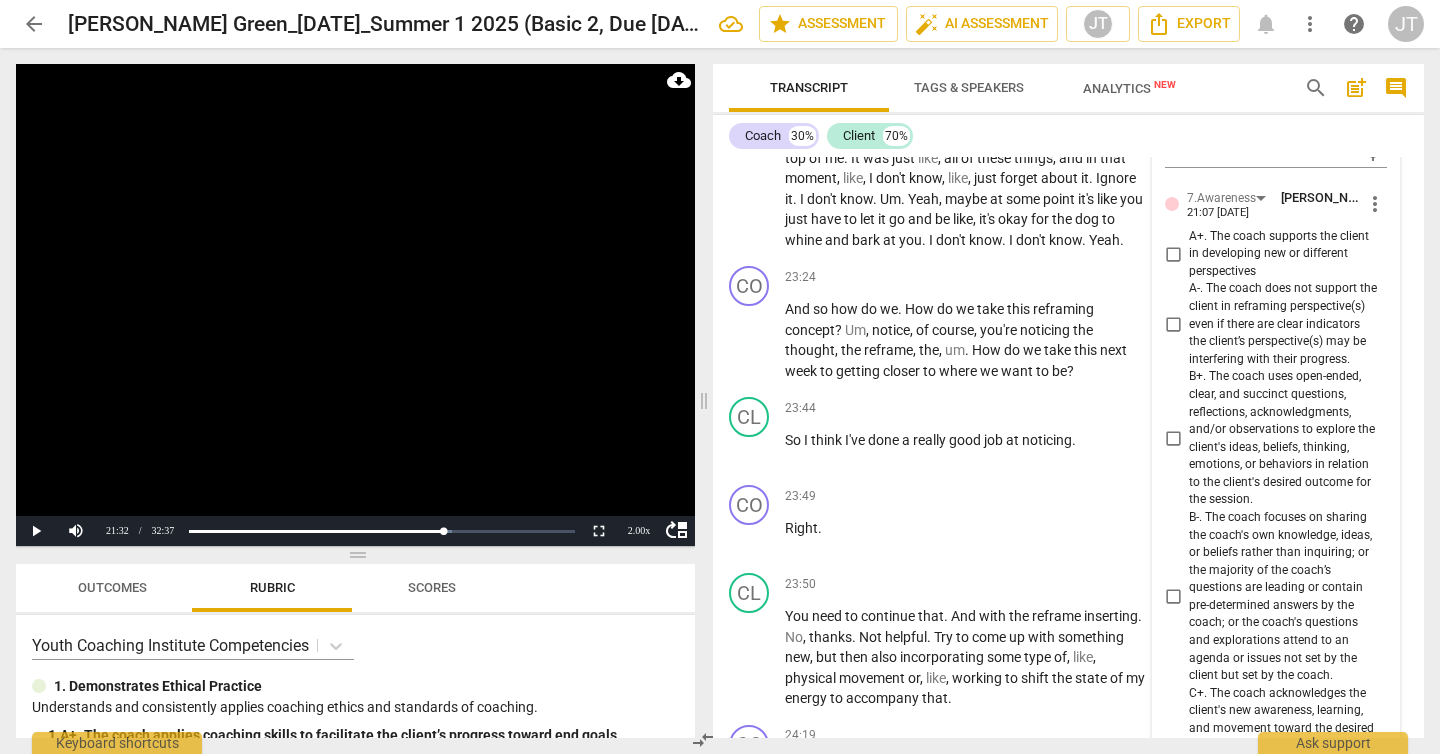 scroll, scrollTop: 9363, scrollLeft: 0, axis: vertical 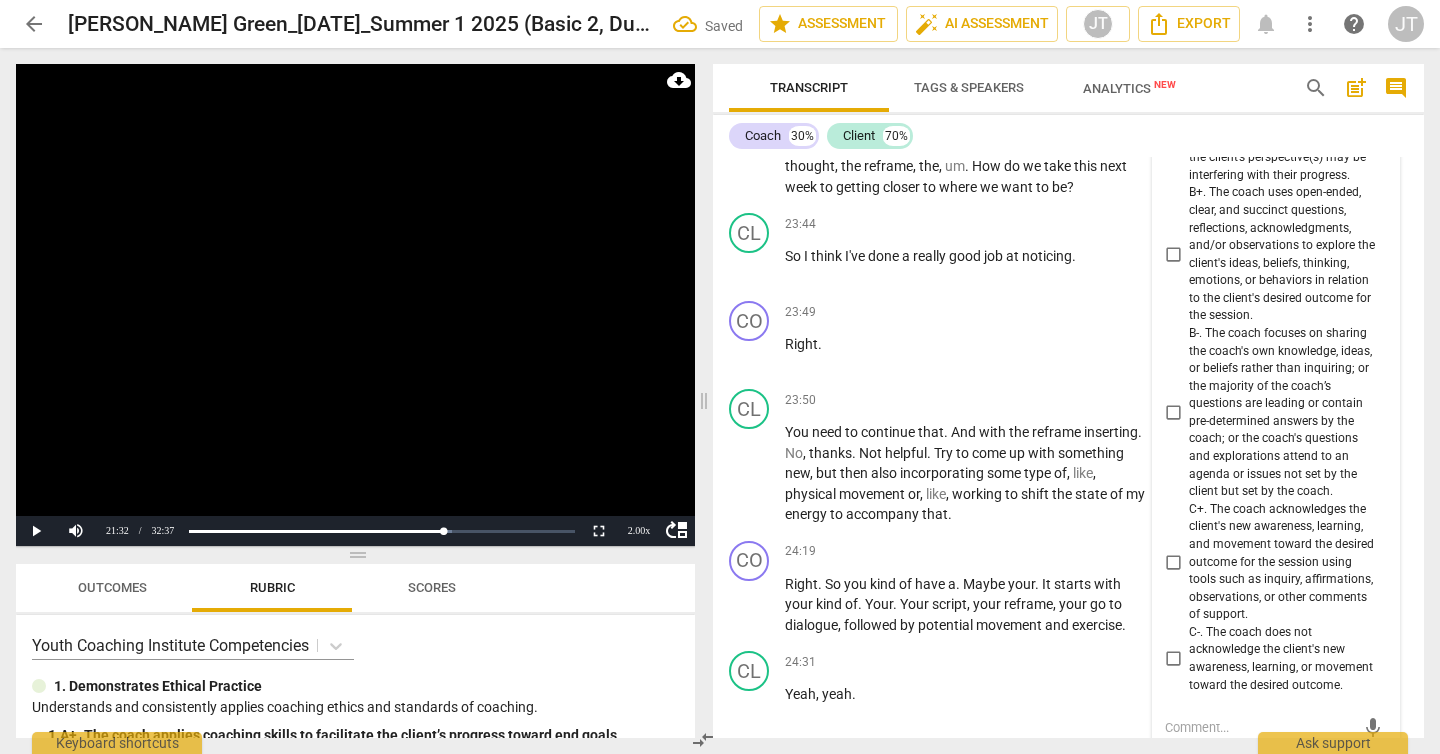 click on "A+. The coach supports the client in developing new or different perspectives" at bounding box center (1173, 70) 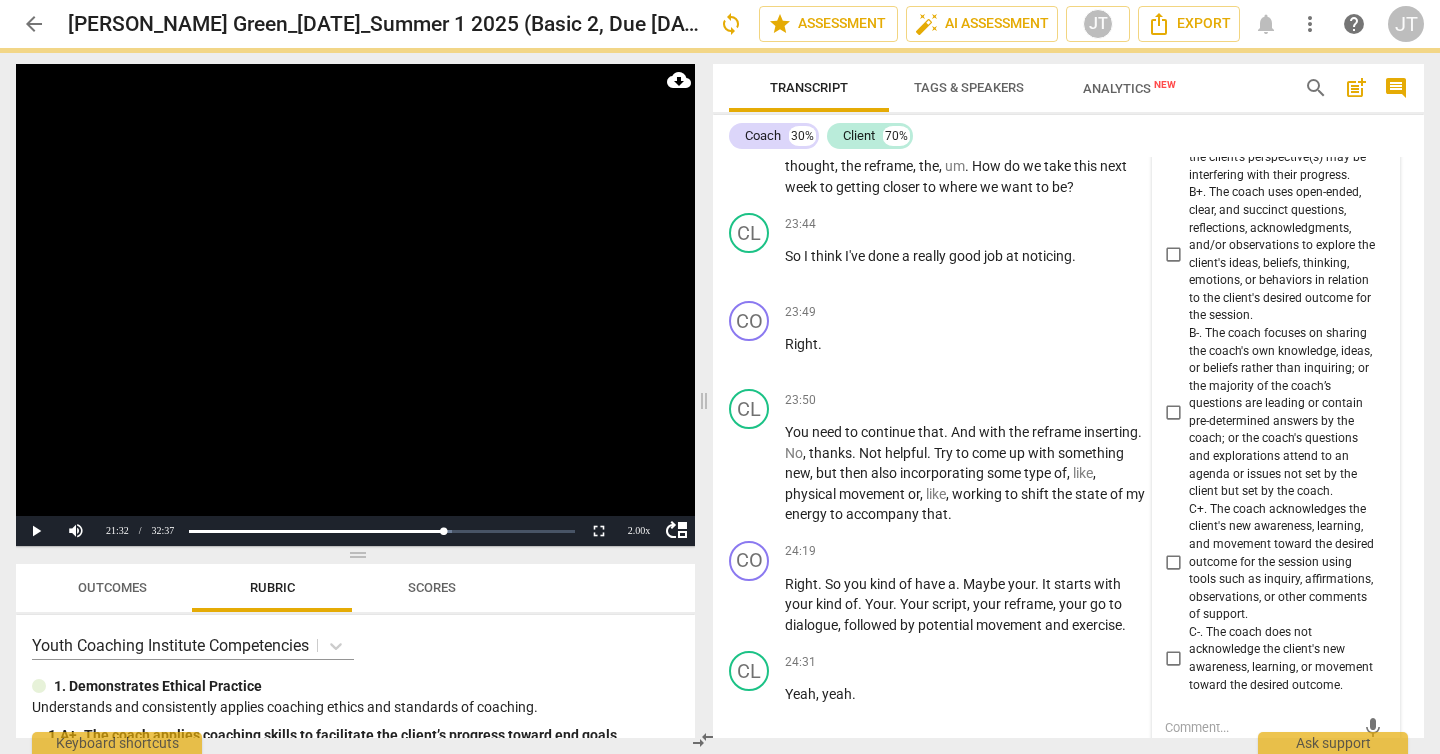 click on "B+. The coach uses open-ended, clear, and succinct questions, reflections, acknowledgments, and/or observations to explore the client's ideas, beliefs, thinking, emotions, or behaviors in relation to the client's desired outcome for the session." at bounding box center [1284, 254] 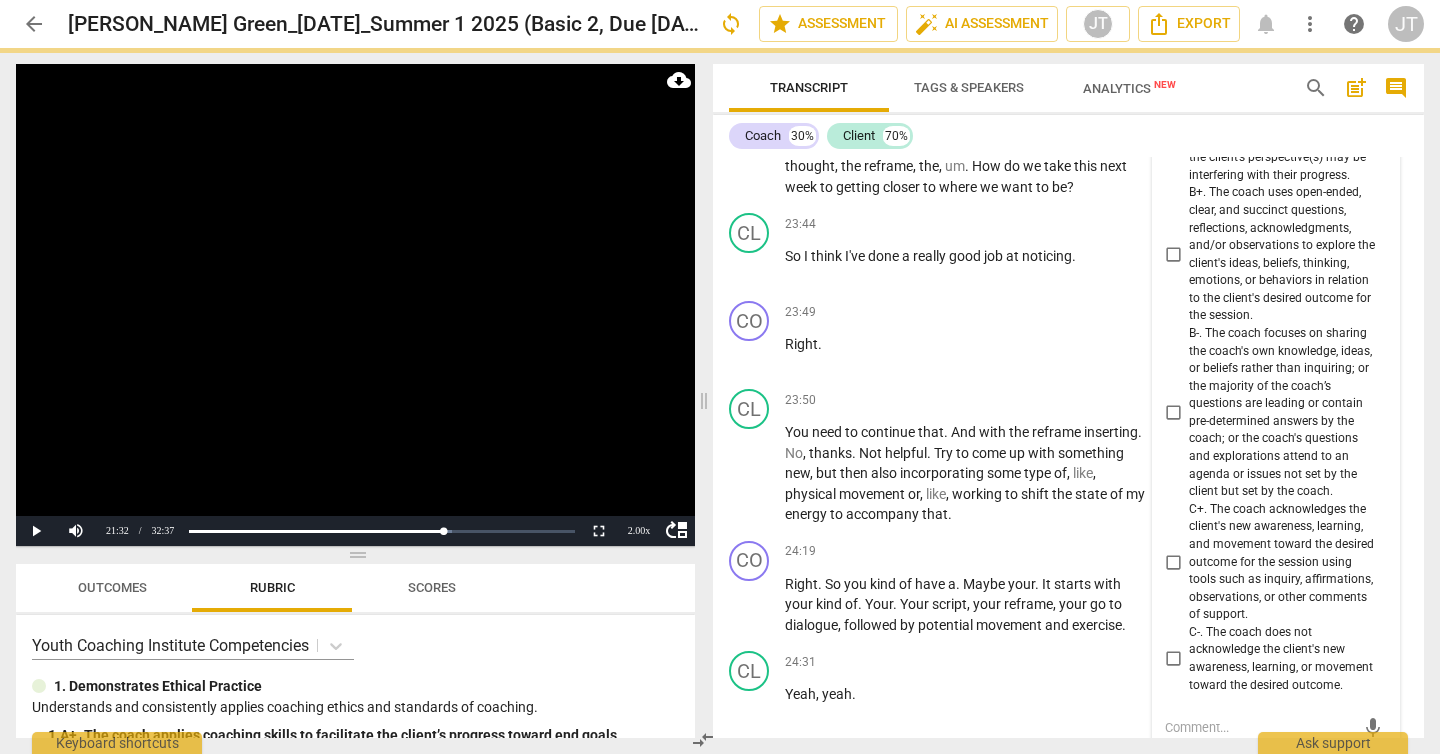 click on "B+. The coach uses open-ended, clear, and succinct questions, reflections, acknowledgments, and/or observations to explore the client's ideas, beliefs, thinking, emotions, or behaviors in relation to the client's desired outcome for the session." at bounding box center [1173, 255] 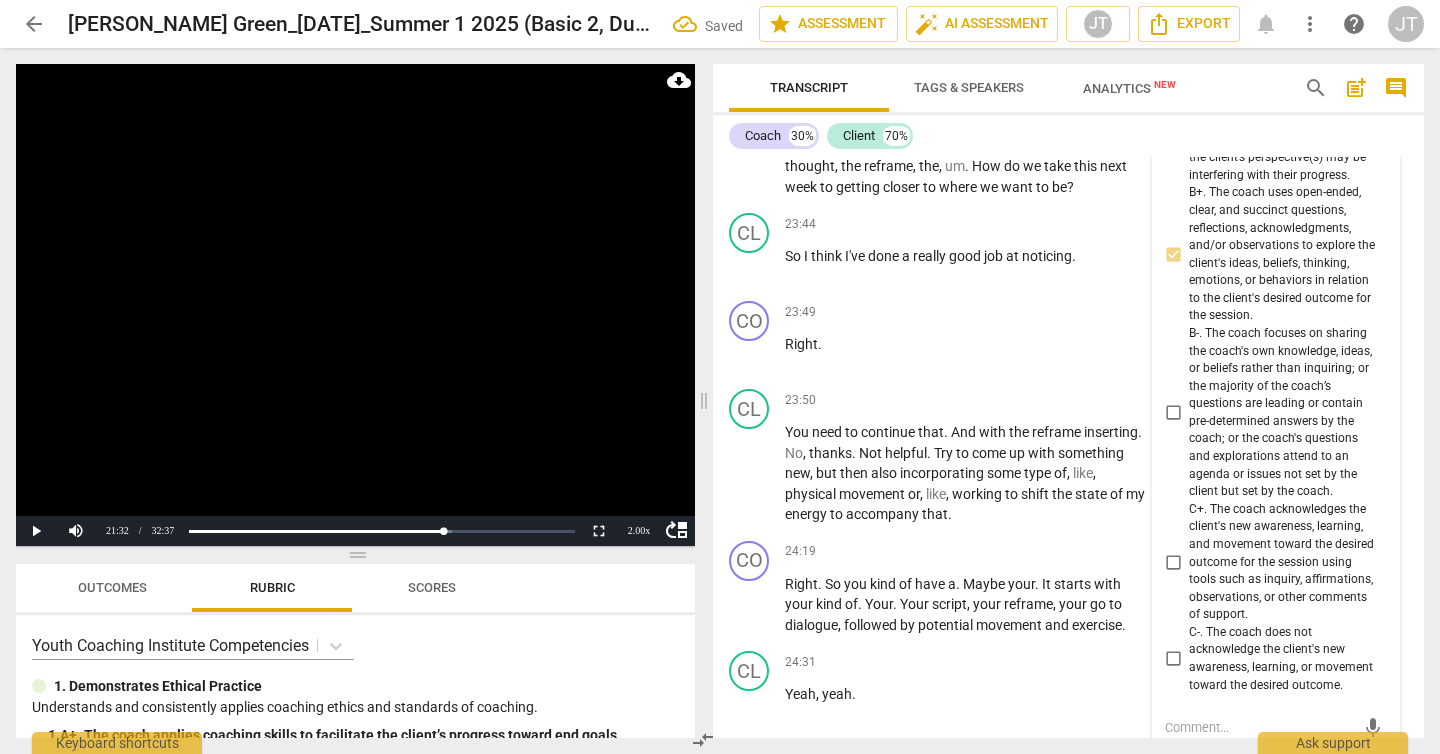 click at bounding box center [355, 305] 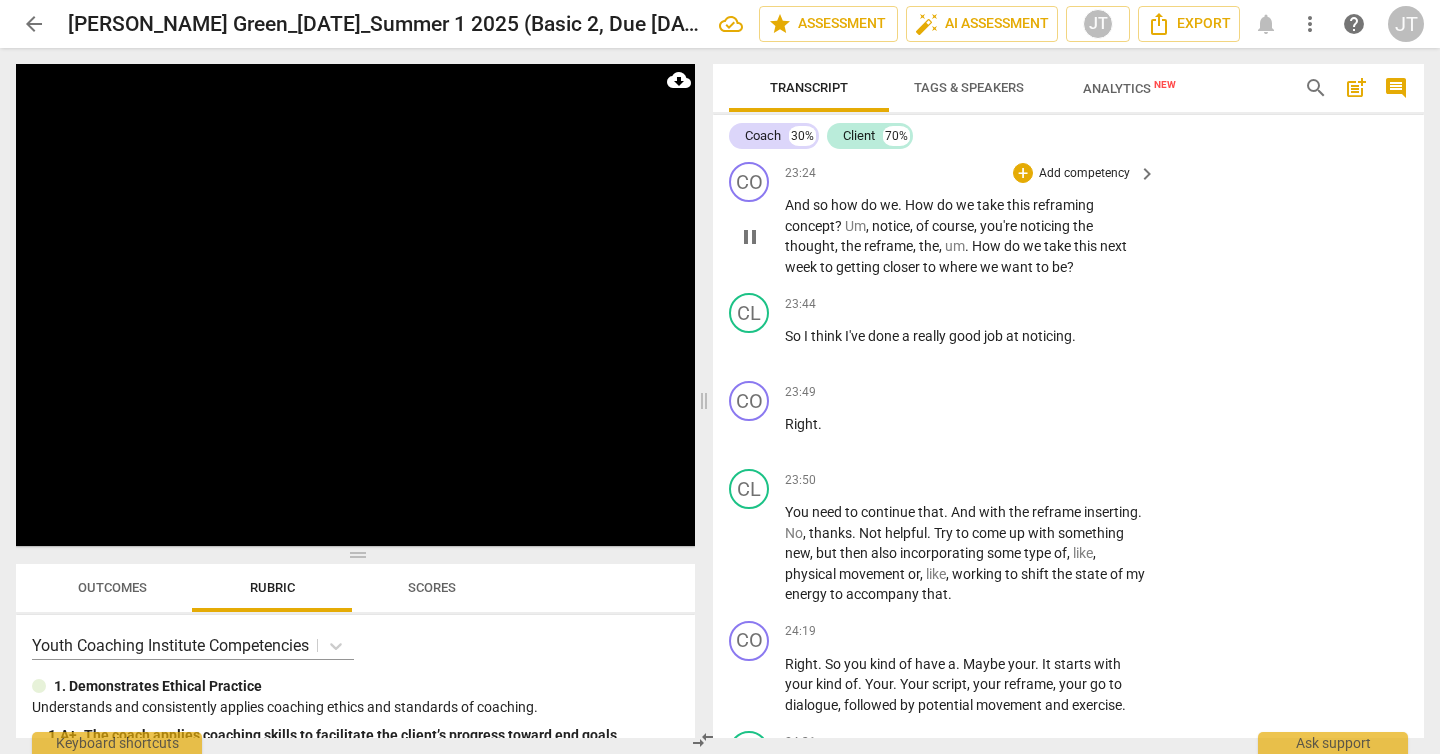 scroll, scrollTop: 9284, scrollLeft: 0, axis: vertical 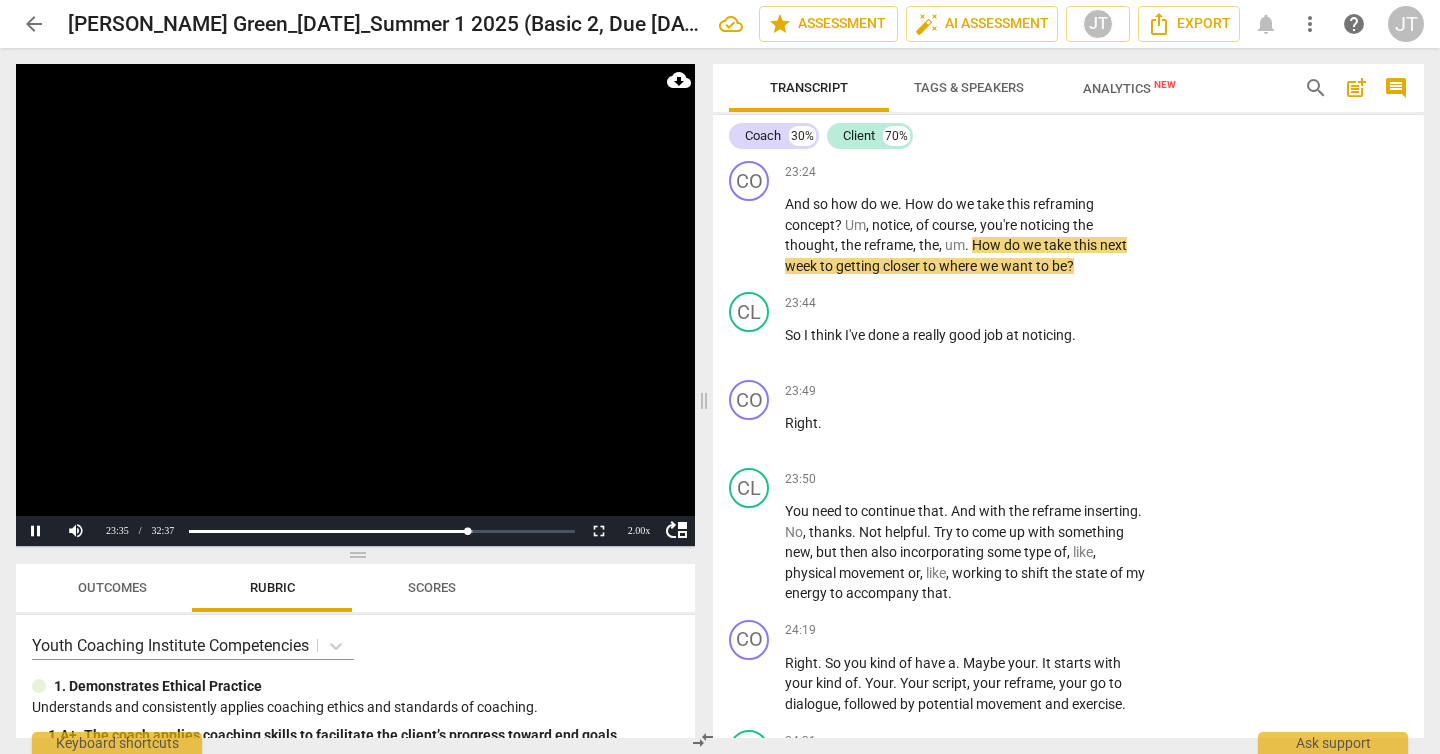 click at bounding box center (355, 305) 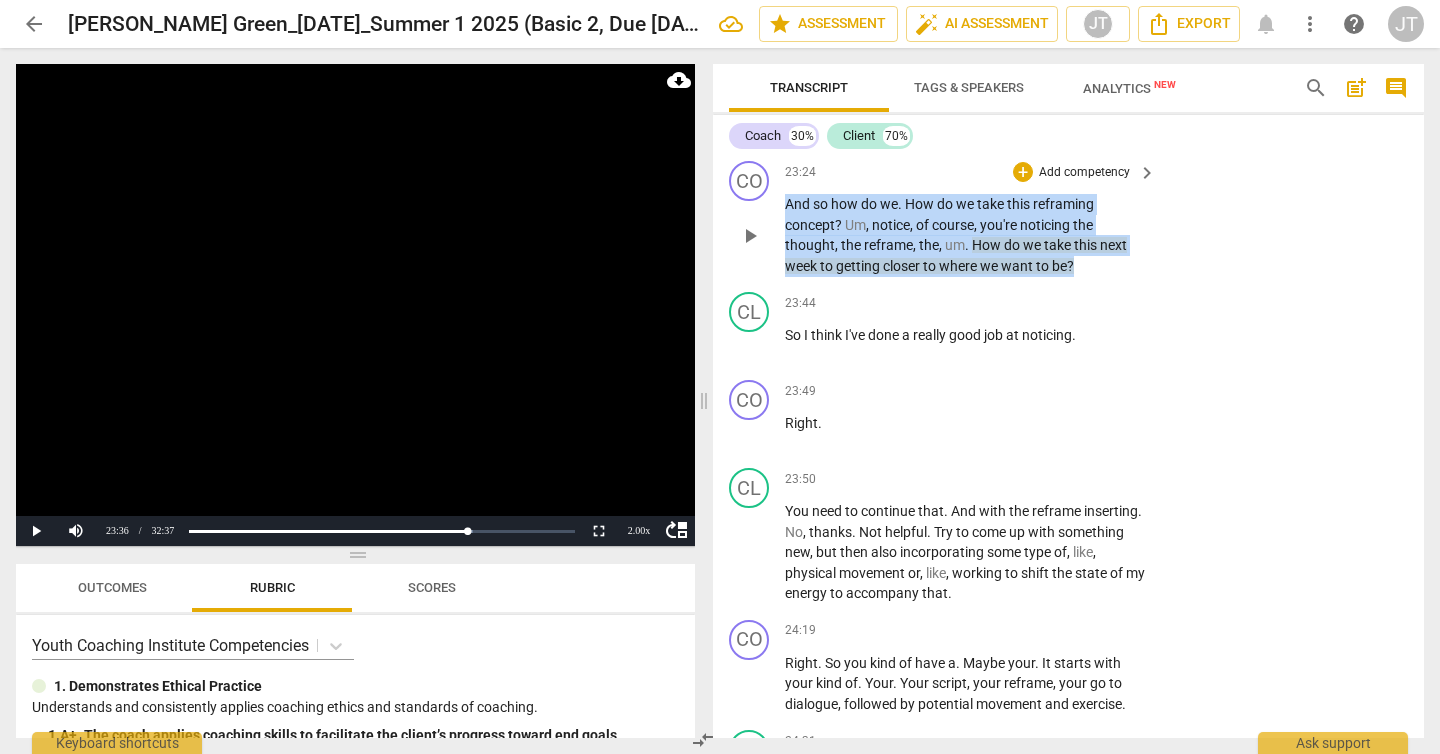 drag, startPoint x: 1091, startPoint y: 411, endPoint x: 760, endPoint y: 347, distance: 337.13052 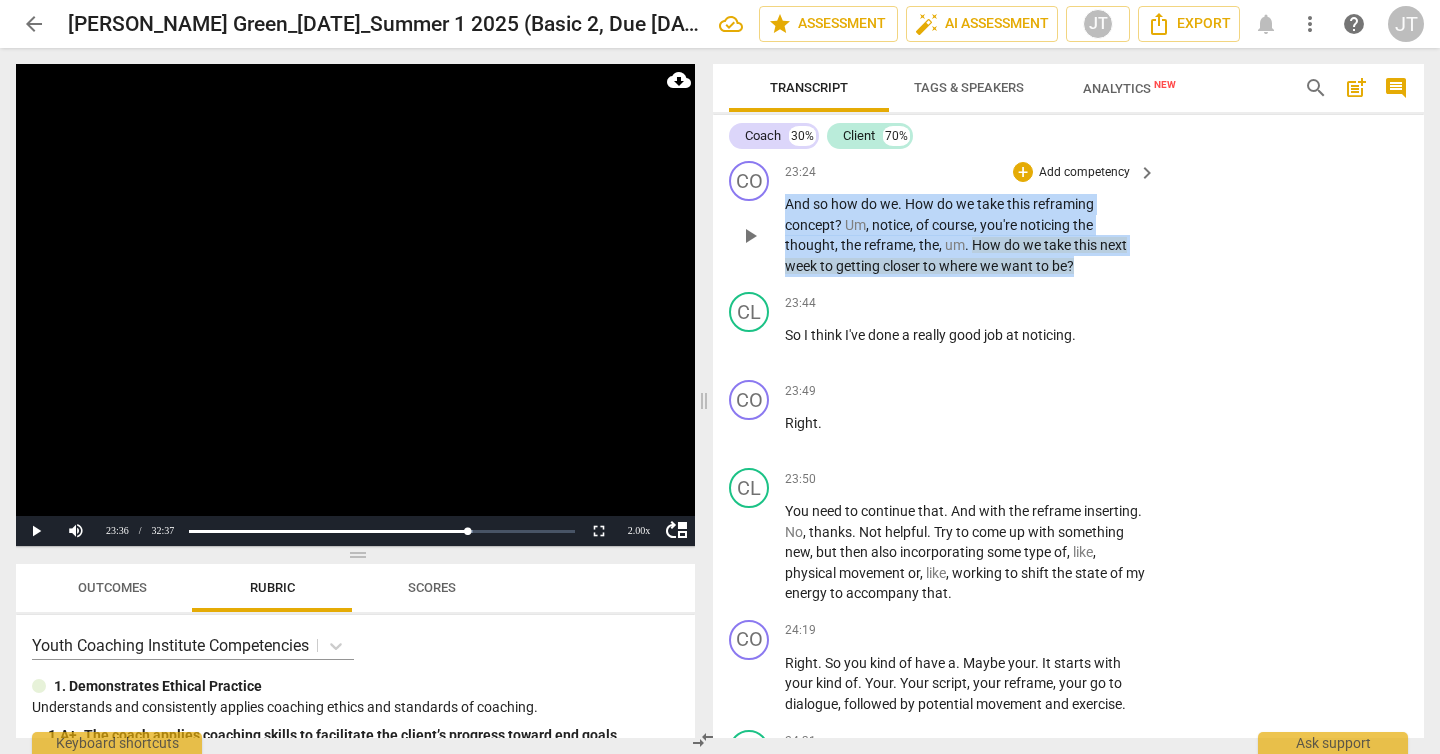 click on "CO play_arrow pause 23:24 + Add competency keyboard_arrow_right And   so   how   do   we .   How   do   we   take   this   reframing   concept ?   Um ,   notice ,   of   course ,   you're   noticing   the   thought ,   the   reframe ,   the ,   um .   How   do   we   take   this   next   week   to   getting   closer   to   where   we   want   to   be ?" at bounding box center [1068, 218] 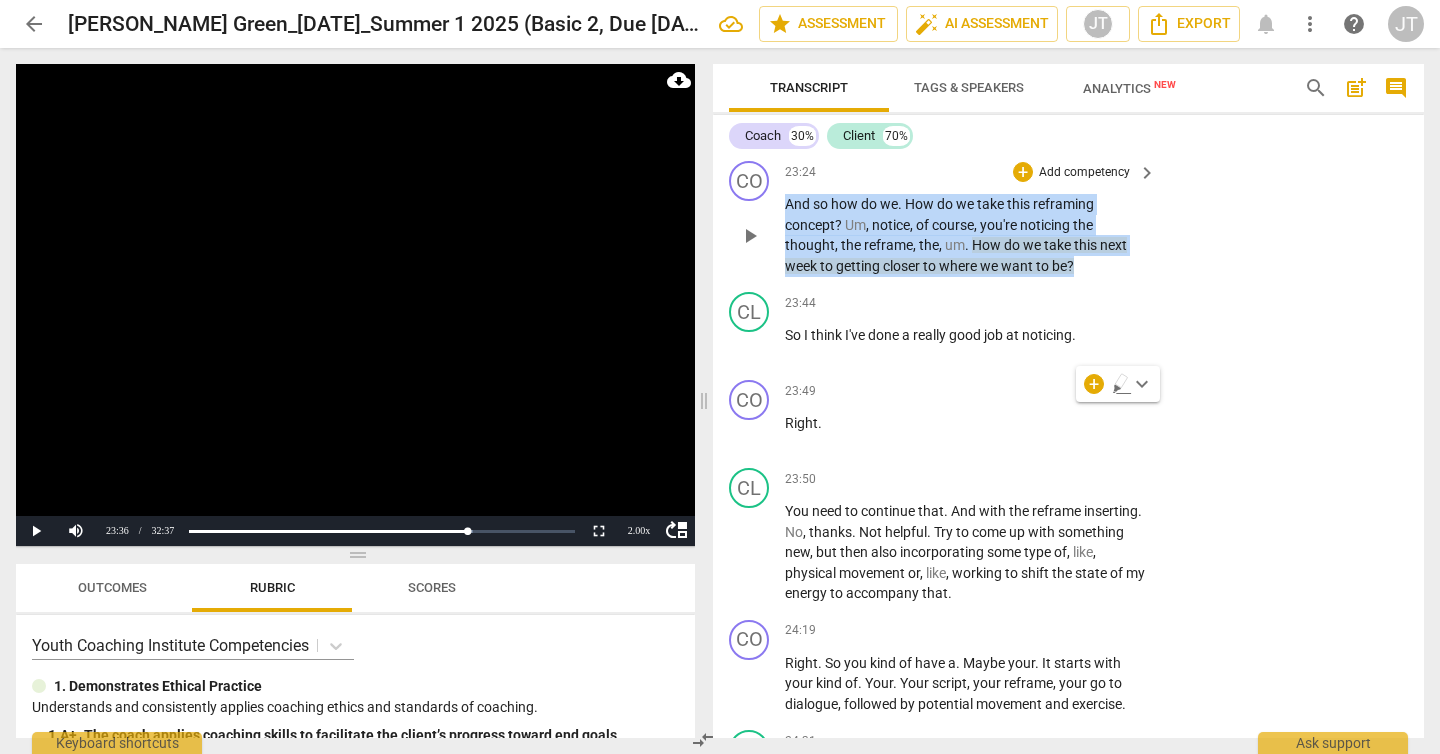 click on "Add competency" at bounding box center [1084, 173] 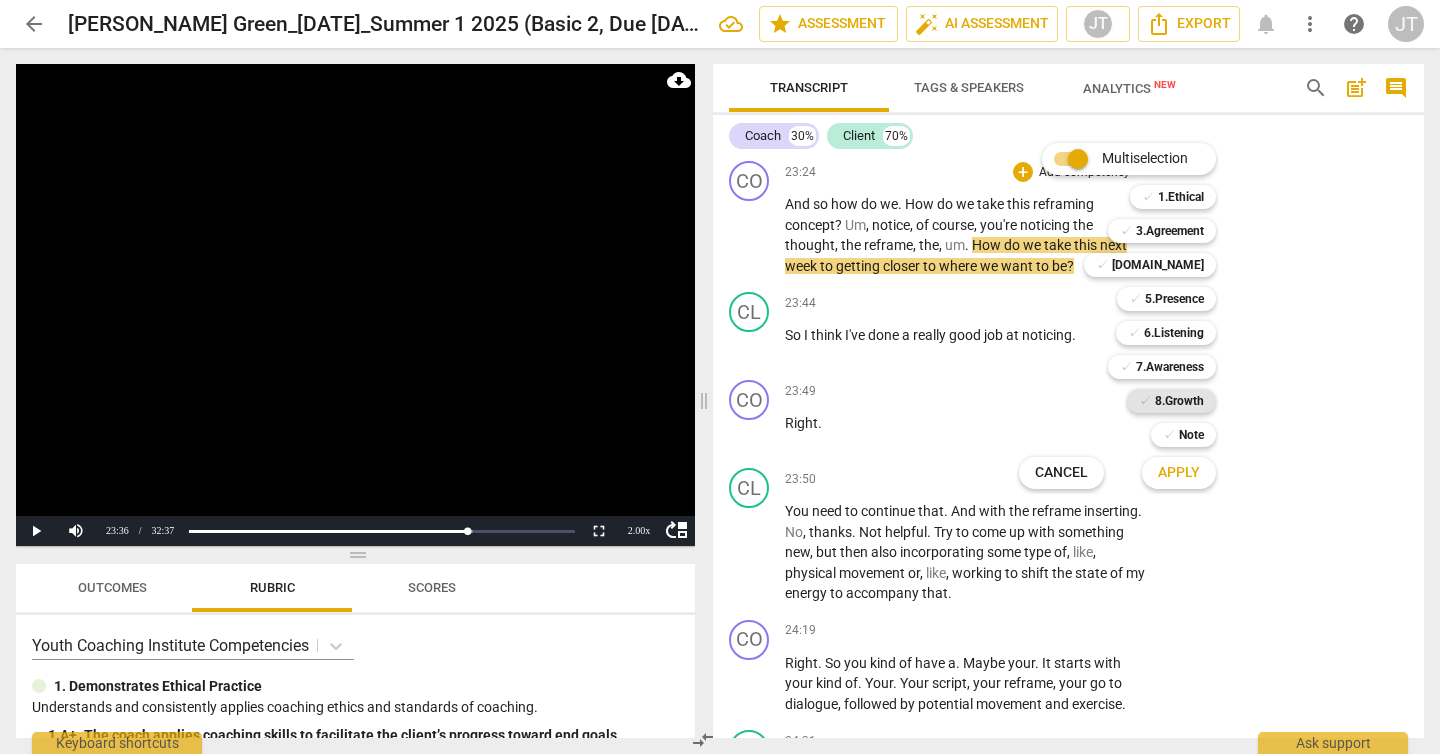 click on "8.Growth" at bounding box center (1179, 401) 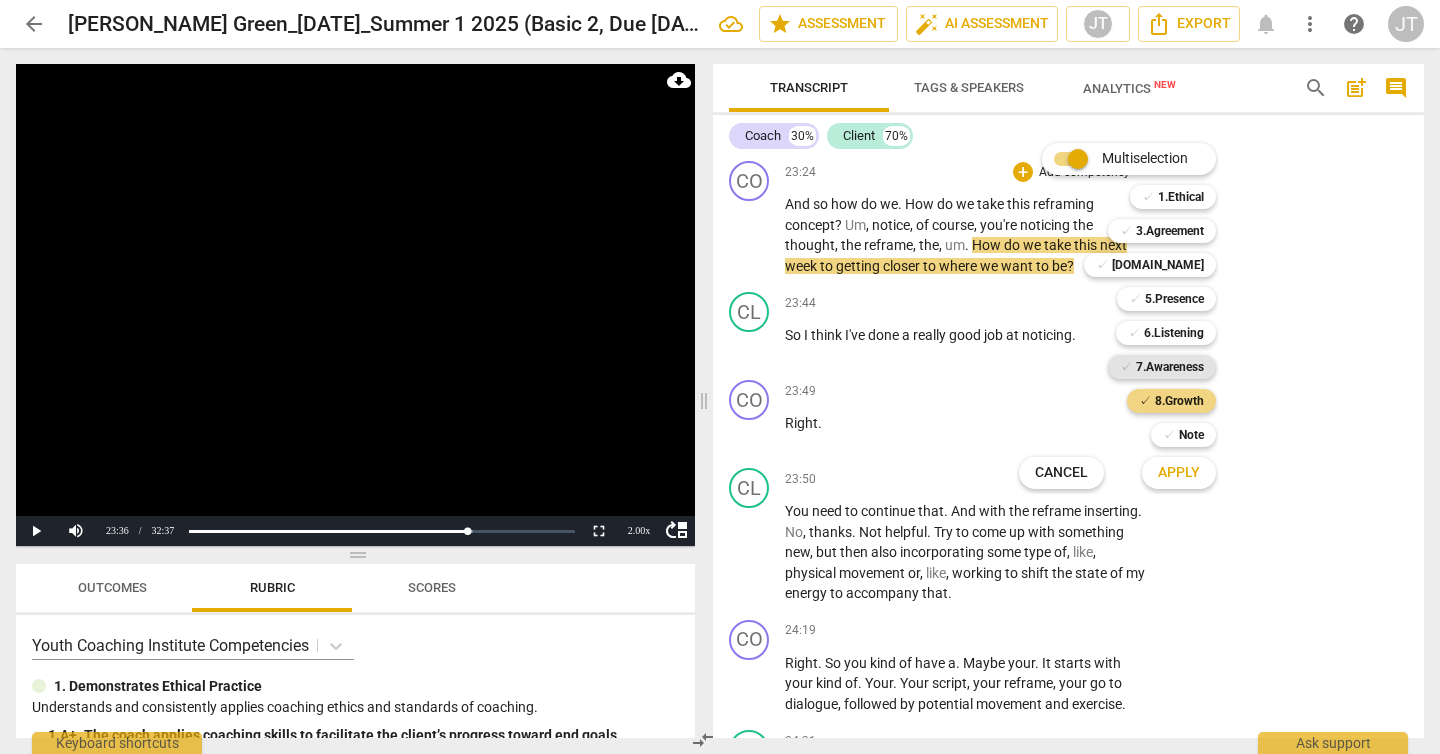 click on "7.Awareness" at bounding box center (1170, 367) 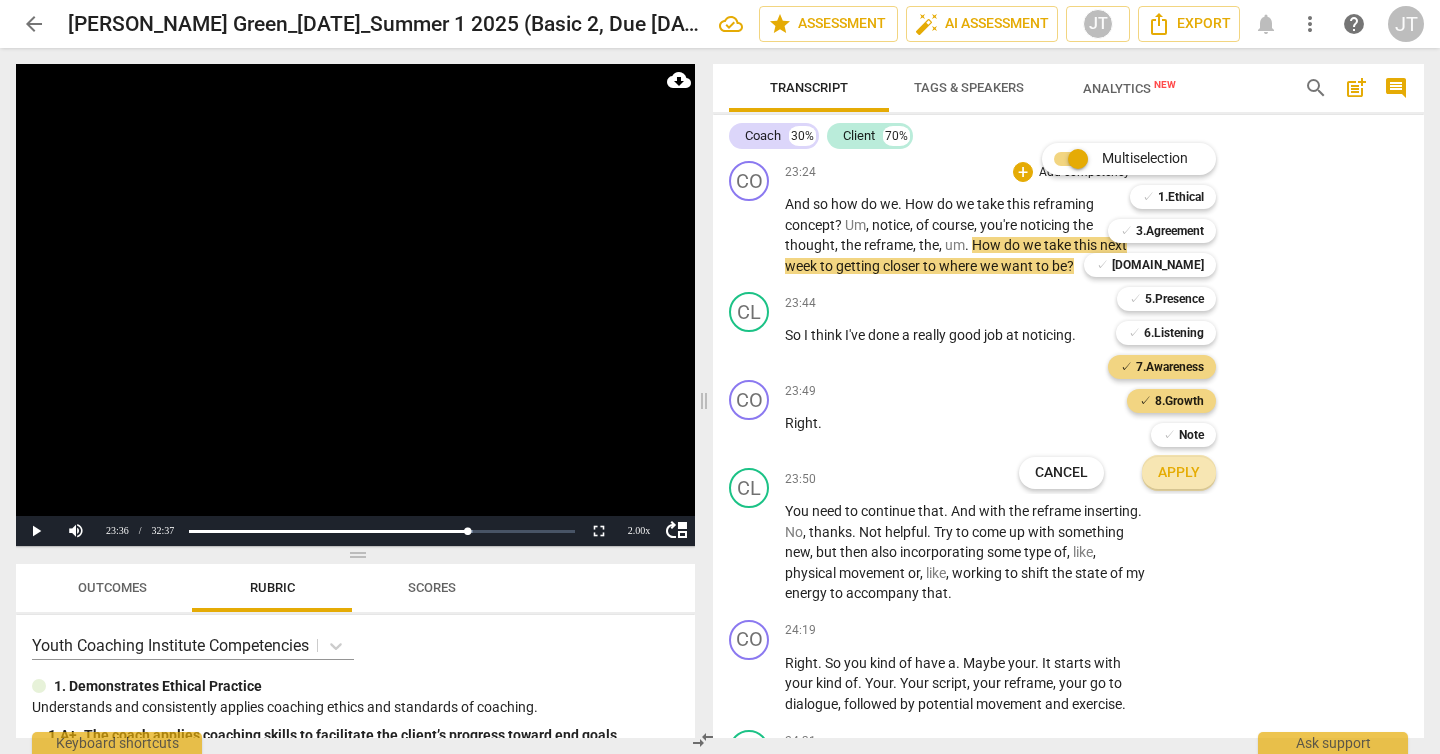 click on "Apply" at bounding box center (1179, 473) 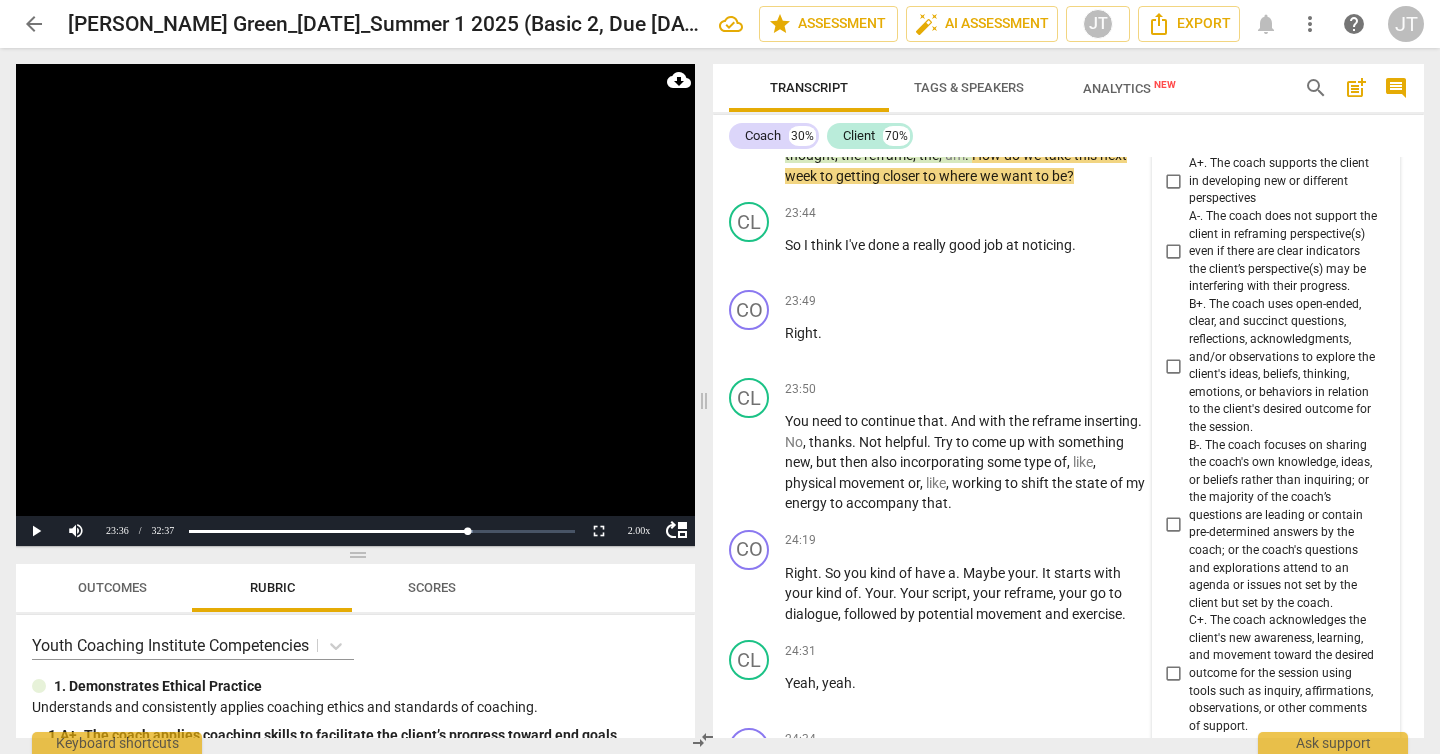 scroll, scrollTop: 9365, scrollLeft: 0, axis: vertical 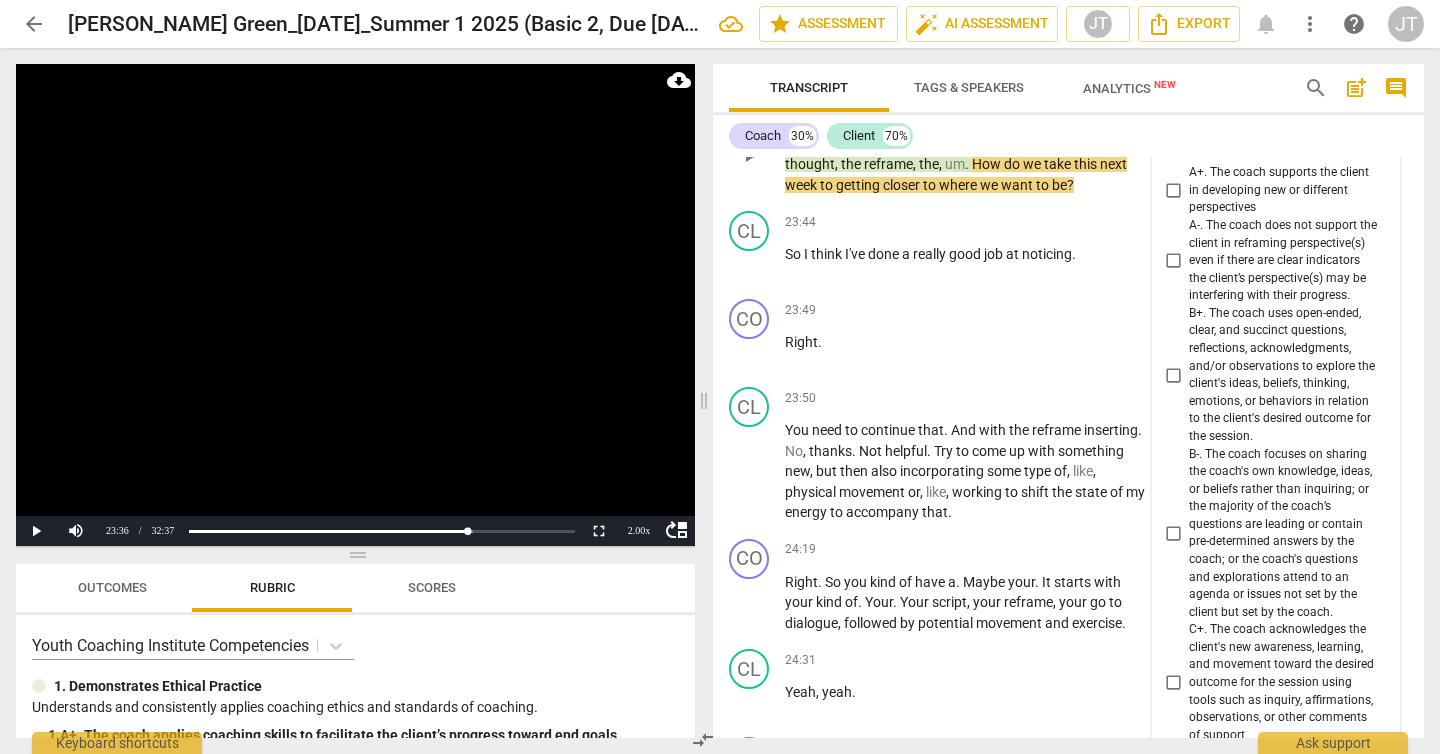 click on "B+. The coach uses open-ended, clear, and succinct questions, reflections, acknowledgments, and/or observations to explore the client's ideas, beliefs, thinking, emotions, or behaviors in relation to the client's desired outcome for the session." at bounding box center [1284, 375] 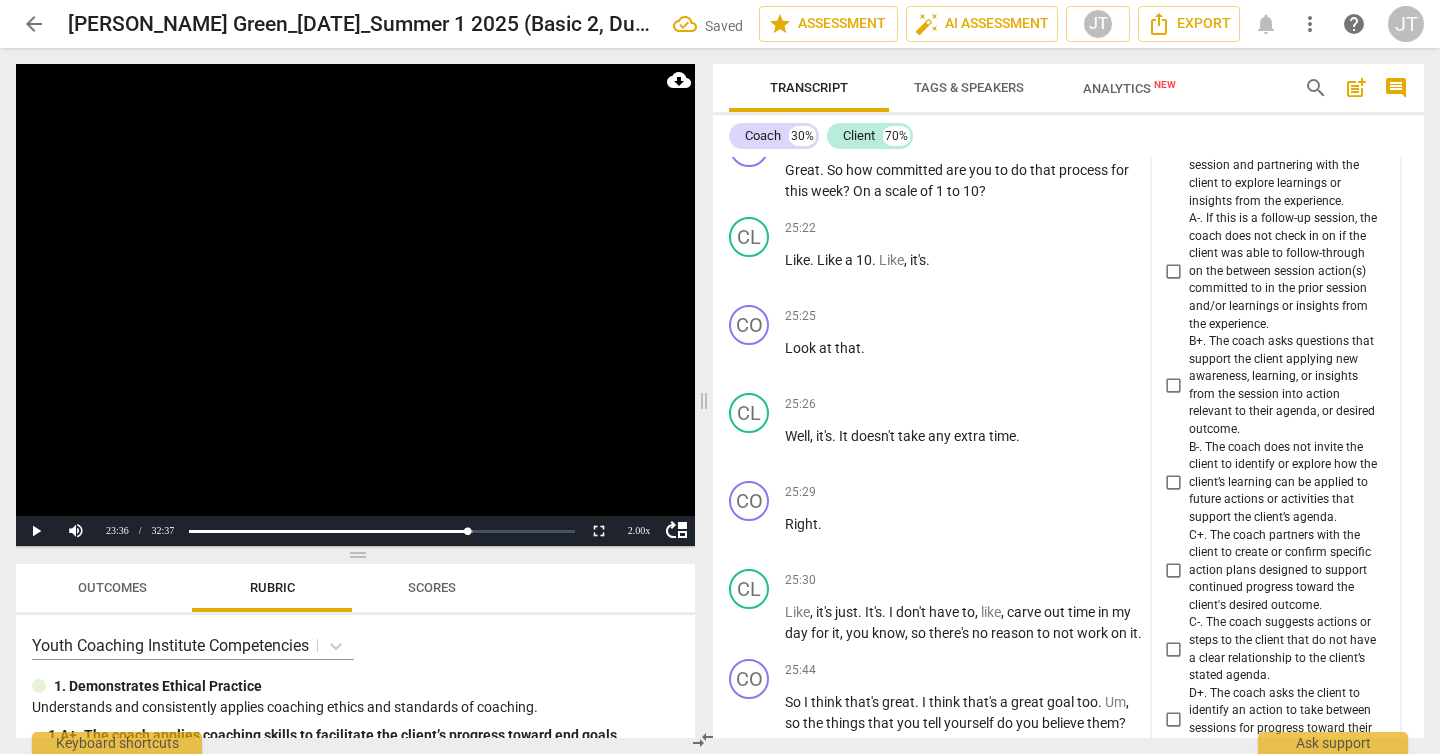 scroll, scrollTop: 10349, scrollLeft: 0, axis: vertical 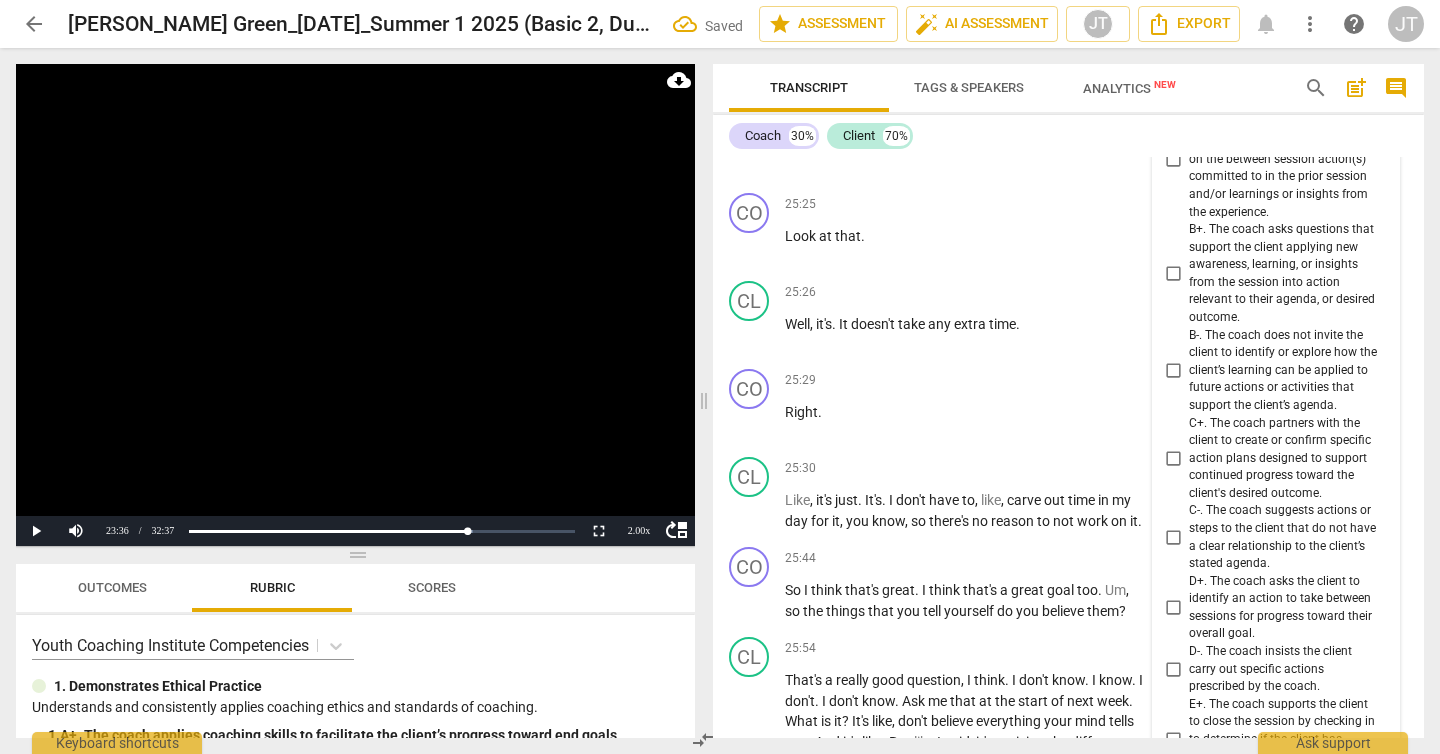 click on "B+. The coach asks questions that support the client applying new awareness, learning, or insights from the session into action relevant to their agenda, or desired outcome." at bounding box center [1284, 273] 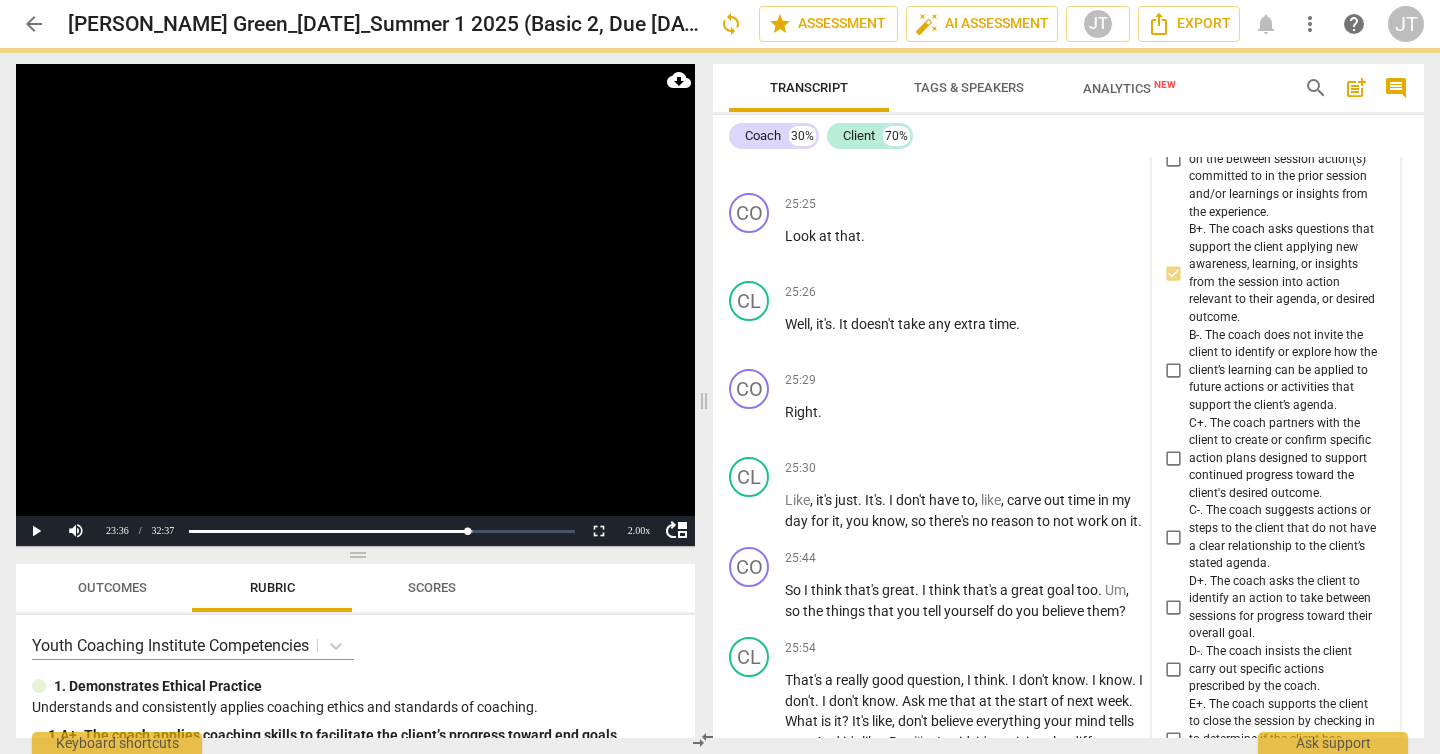 click at bounding box center [355, 305] 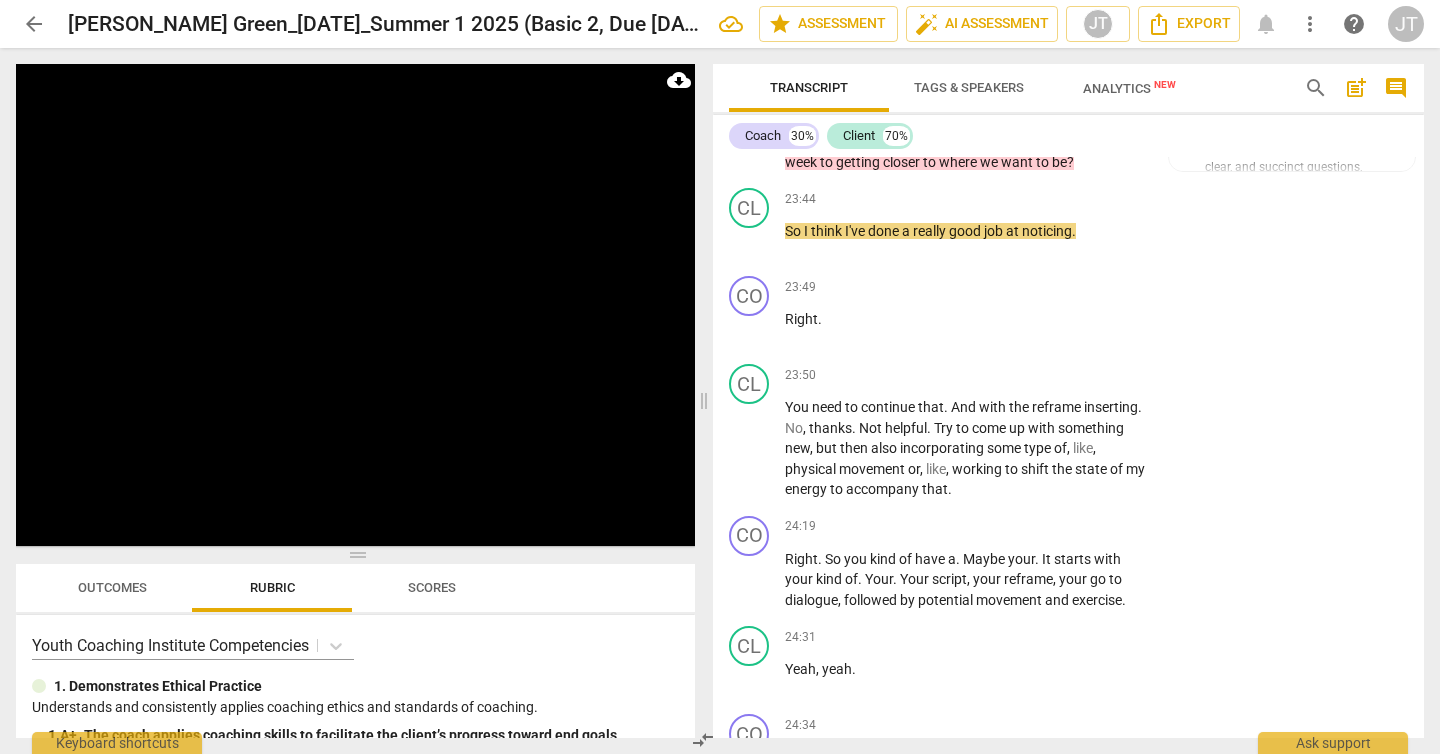 scroll, scrollTop: 9466, scrollLeft: 0, axis: vertical 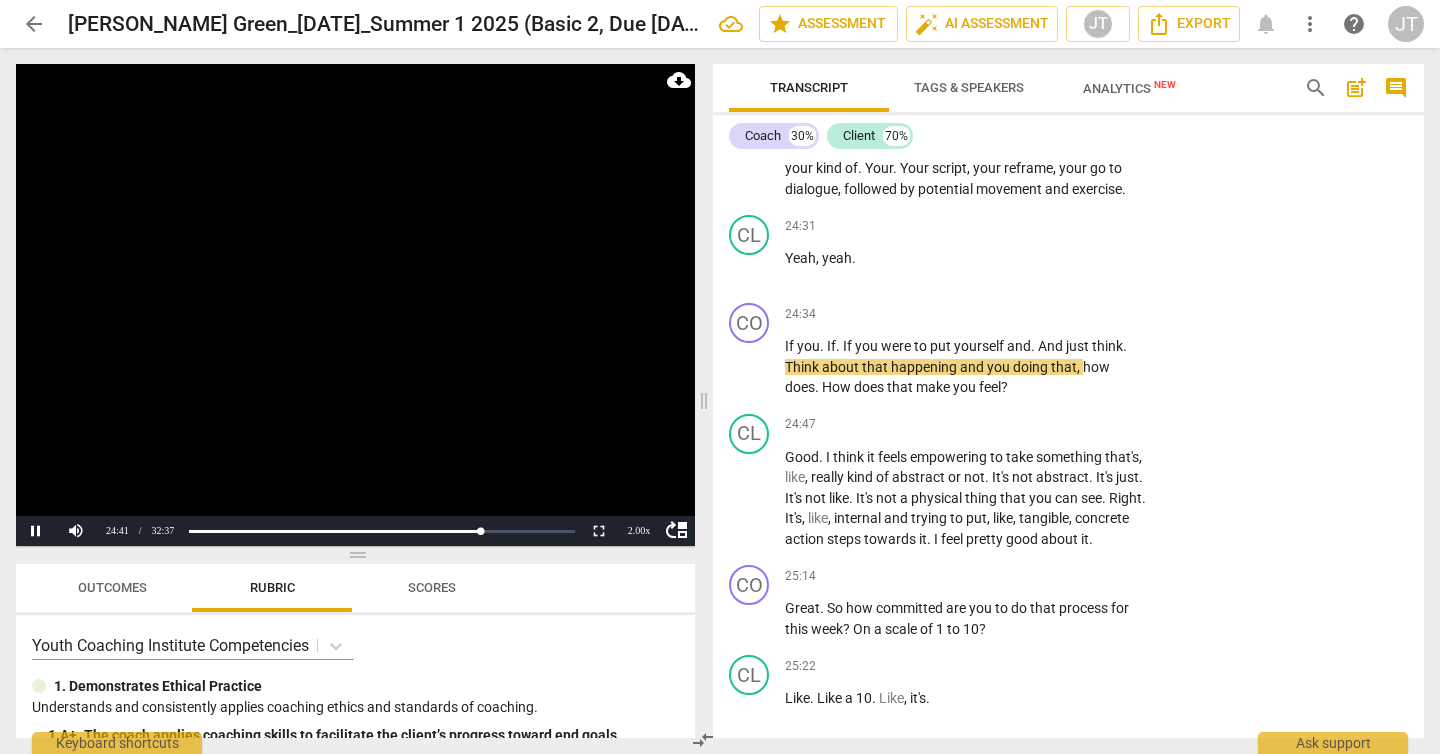 click at bounding box center [355, 305] 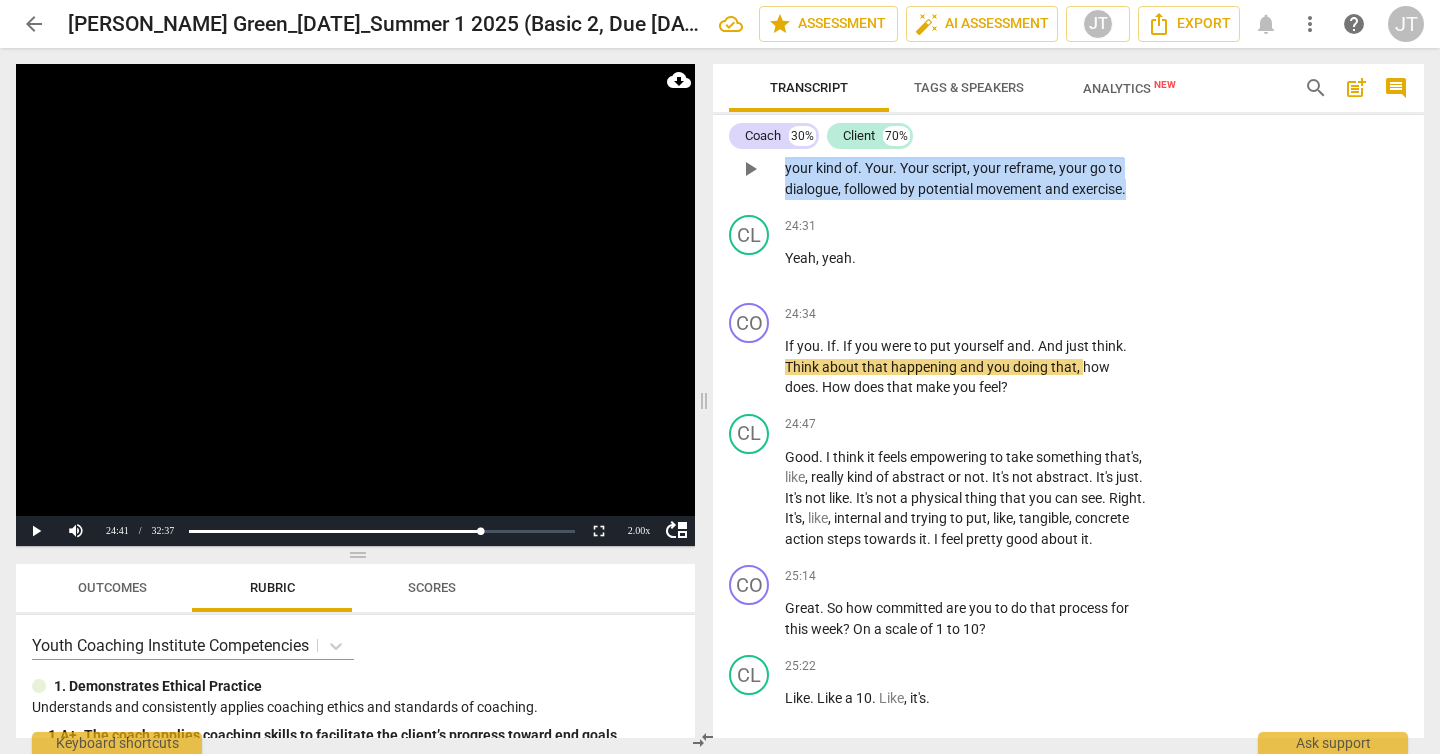drag, startPoint x: 1140, startPoint y: 333, endPoint x: 777, endPoint y: 296, distance: 364.8808 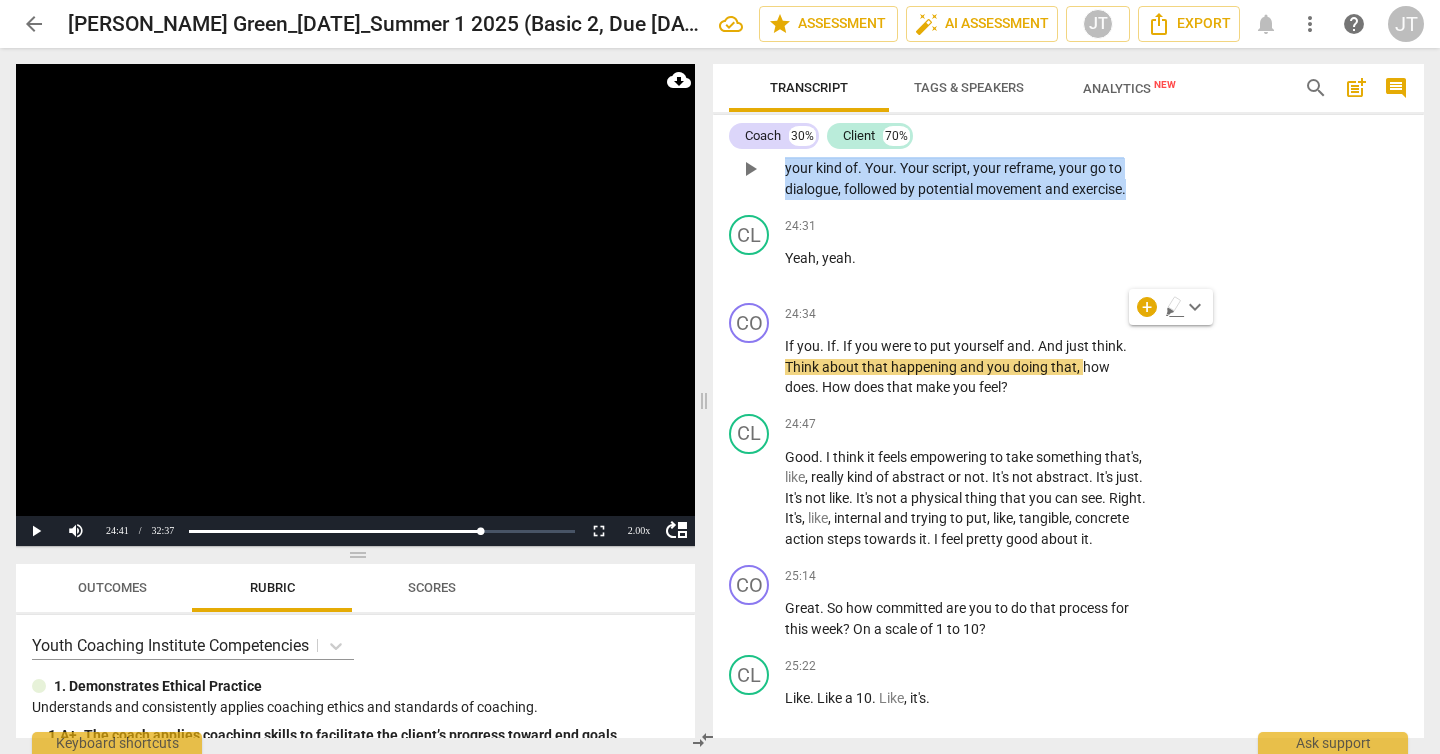 click on "Add competency" at bounding box center [1084, 116] 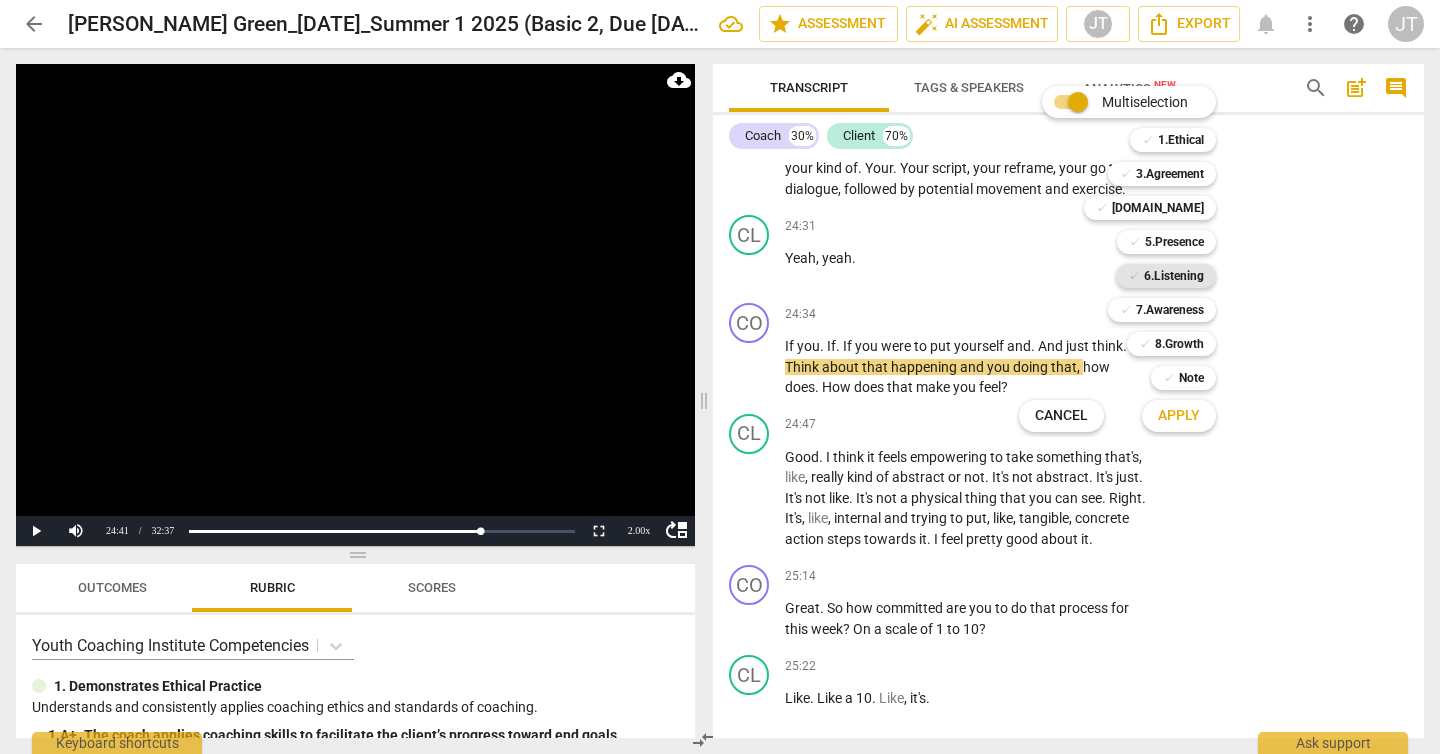 click on "6.Listening" at bounding box center [1174, 276] 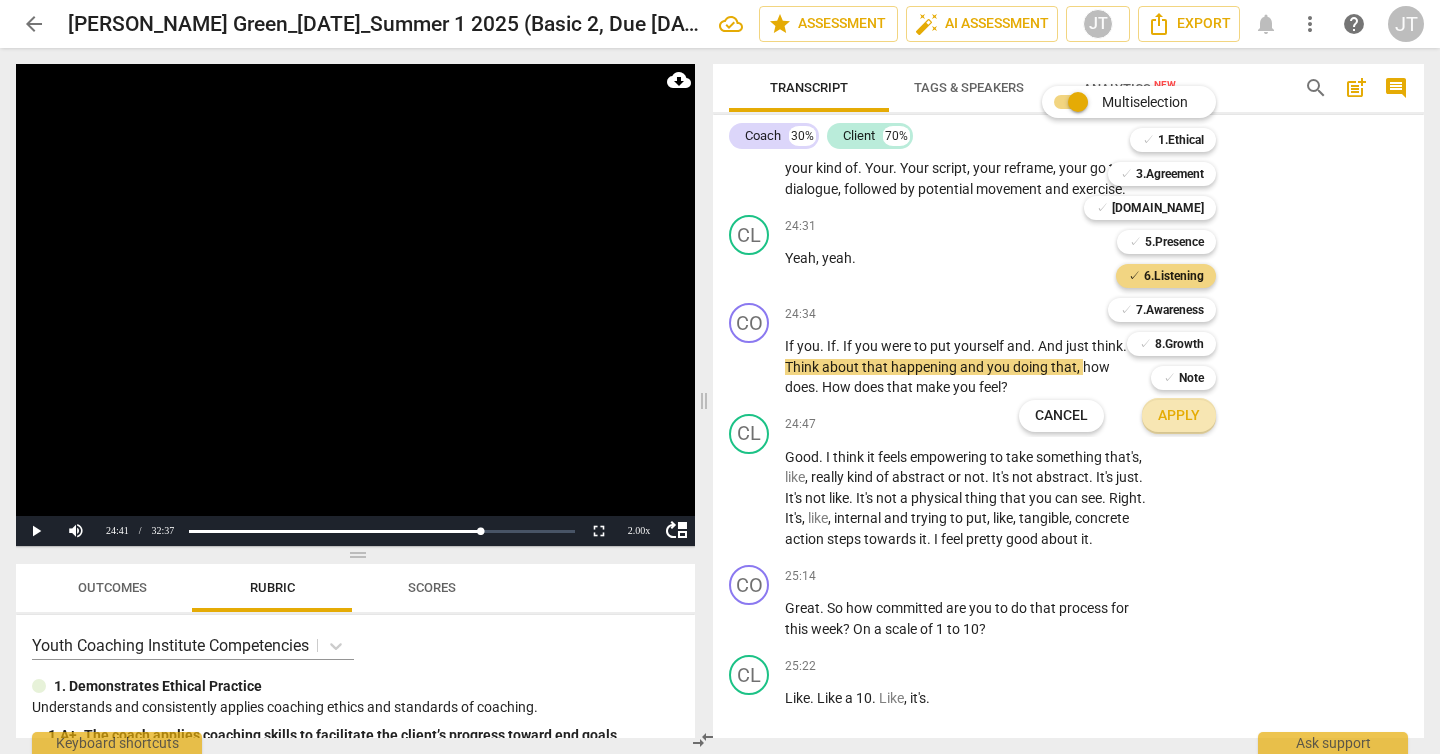 click on "Apply" at bounding box center (1179, 416) 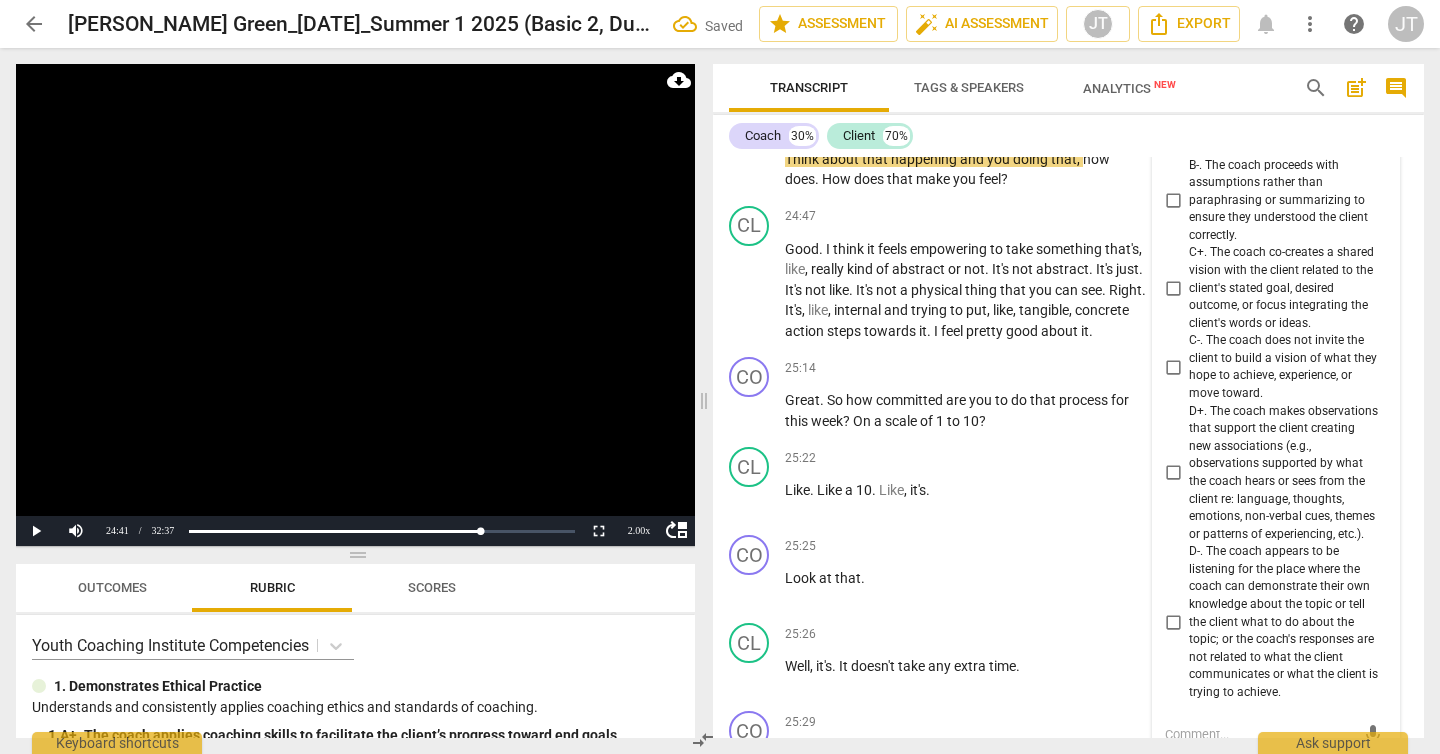 scroll, scrollTop: 9917, scrollLeft: 0, axis: vertical 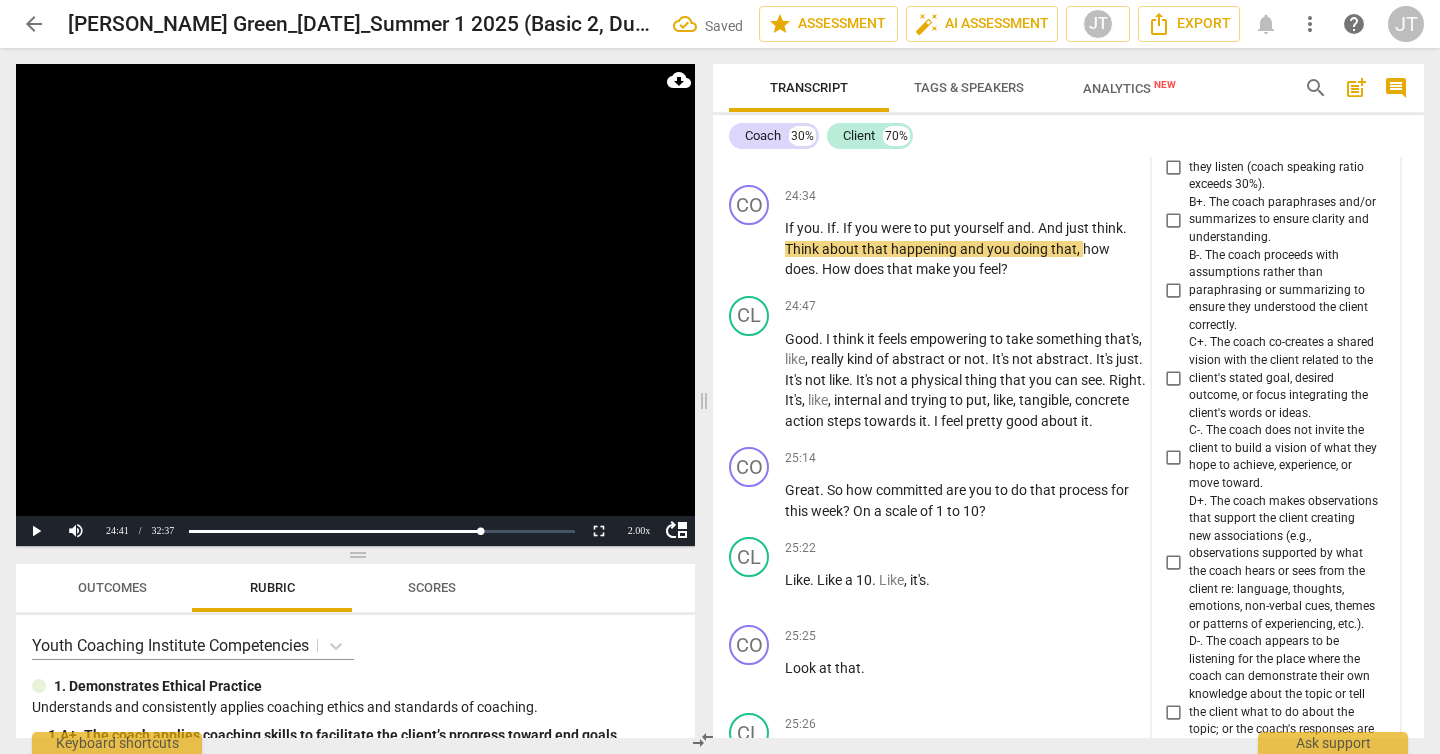 click on "B+. The coach paraphrases and/or summarizes to ensure clarity and understanding." at bounding box center (1284, 220) 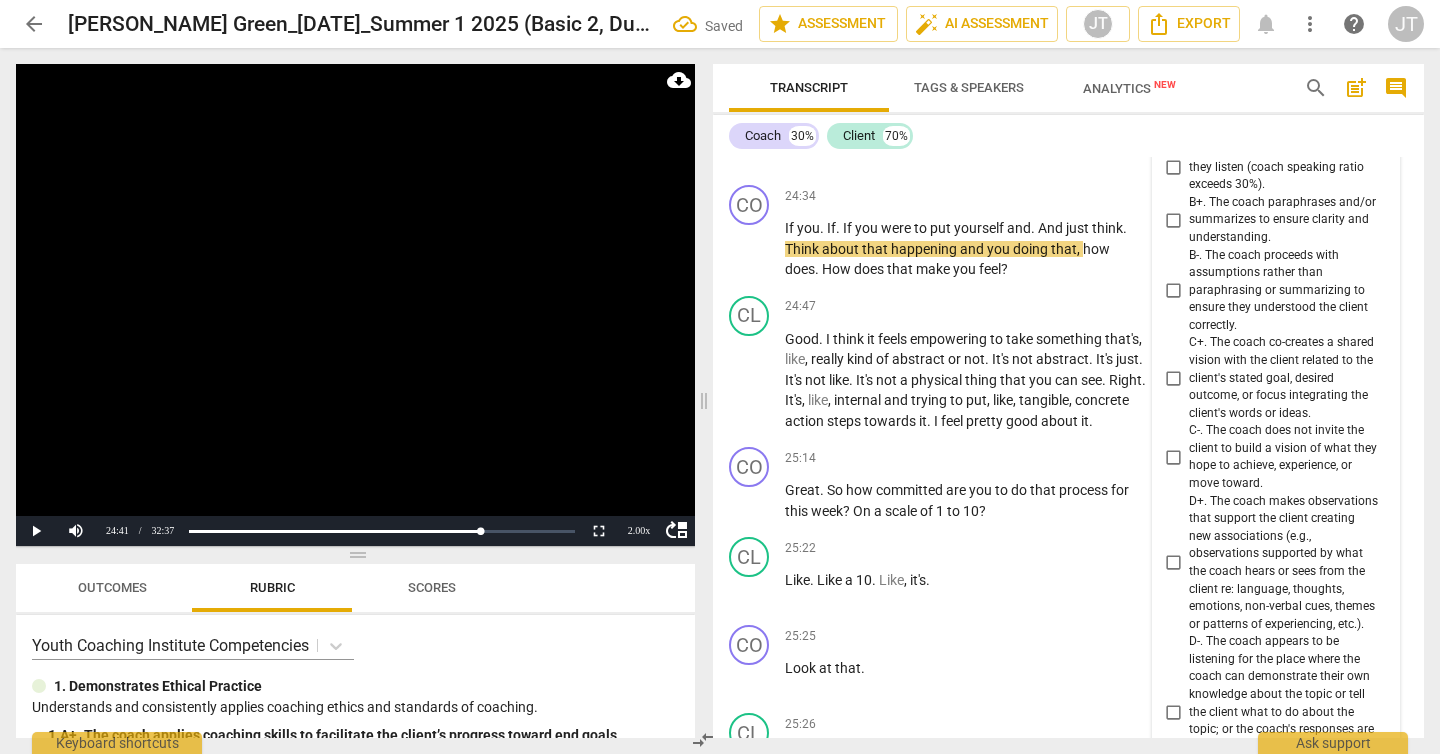 click on "B+. The coach paraphrases and/or summarizes to ensure clarity and understanding." at bounding box center (1173, 220) 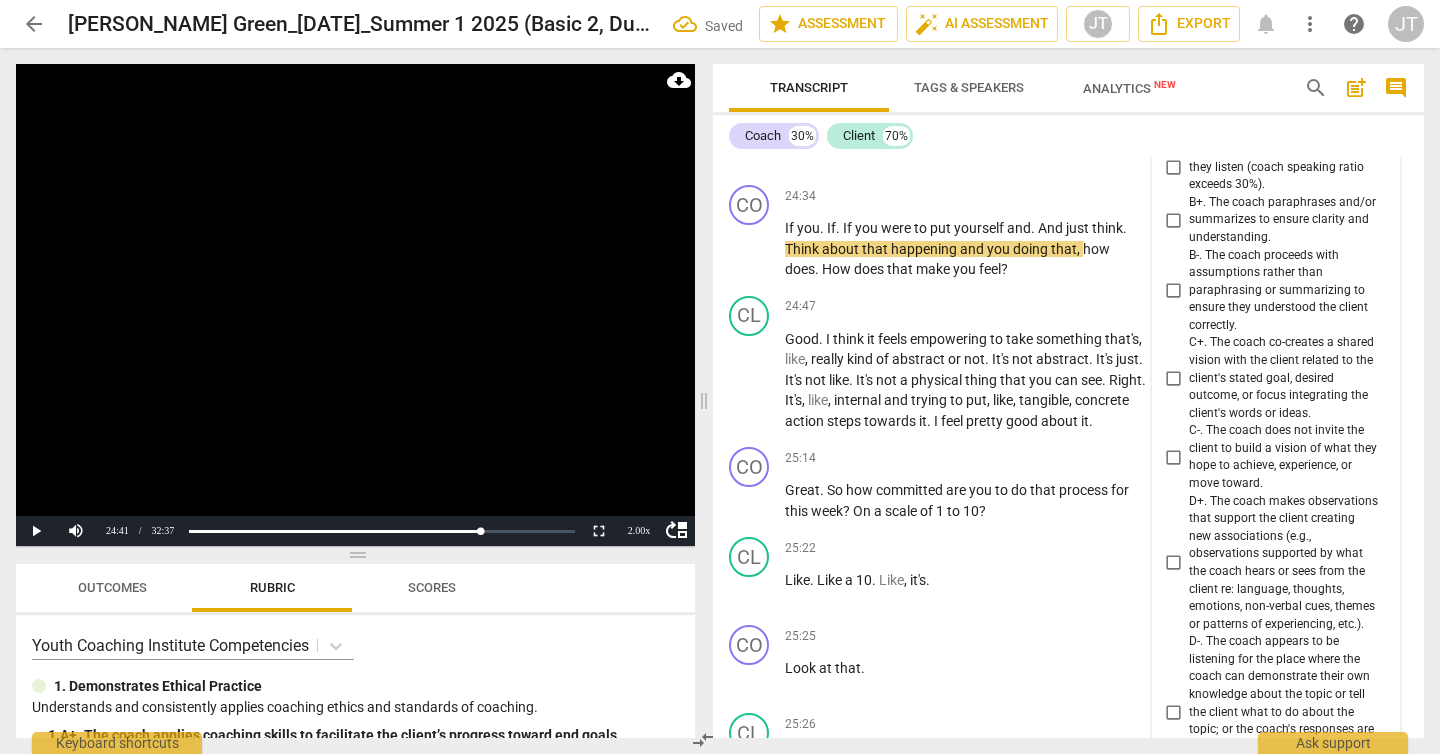 checkbox on "true" 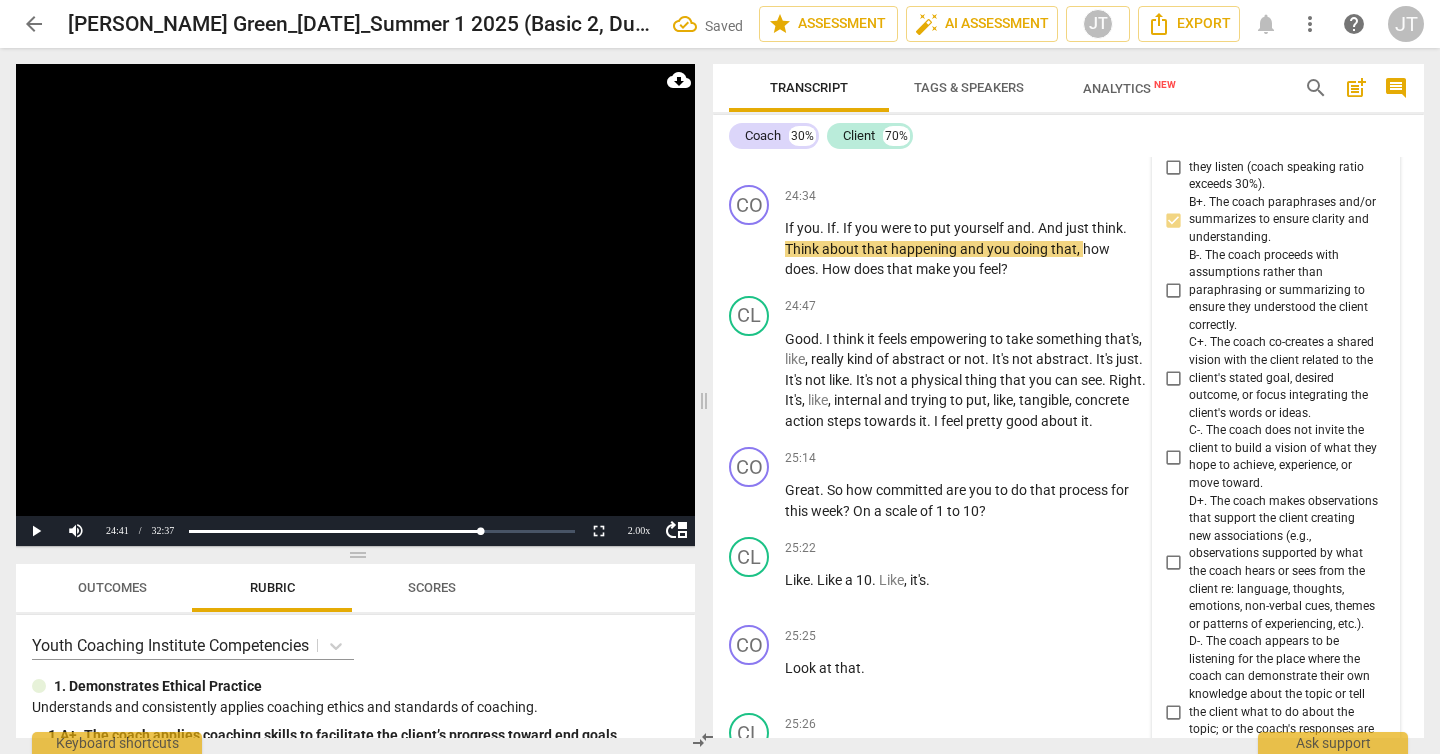 click at bounding box center (355, 305) 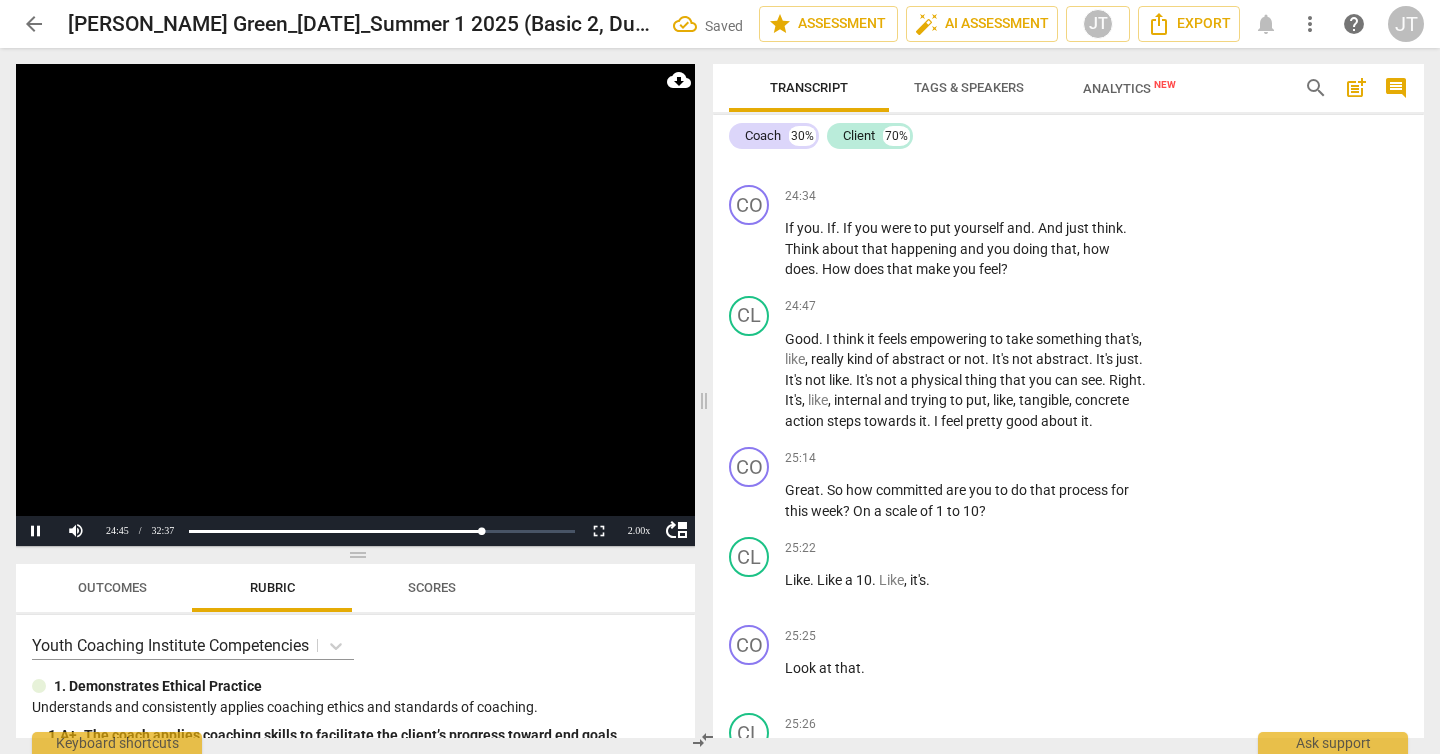 click at bounding box center [355, 305] 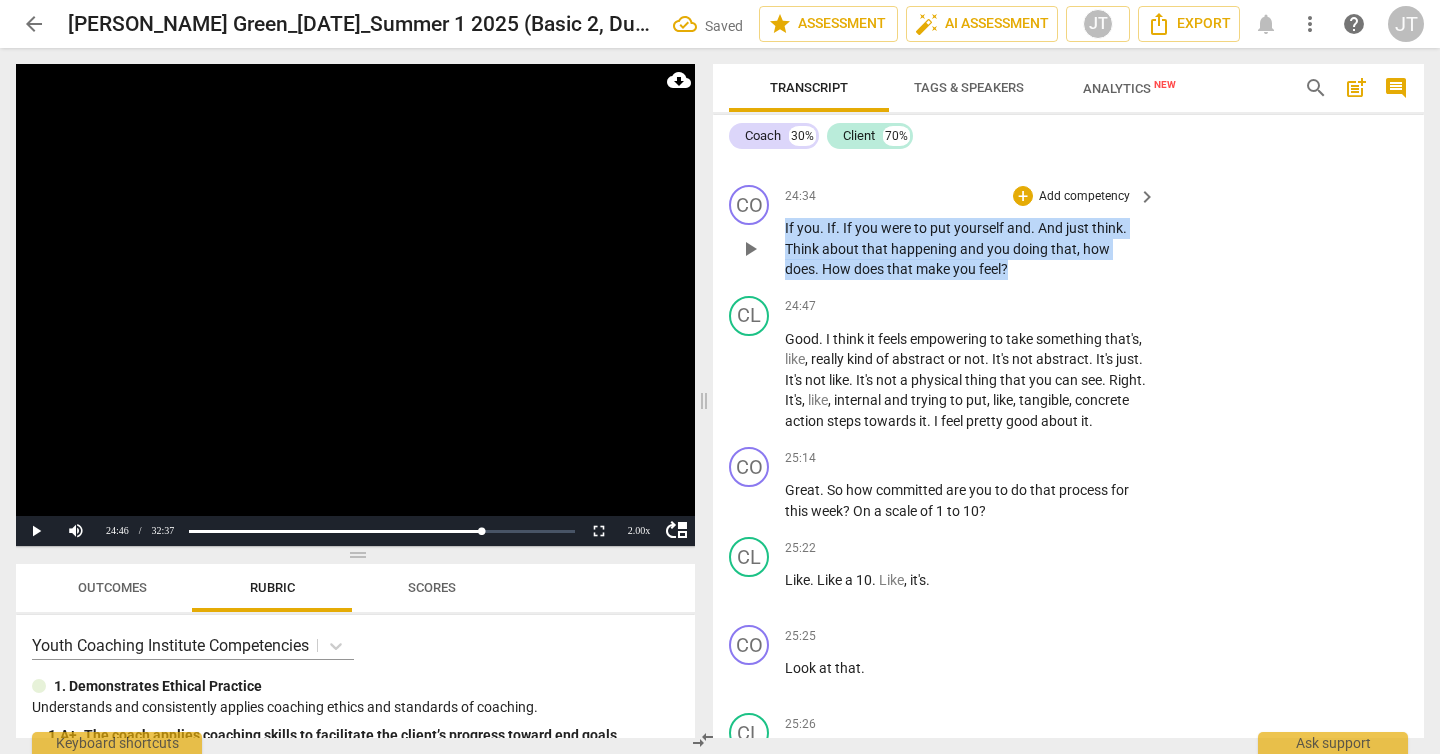 drag, startPoint x: 1059, startPoint y: 417, endPoint x: 784, endPoint y: 375, distance: 278.18878 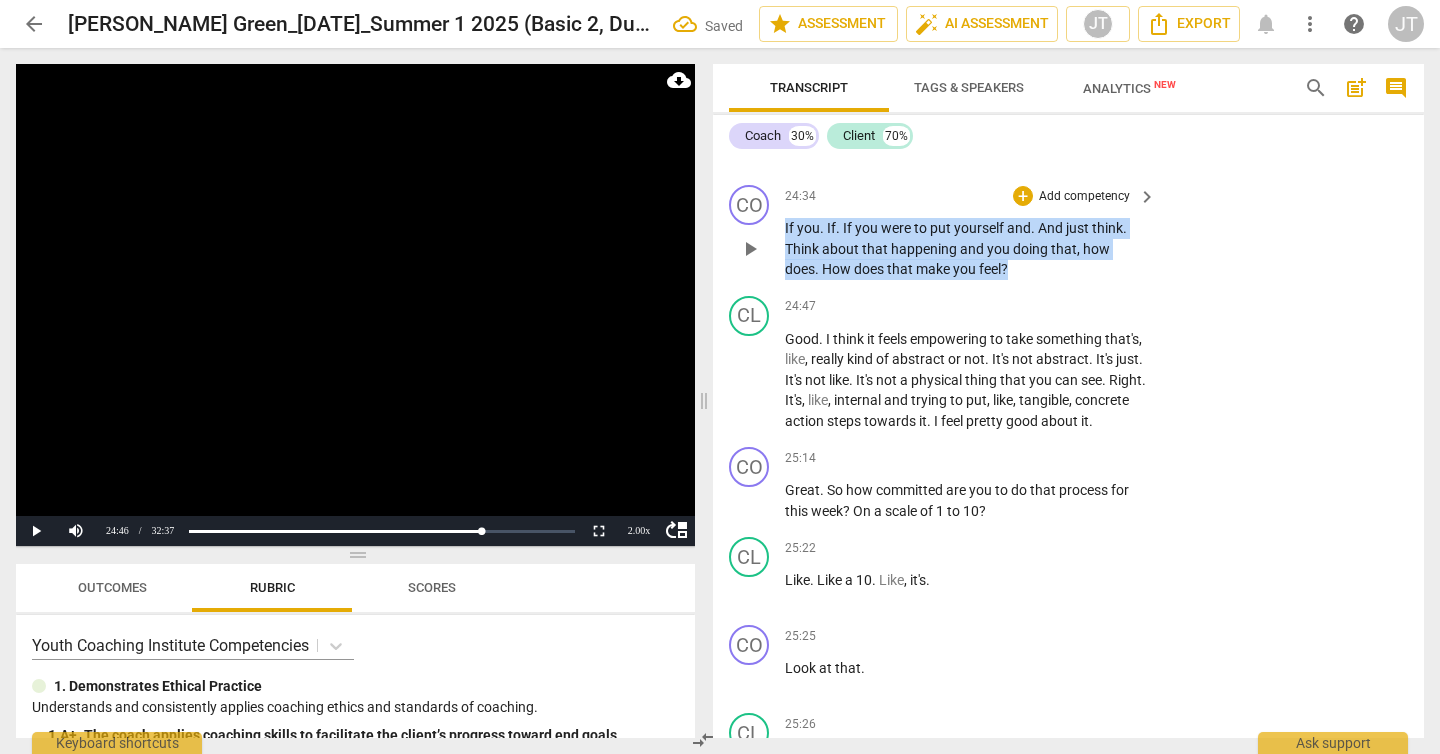 click on "If   you .   If .   If   you   were   to   put   yourself   and .   And   just   think .   Think   about   that   happening   and   you   doing   that ,   how   does .   How   does   that   make   you   feel ?" at bounding box center (965, 249) 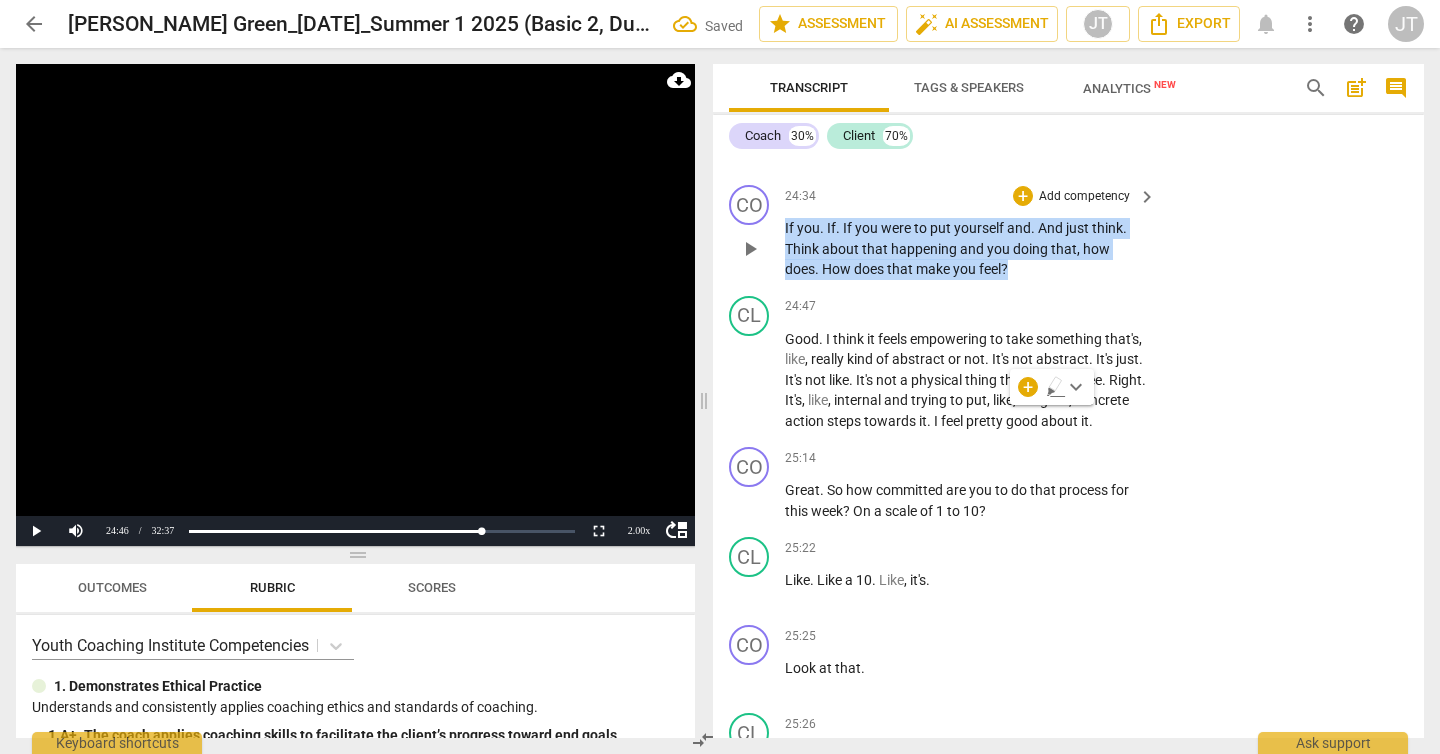 click on "Add competency" at bounding box center (1084, 197) 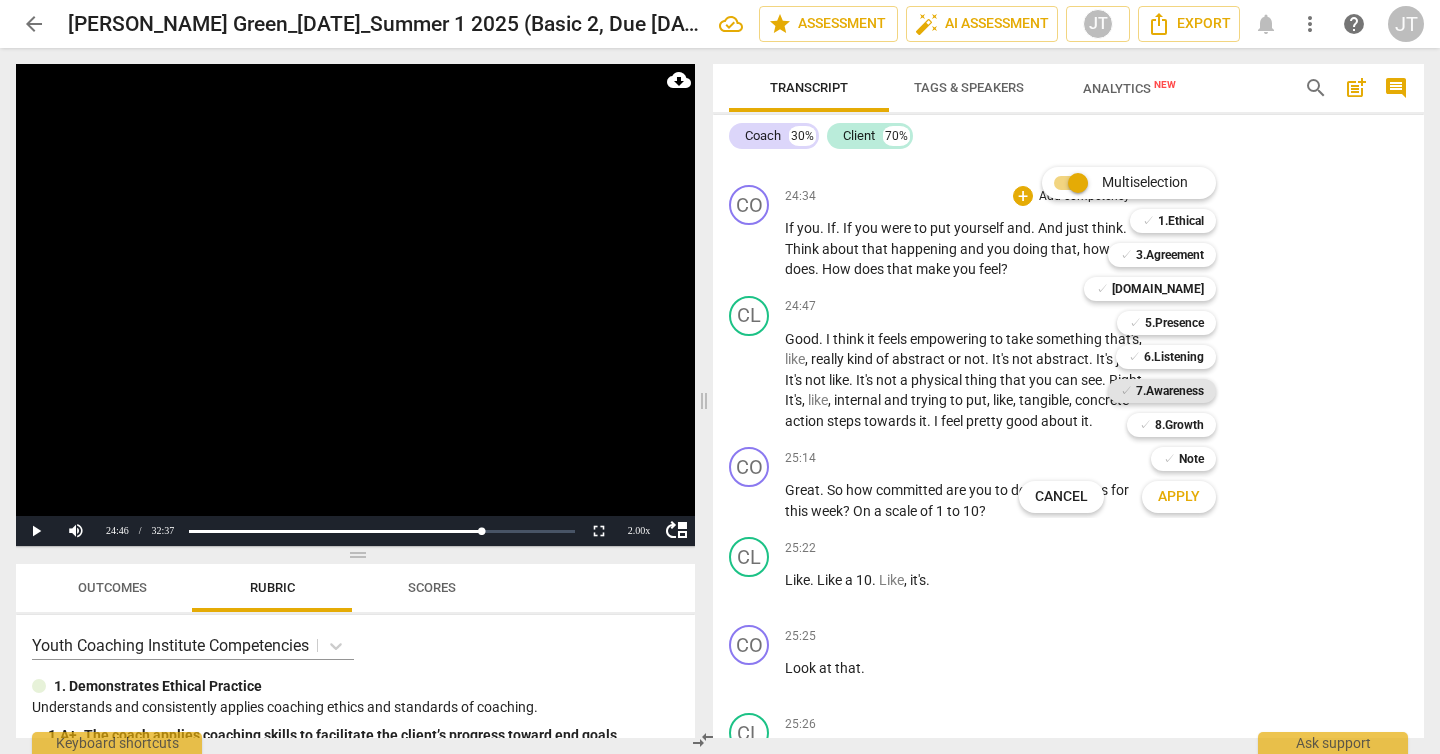 click on "7.Awareness" at bounding box center (1170, 391) 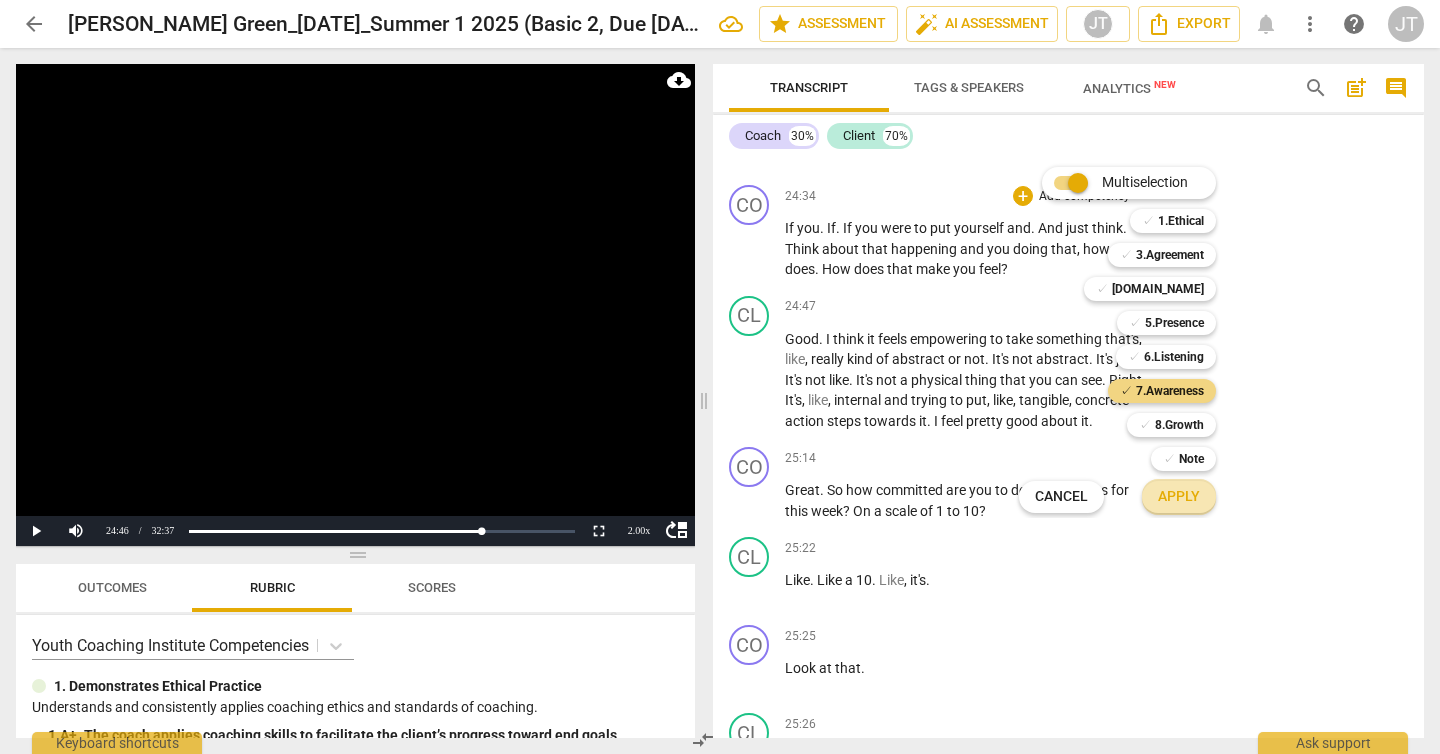 click on "Apply" at bounding box center (1179, 497) 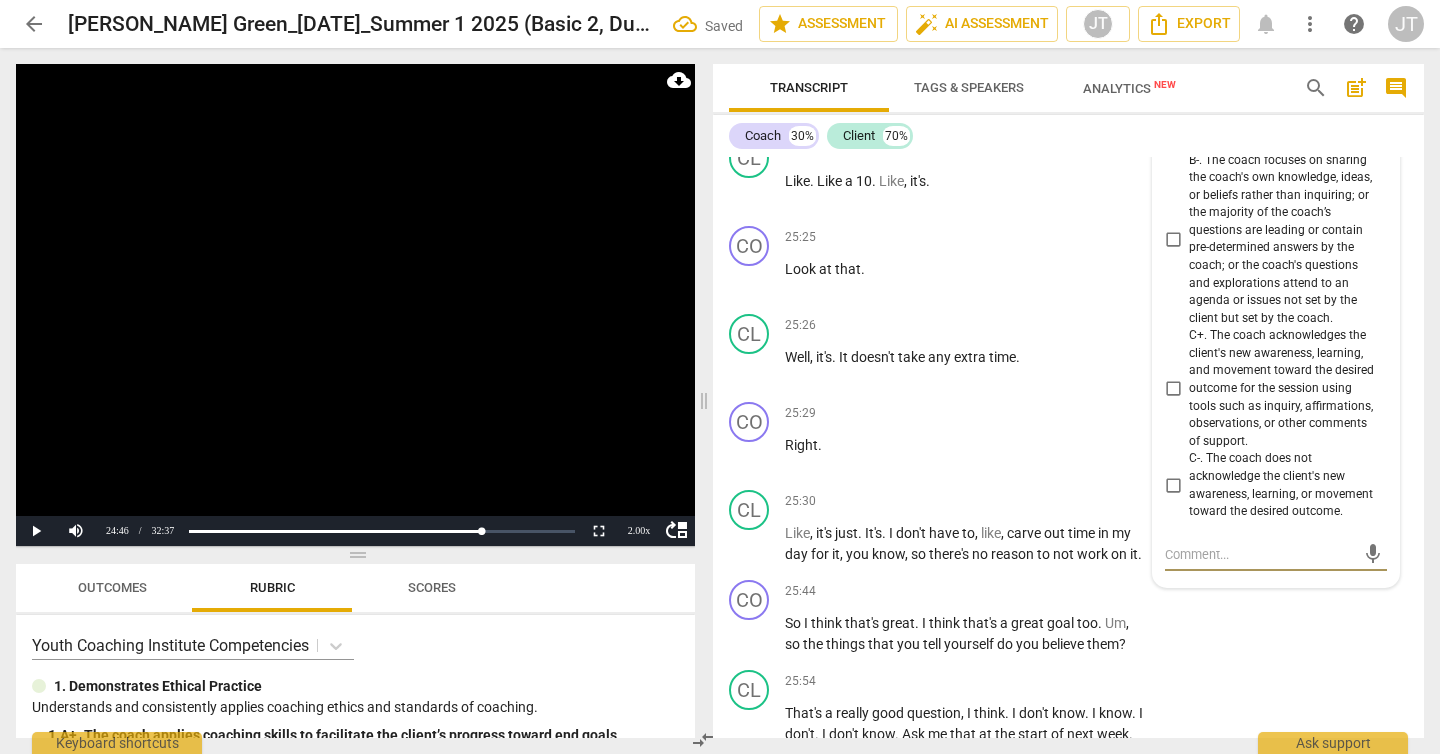 scroll, scrollTop: 10264, scrollLeft: 0, axis: vertical 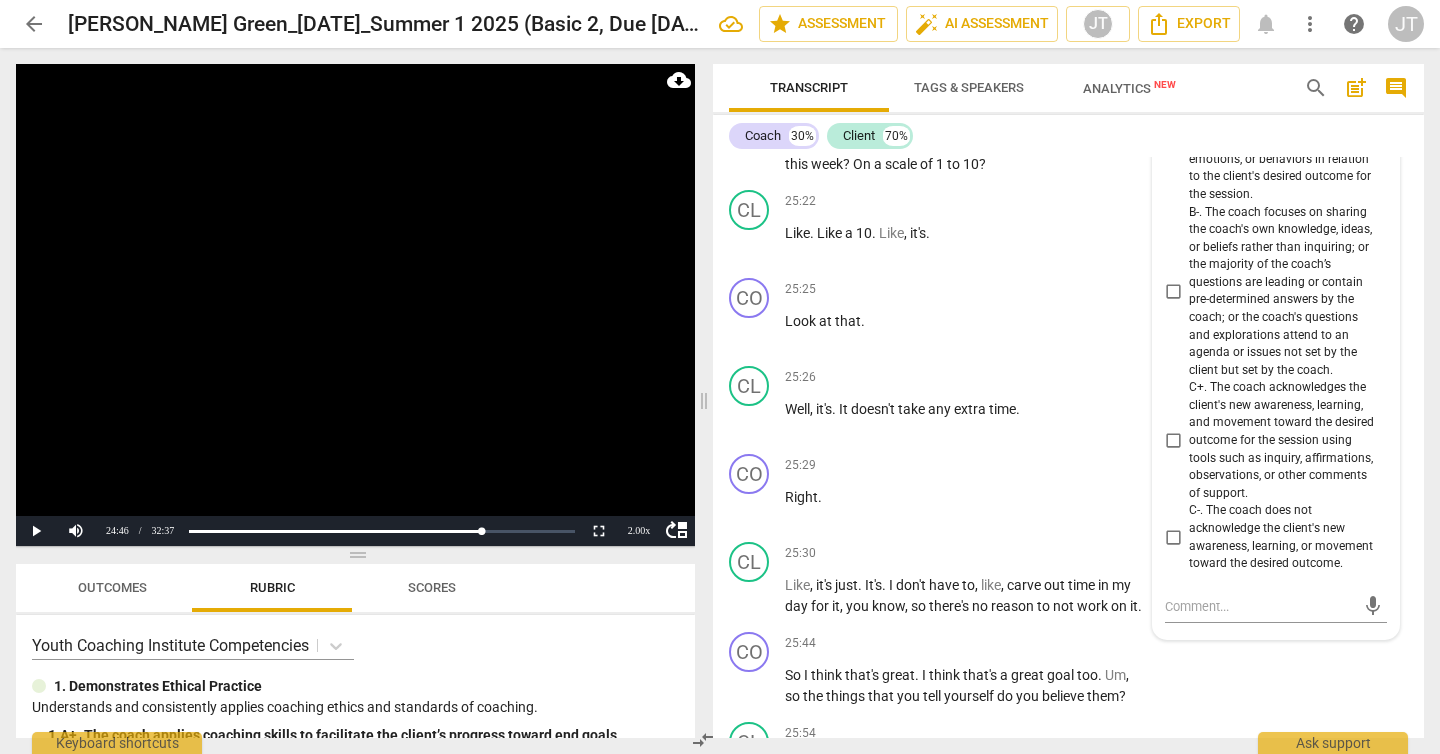 click on "B+. The coach uses open-ended, clear, and succinct questions, reflections, acknowledgments, and/or observations to explore the client's ideas, beliefs, thinking, emotions, or behaviors in relation to the client's desired outcome for the session." at bounding box center [1173, 133] 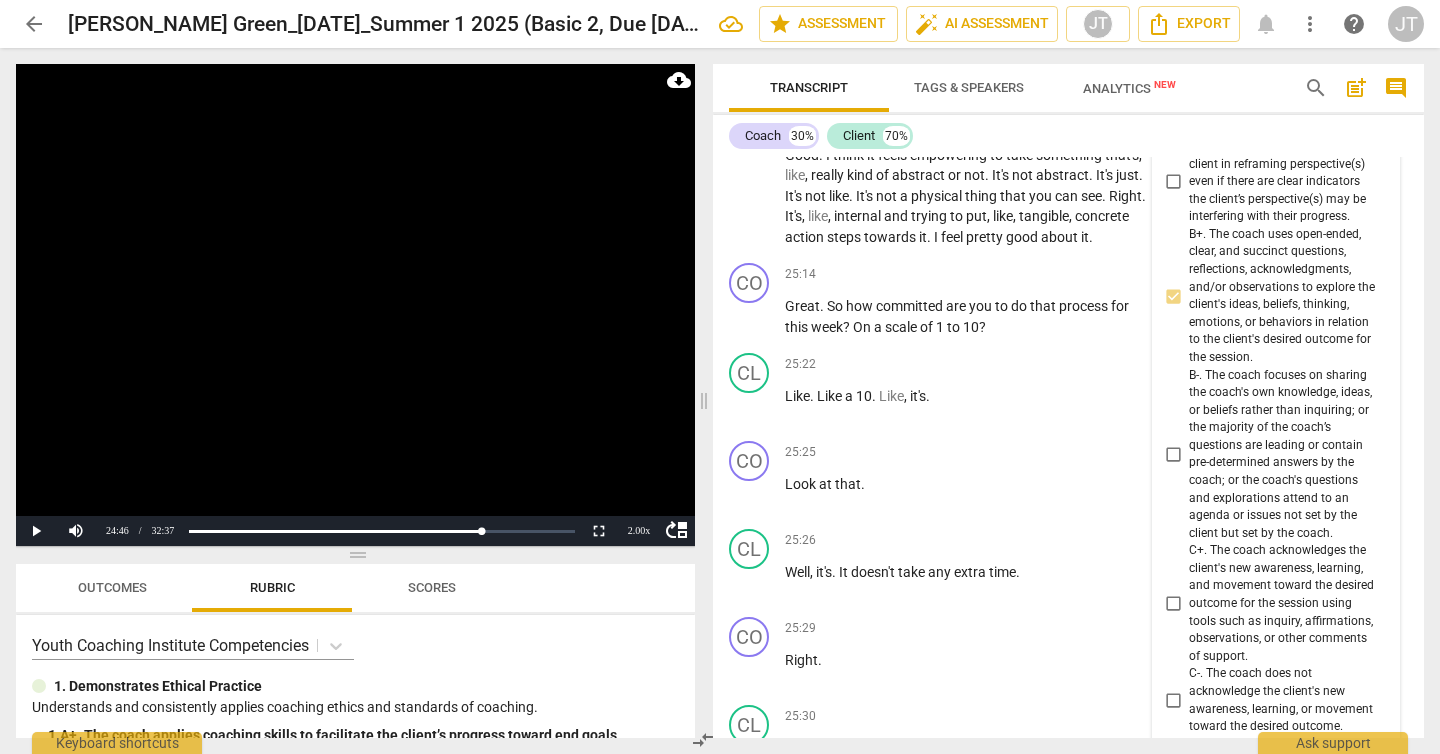 scroll, scrollTop: 10058, scrollLeft: 0, axis: vertical 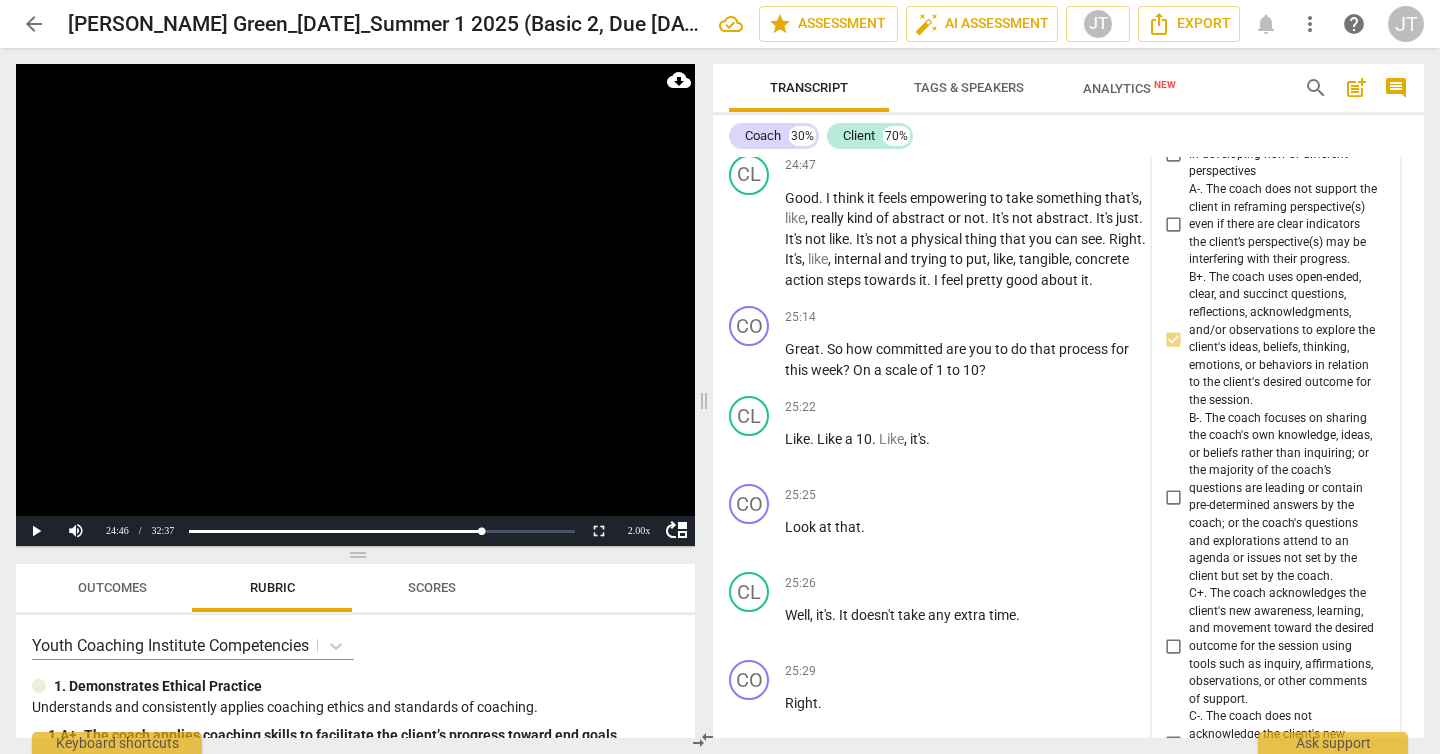 click on "A+. The coach supports the client in developing new or different perspectives" at bounding box center (1284, 154) 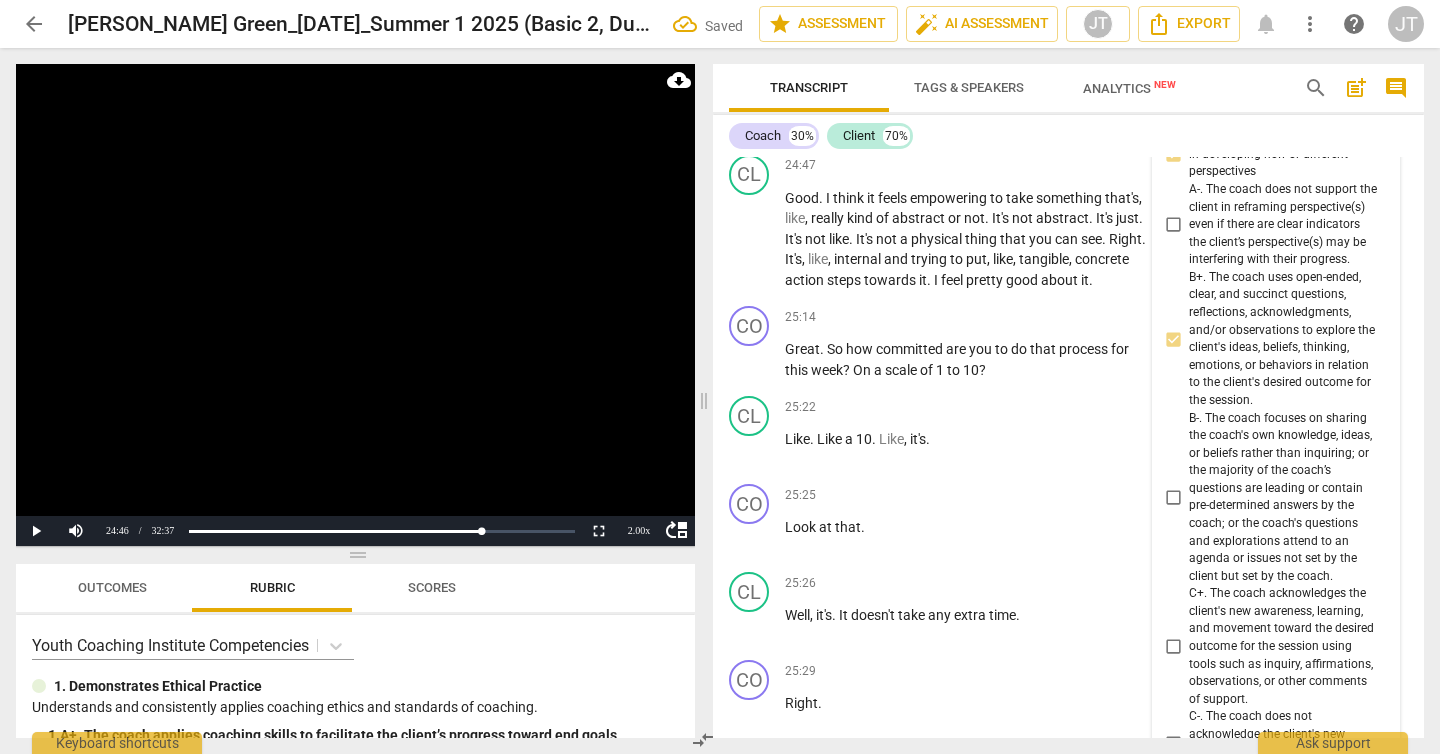 scroll, scrollTop: 10228, scrollLeft: 0, axis: vertical 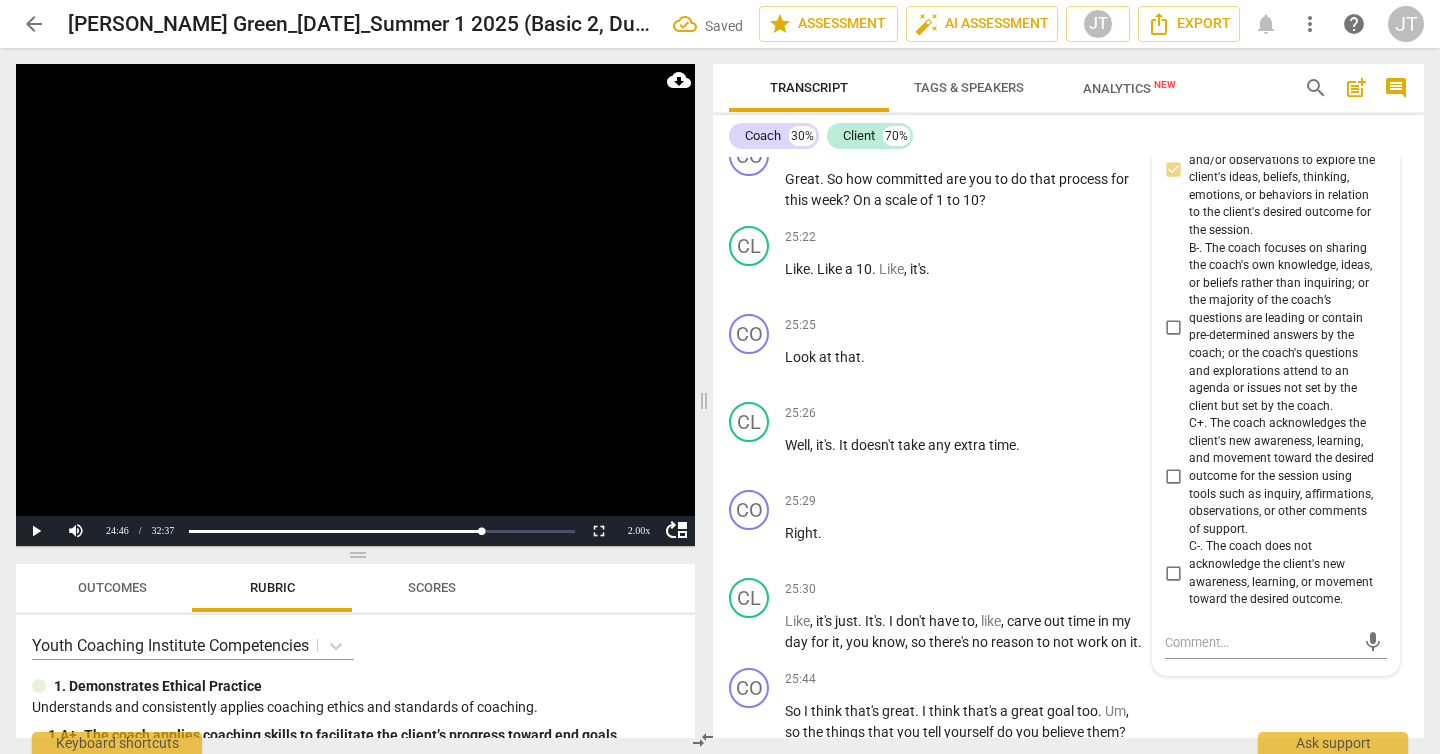 click at bounding box center [355, 305] 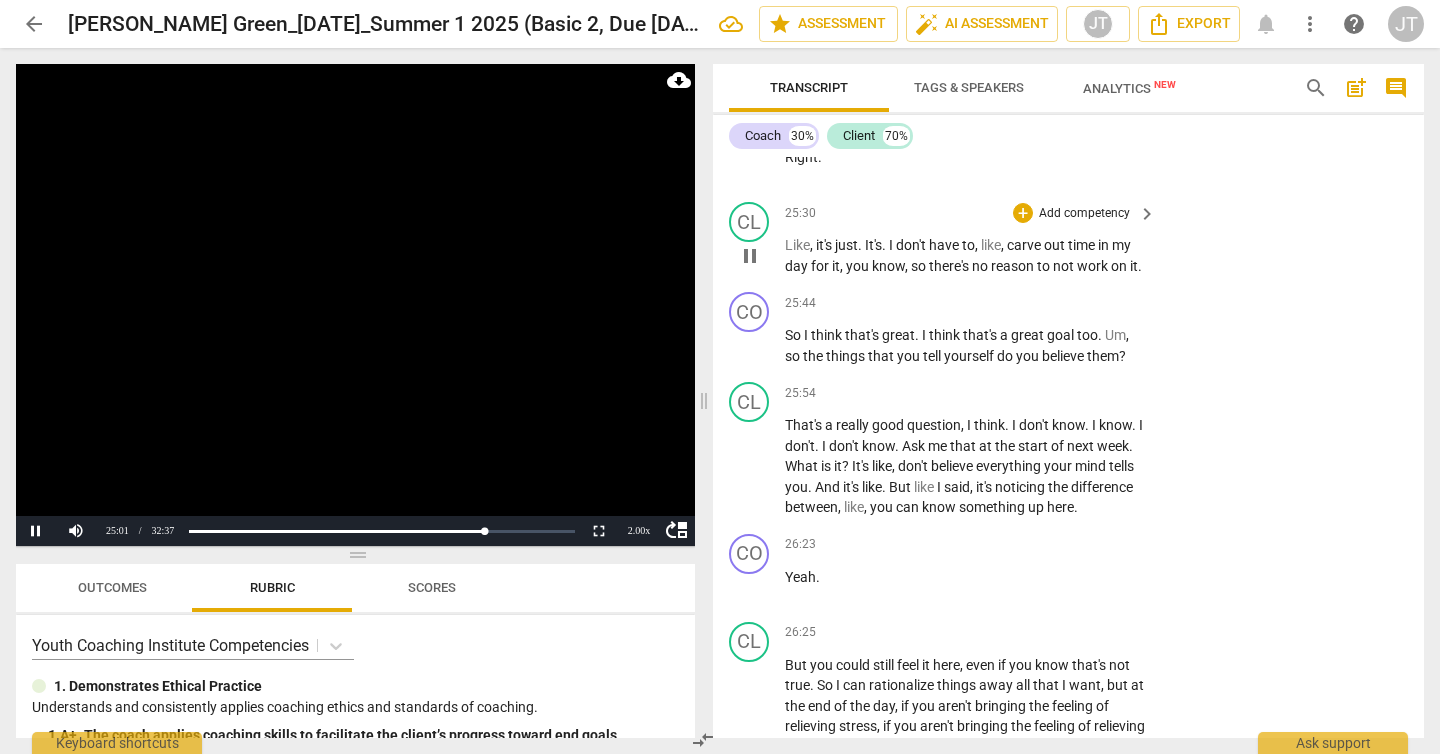 scroll, scrollTop: 10645, scrollLeft: 0, axis: vertical 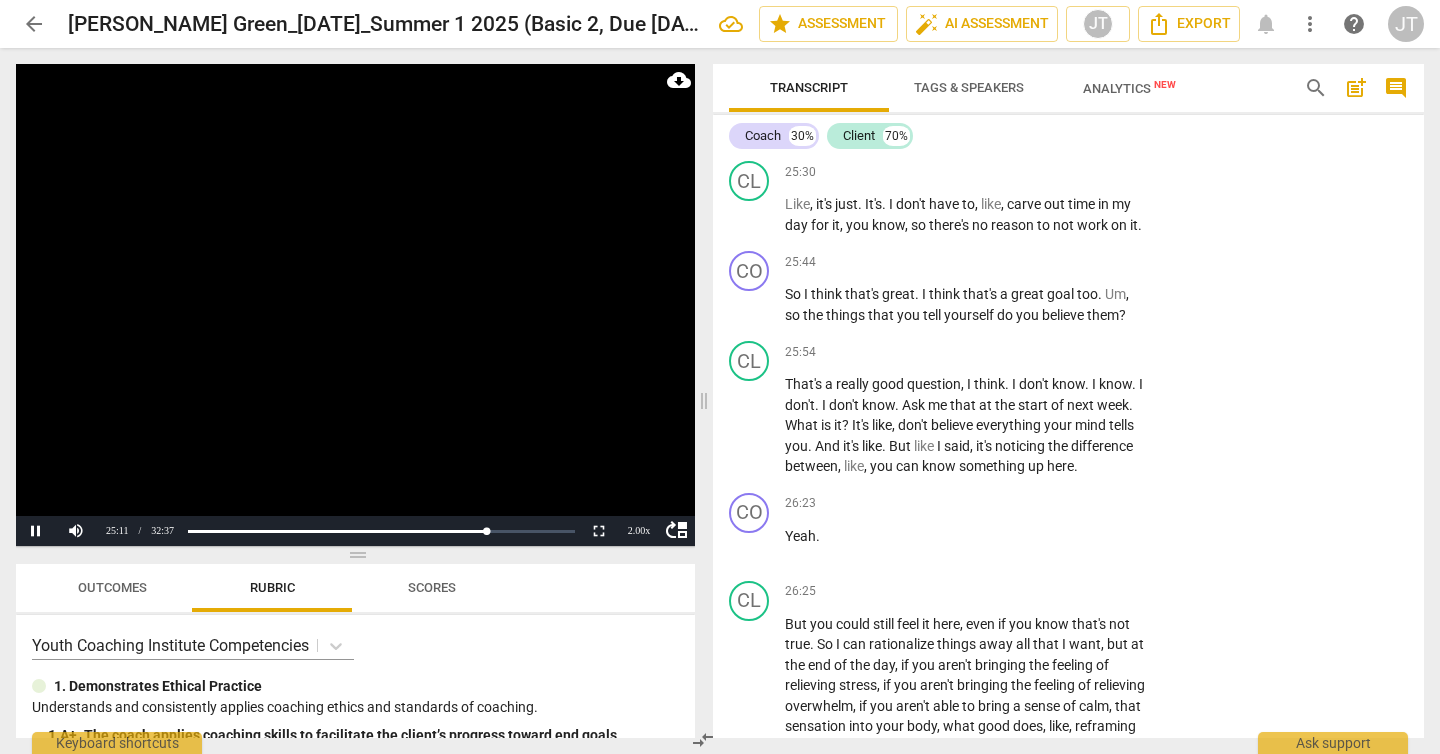 click at bounding box center (355, 305) 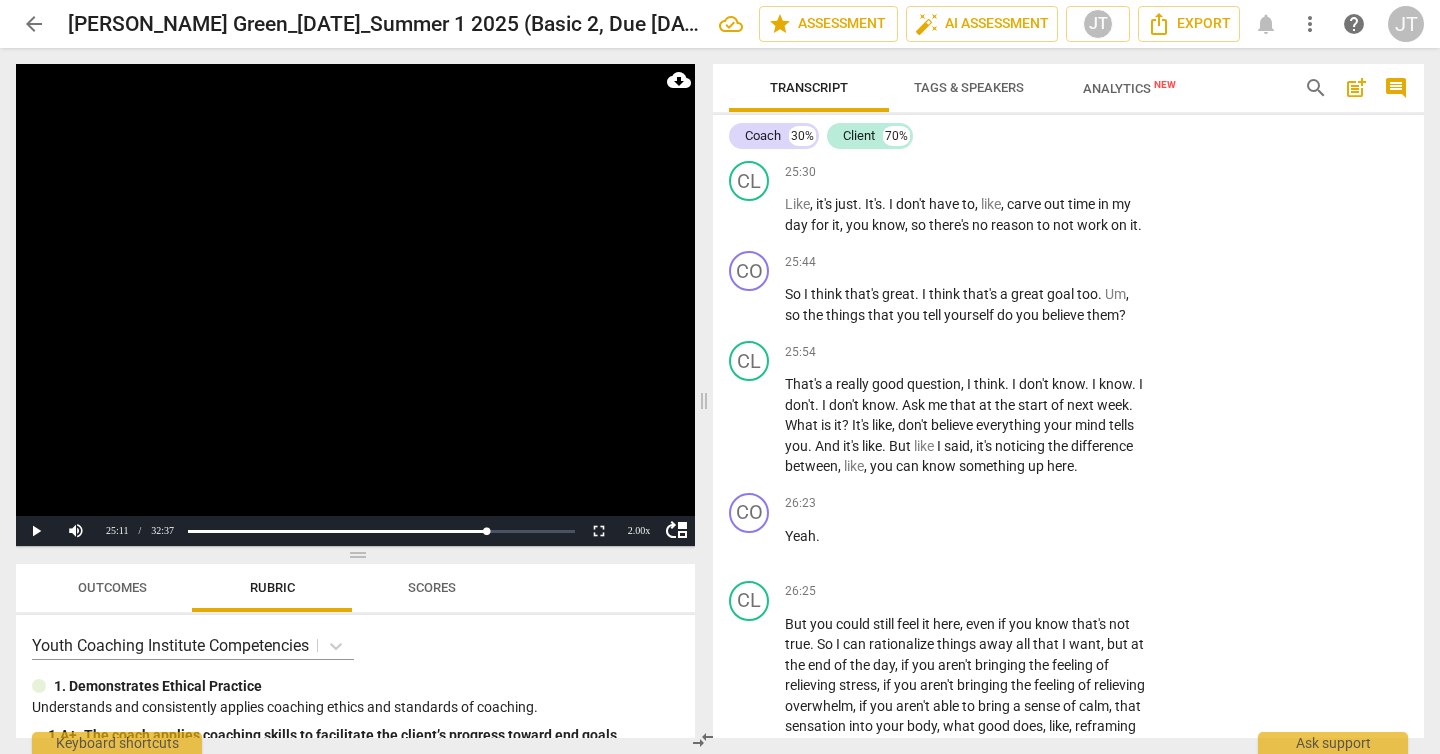 click at bounding box center [355, 305] 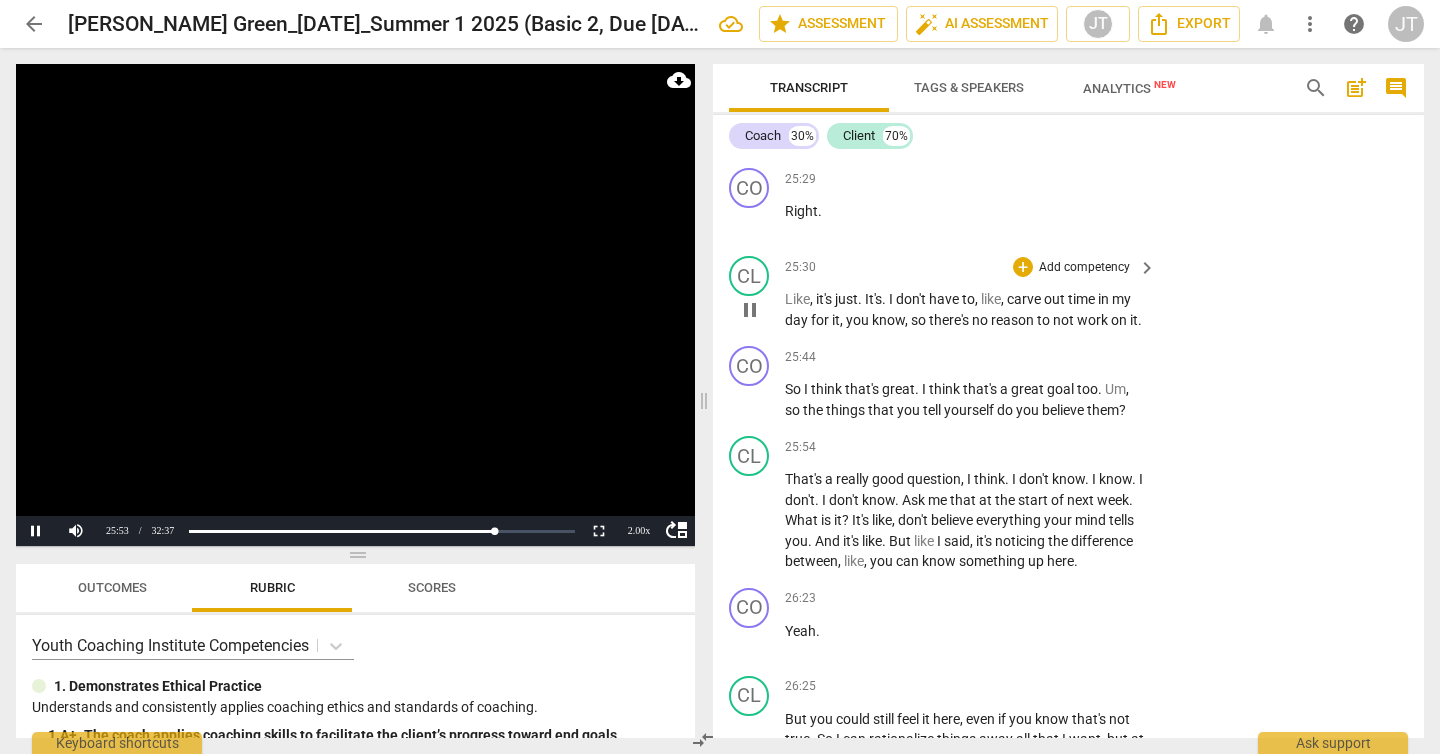 scroll, scrollTop: 10700, scrollLeft: 0, axis: vertical 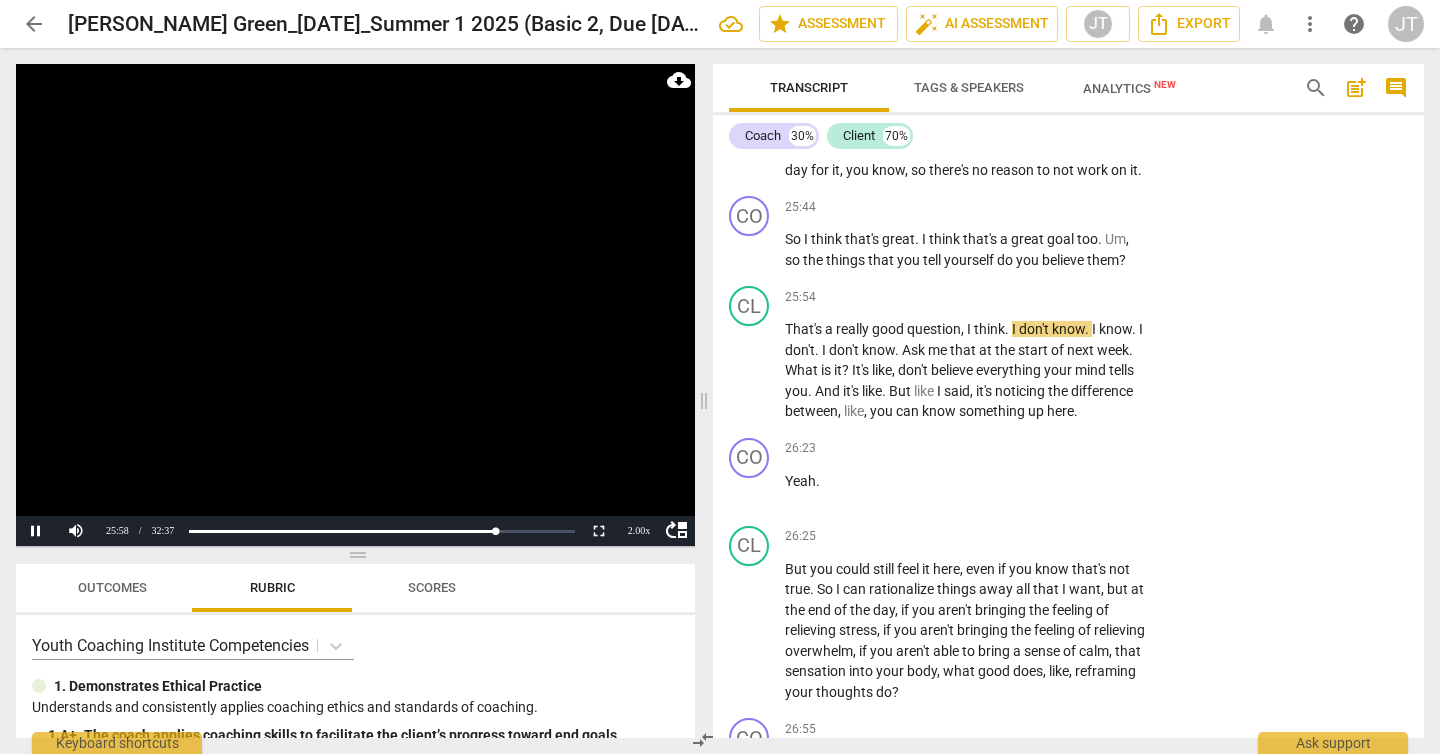 click at bounding box center [355, 305] 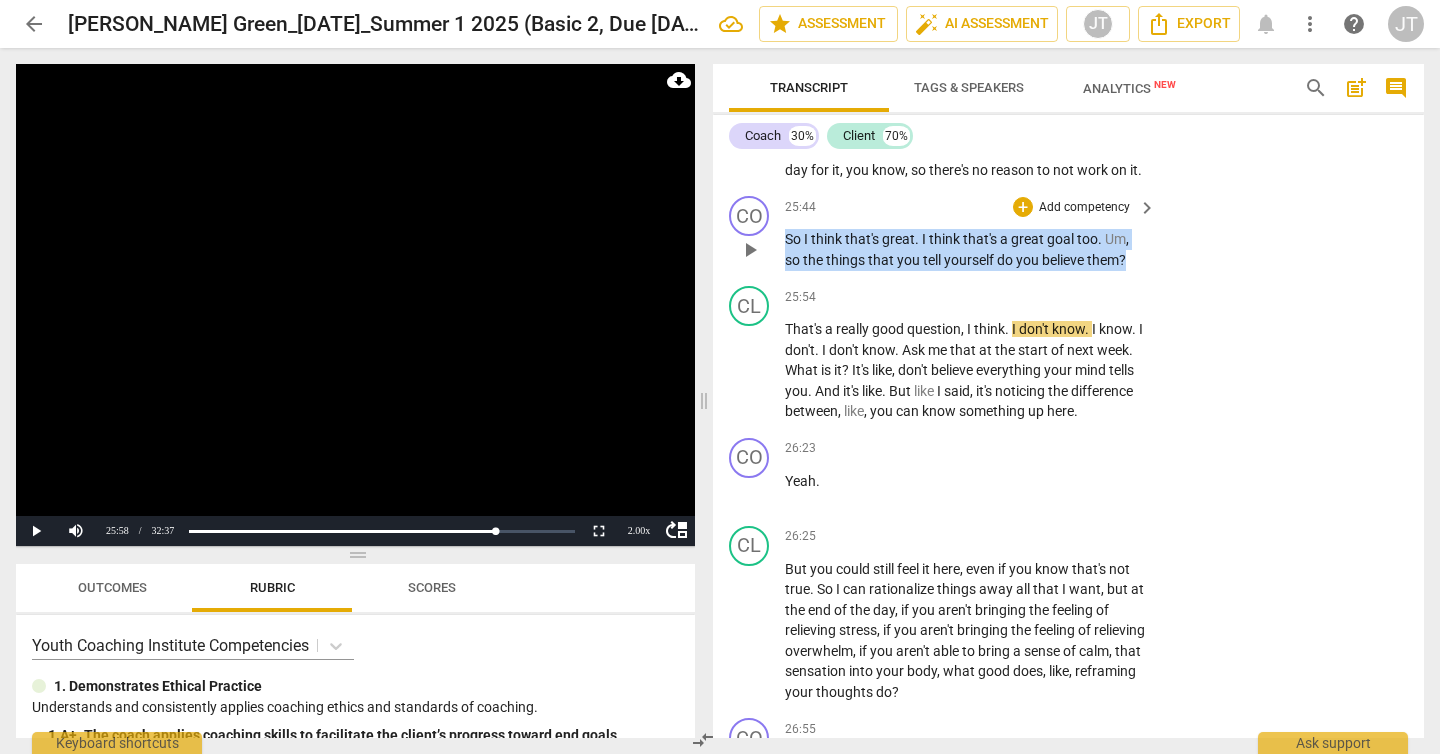 drag, startPoint x: 1134, startPoint y: 446, endPoint x: 781, endPoint y: 425, distance: 353.62408 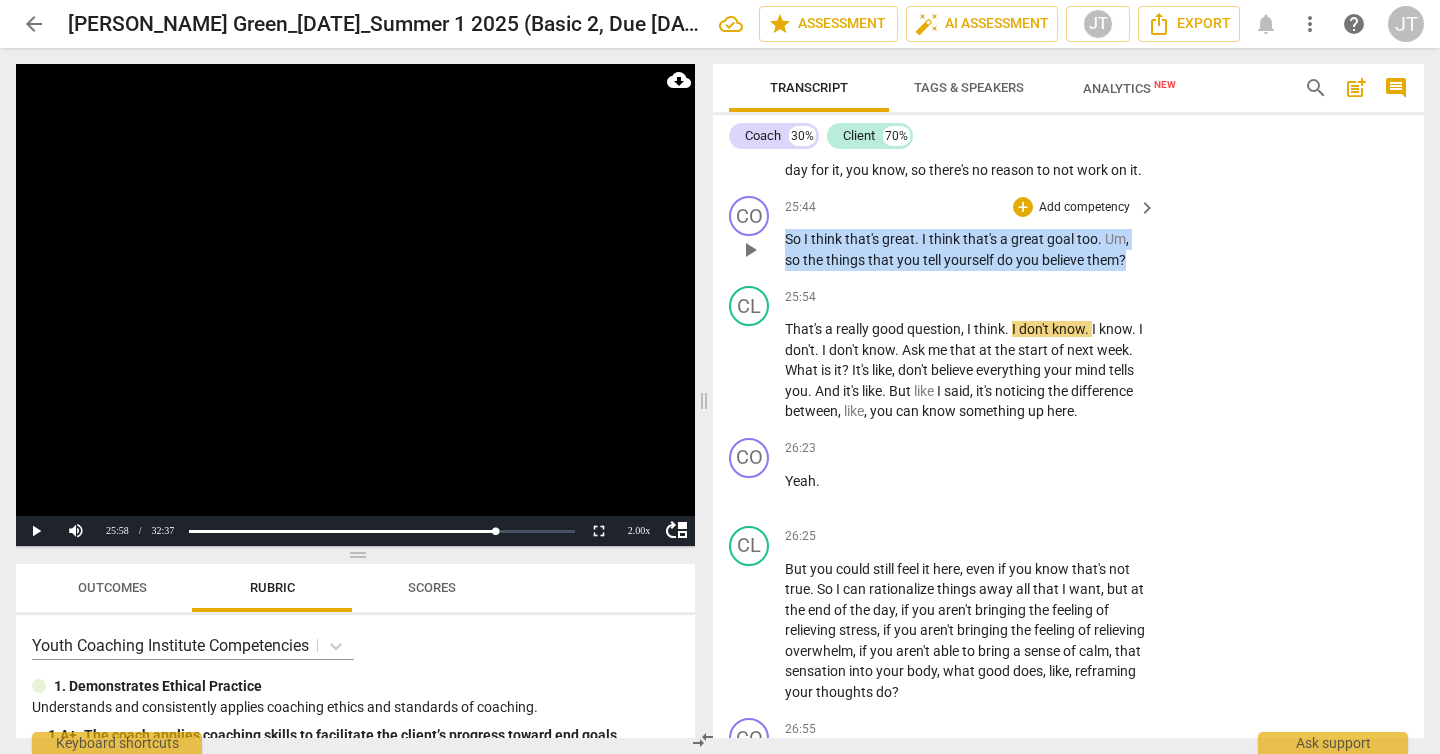 click on "CO play_arrow pause 25:44 + Add competency keyboard_arrow_right So   I   think   that's   great .   I   think   that's   a   great   goal   too .   Um ,   so   the   things   that   you   tell   yourself   do   you   believe   them ?" at bounding box center (1068, 233) 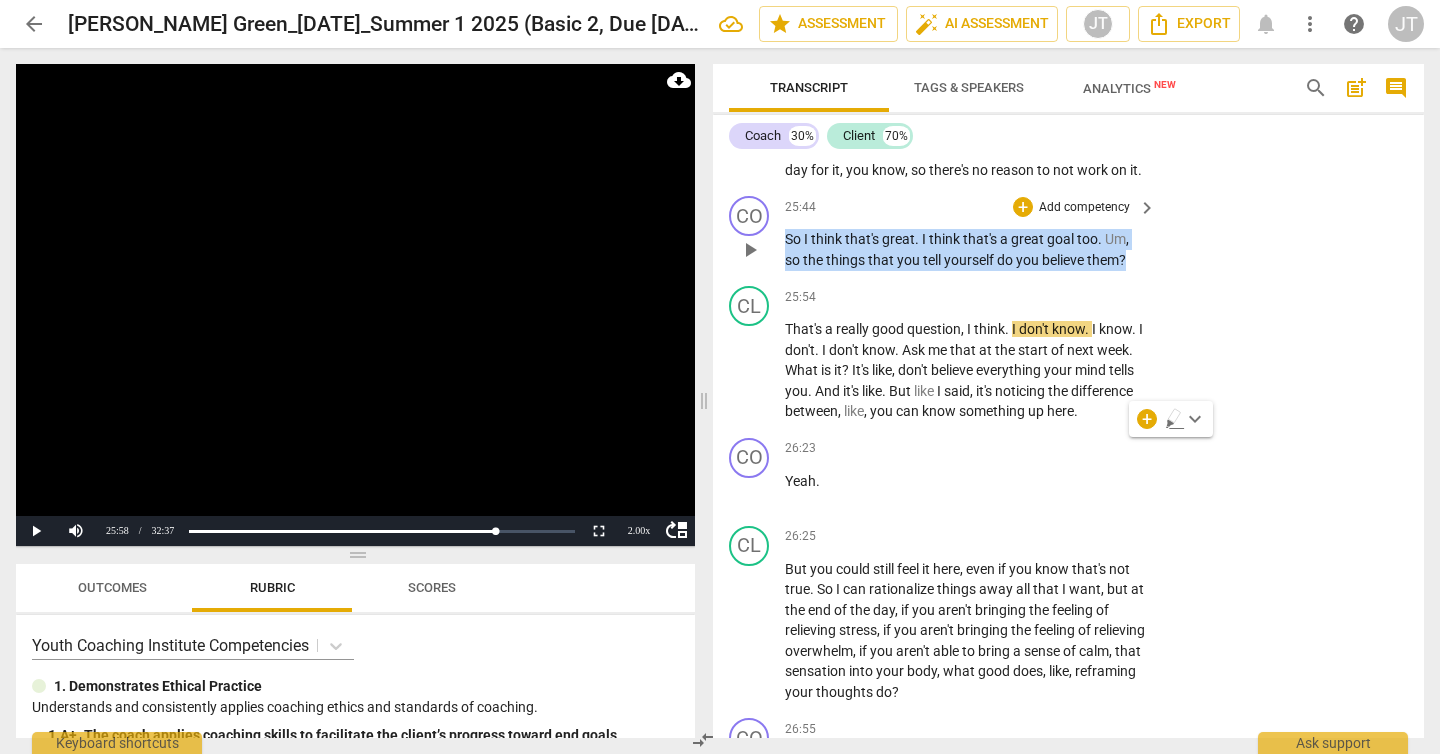 click on "Add competency" at bounding box center [1084, 208] 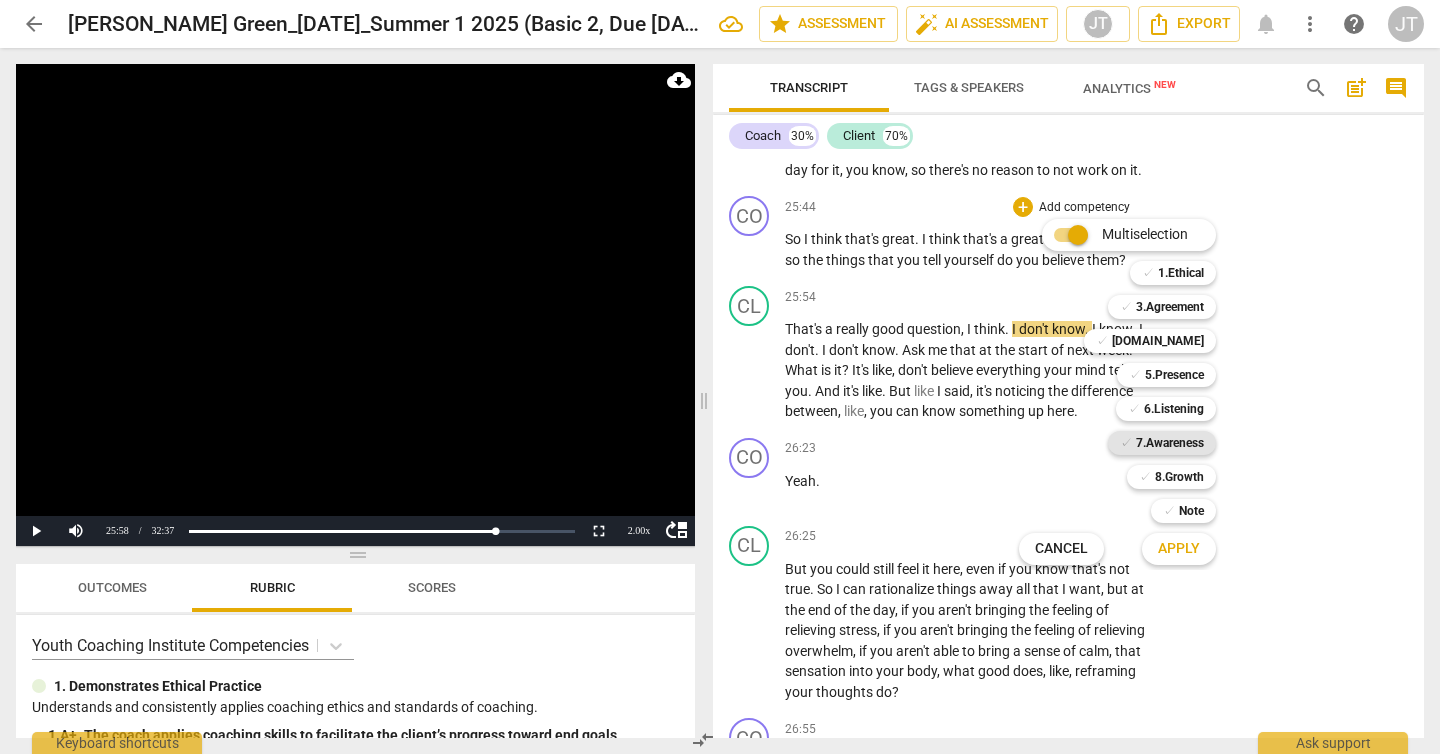 click on "7.Awareness" at bounding box center [1170, 443] 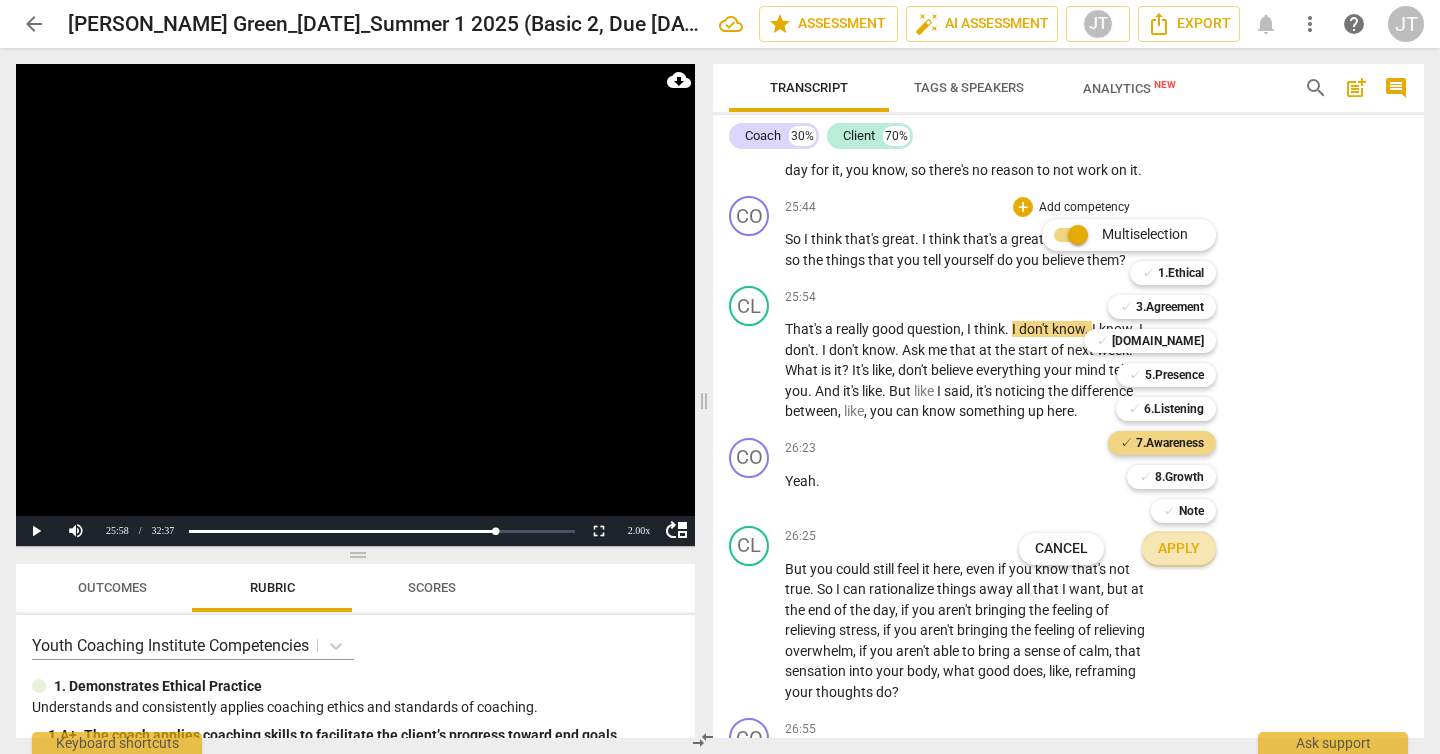 click on "Apply" at bounding box center [1179, 549] 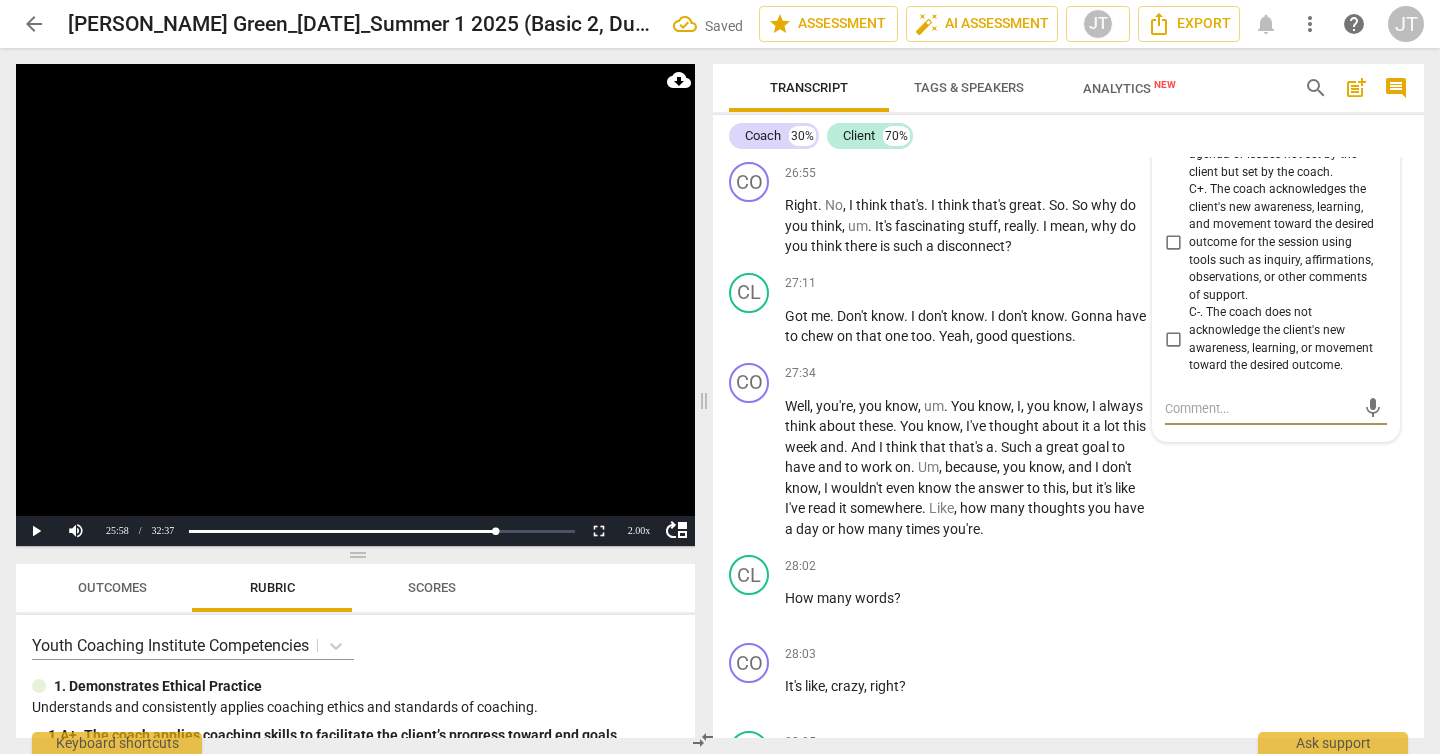 scroll, scrollTop: 11242, scrollLeft: 0, axis: vertical 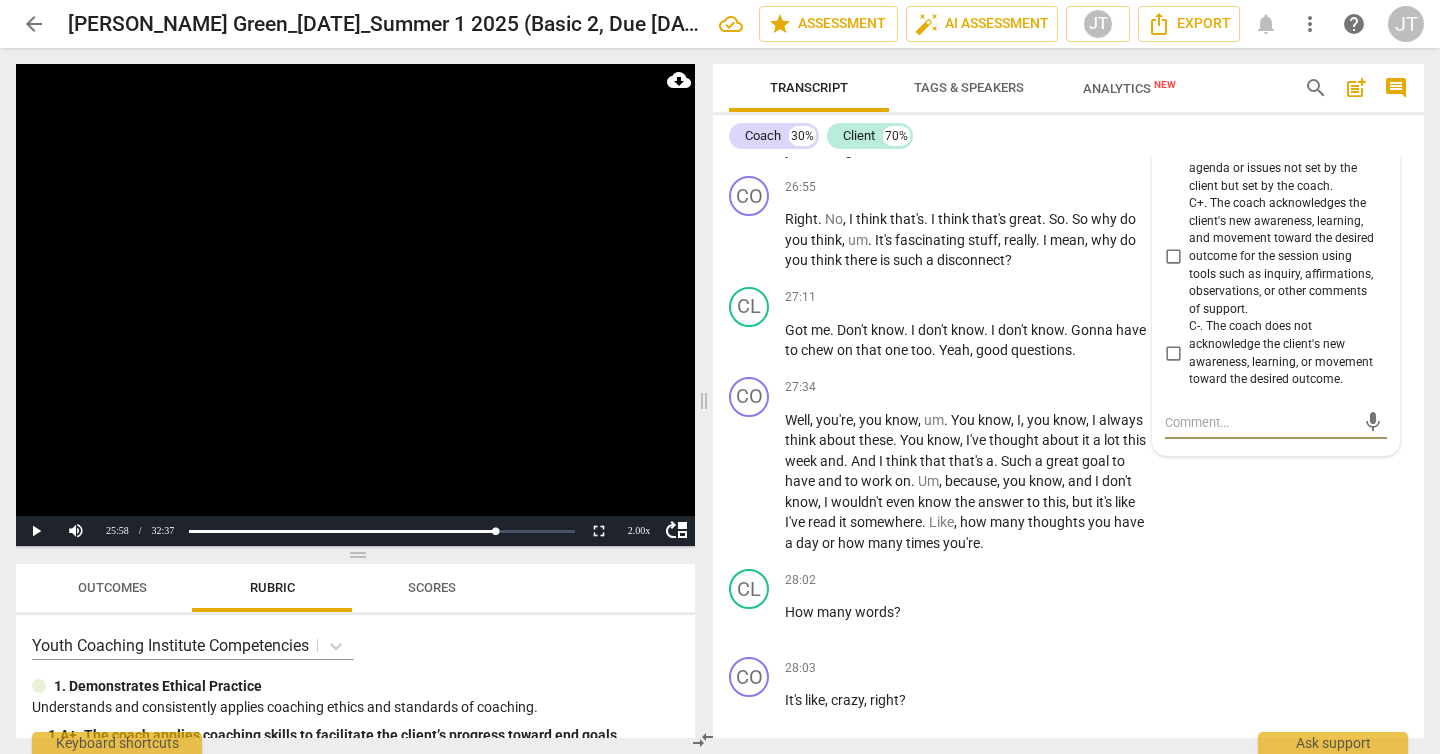 click on "C+. The coach acknowledges the client's new awareness, learning, and movement toward the desired outcome for the session using tools such as inquiry, affirmations, observations, or other comments of support." at bounding box center (1268, 256) 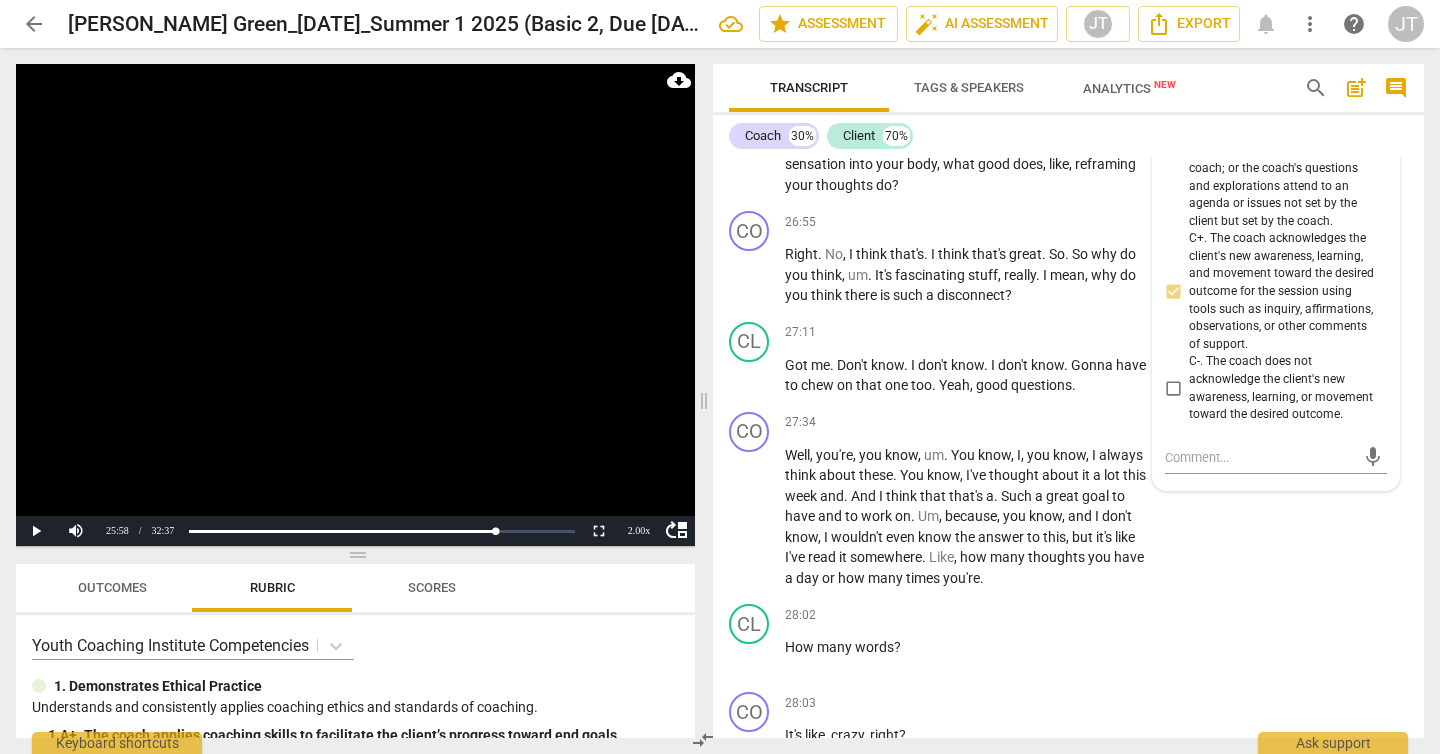 scroll, scrollTop: 11057, scrollLeft: 0, axis: vertical 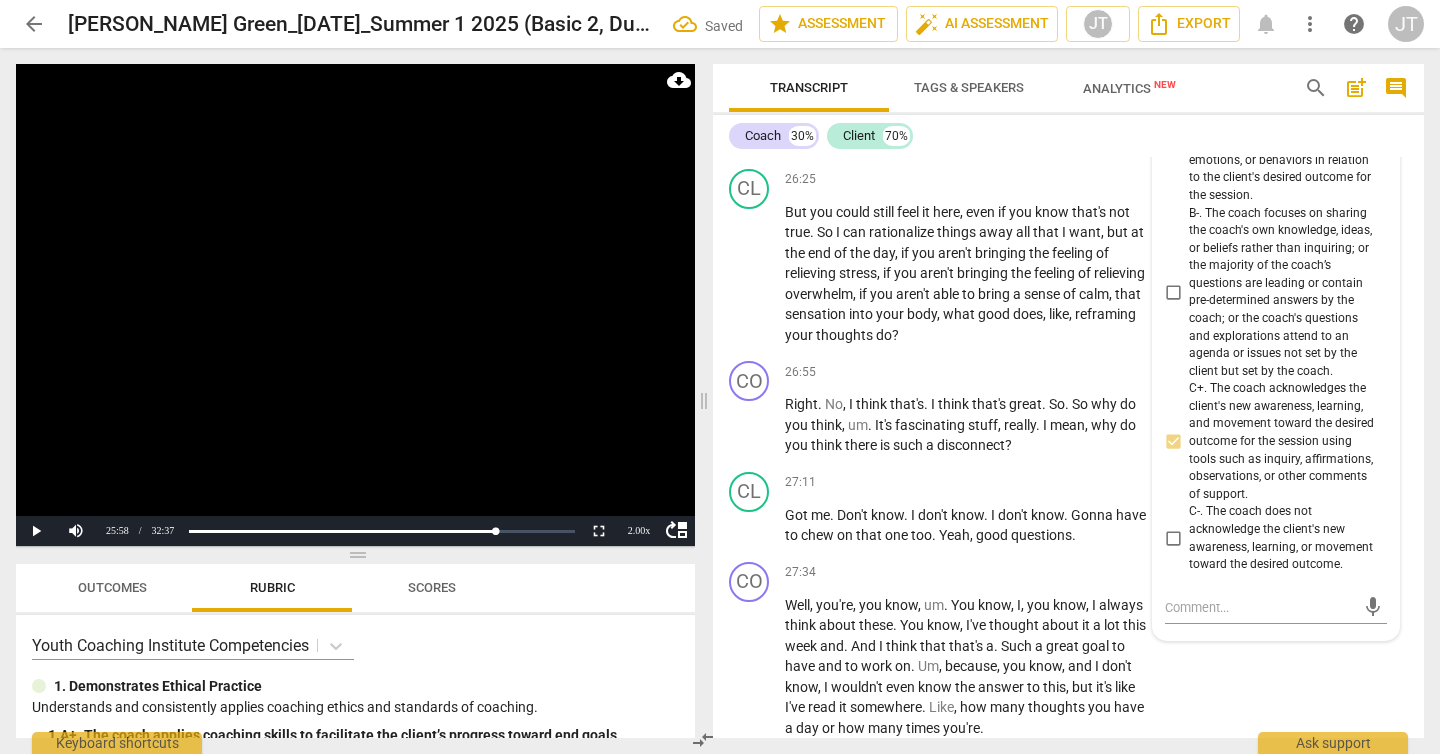 click on "B+. The coach uses open-ended, clear, and succinct questions, reflections, acknowledgments, and/or observations to explore the client's ideas, beliefs, thinking, emotions, or behaviors in relation to the client's desired outcome for the session." at bounding box center (1284, 134) 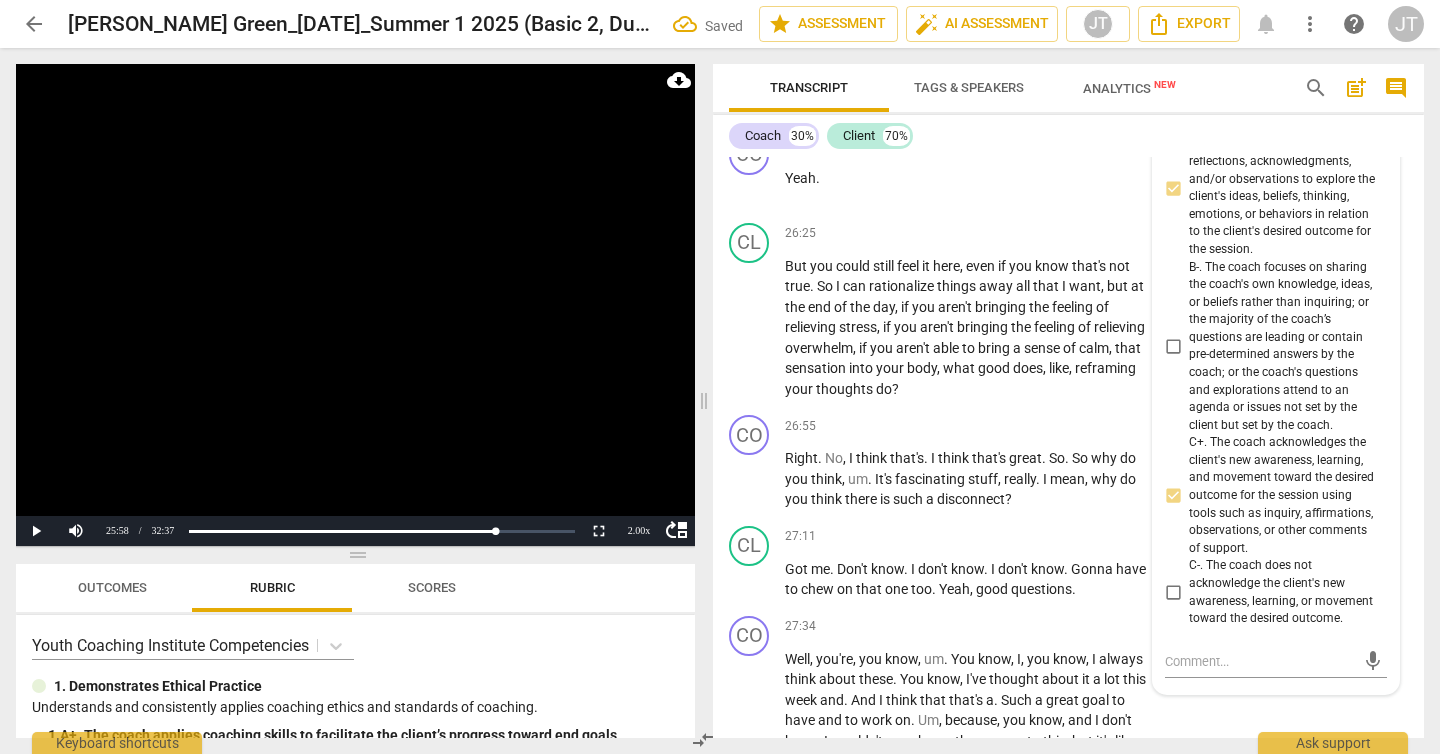 scroll, scrollTop: 10706, scrollLeft: 0, axis: vertical 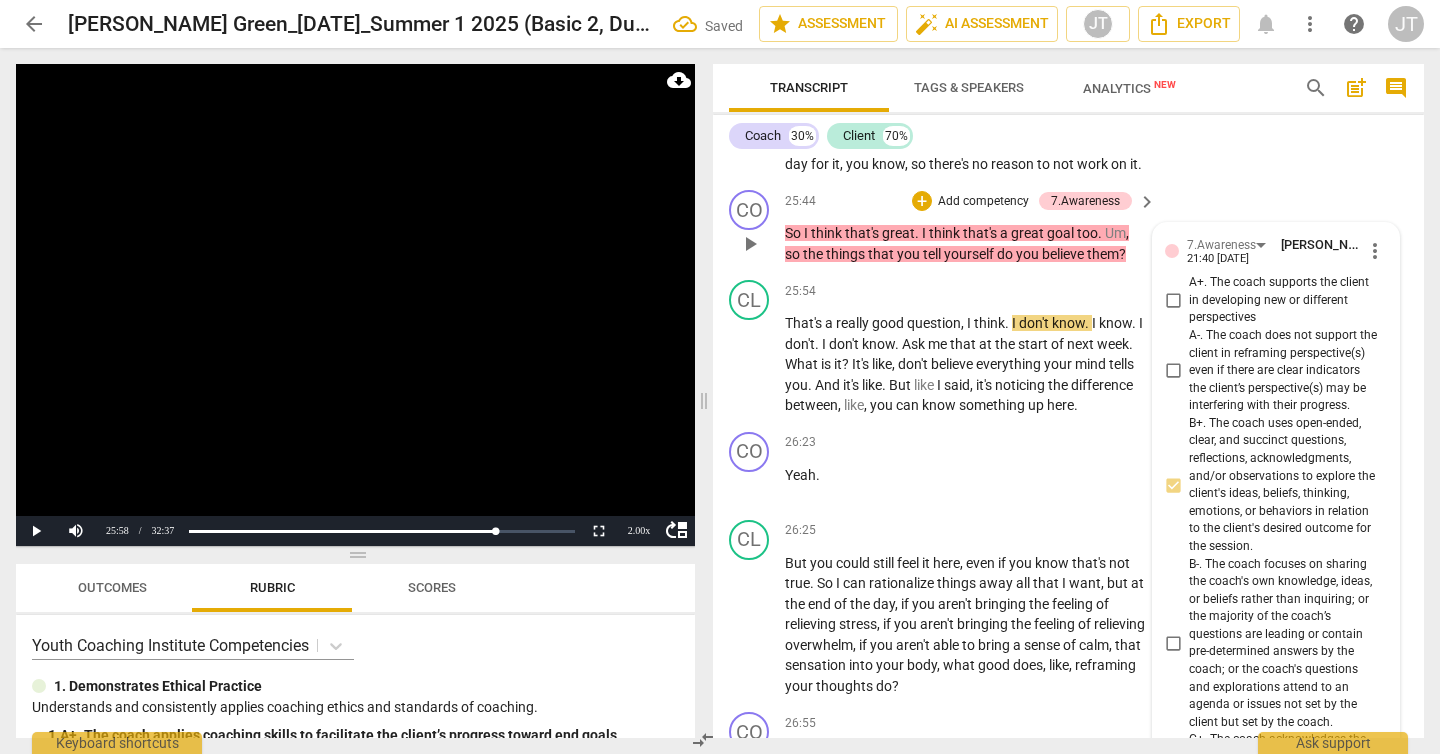 click on "A+. The coach supports the client in developing new or different perspectives" at bounding box center (1284, 300) 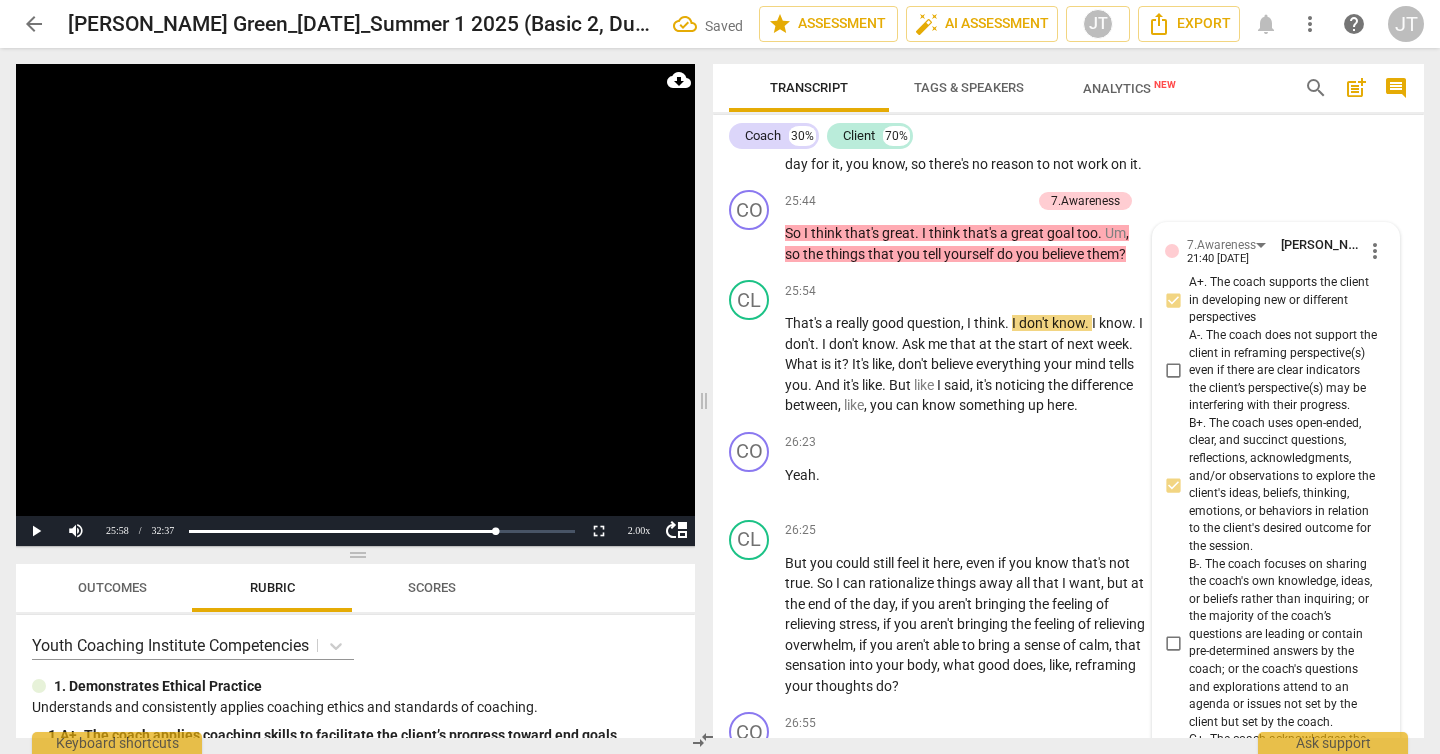 click at bounding box center (355, 305) 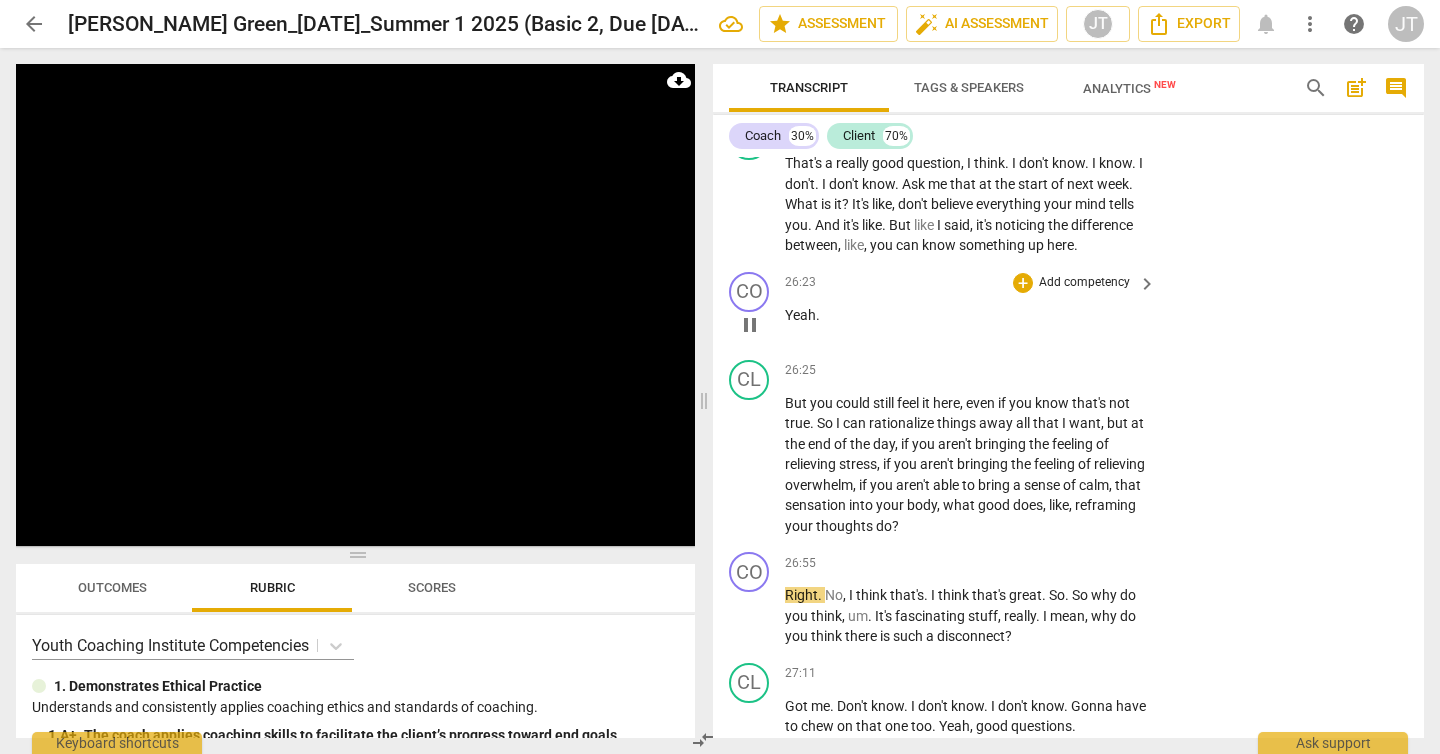 scroll, scrollTop: 11480, scrollLeft: 0, axis: vertical 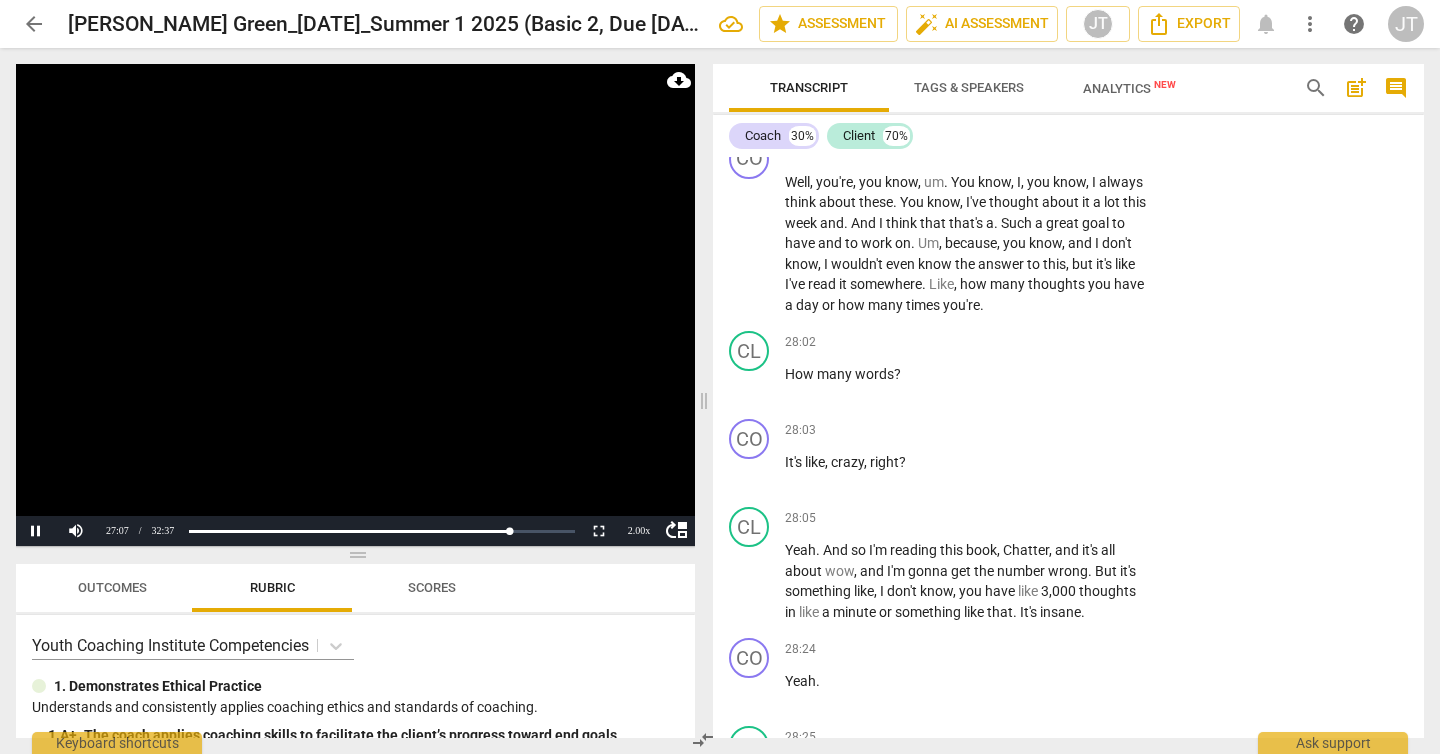 click at bounding box center [355, 305] 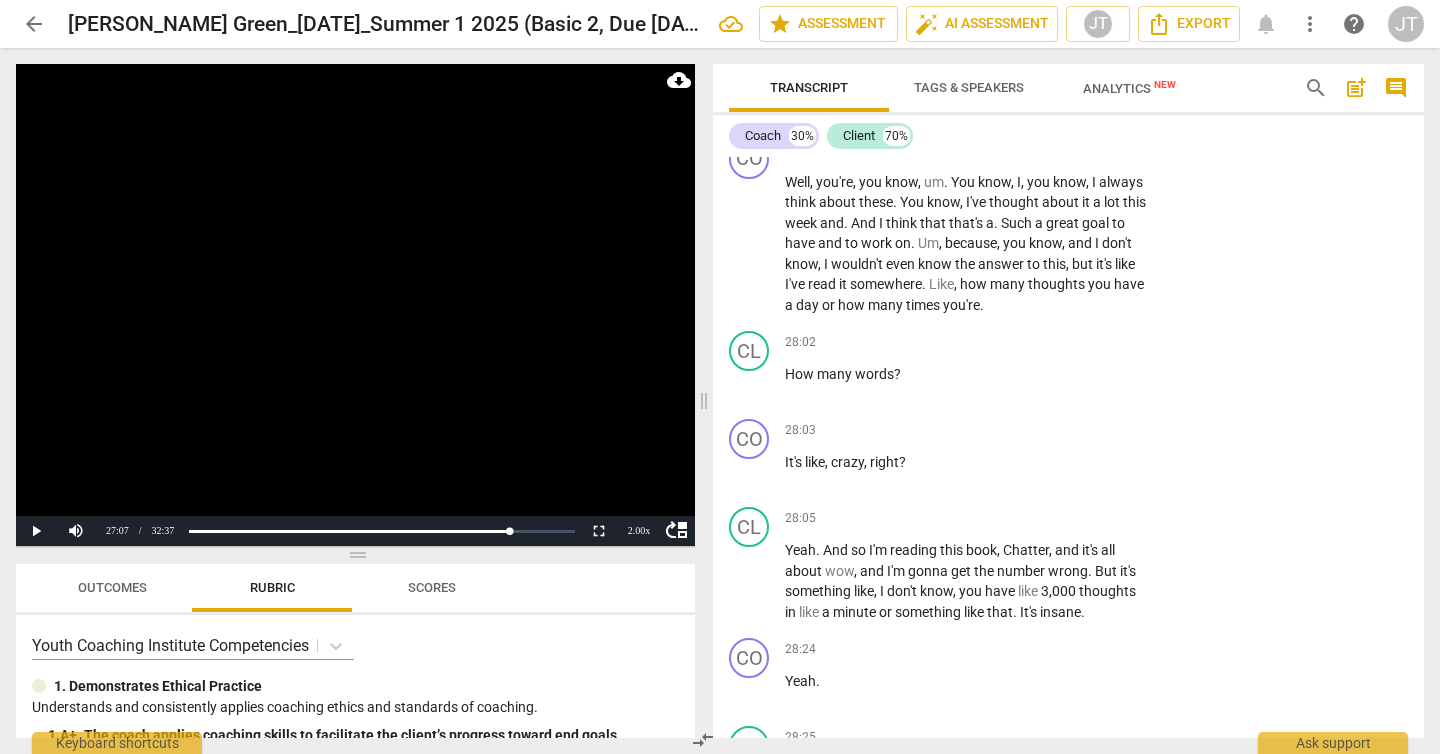 click at bounding box center [355, 305] 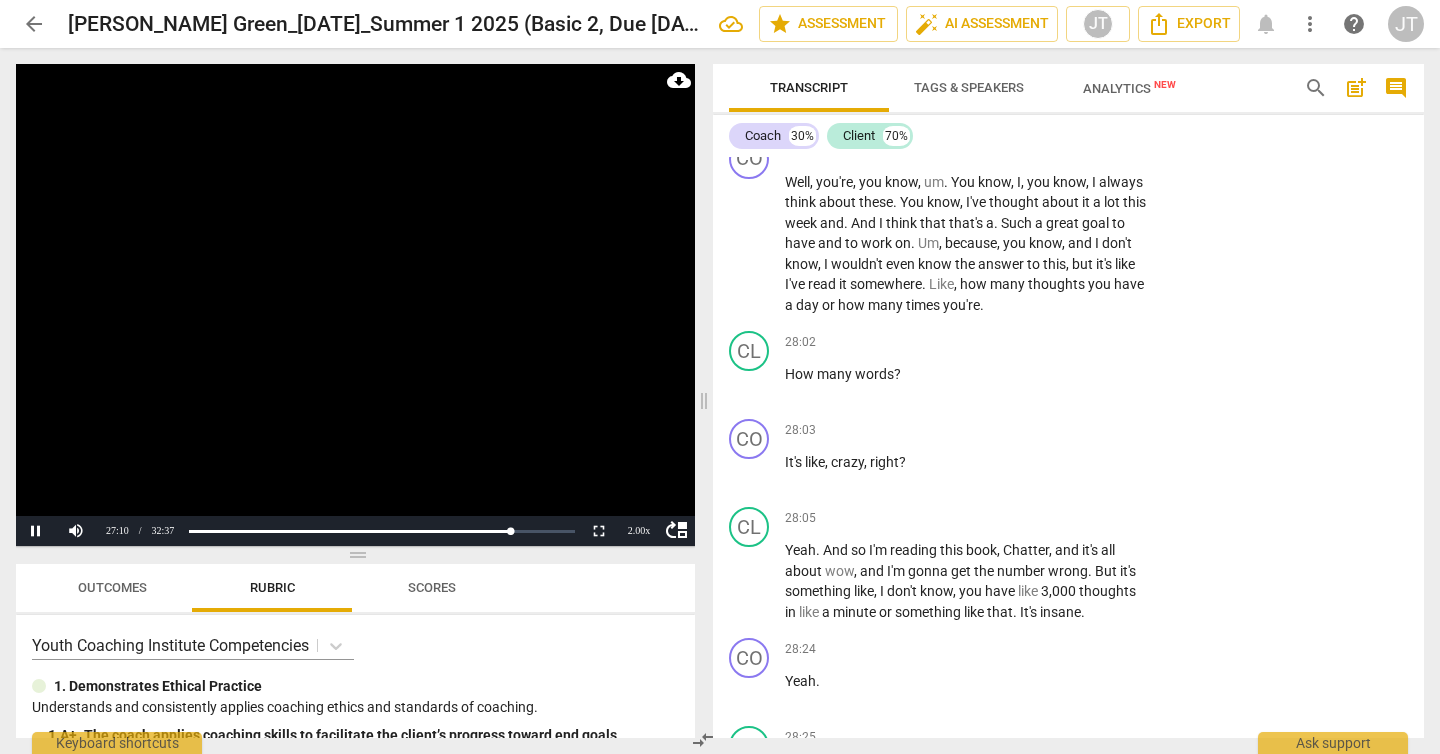 click at bounding box center (355, 305) 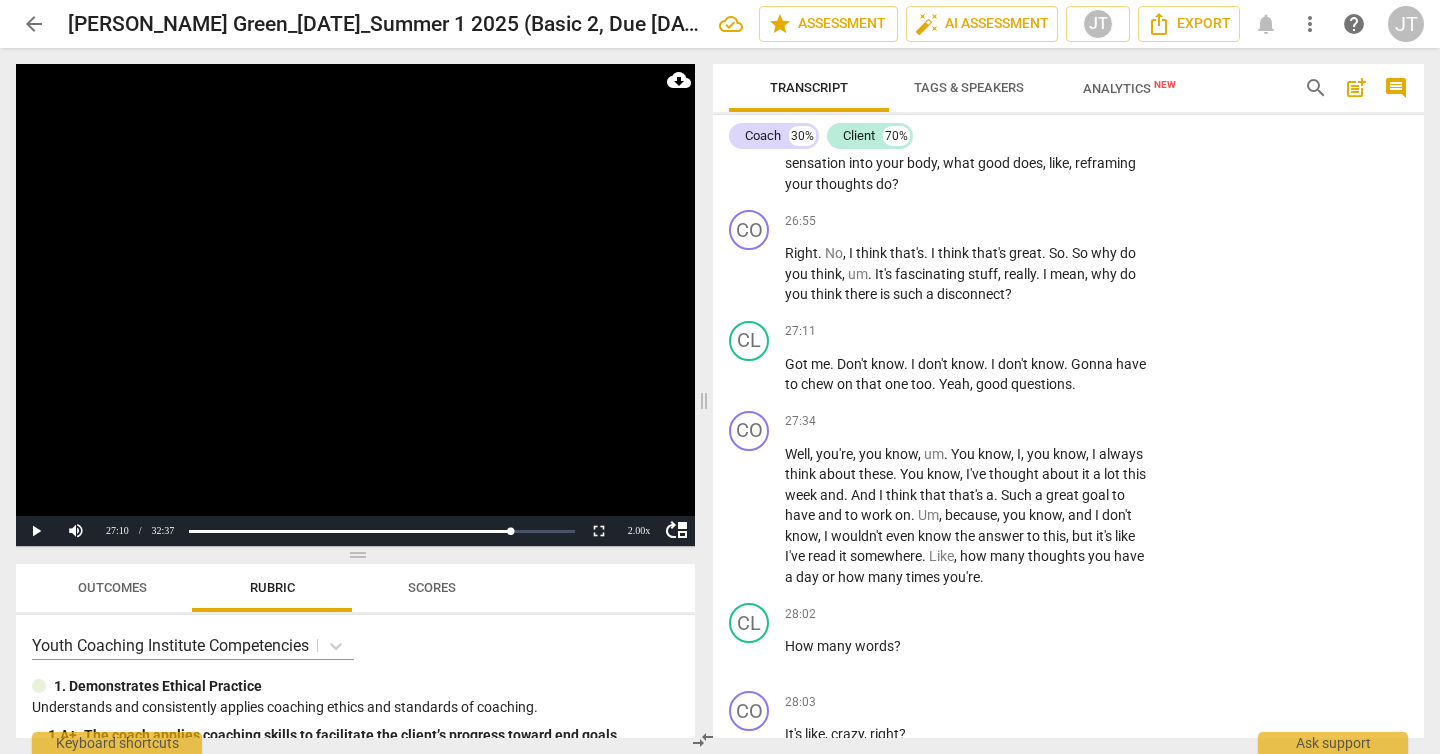 scroll, scrollTop: 11189, scrollLeft: 0, axis: vertical 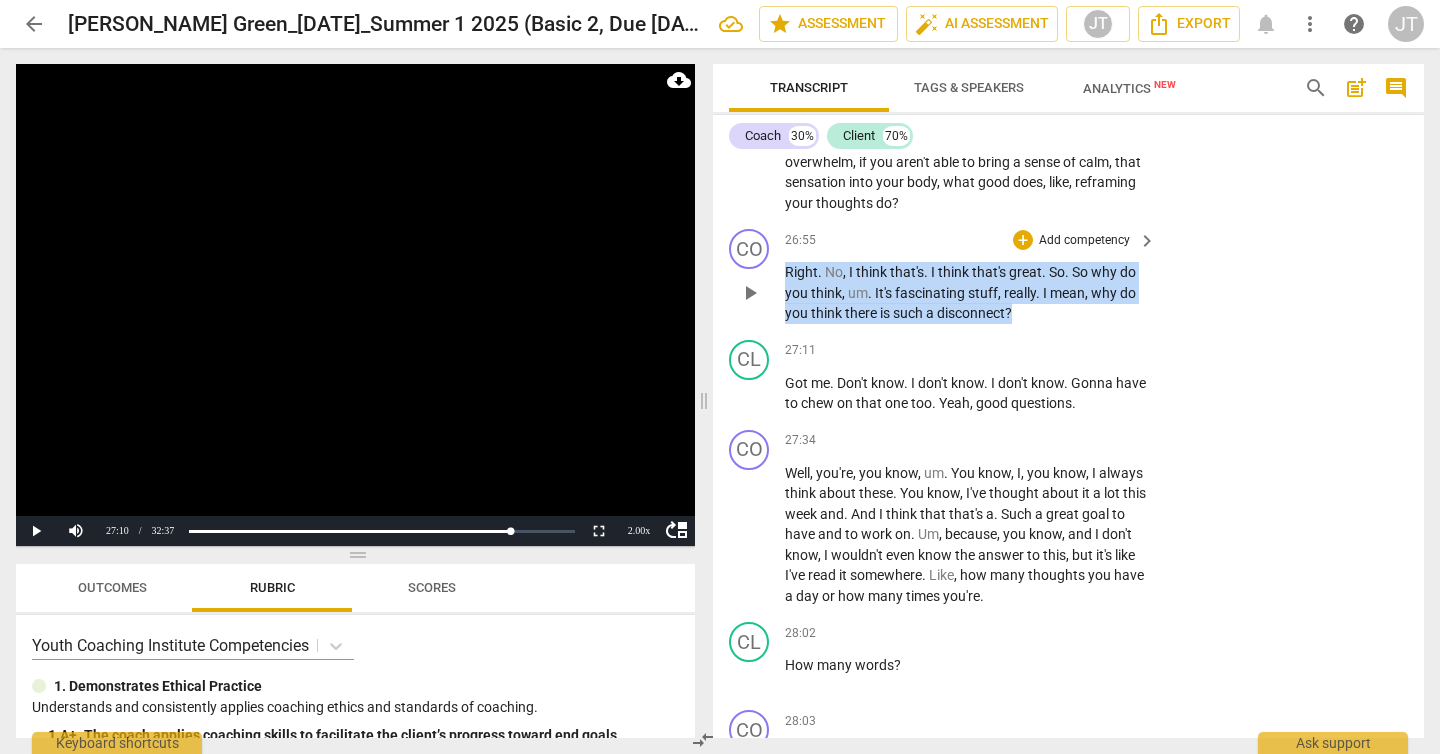 drag, startPoint x: 1070, startPoint y: 501, endPoint x: 782, endPoint y: 463, distance: 290.49612 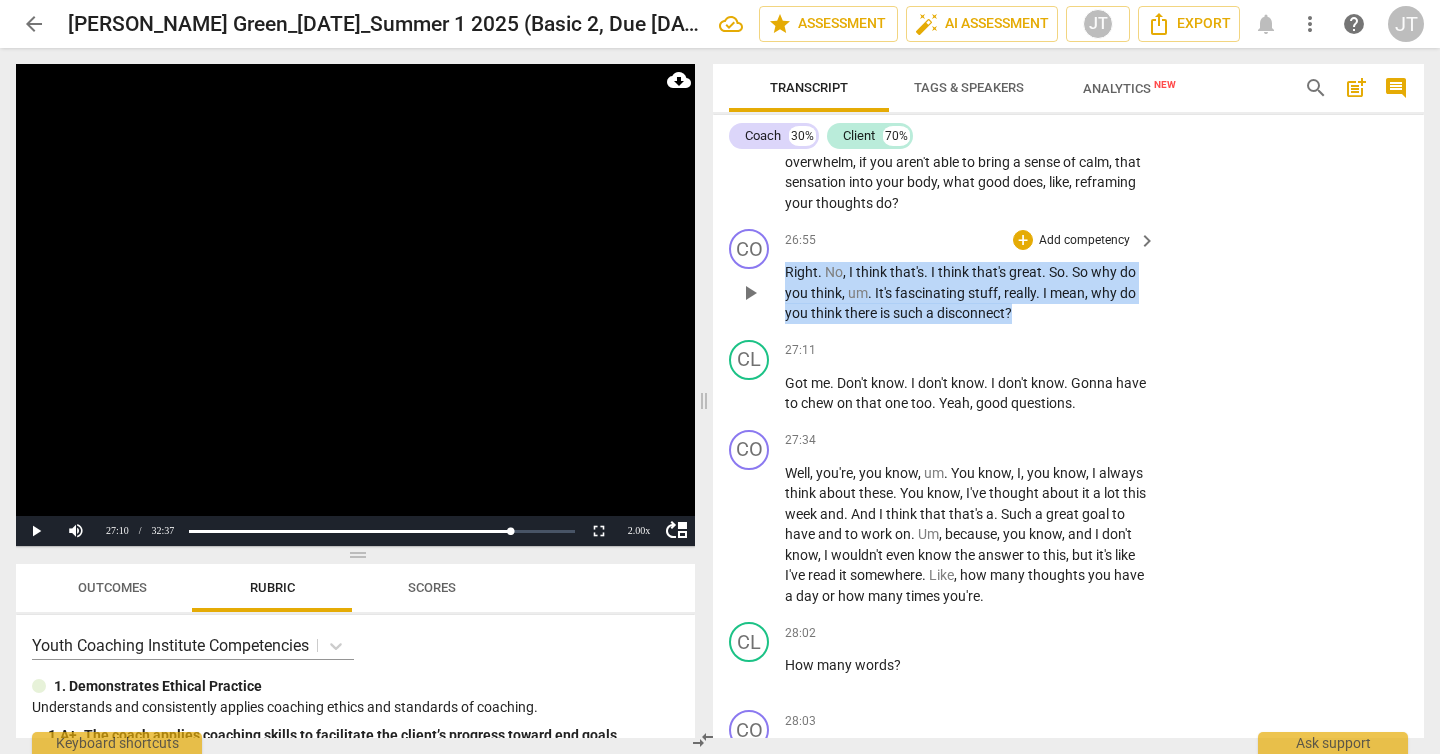 click on "CO play_arrow pause 26:55 + Add competency keyboard_arrow_right Right .   No ,   I   think   that's .   I   think   that's   great .   So .   So   why   do   you   think ,   um .   It's   fascinating   stuff ,   really .   I   mean ,   why   do   you   think   there   is   such   a   disconnect ?" at bounding box center [1068, 276] 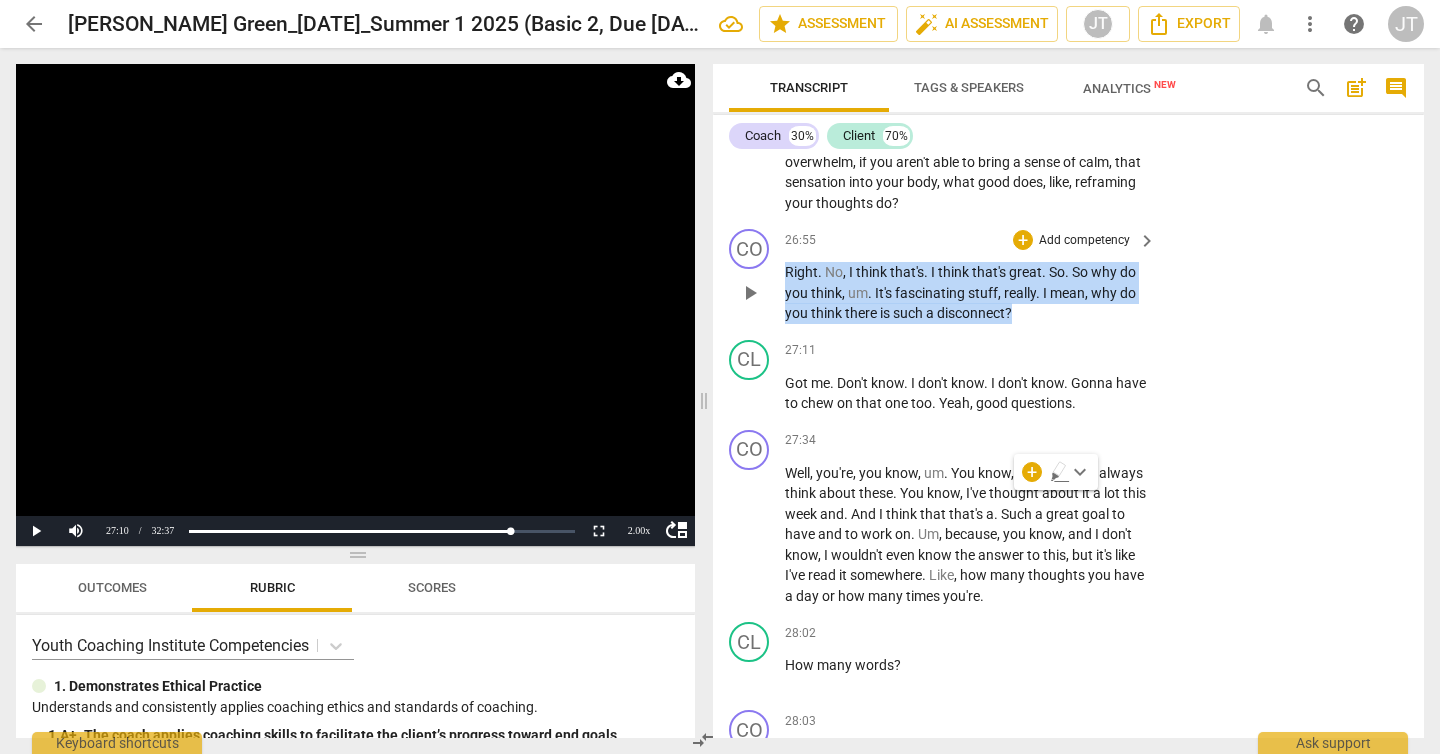 click on "Add competency" at bounding box center [1084, 241] 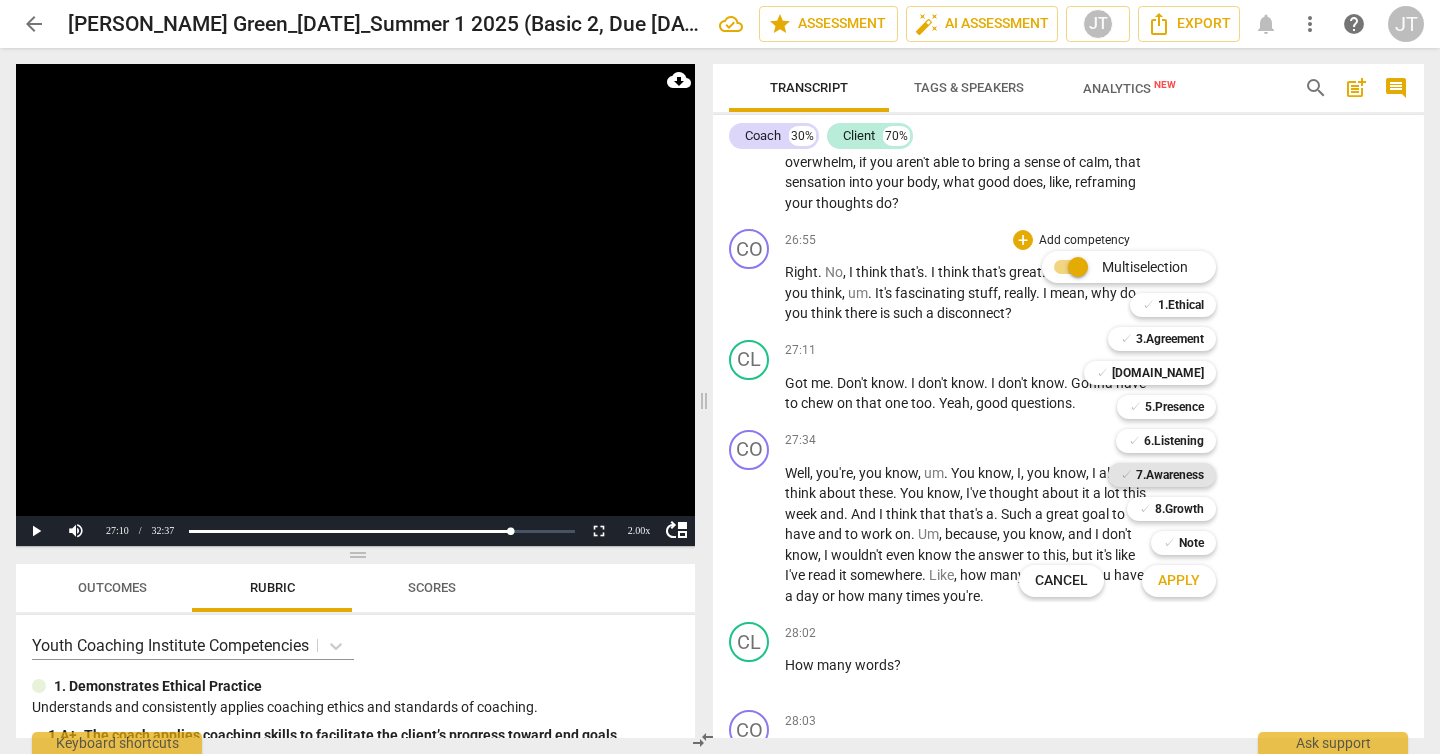 click on "7.Awareness" at bounding box center (1170, 475) 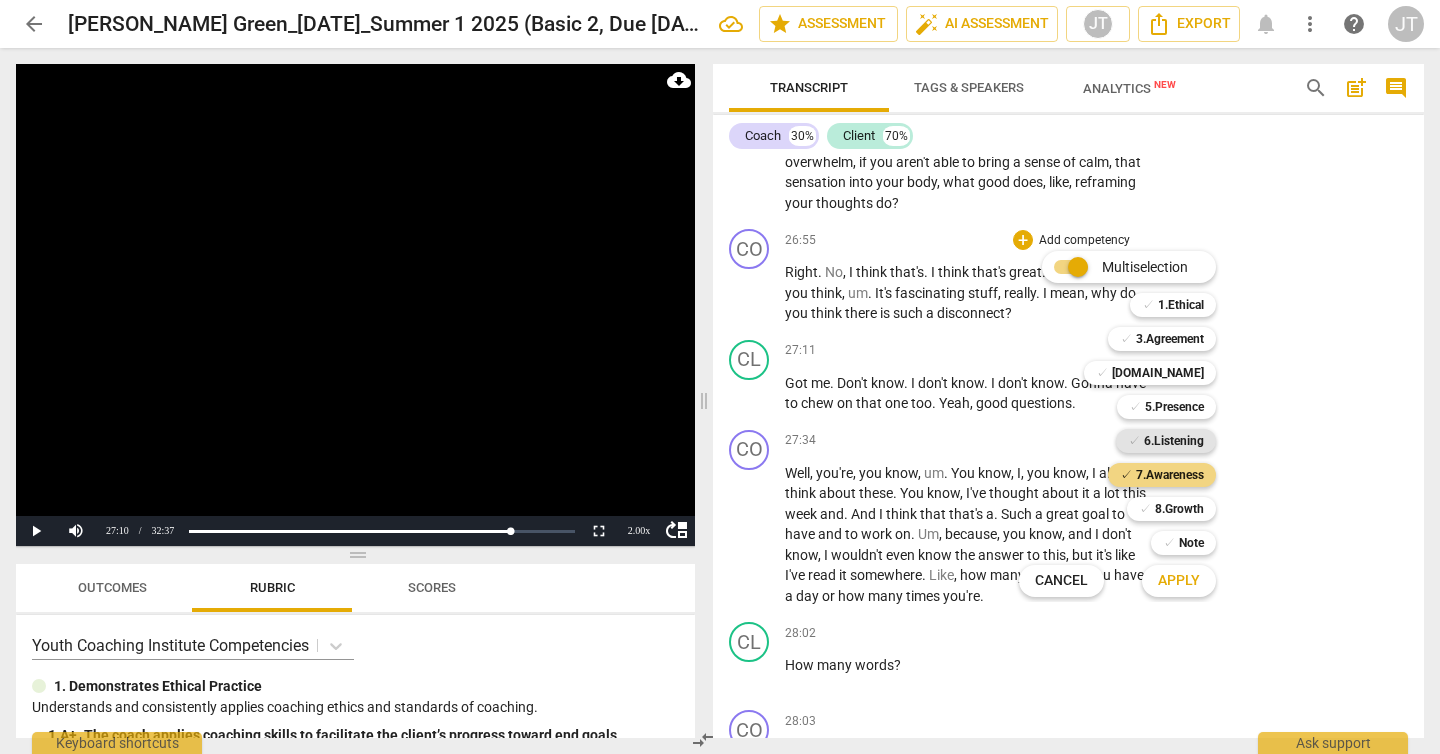click on "6.Listening" at bounding box center [1174, 441] 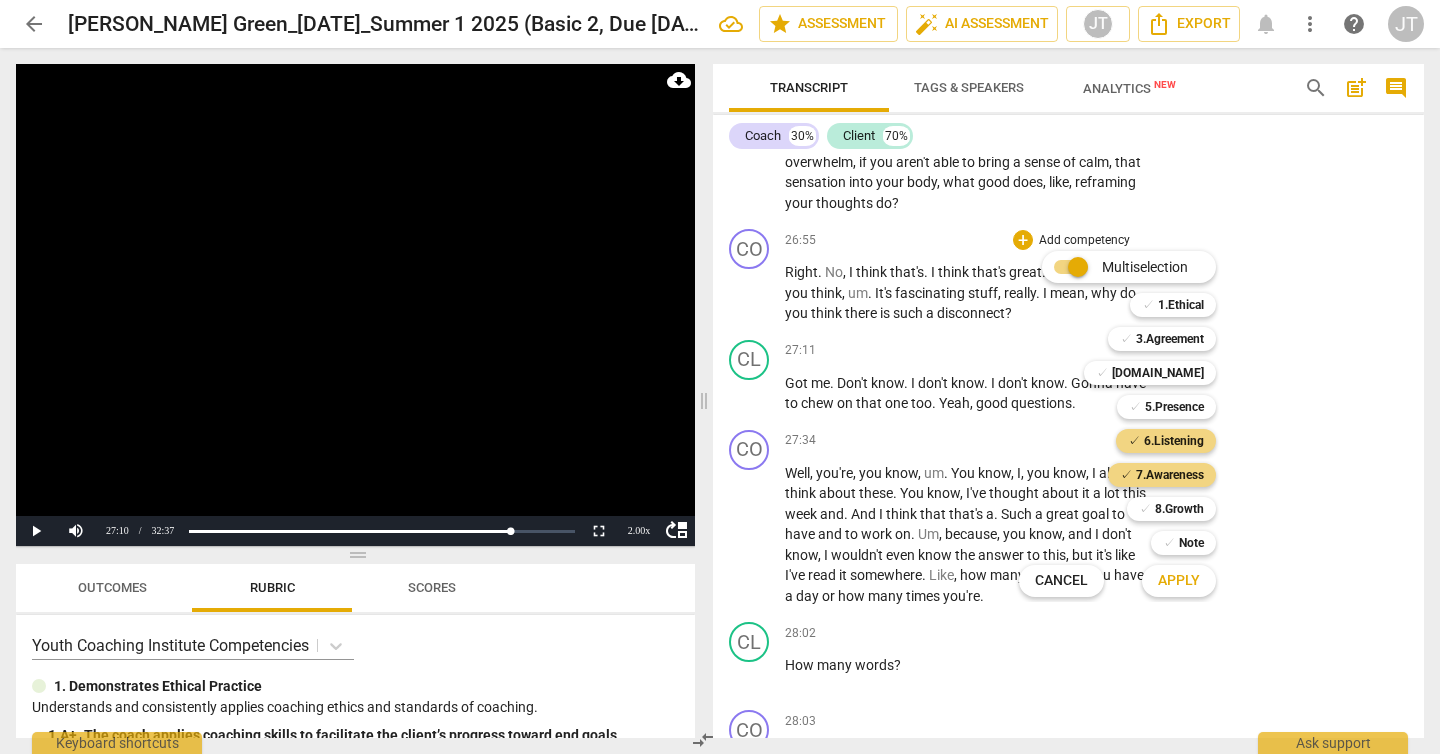 click on "Apply" at bounding box center (1179, 581) 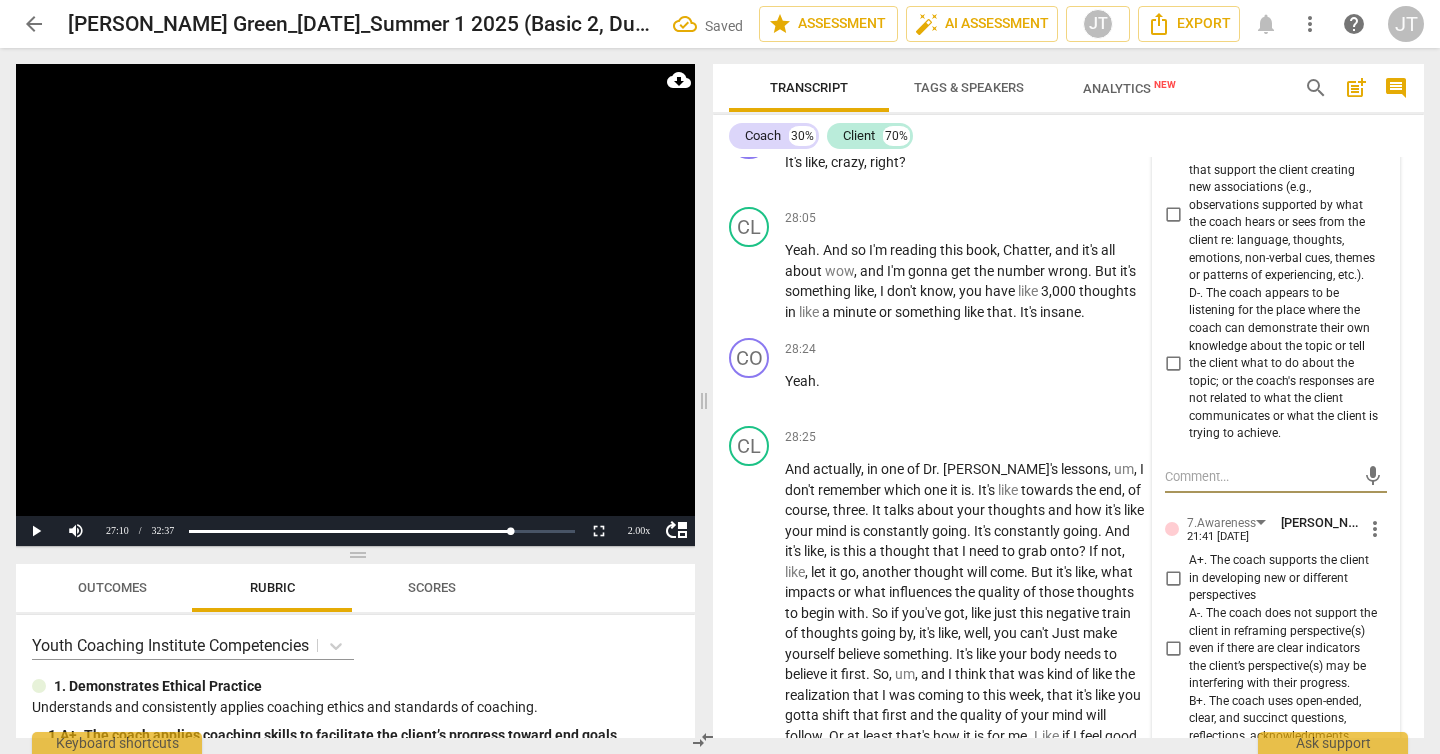 scroll, scrollTop: 11776, scrollLeft: 0, axis: vertical 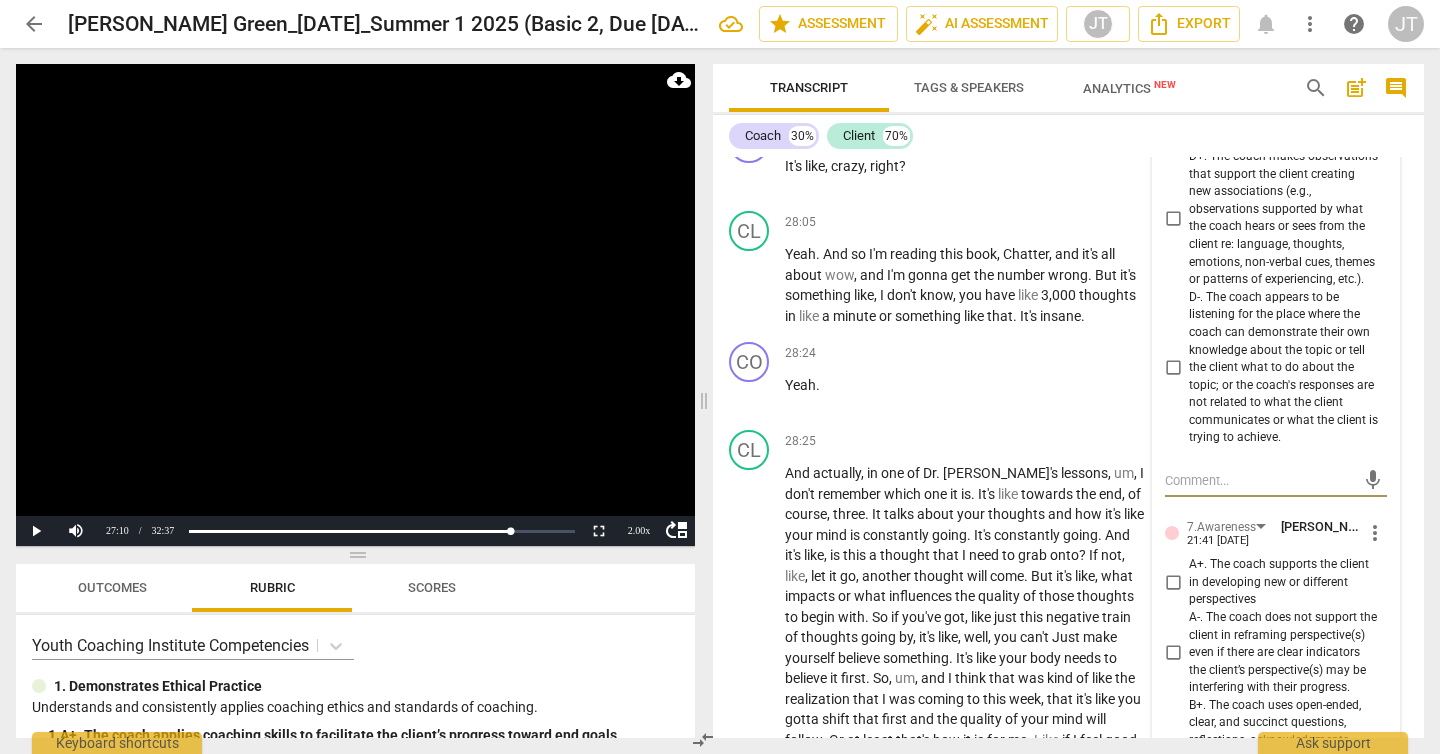 click on "D+. The coach makes observations that support the client creating new associations (e.g., observations supported by what the coach hears or sees from the client re: language, thoughts, emotions, non-verbal cues, themes or patterns of experiencing, etc.)." at bounding box center [1173, 218] 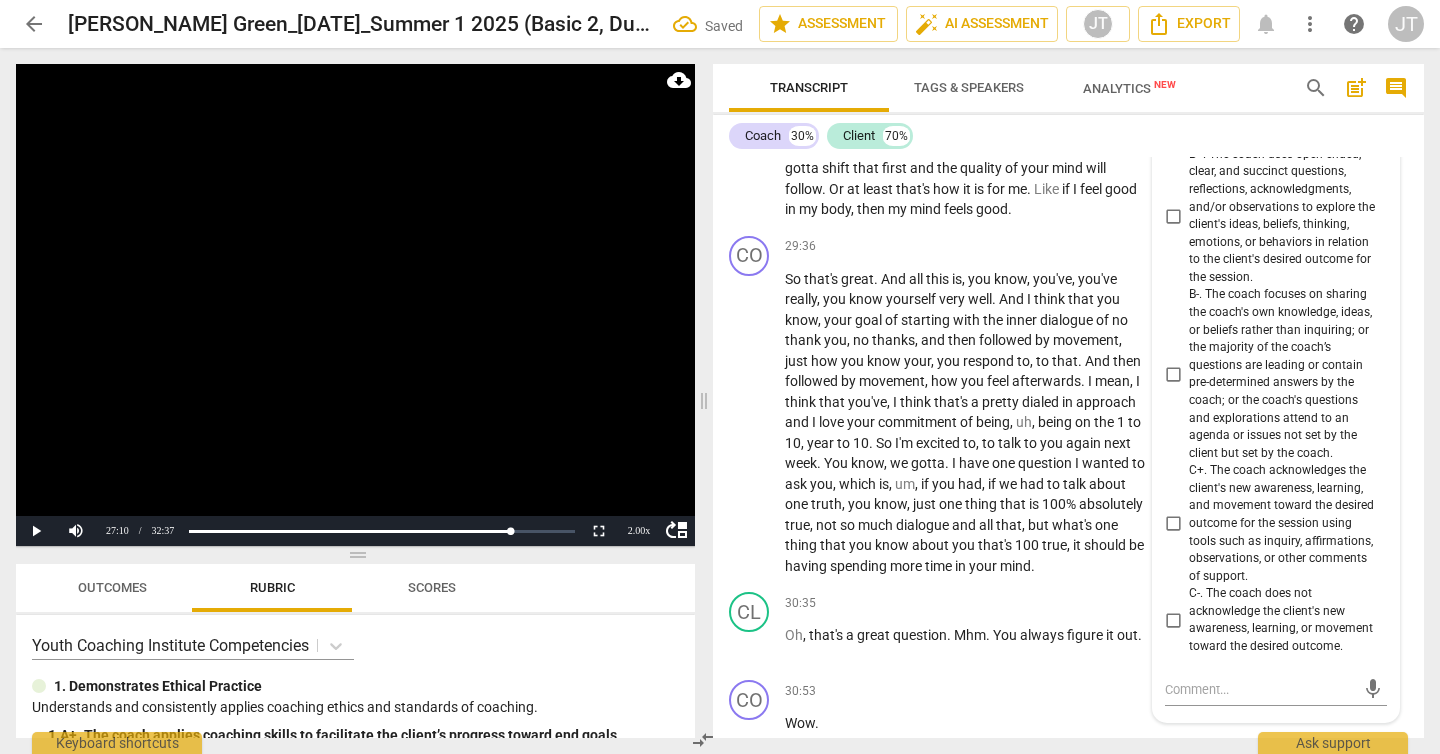 scroll, scrollTop: 12327, scrollLeft: 0, axis: vertical 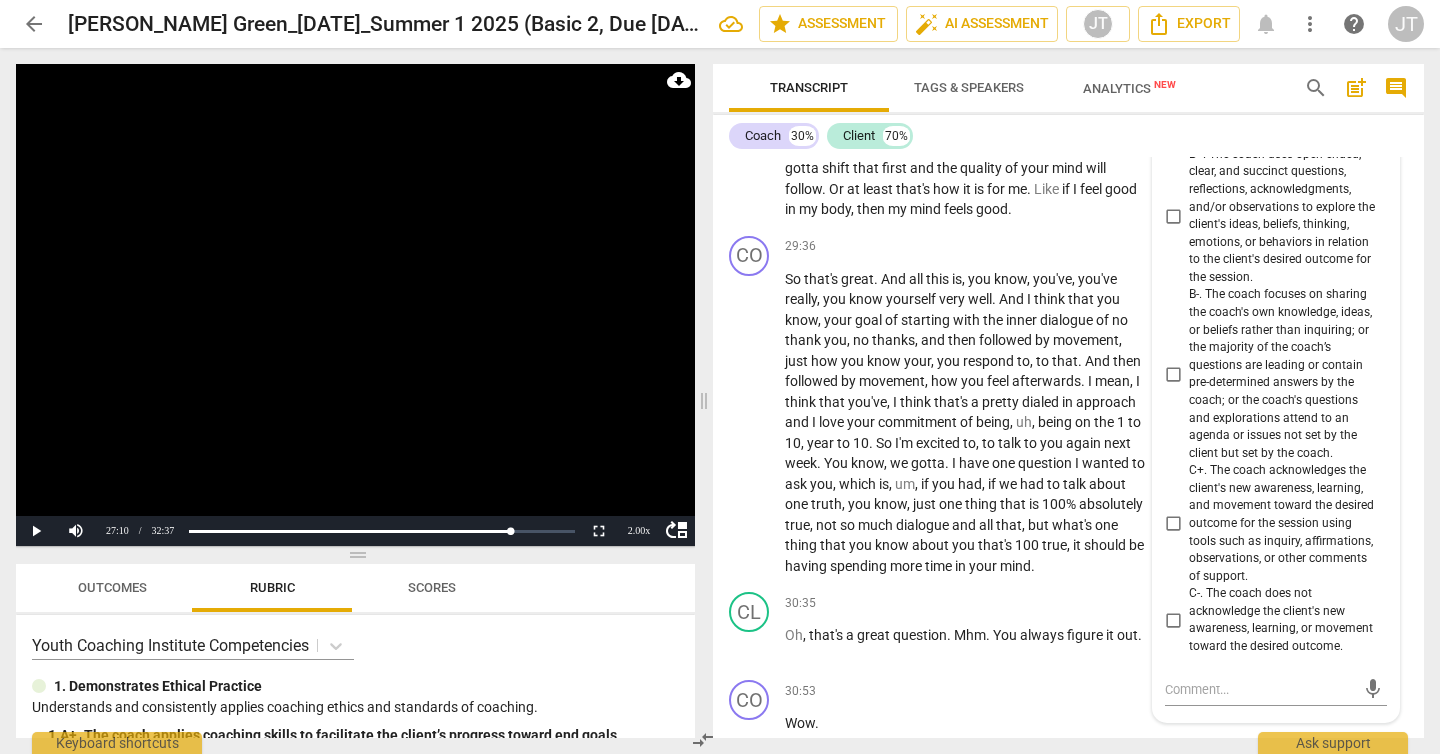 click on "A+. The coach supports the client in developing new or different perspectives" at bounding box center [1284, 31] 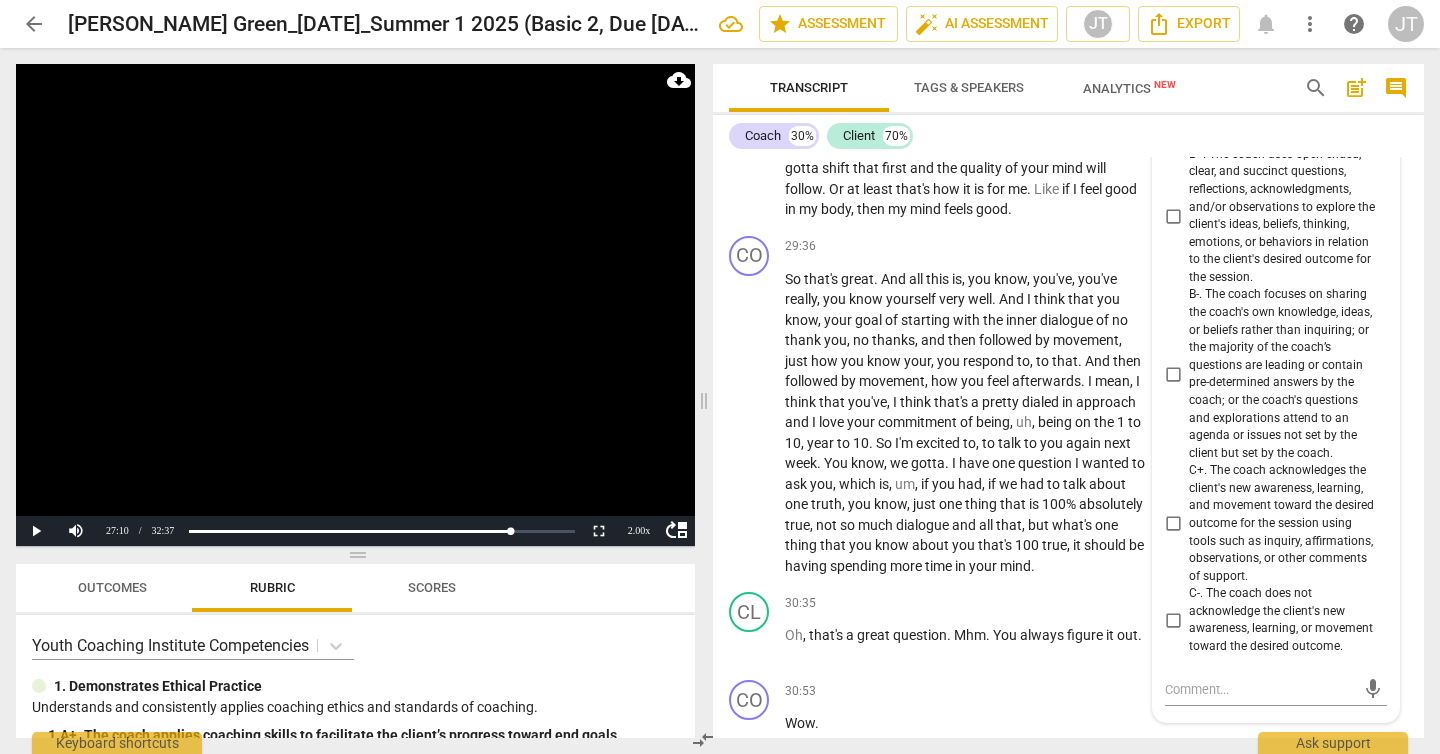 click on "B+. The coach uses open-ended, clear, and succinct questions, reflections, acknowledgments, and/or observations to explore the client's ideas, beliefs, thinking, emotions, or behaviors in relation to the client's desired outcome for the session." at bounding box center [1284, 216] 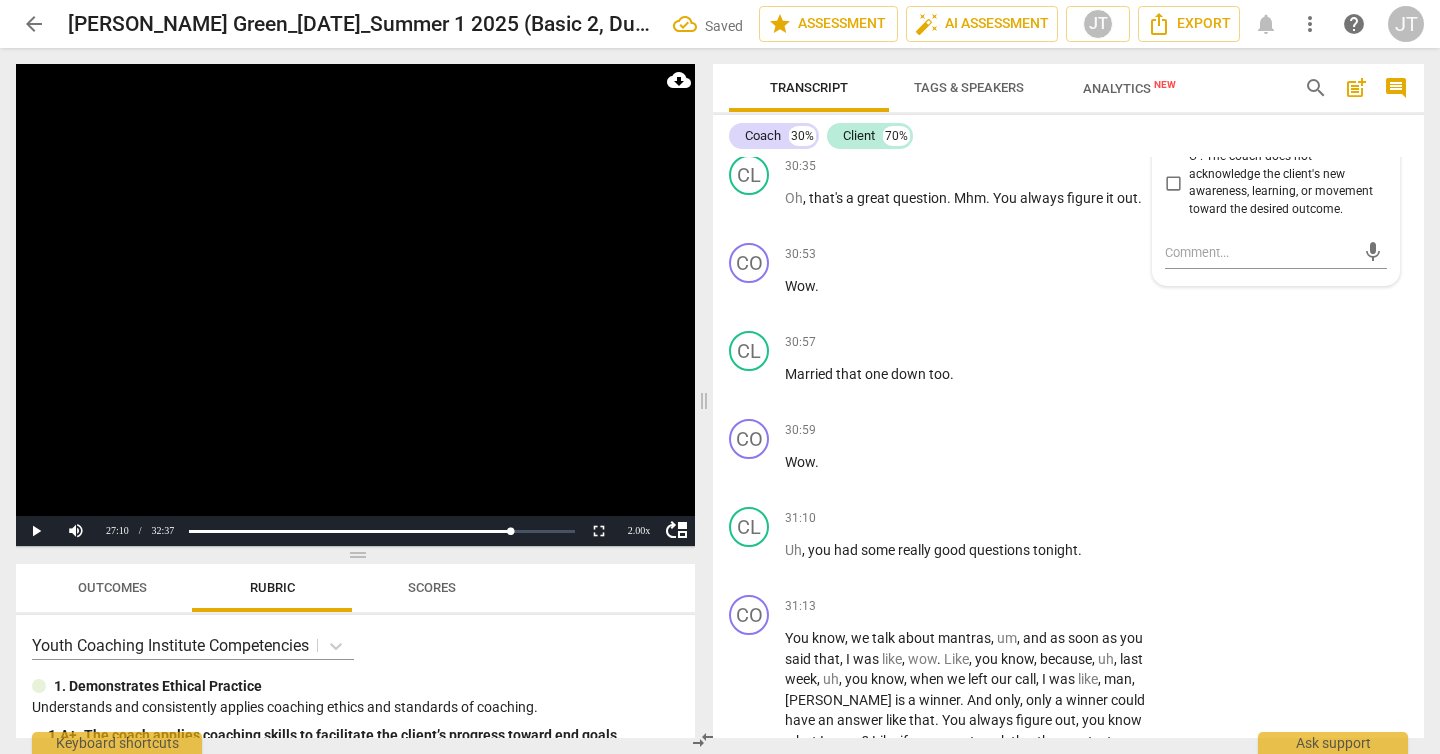 scroll, scrollTop: 12784, scrollLeft: 0, axis: vertical 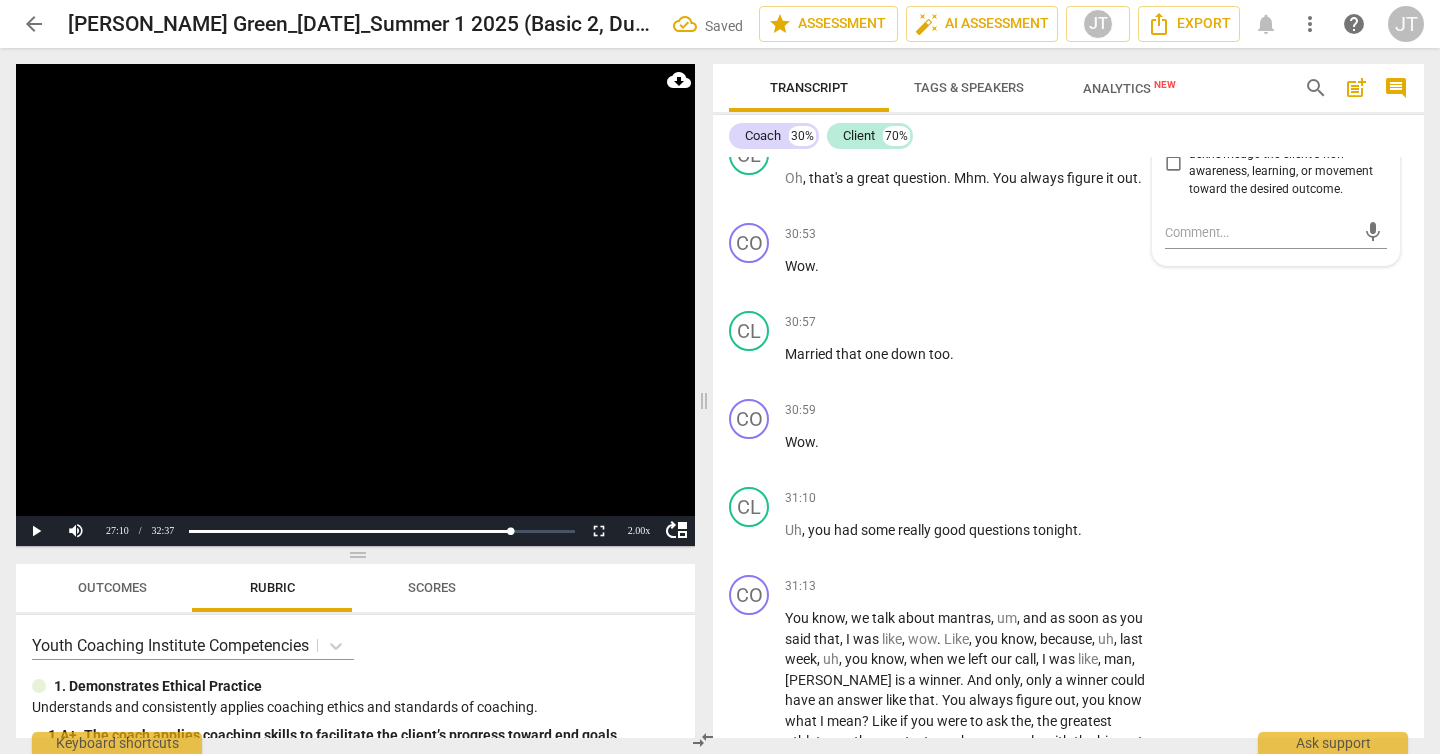 click at bounding box center [355, 305] 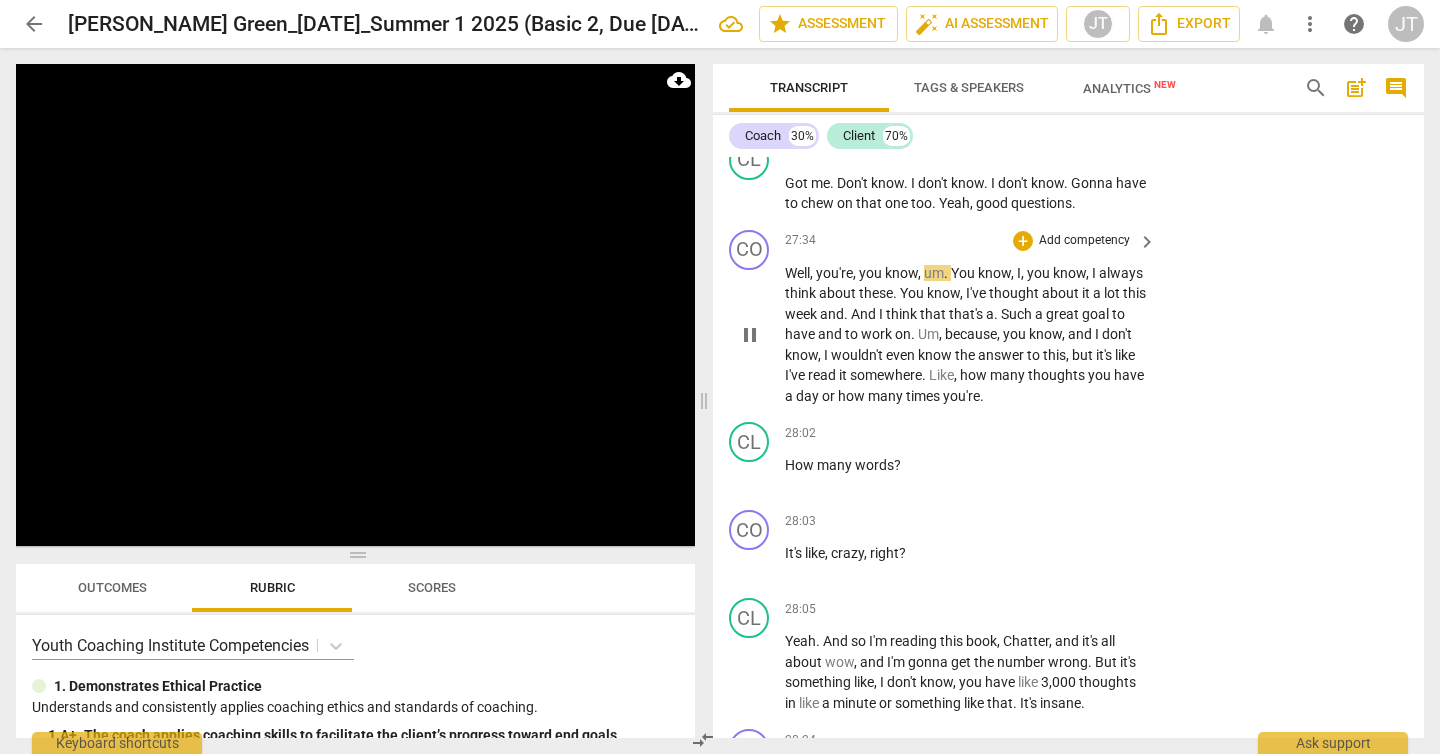 scroll, scrollTop: 11390, scrollLeft: 0, axis: vertical 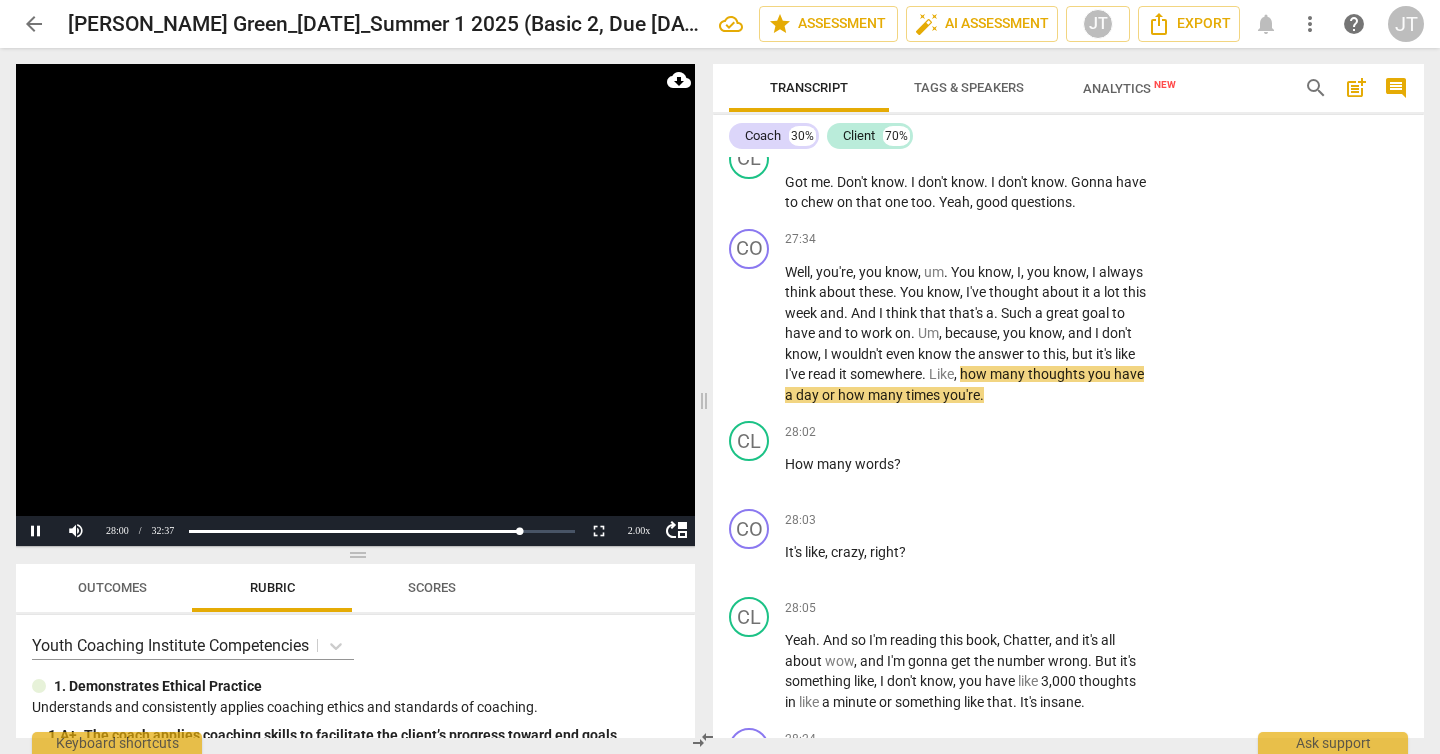 click at bounding box center (355, 305) 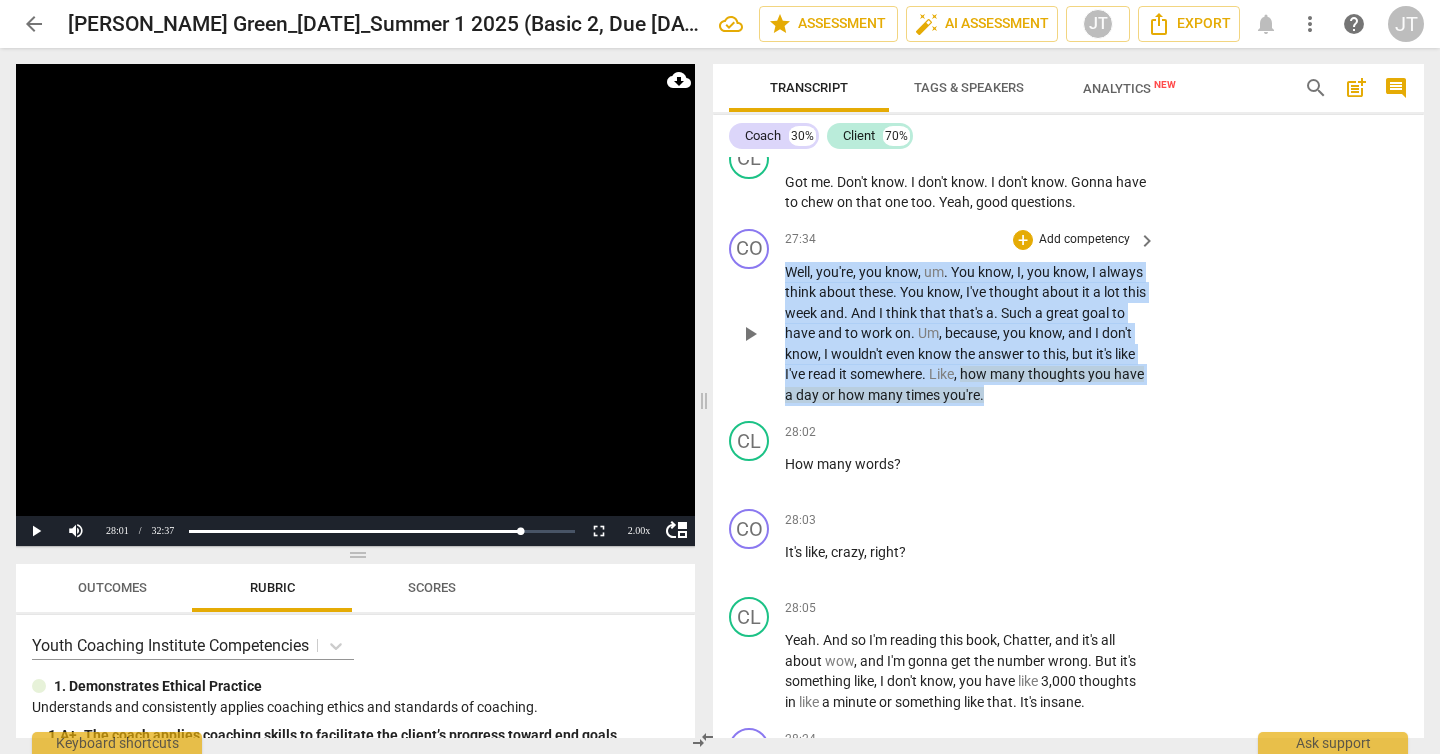 drag, startPoint x: 785, startPoint y: 455, endPoint x: 1055, endPoint y: 584, distance: 299.234 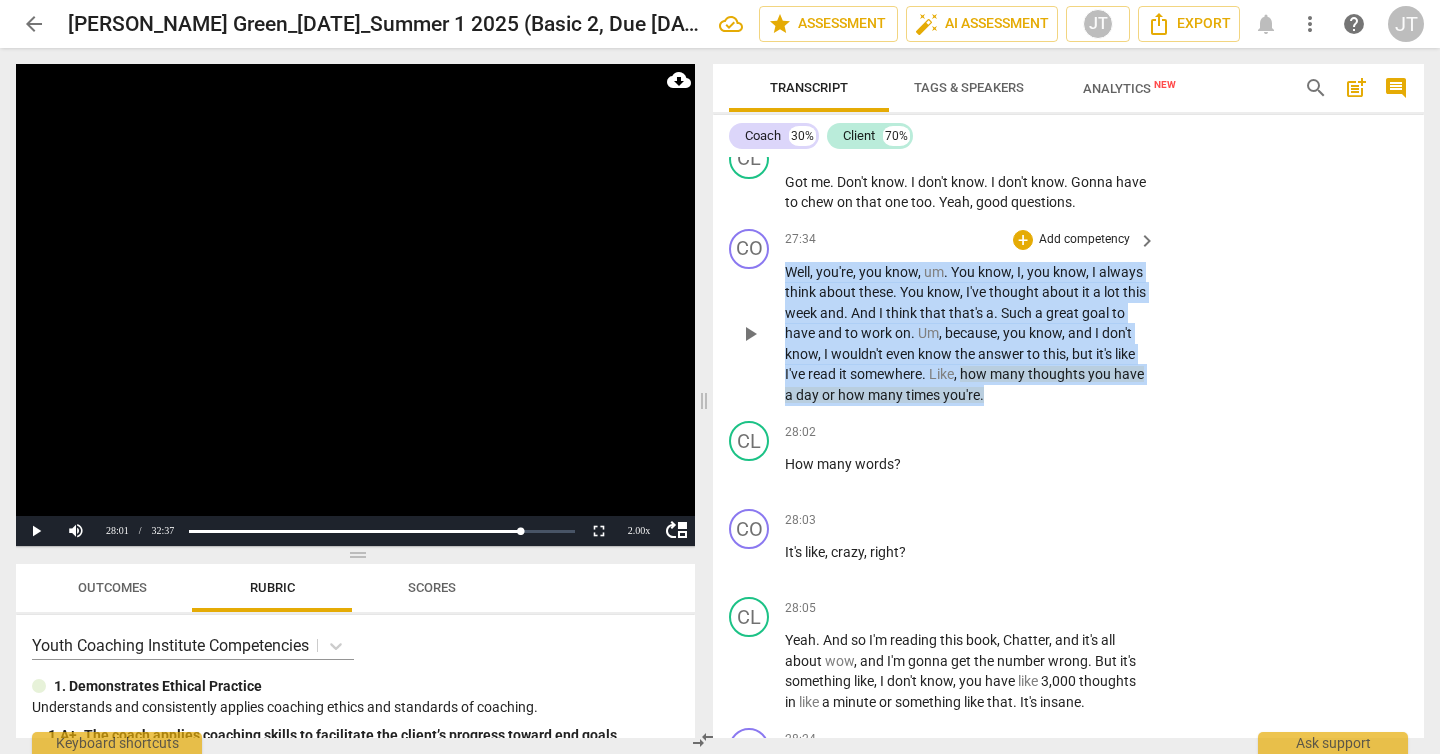 click on "Well ,   you're ,   you   know ,   um .   You   know ,   I ,   you   know ,   I   always   think   about   these .   You   know ,   I've   thought   about   it   a   lot   this   week   and .   And   I   think   that   that's   a .   Such   a   great   goal   to   have   and   to   work   on .   Um ,   because ,   you   know ,   and   I   don't   know ,   I   wouldn't   even   know   the   answer   to   this ,   but   it's   like   I've   read   it   somewhere .   Like ,   how   many   thoughts   you   have   a   day   or   how   many   times   you're ." at bounding box center [965, 334] 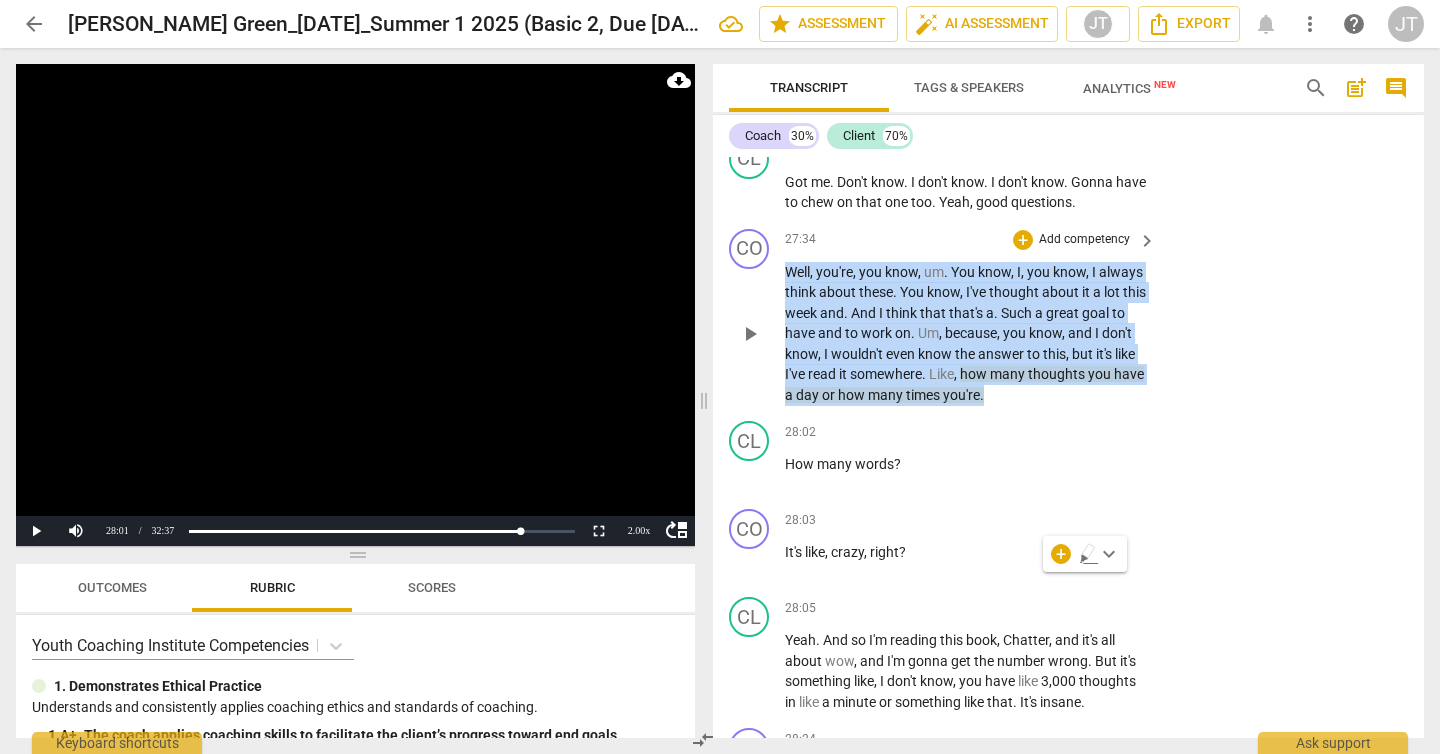 click on "Add competency" at bounding box center [1084, 240] 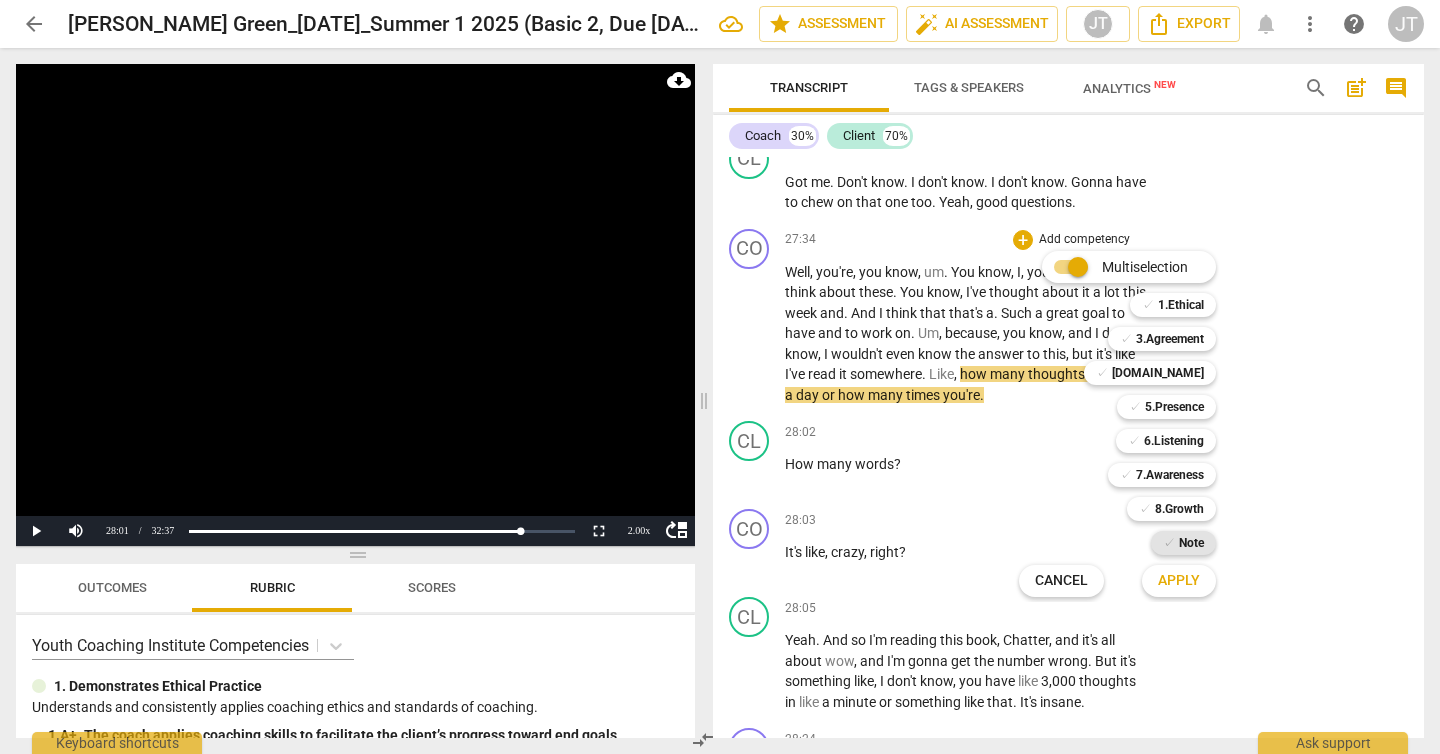click on "Note" at bounding box center (1191, 543) 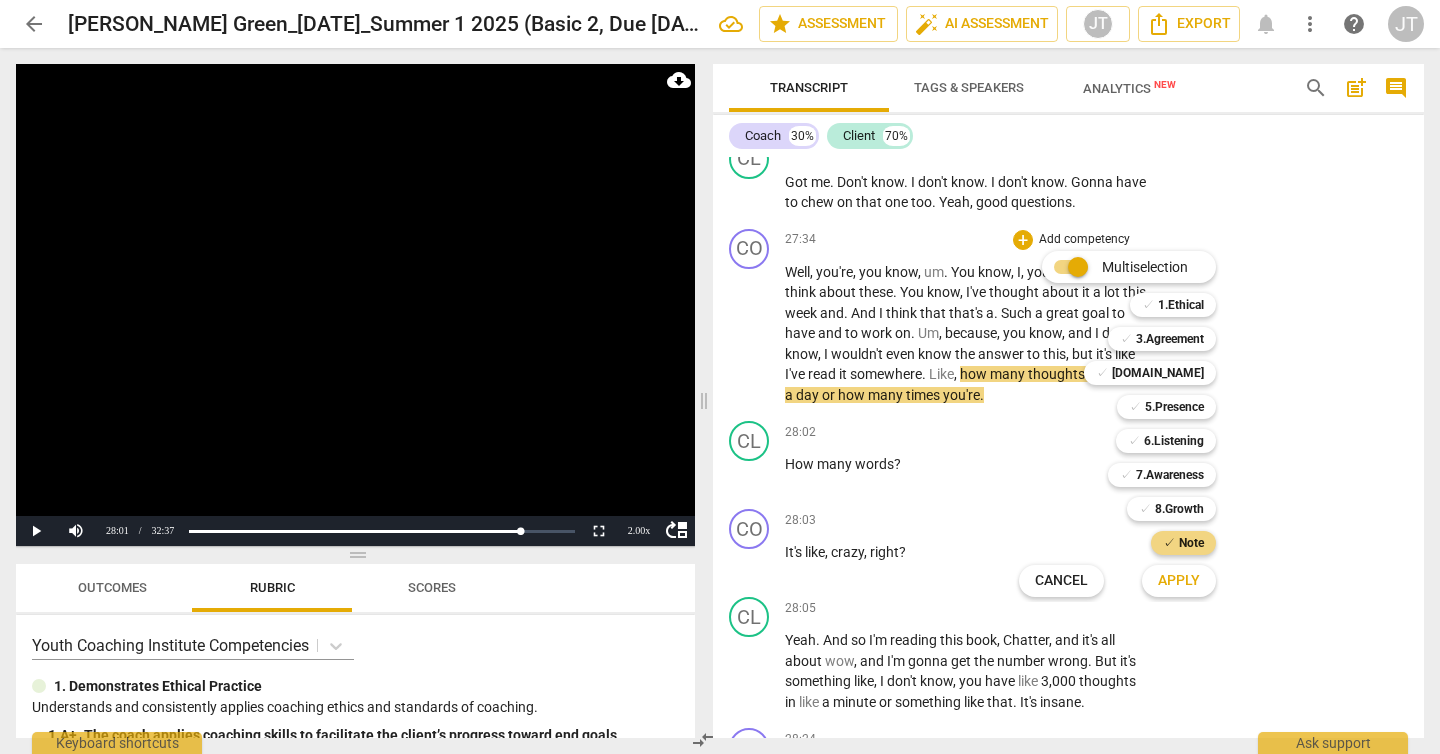 click on "Apply" at bounding box center [1179, 581] 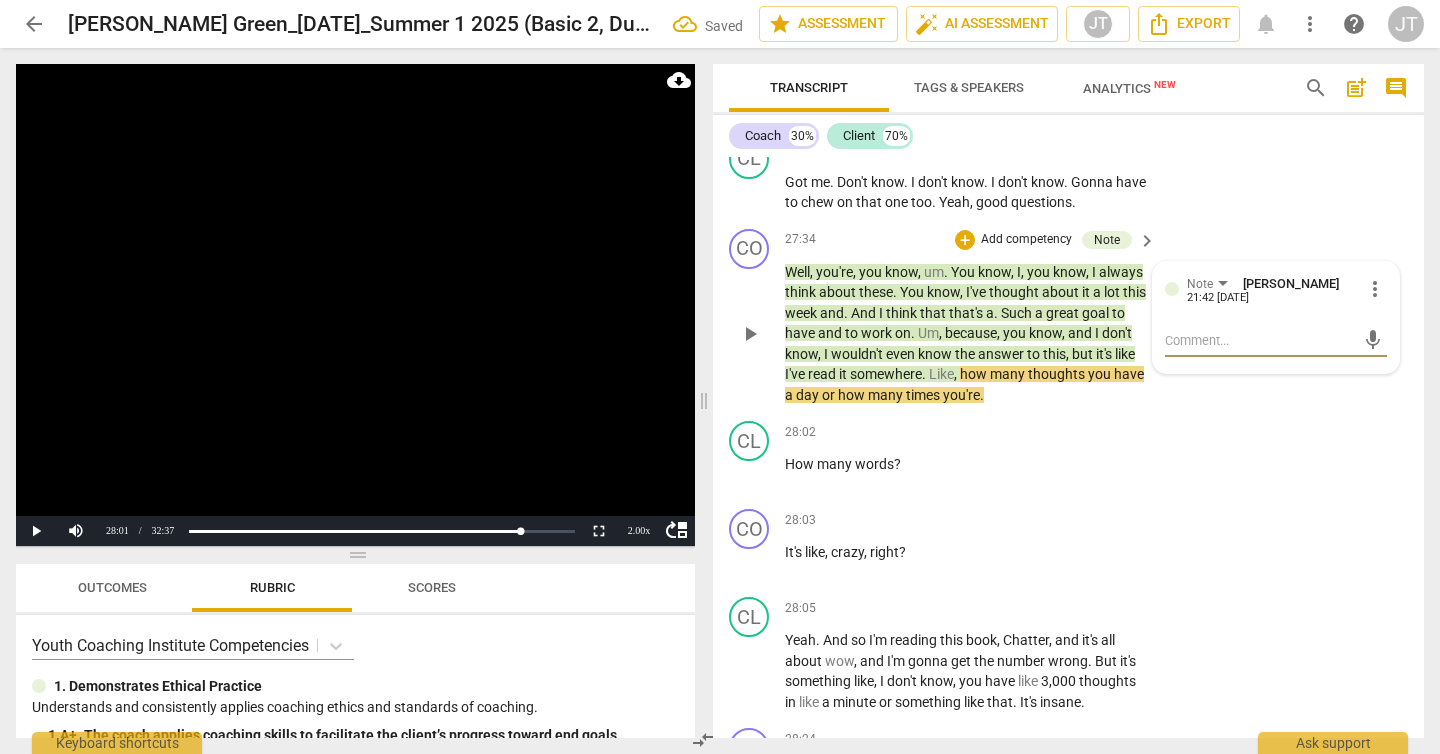 type on "C" 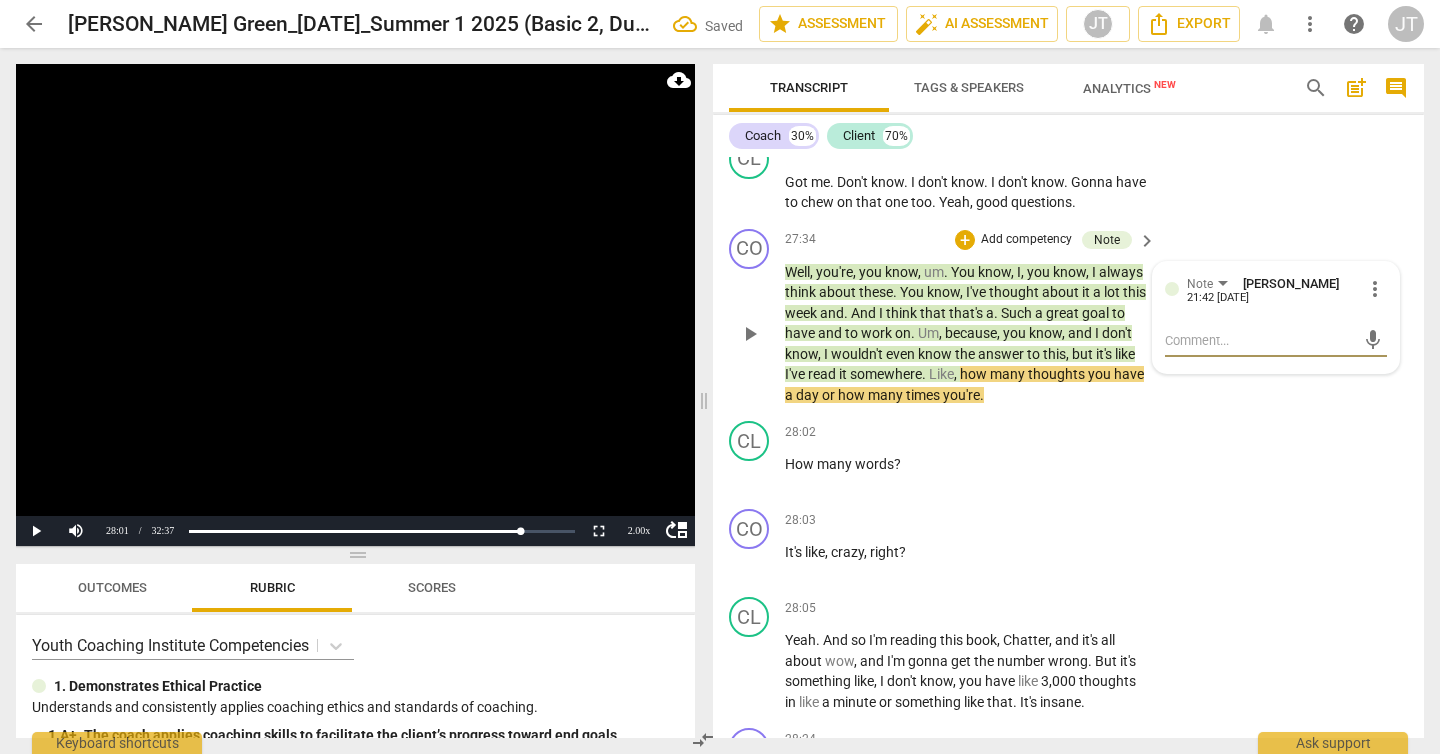 type on "C" 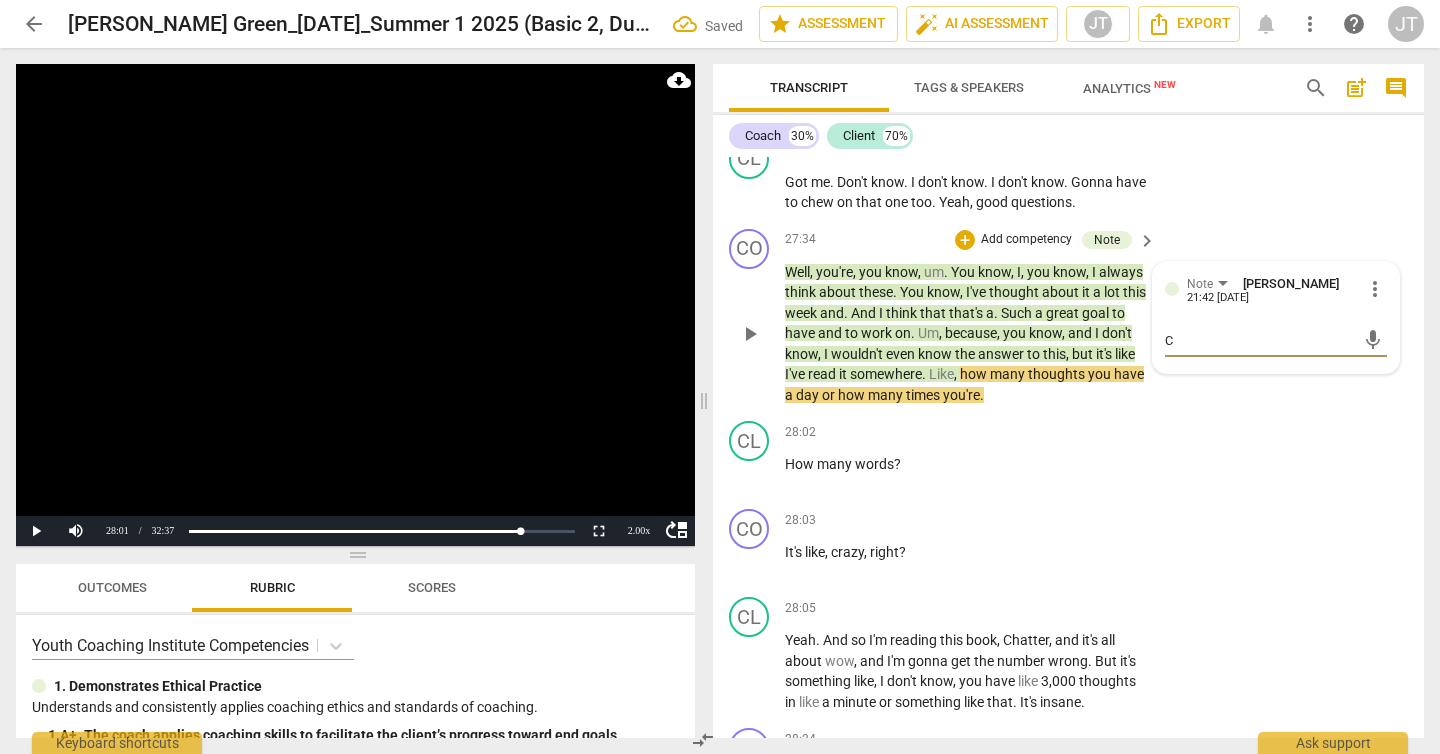 type on "Co" 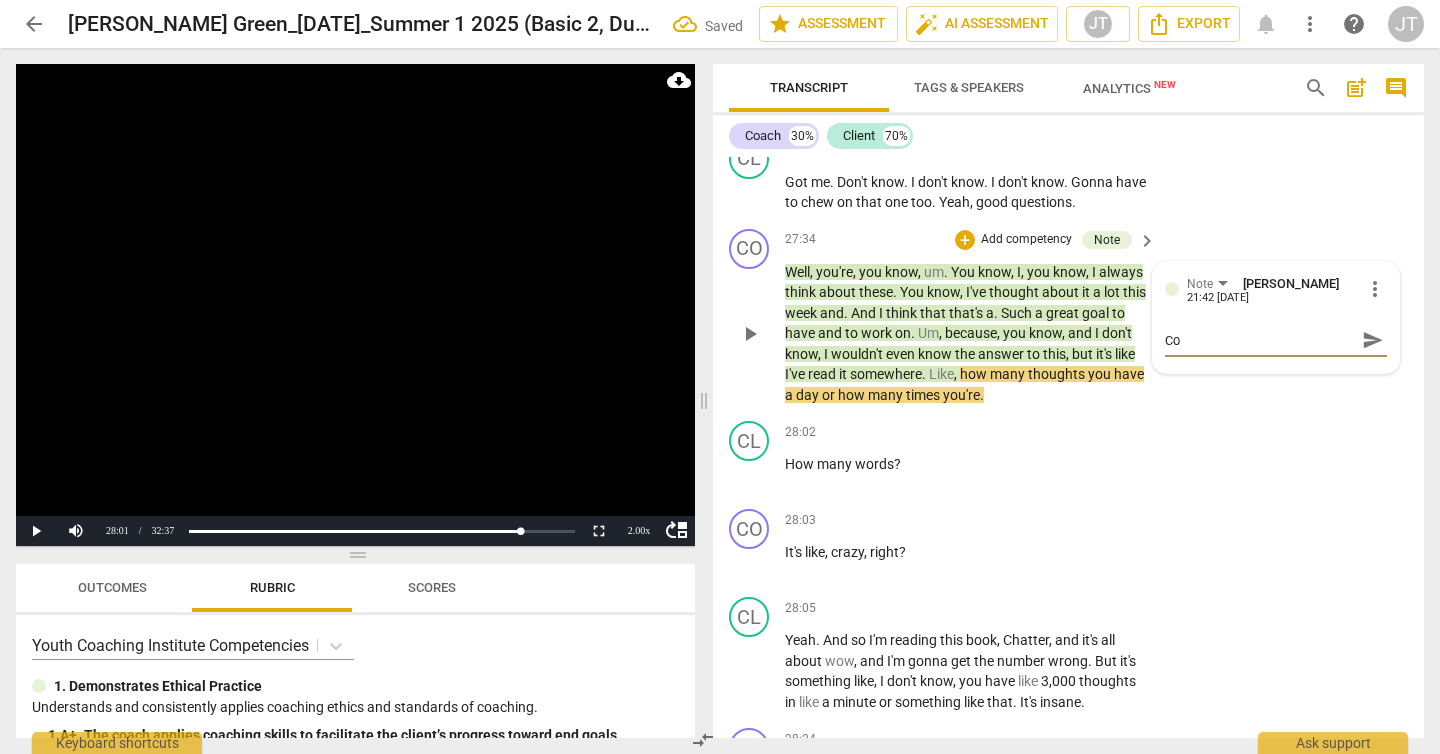 type on "Coa" 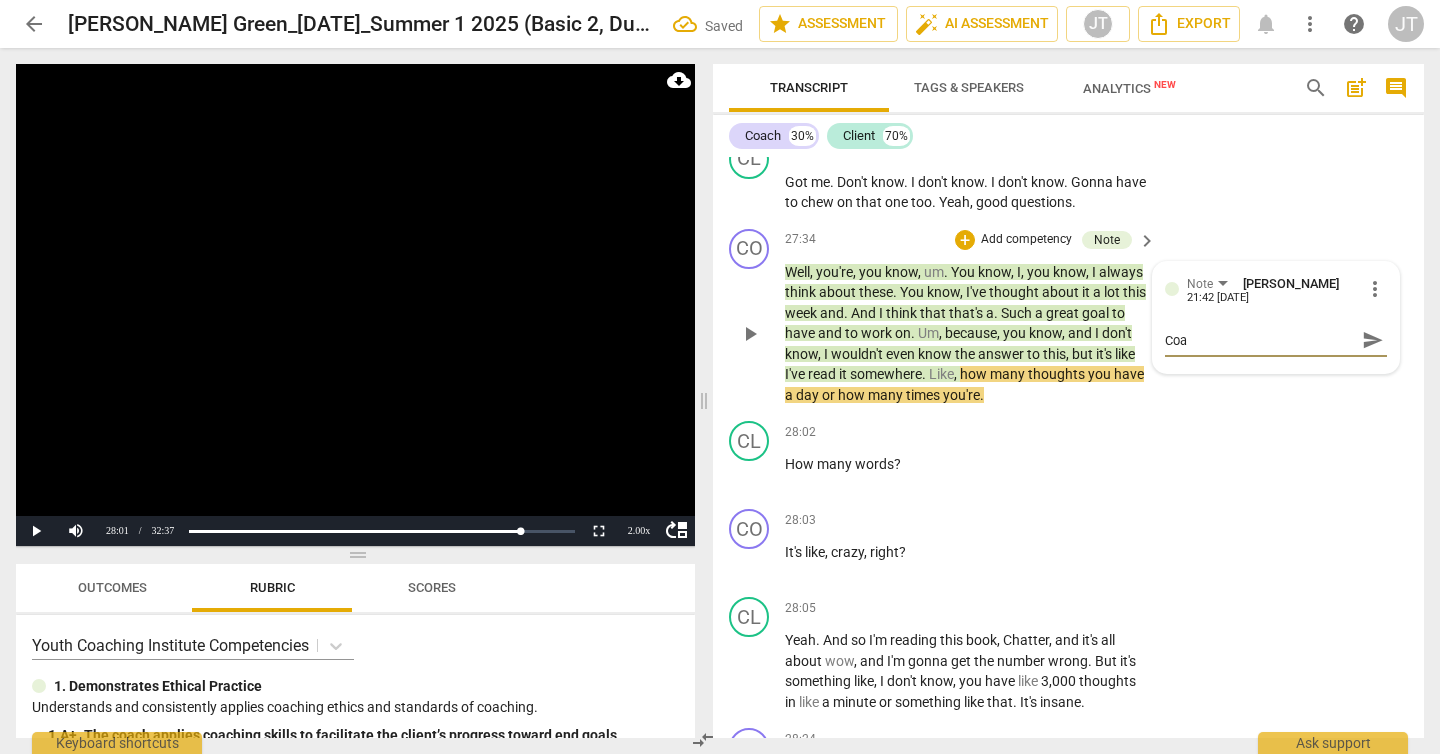 type on "Coac" 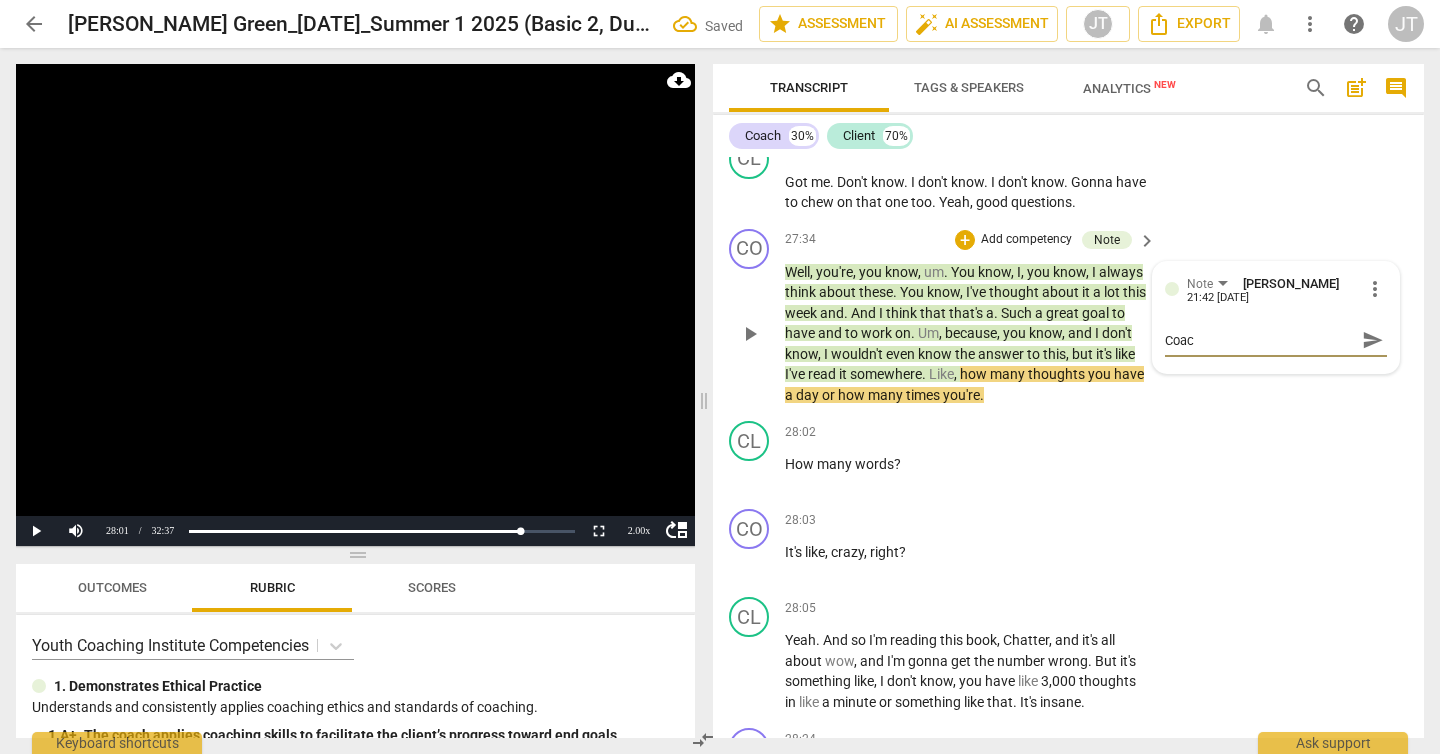 type on "Coach" 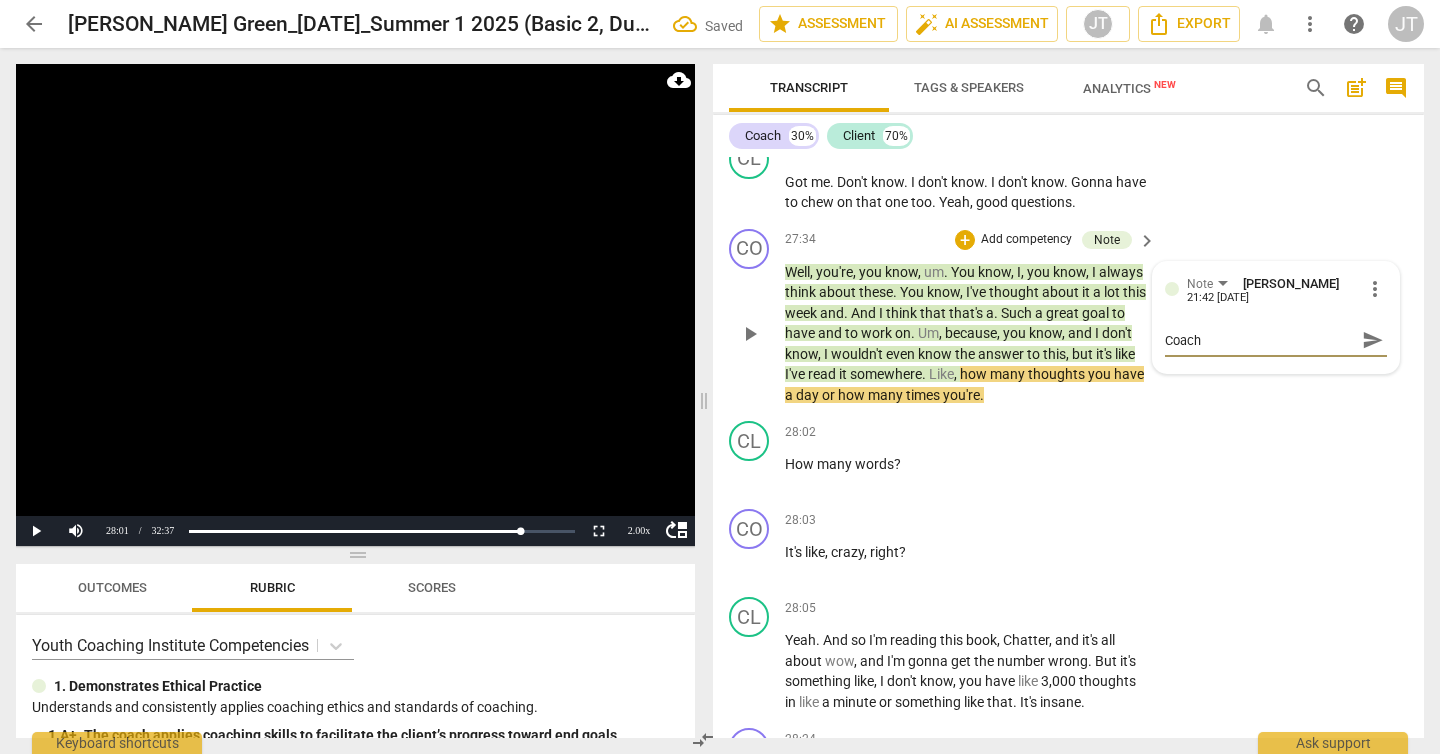 type on "Coach" 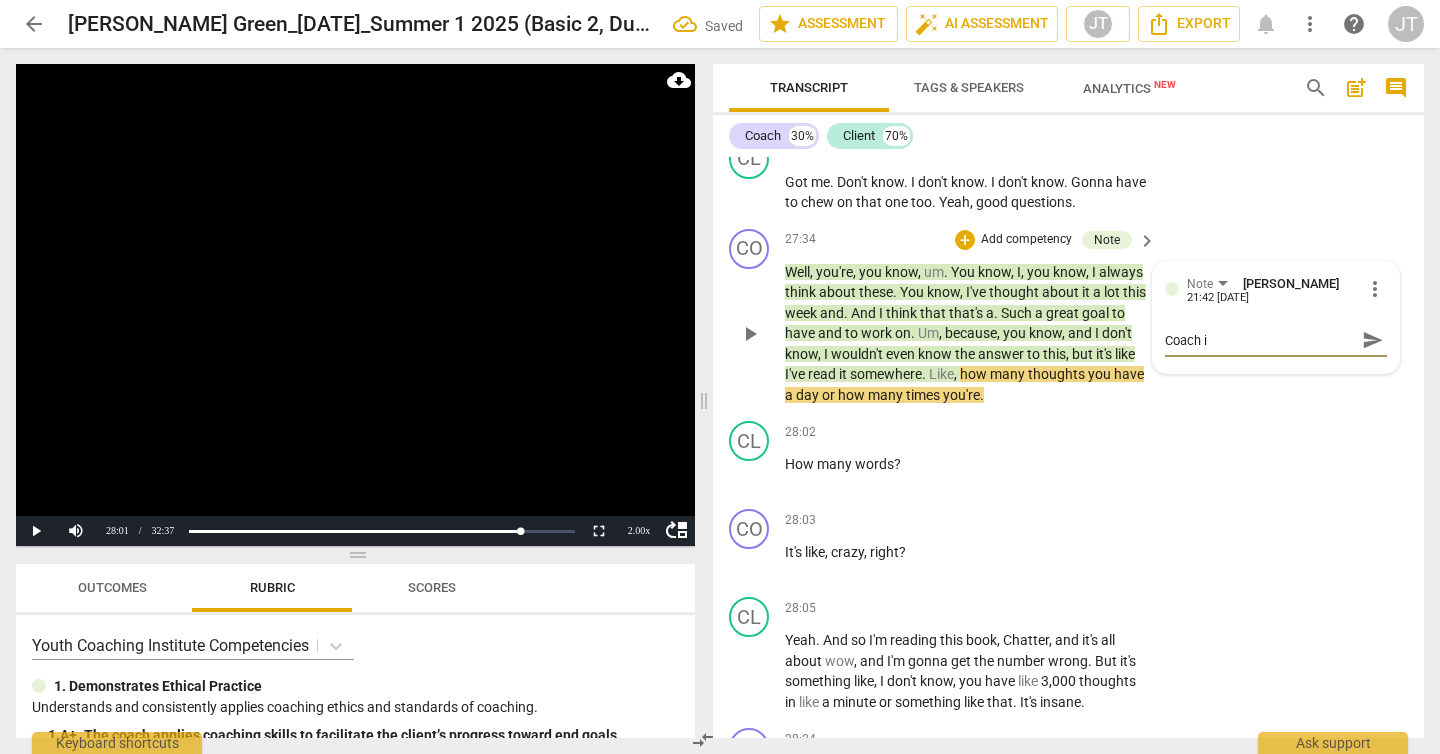type on "Coach is" 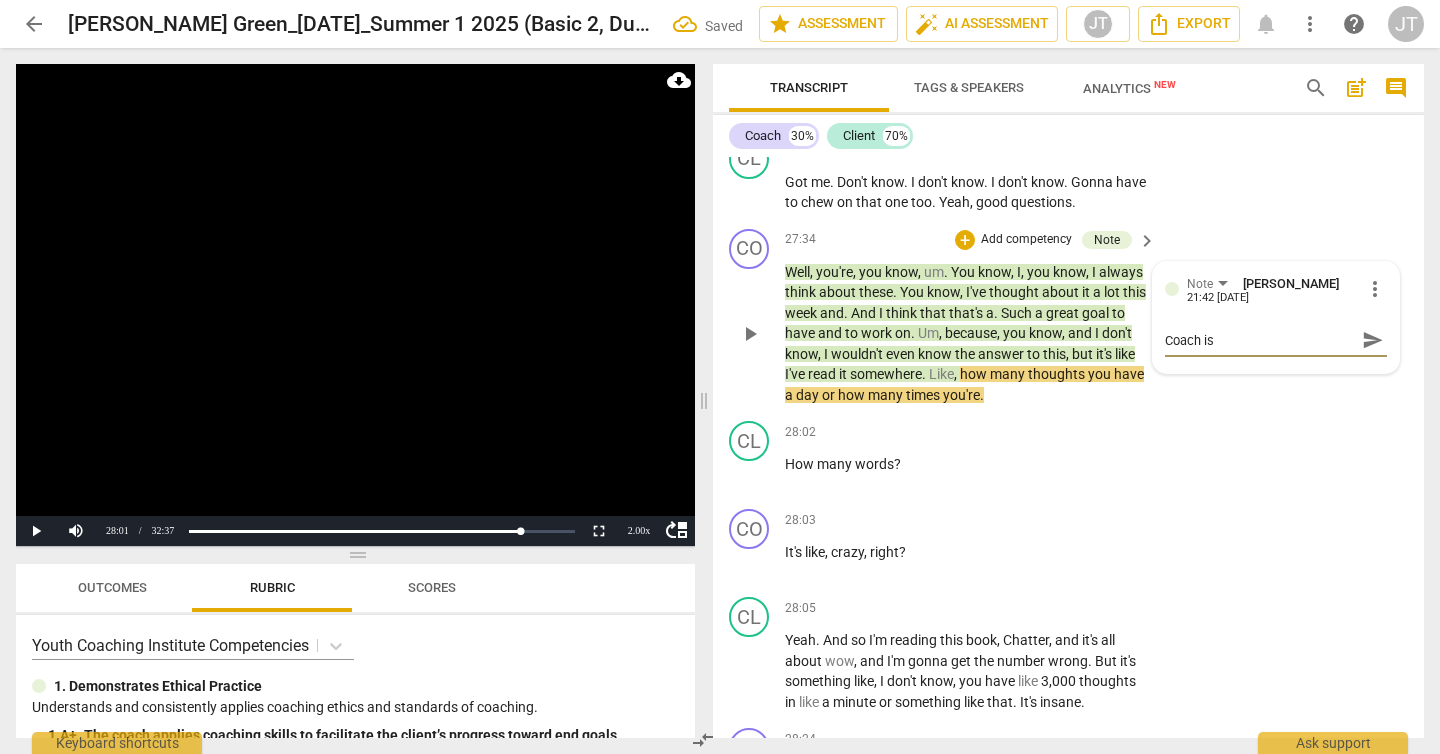 type on "Coach is" 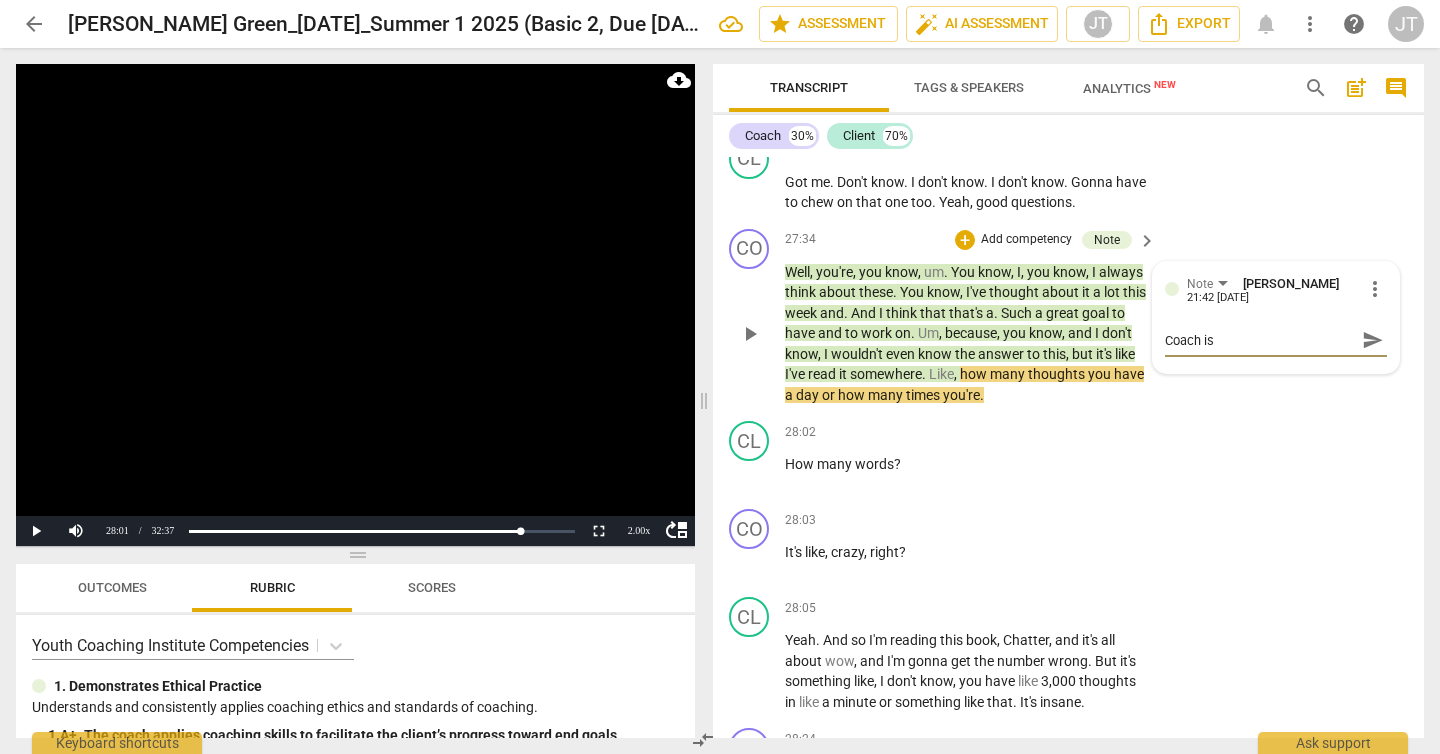 type on "Coach is b" 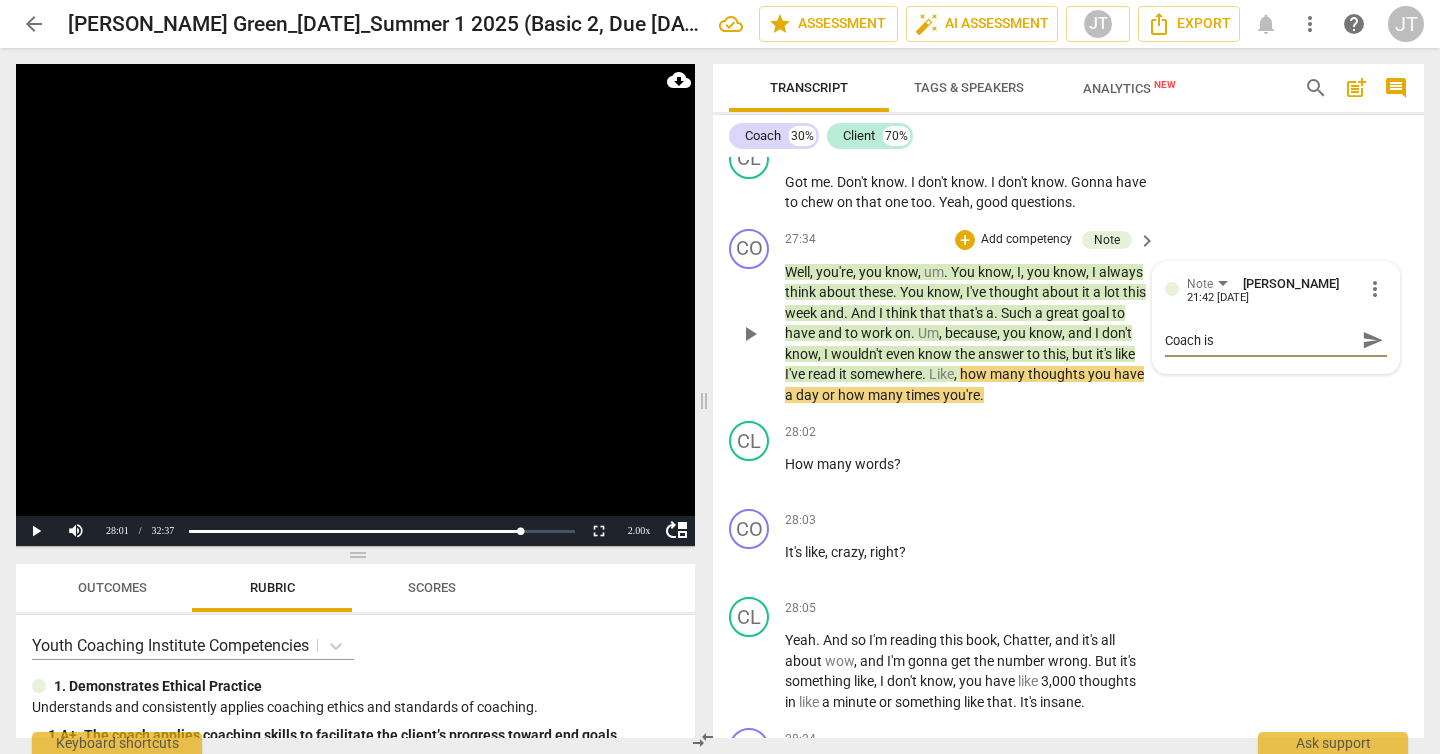 type on "Coach is b" 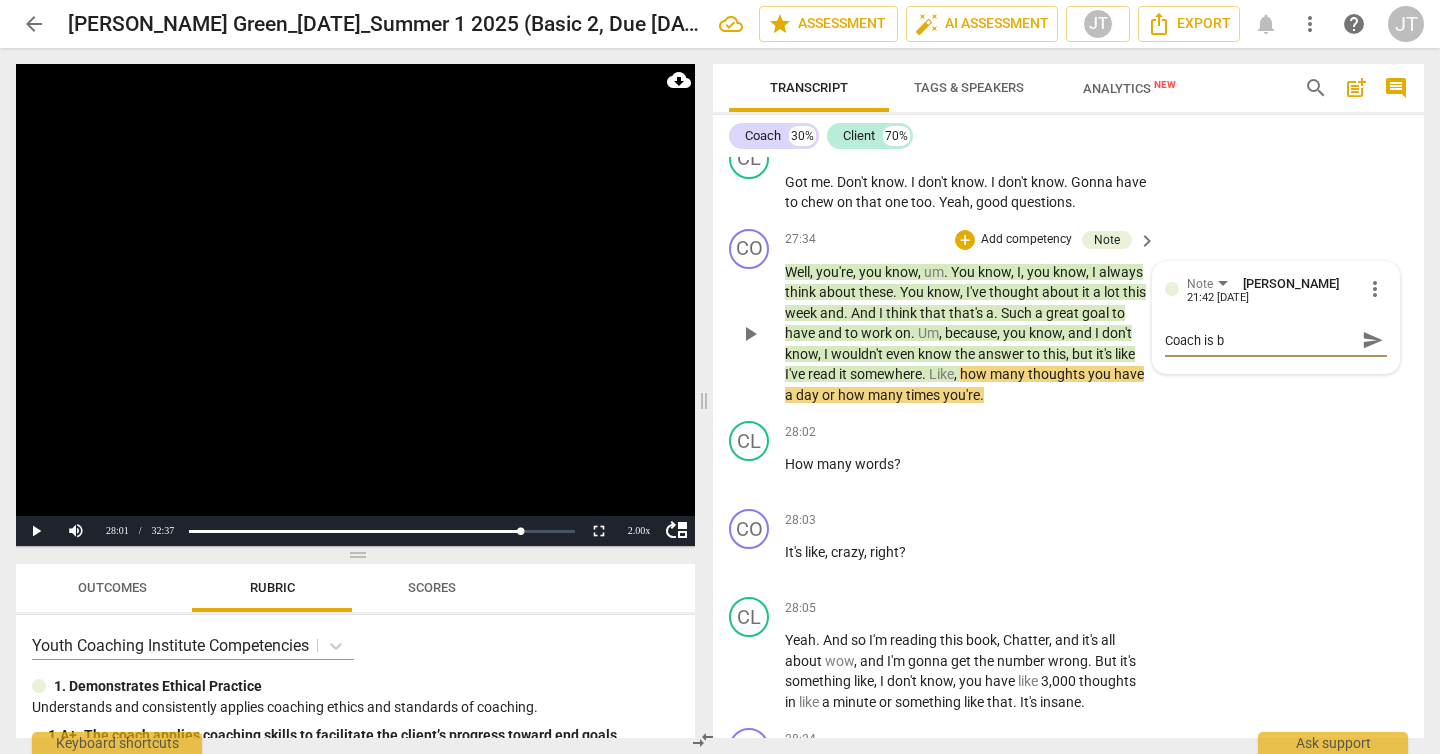 type on "Coach is br" 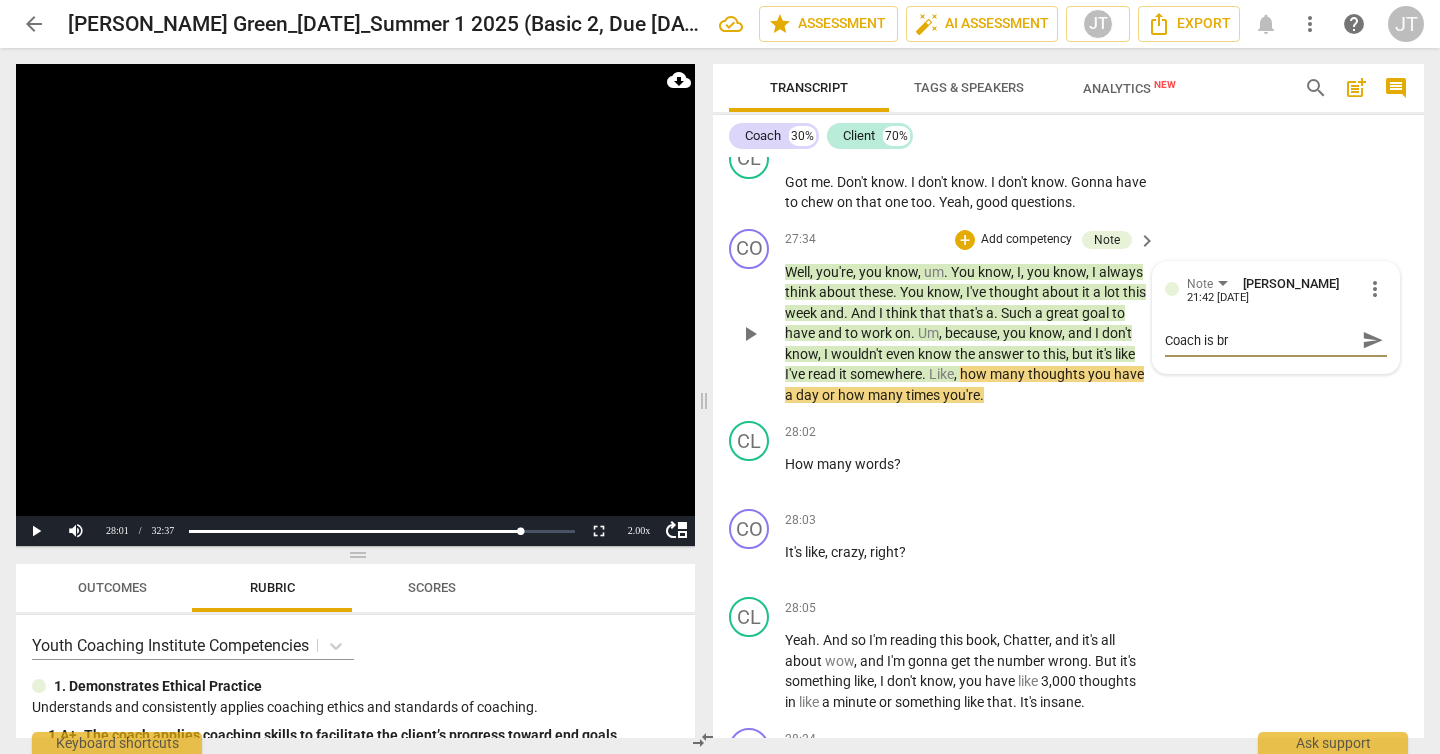 type on "Coach is bri" 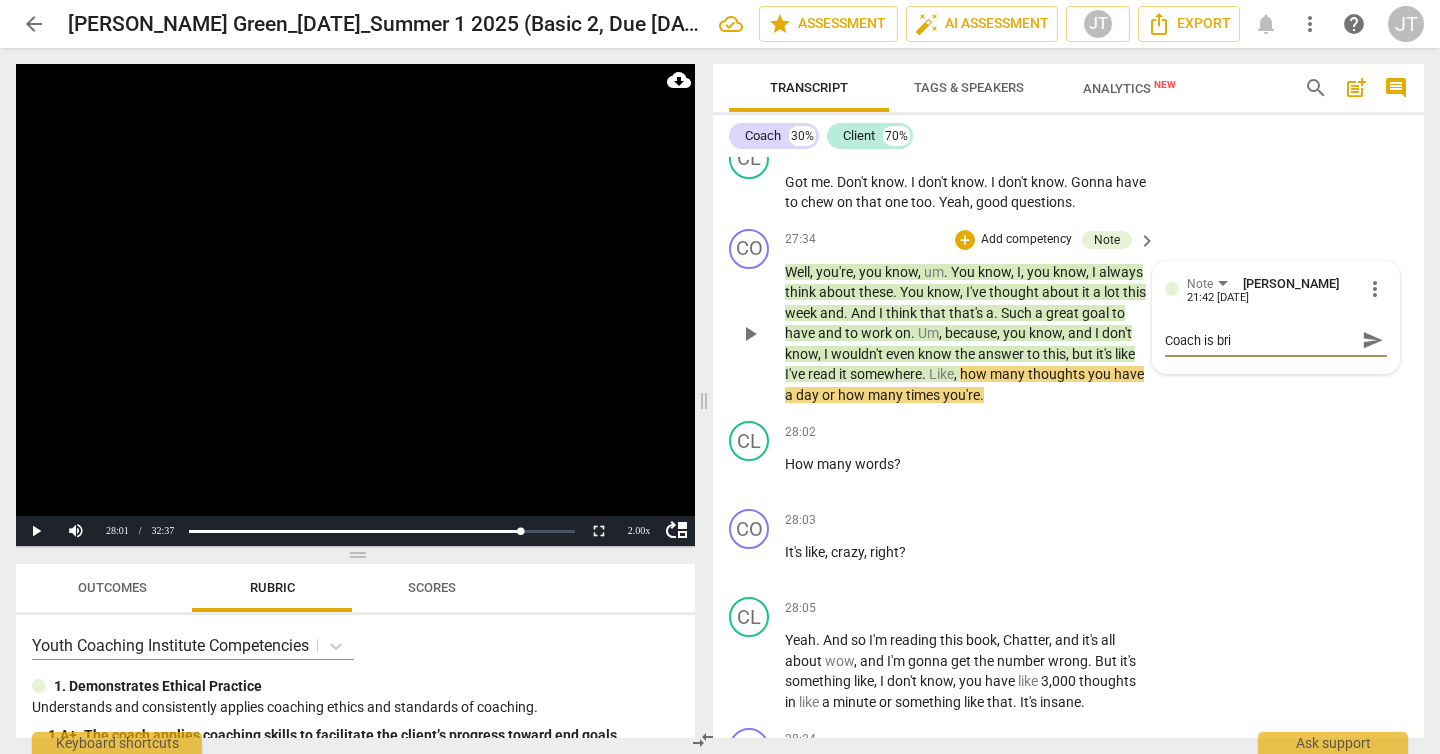 type on "Coach is brin" 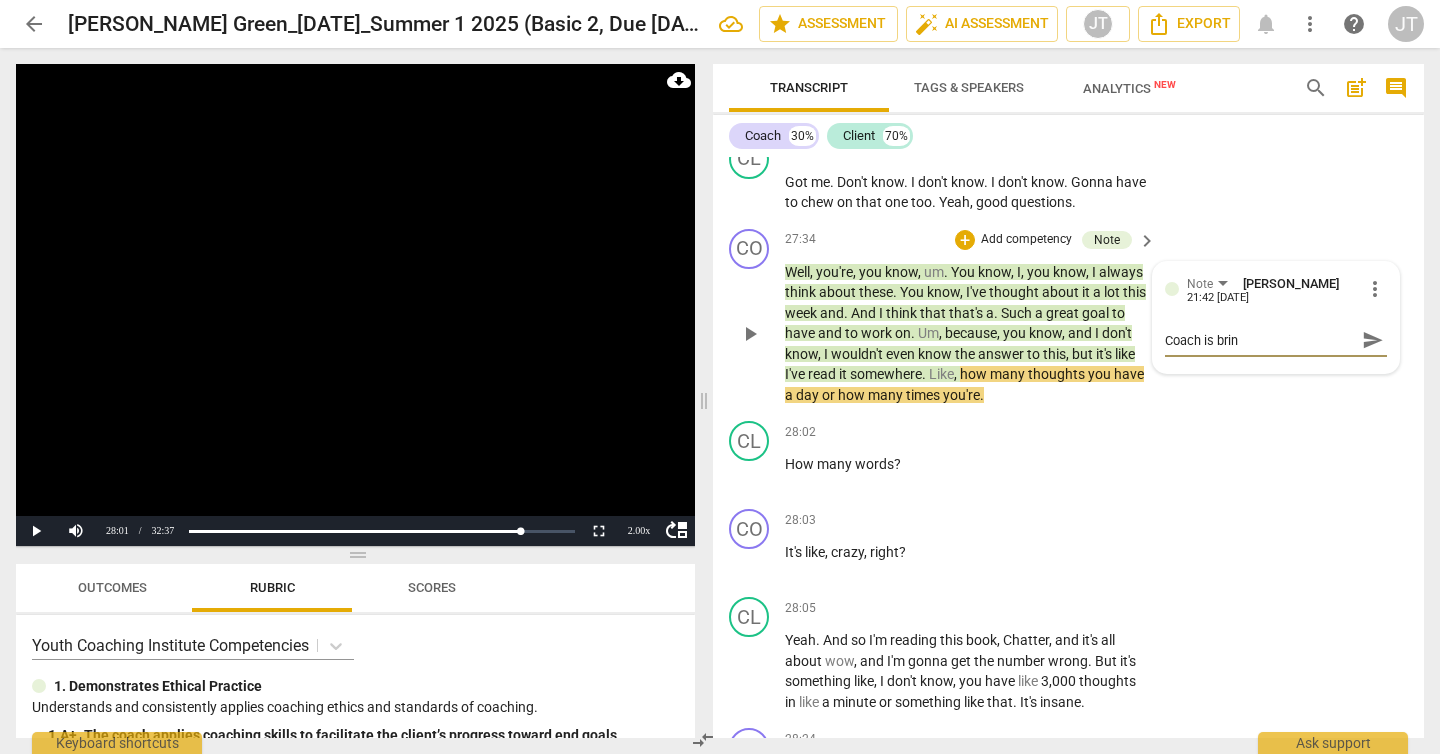 type on "Coach is bring" 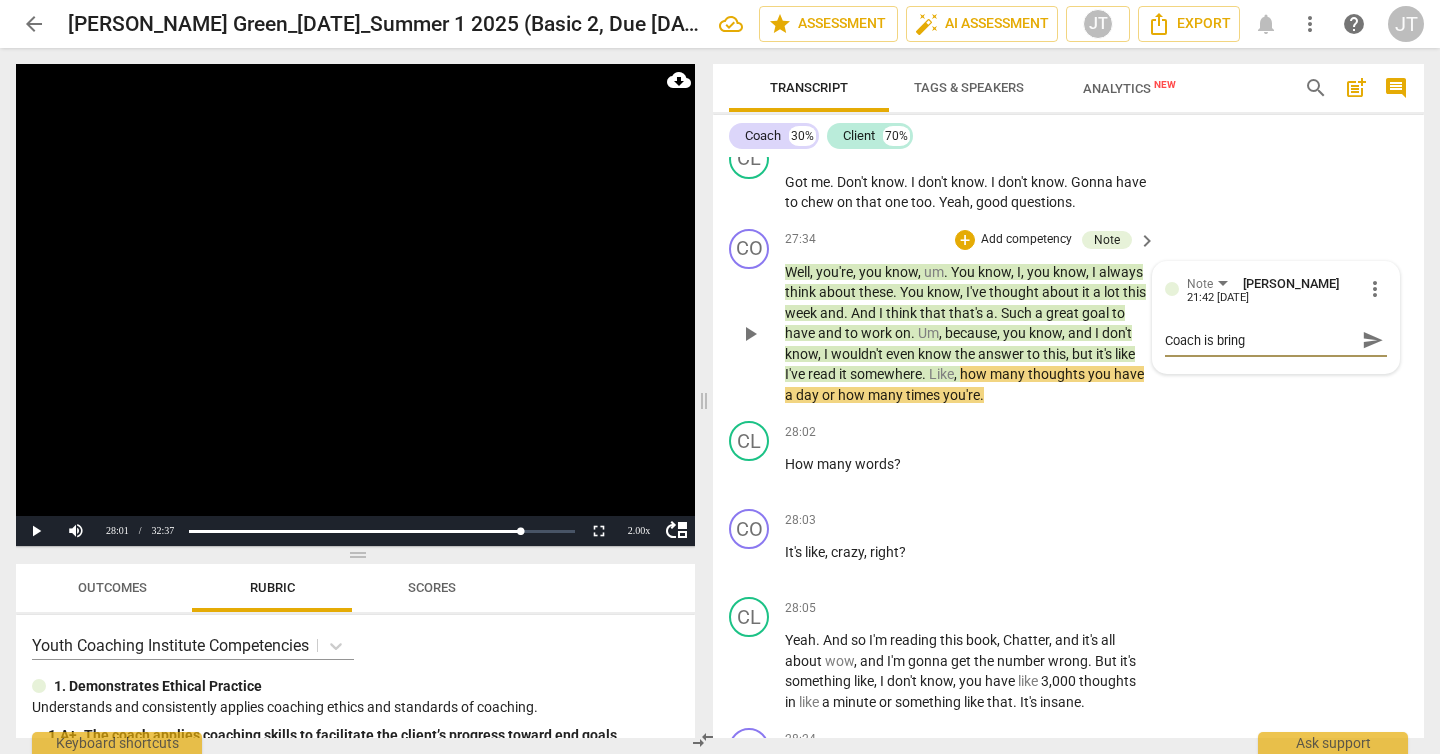 type on "Coach is bringi" 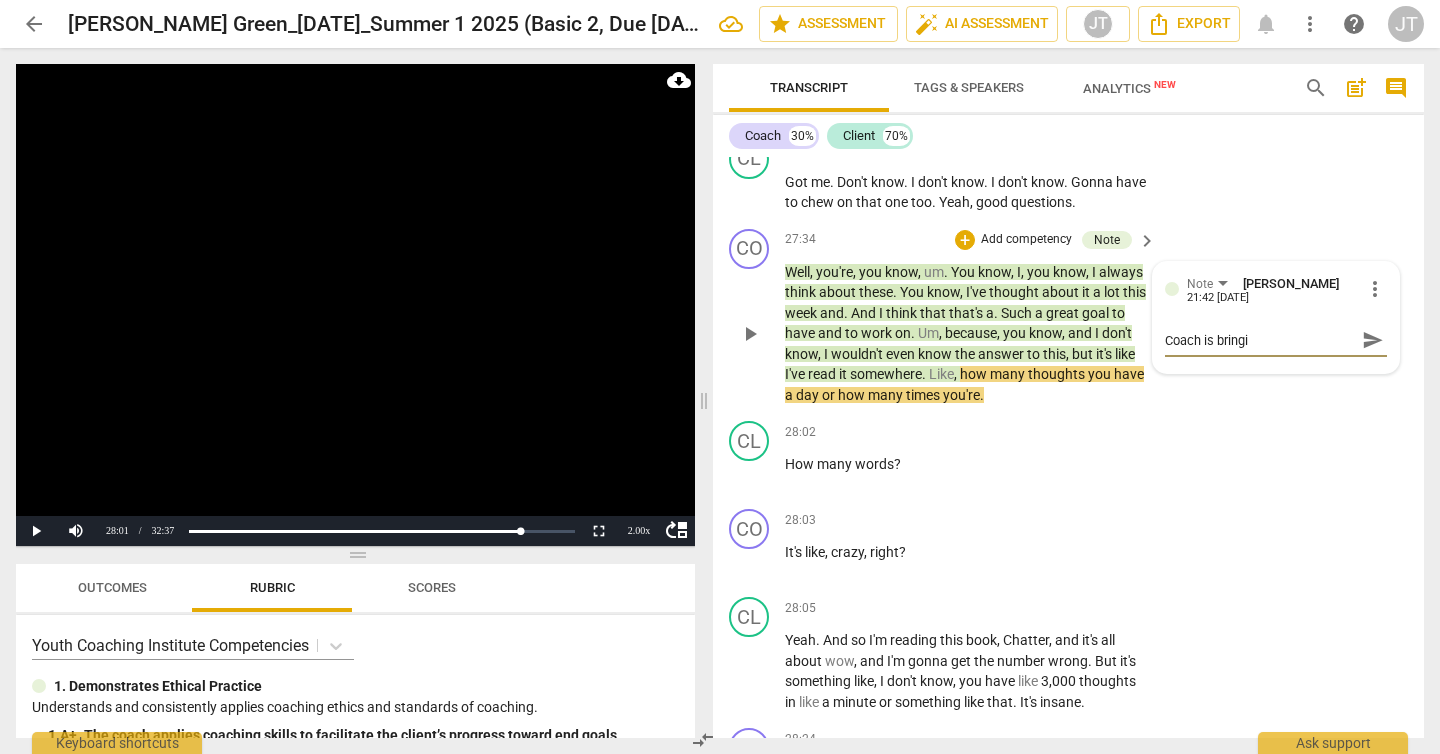 type on "Coach is bringin" 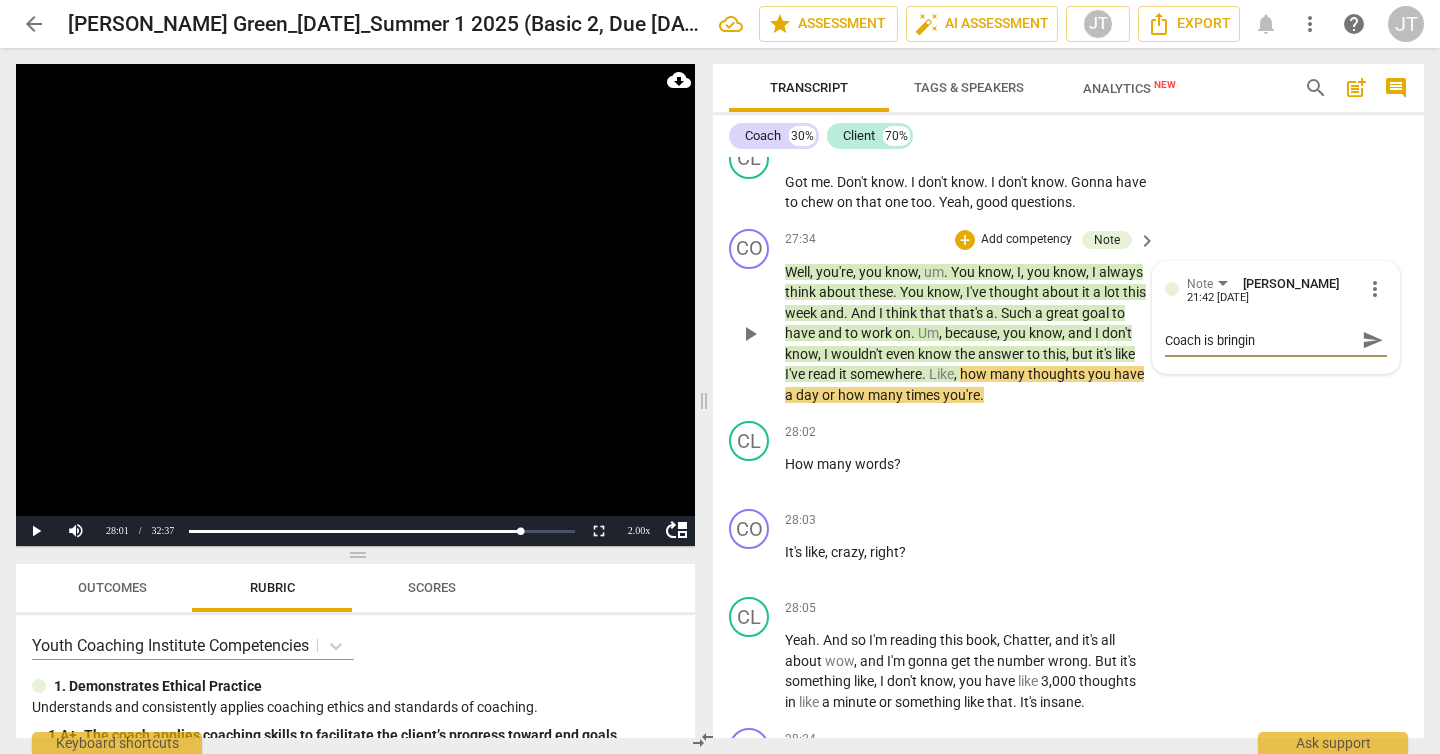 type on "Coach is bringin" 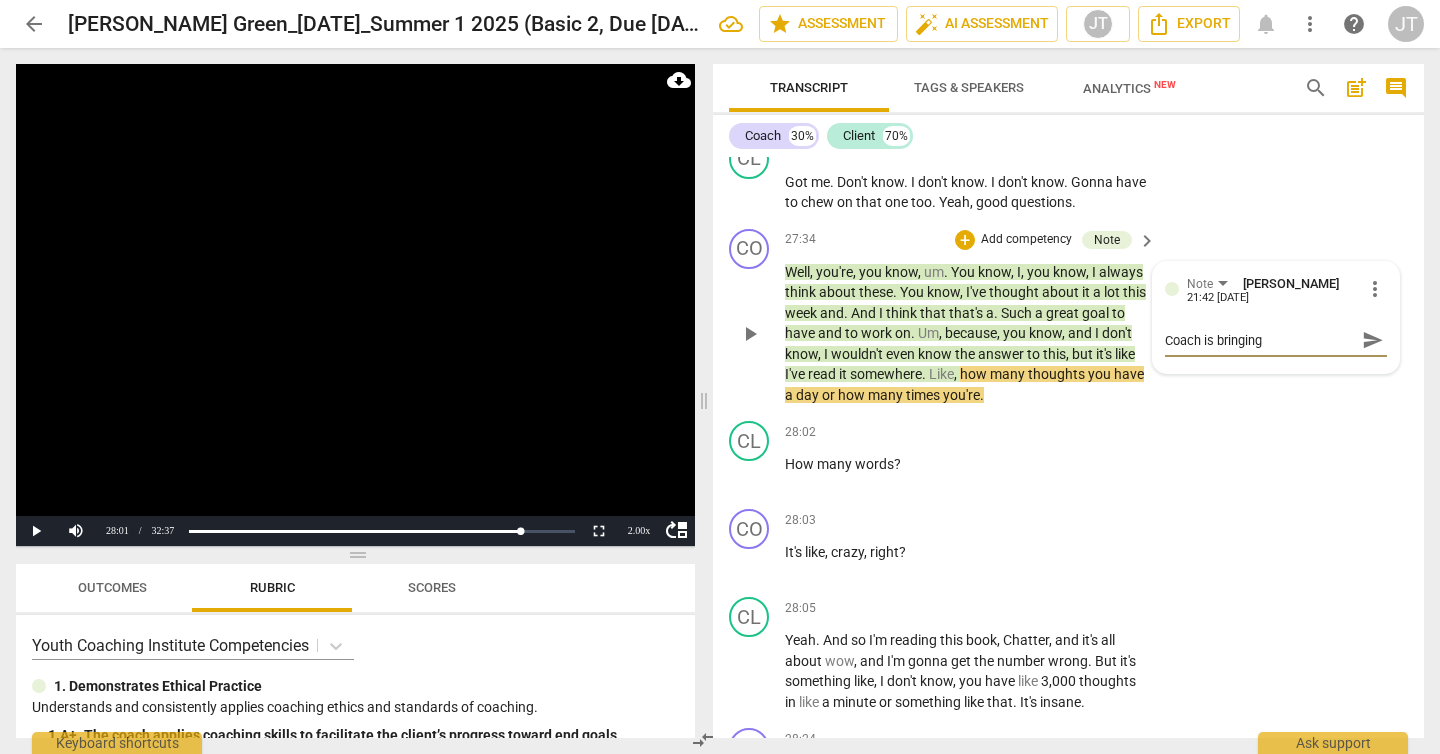 type on "Coach is bringing" 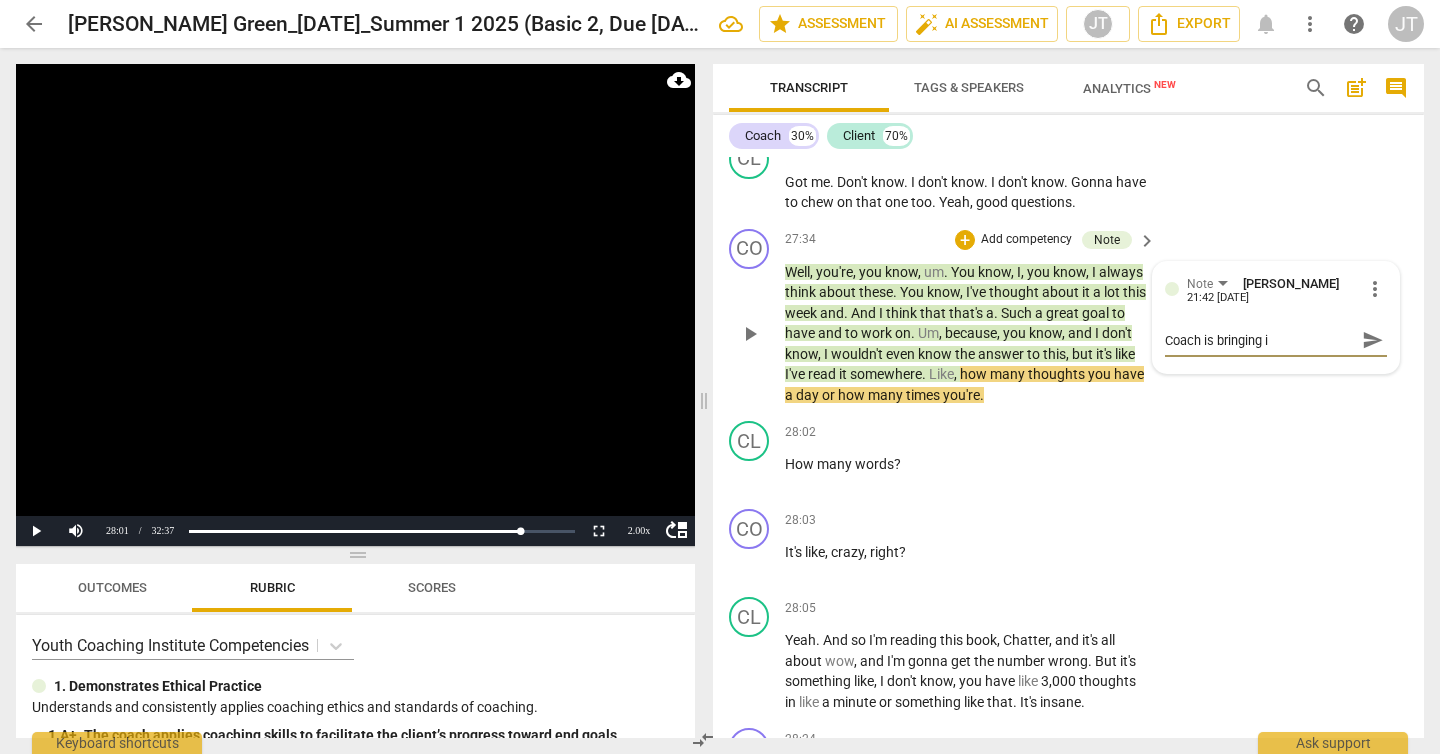 type on "Coach is bringing in" 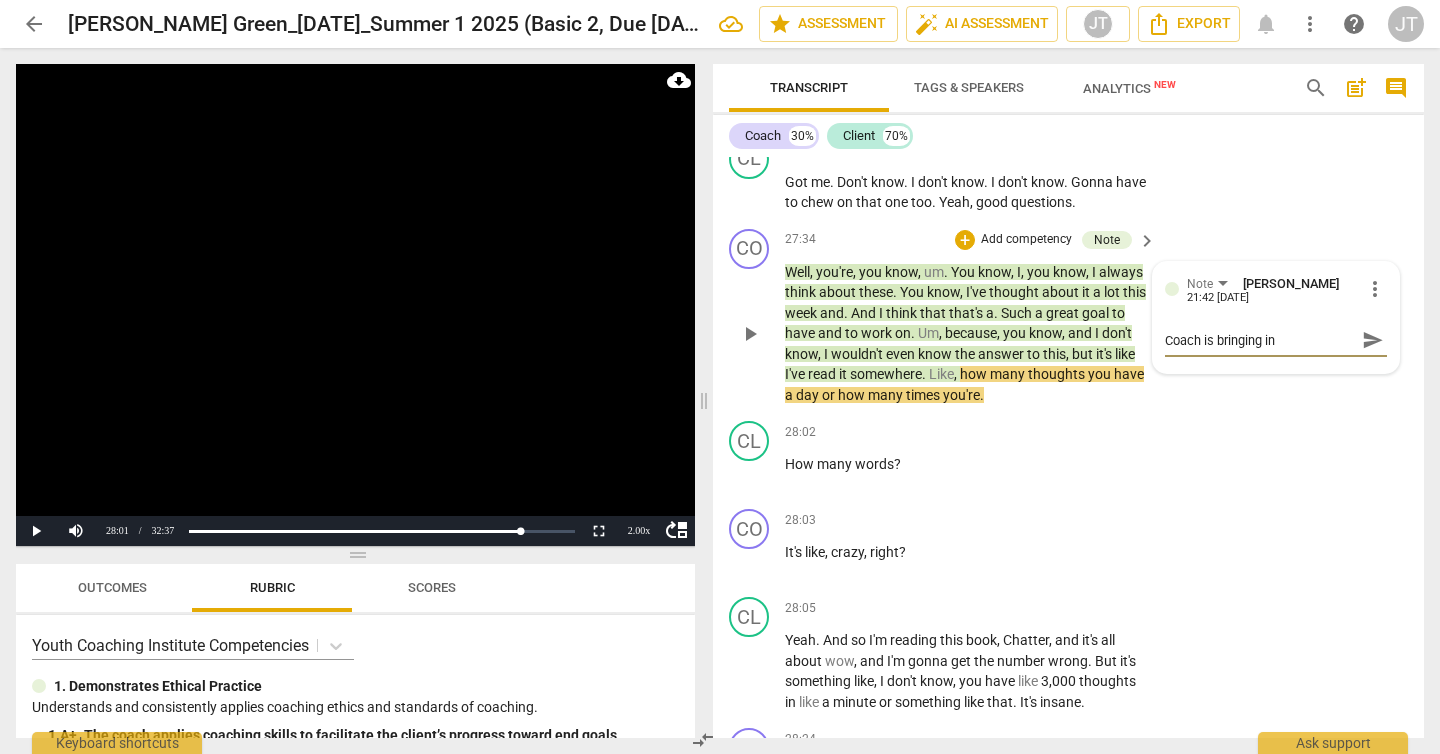 type on "Coach is bringing in" 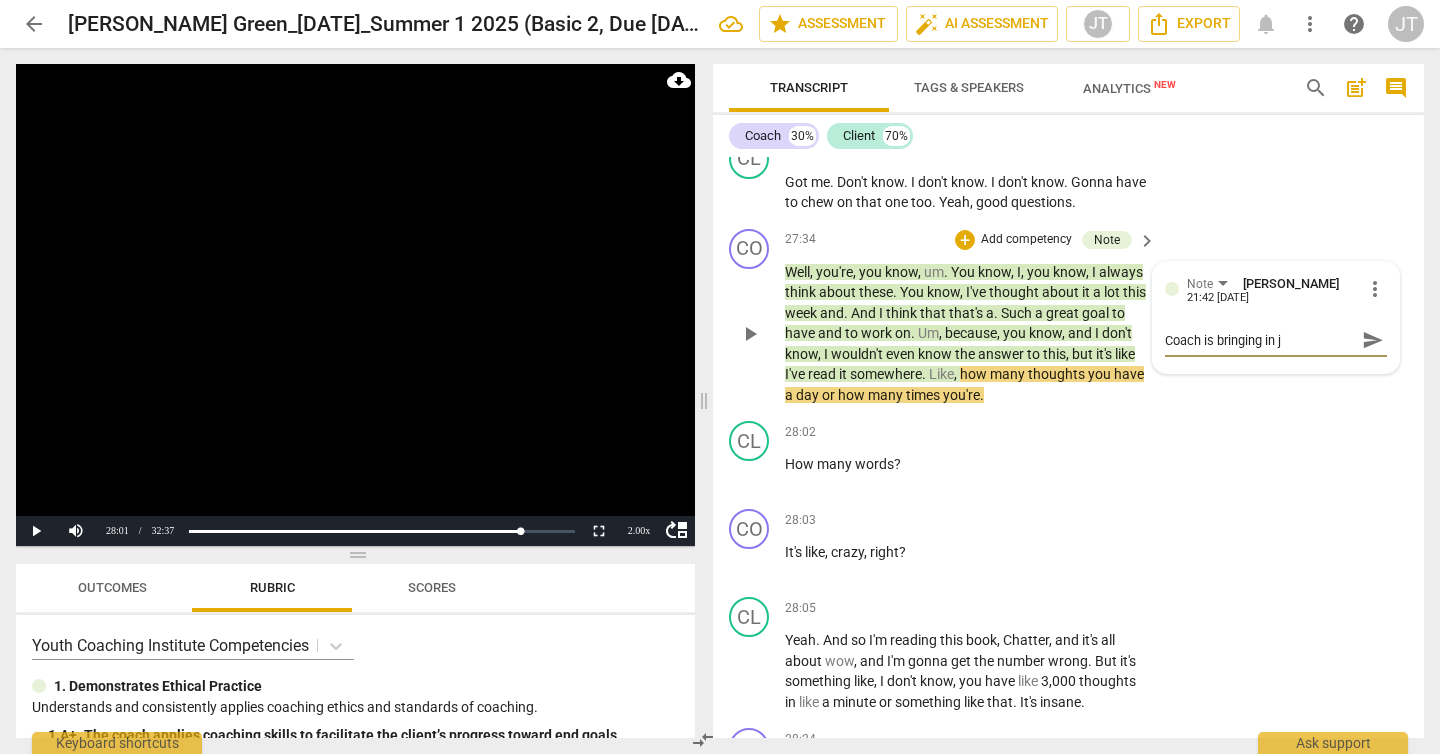 type on "Coach is bringing in ju" 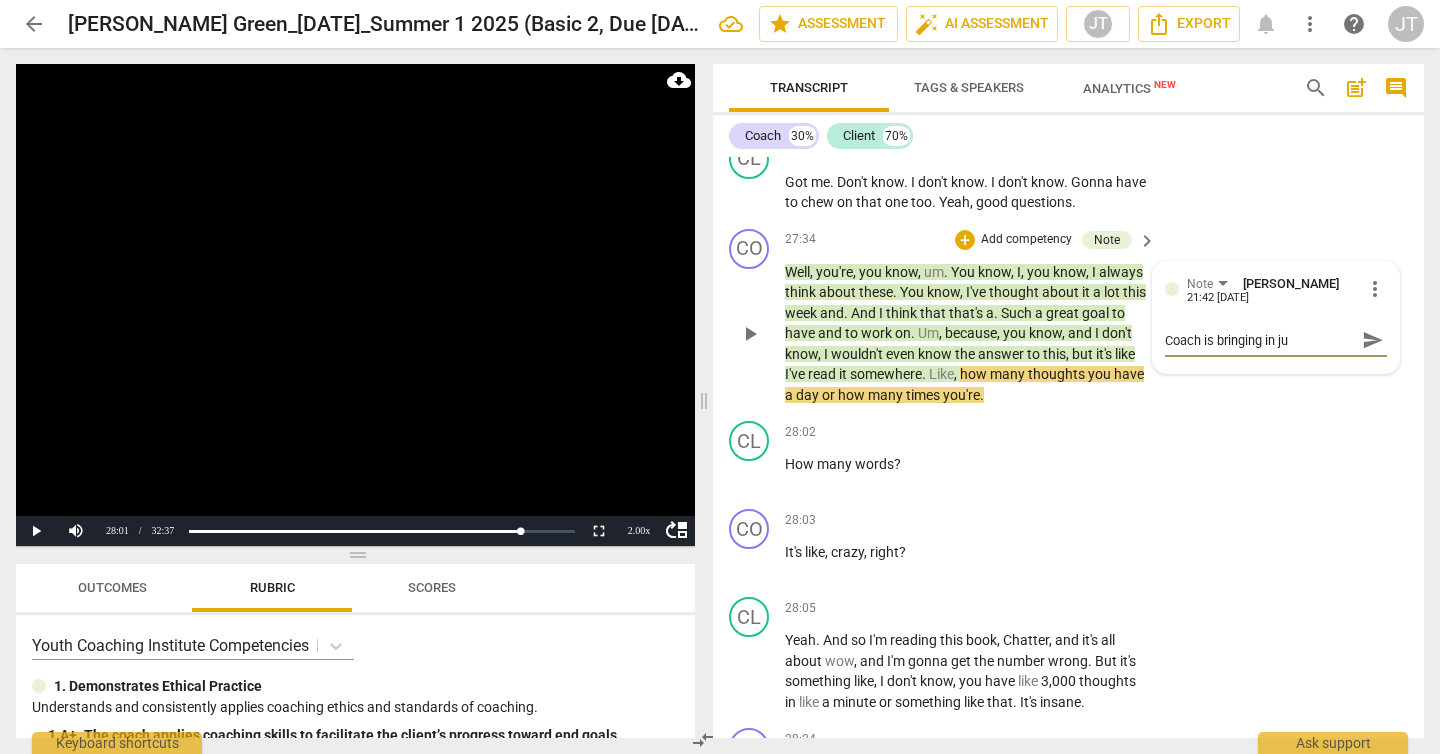 type on "Coach is bringing in jud" 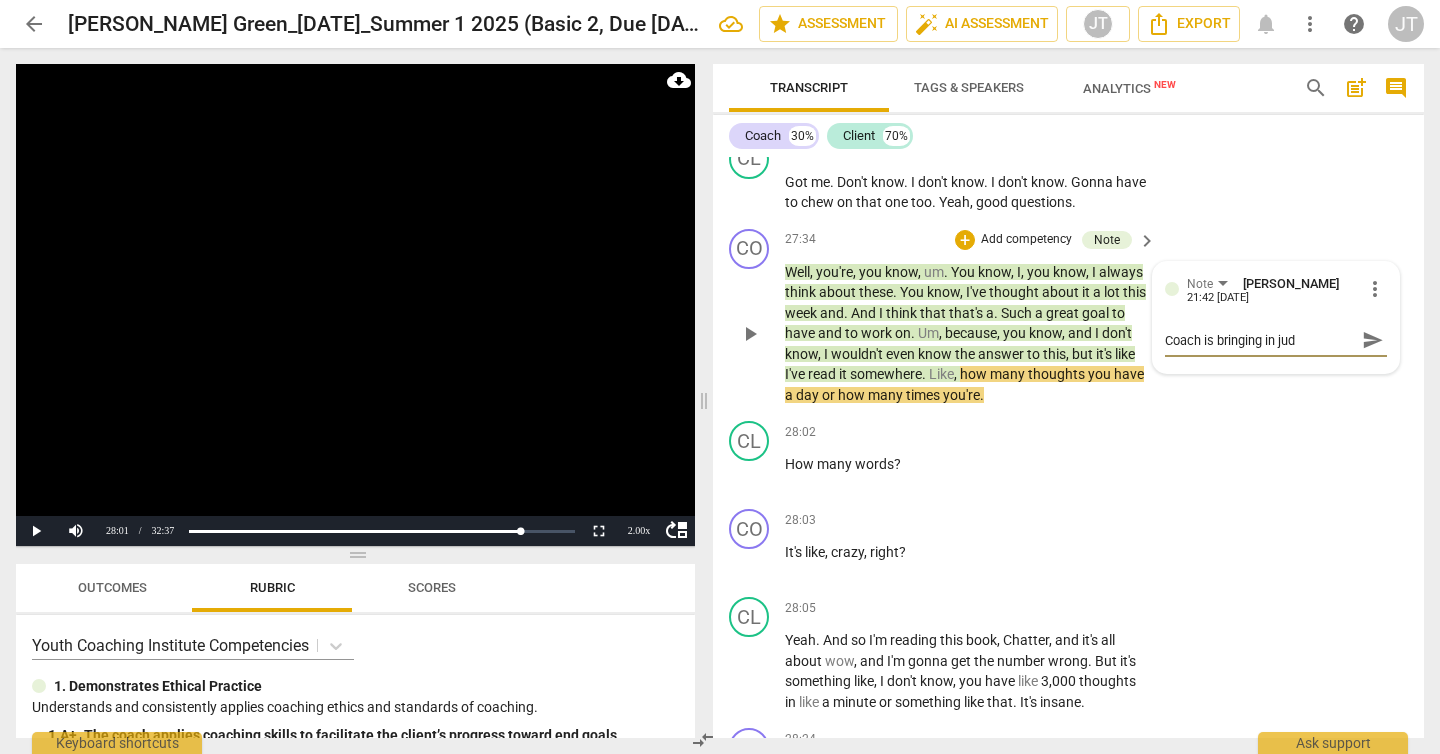 type on "Coach is bringing in judg" 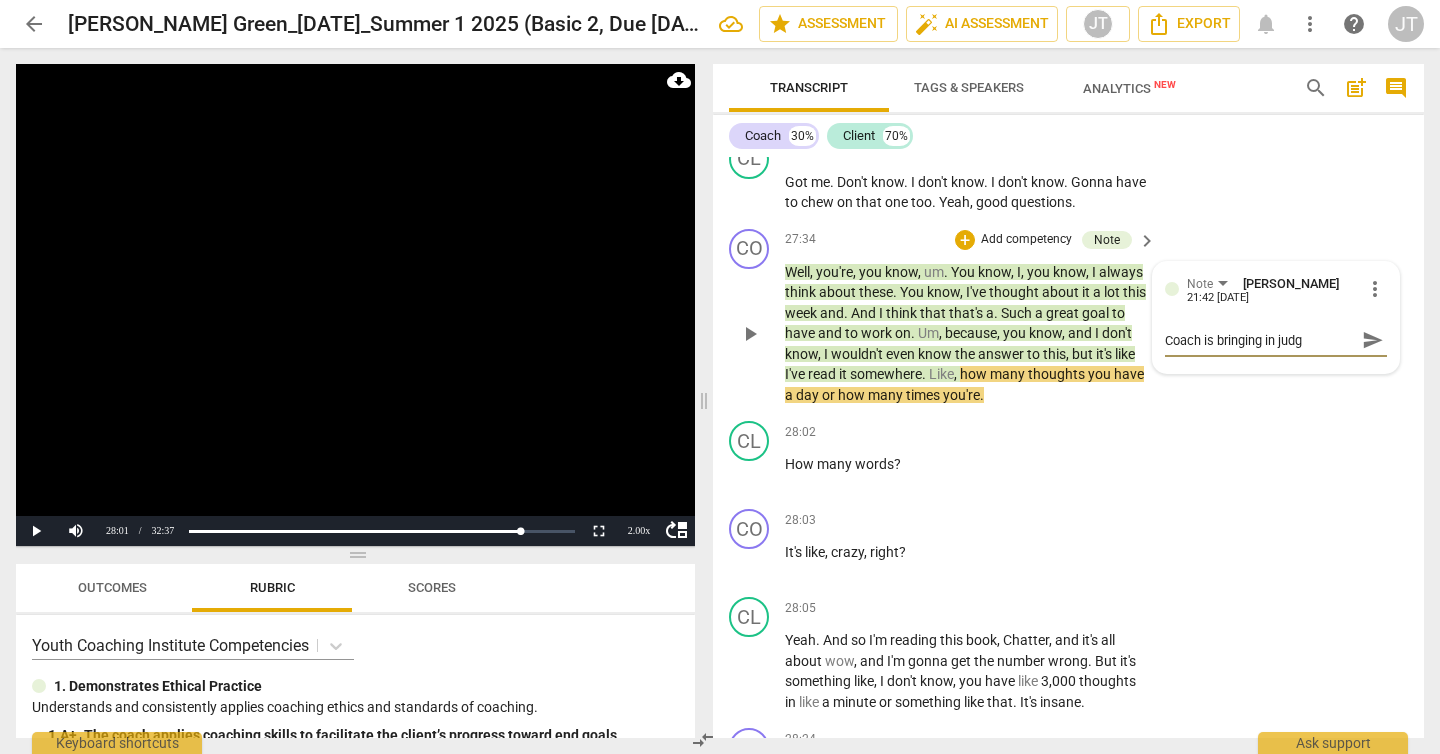 type on "Coach is bringing in judgm" 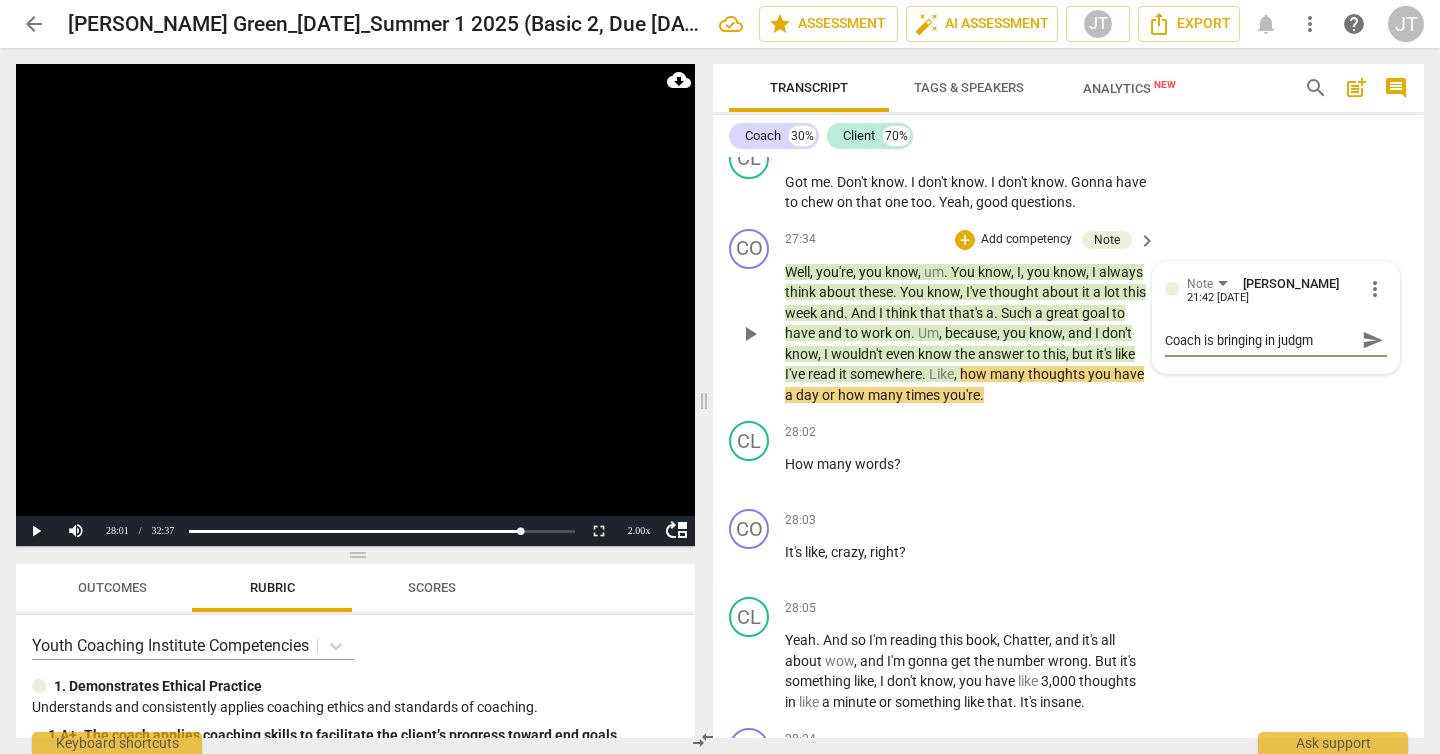 type on "Coach is bringing in judgme" 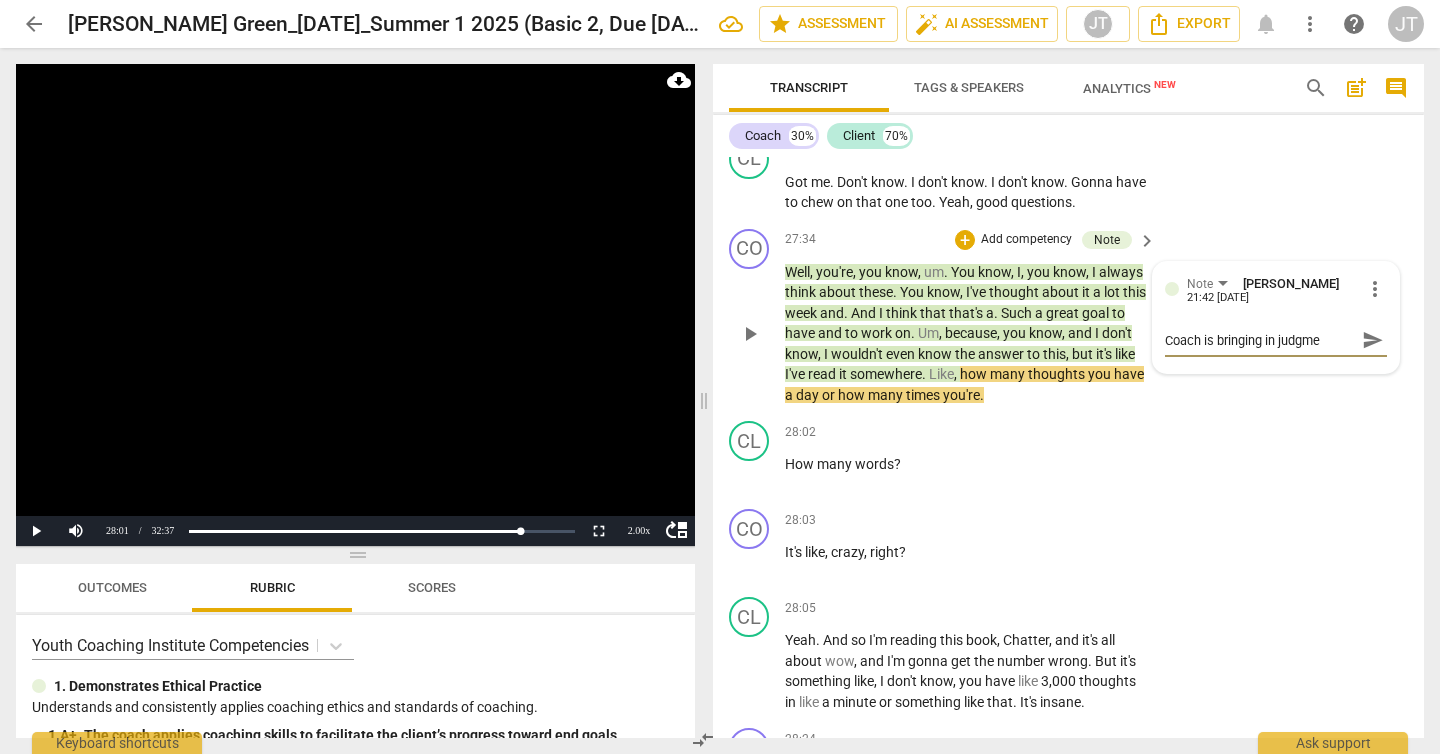 type on "Coach is bringing in judgmen" 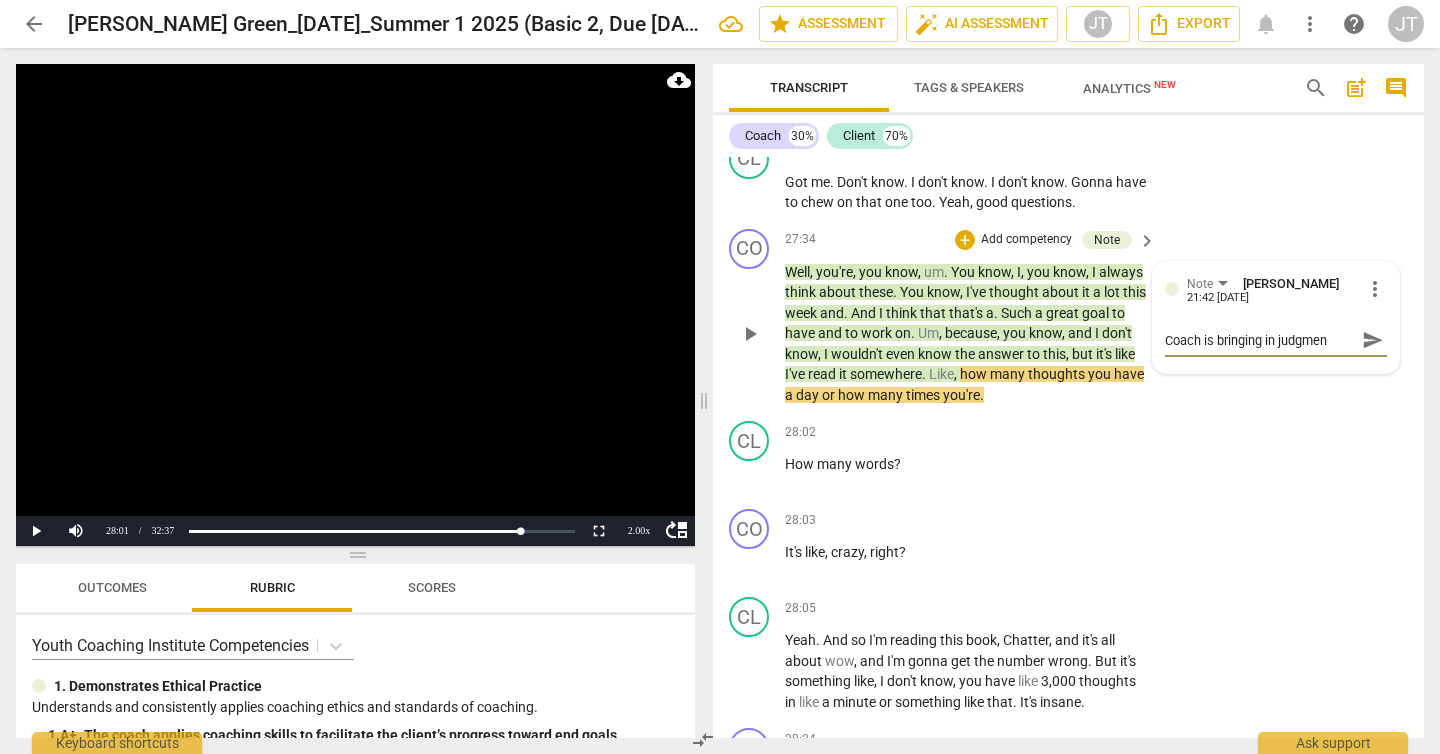 type on "Coach is bringing in judgment" 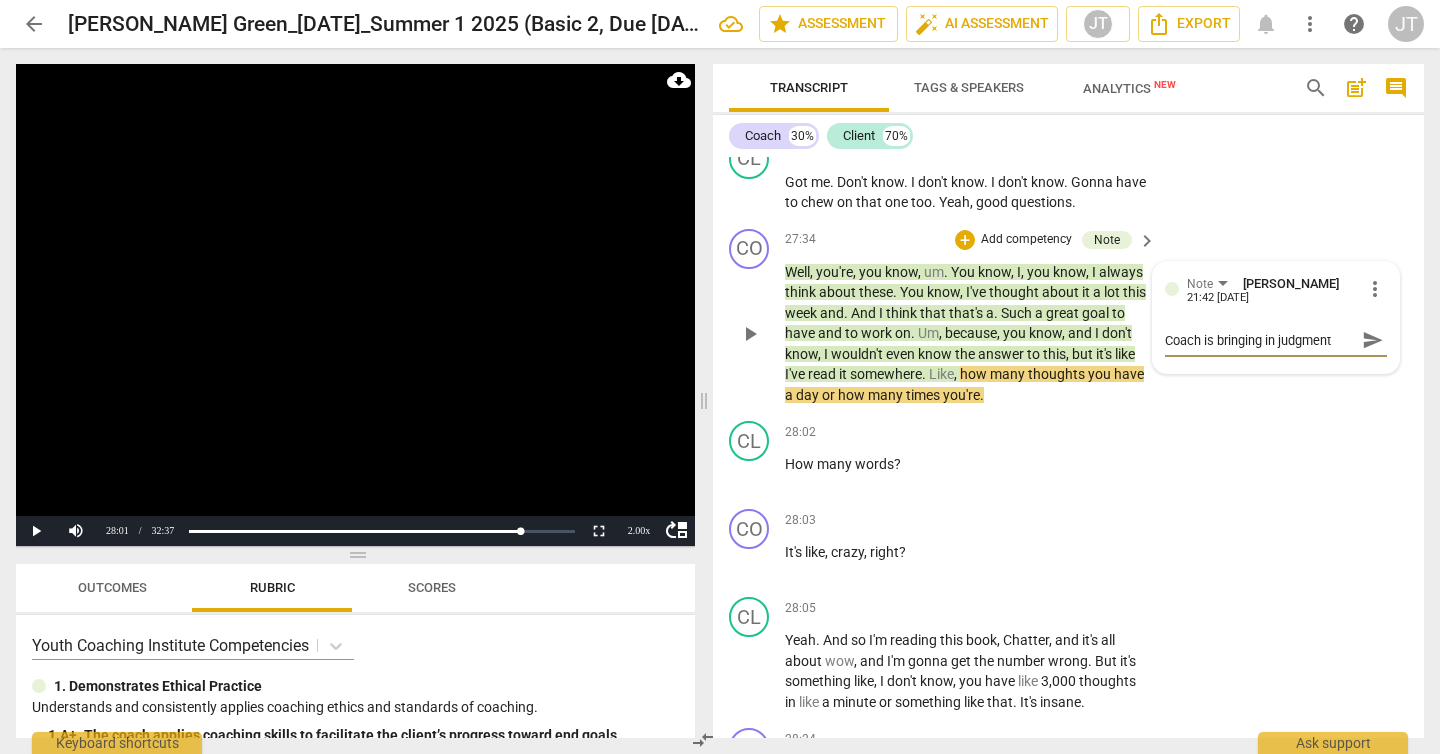 type on "Coach is bringing in judgment" 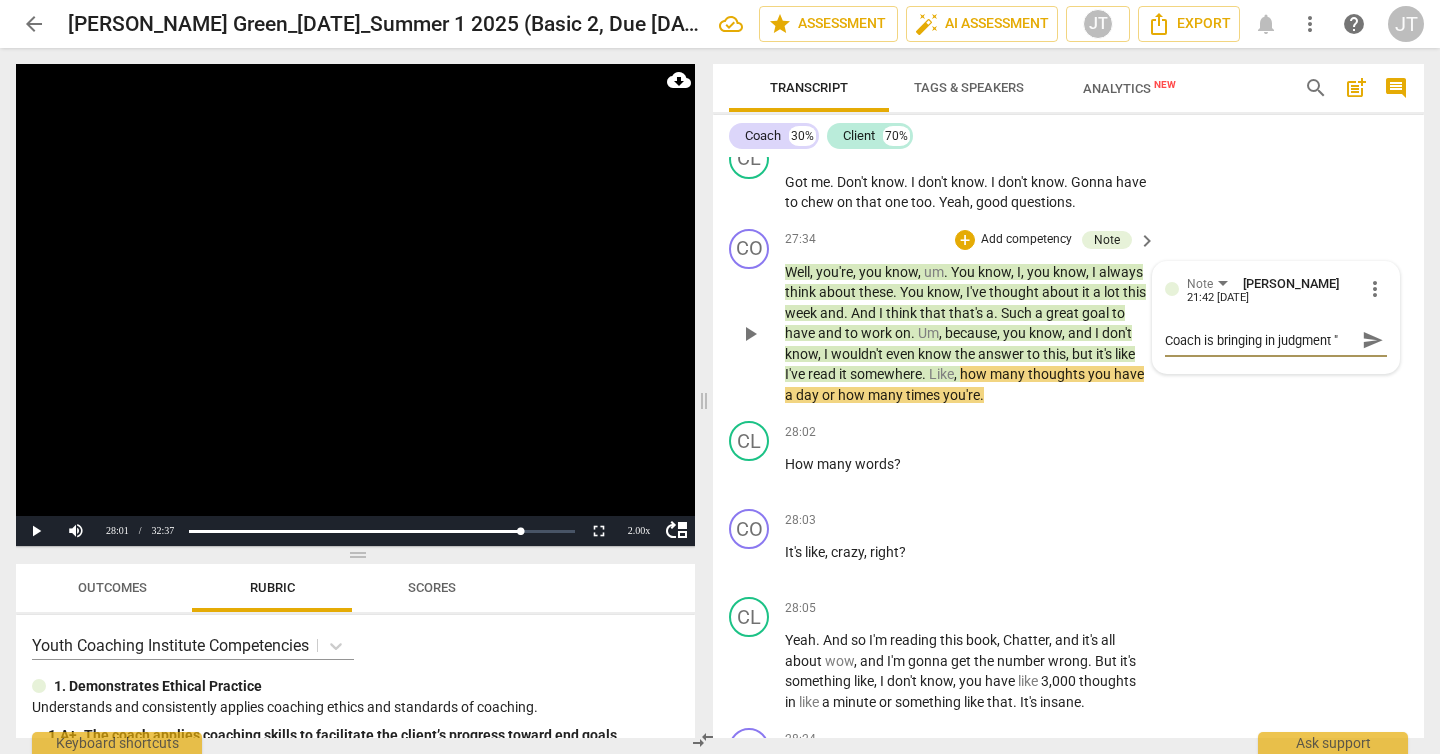 type on "Coach is bringing in judgment "s" 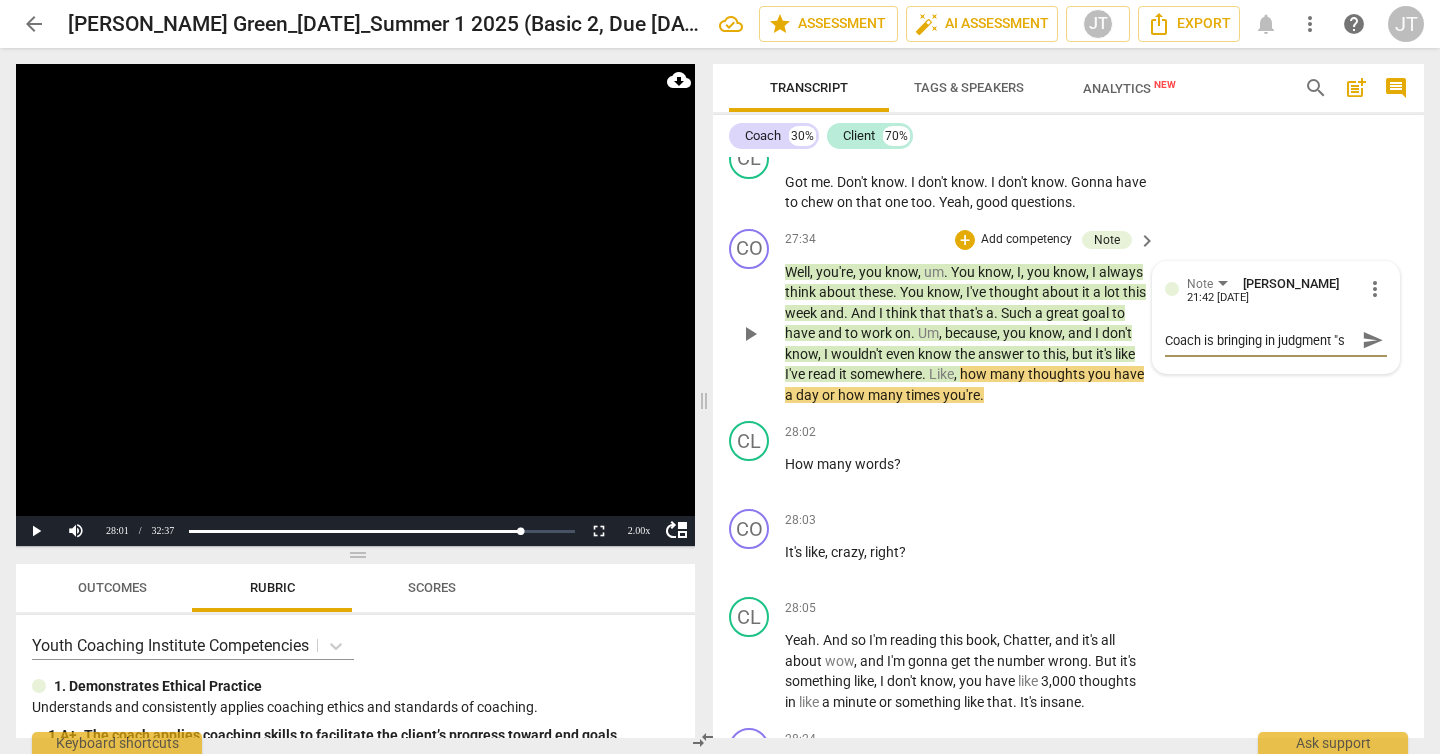 type on "Coach is bringing in judgment "su" 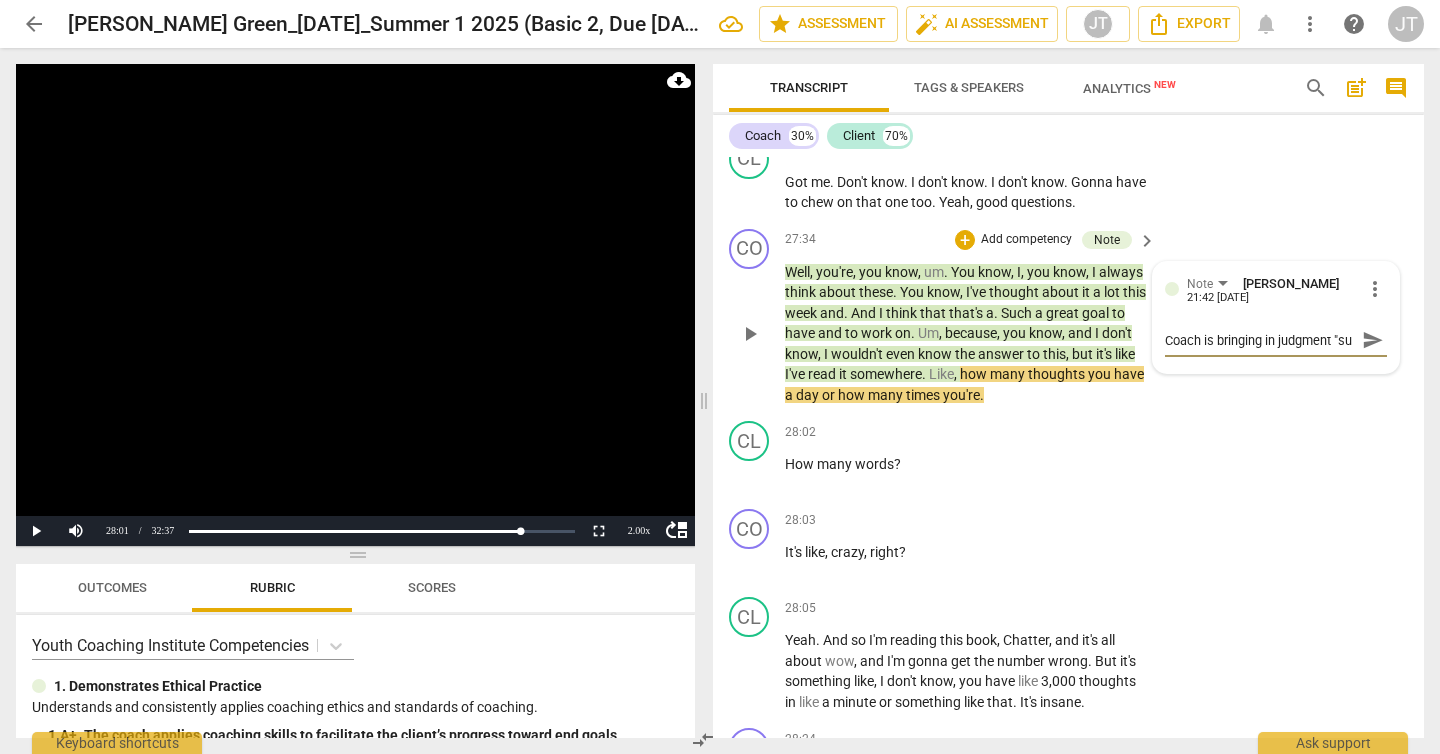 scroll, scrollTop: 17, scrollLeft: 0, axis: vertical 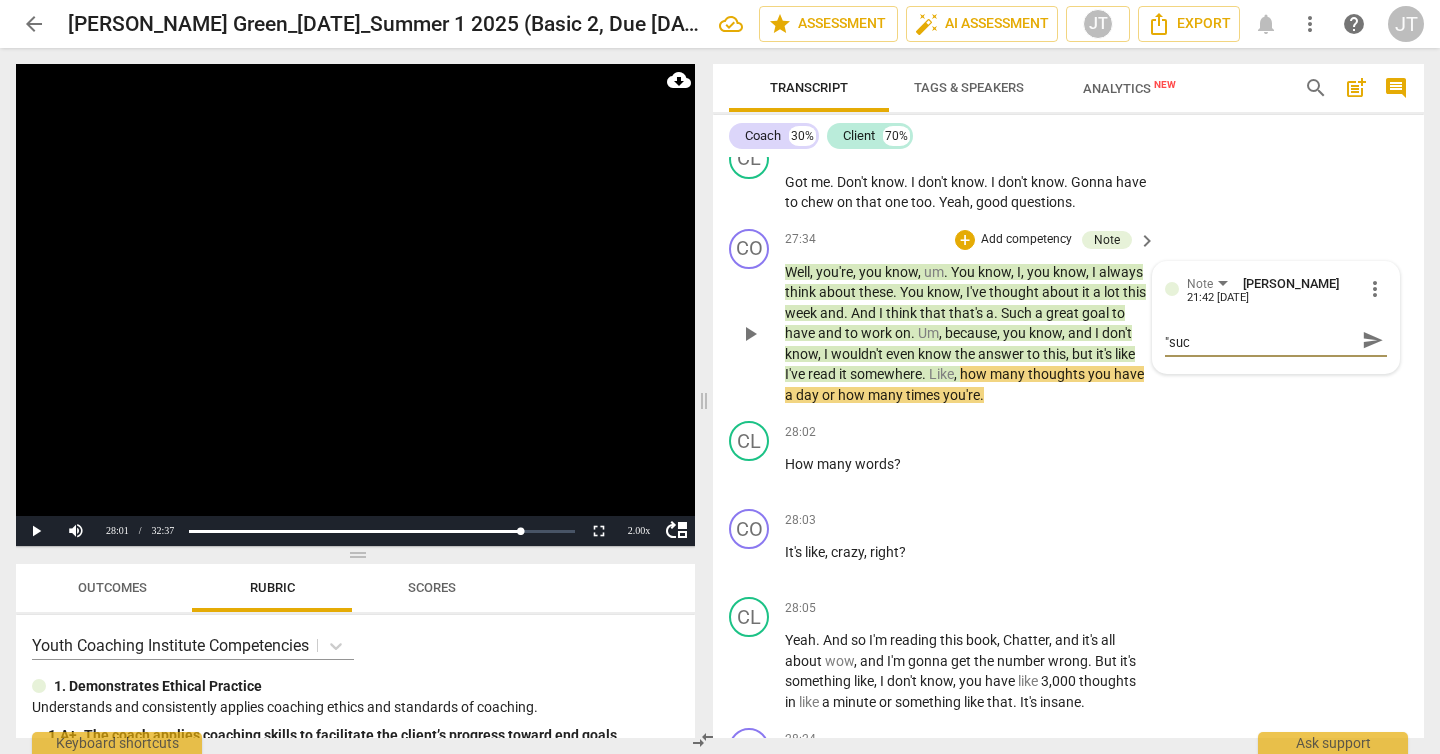 type on "Coach is bringing in judgment "such" 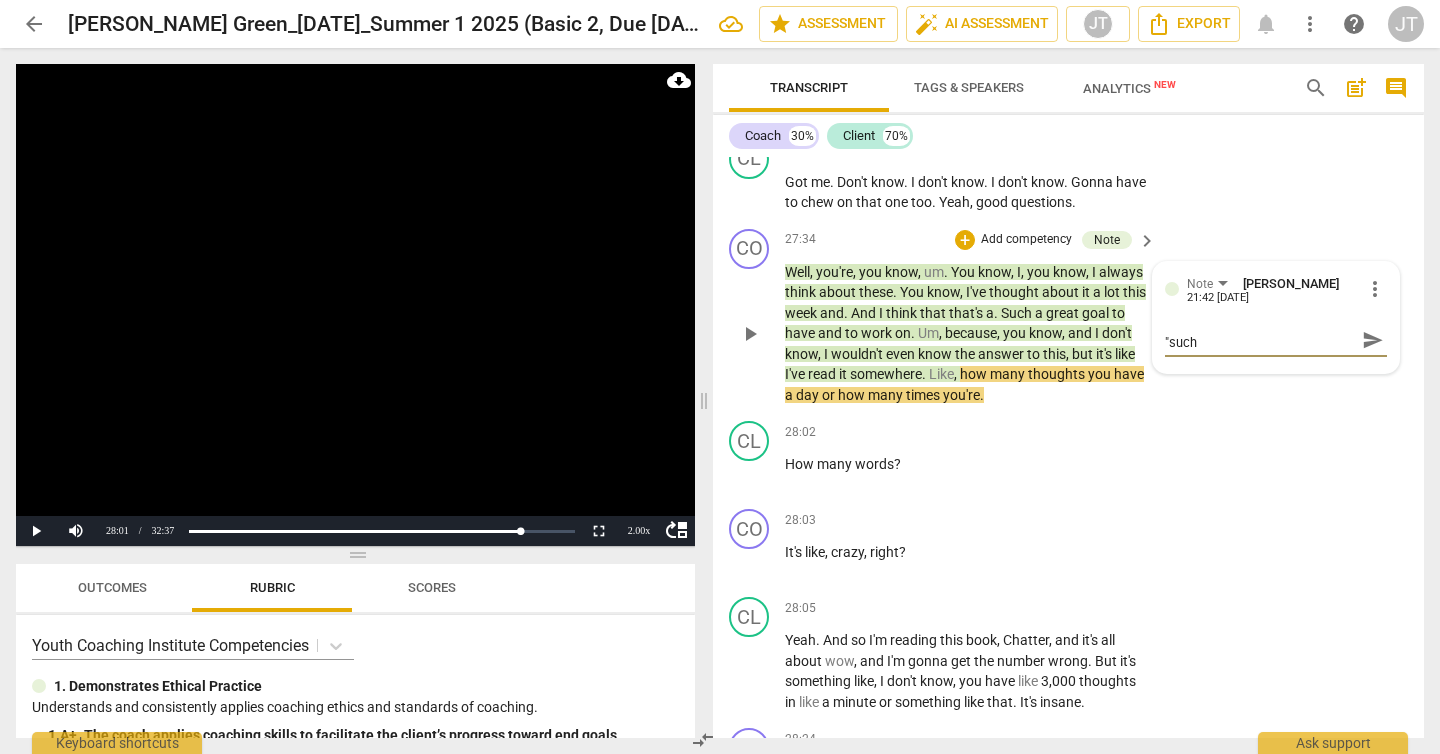 type on "Coach is bringing in judgment "such" 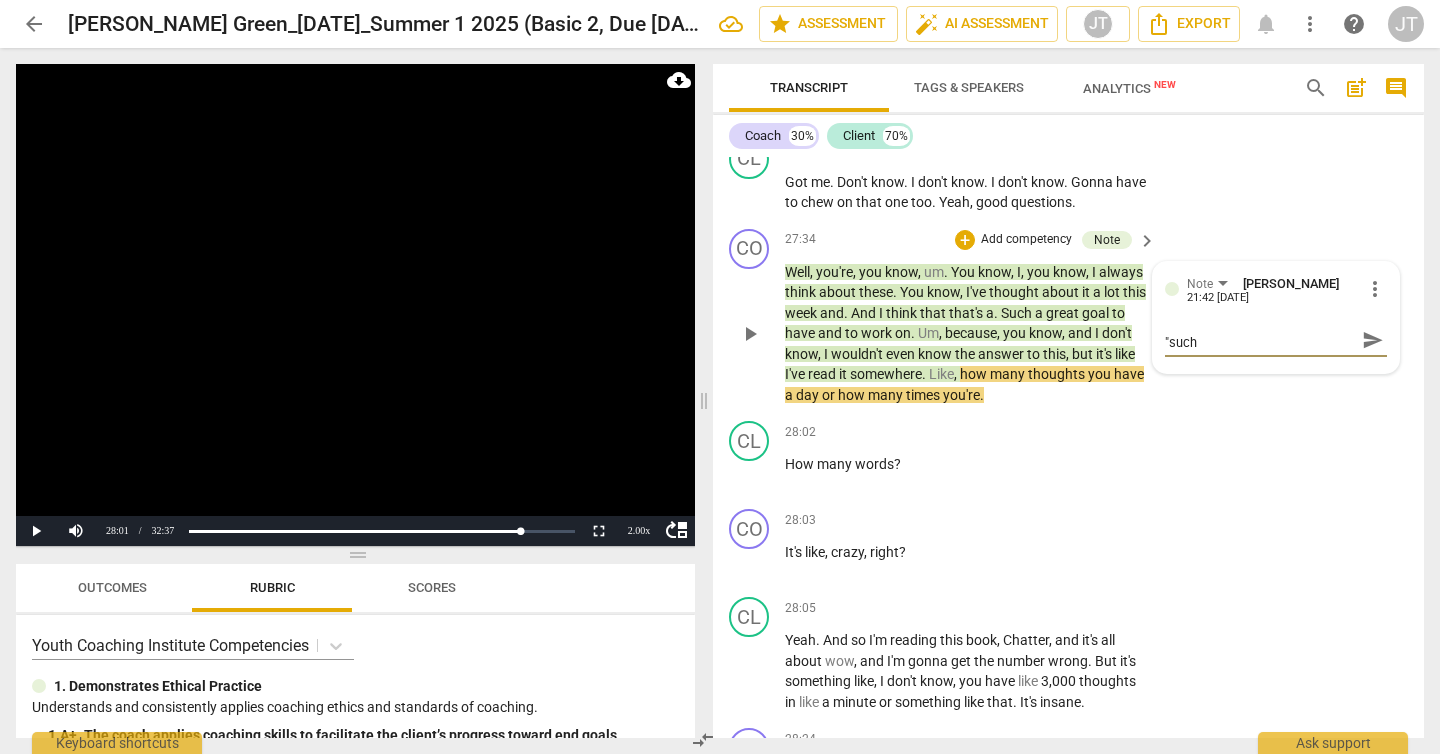 type on "Coach is bringing in judgment "such" 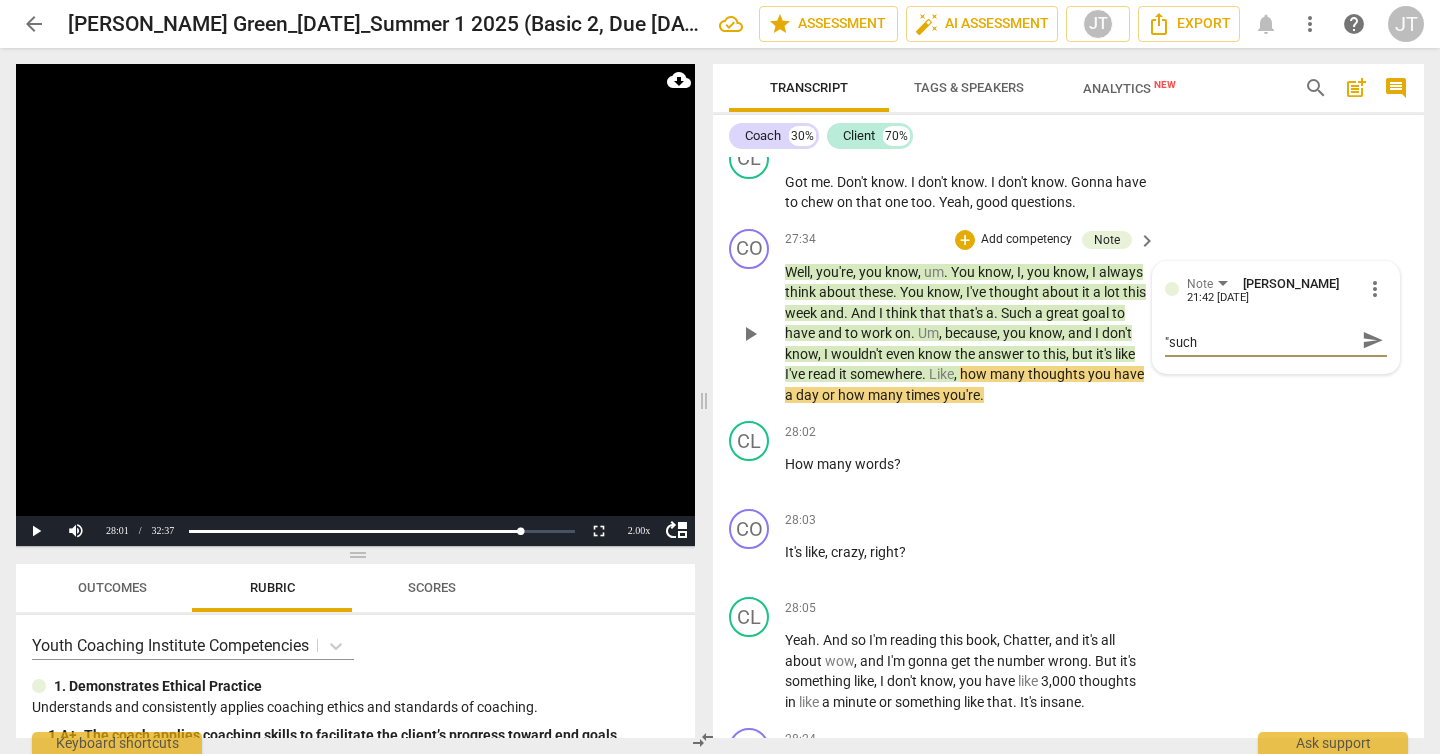 type on "Coach is bringing in judgment "such a" 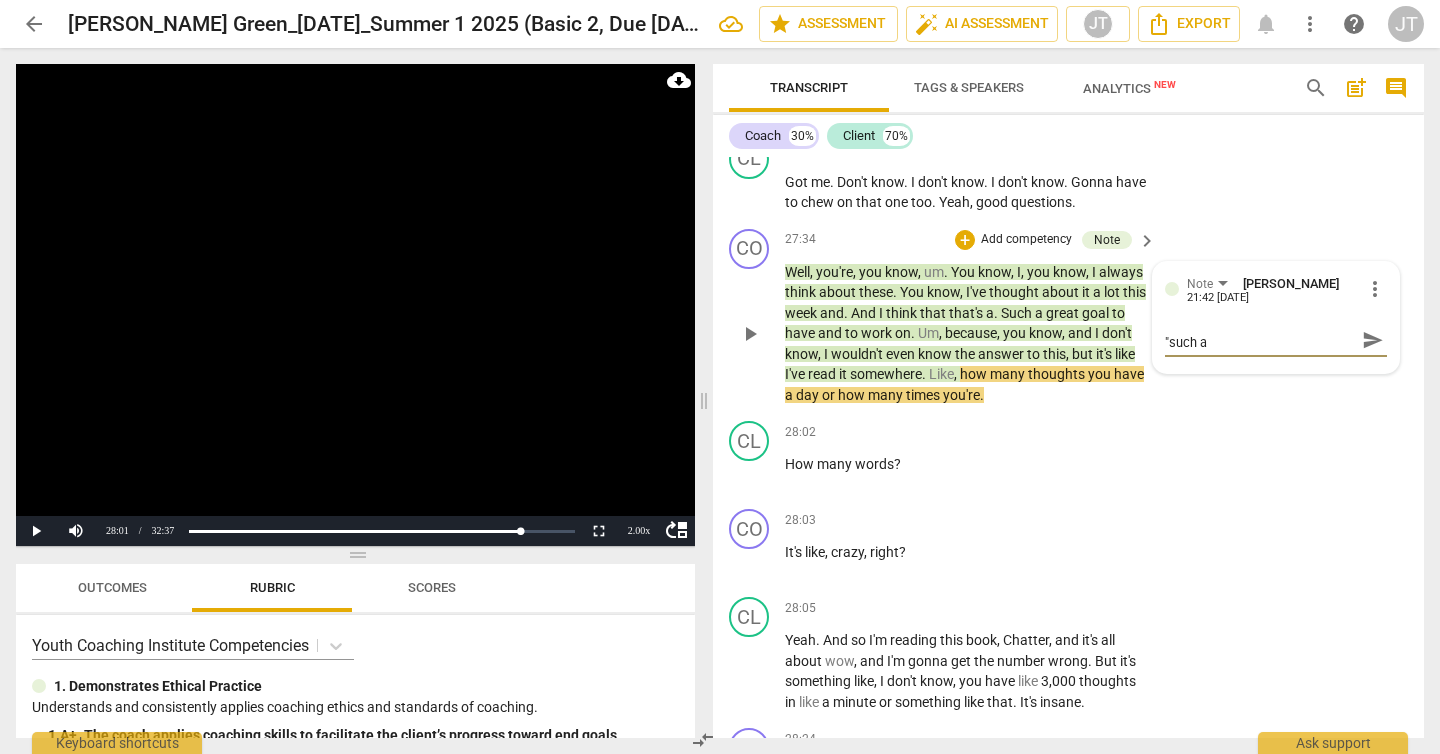 type on "Coach is bringing in judgment "such a" 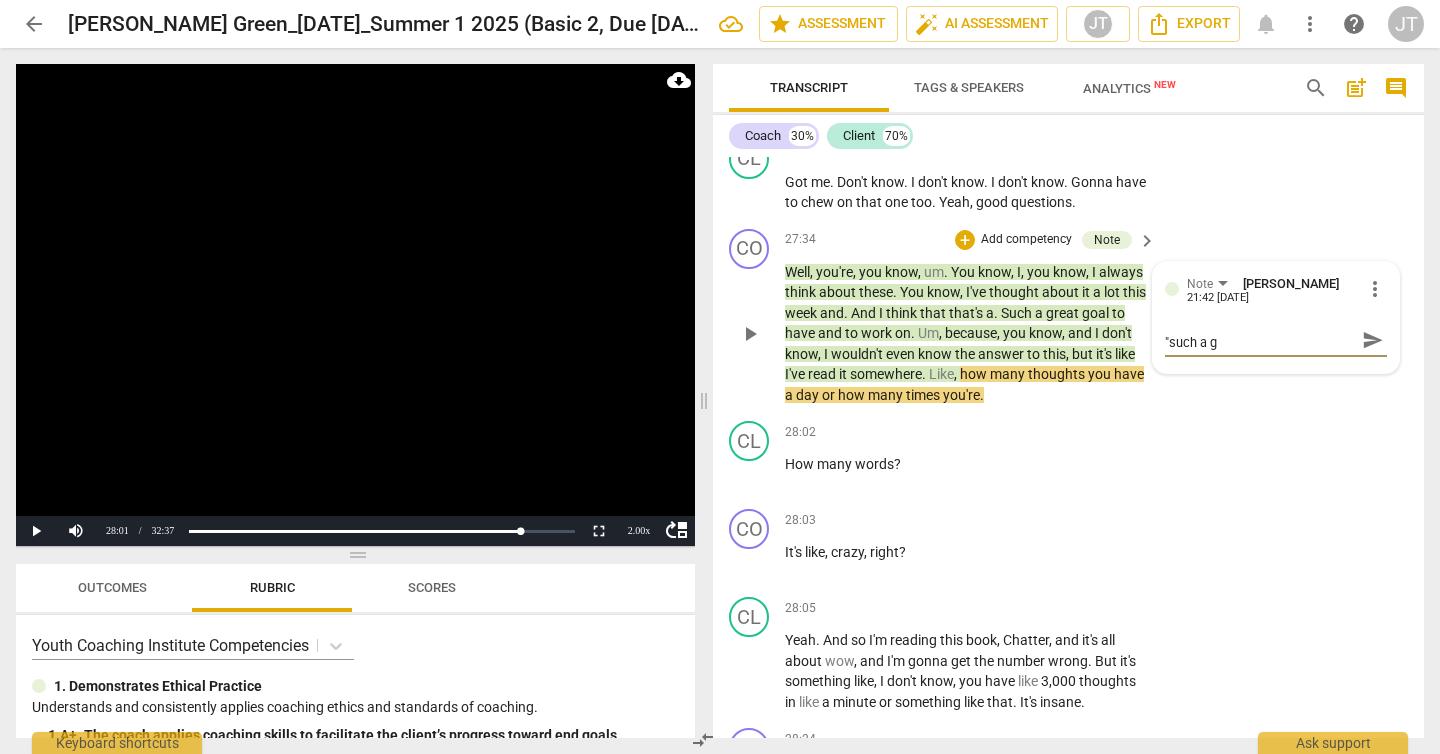 scroll, scrollTop: 0, scrollLeft: 0, axis: both 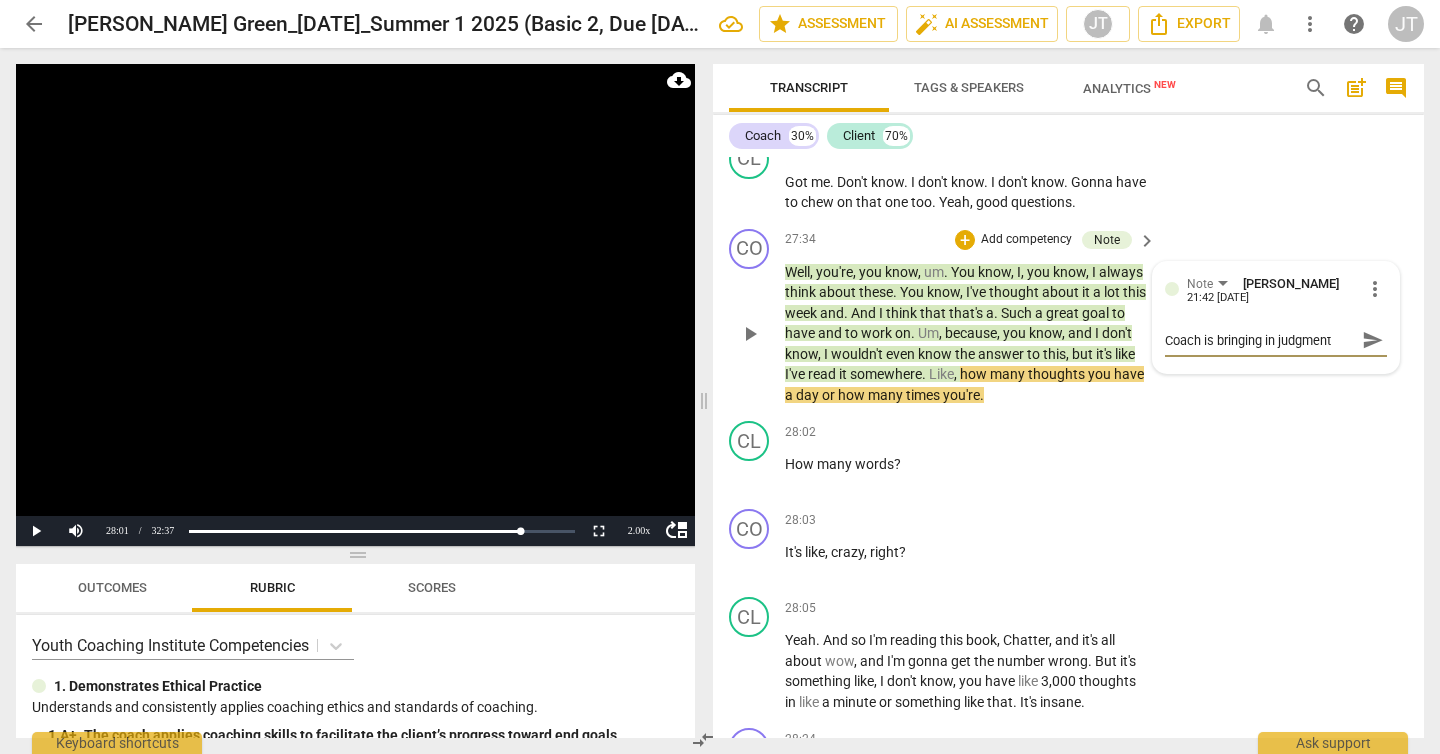 type on "Coach is bringing in judgment "such a ge" 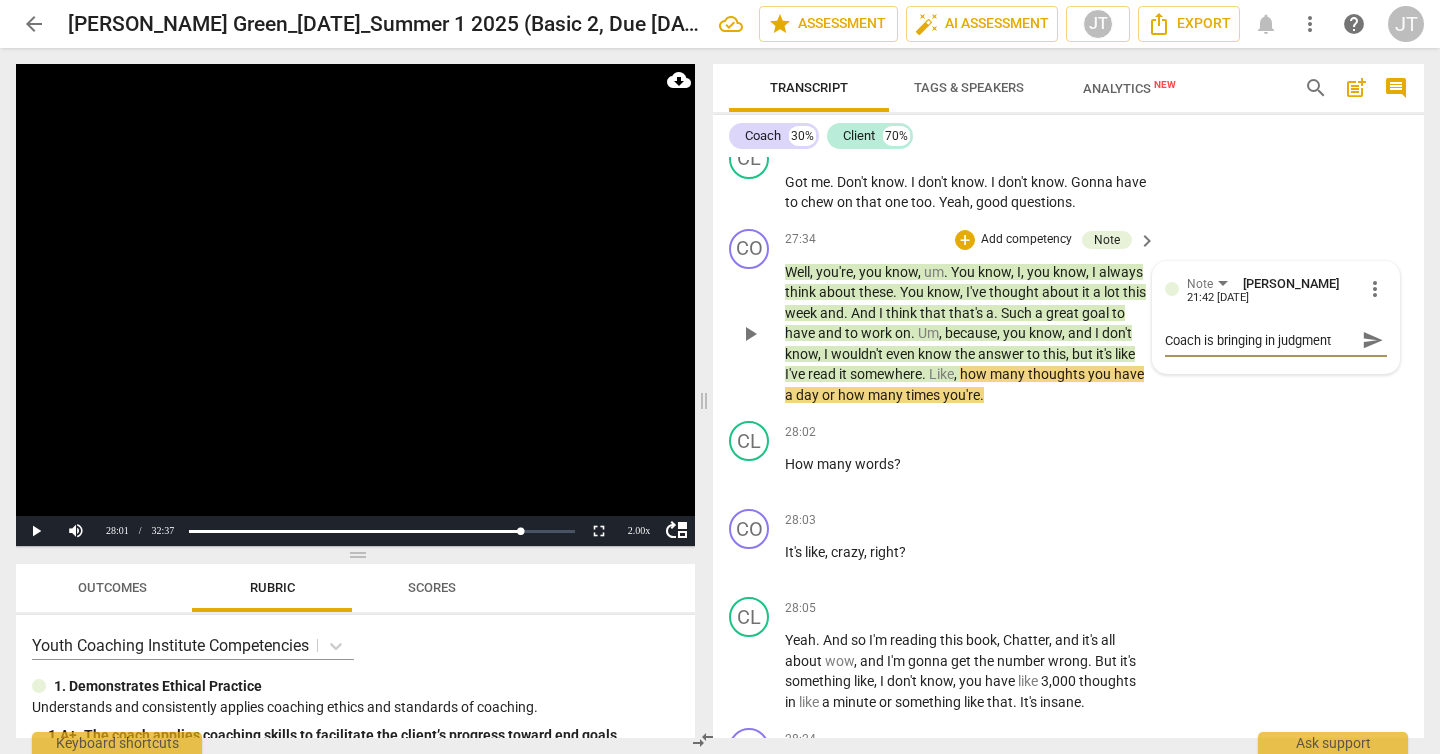 type on "Coach is bringing in judgment "such a ge" 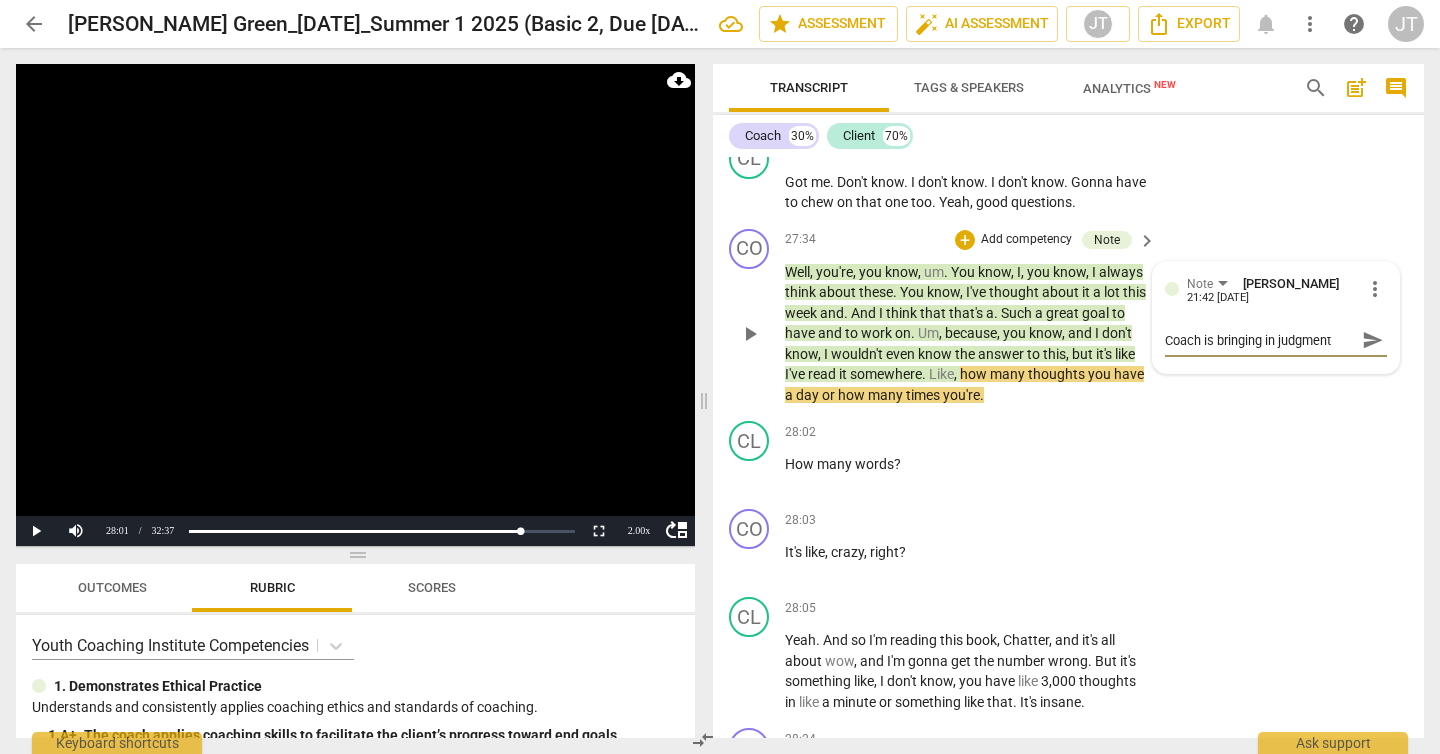 type on "Coach is bringing in judgment "such a ger" 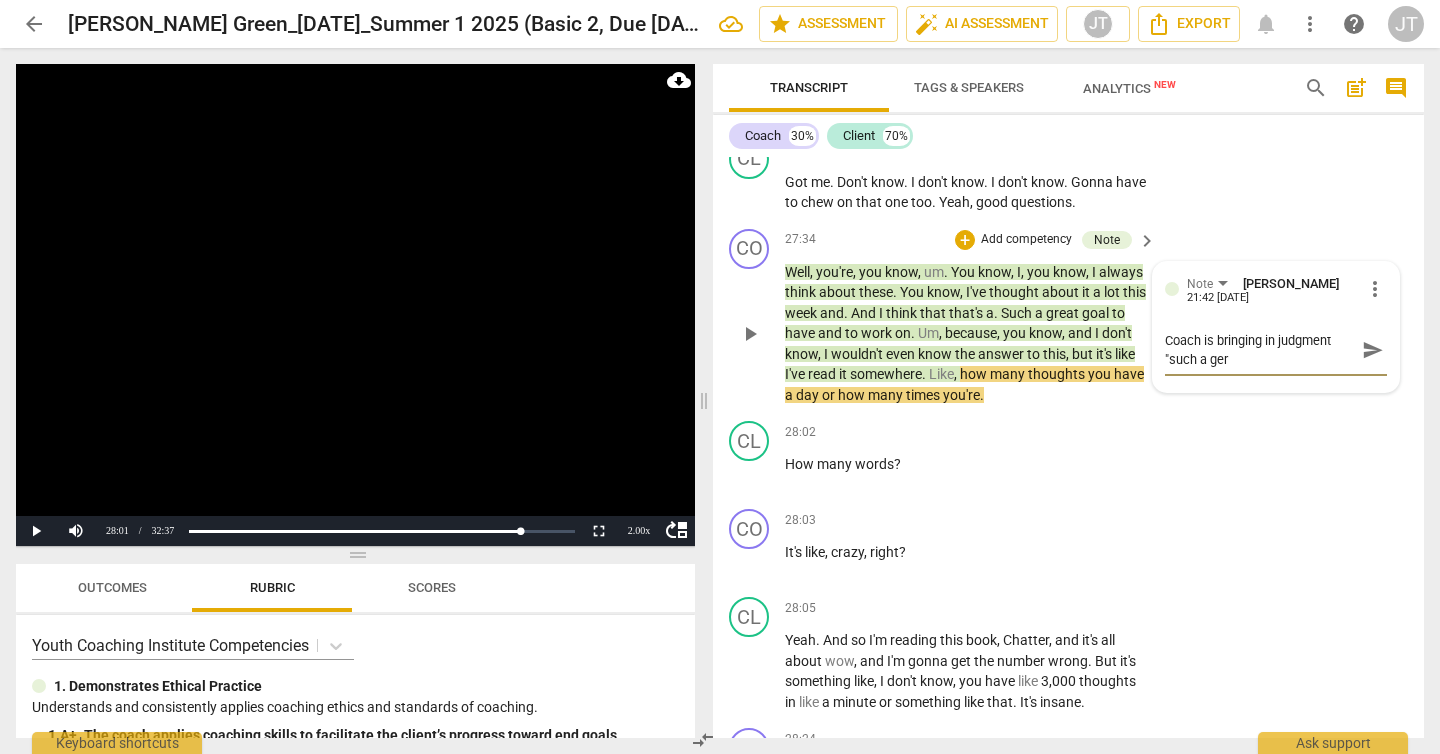 type on "Coach is bringing in judgment "such a ge" 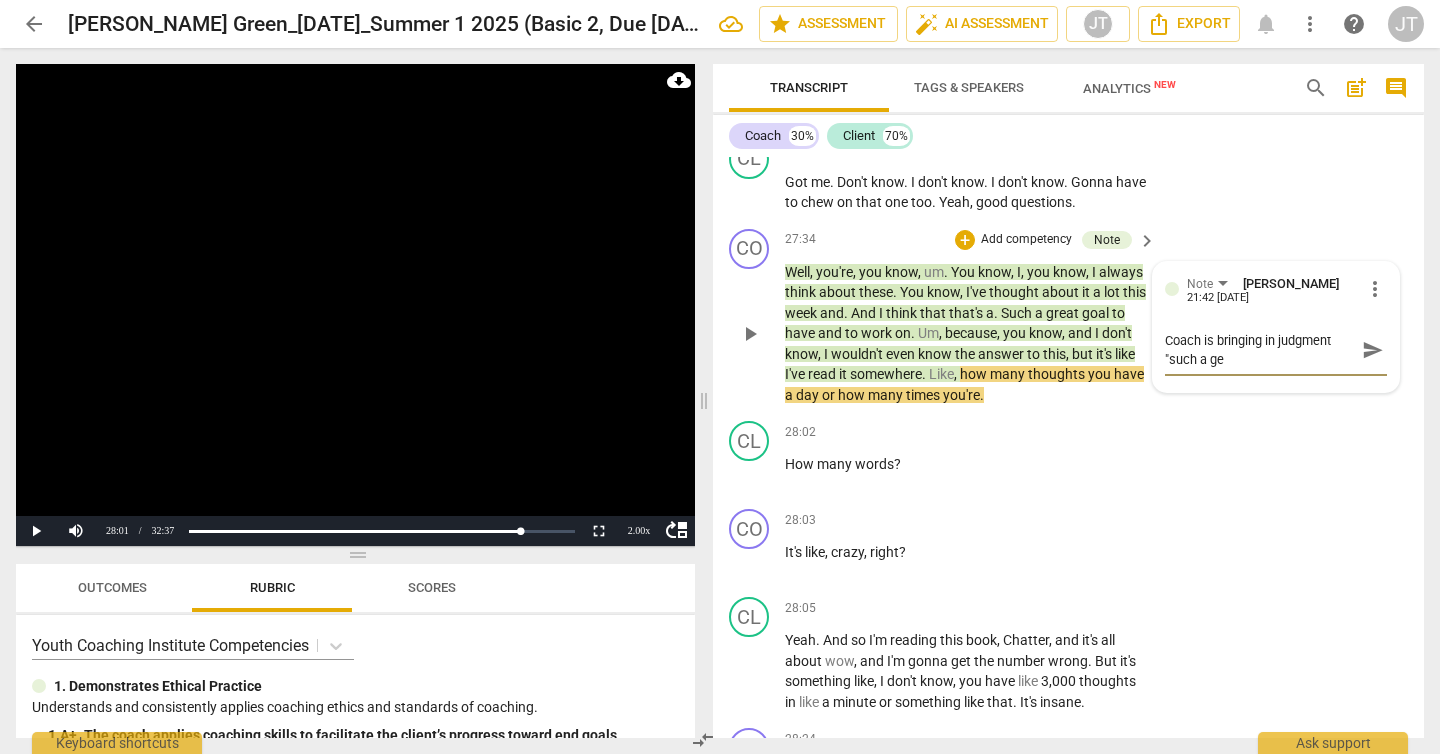 type on "Coach is bringing in judgment "such a g" 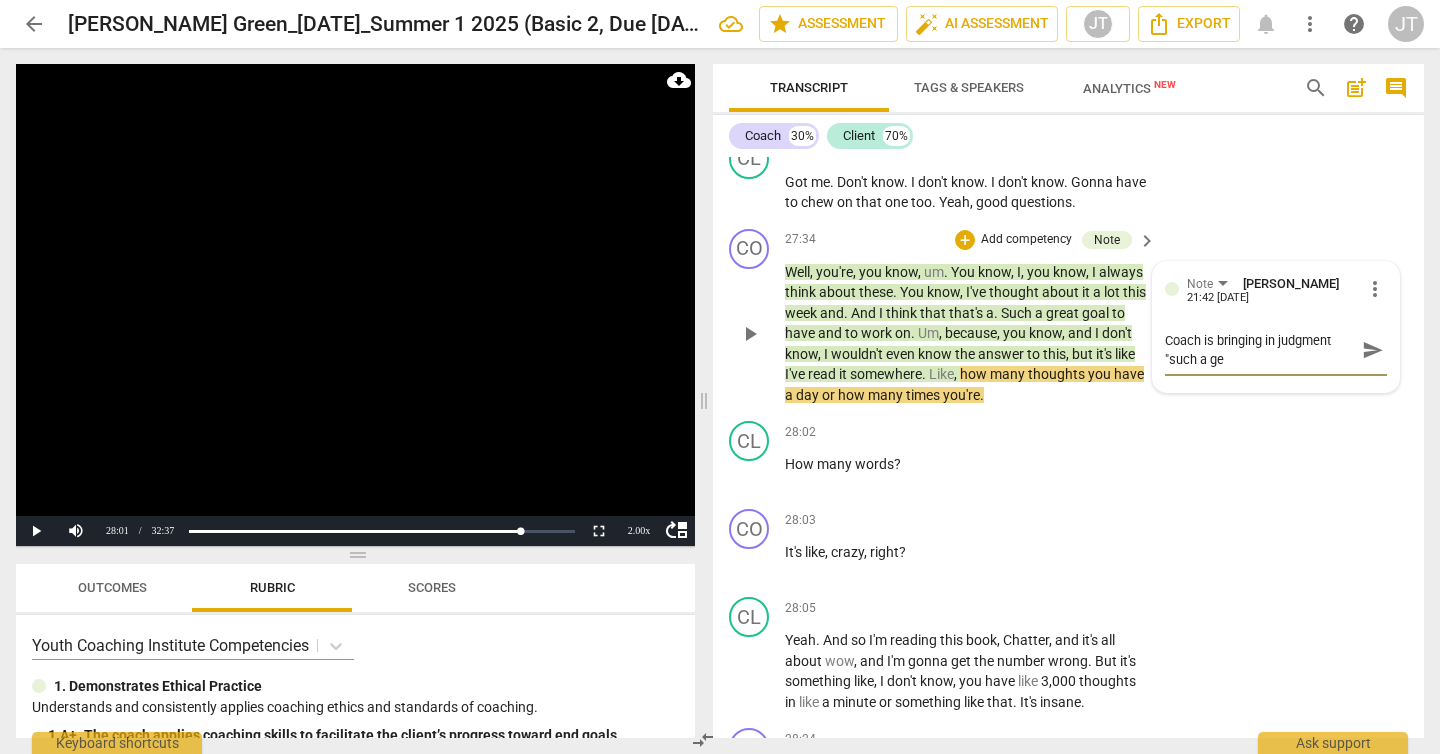 type on "Coach is bringing in judgment "such a g" 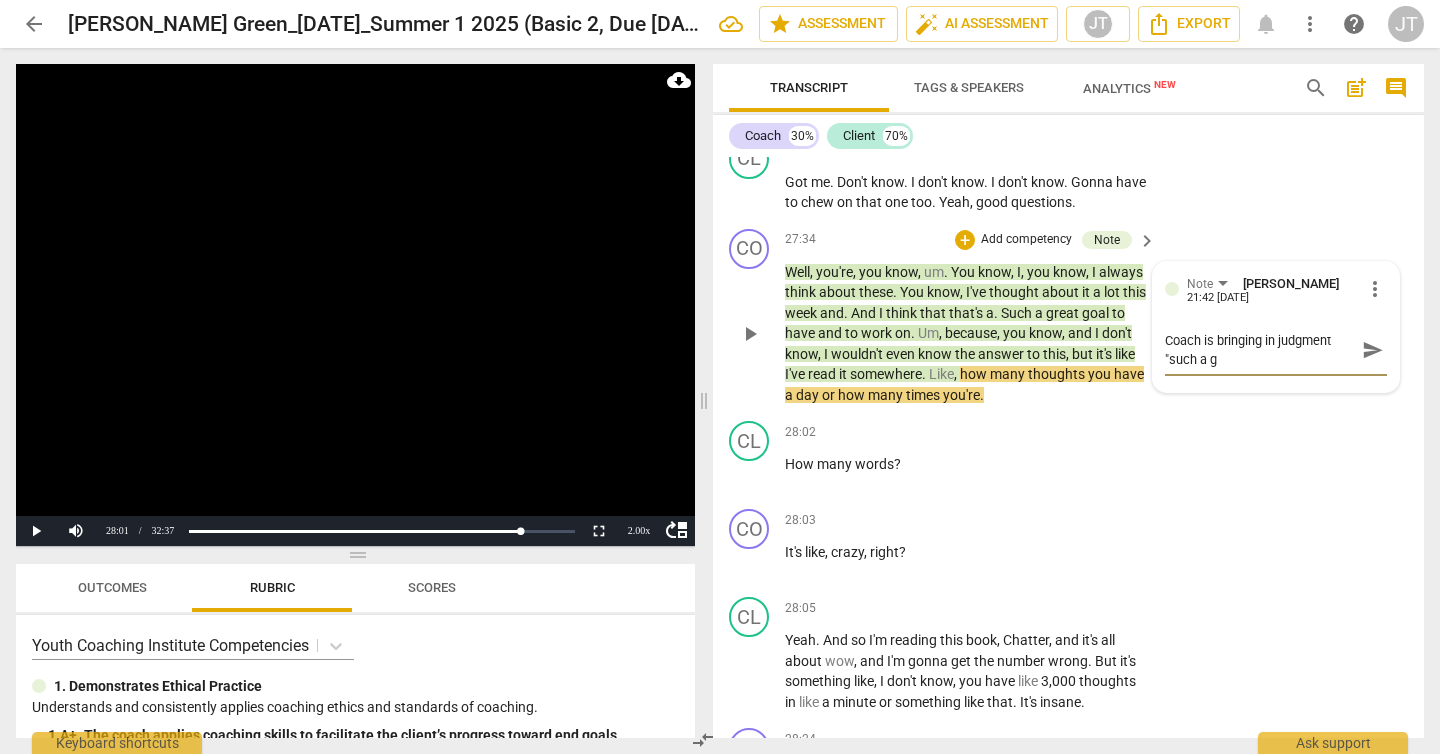 type on "Coach is bringing in judgment "such a gr" 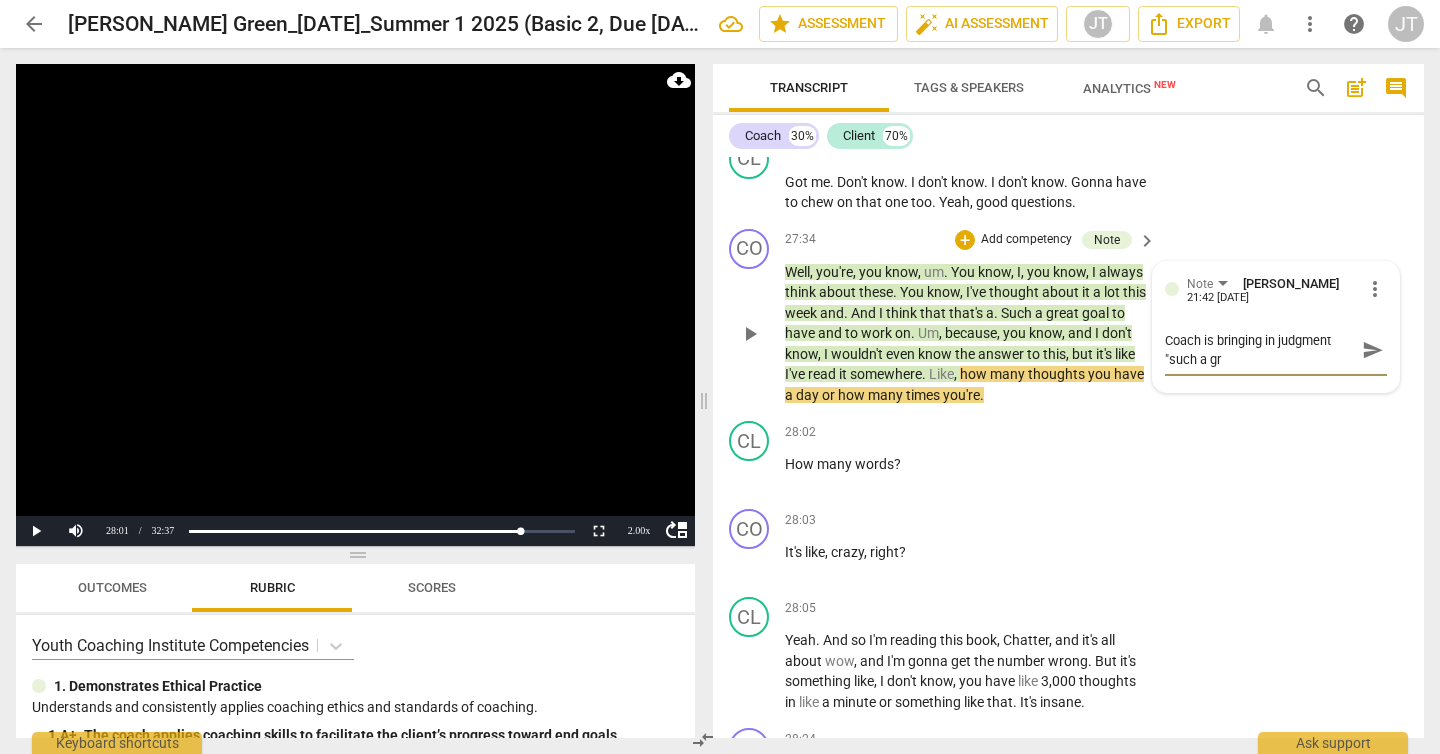 type on "Coach is bringing in judgment "such a gre" 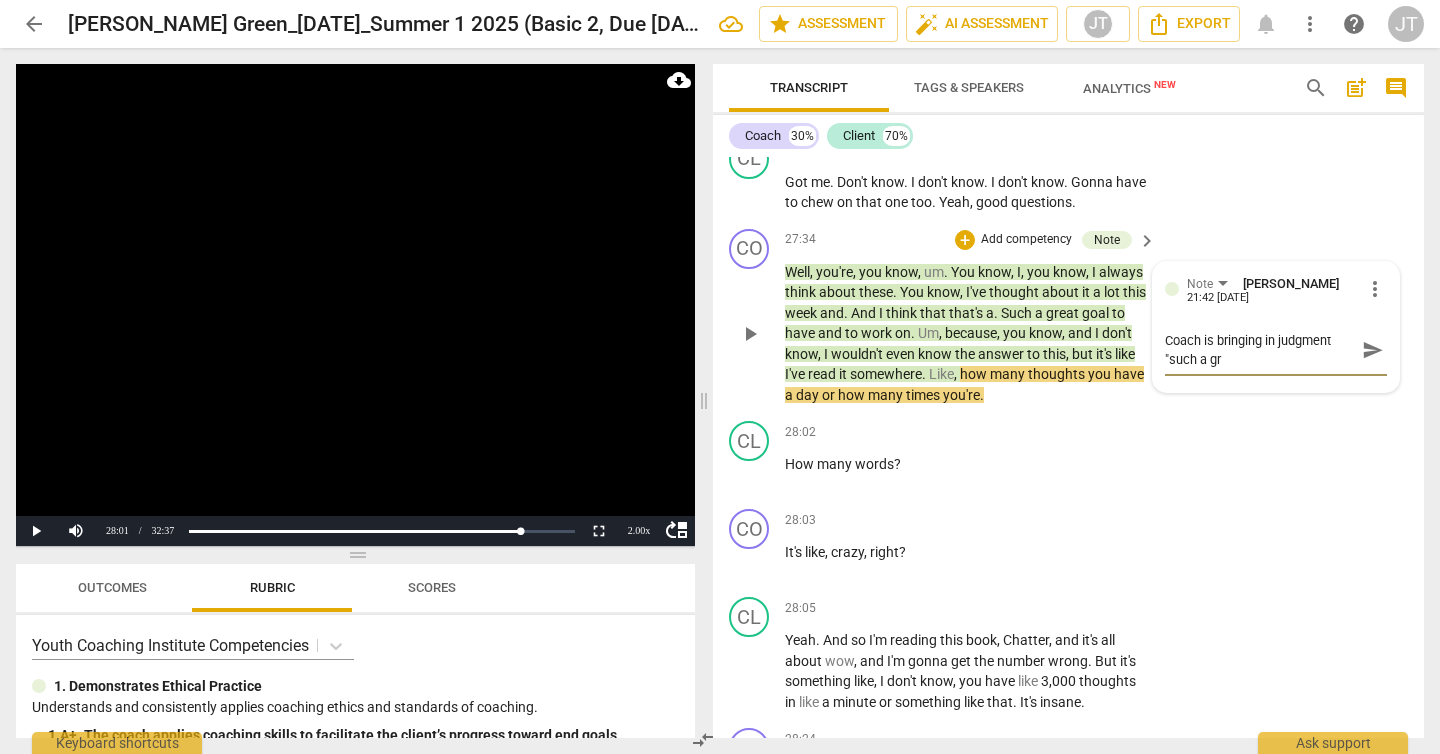 type on "Coach is bringing in judgment "such a gre" 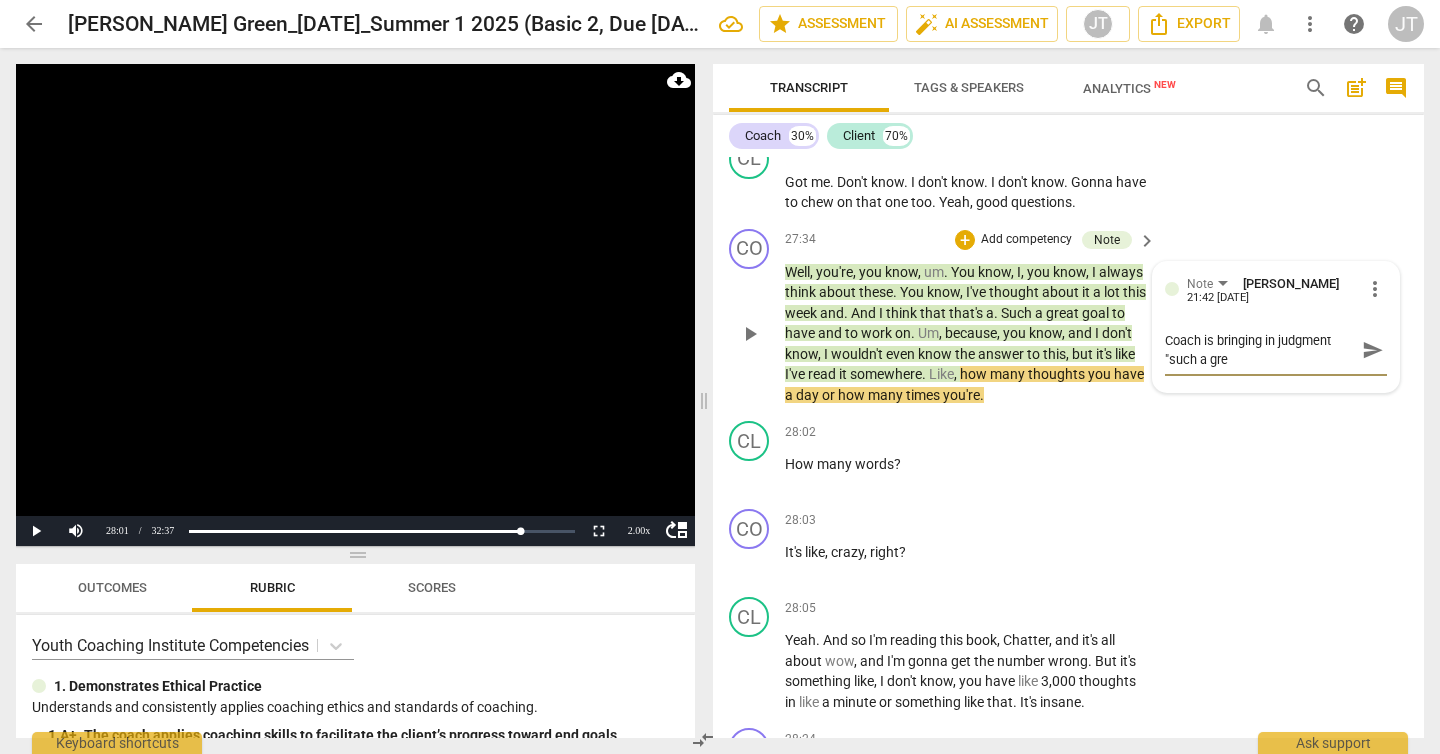 type on "Coach is bringing in judgment "such a grea" 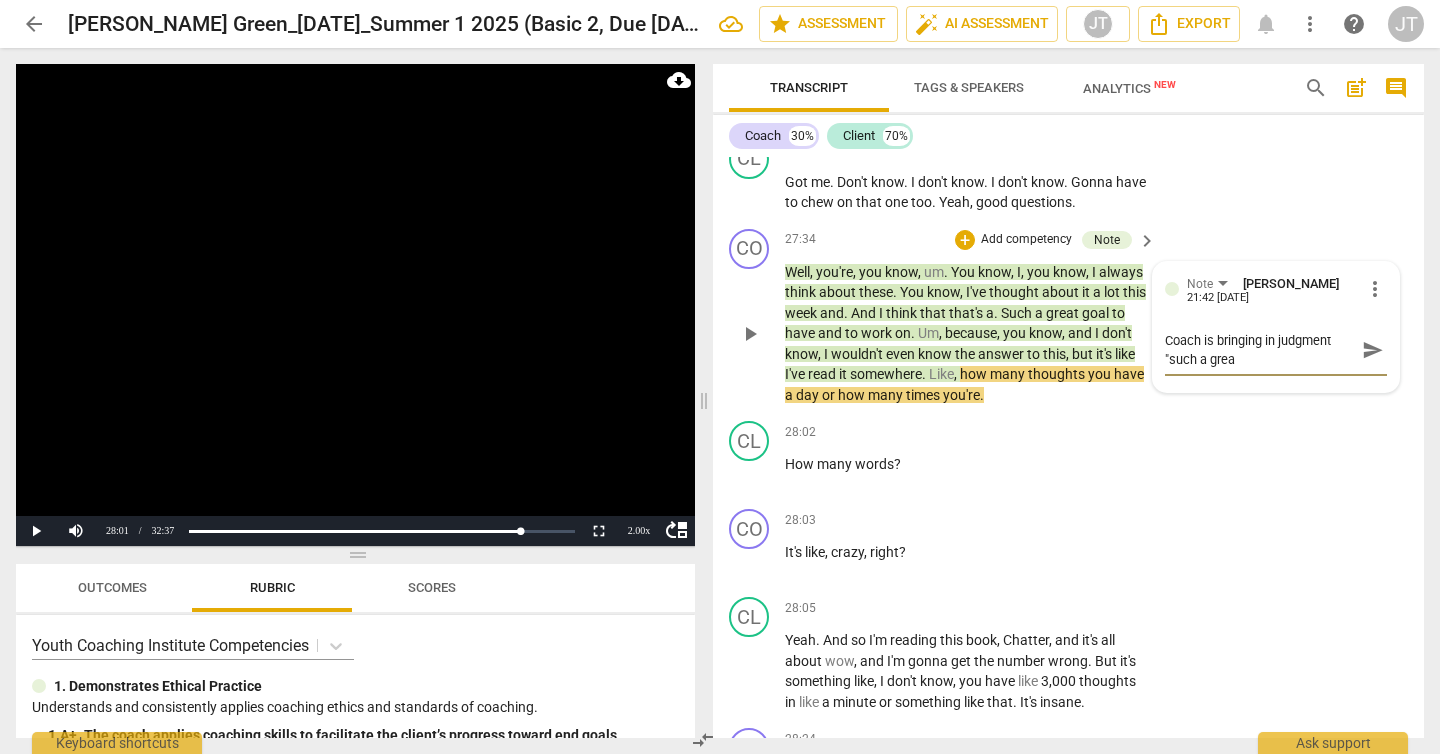 type on "Coach is bringing in judgment "such a great" 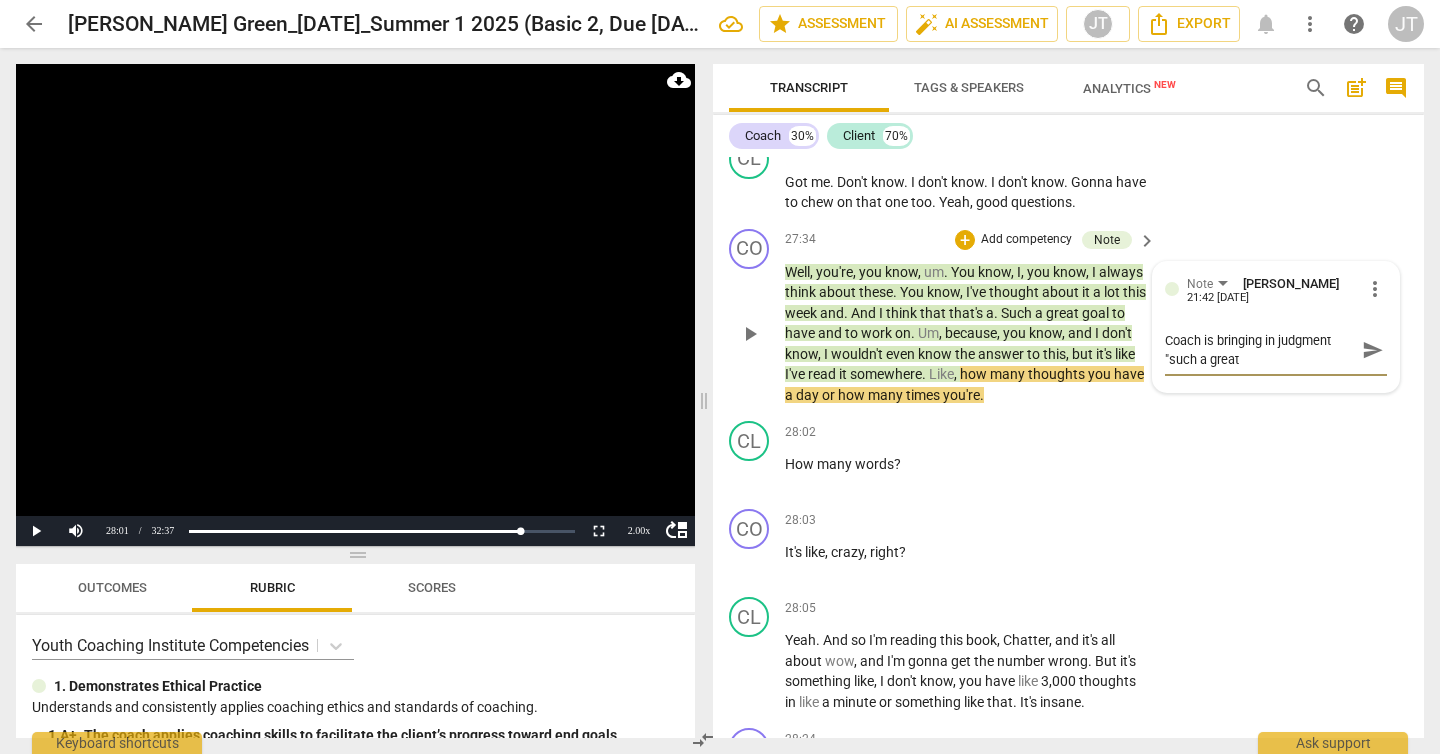 type on "Coach is bringing in judgment "such a great" 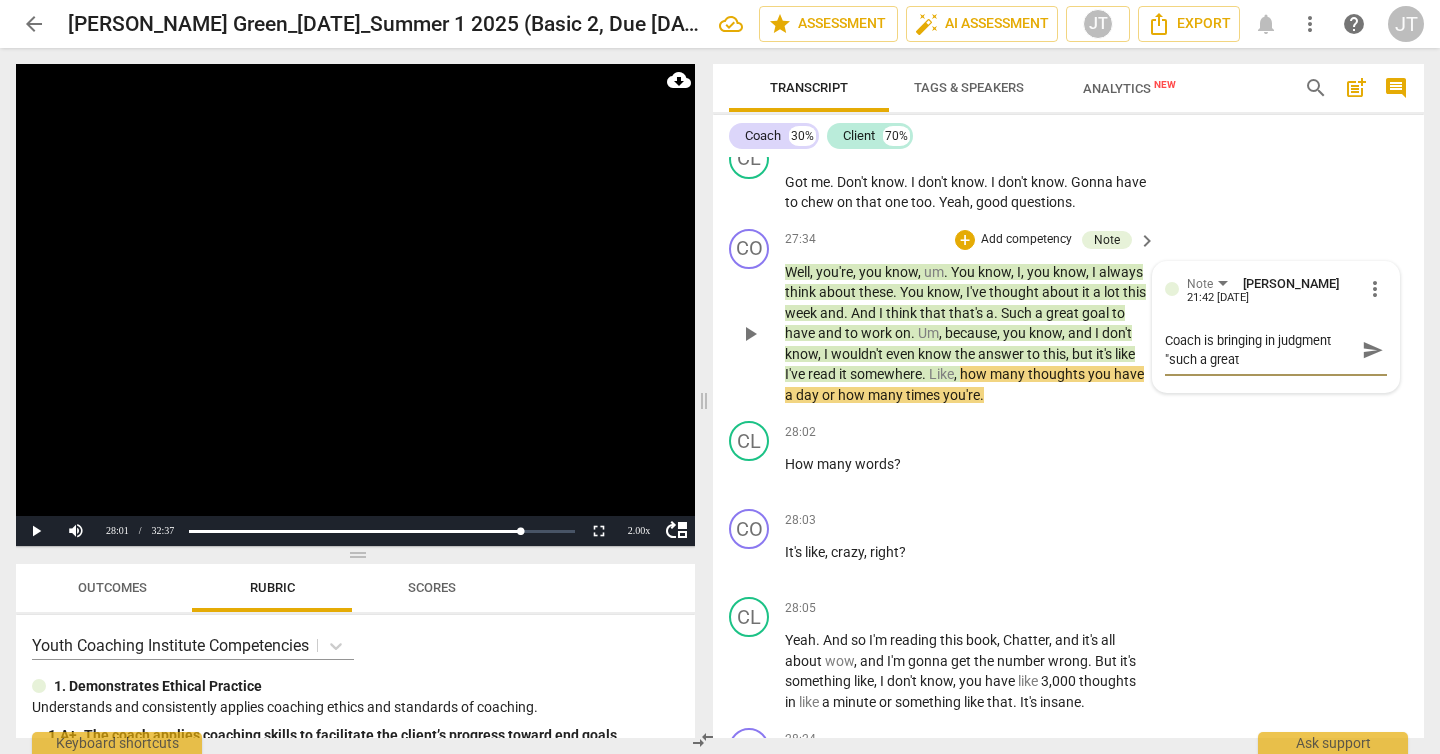 type on "Coach is bringing in judgment "such a great g" 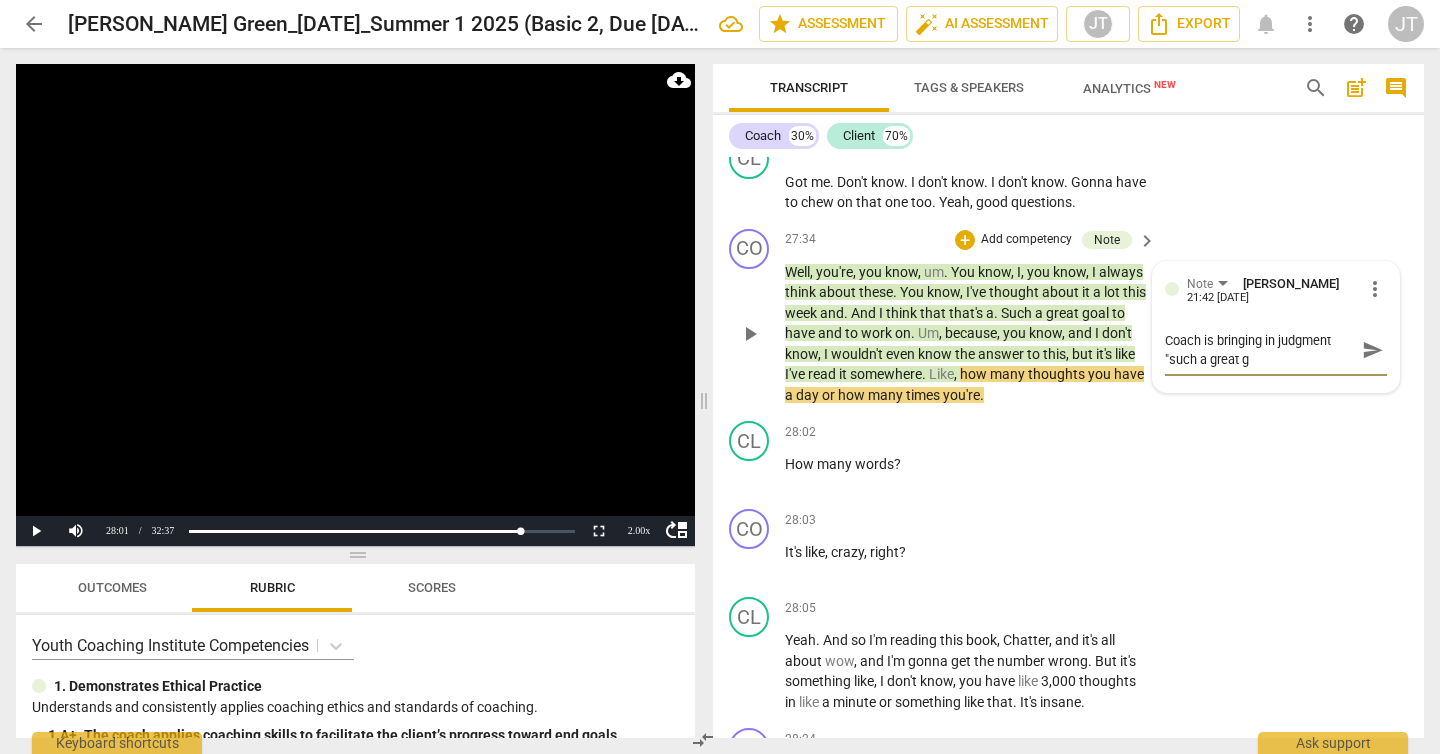 type on "Coach is bringing in judgment "such a great go" 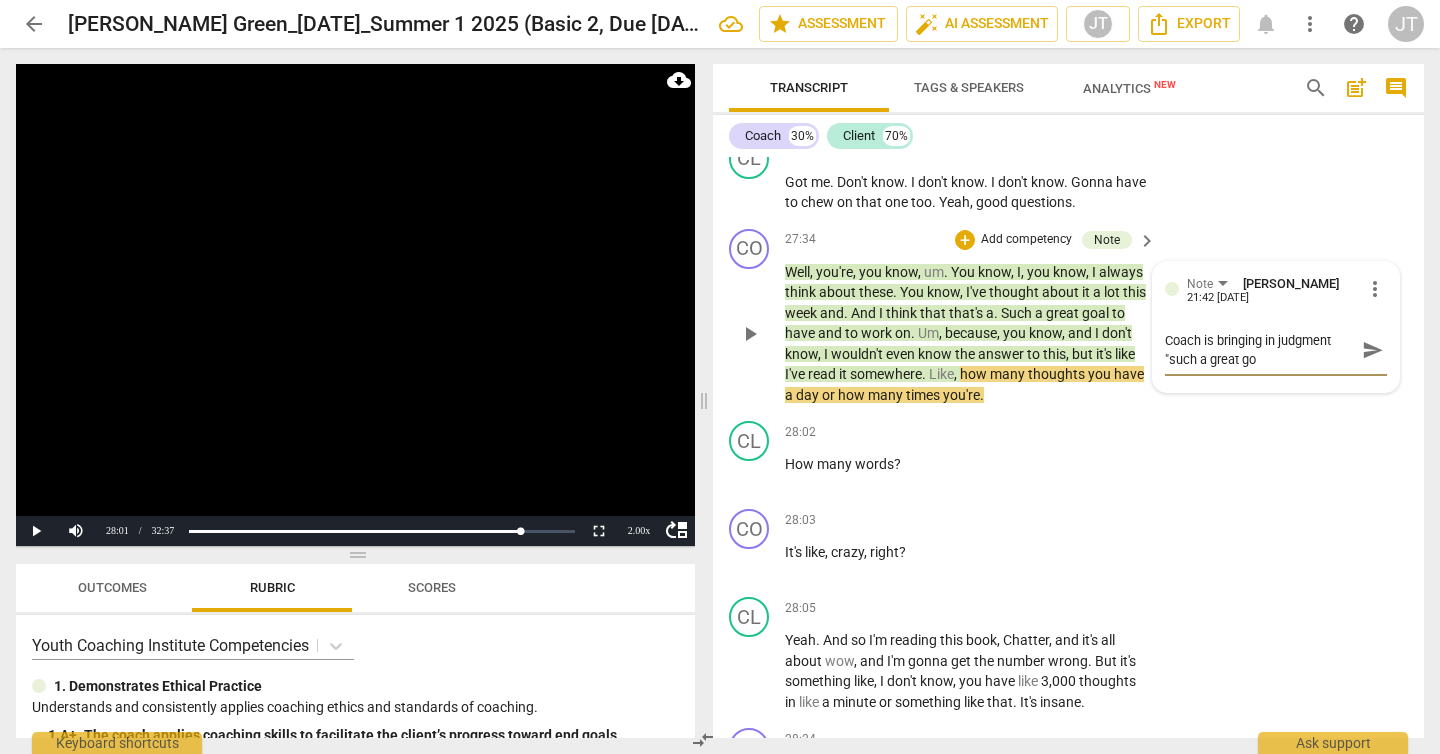 type on "Coach is bringing in judgment "such a great goa" 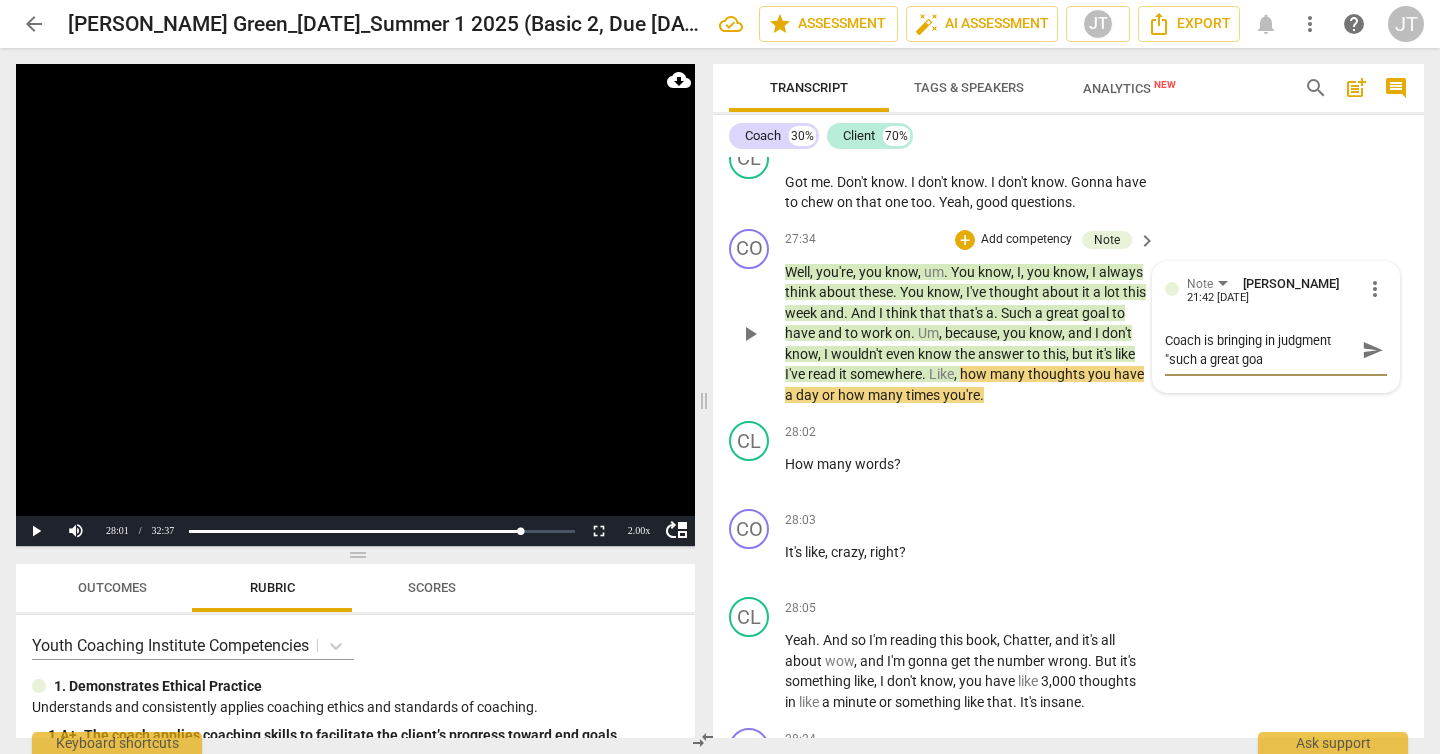 type on "Coach is bringing in judgment "such a great goa" 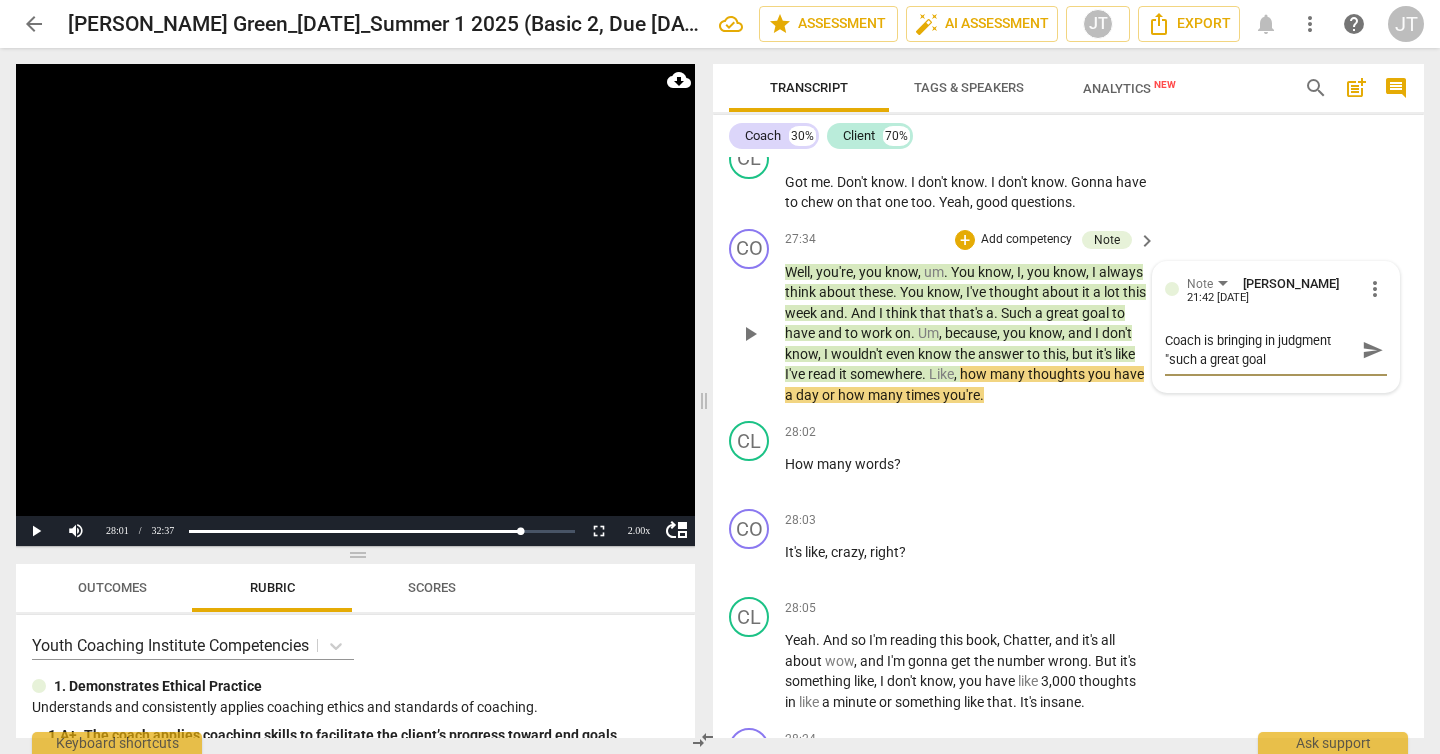 type on "Coach is bringing in judgment "such a great goal" 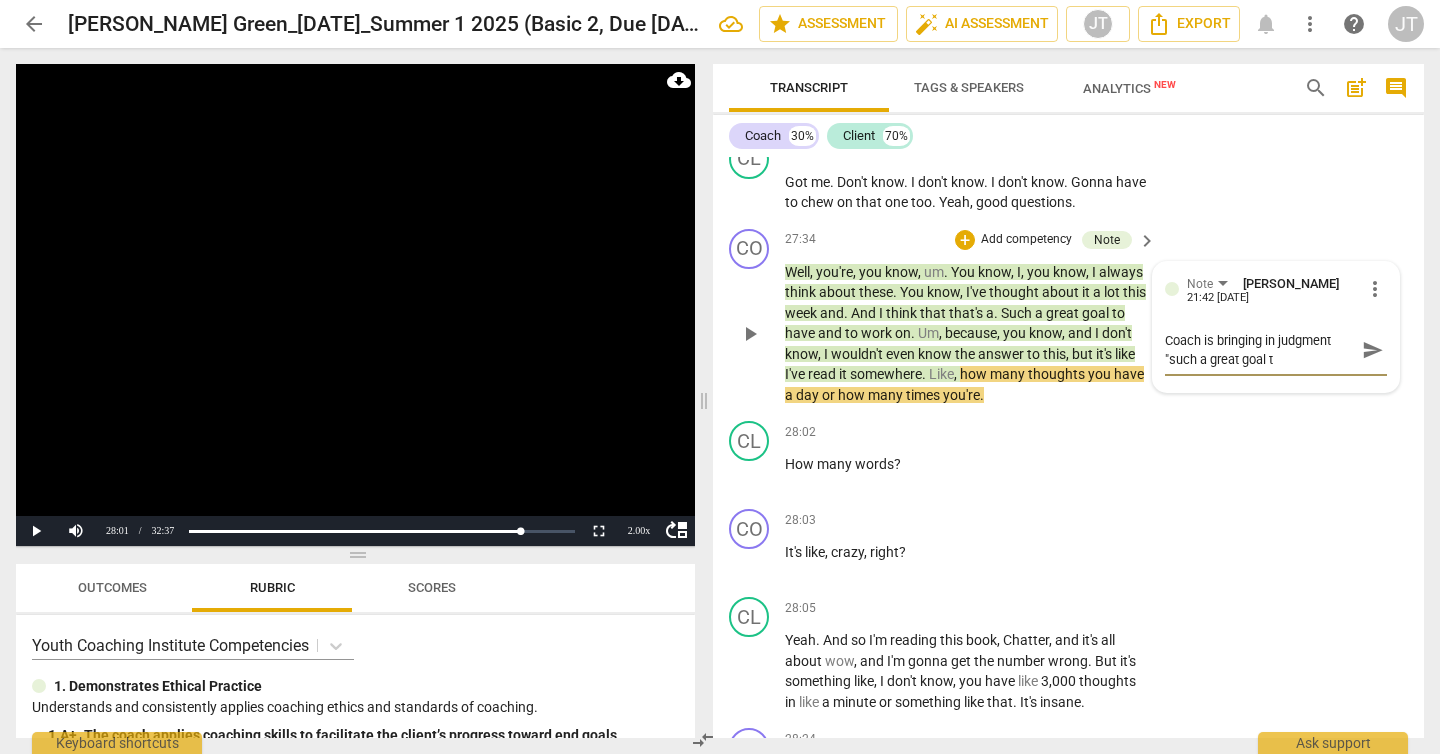 type on "Coach is bringing in judgment "such a great goal to" 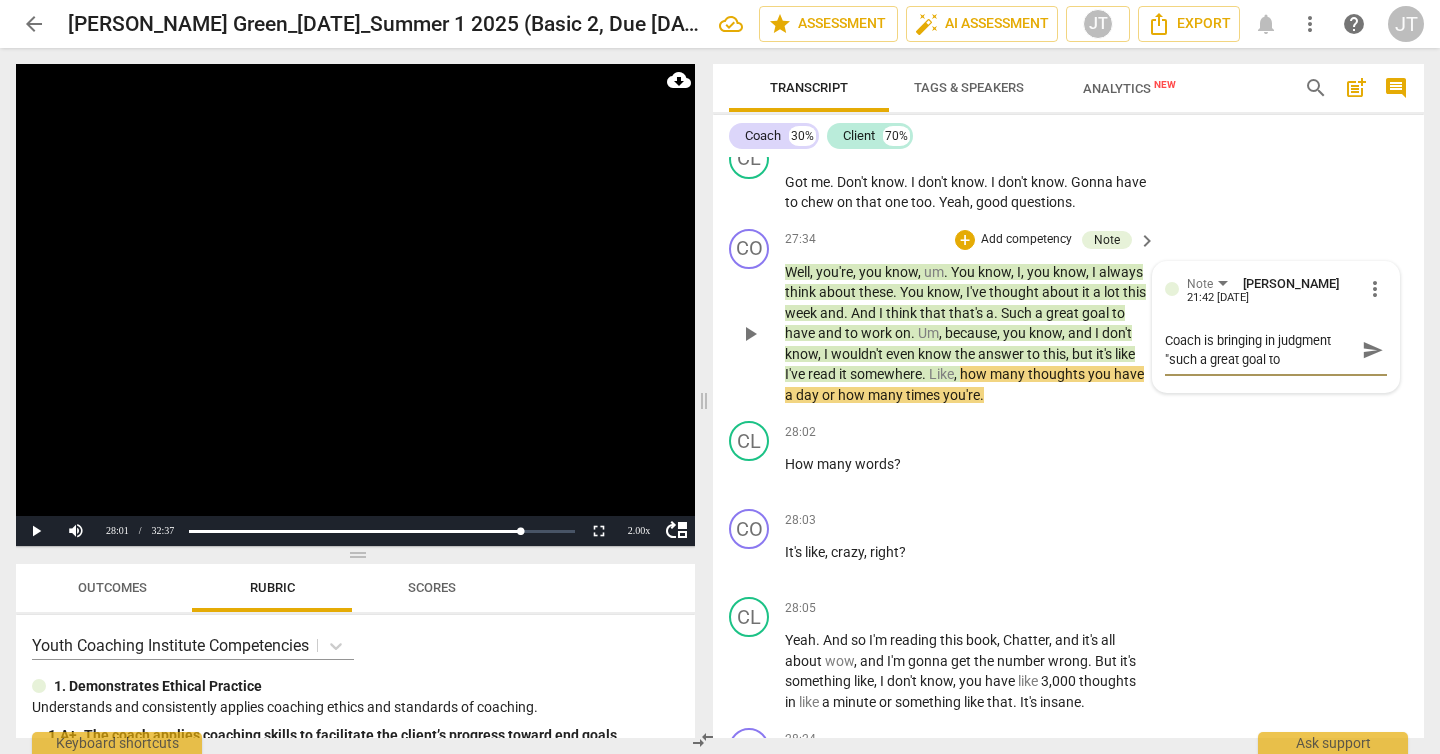 type on "Coach is bringing in judgment "such a great goal to" 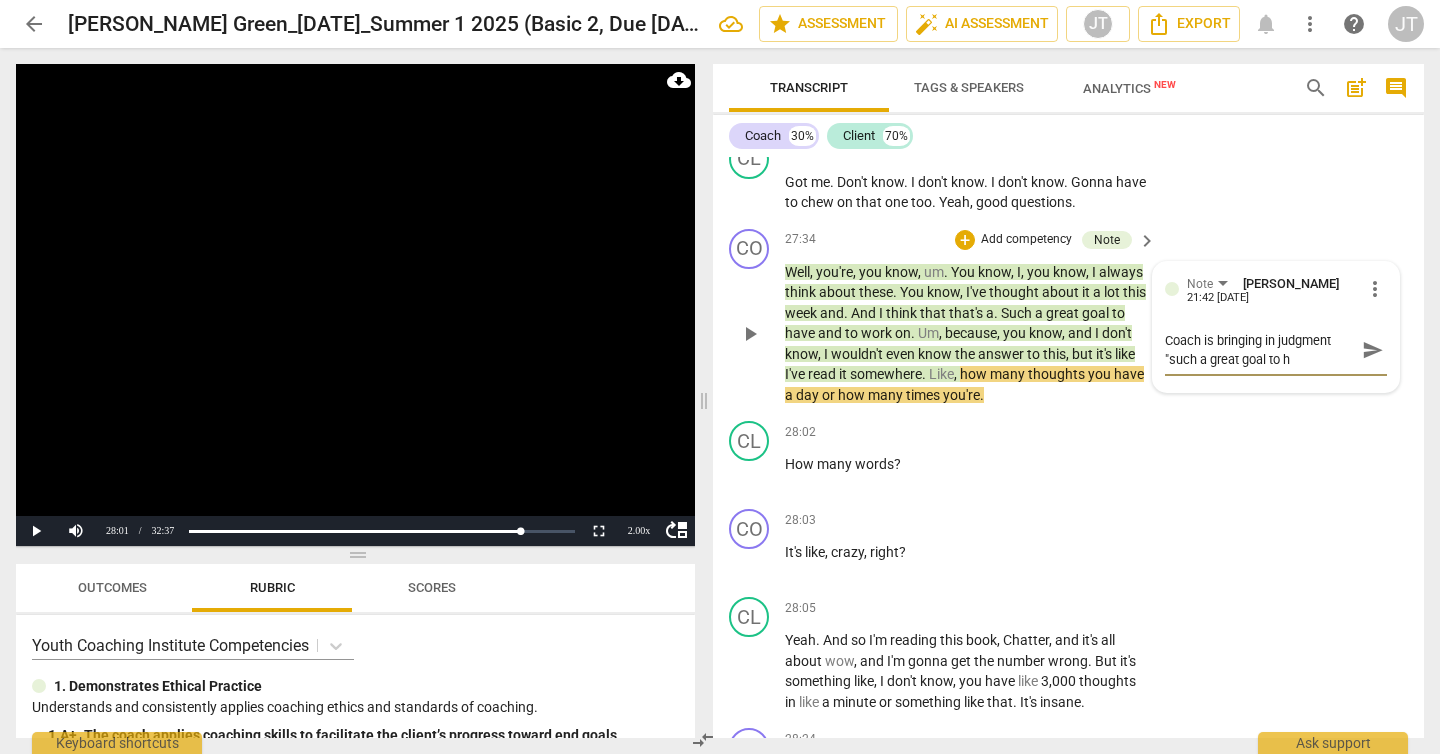 type on "Coach is bringing in judgment "such a great goal to ha" 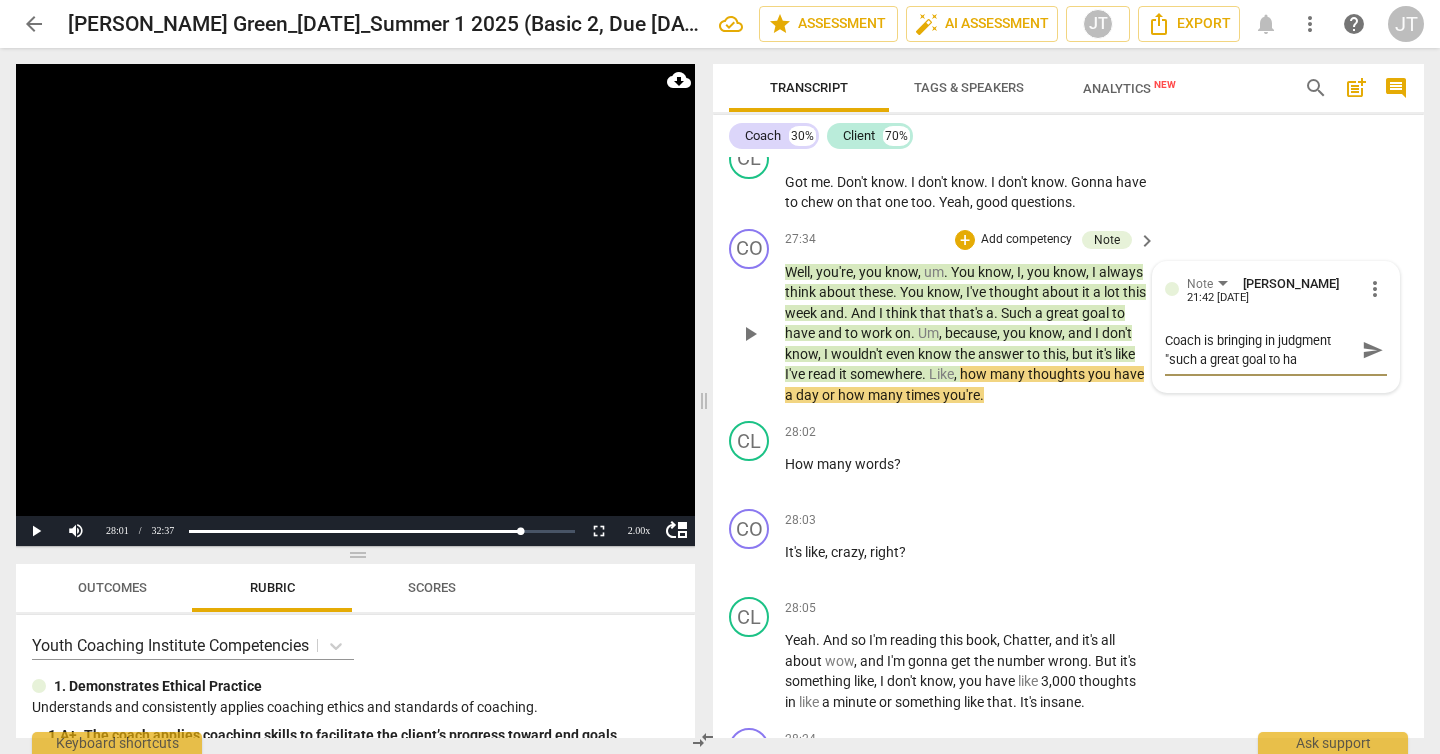 type on "Coach is bringing in judgment "such a great goal to hav" 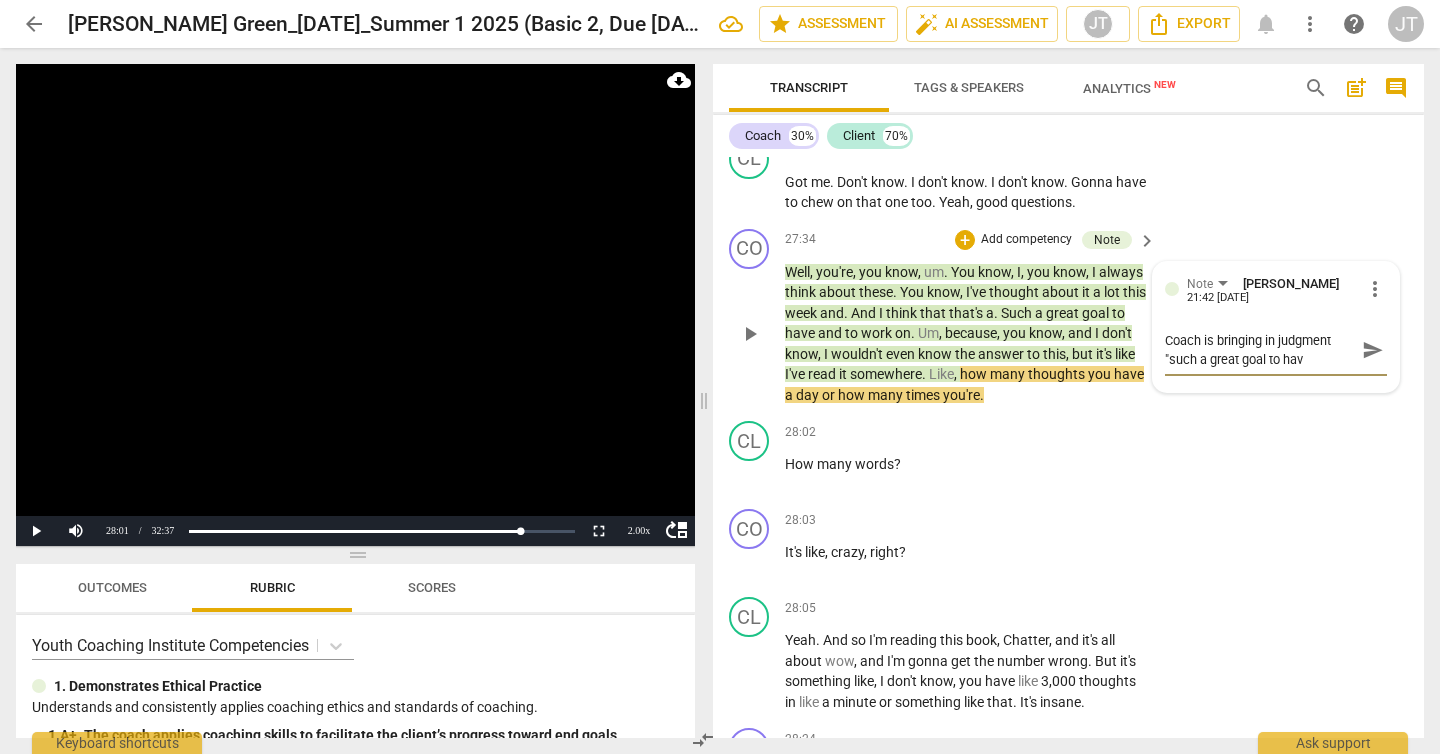 type on "Coach is bringing in judgment "such a great goal to have" 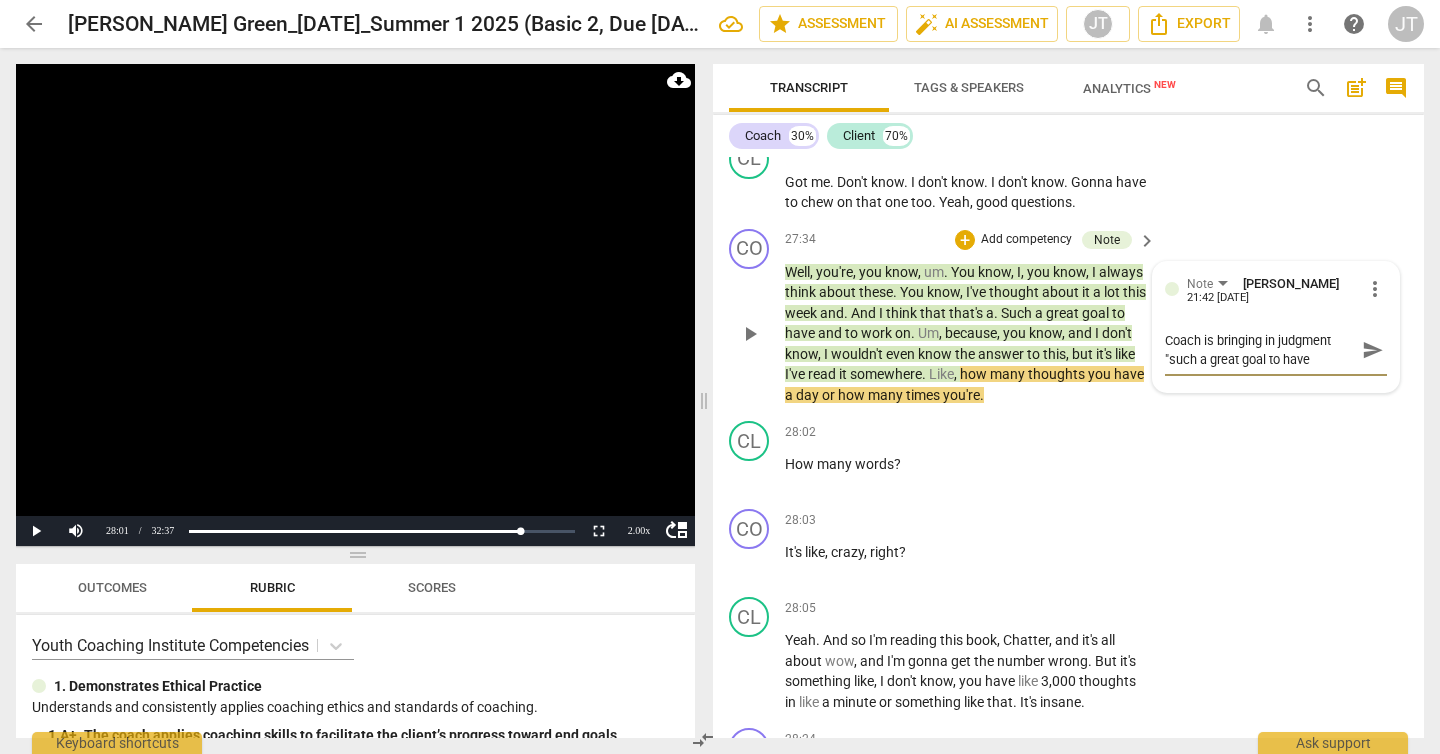 type on "Coach is bringing in judgment "such a great goal to have"" 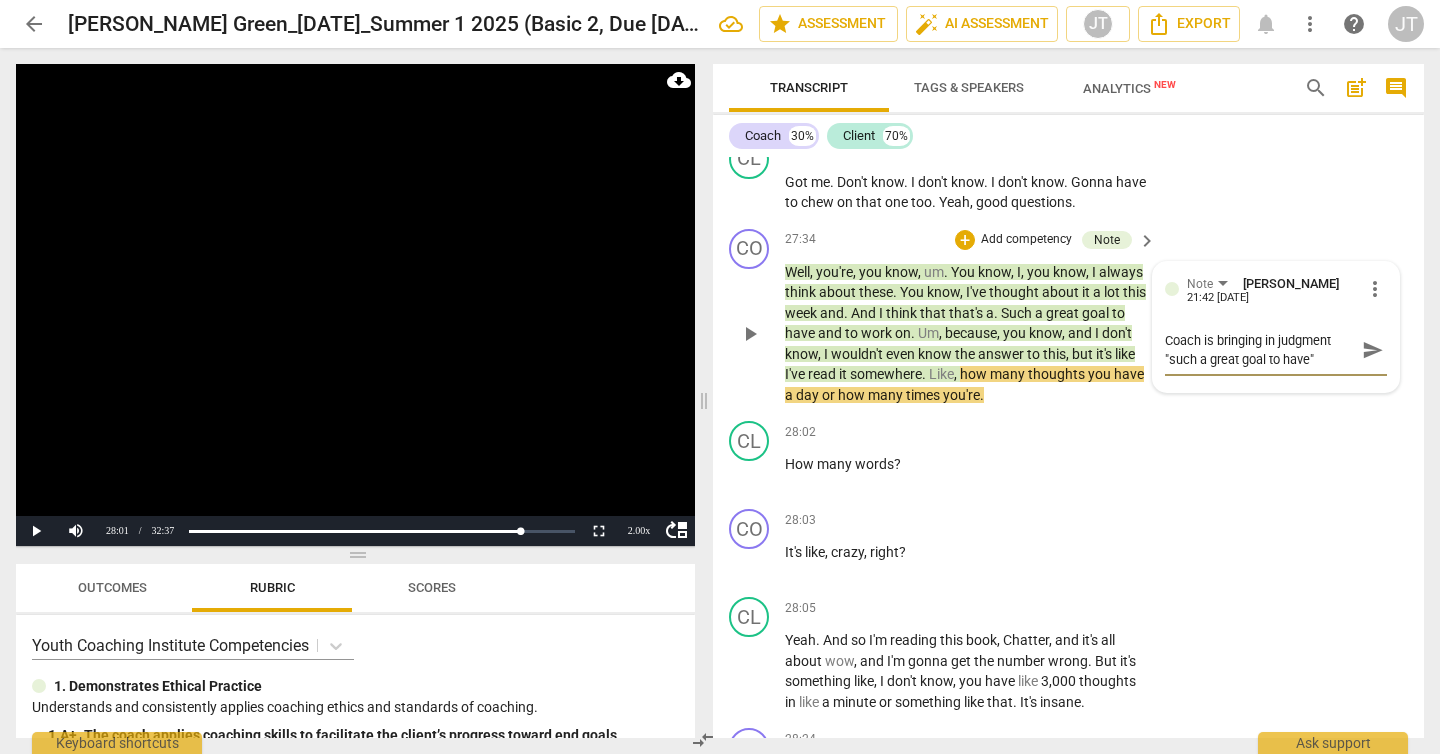 click on "Coach is bringing in judgment "such a great goal to have"" at bounding box center [1260, 350] 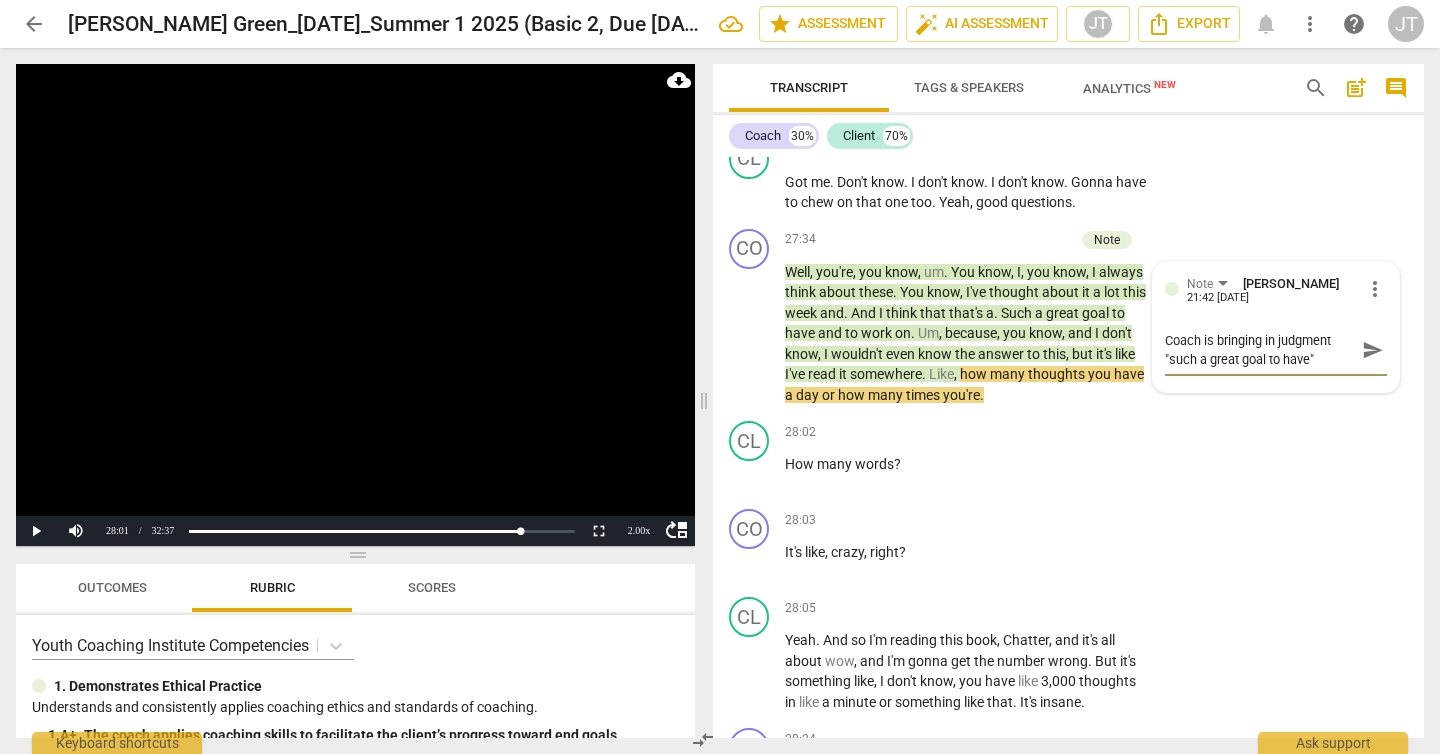 type on "Coach is bringing in judgment: "such a great goal to have"" 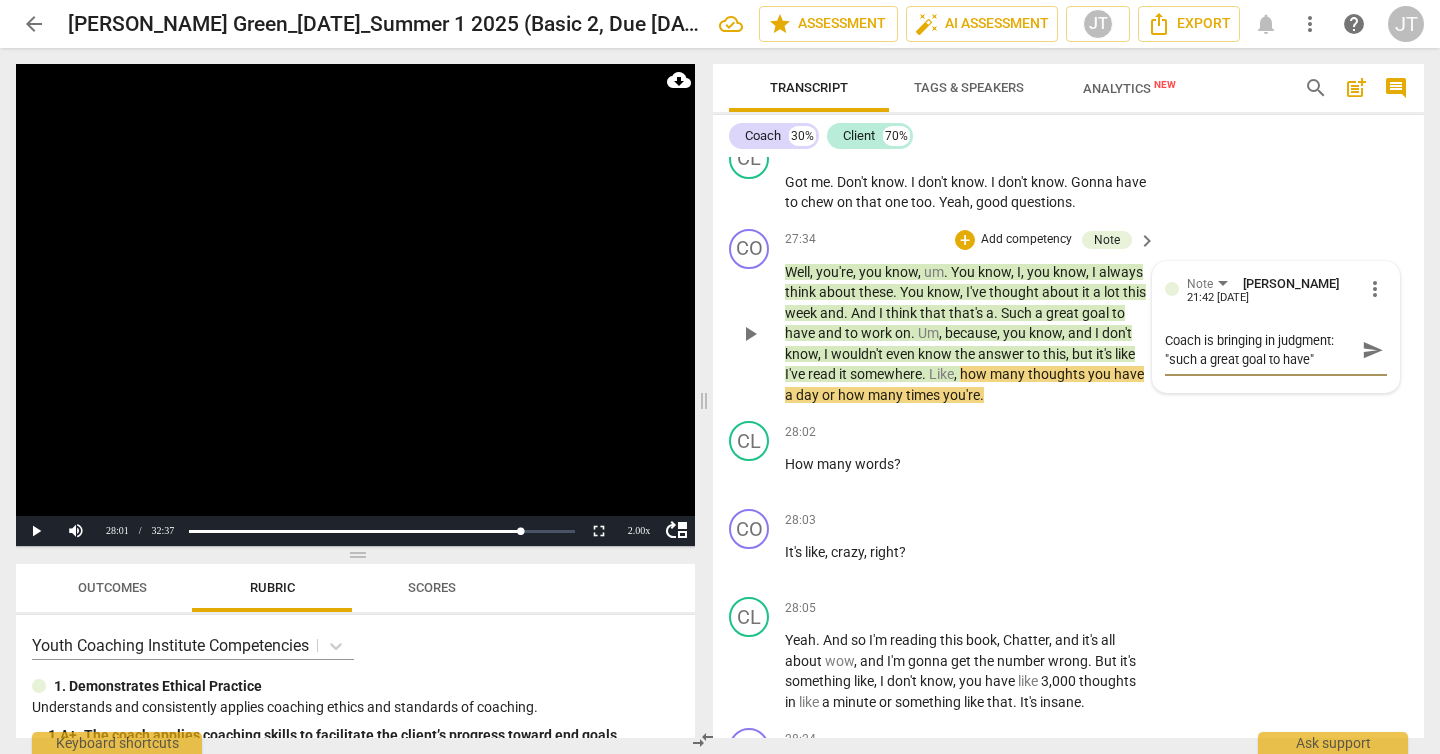 type on "Coach is bringing in judgment: "such a great goal to have"" 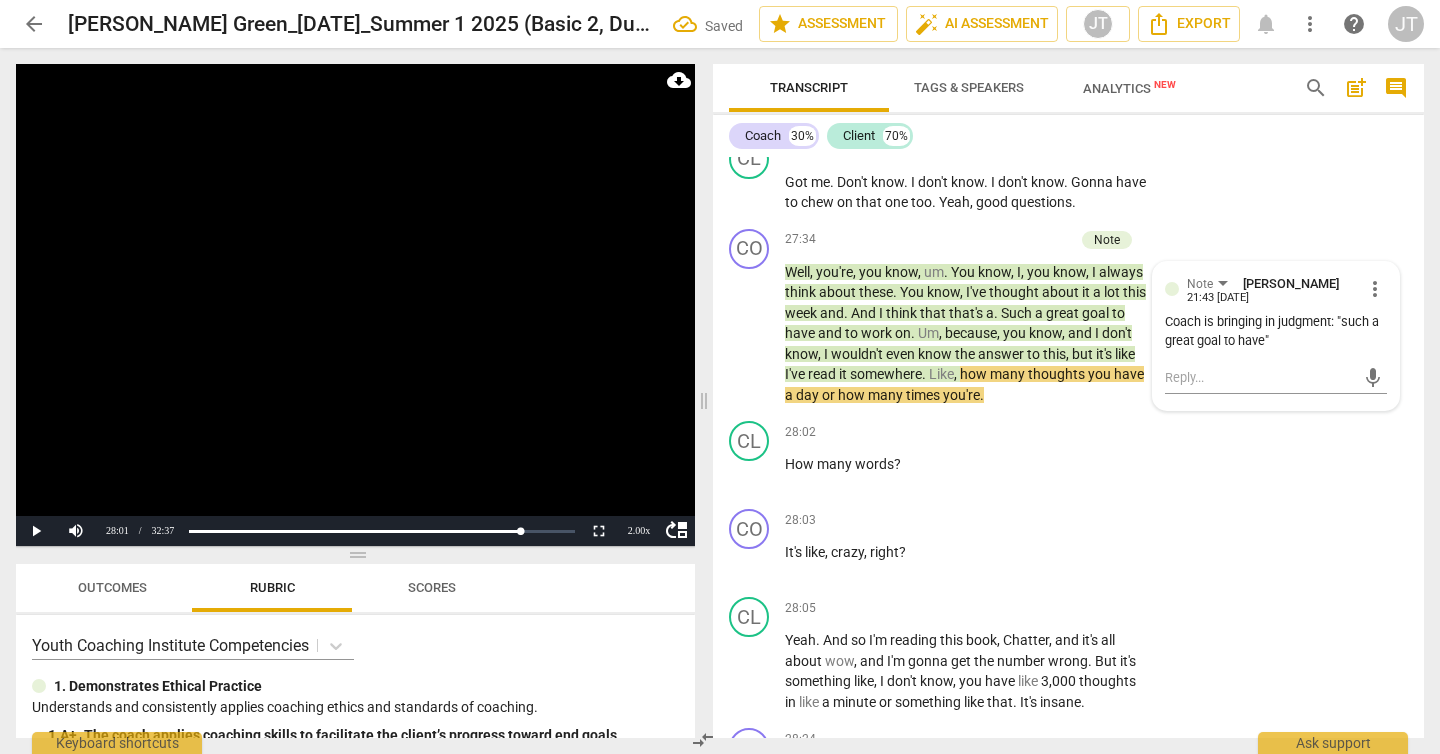 click at bounding box center (355, 305) 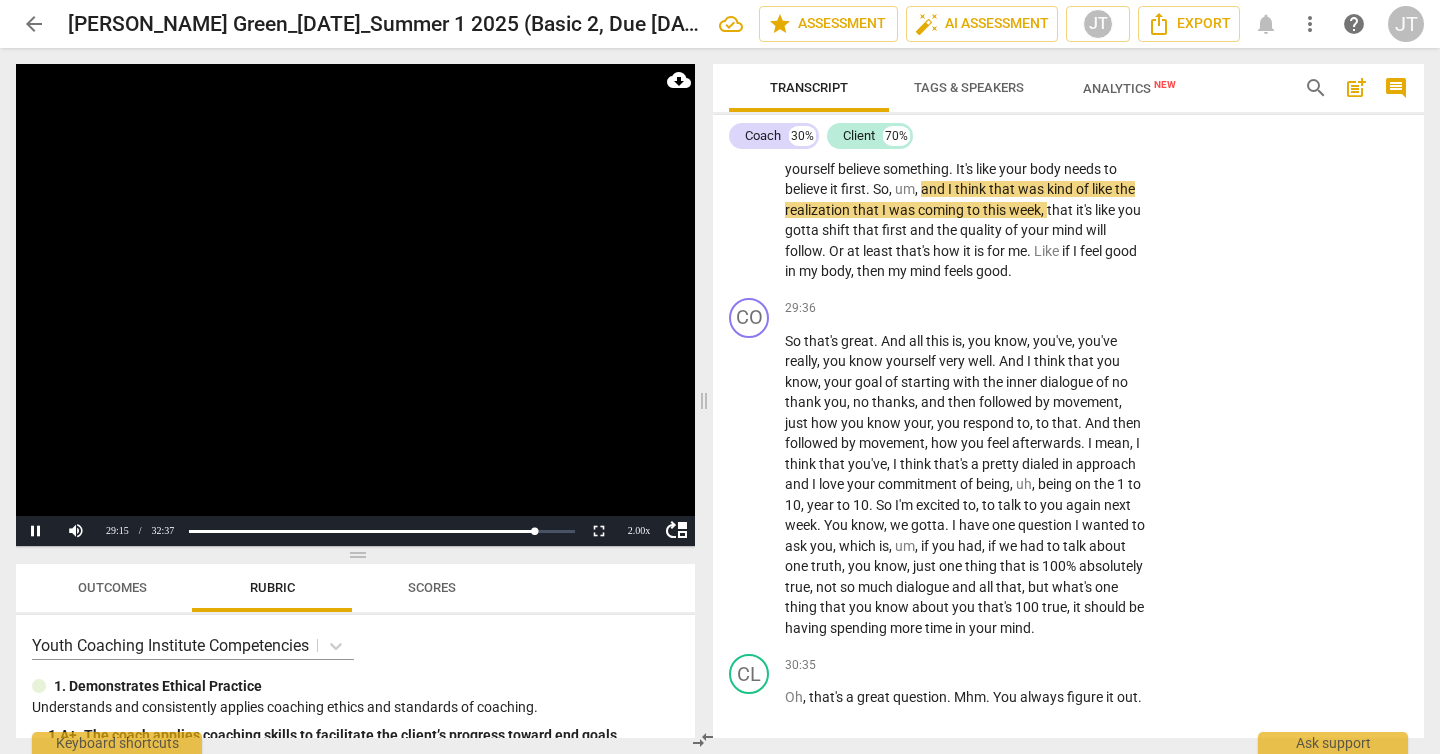 scroll, scrollTop: 12289, scrollLeft: 0, axis: vertical 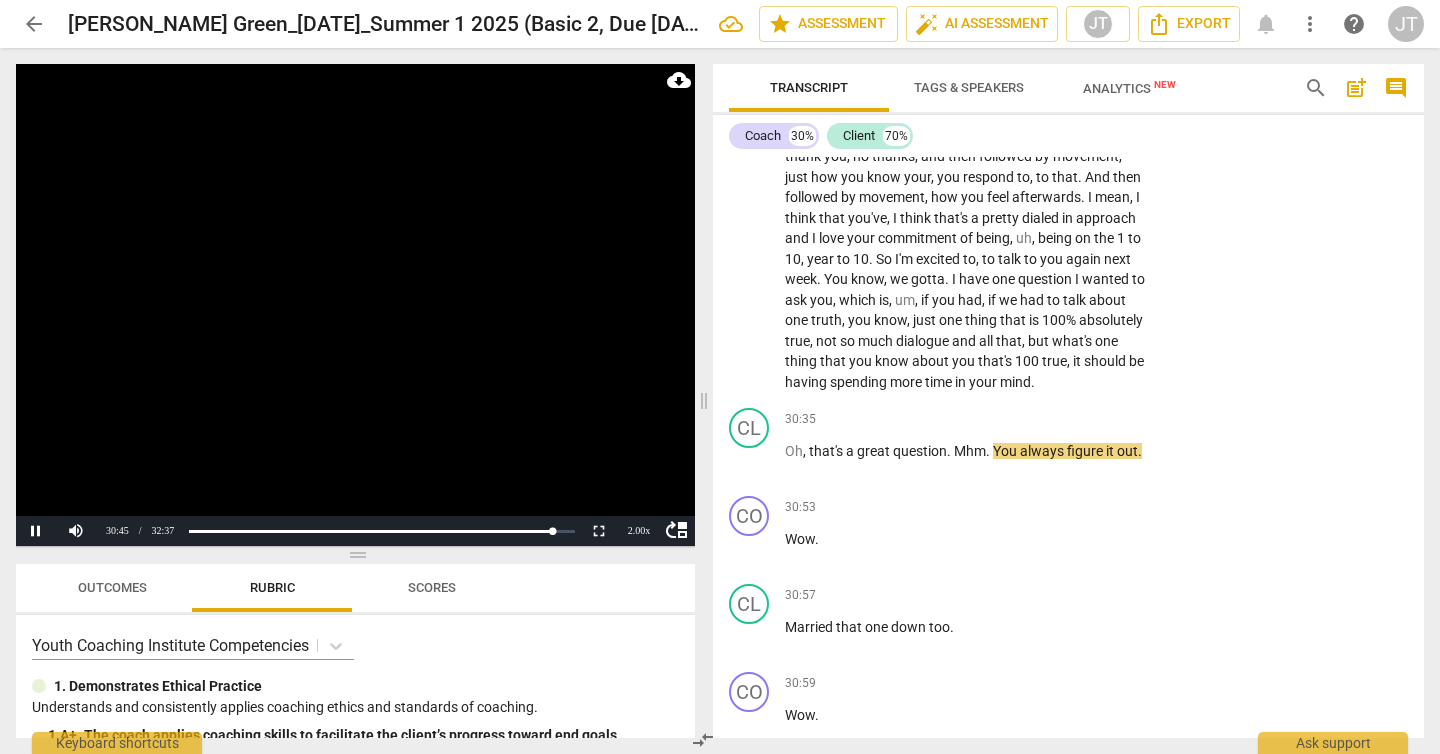 click at bounding box center [355, 305] 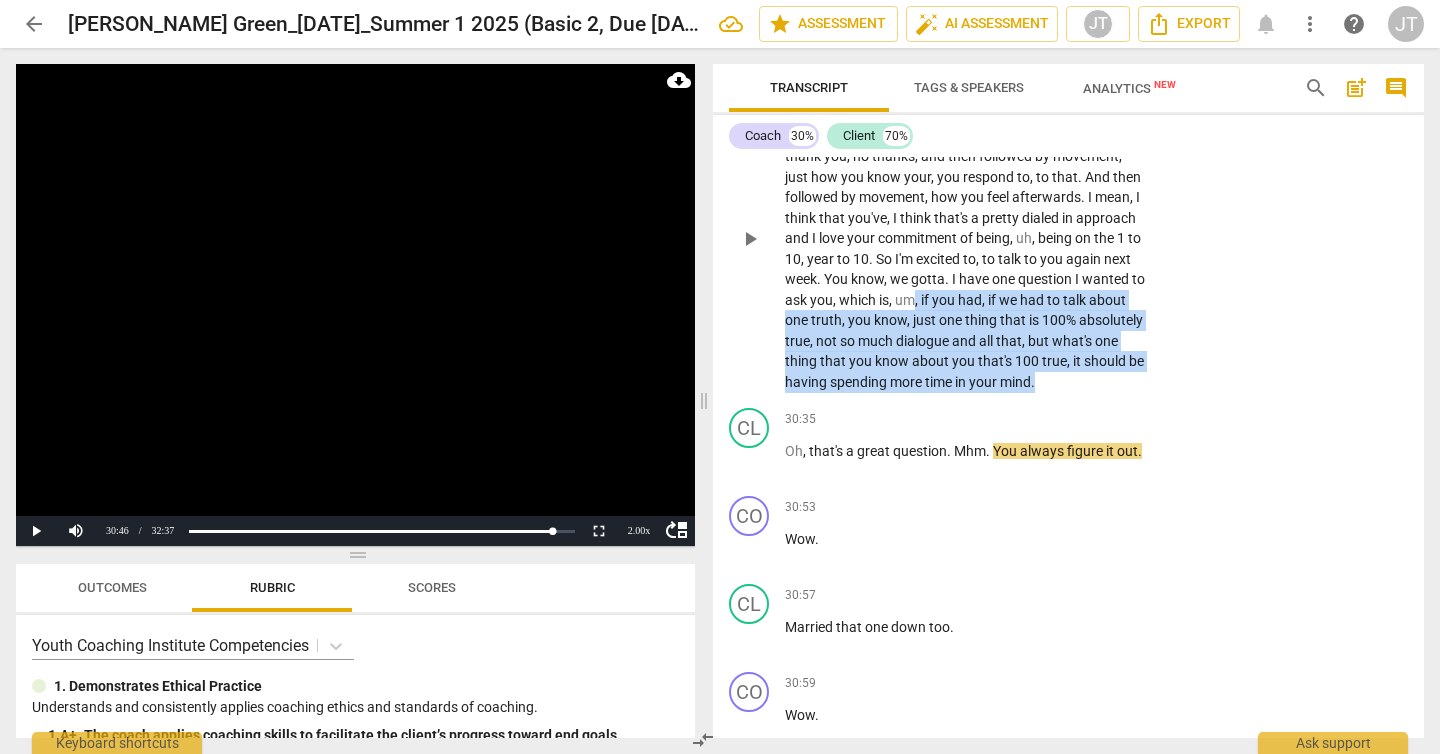 drag, startPoint x: 1135, startPoint y: 566, endPoint x: 982, endPoint y: 486, distance: 172.65283 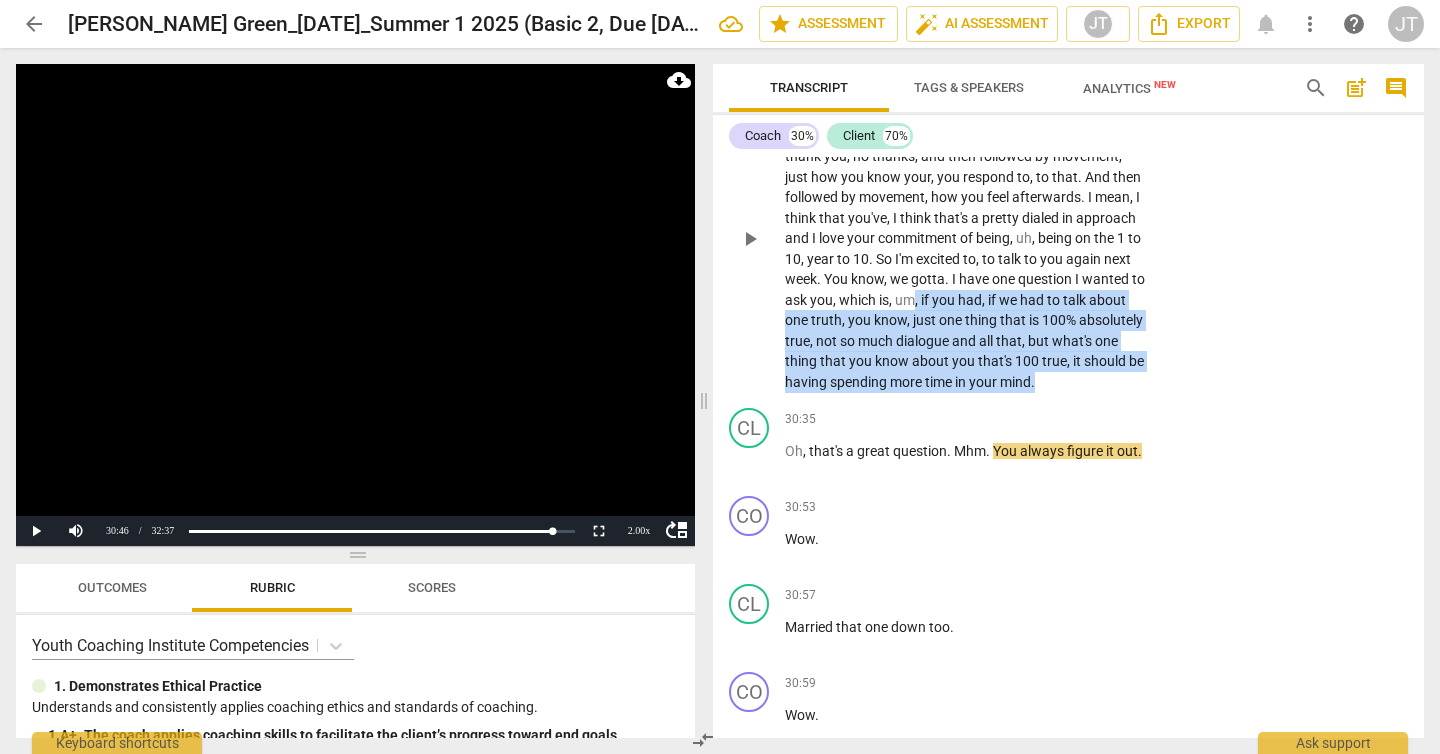 click on "So   that's   great .   And   all   this   is ,   you   know ,   you've ,   you've   really ,   you   know   yourself   very   well .   And   I   think   that   you   know ,   your   goal   of   starting   with   the   inner   dialogue   of   no   thank   you ,   no   thanks ,   and   then   followed   by   movement ,   just   how   you   know   your ,   you   respond   to ,   to   that .   And   then   followed   by   movement ,   how   you   feel   afterwards .   I   mean ,   I   think   that   you've ,   I   think   that's   a   pretty   dialed   in   approach   and   I   love   your   commitment   of   being ,   uh ,   being   on   the   1   to   10 ,   year   to   10 .   So   I'm   excited   to ,   to   talk   to   you   again   next   week .   You   know ,   we   gotta .   I   have   one   question   I   wanted   to   ask   you ,   which   is ,   um ,   if   you   had ,   if   we   had   to   talk   about   one   truth ,   you   know ,   just   one   thing   that   is   100 %   absolutely   true ,   not" at bounding box center [965, 239] 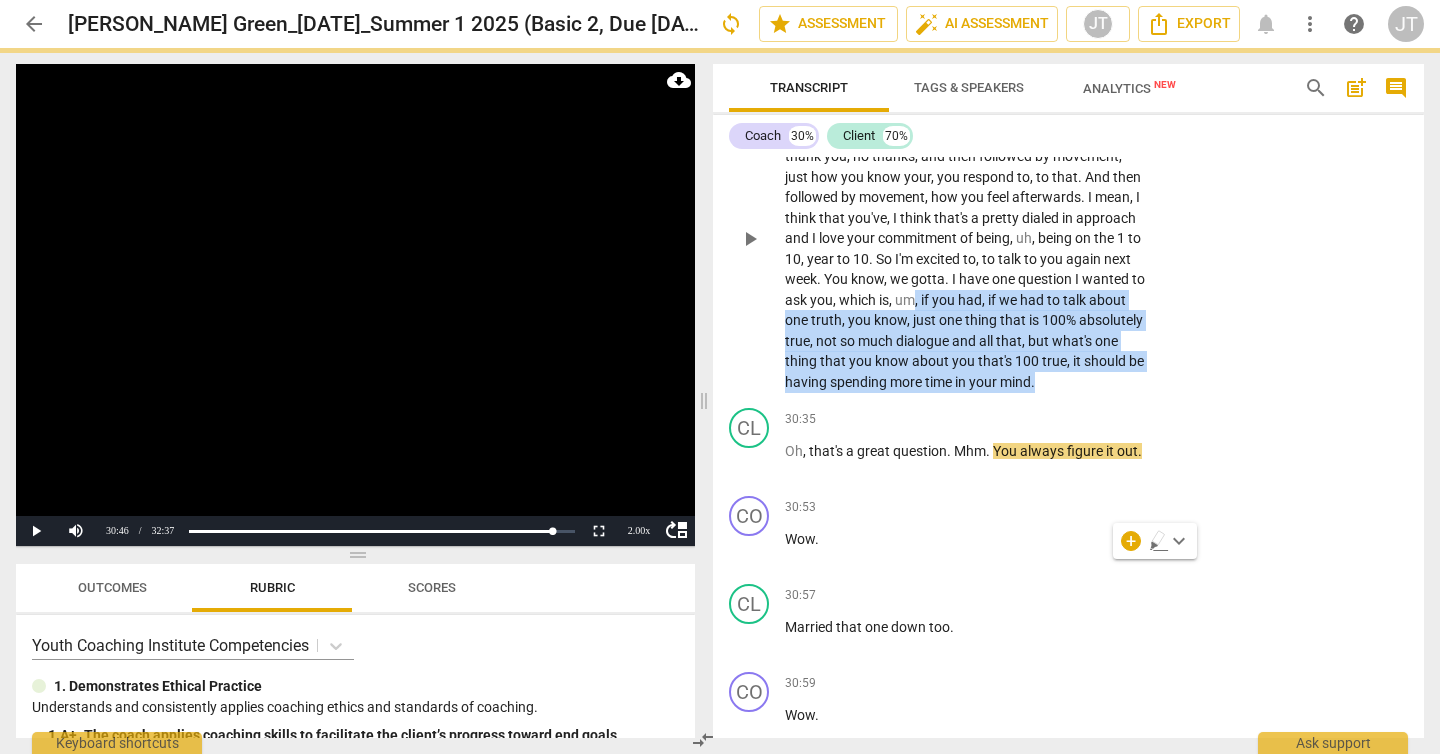 click on "Add competency" at bounding box center (1084, 63) 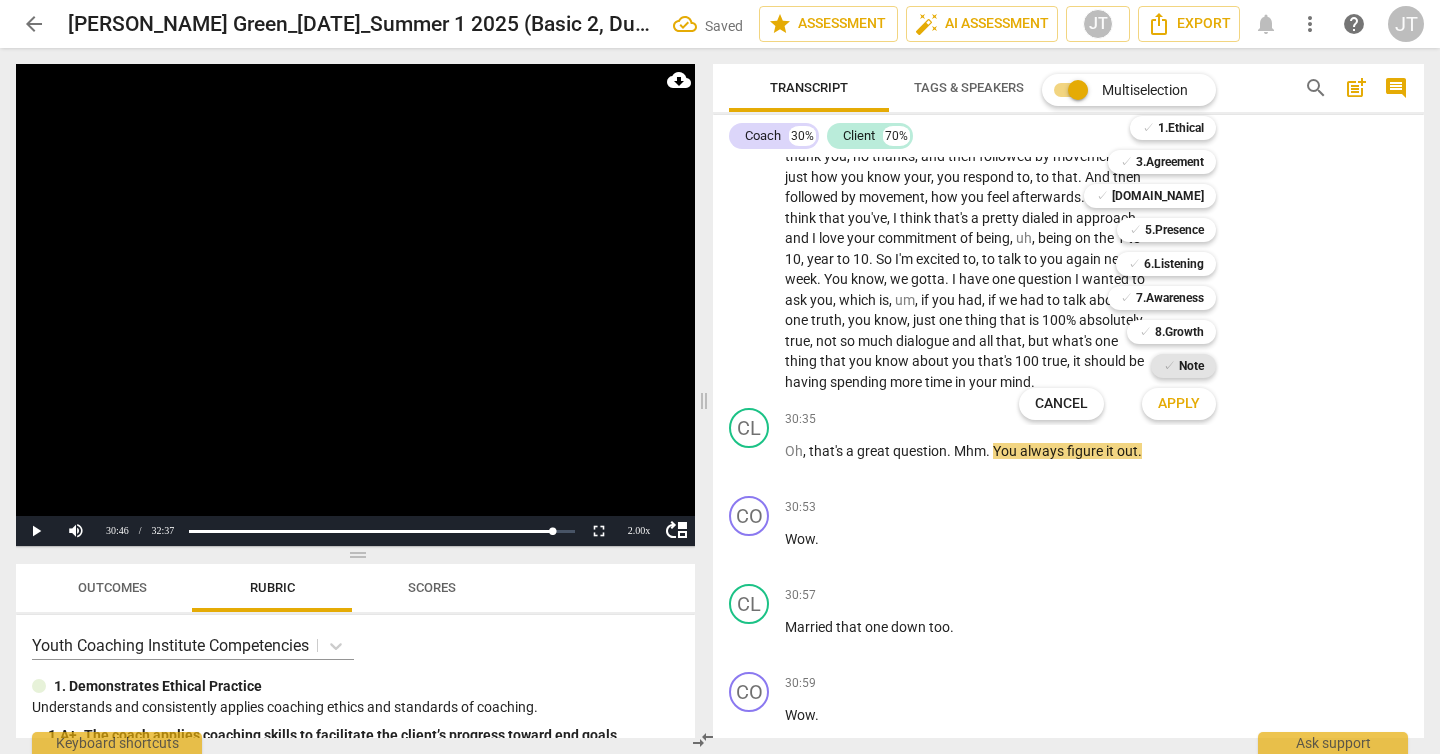 click on "Note" at bounding box center (1191, 366) 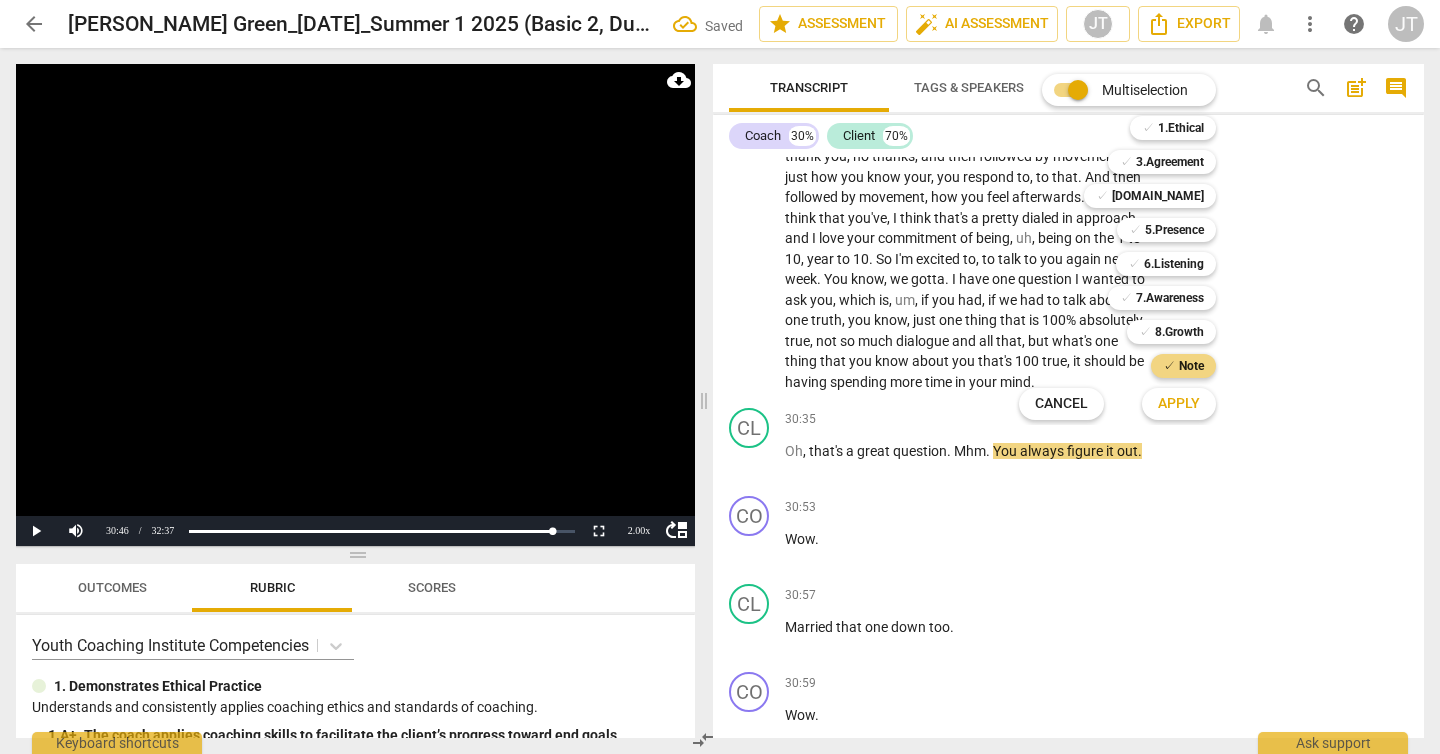 click on "Apply" at bounding box center (1179, 404) 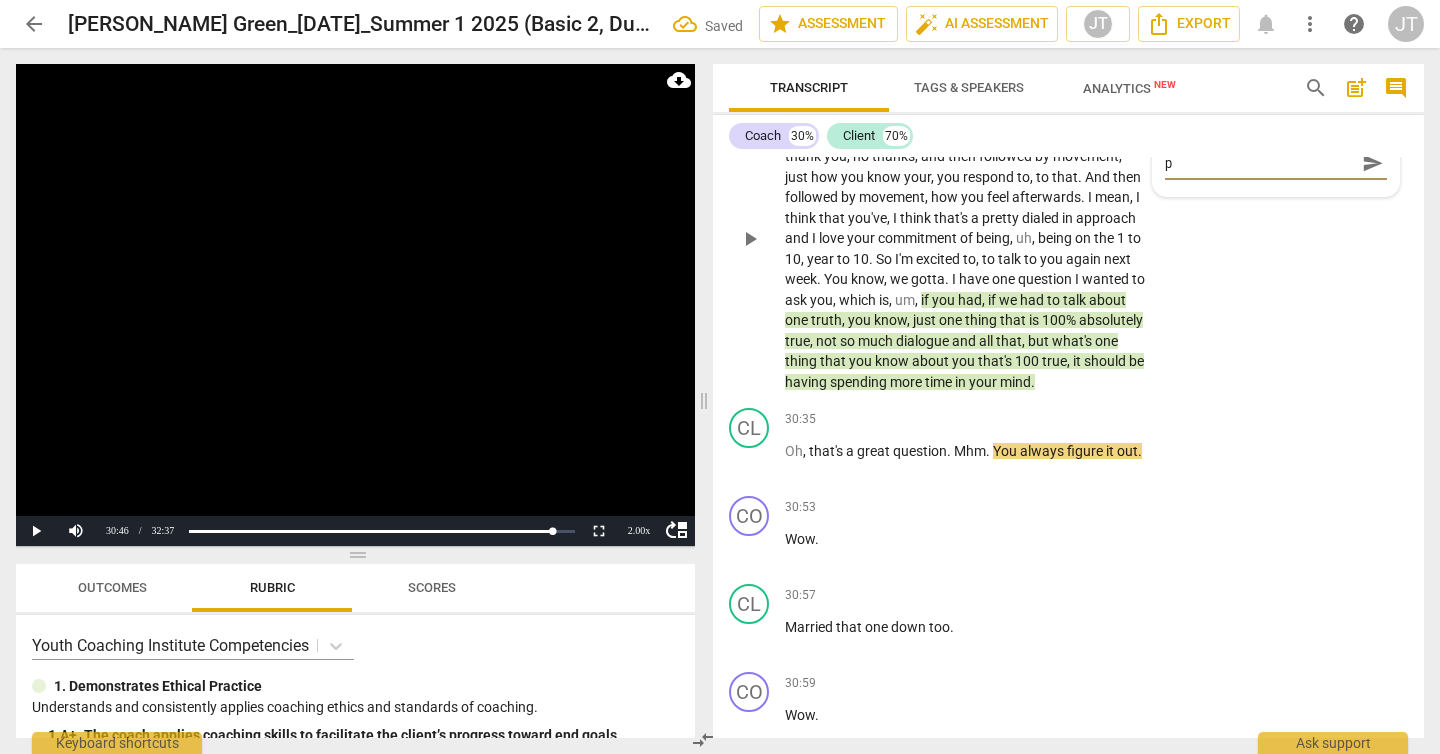 type on "p" 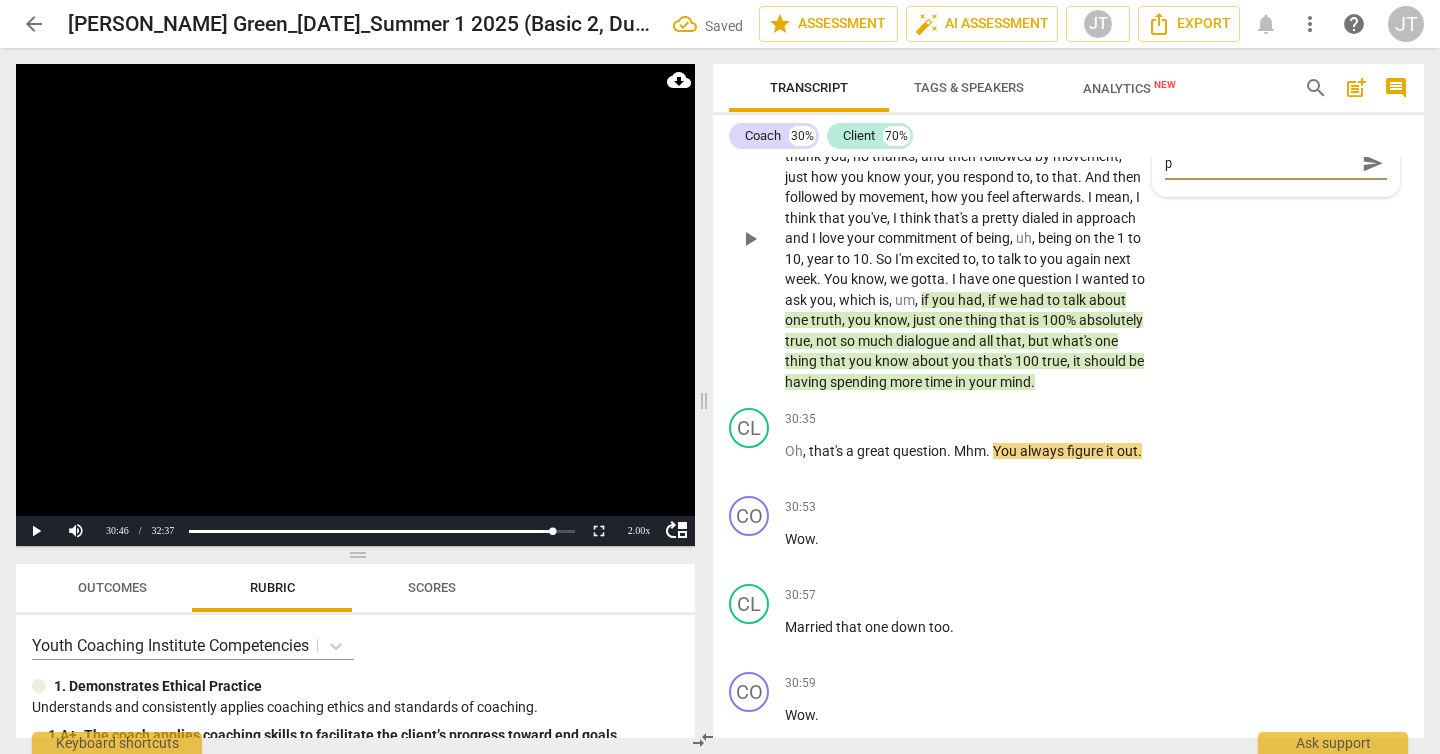 type on "p" 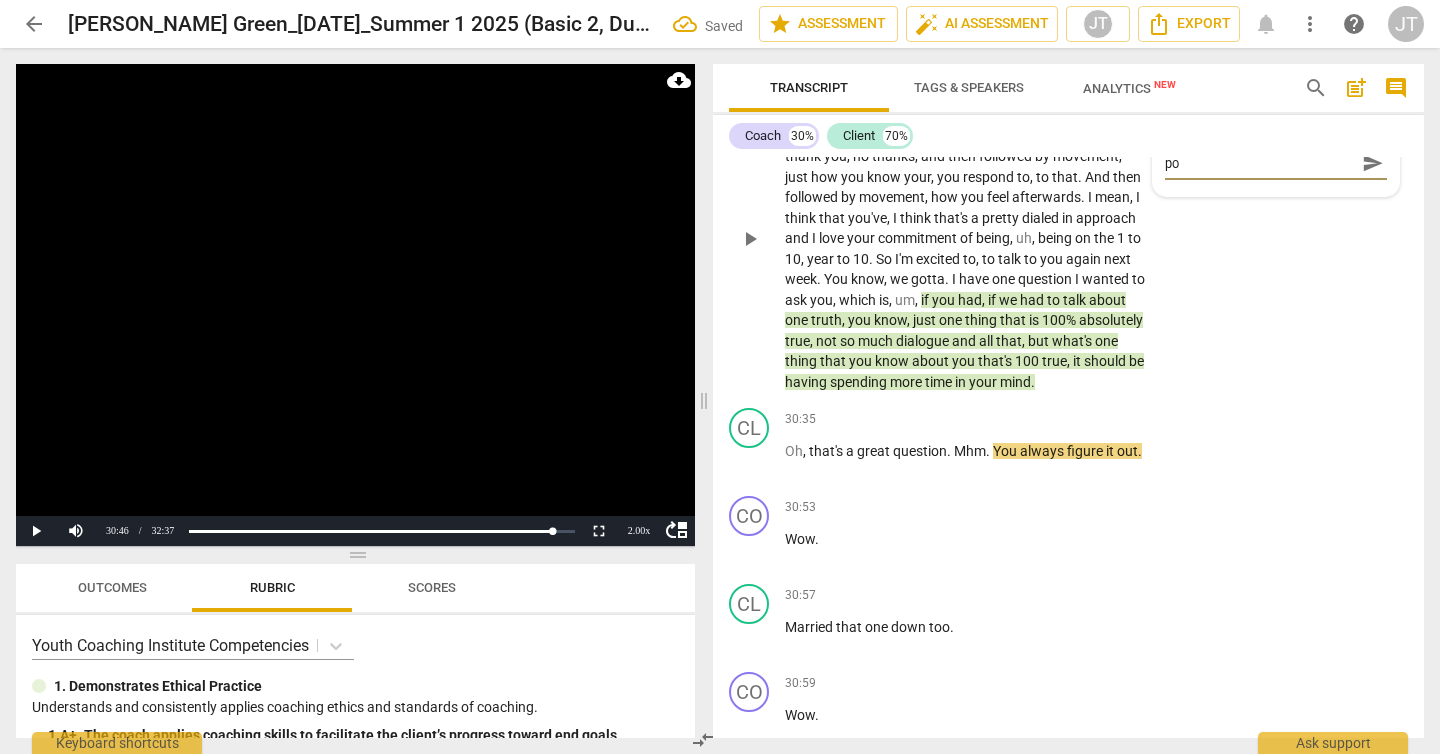 type on "pow" 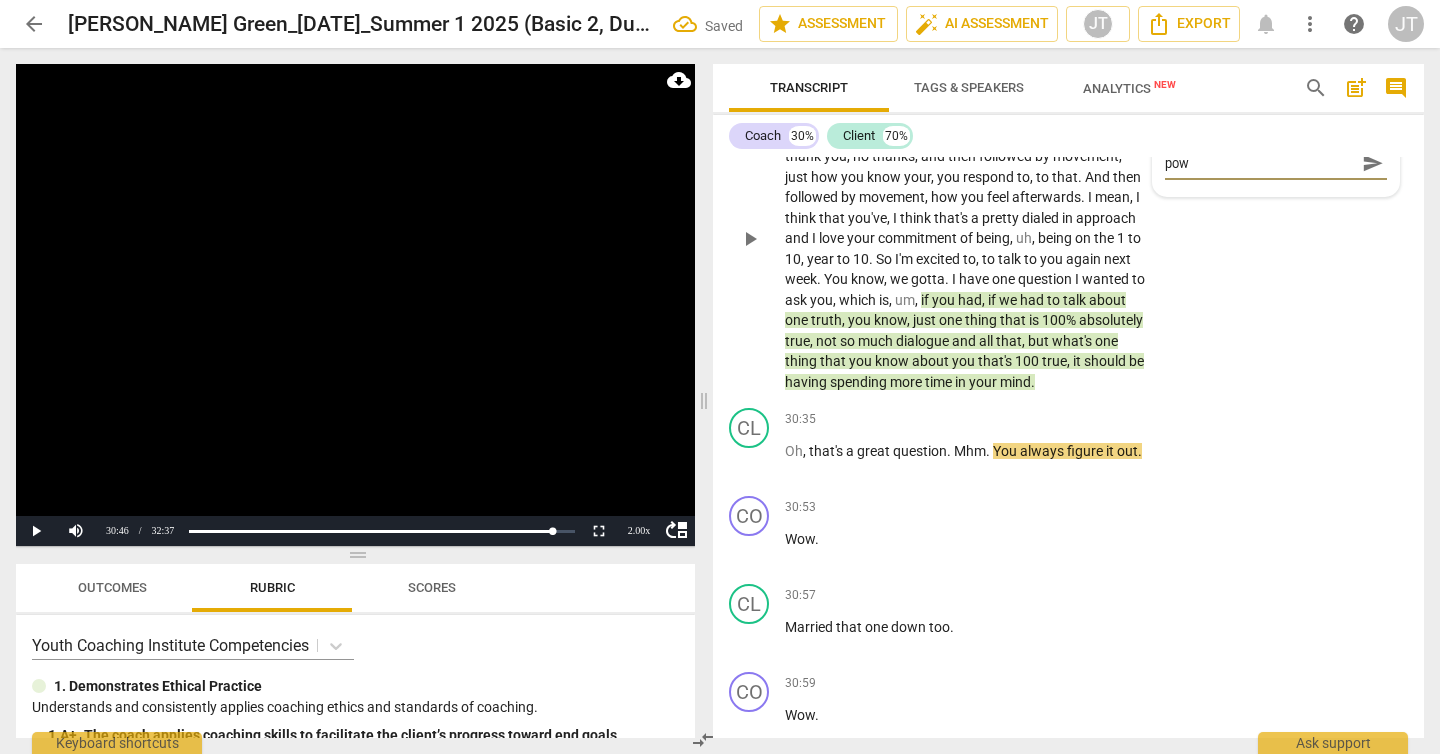 type on "[PERSON_NAME]" 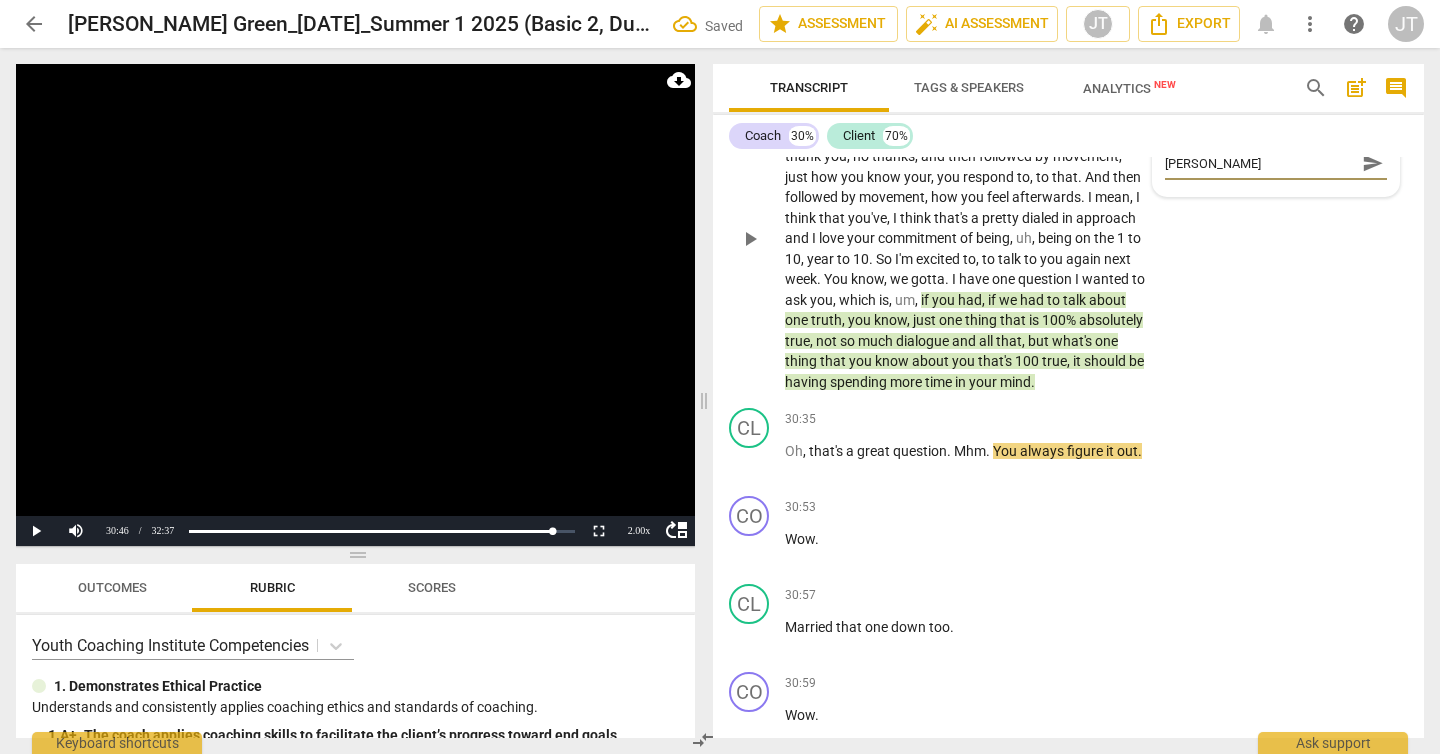 type on "power" 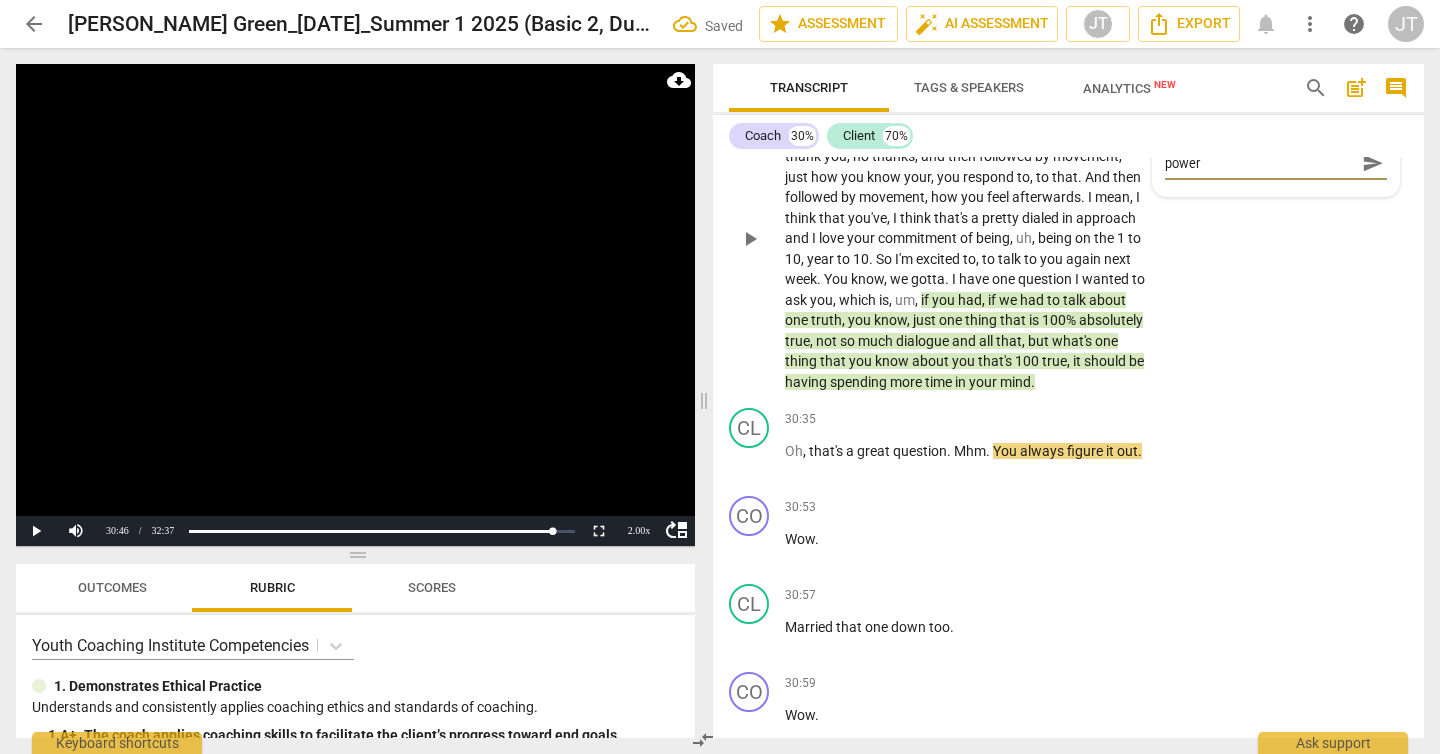 type on "poweru" 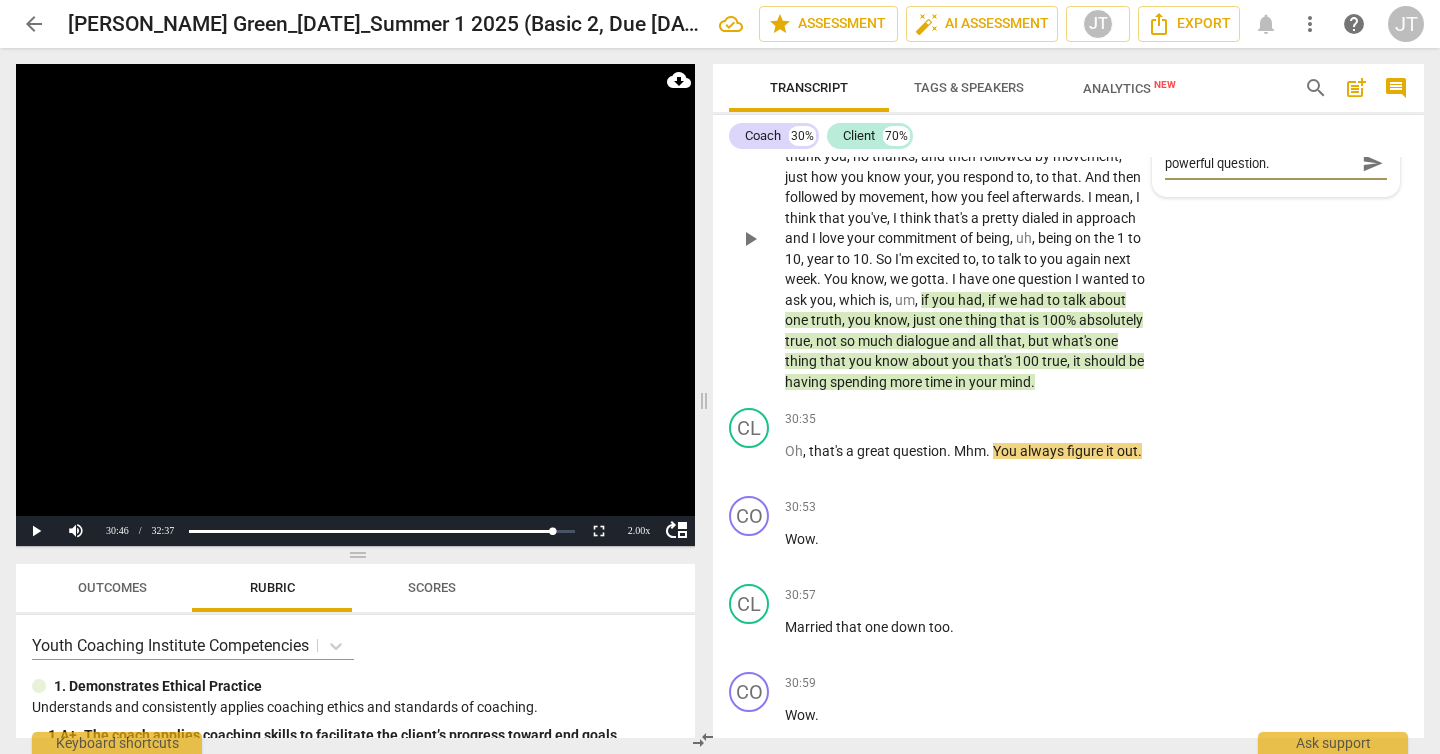 click on "send" at bounding box center [1373, 163] 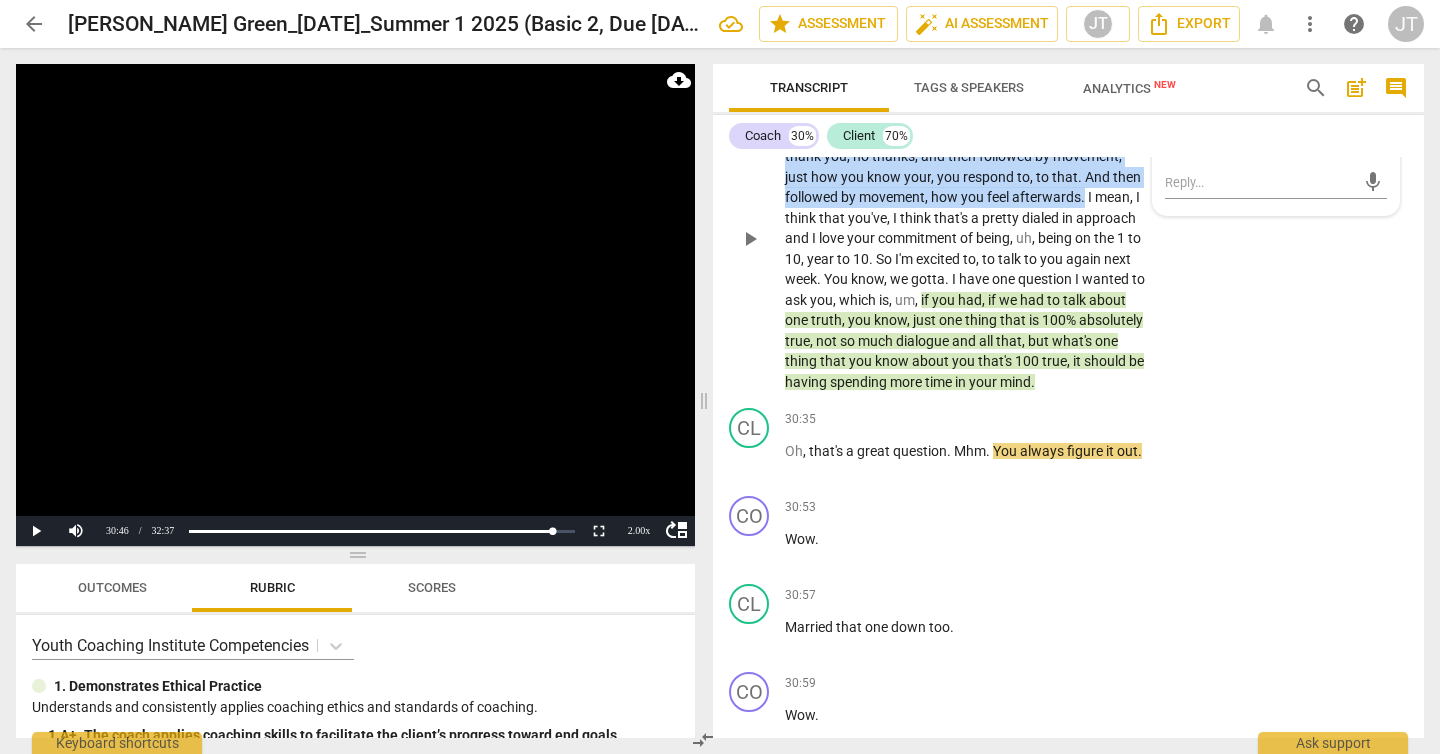 drag, startPoint x: 787, startPoint y: 283, endPoint x: 1085, endPoint y: 379, distance: 313.08145 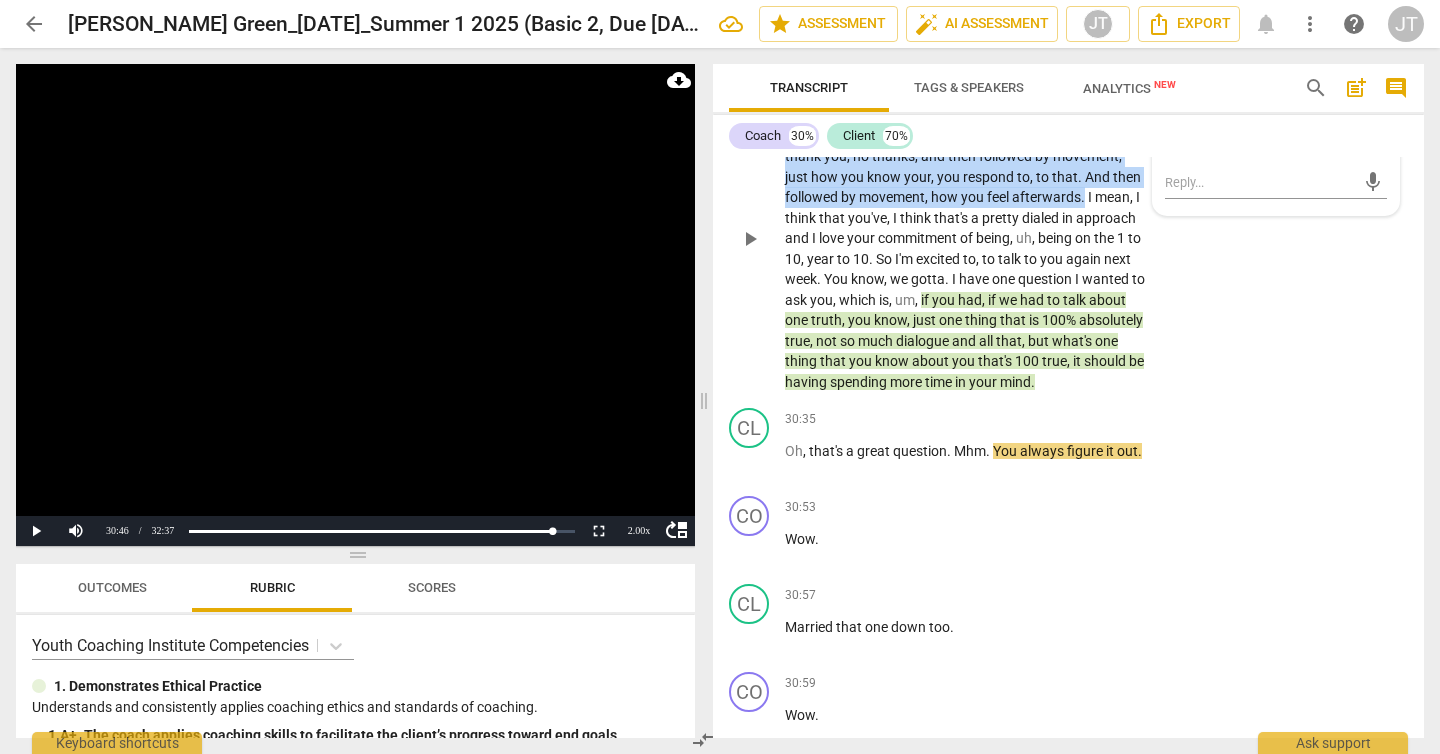 click on "So   that's   great .   And   all   this   is ,   you   know ,   you've ,   you've   really ,   you   know   yourself   very   well .   And   I   think   that   you   know ,   your   goal   of   starting   with   the   inner   dialogue   of   no   thank   you ,   no   thanks ,   and   then   followed   by   movement ,   just   how   you   know   your ,   you   respond   to ,   to   that .   And   then   followed   by   movement ,   how   you   feel   afterwards .   I   mean ,   I   think   that   you've ,   I   think   that's   a   pretty   dialed   in   approach   and   I   love   your   commitment   of   being ,   uh ,   being   on   the   1   to   10 ,   year   to   10 .   So   I'm   excited   to ,   to   talk   to   you   again   next   week .   You   know ,   we   gotta .   I   have   one   question   I   wanted   to   ask   you ,   which   is ,   um ,   if   you   had ,   if   we   had   to   talk   about   one   truth ,   you   know ,   just   one   thing   that   is   100%   absolutely   true ,   not" at bounding box center (965, 239) 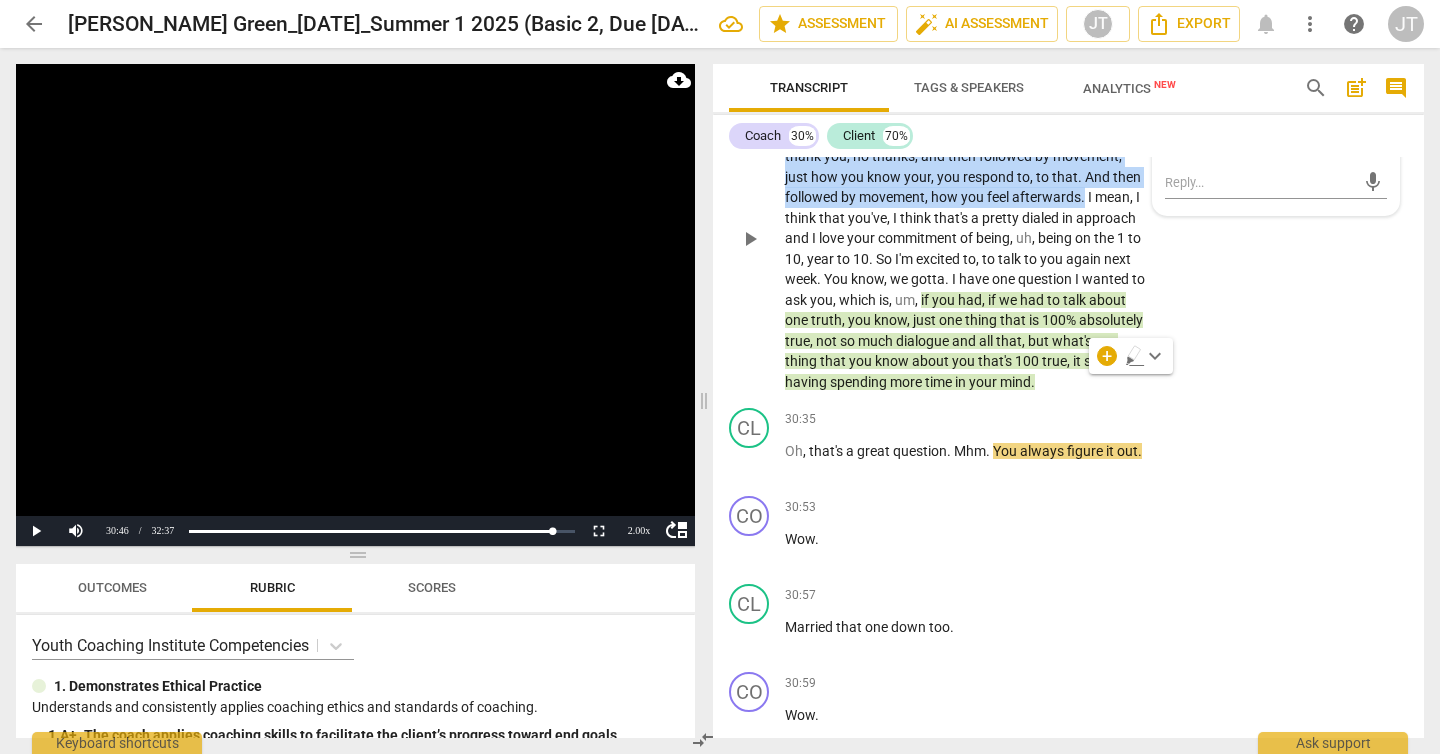 click on "Add competency" at bounding box center [1026, 63] 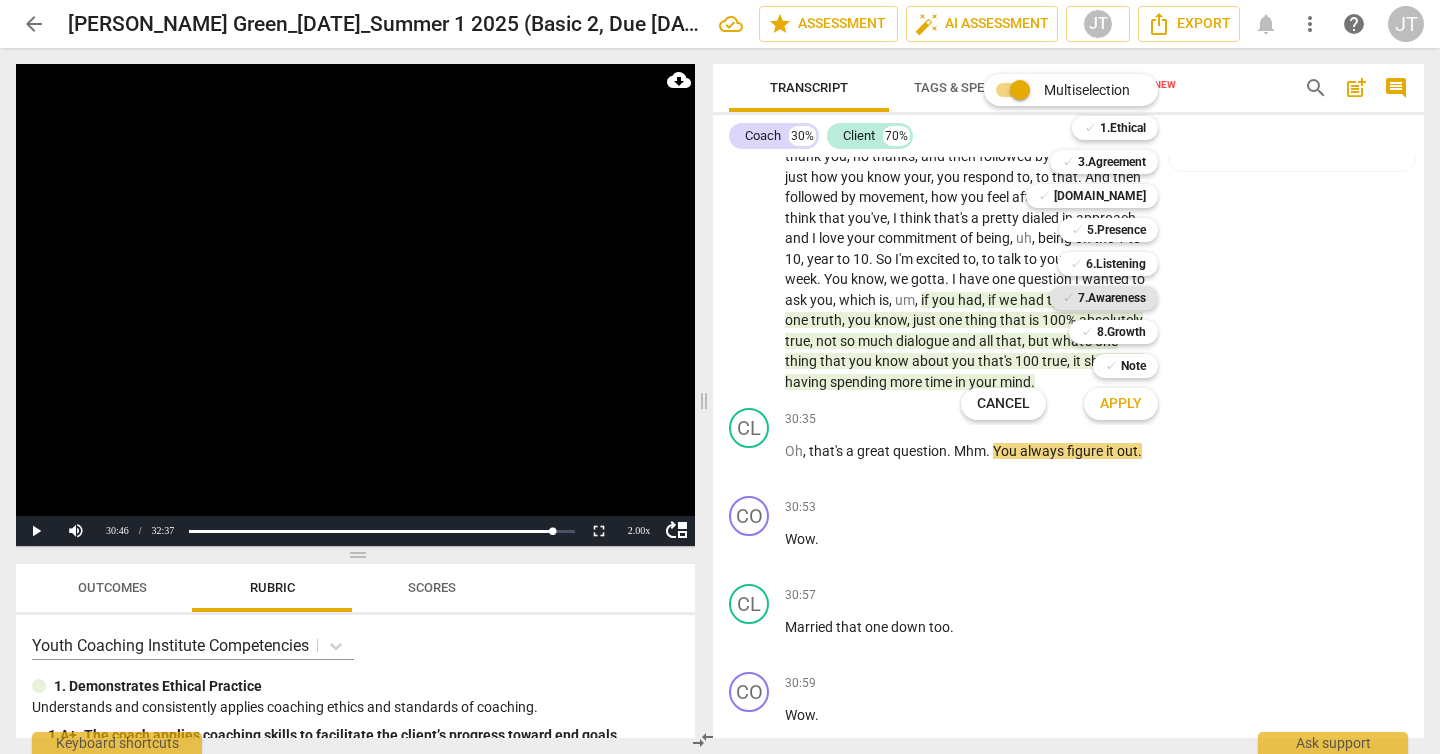 click on "7.Awareness" at bounding box center (1112, 298) 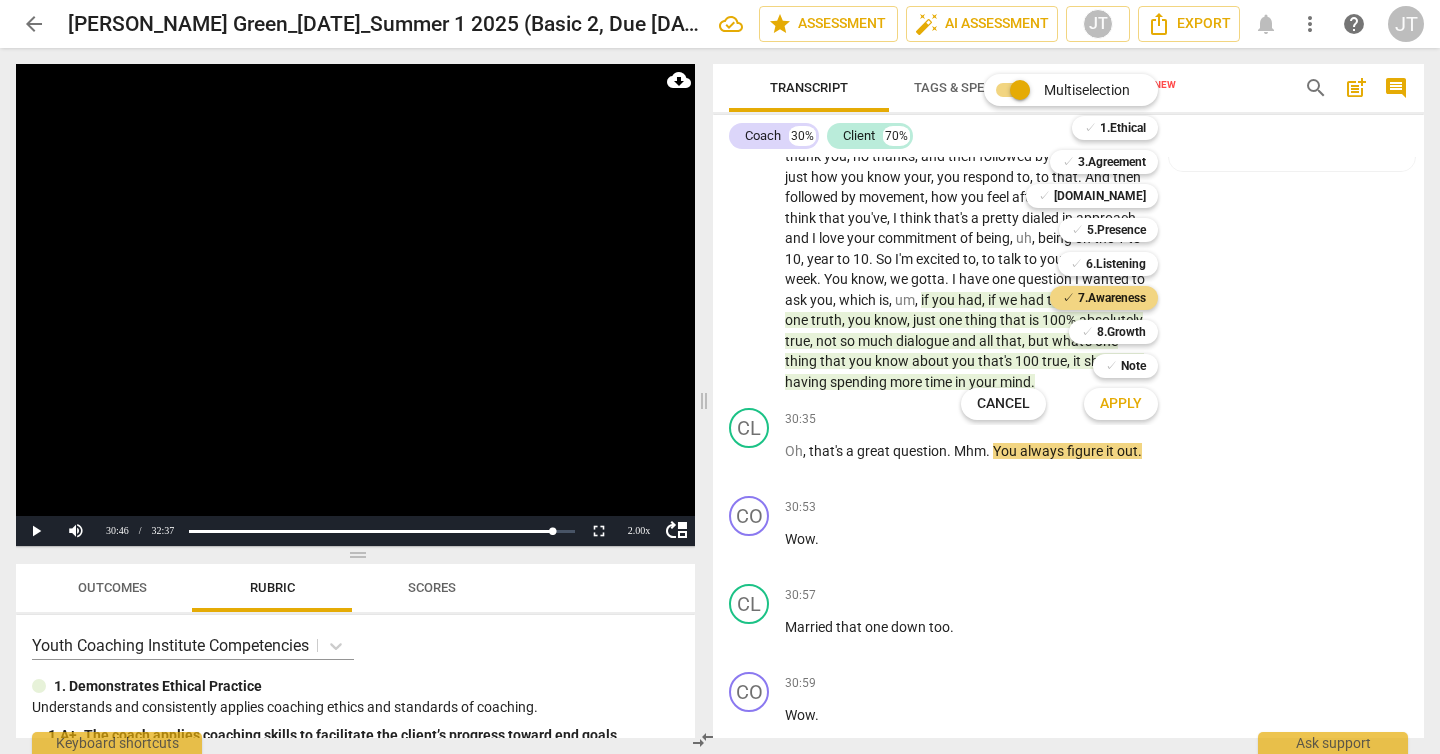 click on "Apply" at bounding box center (1121, 404) 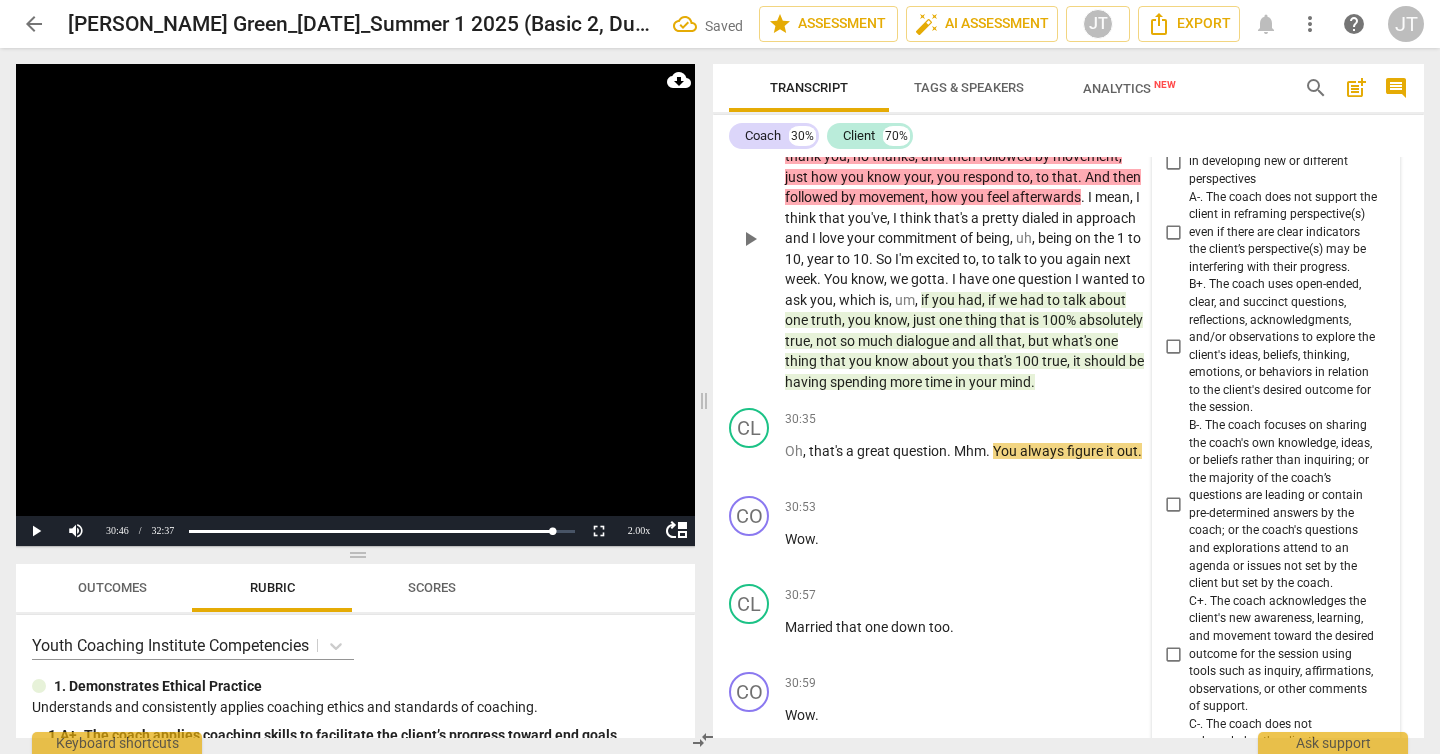 scroll, scrollTop: 13067, scrollLeft: 0, axis: vertical 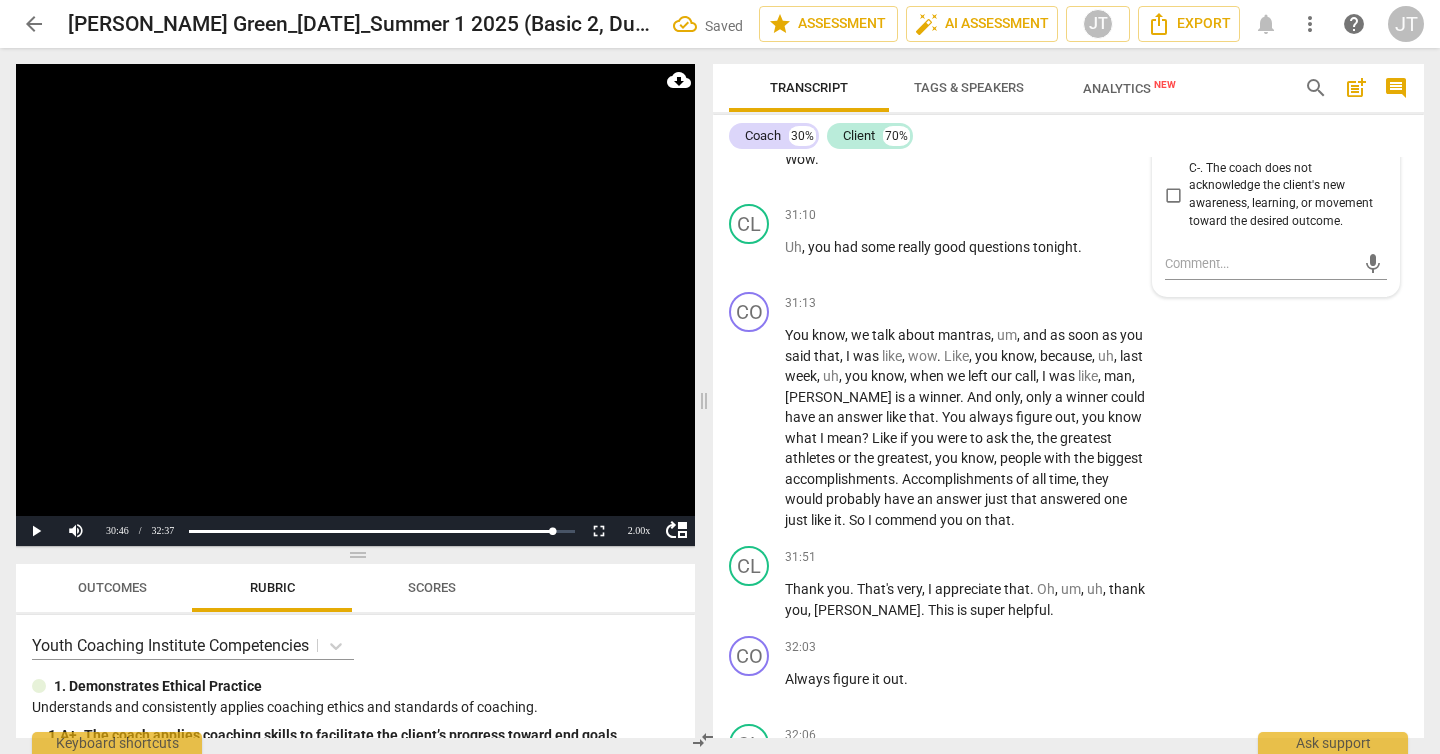 click on "C+. The coach acknowledges the client's new awareness, learning, and movement toward the desired outcome for the session using tools such as inquiry, affirmations, observations, or other comments of support." at bounding box center (1284, 98) 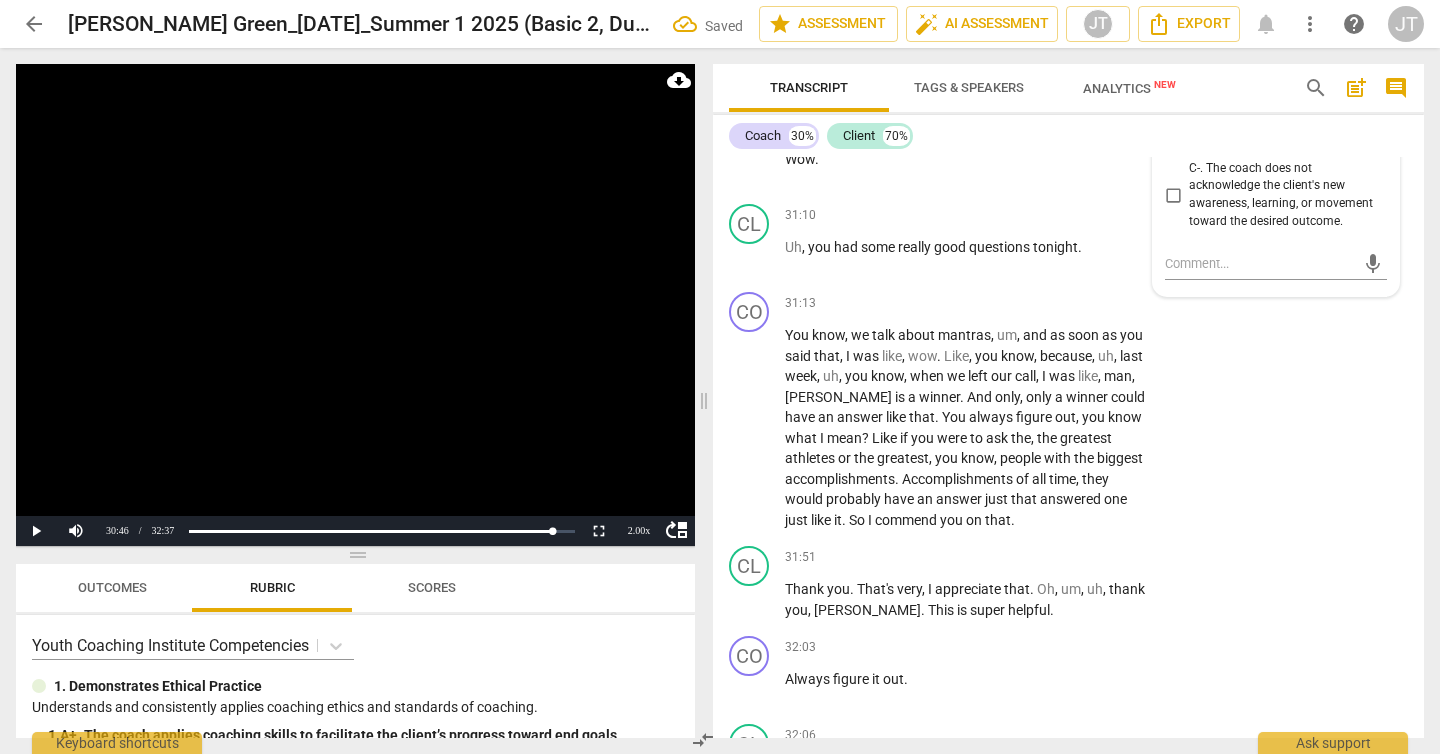 click at bounding box center (355, 305) 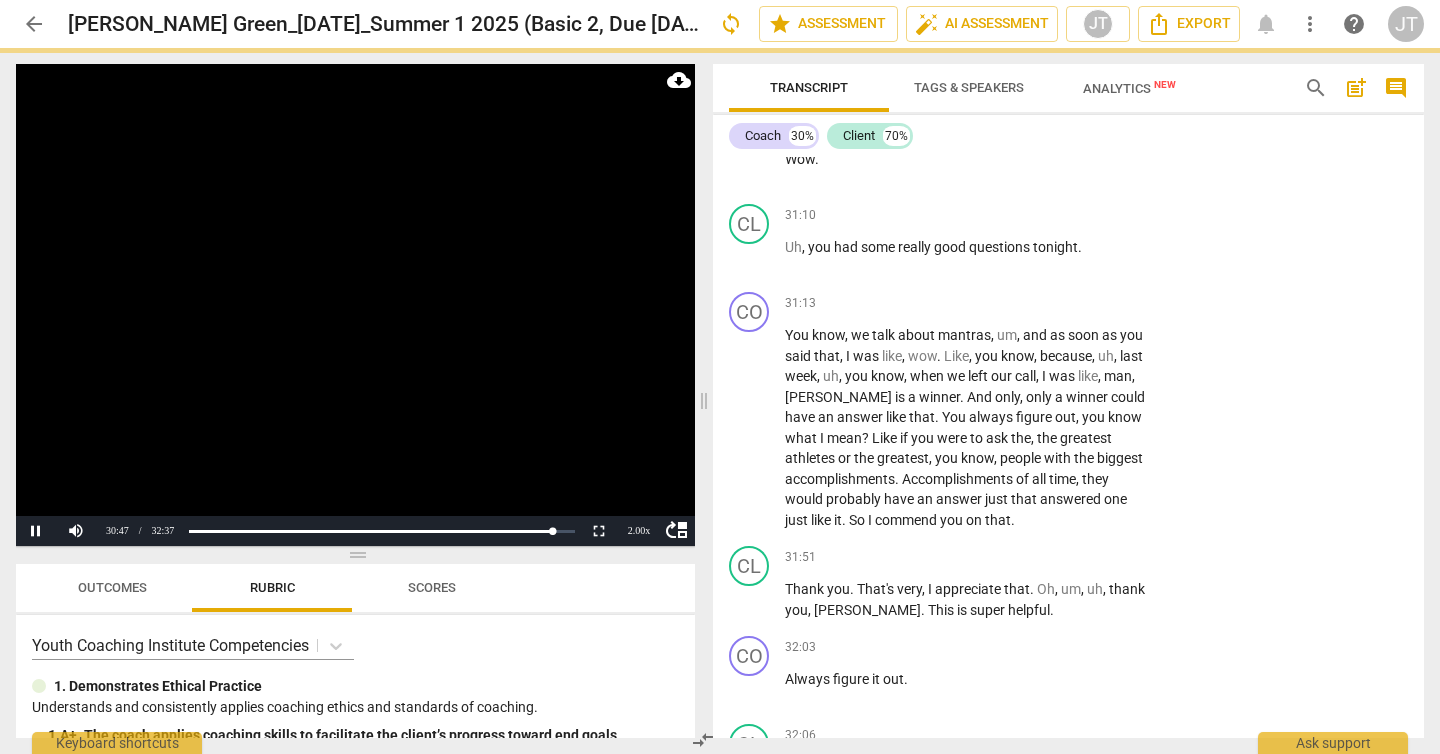 click at bounding box center [355, 305] 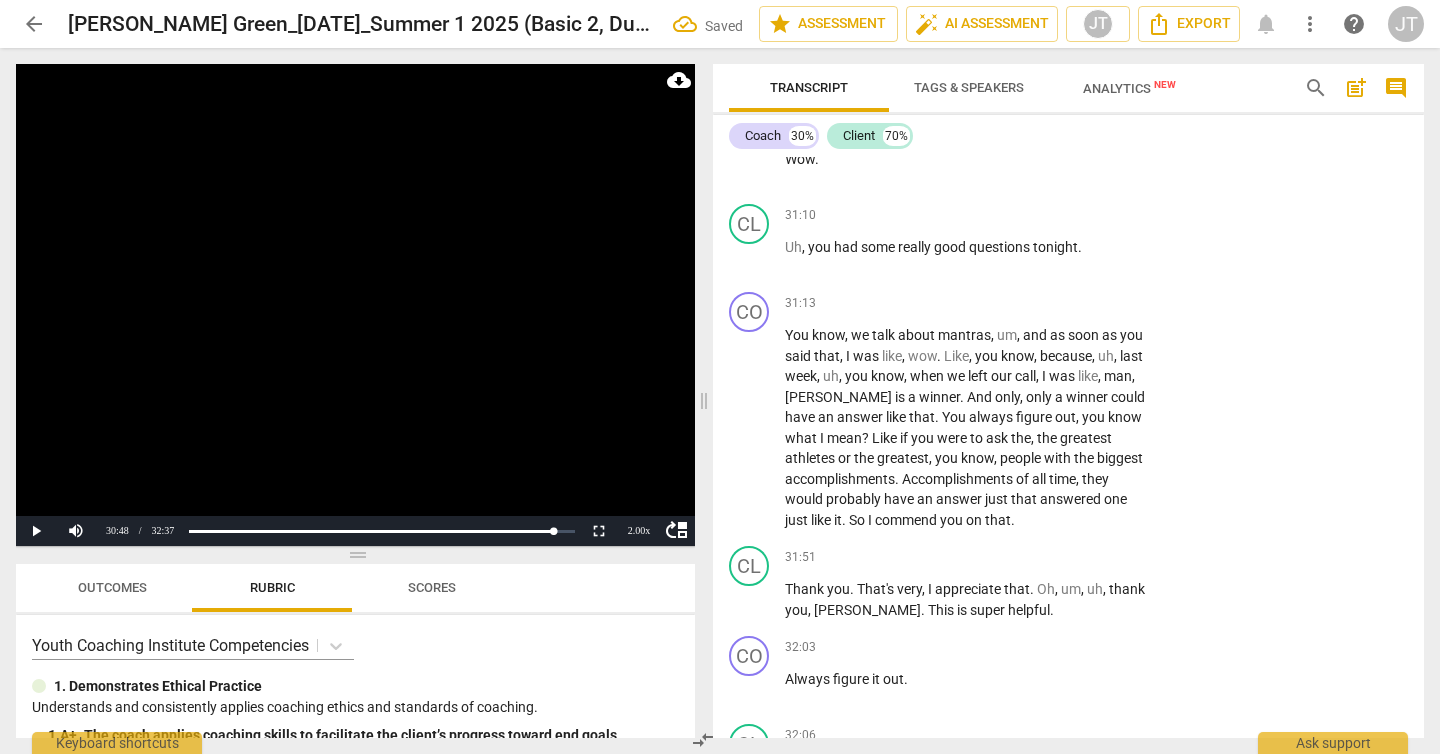 click at bounding box center (355, 305) 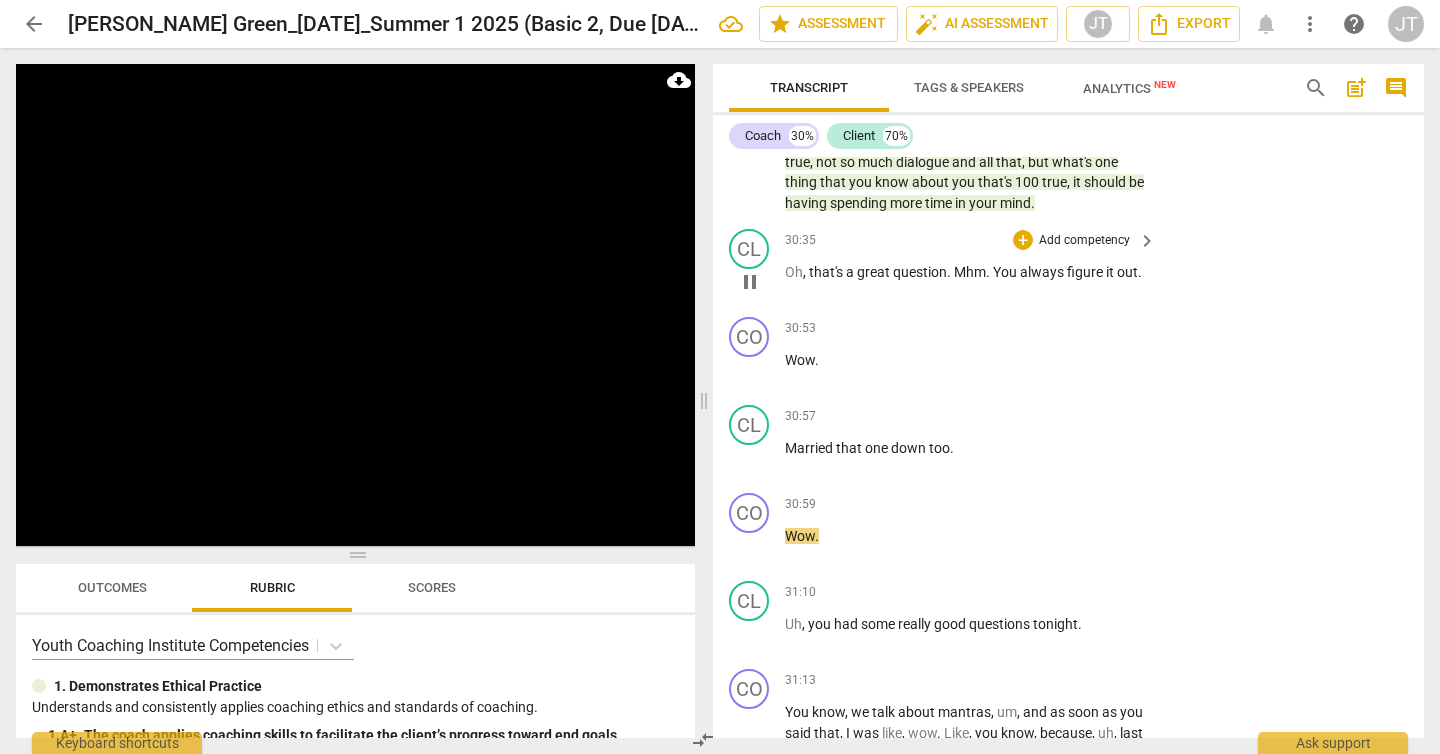 scroll, scrollTop: 12866, scrollLeft: 0, axis: vertical 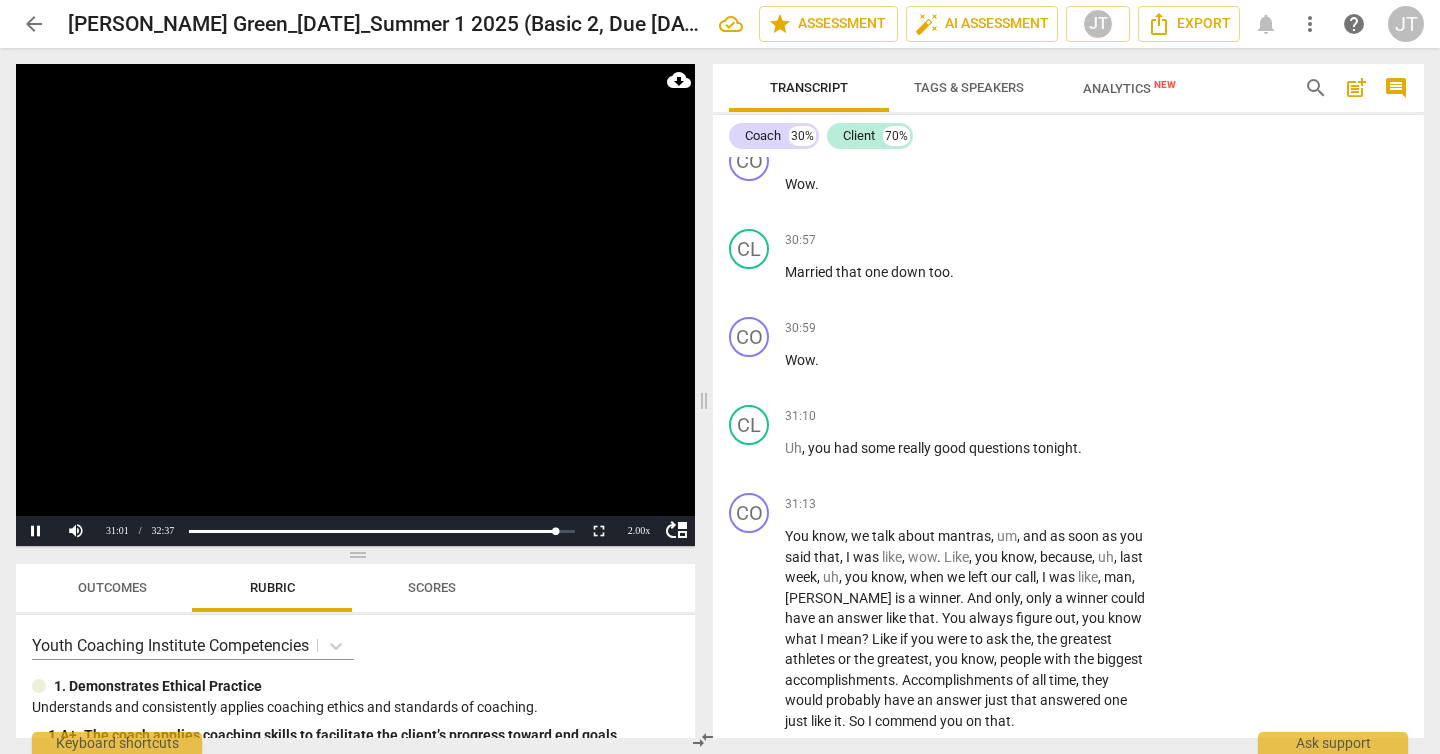 click at bounding box center (355, 305) 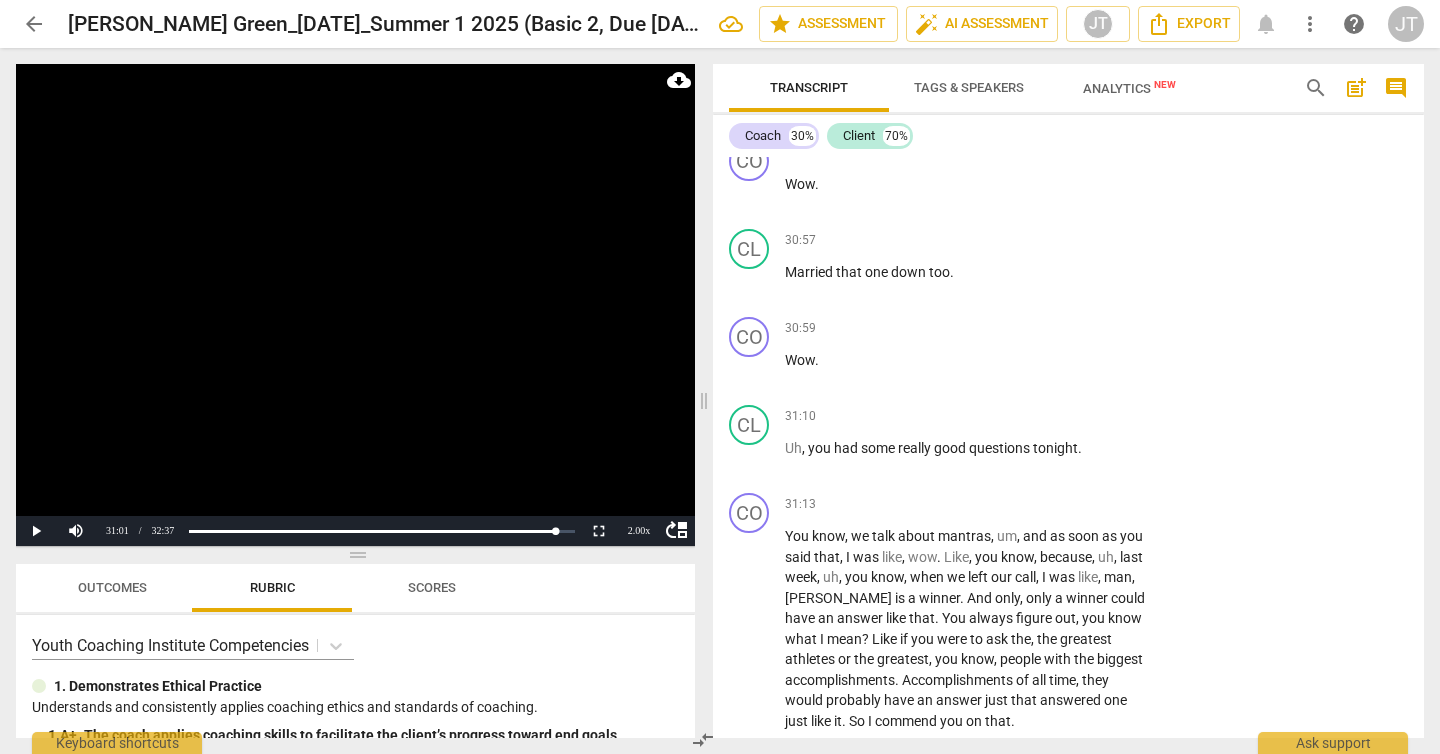 click at bounding box center [355, 305] 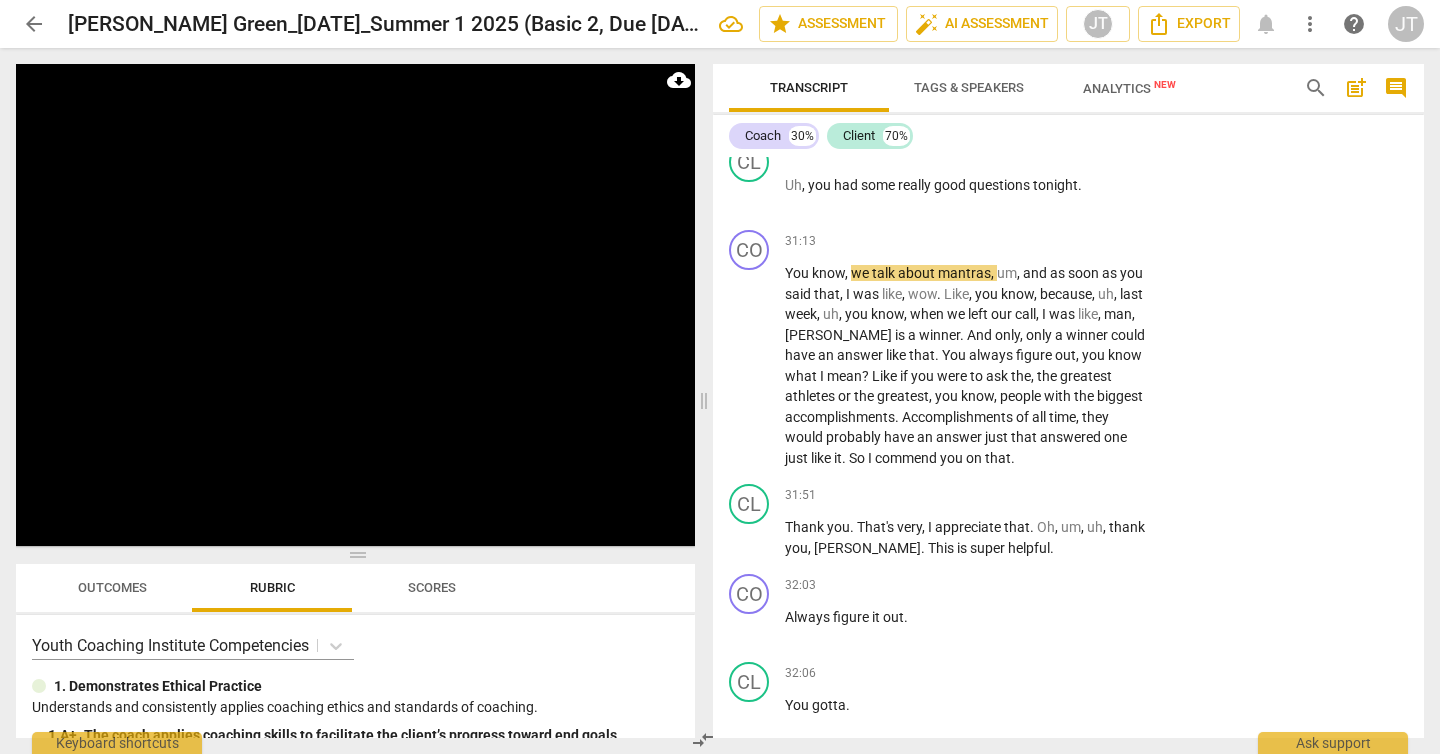 scroll, scrollTop: 13219, scrollLeft: 0, axis: vertical 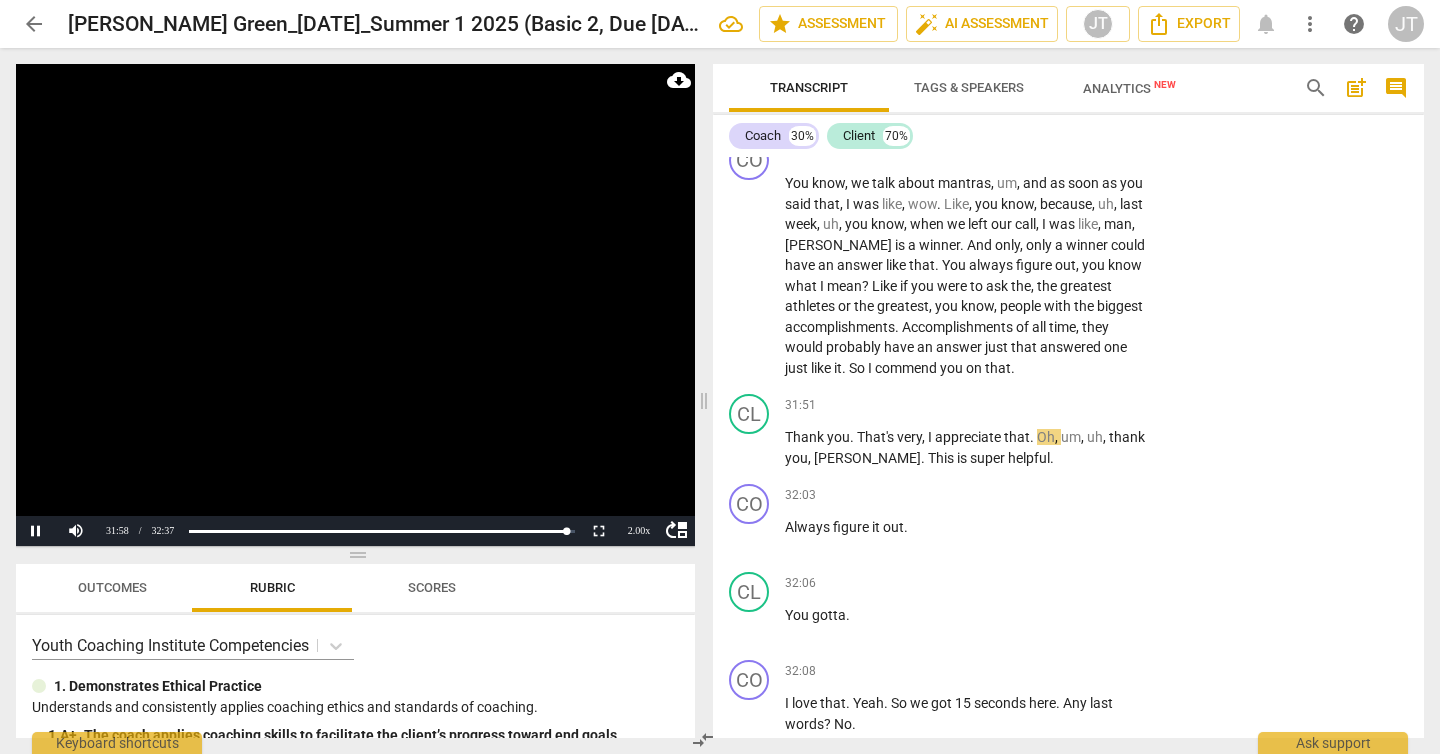 click at bounding box center (355, 305) 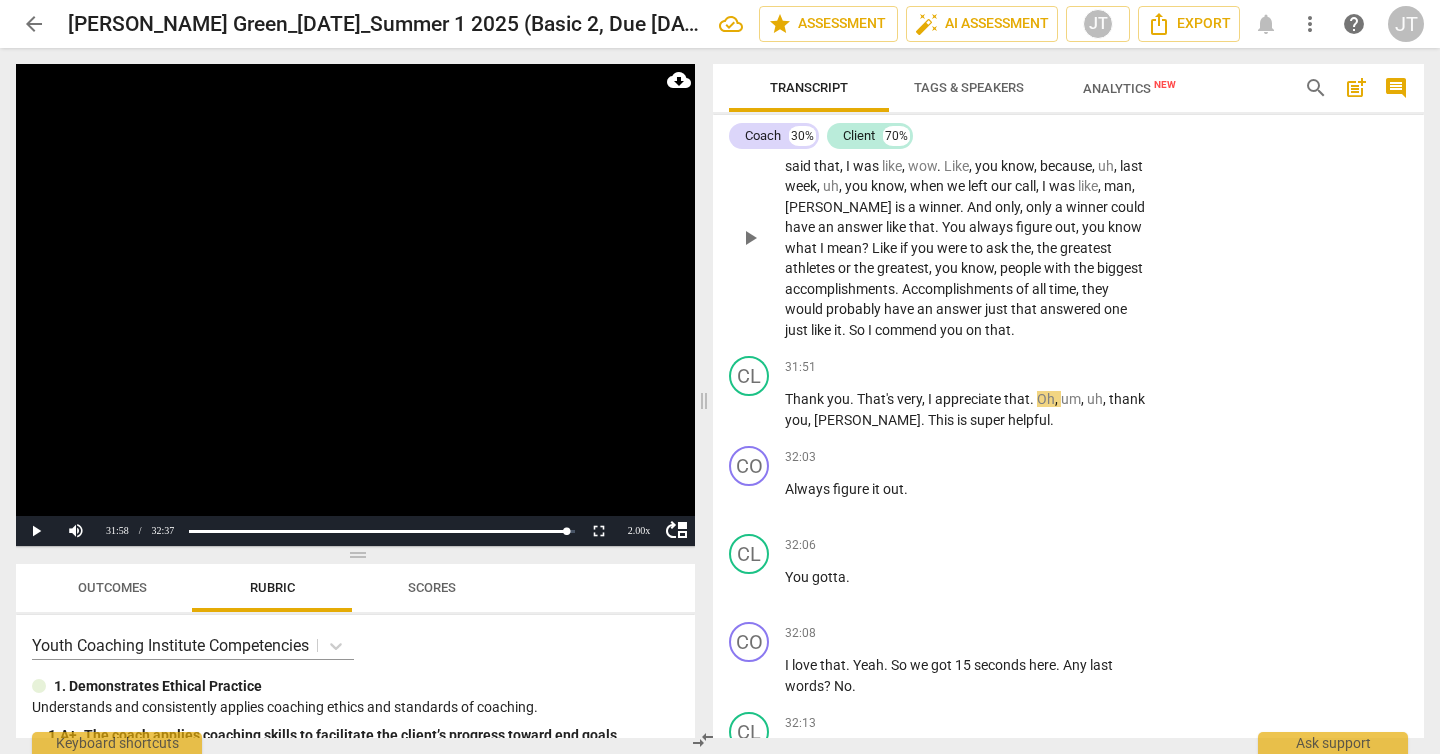 scroll, scrollTop: 13290, scrollLeft: 0, axis: vertical 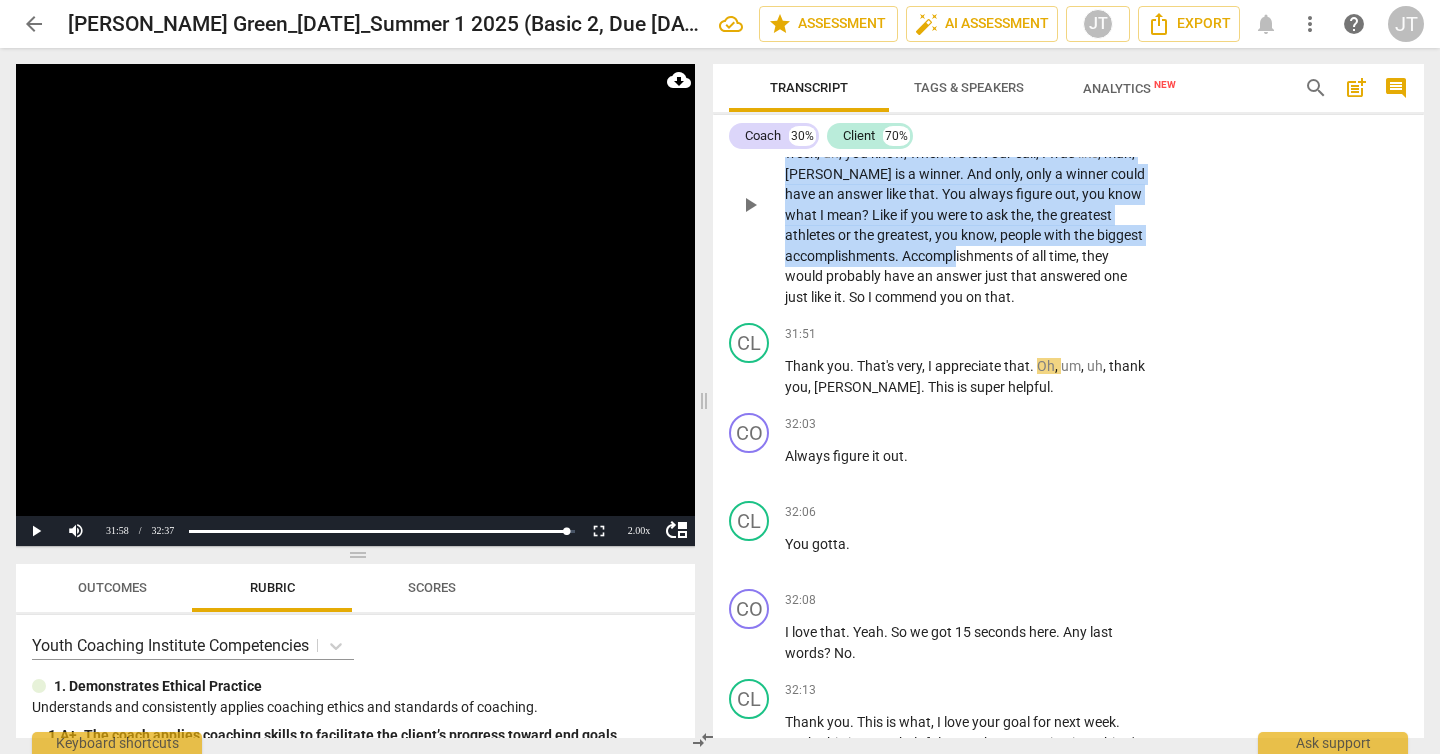 drag, startPoint x: 789, startPoint y: 299, endPoint x: 1010, endPoint y: 433, distance: 258.45114 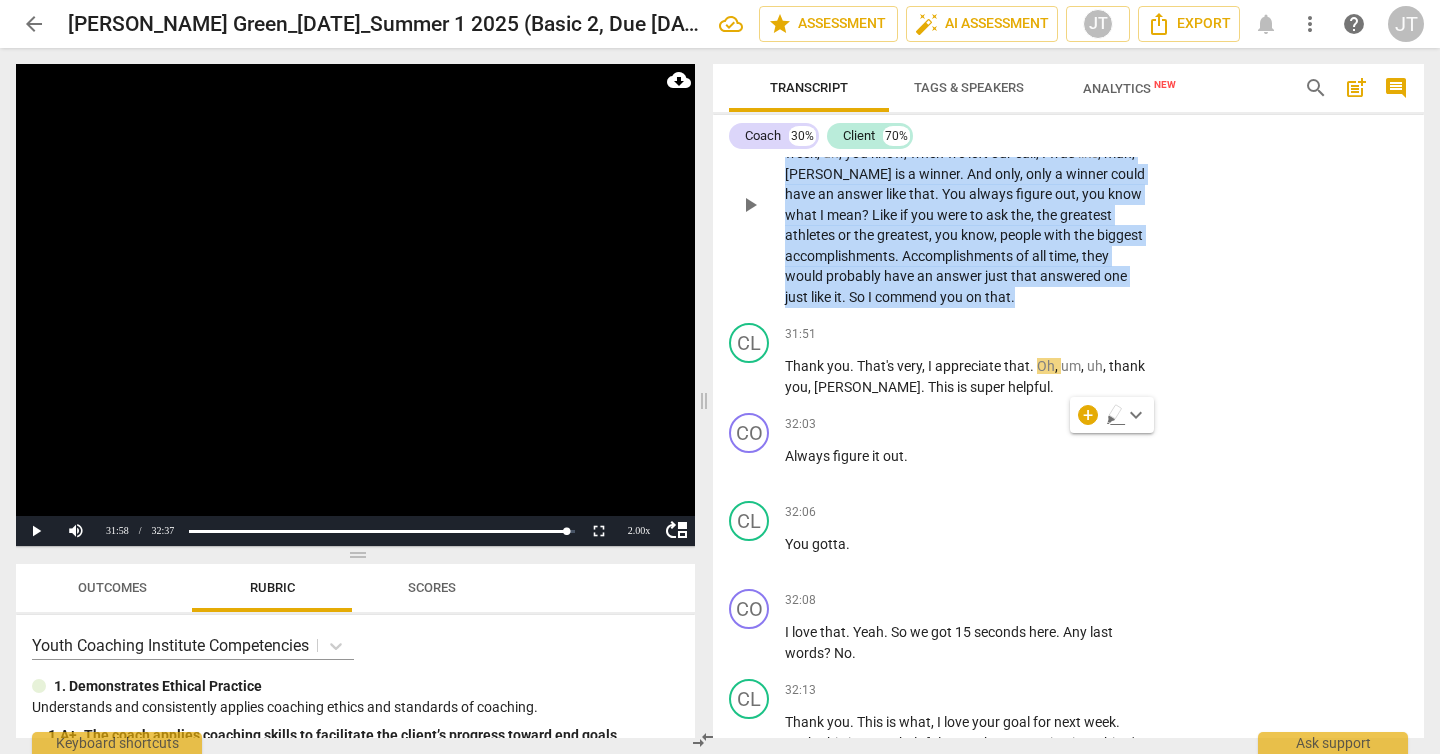 drag, startPoint x: 785, startPoint y: 297, endPoint x: 1050, endPoint y: 480, distance: 322.04657 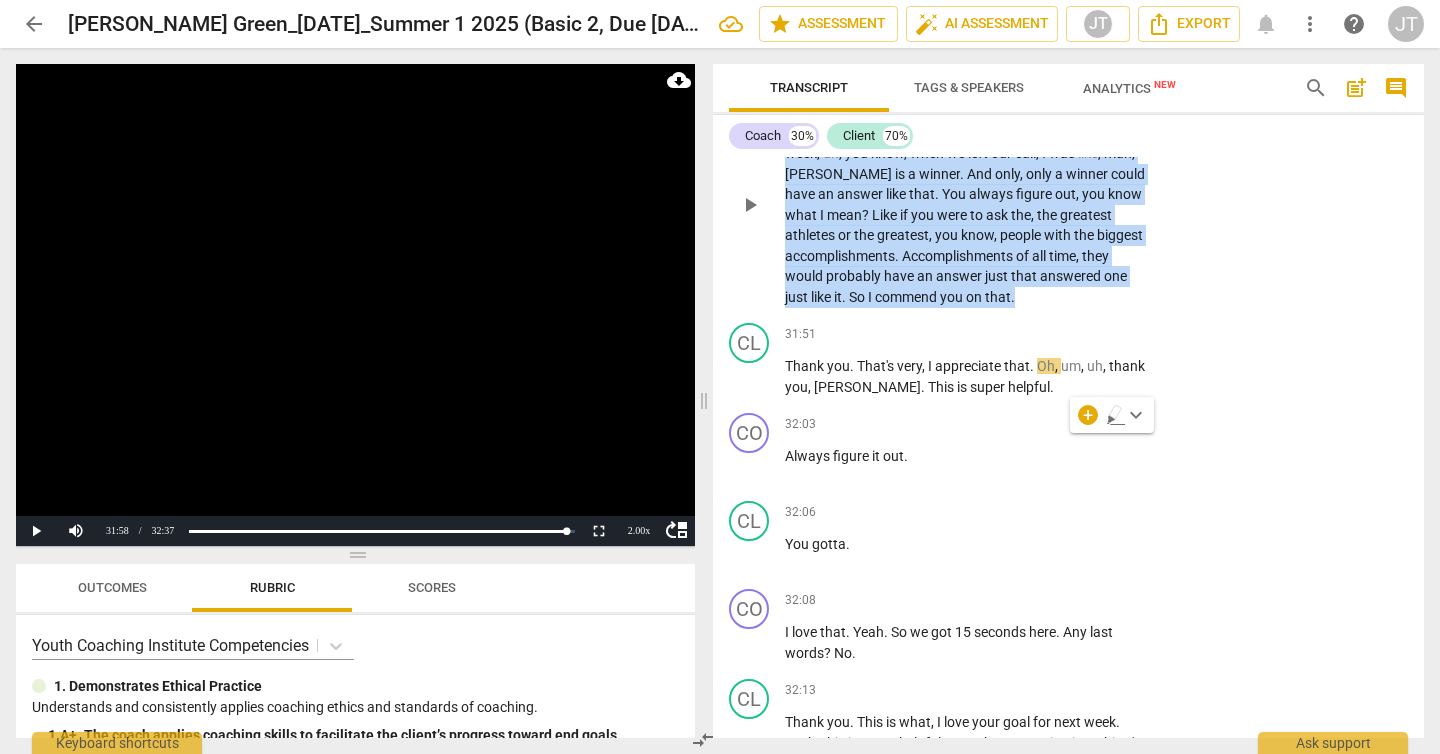 click on "You   know ,   we   talk   about   mantras ,   um ,   and   as   soon   as   you   said   that ,   I   was   like ,   wow .   Like ,   you   know ,   because ,   uh ,   last   week ,   uh ,   you   know ,   when   we   left   our   call ,   I   was   like ,   man ,   [PERSON_NAME]   is   a   winner .   And   only ,   only   a   winner   could   have   an   answer   like   that .   You   always   figure   out ,   you   know   what   I   mean ?   Like   if   you   were   to   ask   the ,   the   greatest   athletes   or   the   greatest ,   you   know ,   people   with   the   biggest   accomplishments .   Accomplishments   of   all   time ,   they   would   probably   have   an   answer   just   that   answered   one   just   like   it .   So   I   commend   you   on   that ." at bounding box center (965, 204) 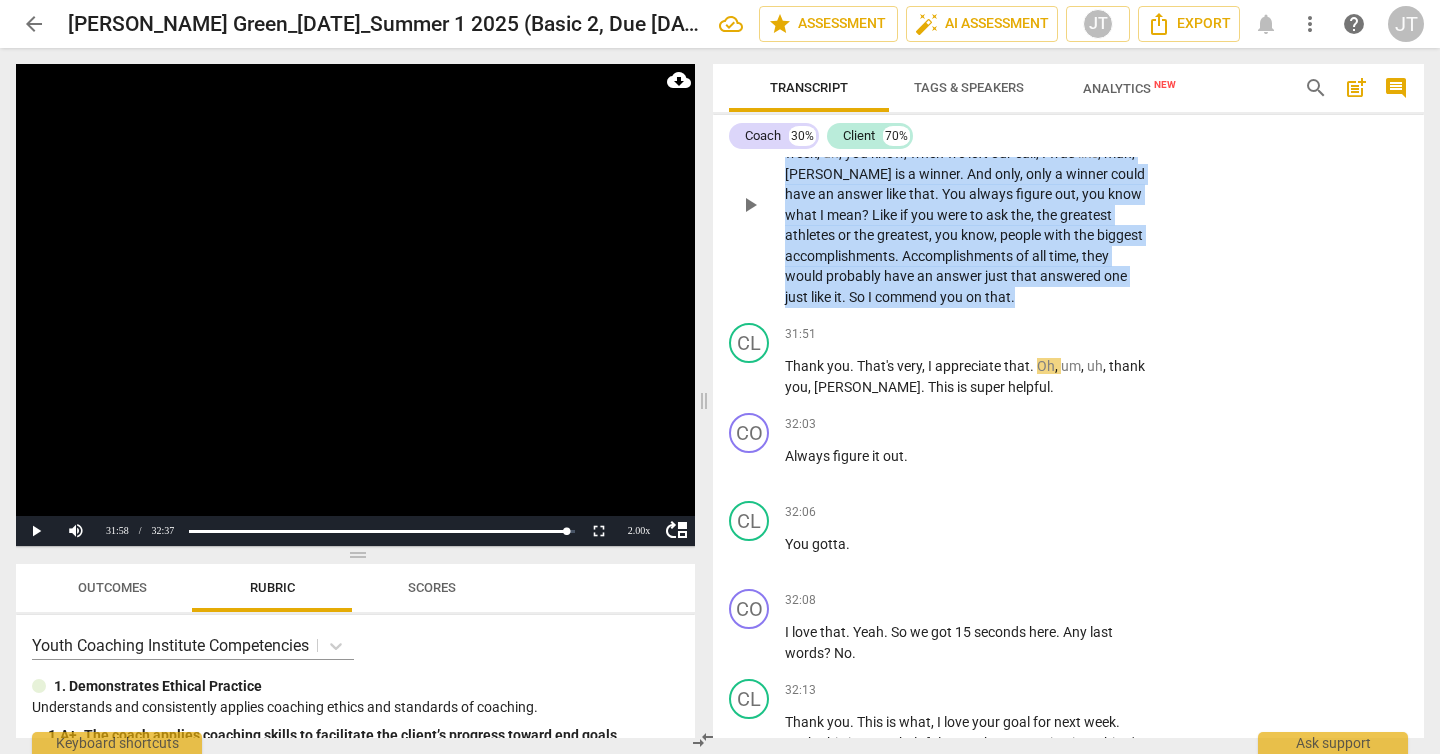 click on "Add competency" at bounding box center [1084, 81] 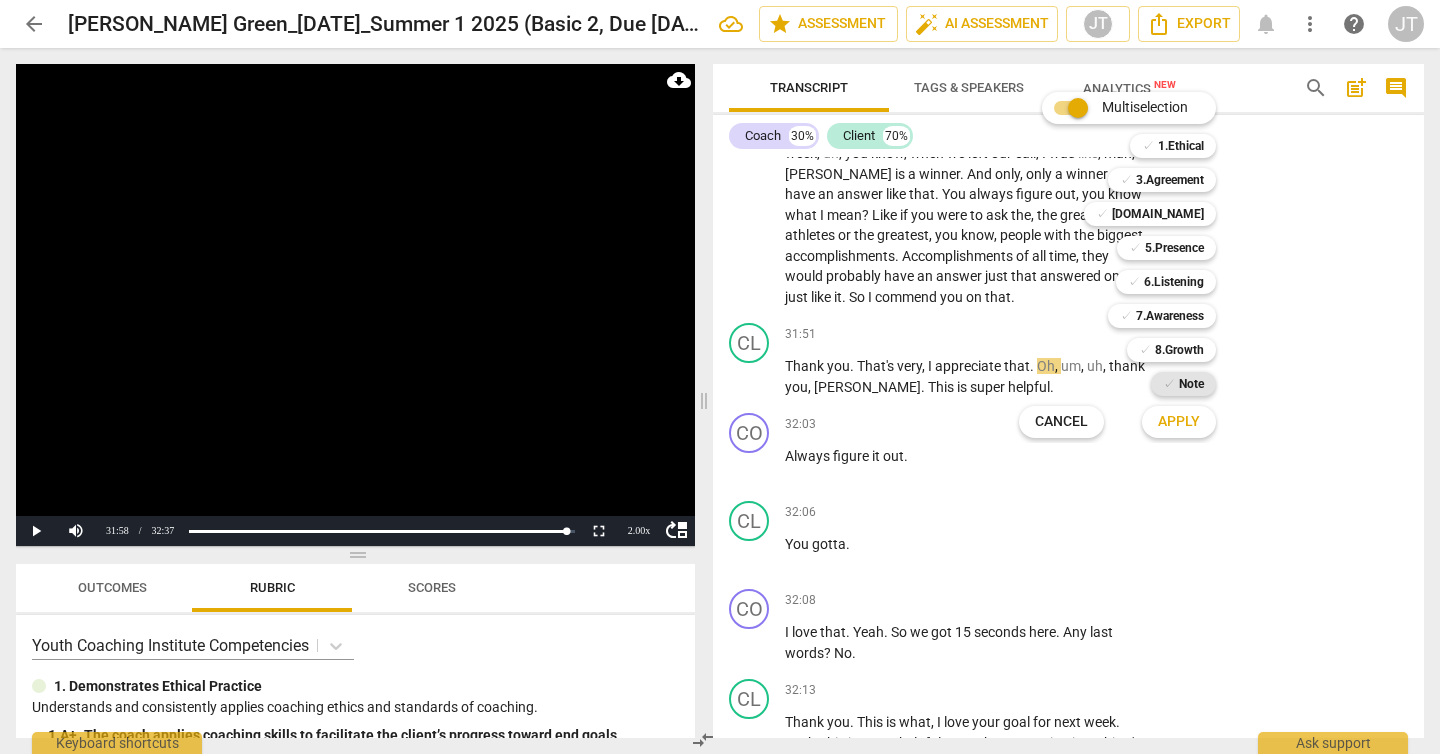 click on "✓ Note" at bounding box center [1183, 384] 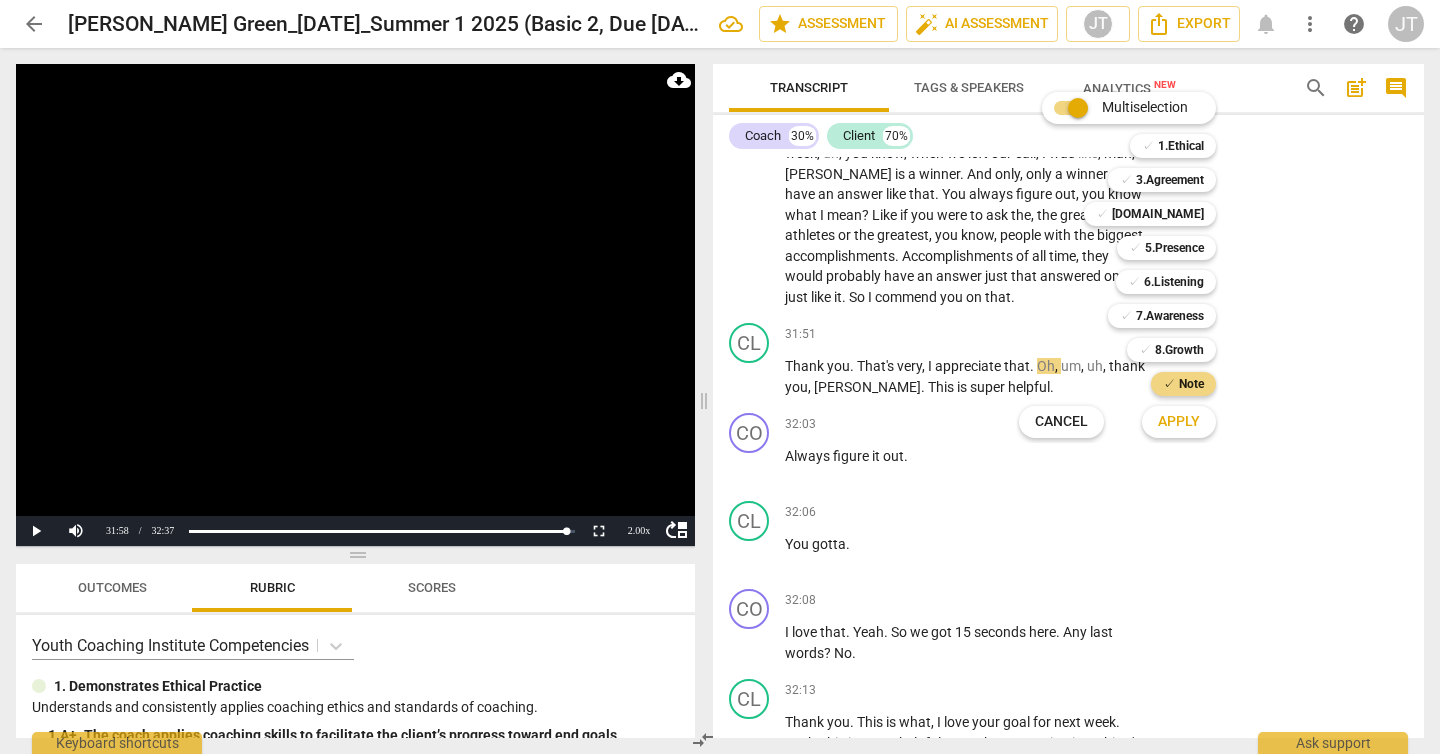 click on "Apply" at bounding box center [1179, 422] 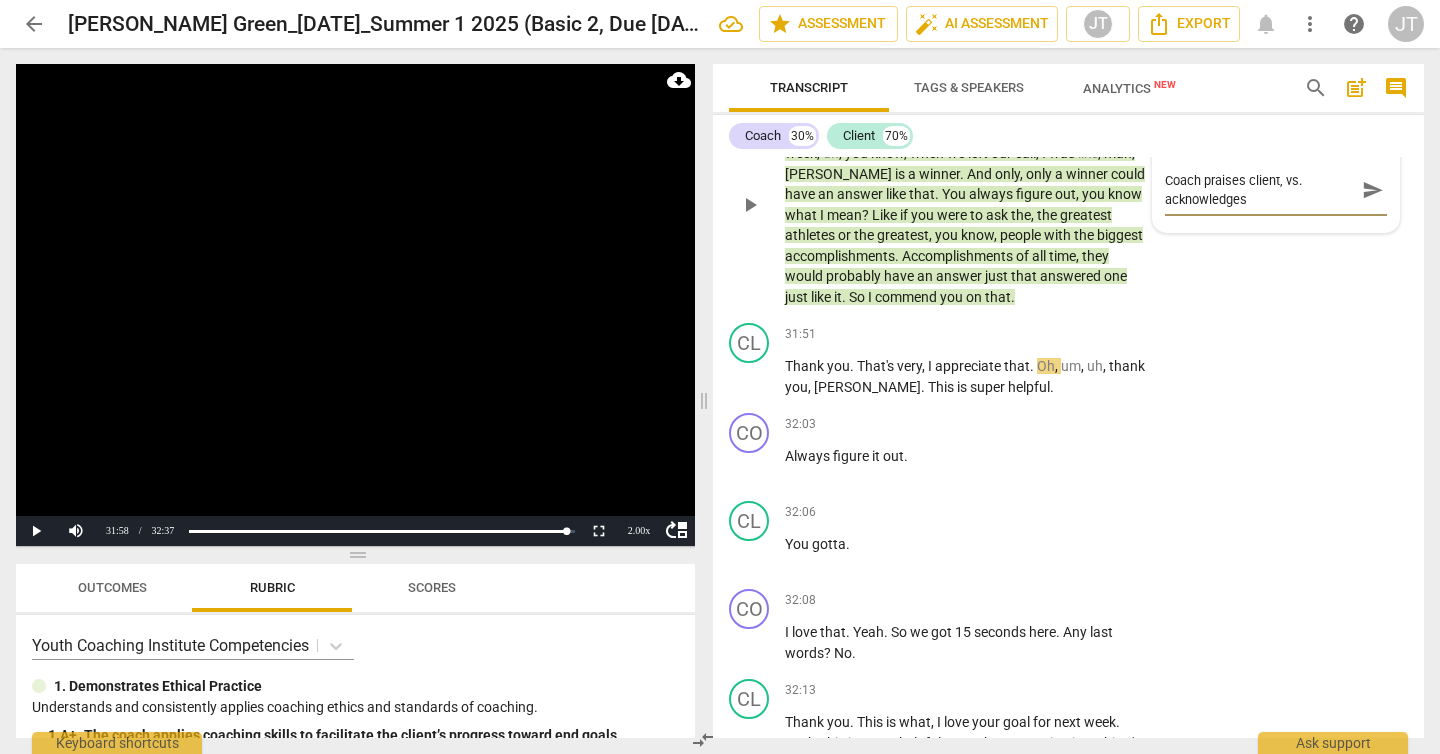scroll, scrollTop: 0, scrollLeft: 0, axis: both 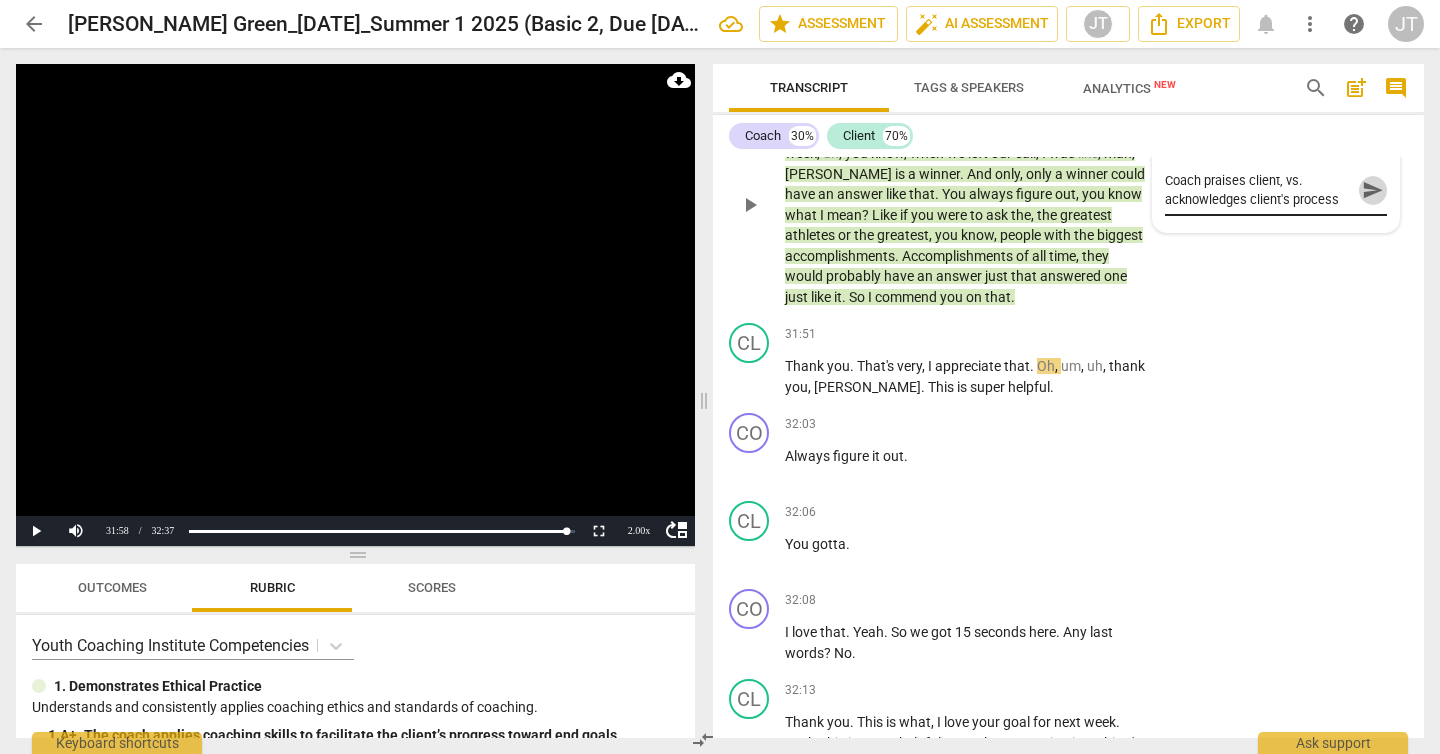 click on "send" at bounding box center (1373, 190) 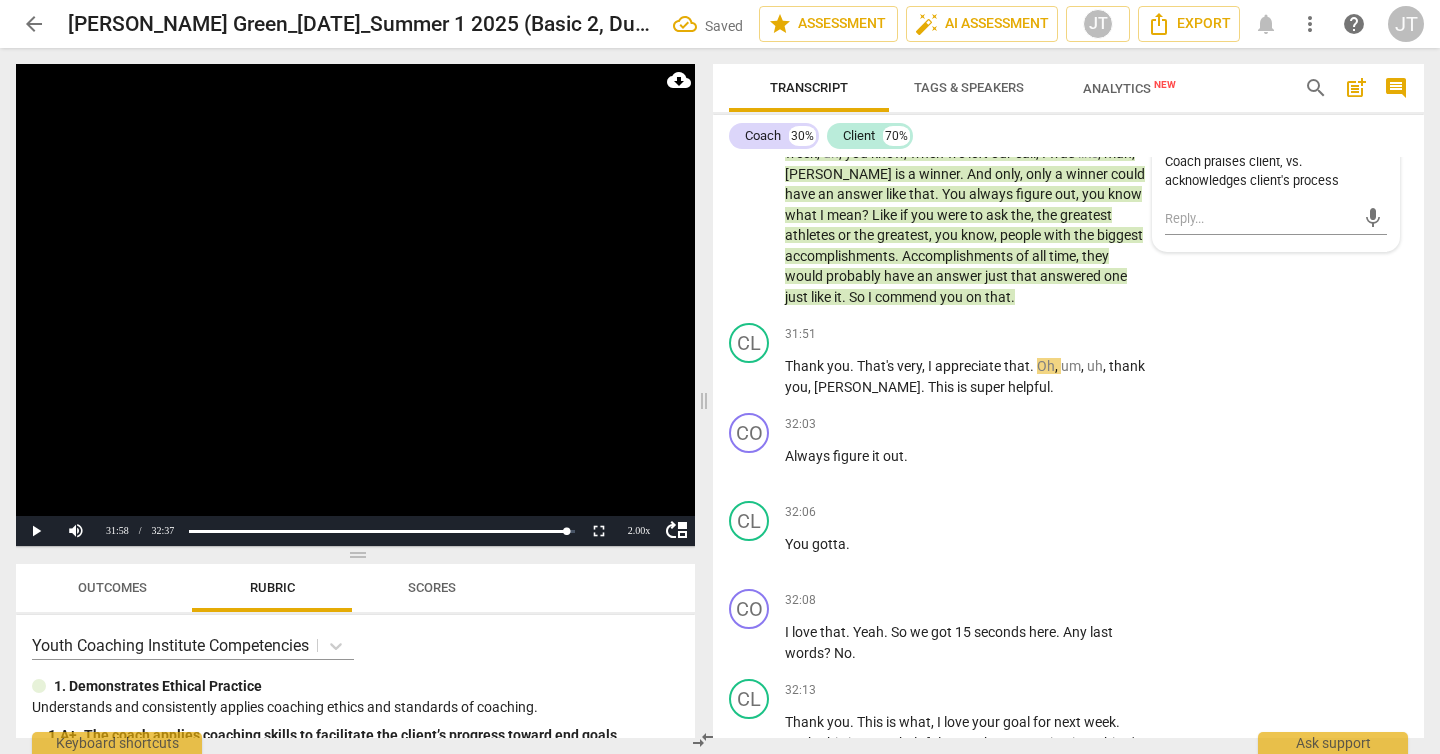 click at bounding box center [355, 305] 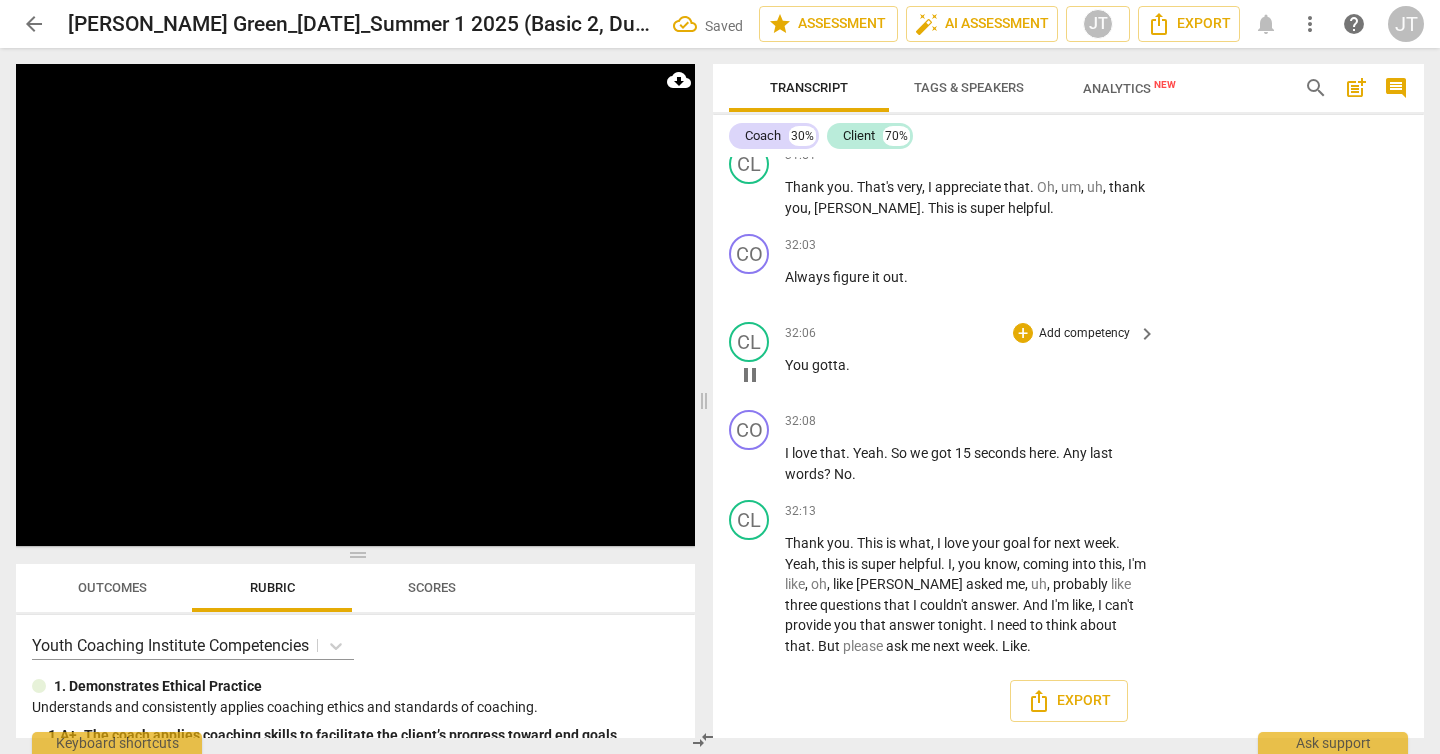 scroll, scrollTop: 13653, scrollLeft: 0, axis: vertical 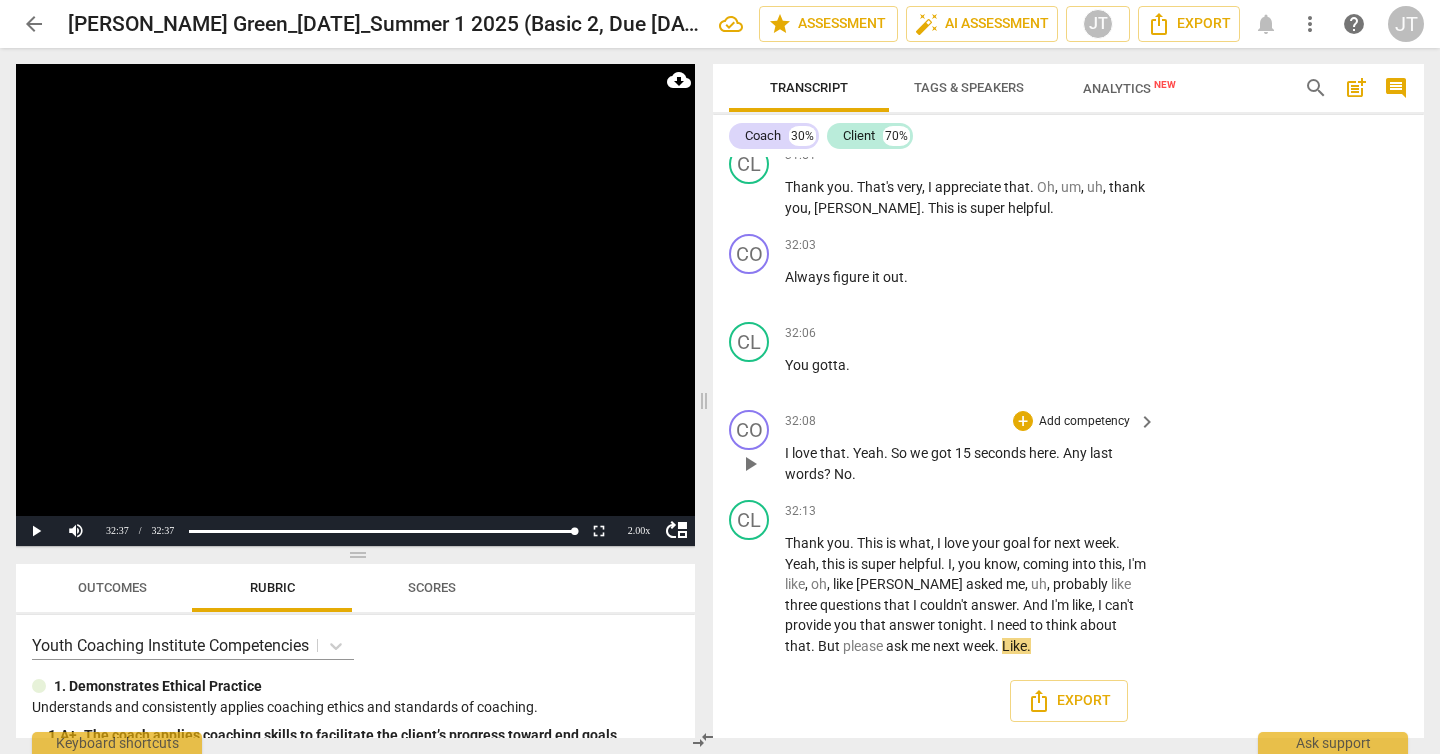 drag, startPoint x: 782, startPoint y: 451, endPoint x: 826, endPoint y: 465, distance: 46.173584 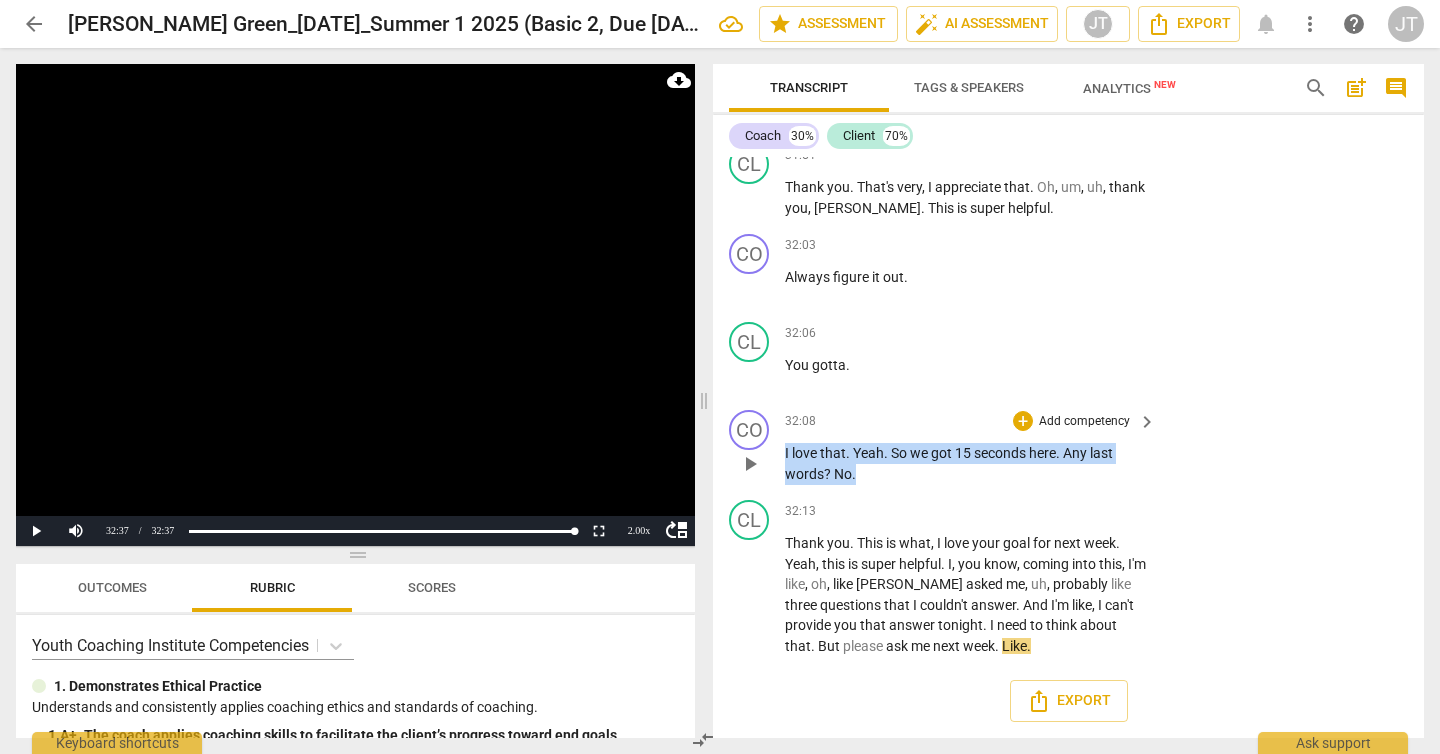 drag, startPoint x: 785, startPoint y: 453, endPoint x: 853, endPoint y: 470, distance: 70.0928 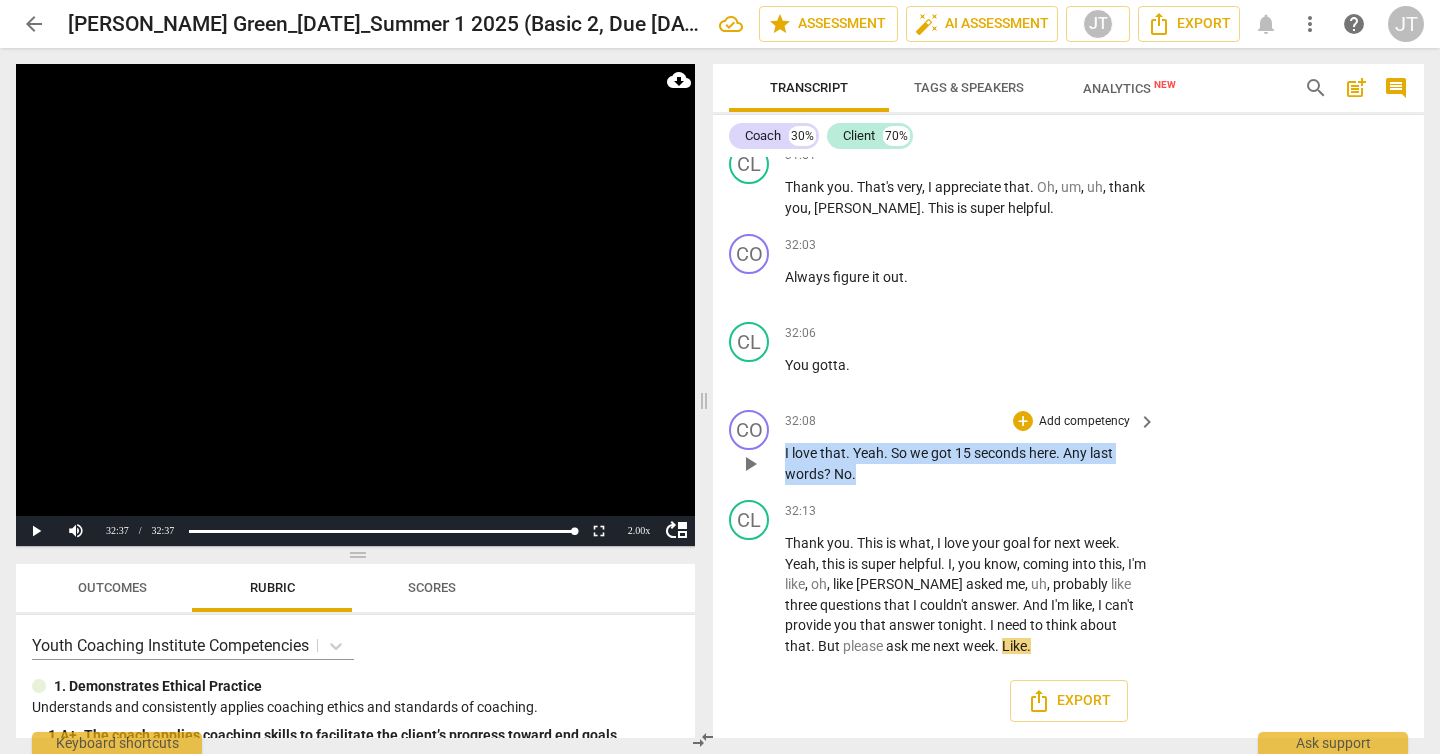 click on "I   love   that .   Yeah .   So   we   got   15   seconds   here .   Any   last   words ?   No ." at bounding box center (965, 463) 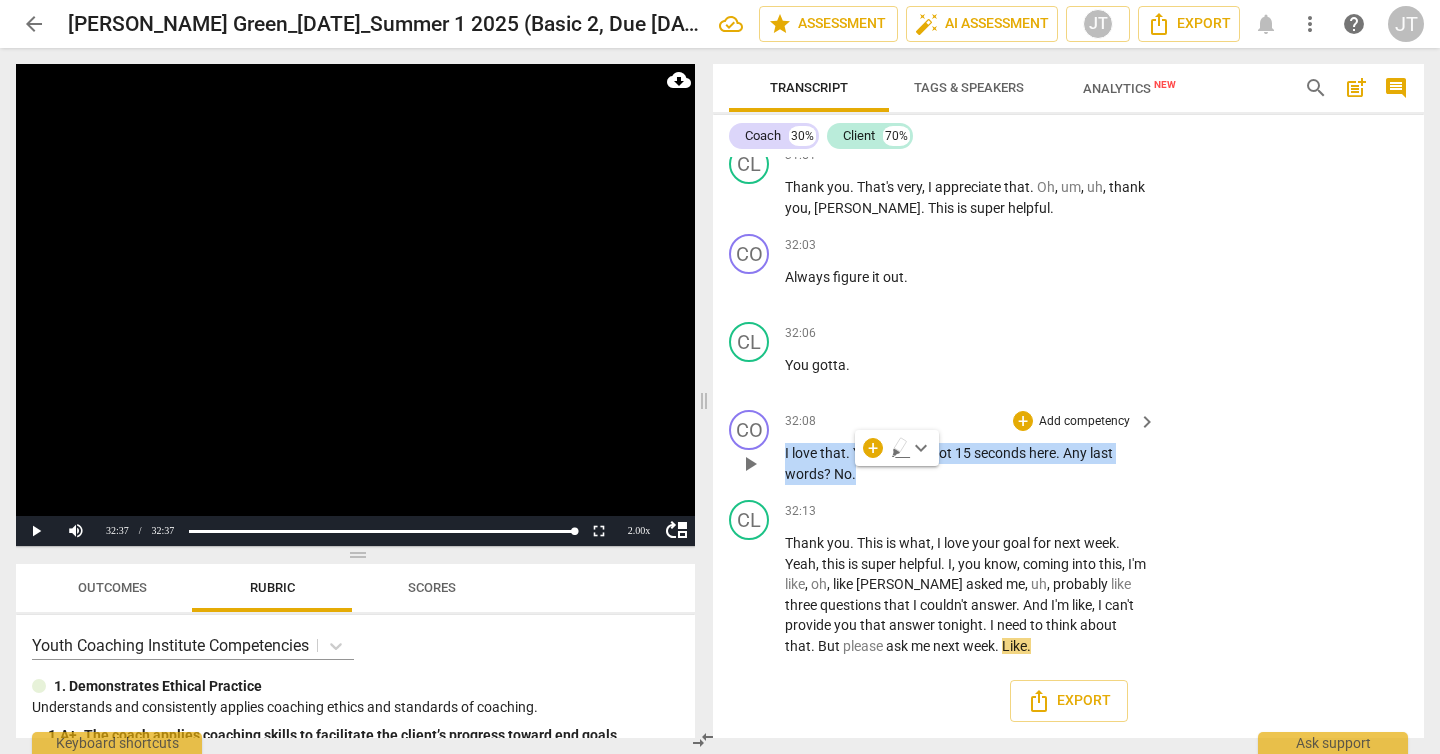 click on "Add competency" at bounding box center (1084, 422) 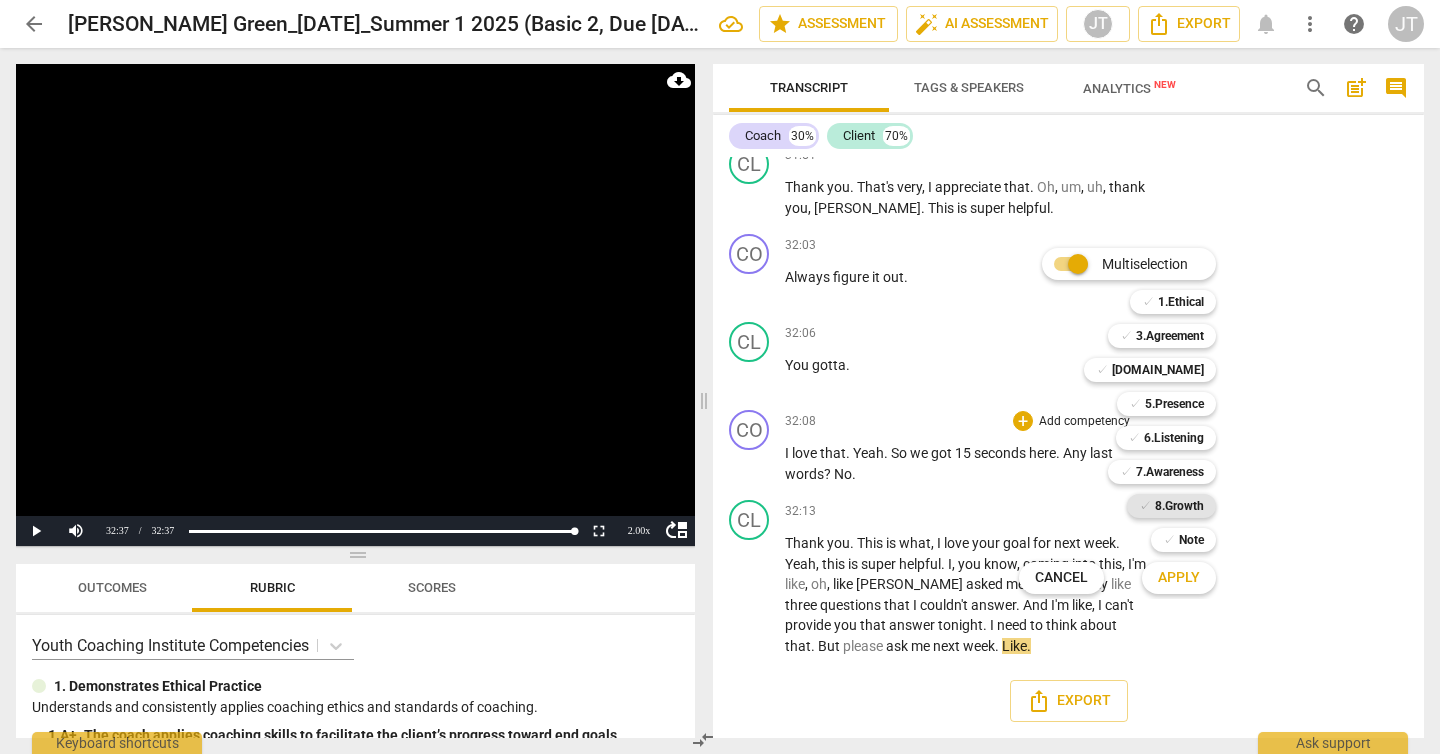 click on "8.Growth" at bounding box center [1179, 506] 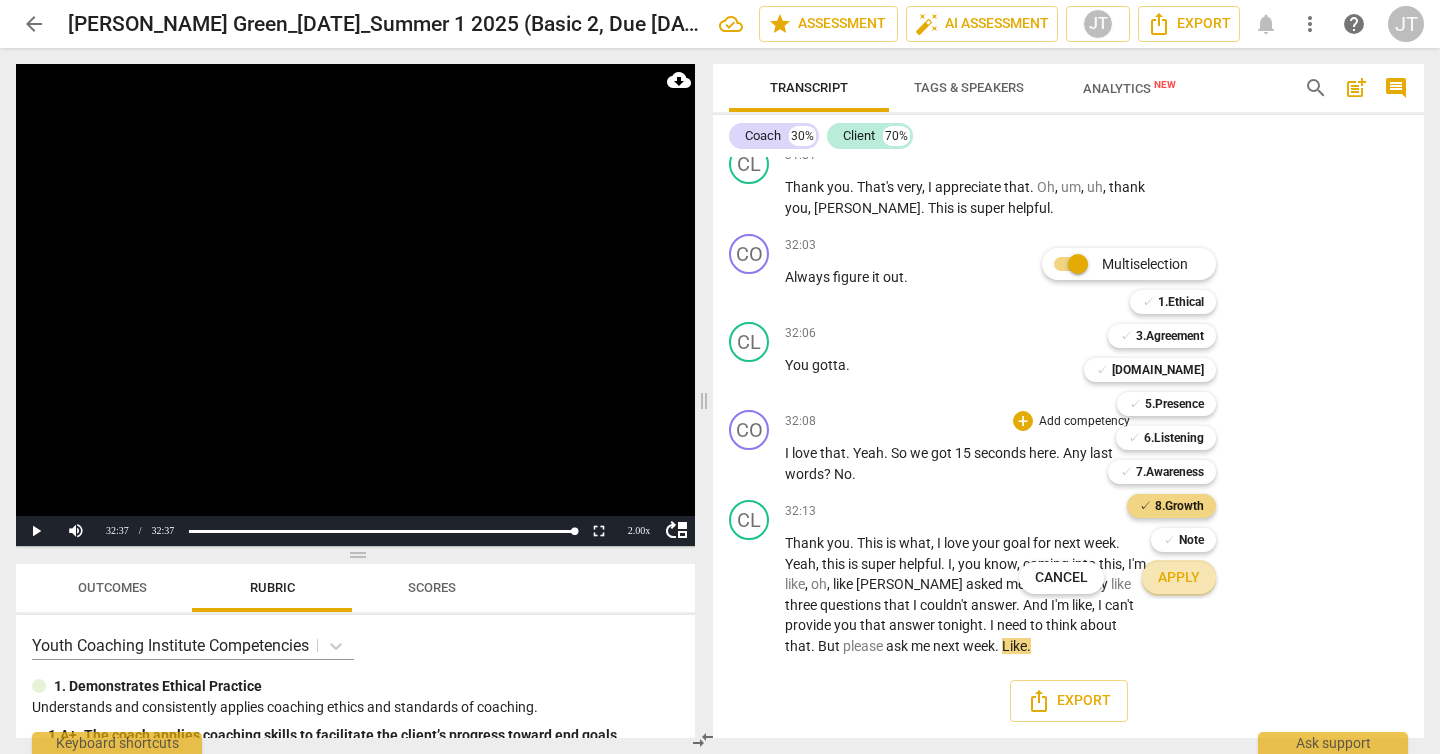 click on "Apply" at bounding box center (1179, 578) 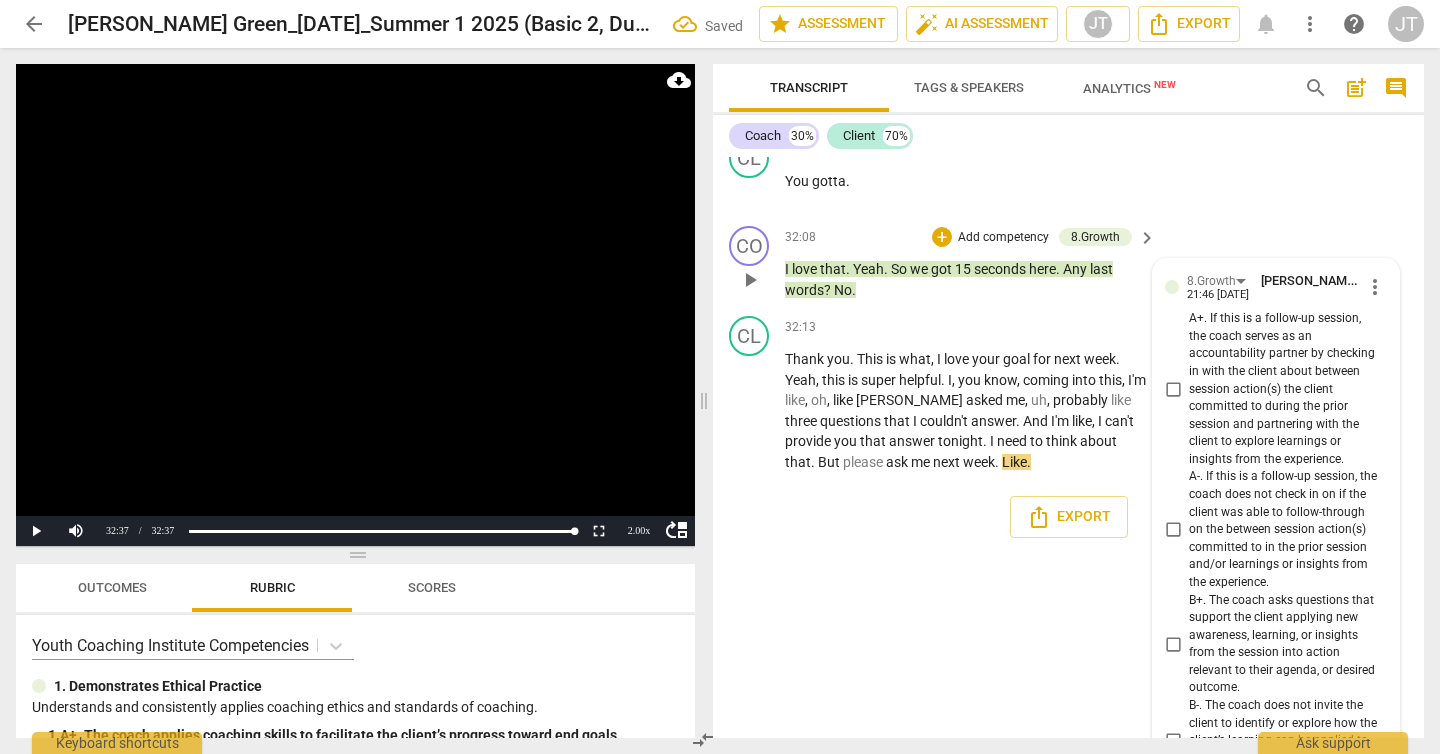 scroll, scrollTop: 14355, scrollLeft: 0, axis: vertical 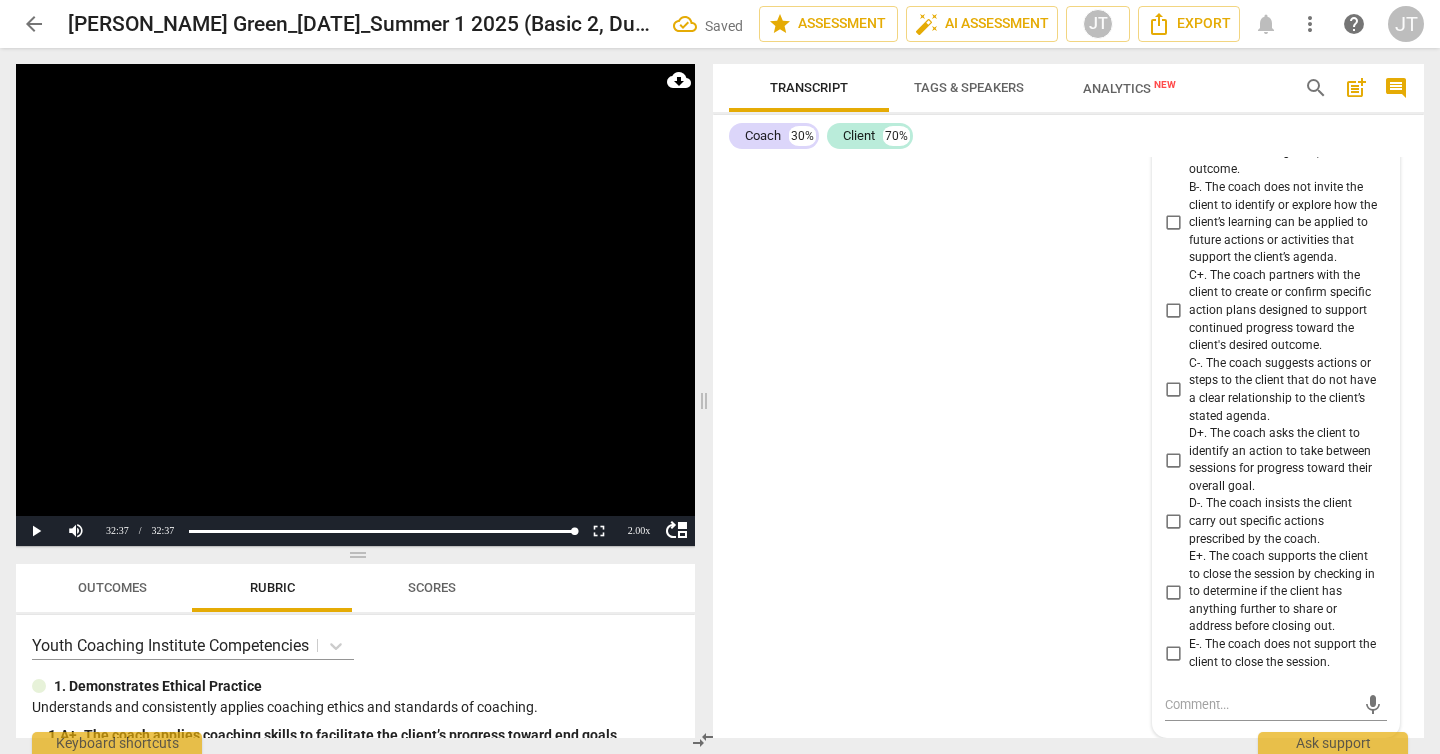 click on "E+. The coach supports the client to close the session by checking in to determine if the client has anything further to share or address before closing out." at bounding box center [1284, 592] 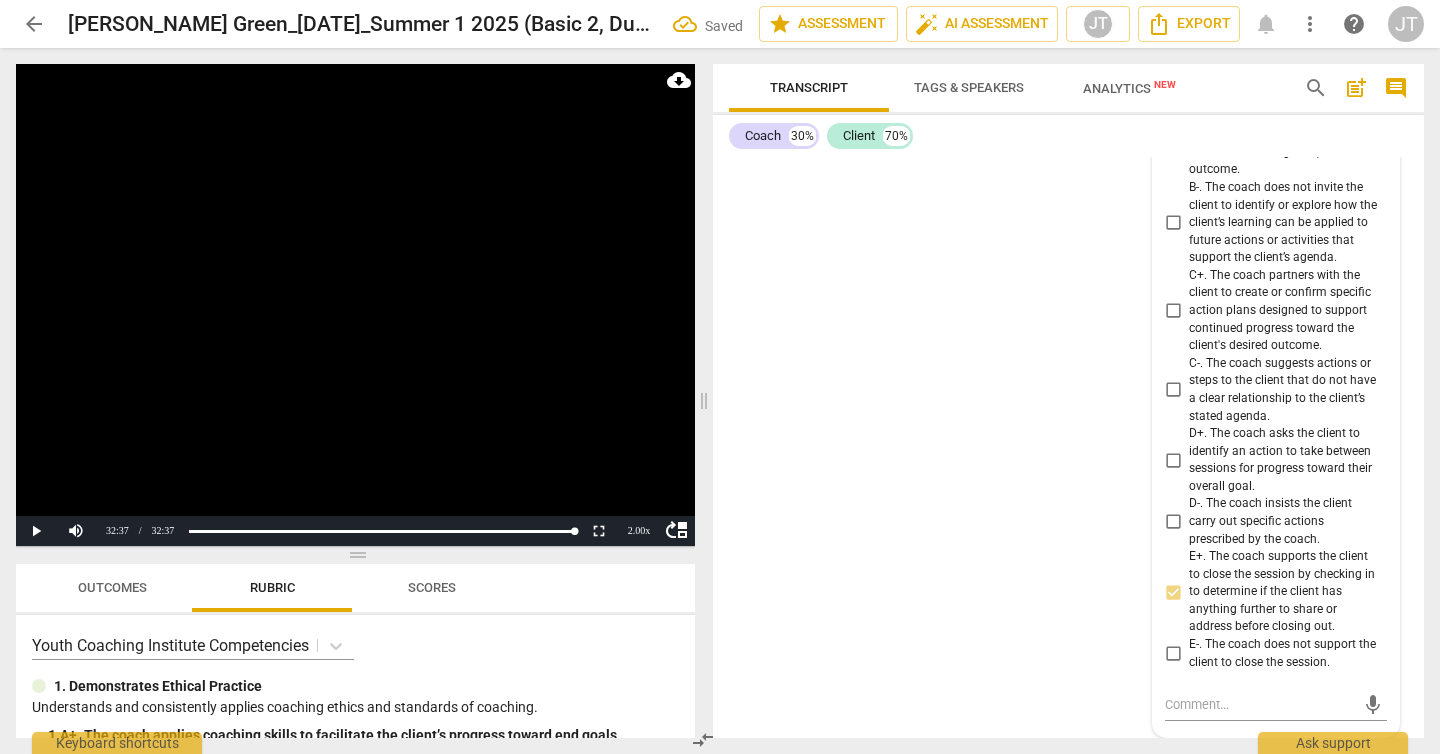 click at bounding box center (355, 305) 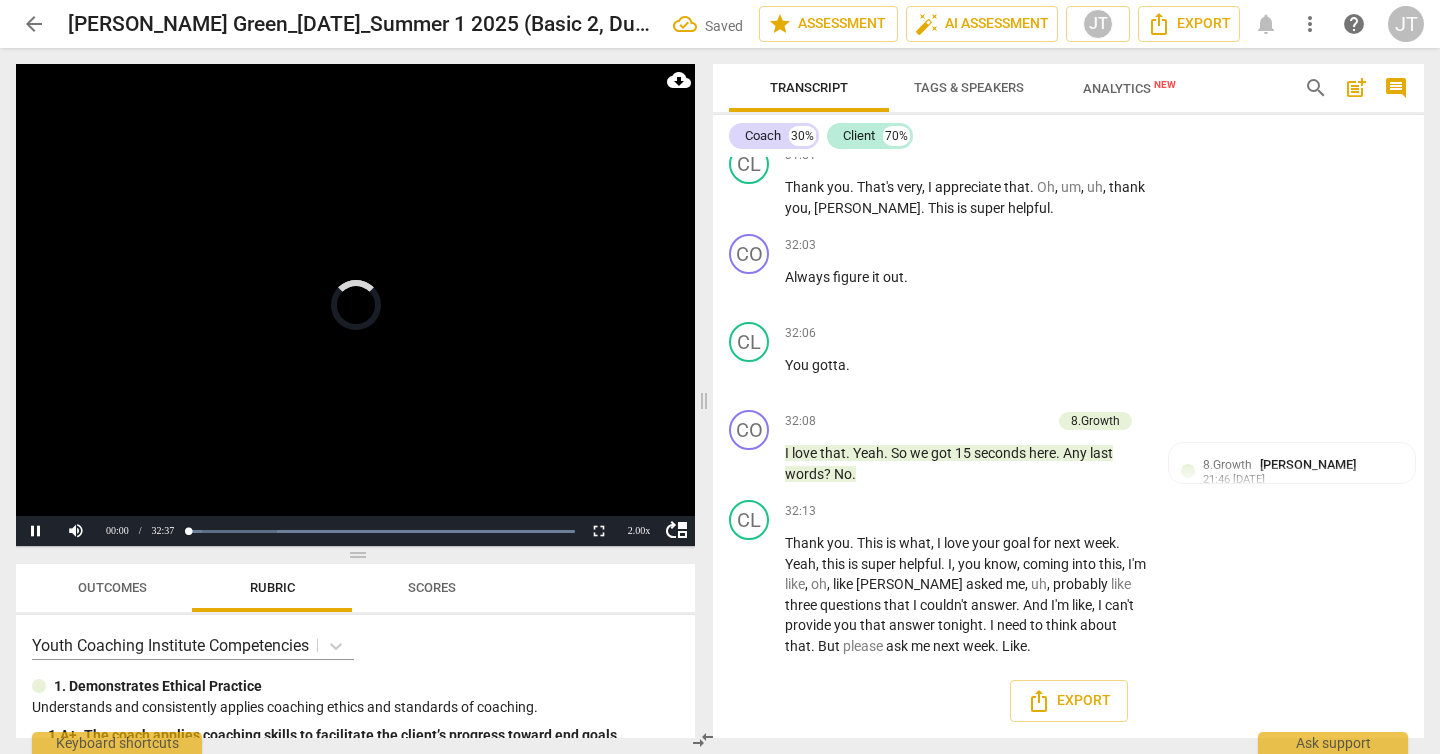scroll, scrollTop: 13653, scrollLeft: 0, axis: vertical 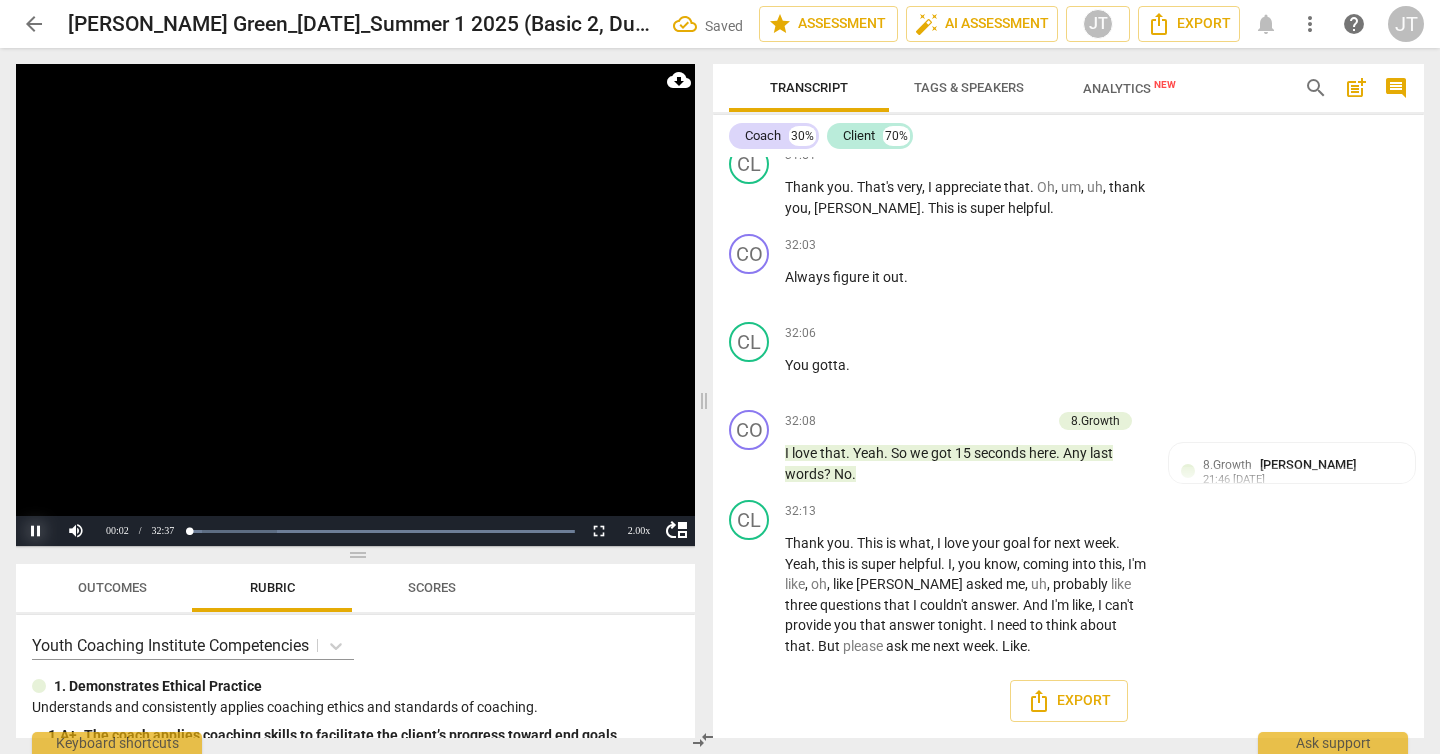 click on "Pause" at bounding box center [36, 531] 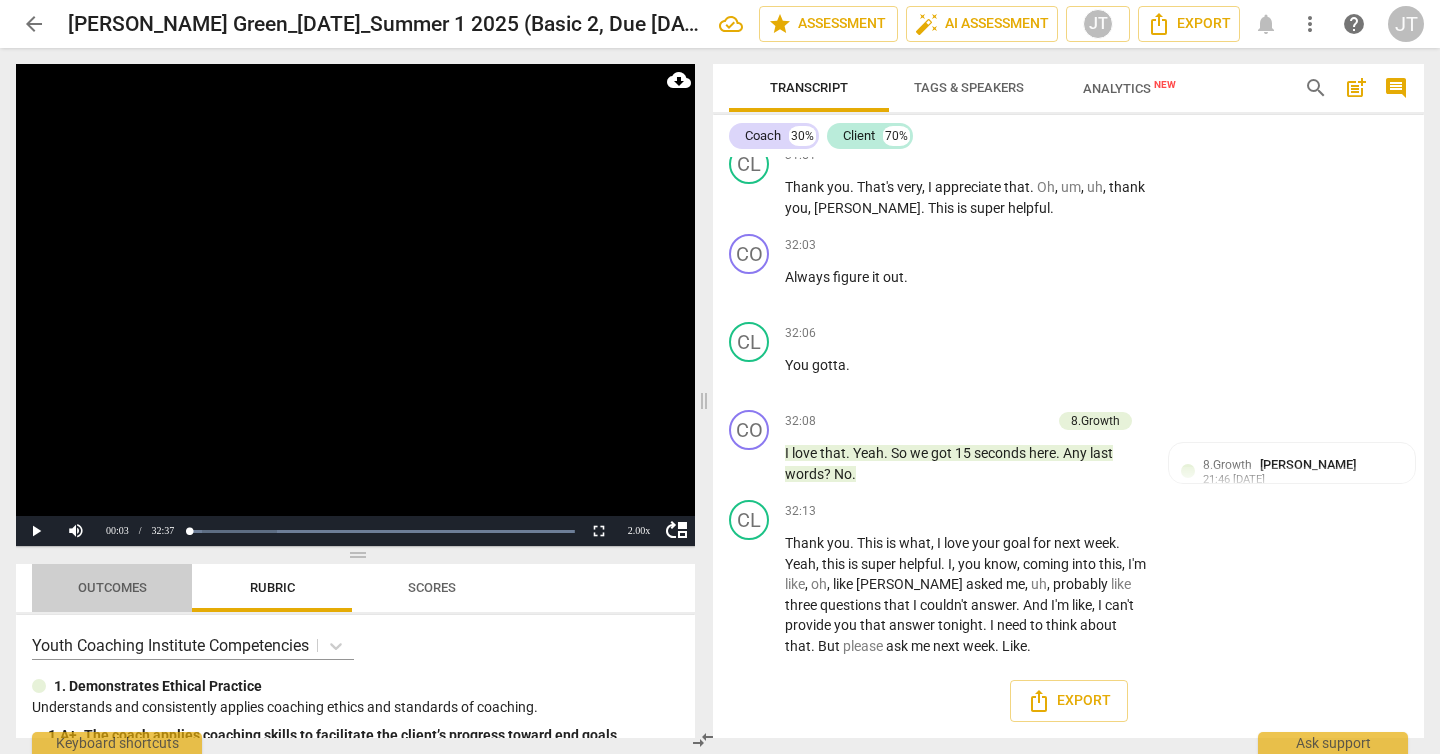 click on "Outcomes" at bounding box center (112, 587) 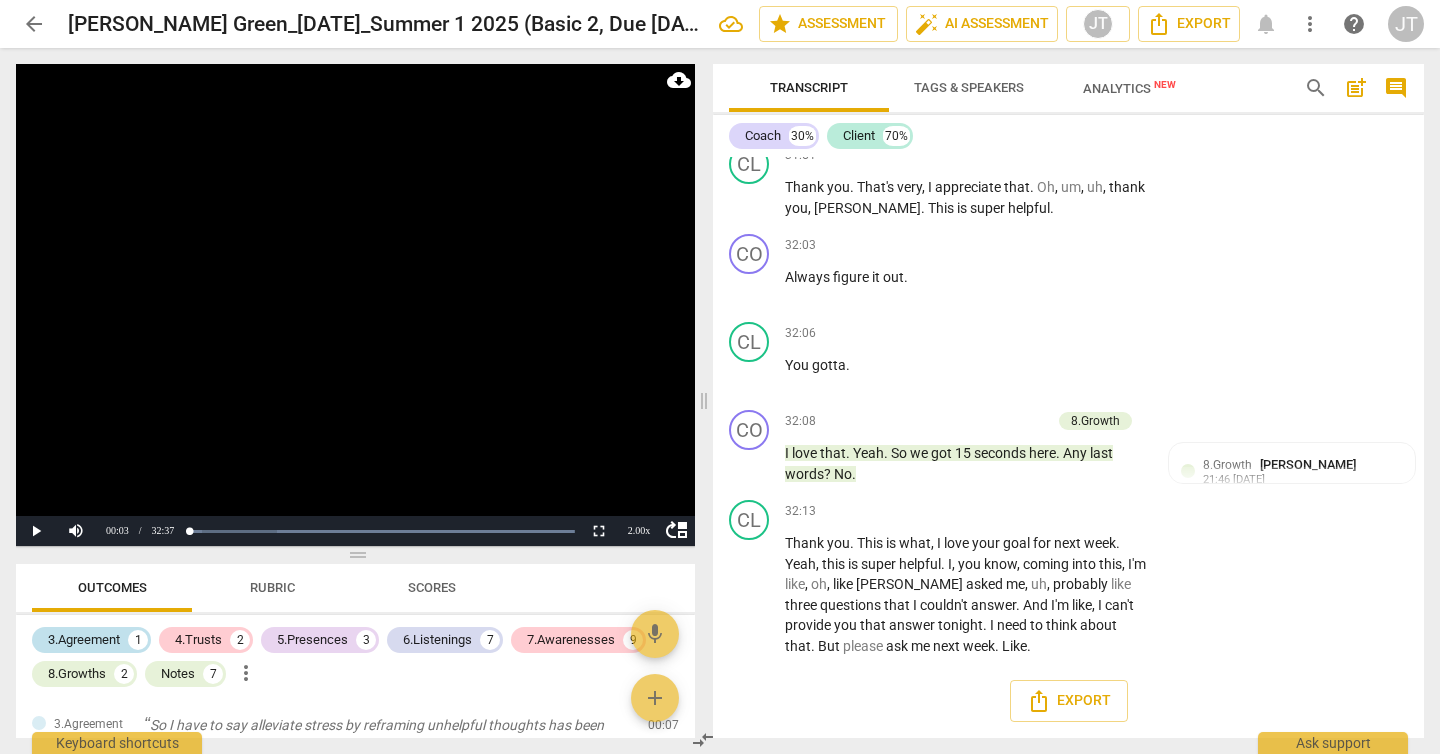 click on "3.Agreement" at bounding box center (84, 640) 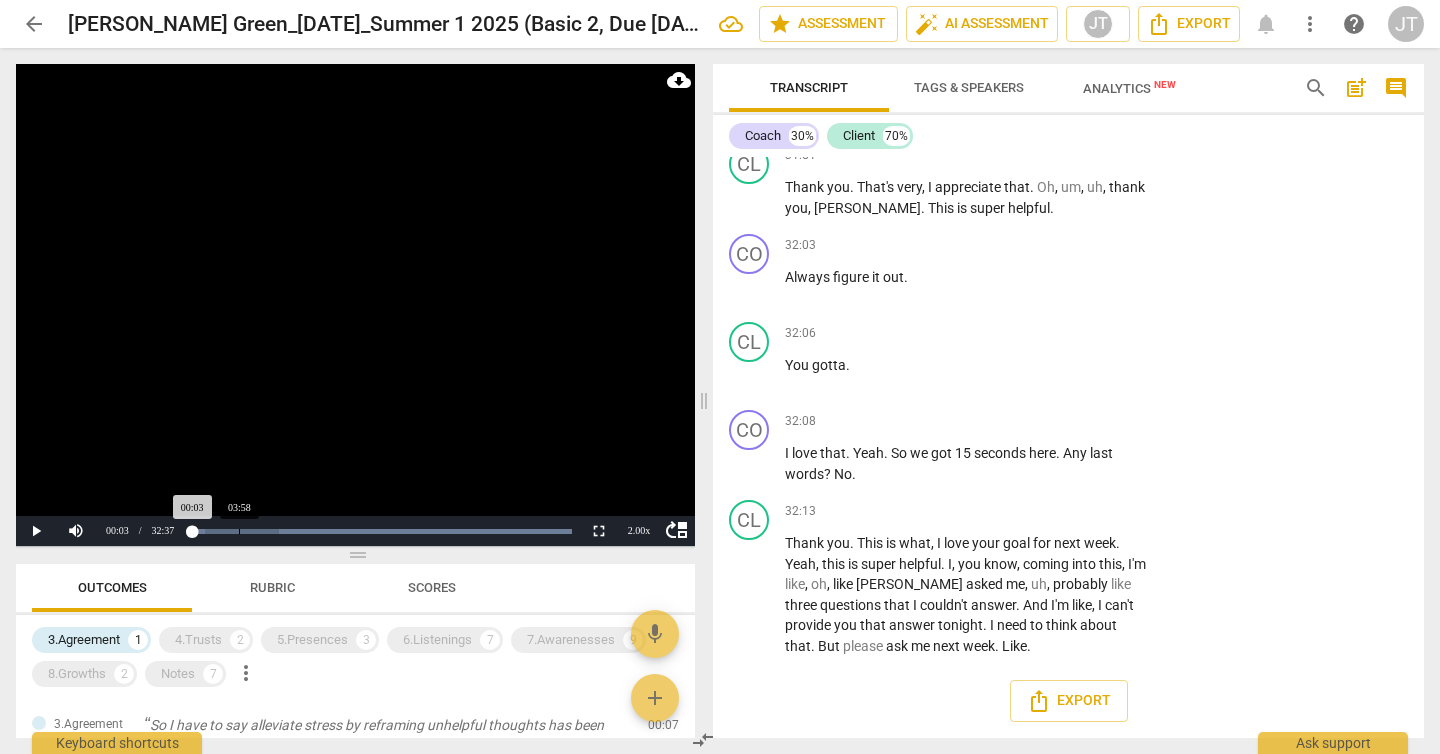 scroll, scrollTop: 13587, scrollLeft: 0, axis: vertical 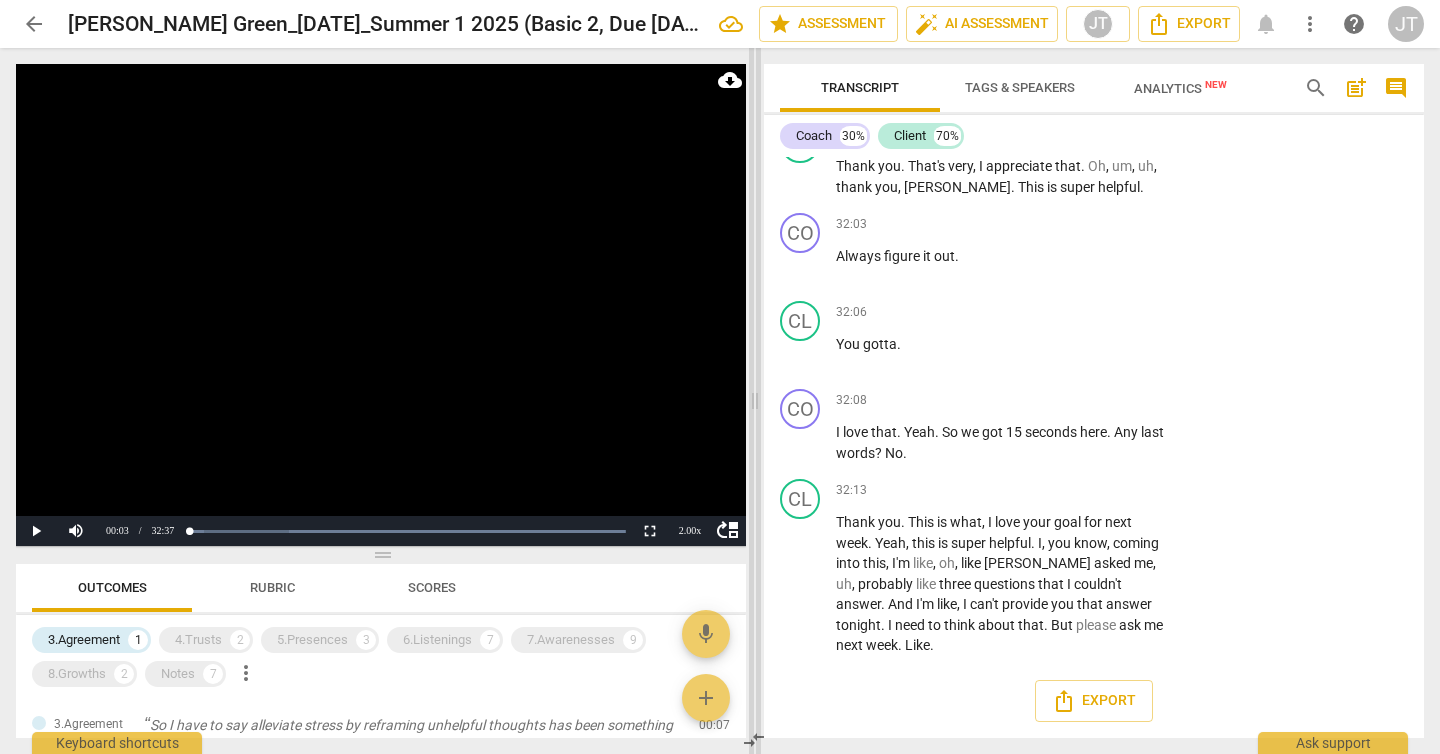 drag, startPoint x: 707, startPoint y: 398, endPoint x: 758, endPoint y: 414, distance: 53.450912 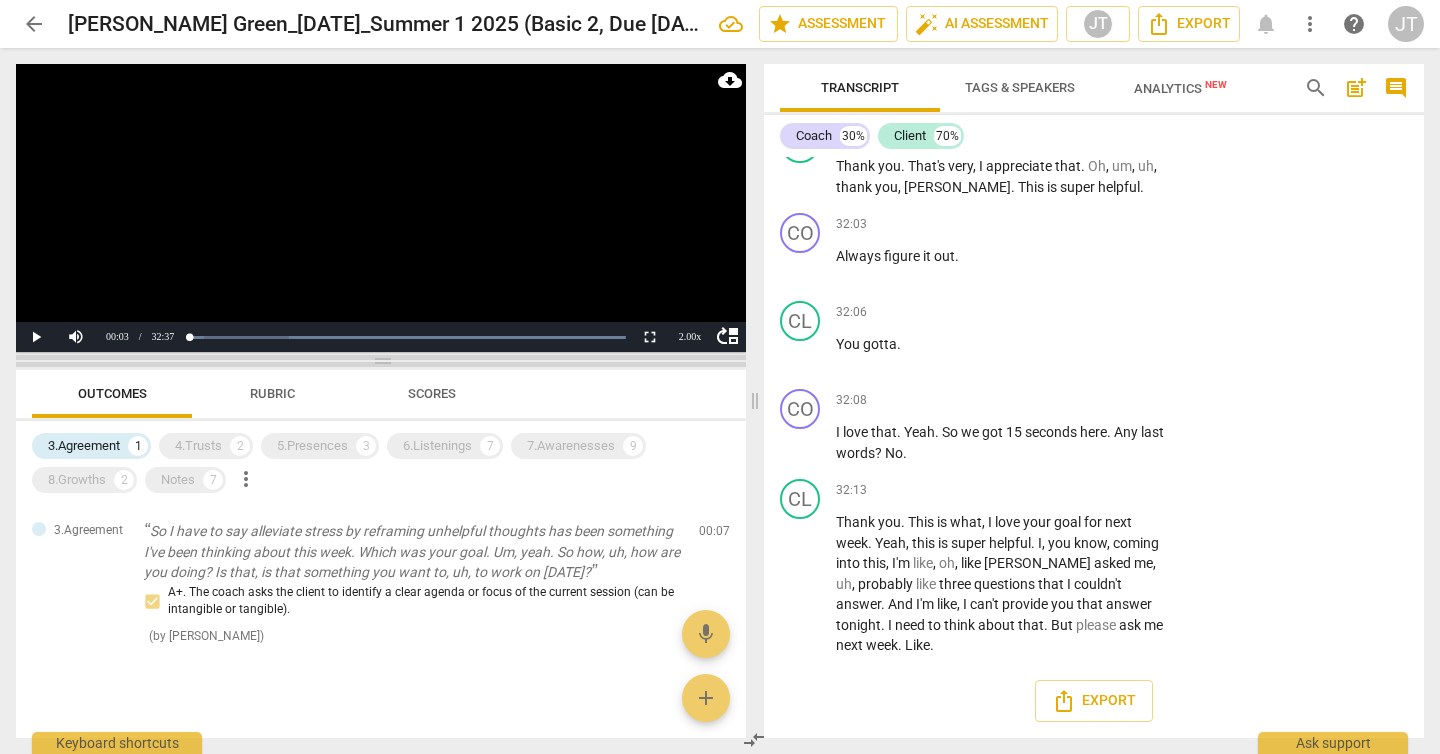 drag, startPoint x: 393, startPoint y: 551, endPoint x: 420, endPoint y: 357, distance: 195.86986 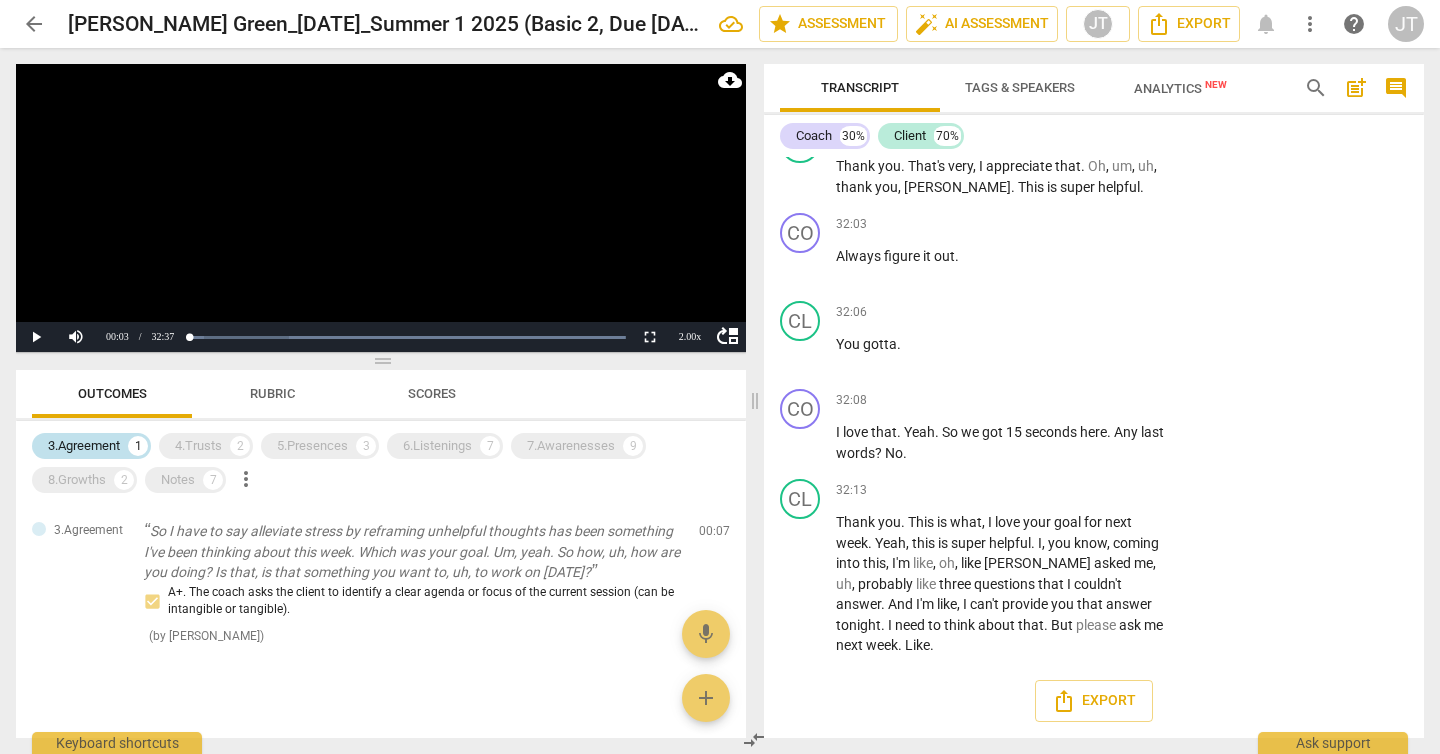 click on "3.Agreement" at bounding box center (84, 446) 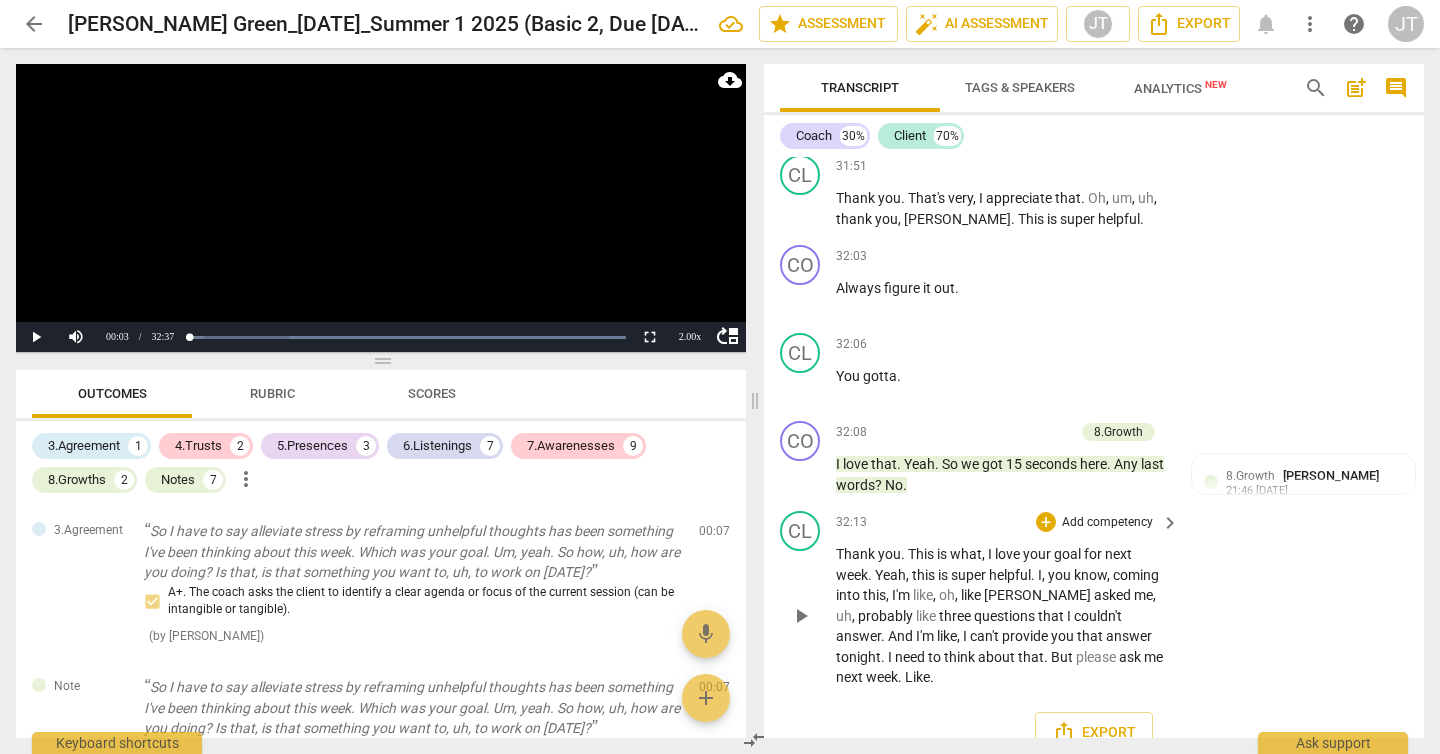 scroll, scrollTop: 14483, scrollLeft: 0, axis: vertical 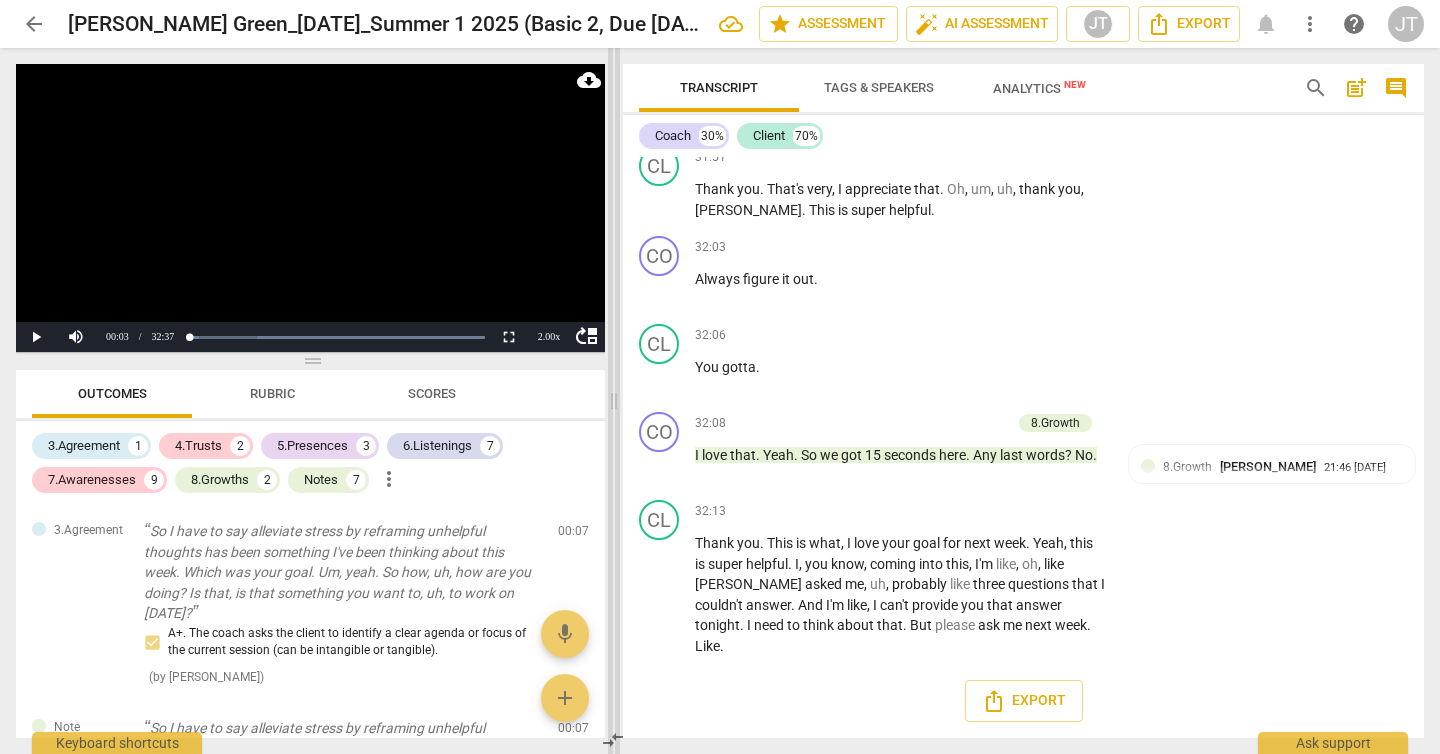 drag, startPoint x: 757, startPoint y: 395, endPoint x: 616, endPoint y: 398, distance: 141.0319 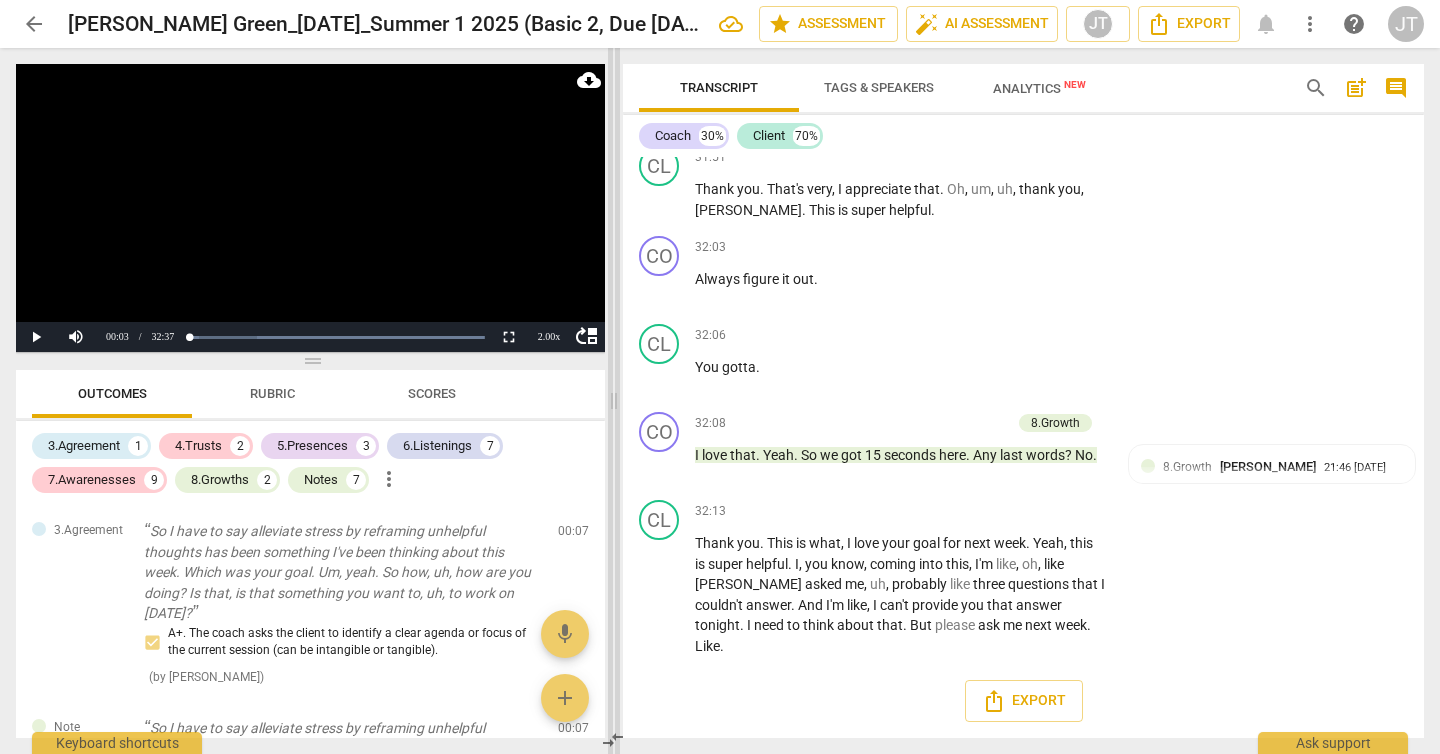 click at bounding box center (614, 401) 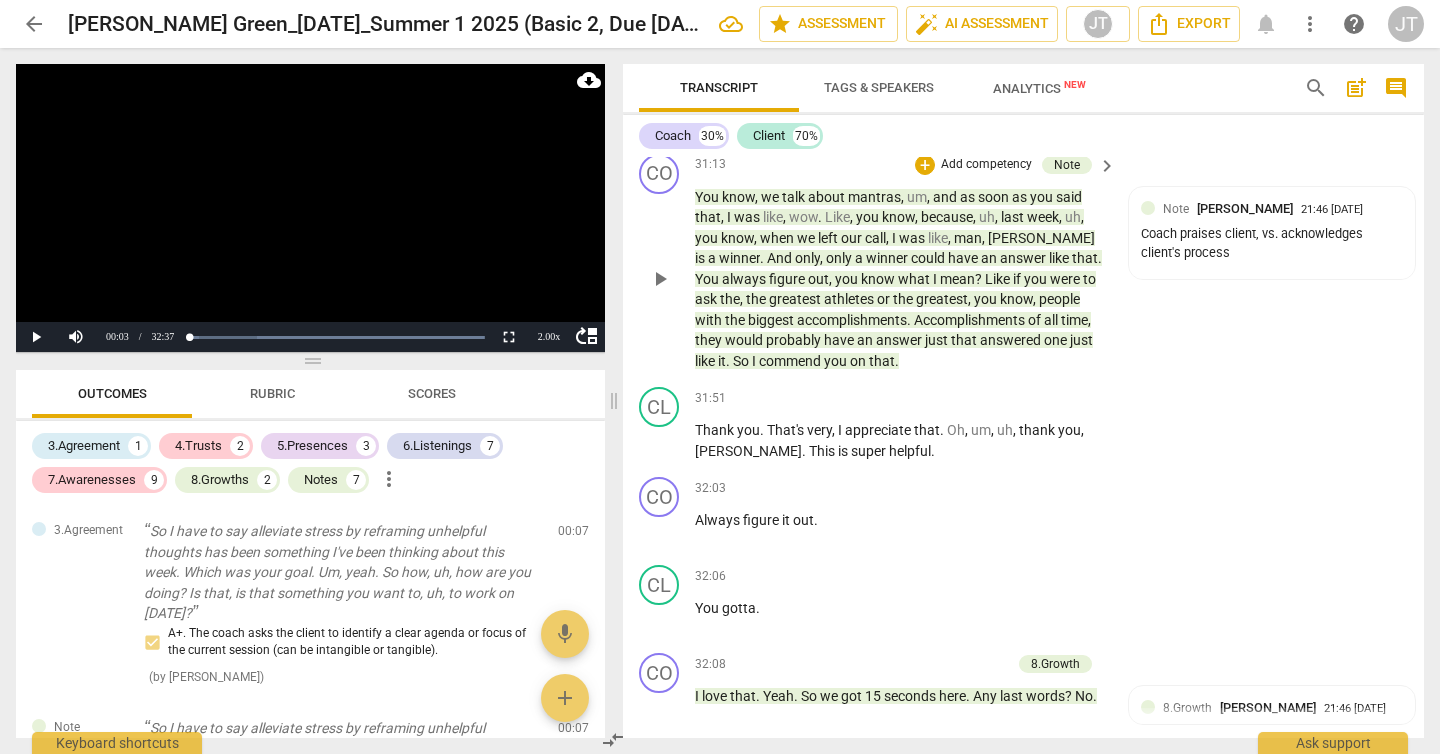 scroll, scrollTop: 12352, scrollLeft: 0, axis: vertical 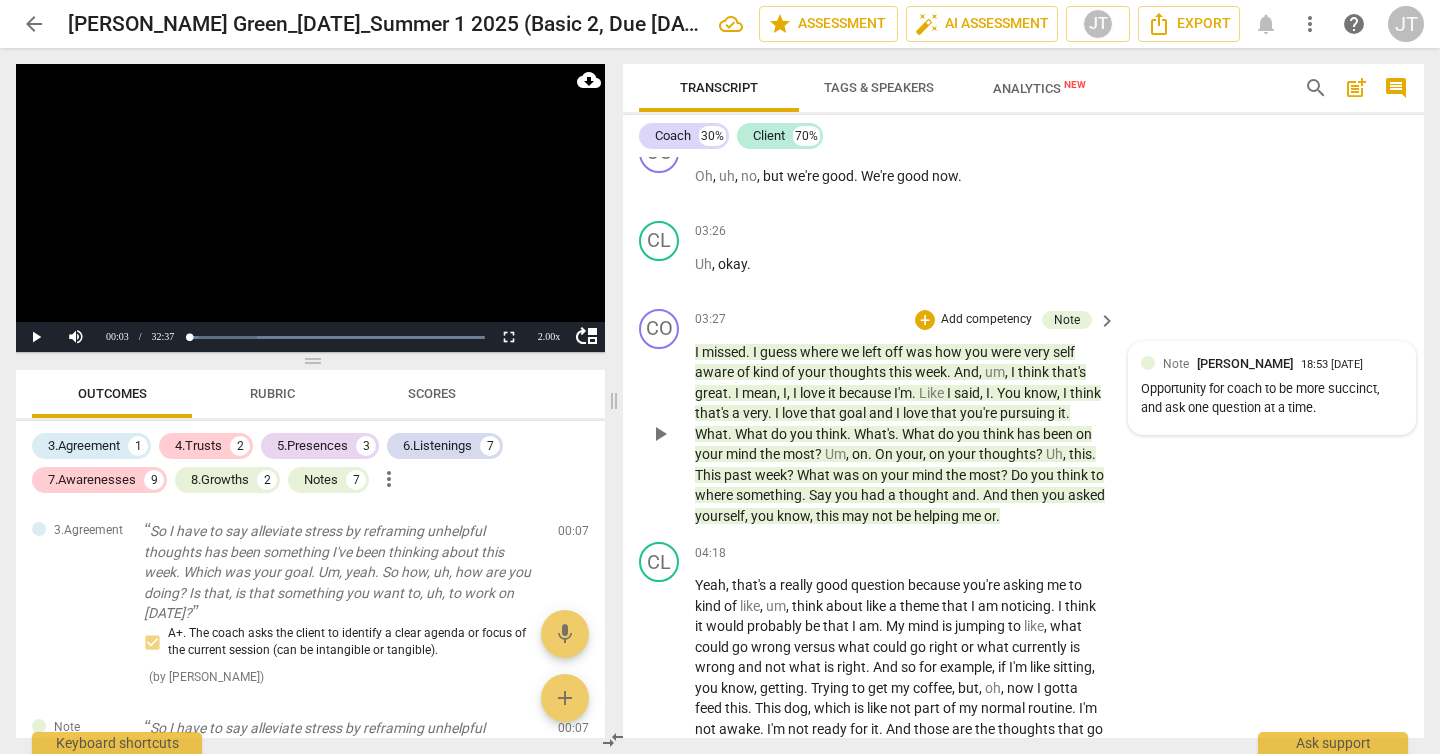 click on "Note [PERSON_NAME] 18:53 [DATE] Opportunity for coach to be more succinct, and ask one question at a time." at bounding box center [1272, 388] 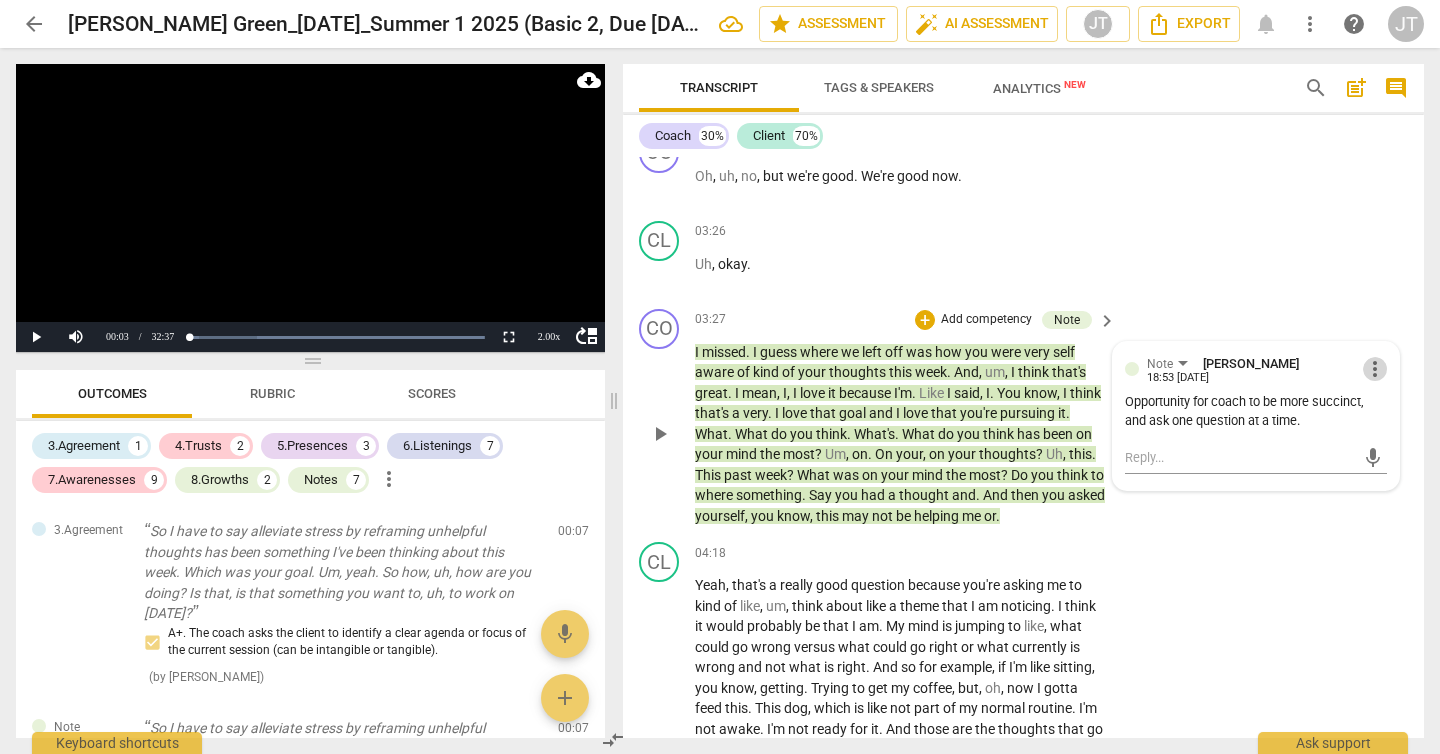 click on "more_vert" at bounding box center (1375, 369) 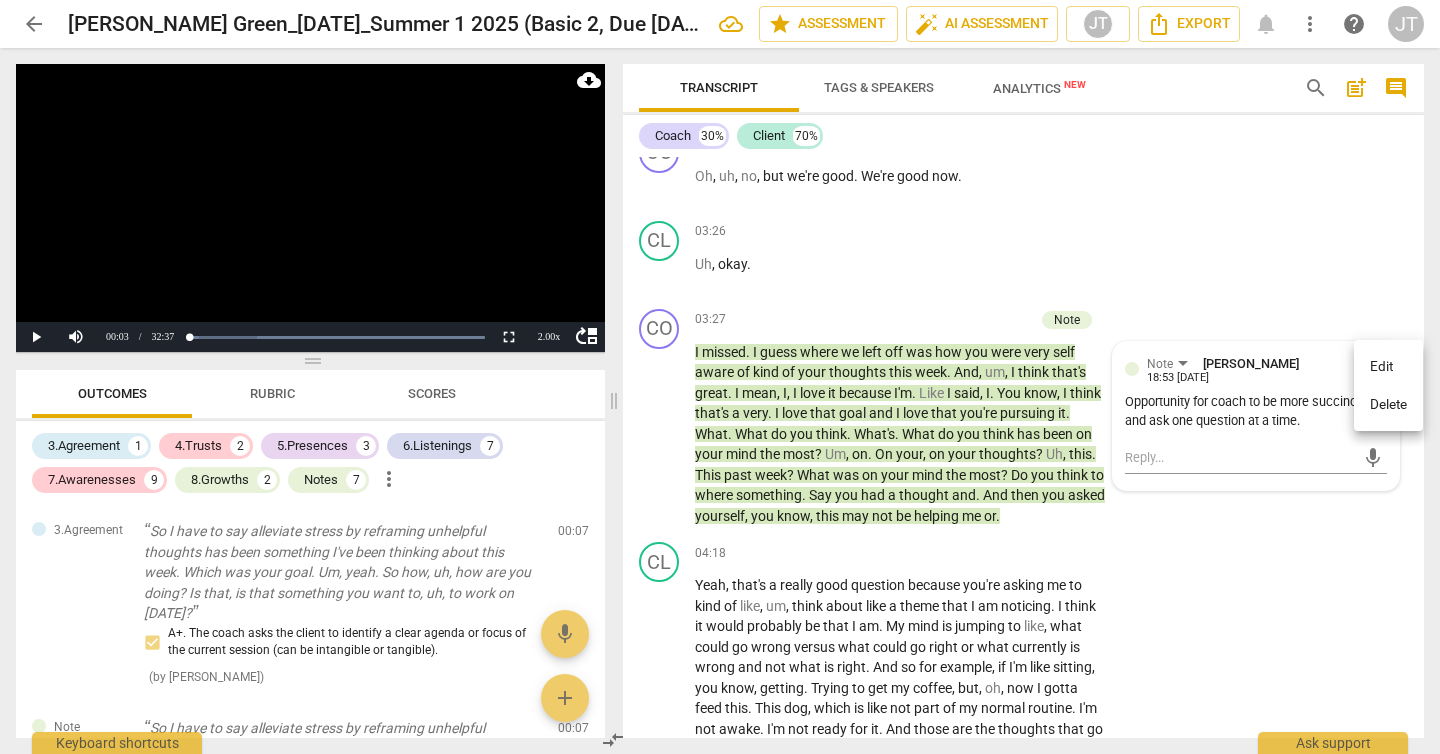click on "Edit" at bounding box center [1388, 367] 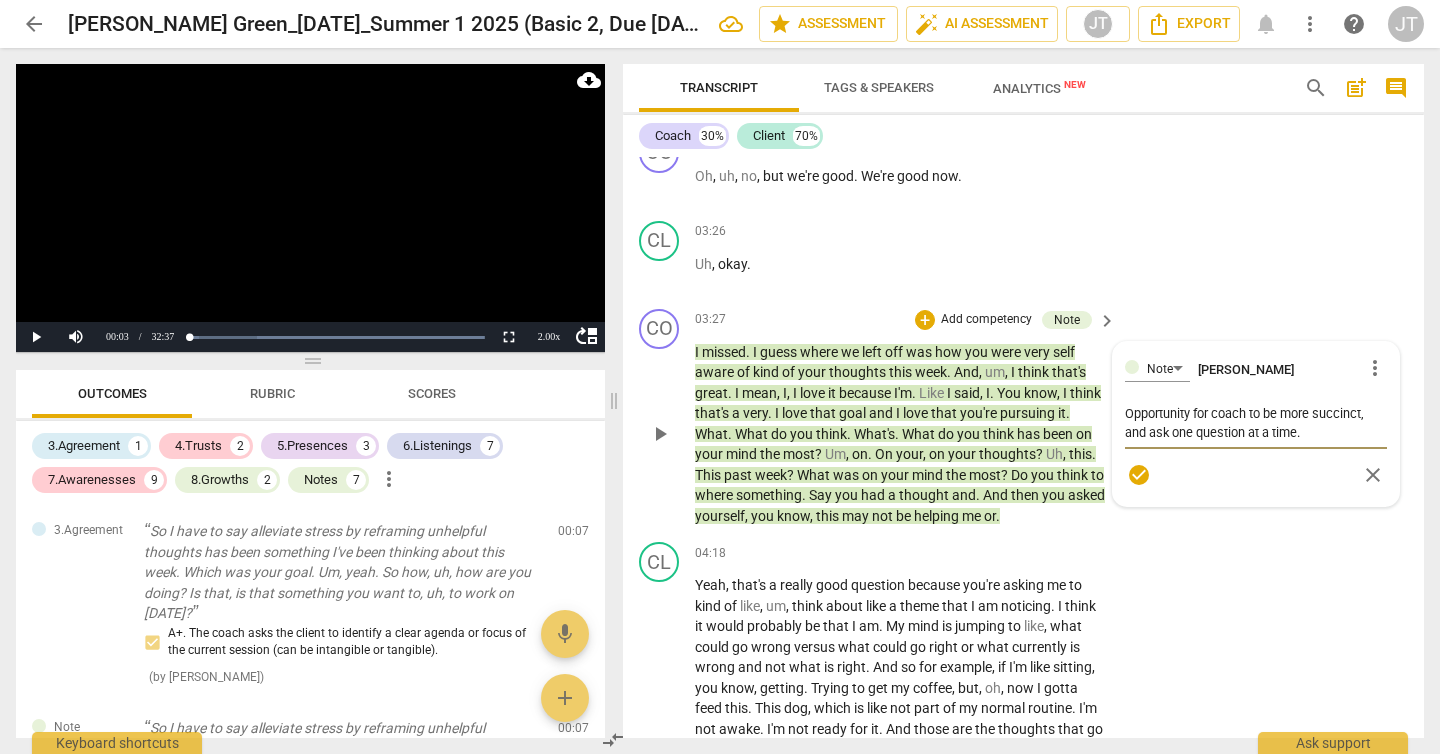 click on "Opportunity for coach to be more succinct, and ask one question at a time." at bounding box center (1256, 423) 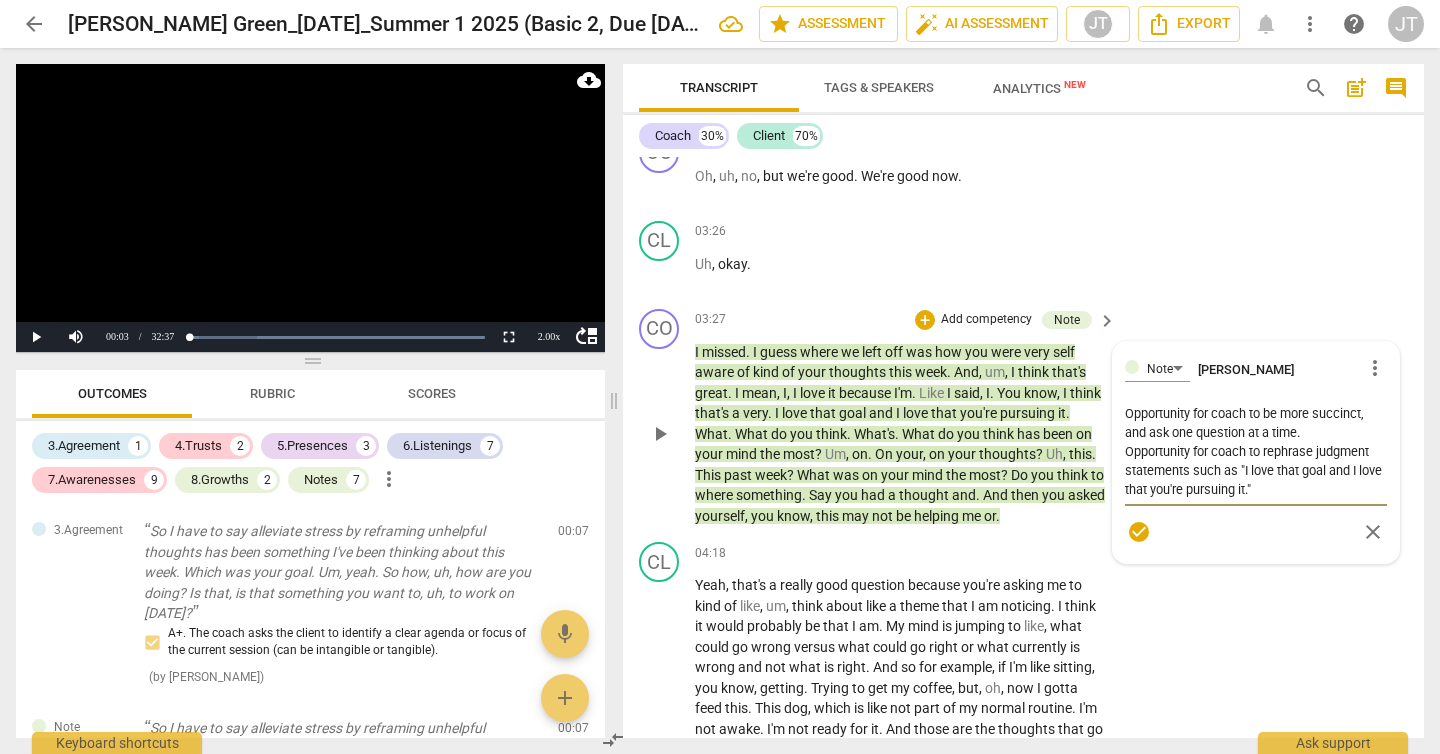 click on "check_circle" at bounding box center (1139, 532) 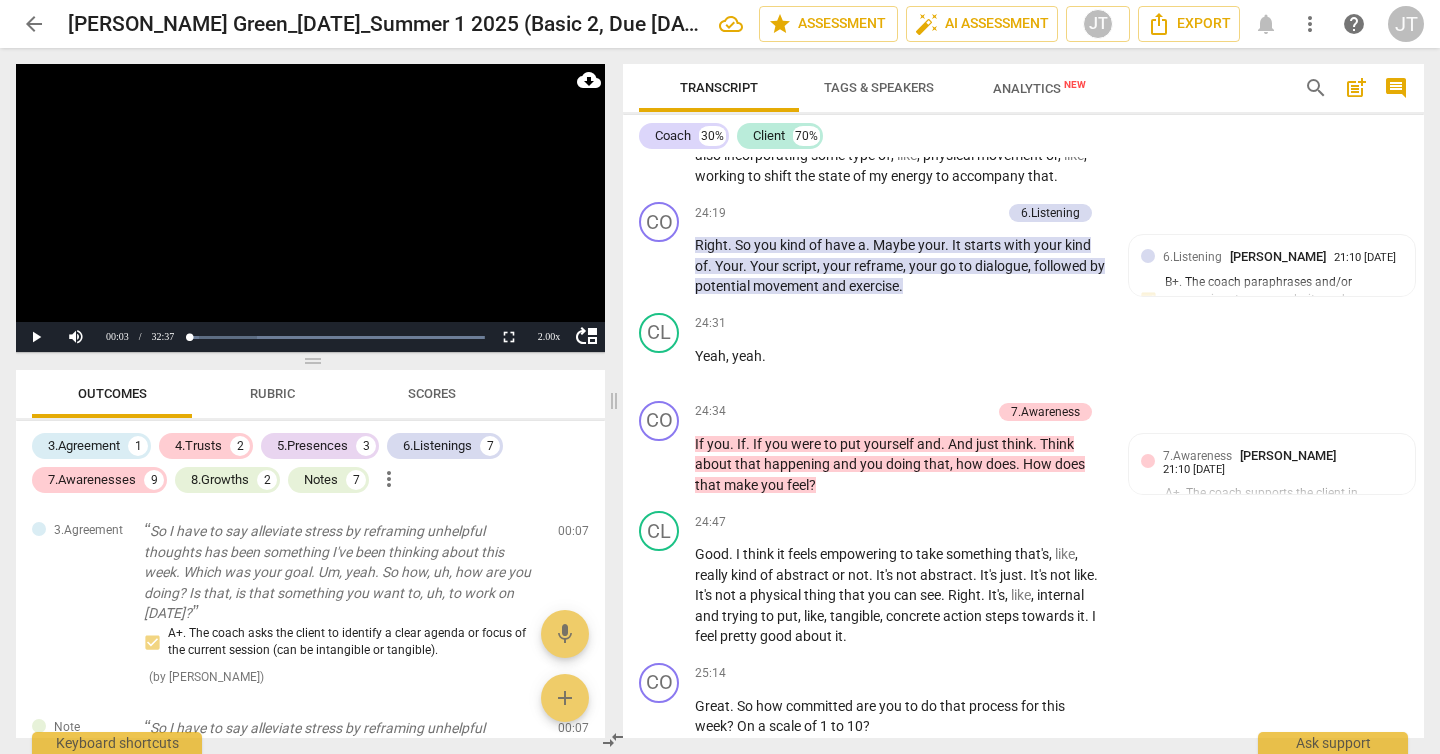 scroll, scrollTop: 9235, scrollLeft: 0, axis: vertical 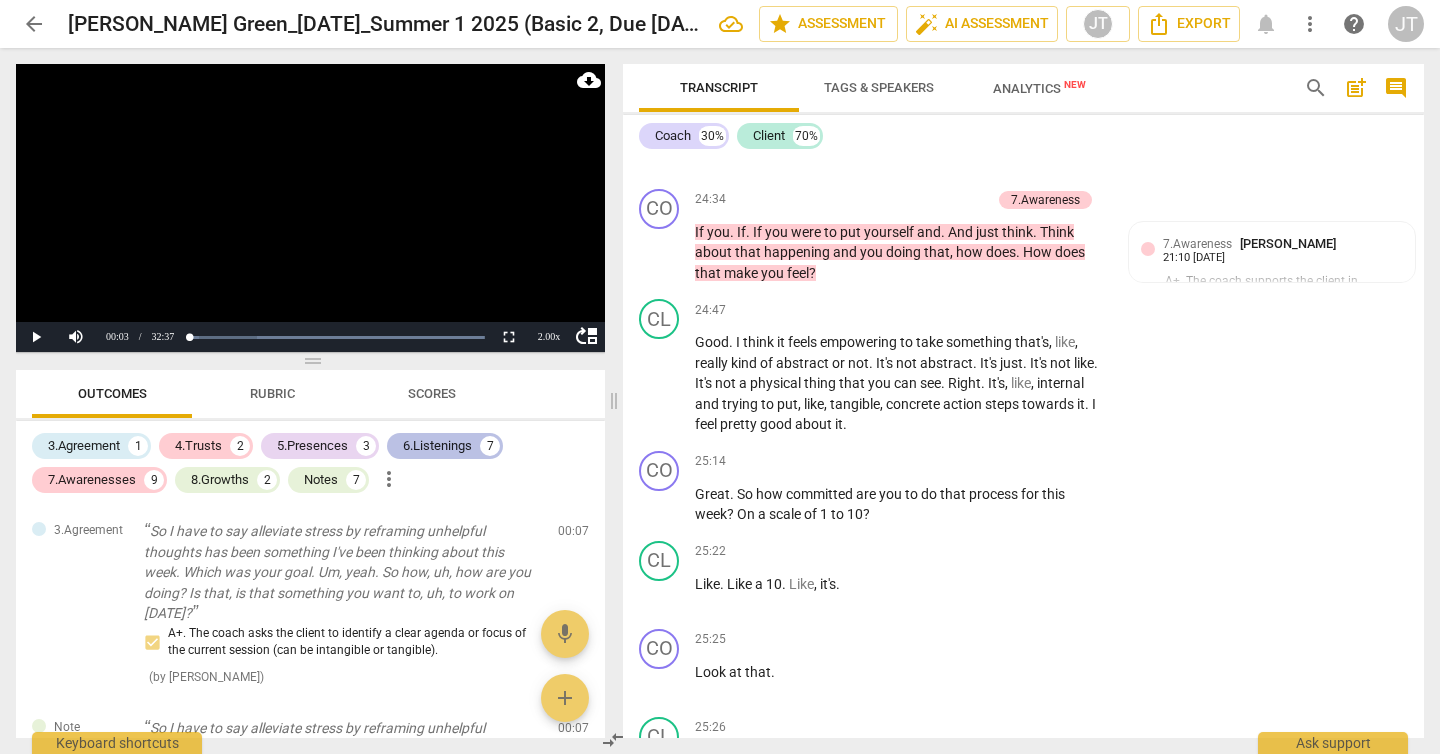 click on "6.Listenings" at bounding box center [437, 446] 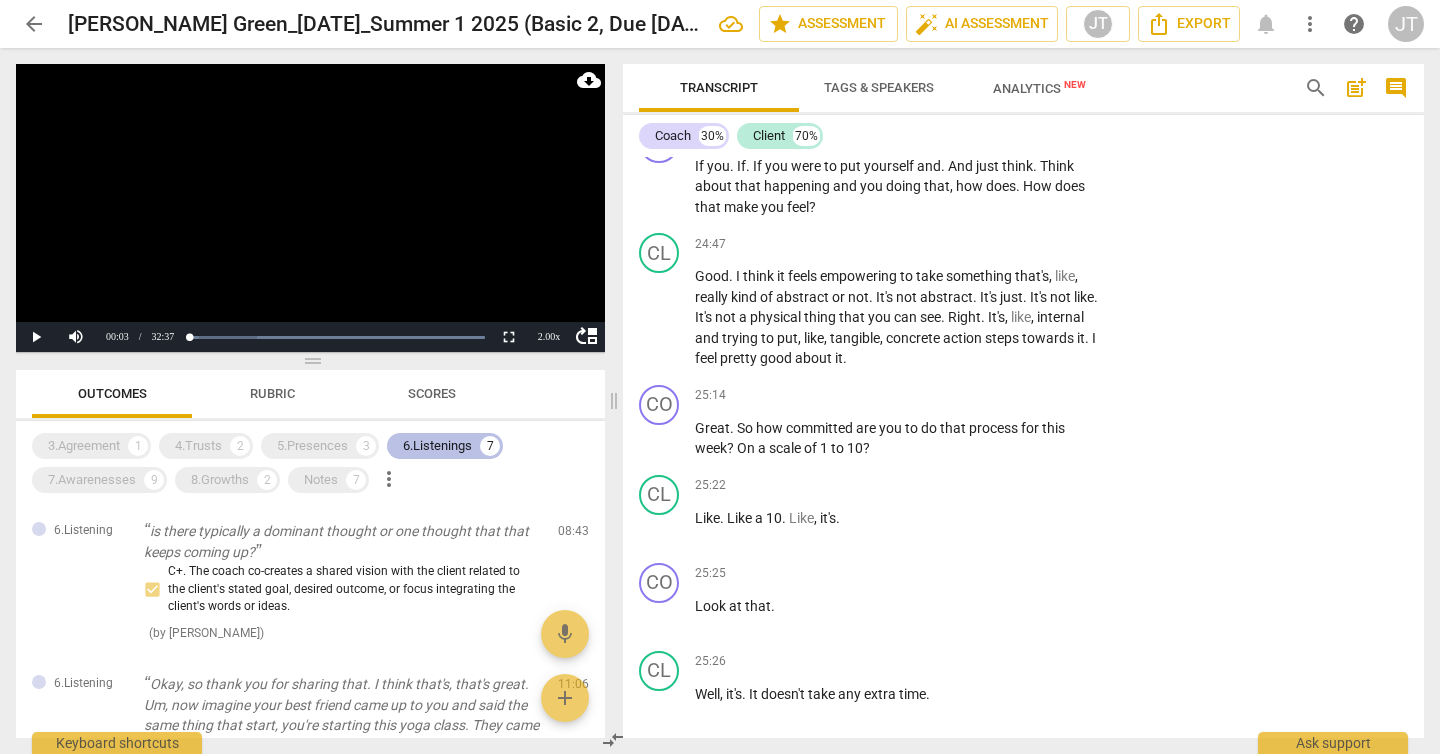 scroll, scrollTop: 9169, scrollLeft: 0, axis: vertical 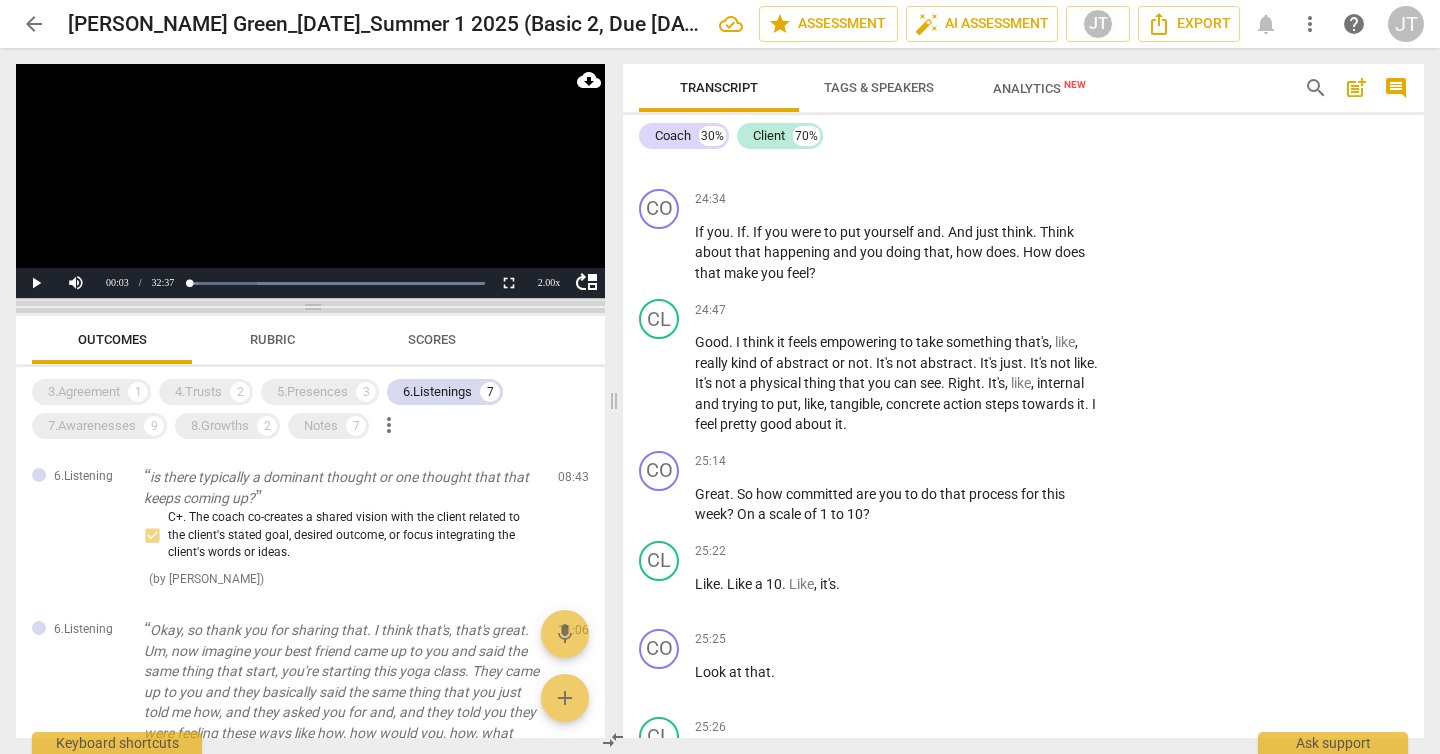 drag, startPoint x: 316, startPoint y: 358, endPoint x: 337, endPoint y: 304, distance: 57.939625 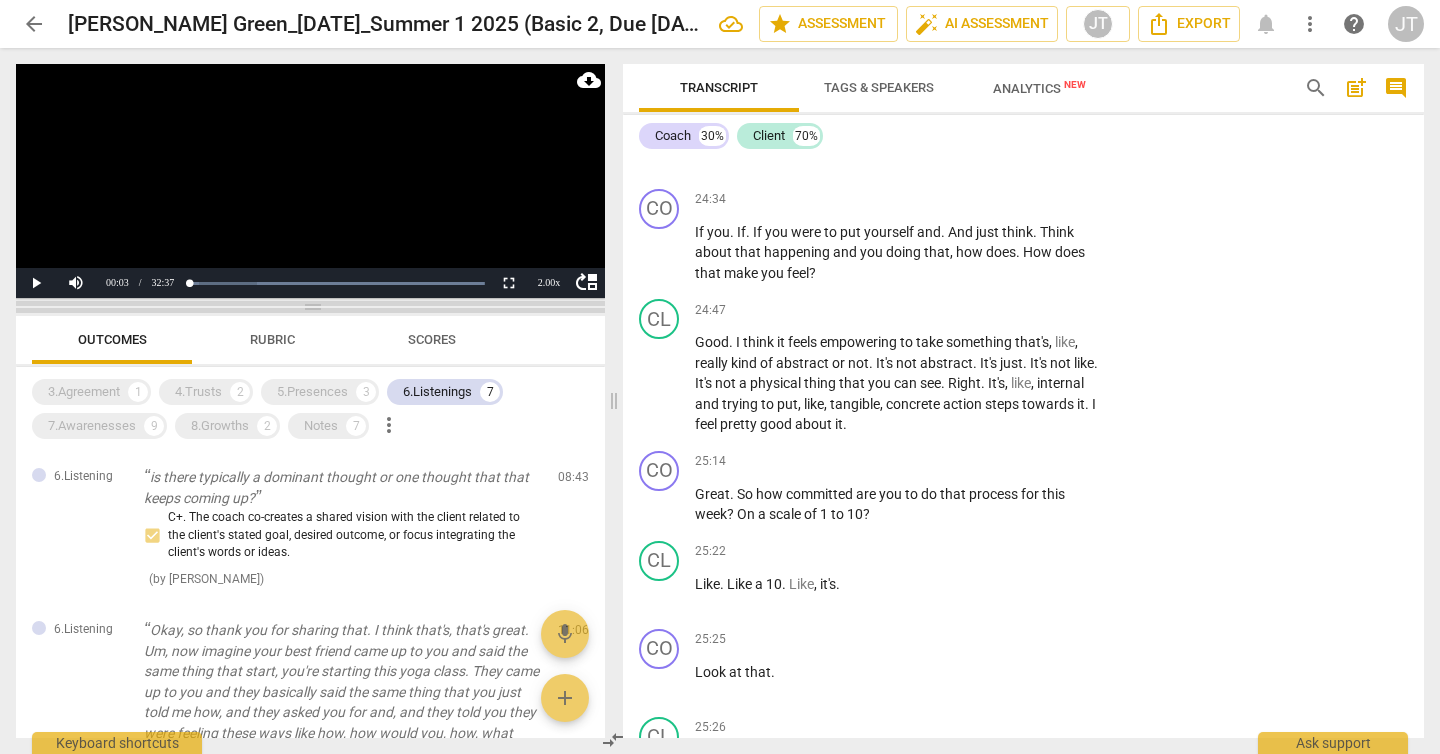 click at bounding box center [310, 307] 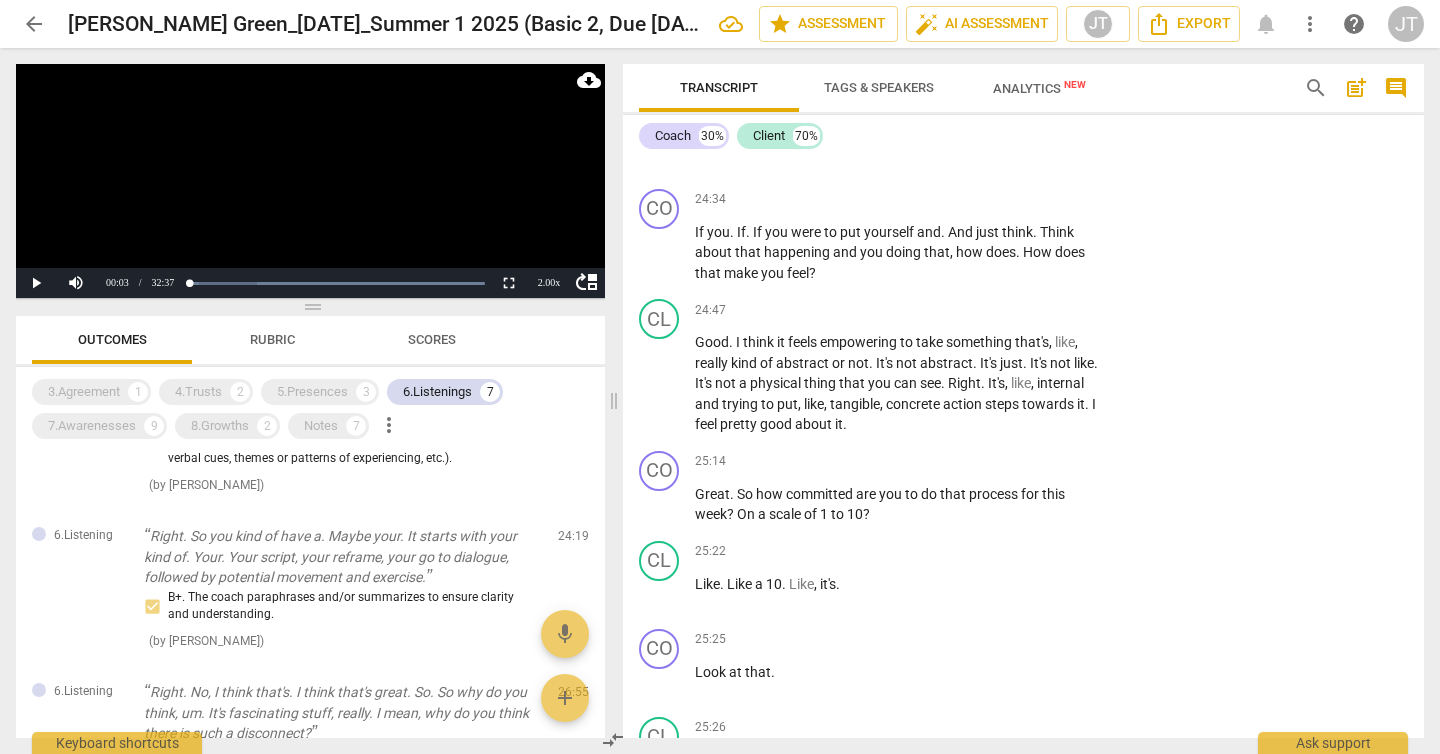 scroll, scrollTop: 1247, scrollLeft: 0, axis: vertical 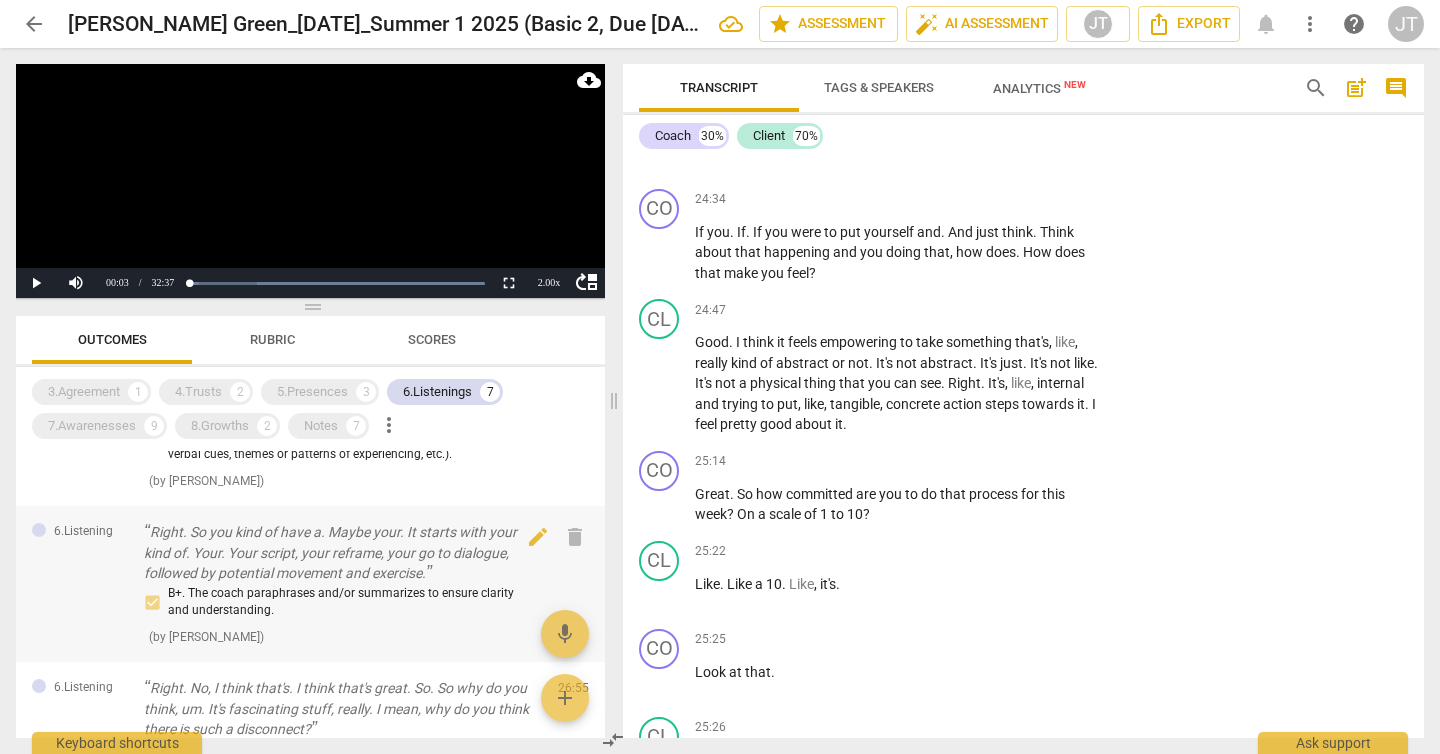 click on "Right. So you kind of have a. Maybe your. It starts with your kind of. Your. Your script, your reframe, your go to dialogue, followed by potential movement and exercise." at bounding box center [343, 553] 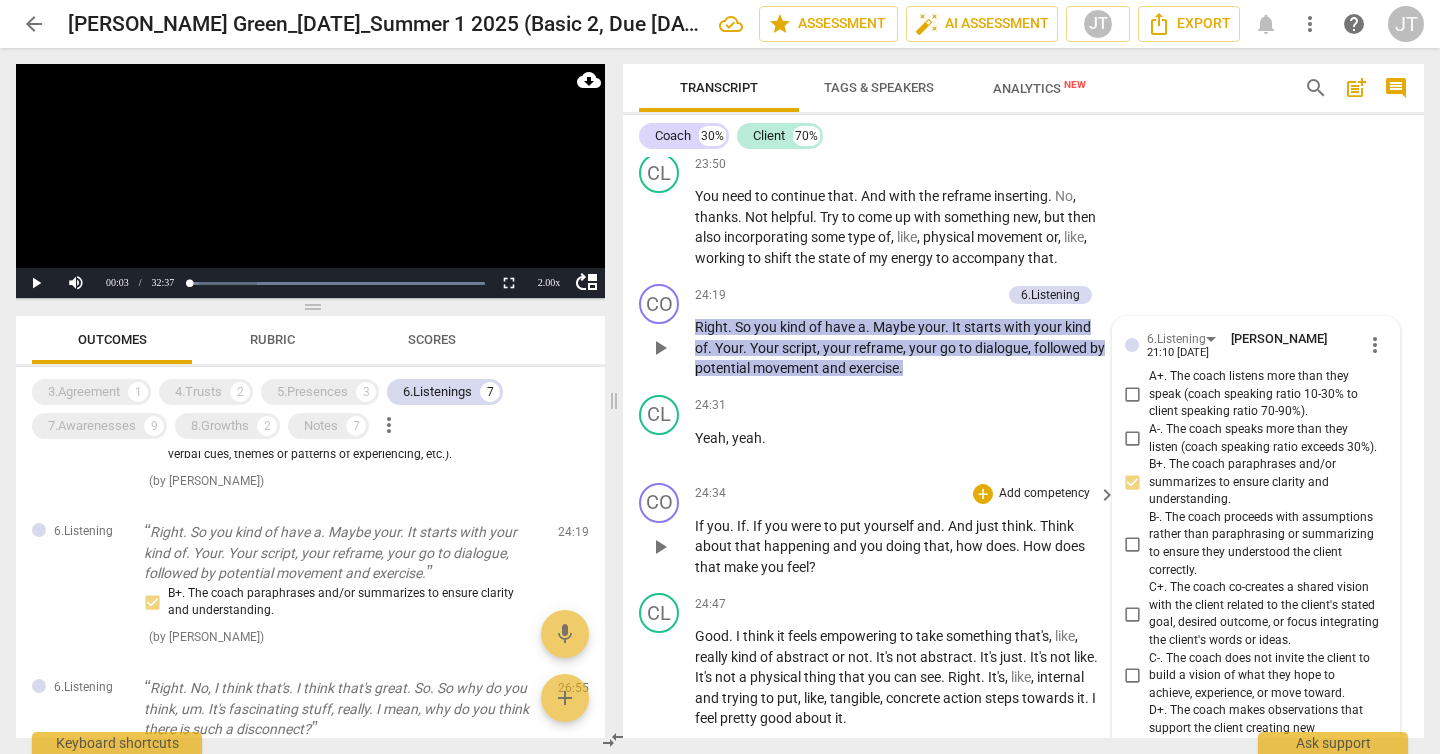 scroll, scrollTop: 8859, scrollLeft: 0, axis: vertical 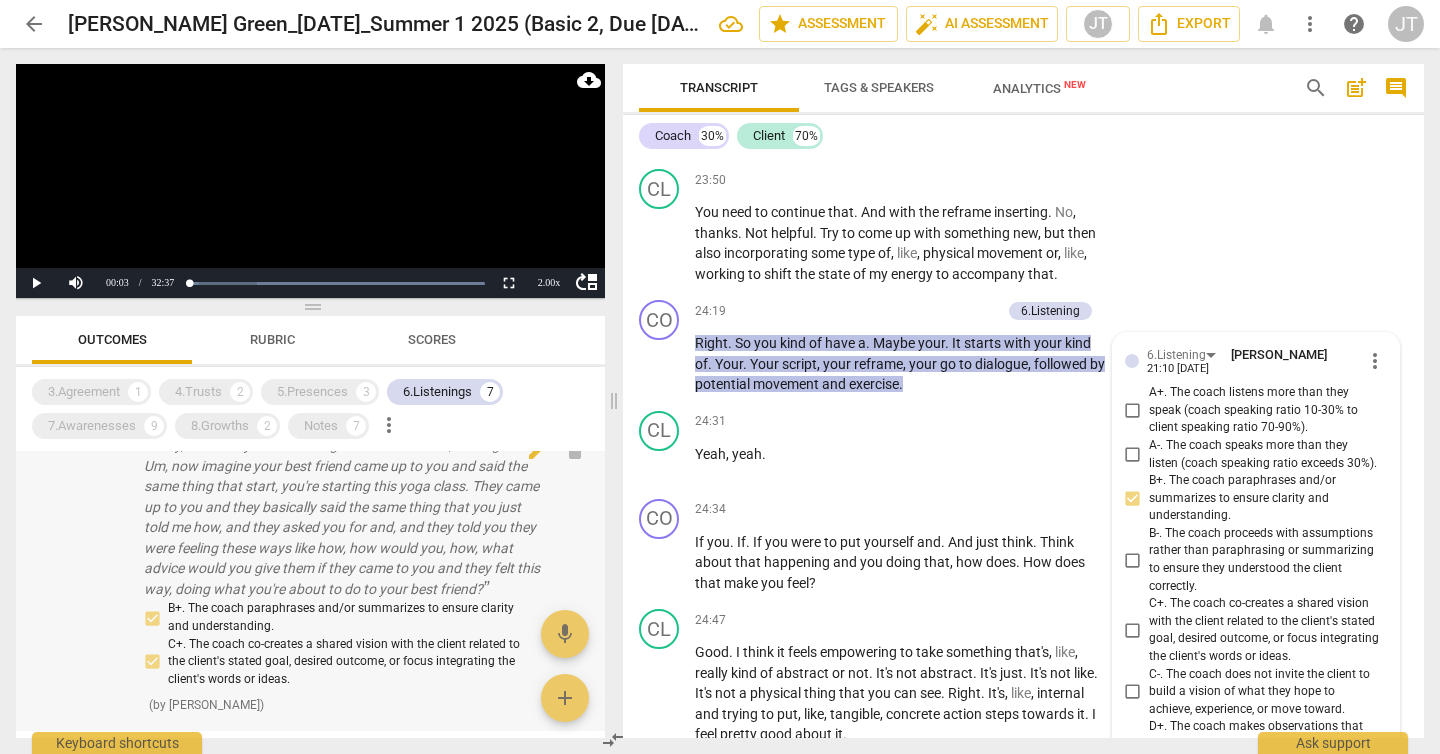 click on "Okay, so thank you for sharing that. I think that's, that's great. Um, now imagine your best friend came up to you and said the same thing that start, you're starting this yoga class. They came up to you and they basically said the same thing that you just told me how, and they asked you for and, and they told you they were feeling these ways like how, how would you, how, what advice would you give them if they came to you and they felt this way, doing what you're about to do to your best friend?" at bounding box center (343, 517) 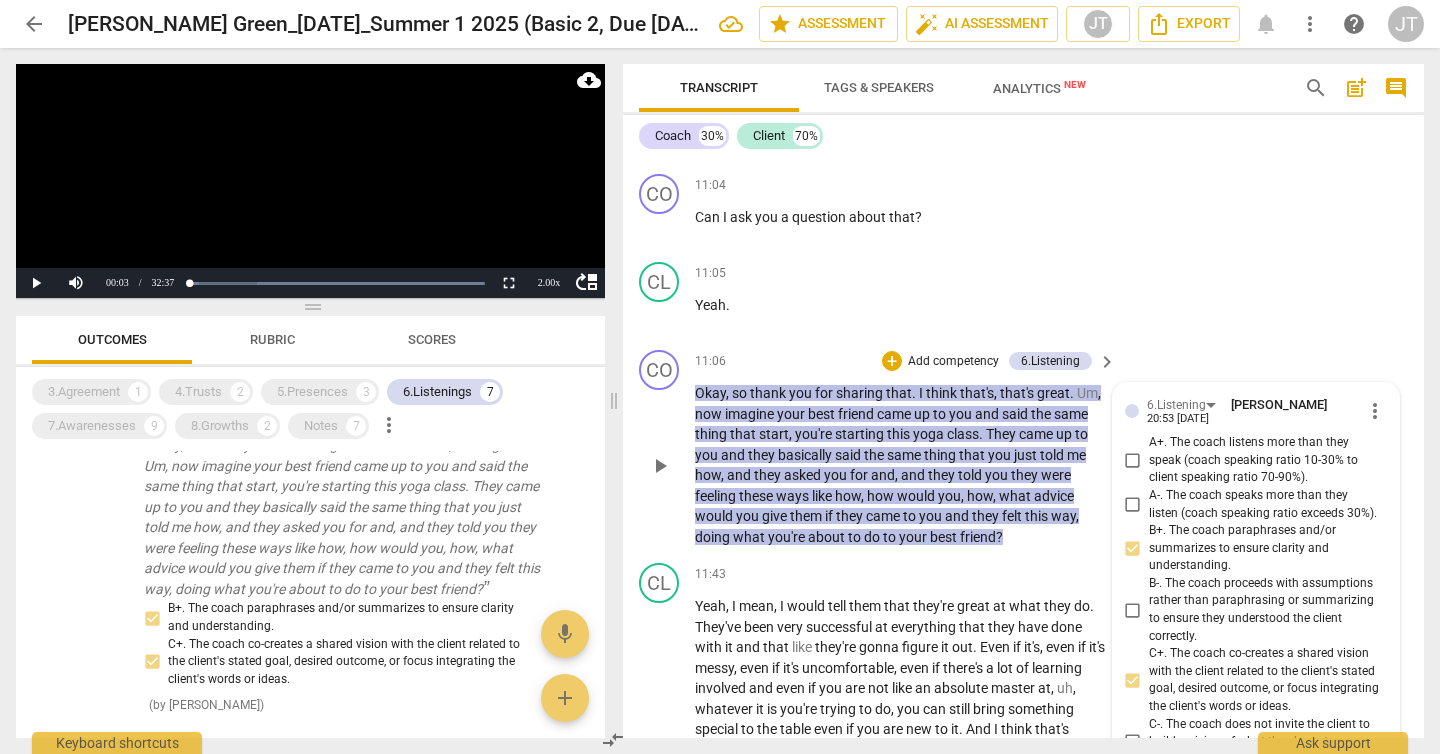 scroll, scrollTop: 4112, scrollLeft: 0, axis: vertical 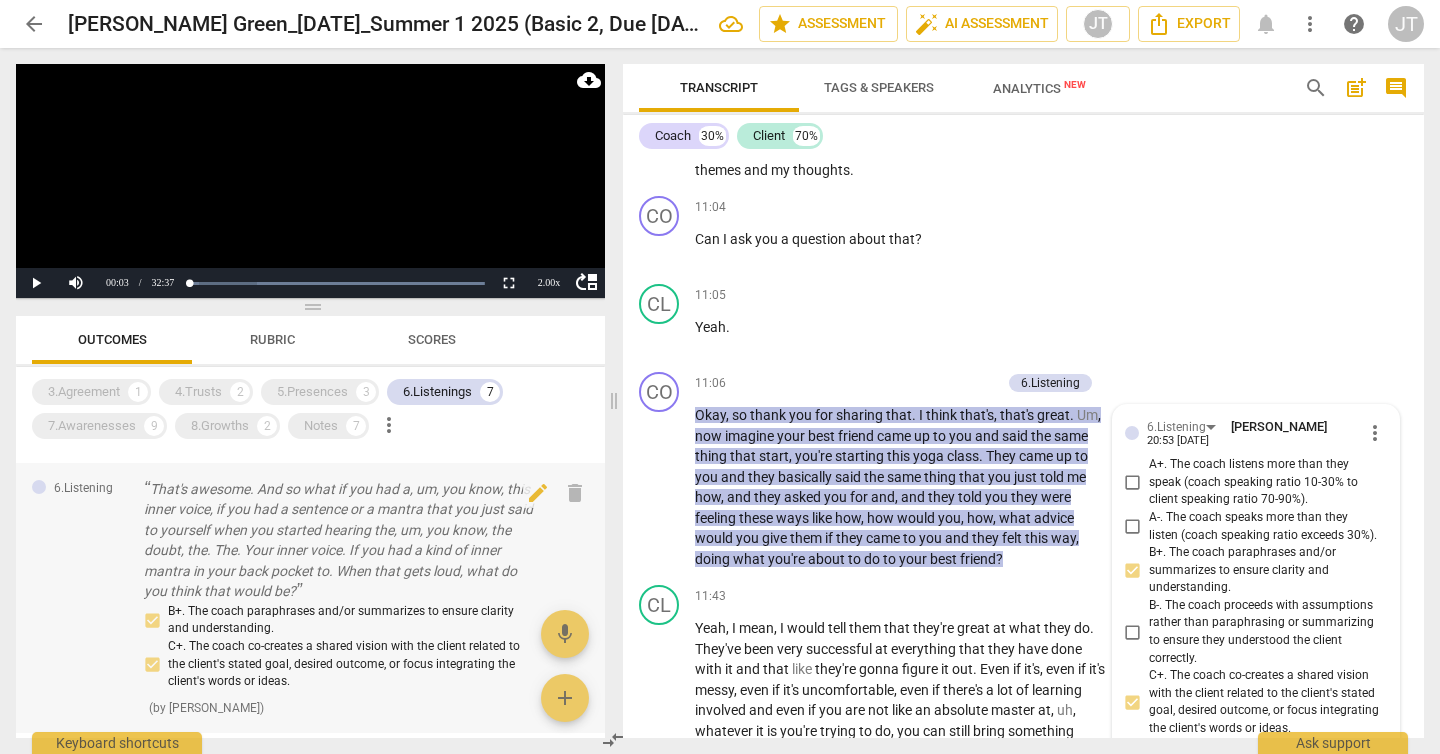 click on "That's awesome. And so what if you had a, um, you know, this inner voice, if you had a sentence or a mantra that you just said to yourself when you started hearing the, um, you know, the doubt, the. The. Your inner voice. If you had a kind of inner mantra in your back pocket to. When that gets loud, what do you think that would be?" at bounding box center (343, 540) 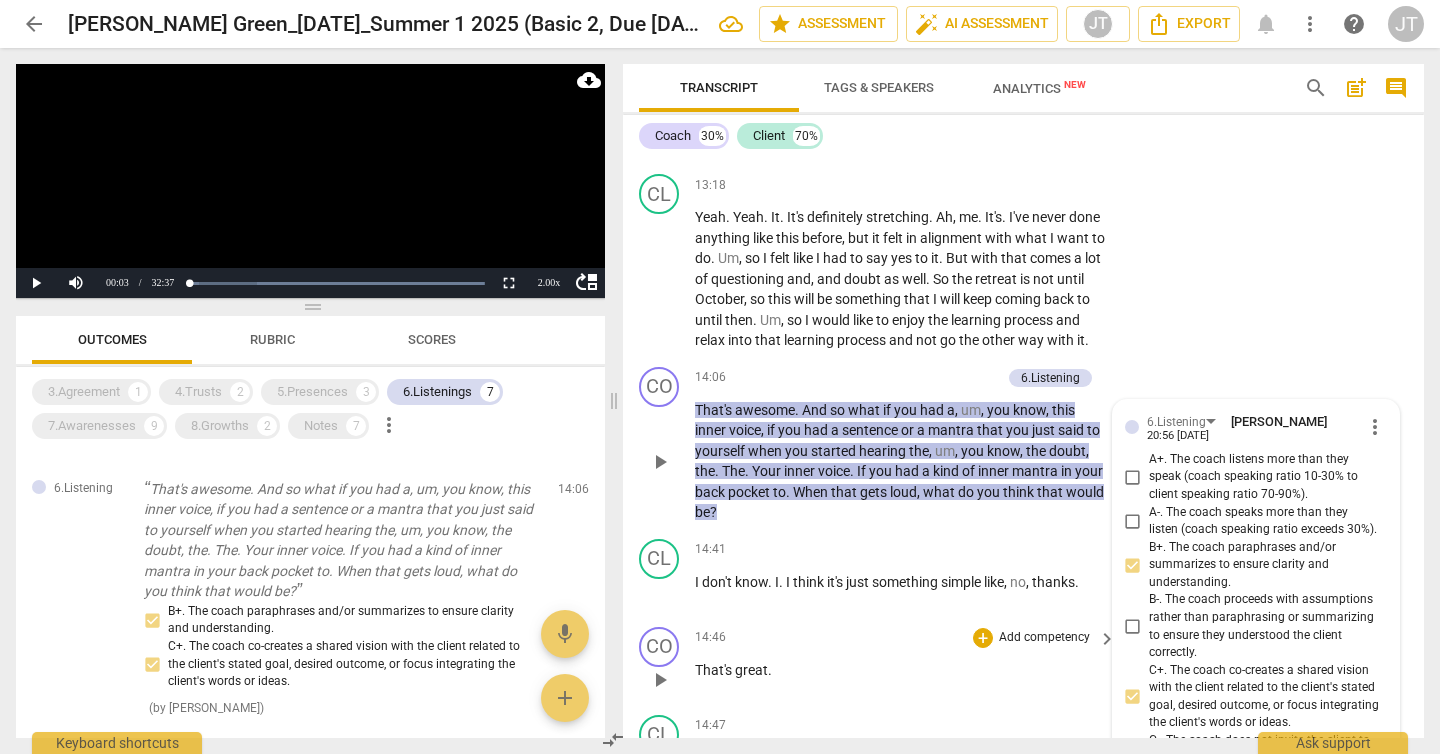 scroll, scrollTop: 5026, scrollLeft: 0, axis: vertical 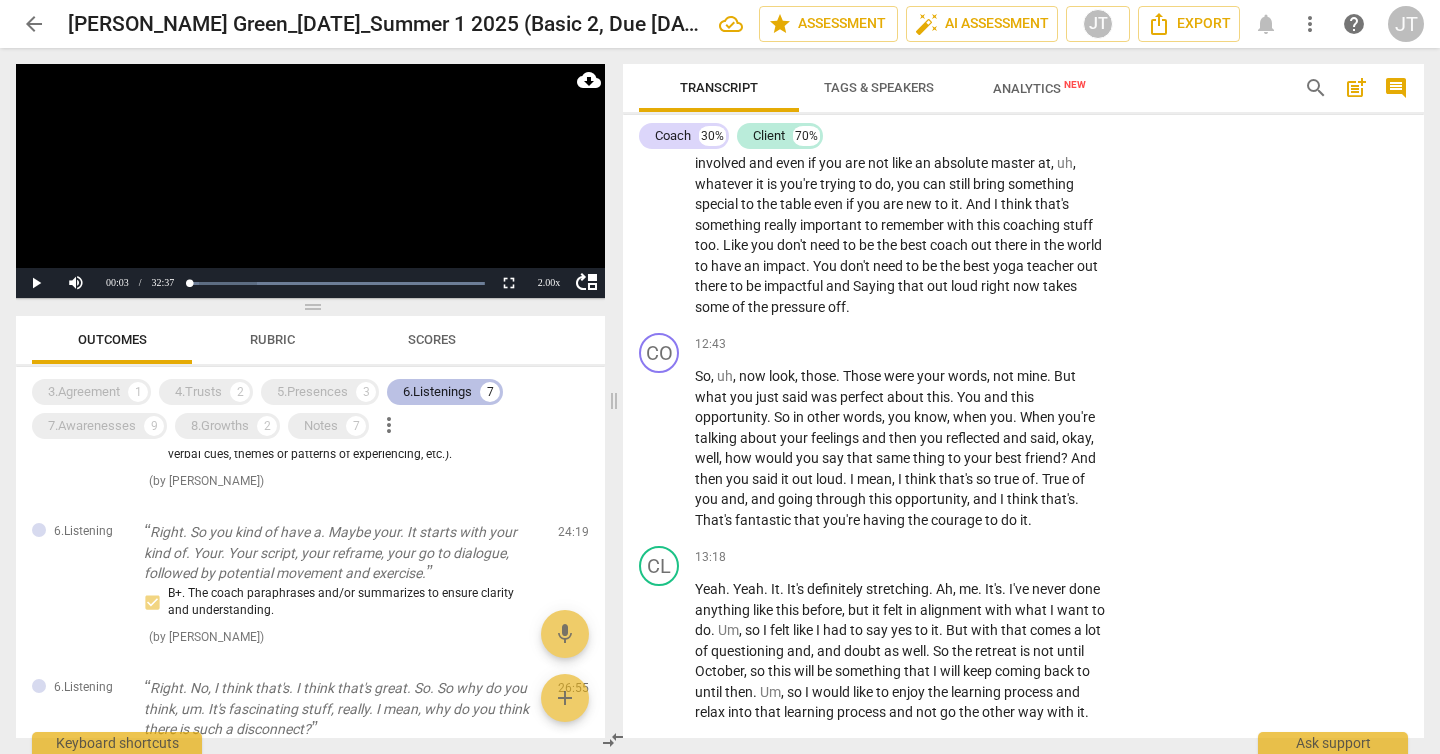 click on "6.Listenings" at bounding box center [437, 392] 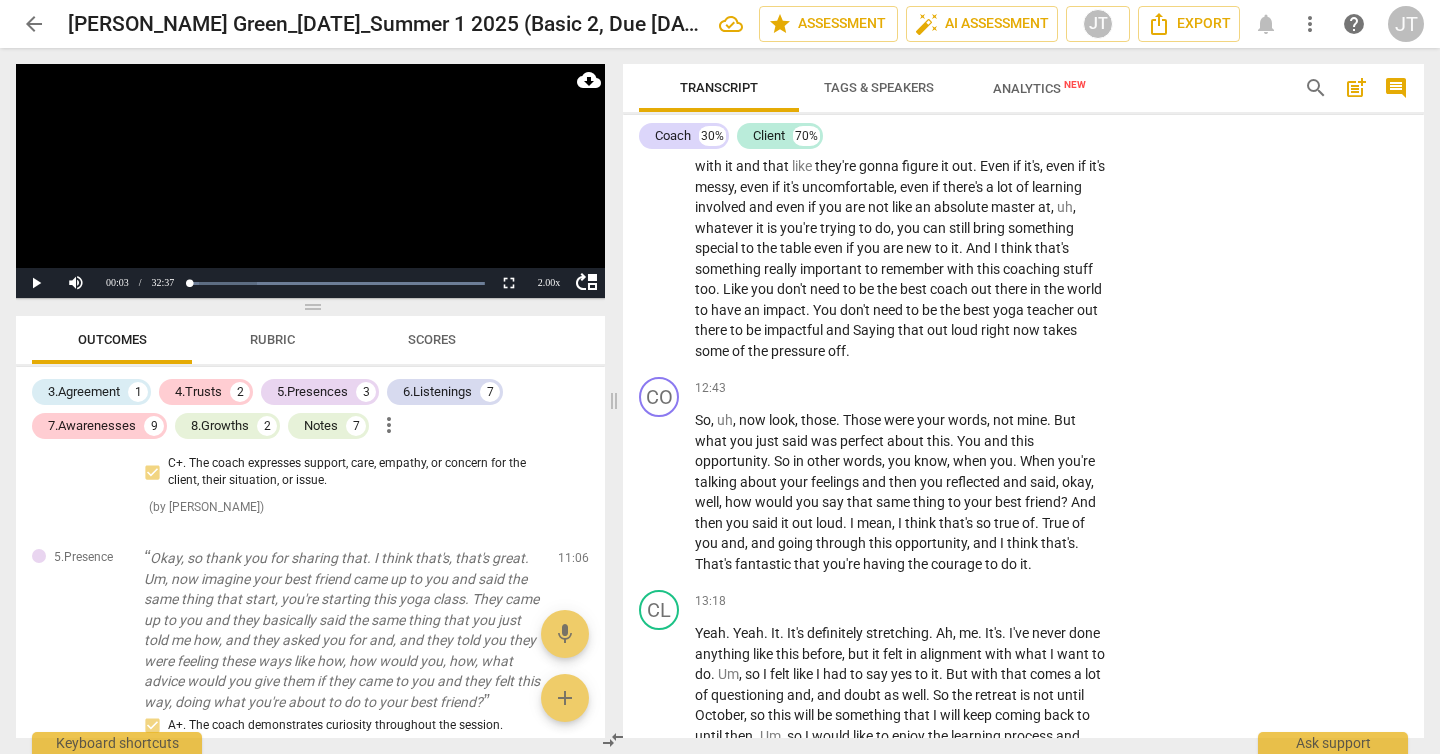scroll, scrollTop: 5461, scrollLeft: 0, axis: vertical 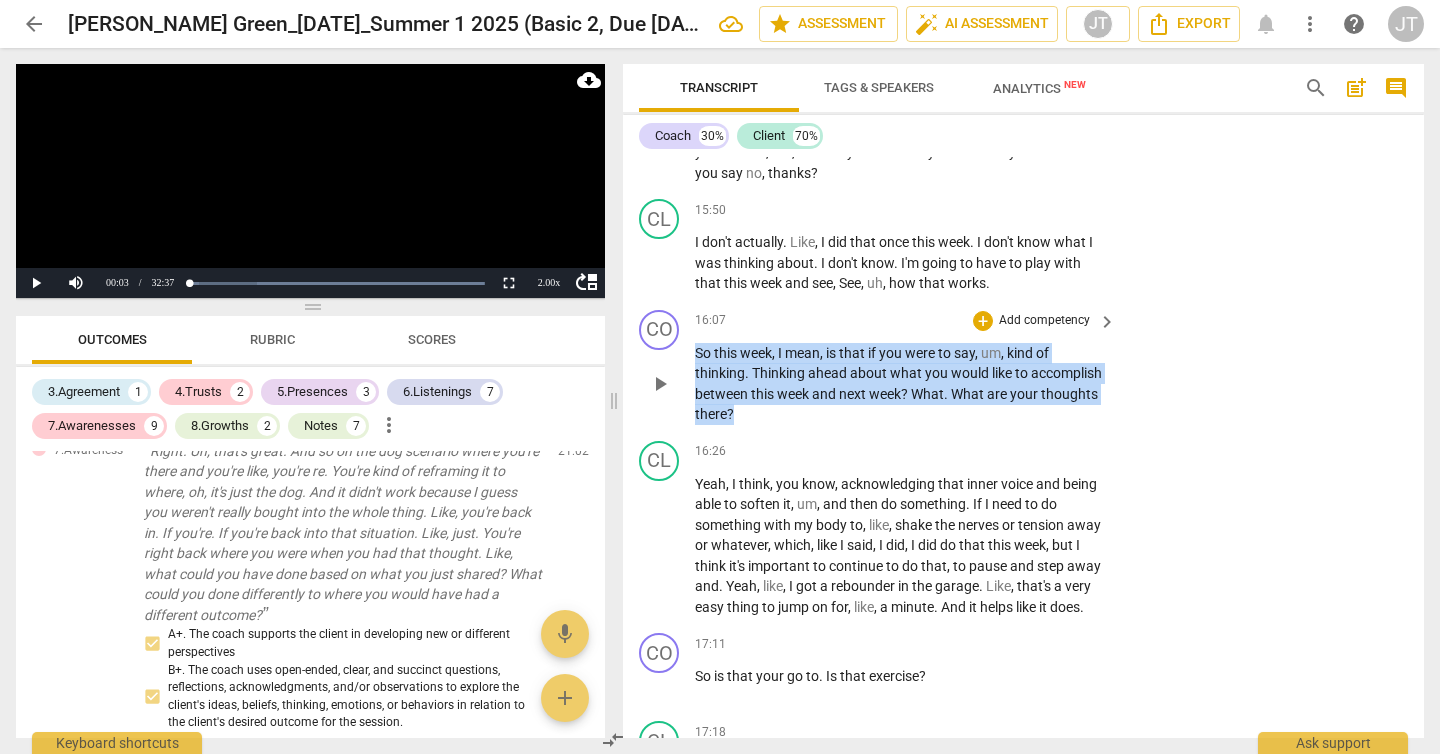 drag, startPoint x: 861, startPoint y: 429, endPoint x: 672, endPoint y: 373, distance: 197.1218 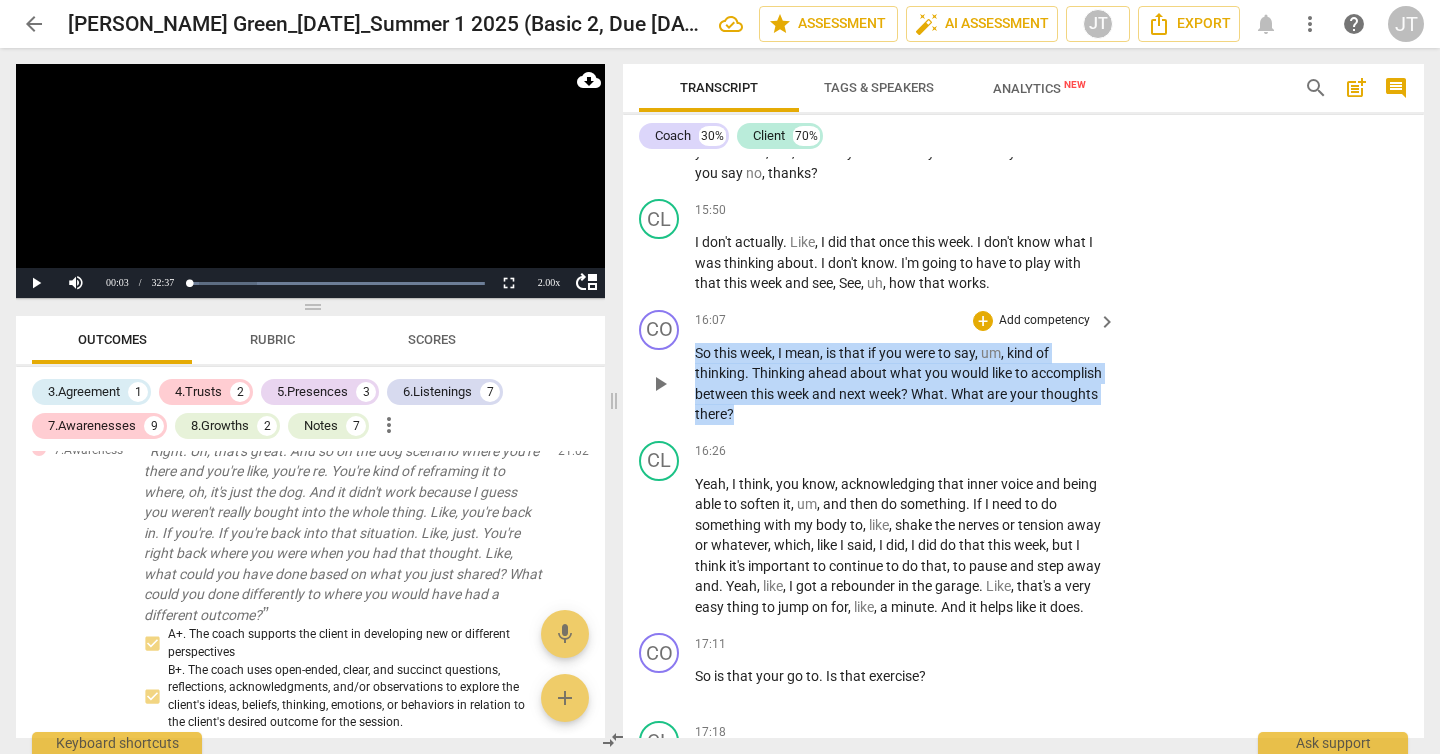 click on "CO play_arrow pause 16:07 + Add competency keyboard_arrow_right So   this   week ,   I   mean ,   is   that   if   you   were   to   say ,   um ,   kind   of   thinking .   Thinking   ahead   about   what   you   would   like   to   accomplish   between   this   week   and   next   week ?   What .   What   are   your   thoughts   there ?" at bounding box center (1023, 367) 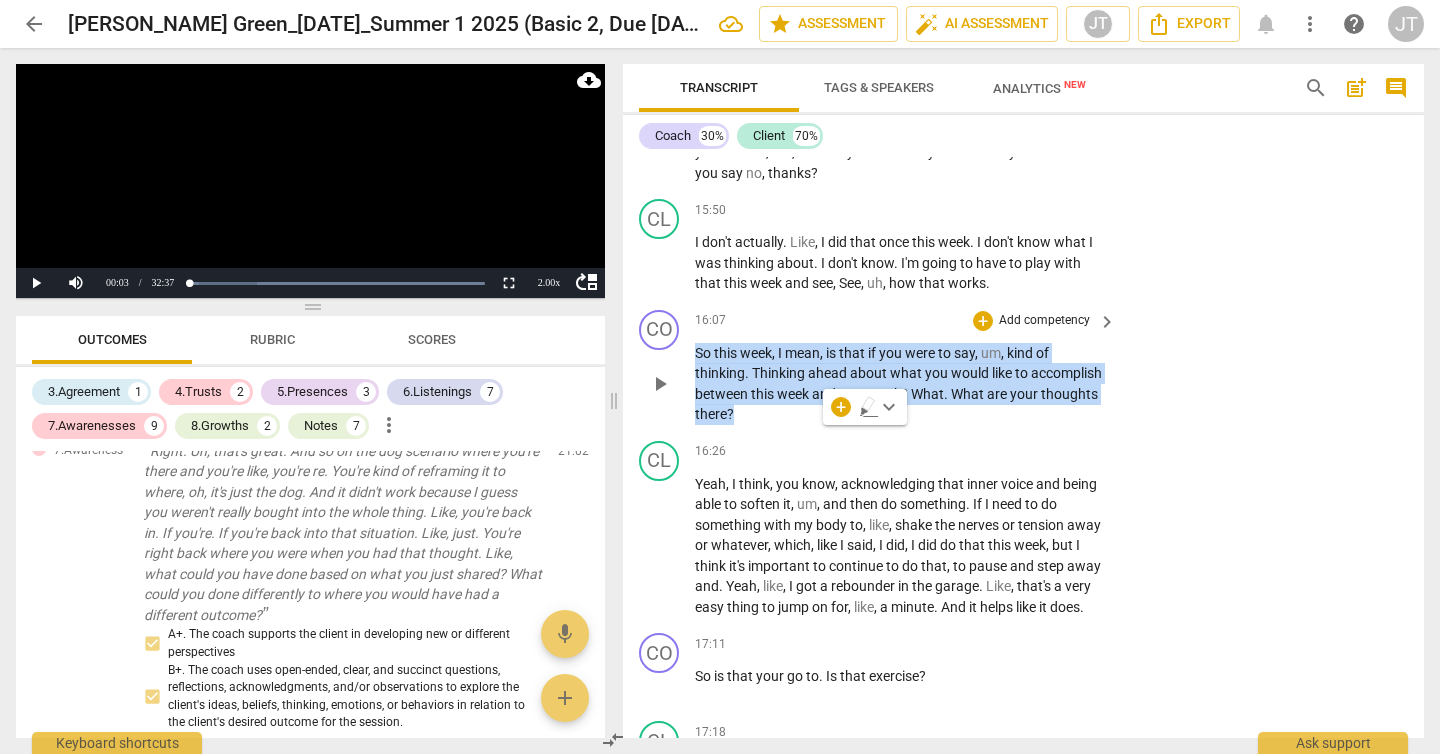 click on "Add competency" at bounding box center [1044, 321] 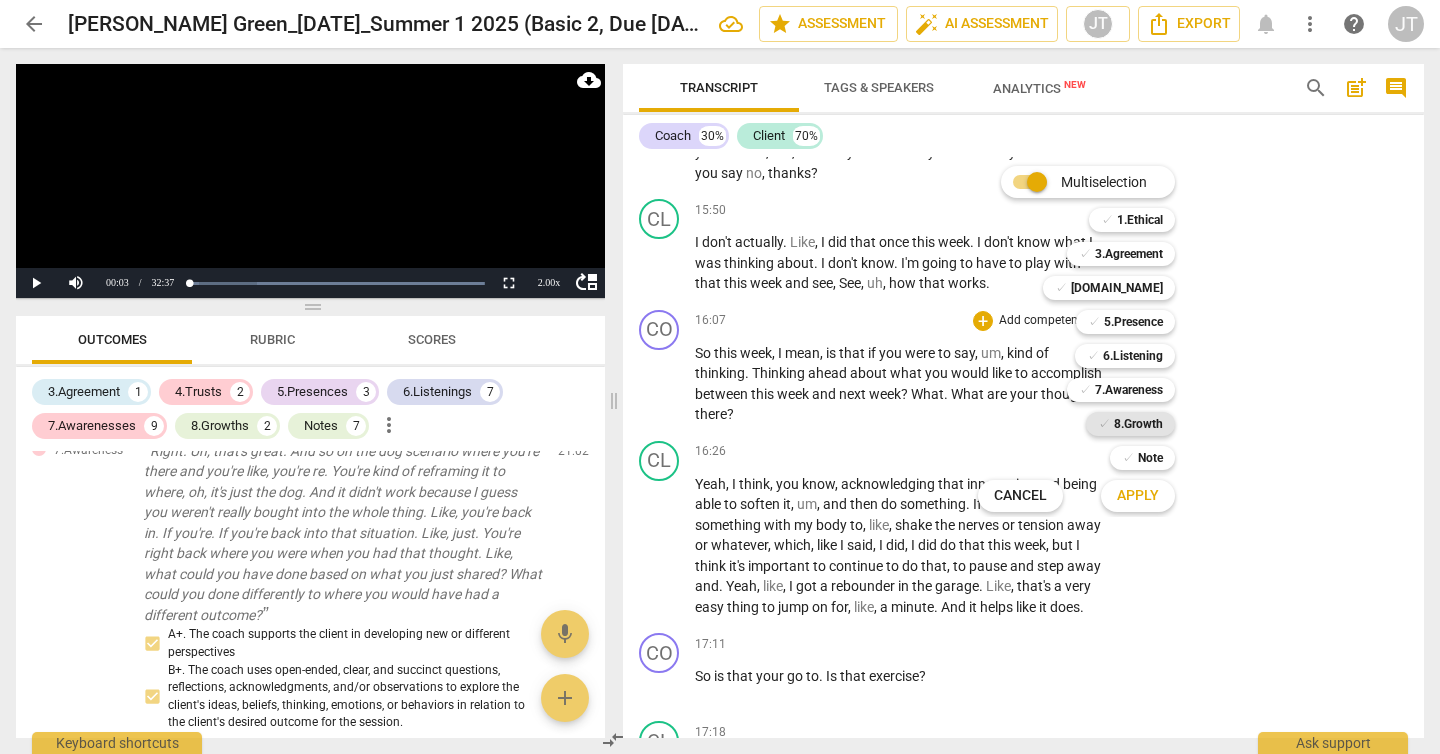 click on "8.Growth" at bounding box center [1138, 424] 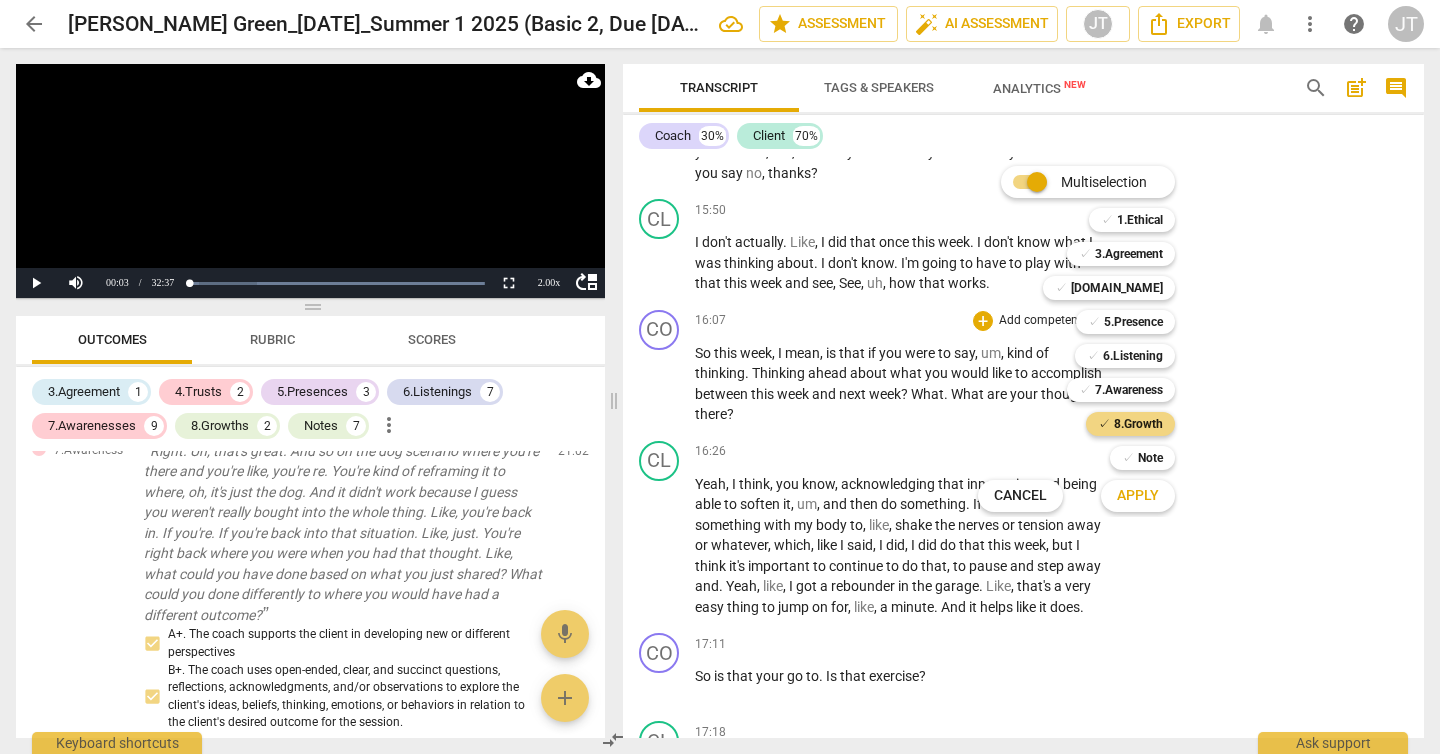 click on "Apply" at bounding box center [1138, 496] 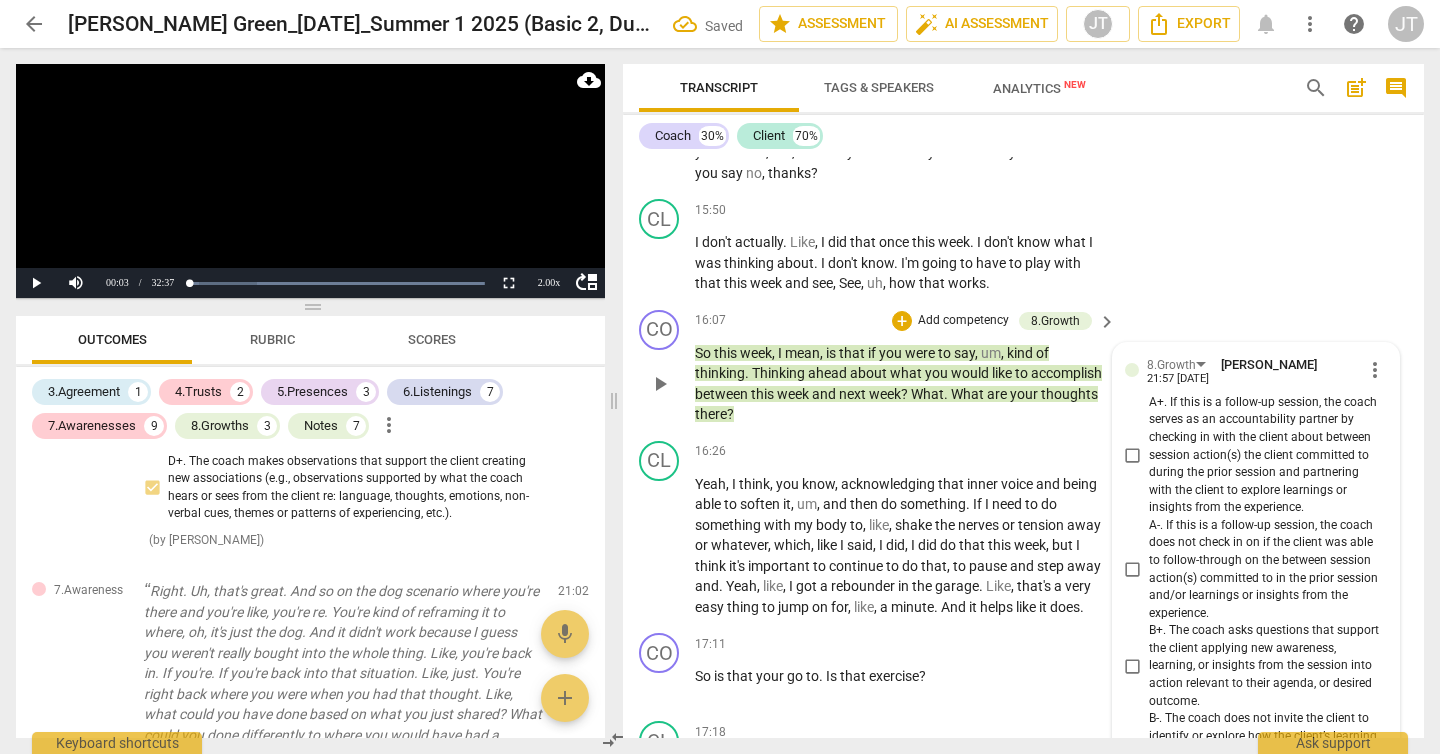 scroll, scrollTop: 6772, scrollLeft: 0, axis: vertical 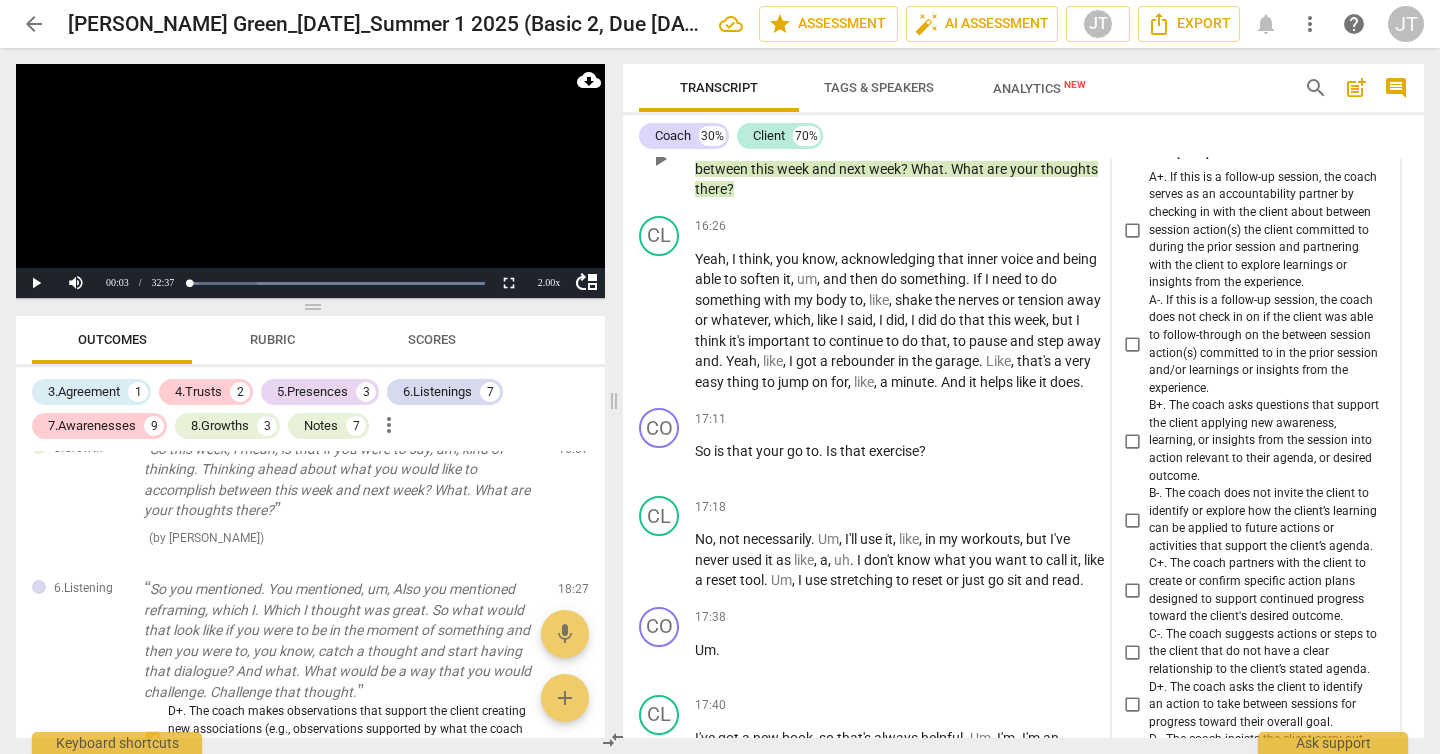 click on "B+. The coach asks questions that support the client applying new awareness, learning, or insights from the session into action relevant to their agenda, or desired outcome." at bounding box center (1264, 441) 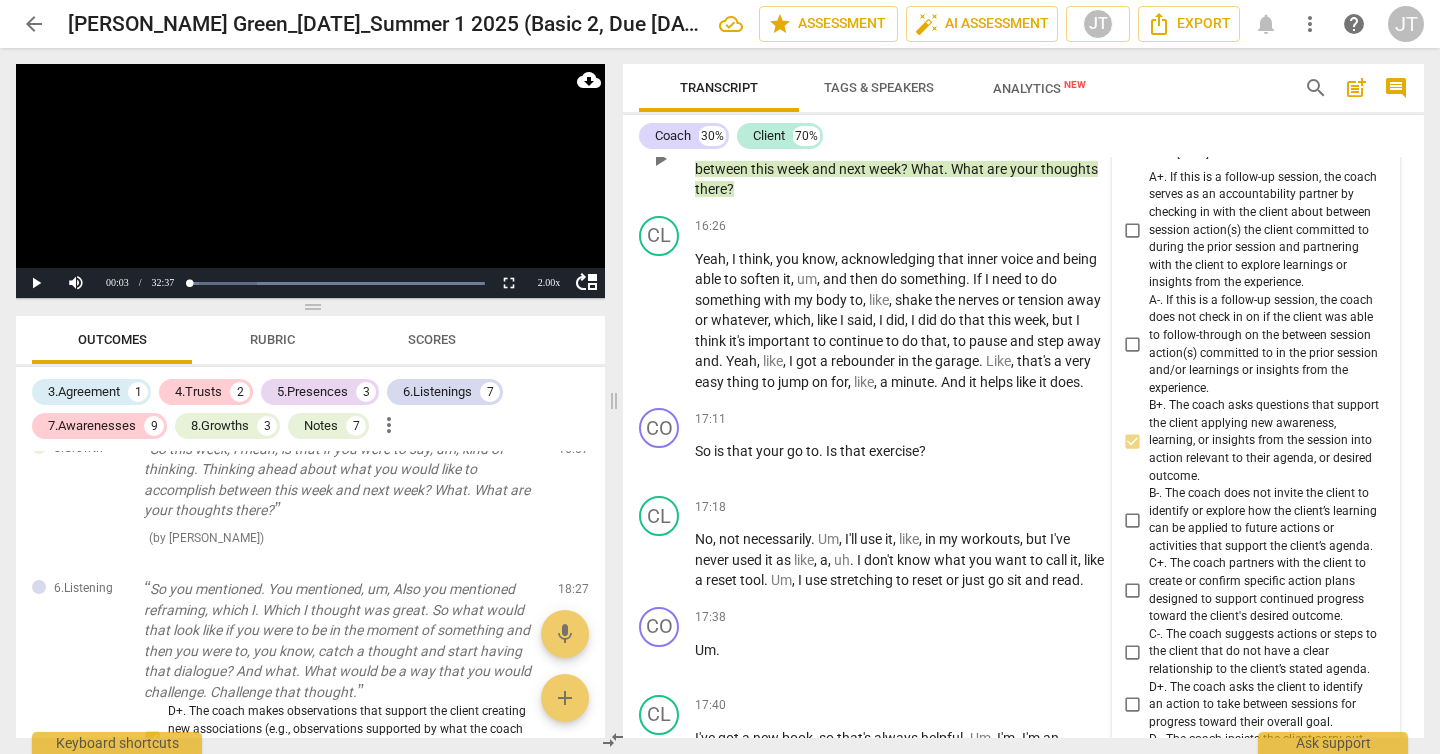 scroll, scrollTop: 6437, scrollLeft: 0, axis: vertical 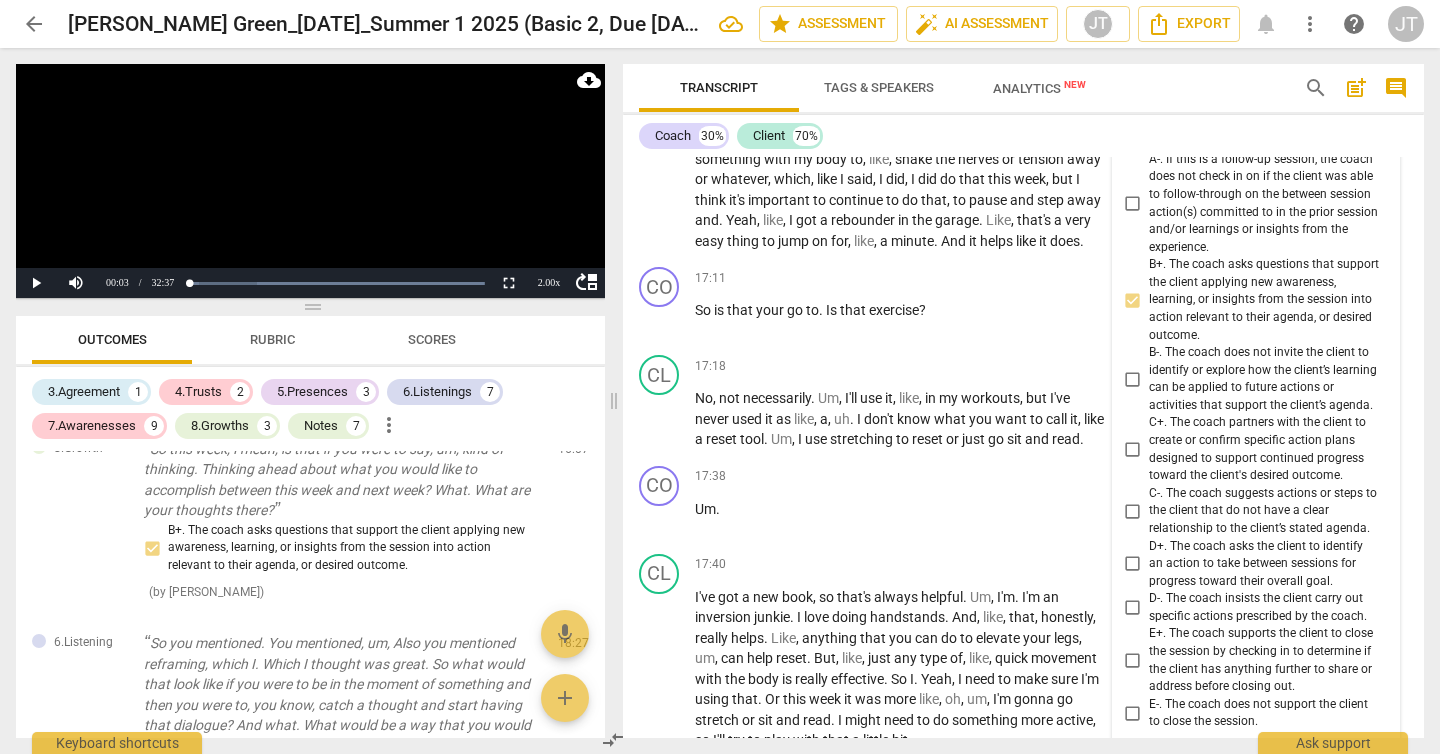 click on "C+. The coach partners with the client to create or confirm specific action plans designed to support continued progress toward the client's desired outcome." at bounding box center [1264, 449] 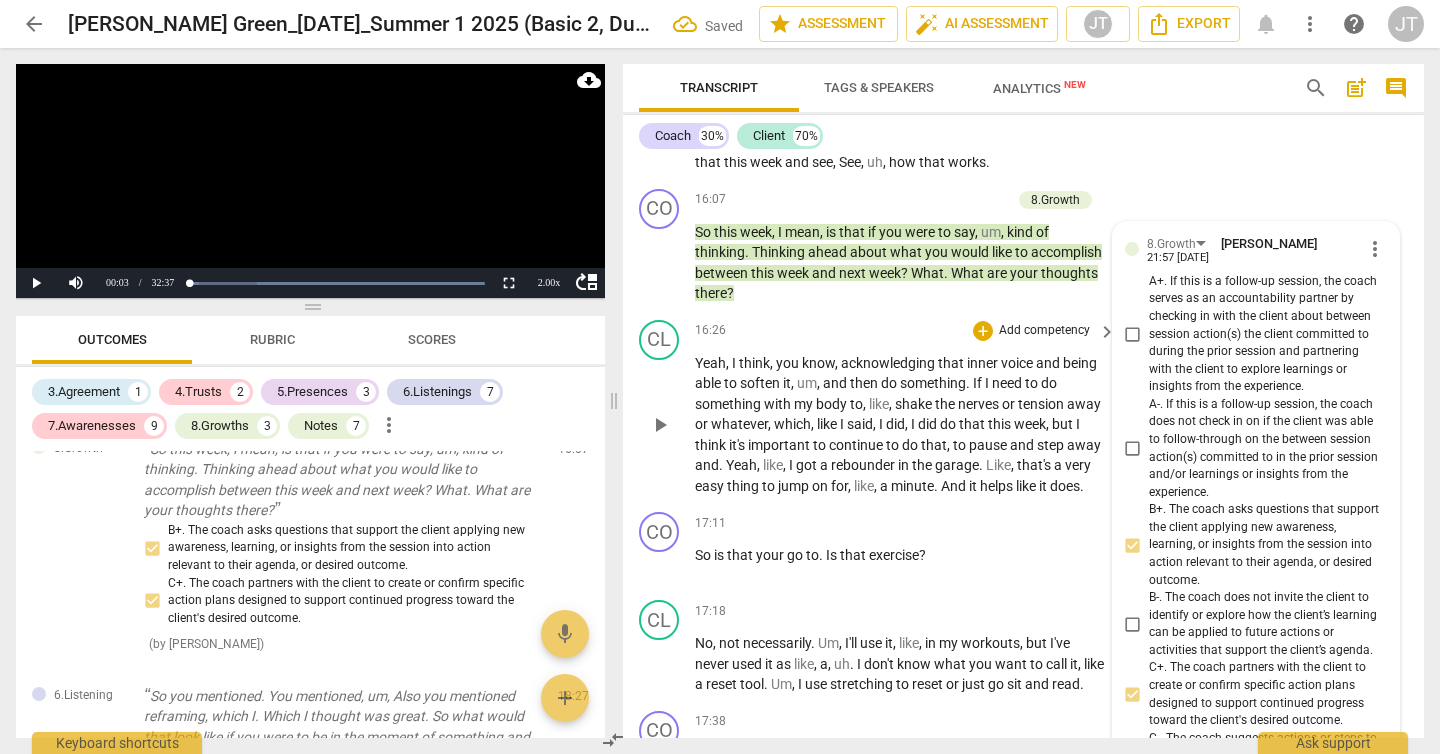 scroll, scrollTop: 6262, scrollLeft: 0, axis: vertical 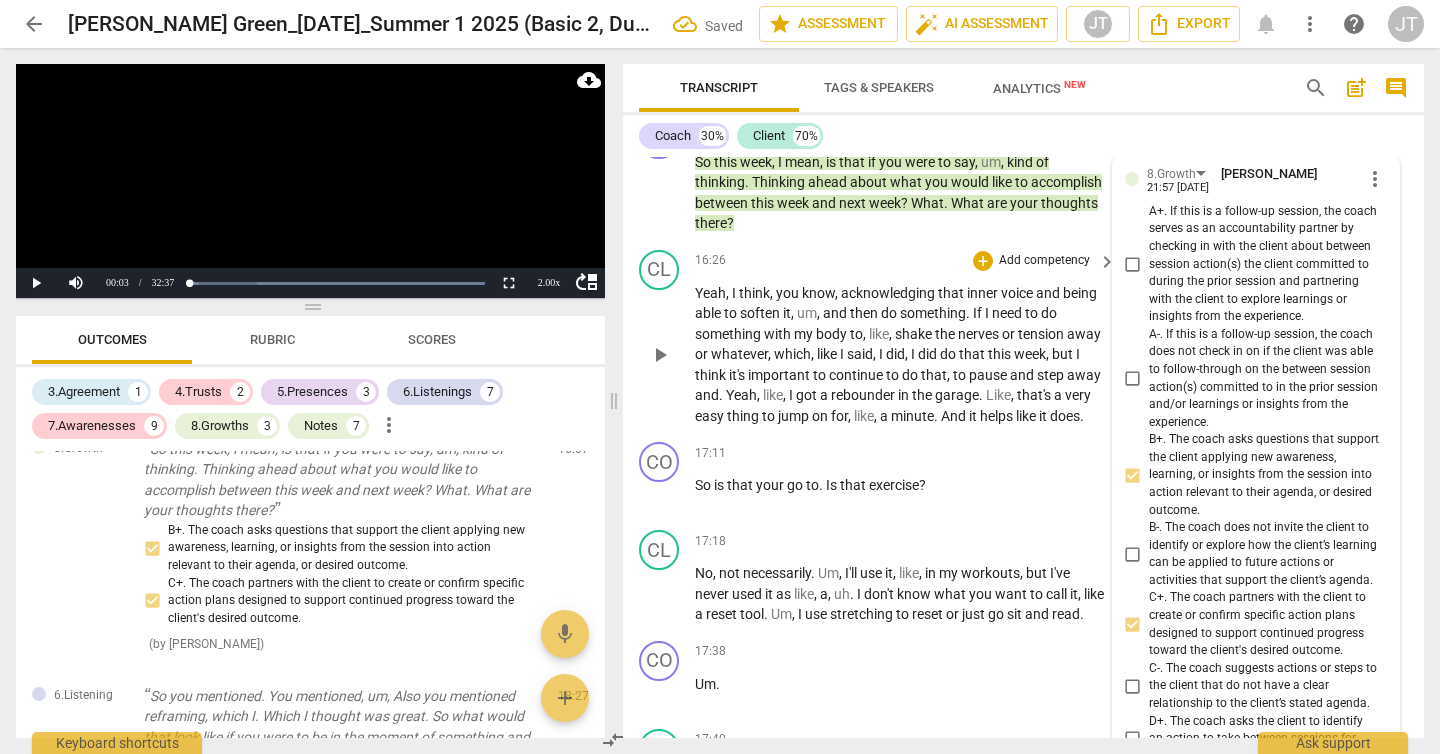 click on "Yeah ,   I   think ,   you   know ,   acknowledging   that   inner   voice   and   being   able   to   soften   it ,   um ,   and   then   do   something .   If   I   need   to   do   something   with   my   body   to ,   like ,   shake   the   nerves   or   tension   away   or   whatever ,   which ,   like   I   said ,   I   did ,   I   did   do   that   this   week ,   but   I   think   it's   important   to   continue   to   do   that ,   to   pause   and   step   away   and .   Yeah ,   like ,   I   got   a   rebounder   in   the   garage .   Like ,   that's   a   very   easy   thing   to   jump   on   for ,   like ,   a   minute .   And   it   helps   like   it   does ." at bounding box center [900, 355] 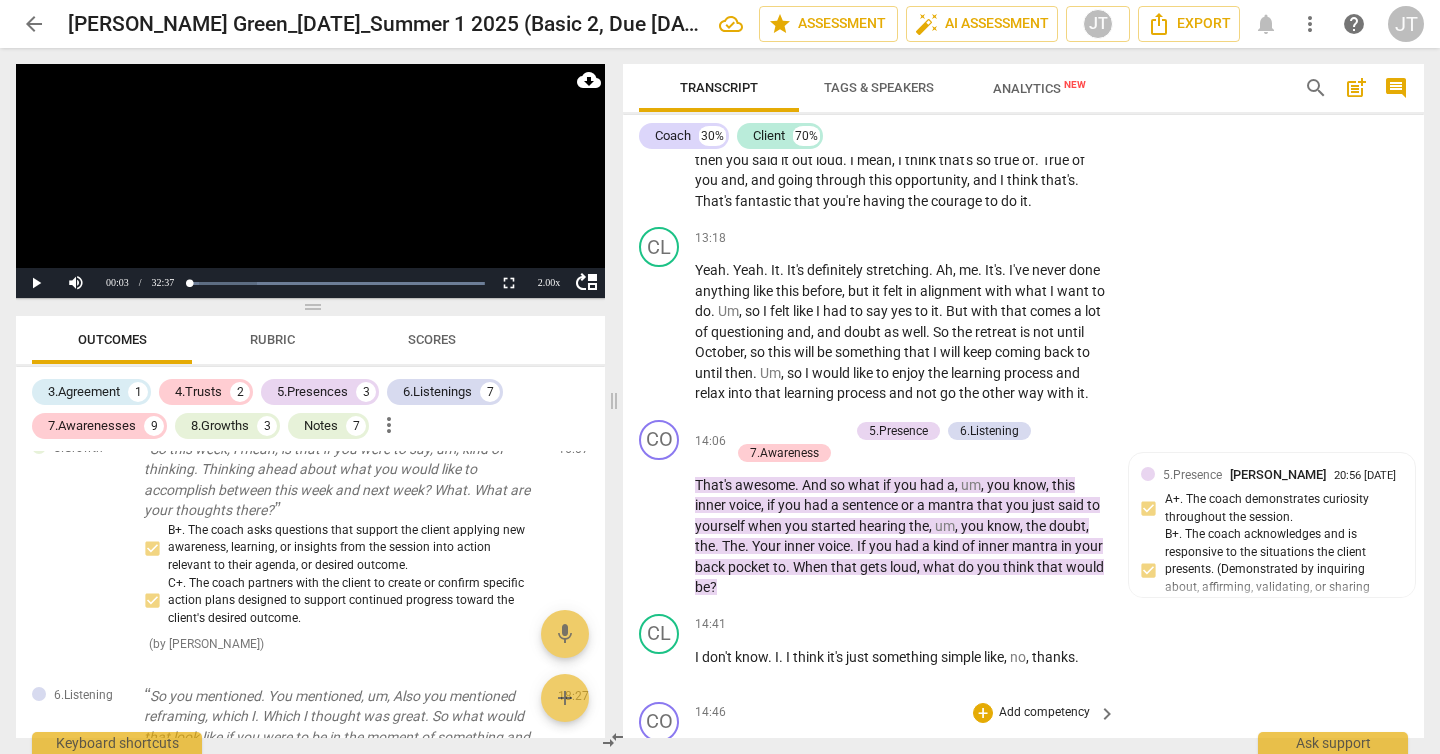 scroll, scrollTop: 4199, scrollLeft: 0, axis: vertical 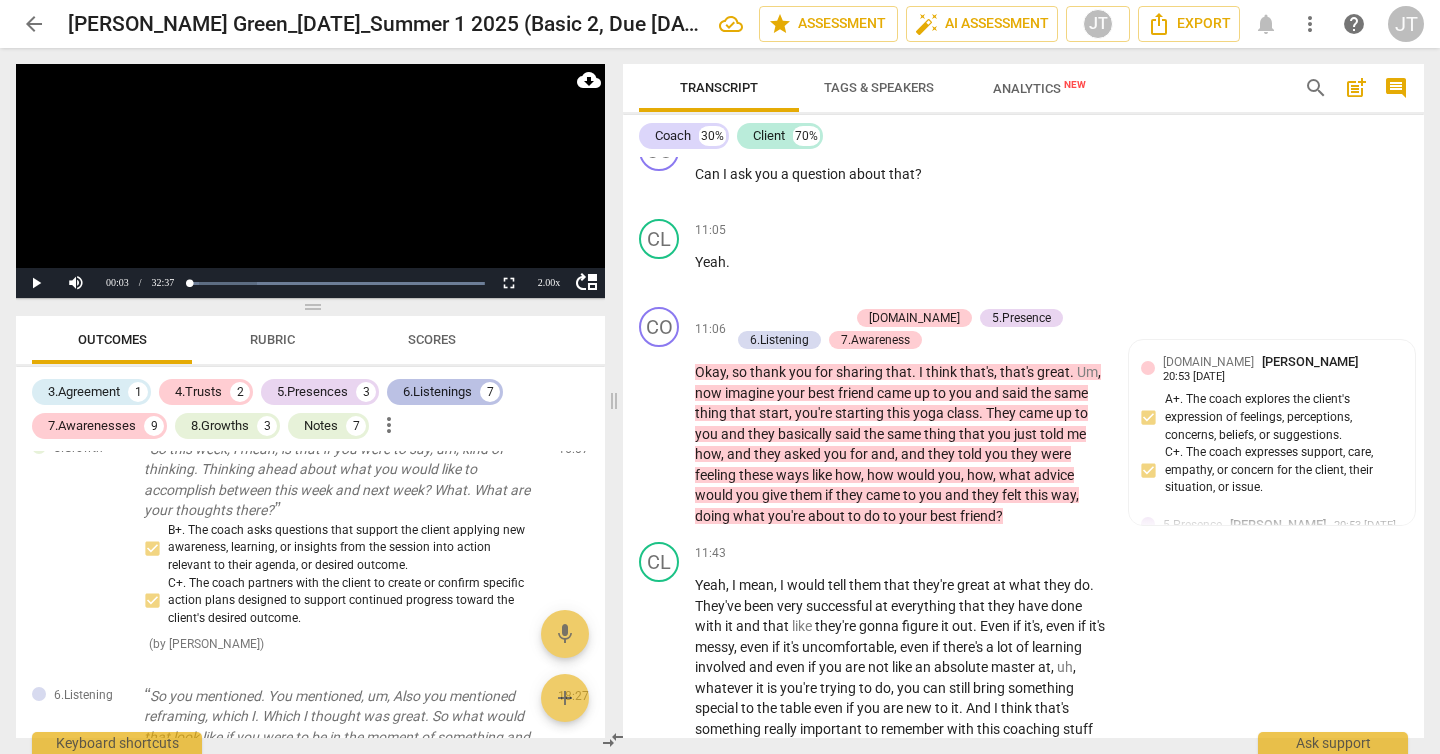 click on "6.Listenings" at bounding box center (437, 392) 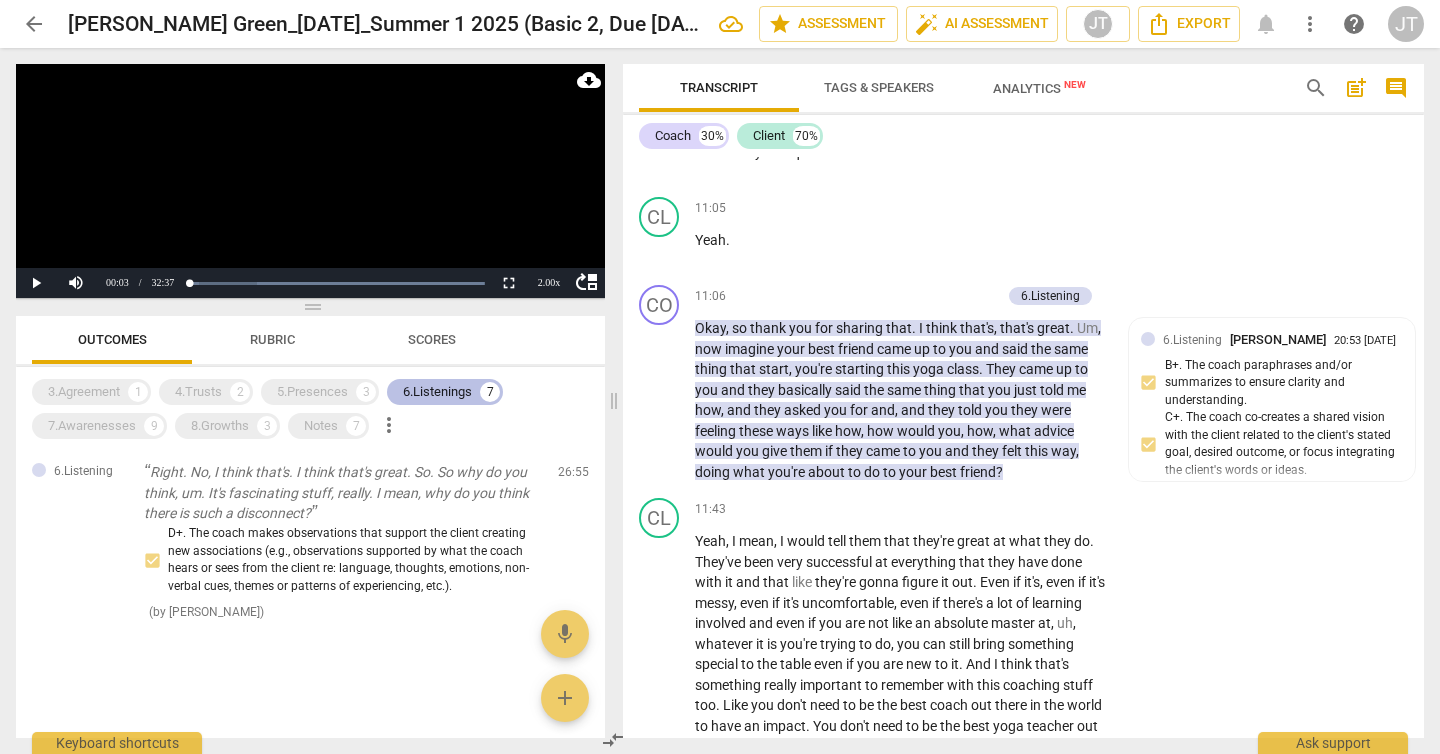 scroll, scrollTop: 1483, scrollLeft: 0, axis: vertical 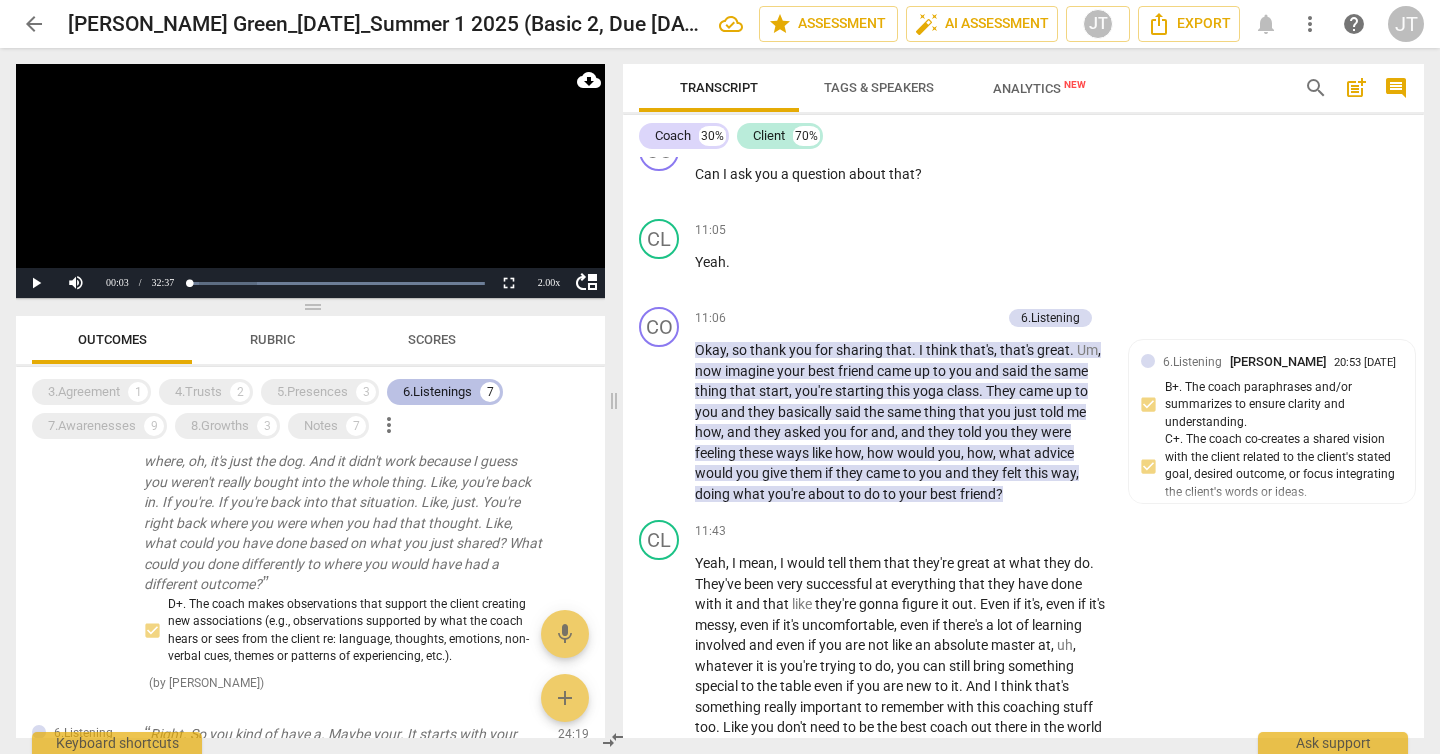 click on "6.Listenings" at bounding box center (437, 392) 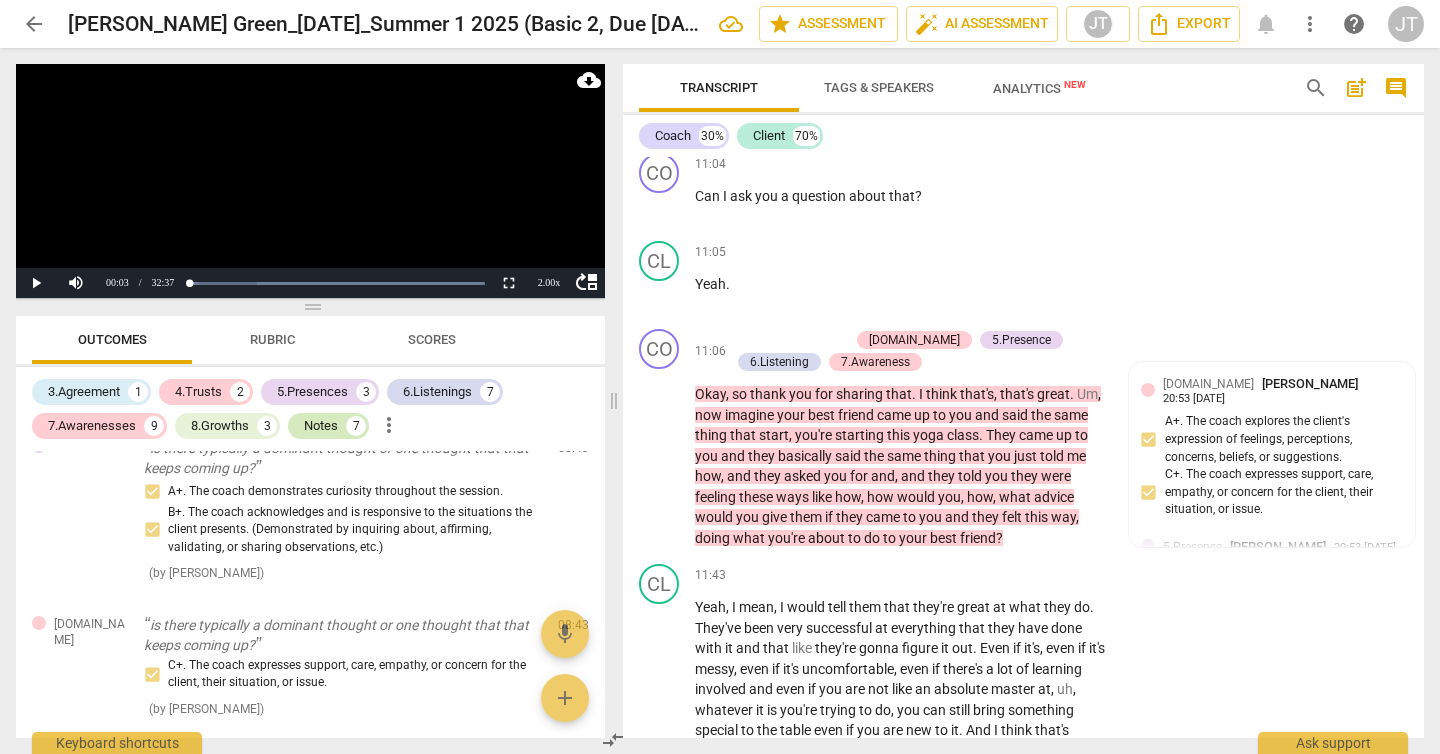 scroll, scrollTop: 4377, scrollLeft: 0, axis: vertical 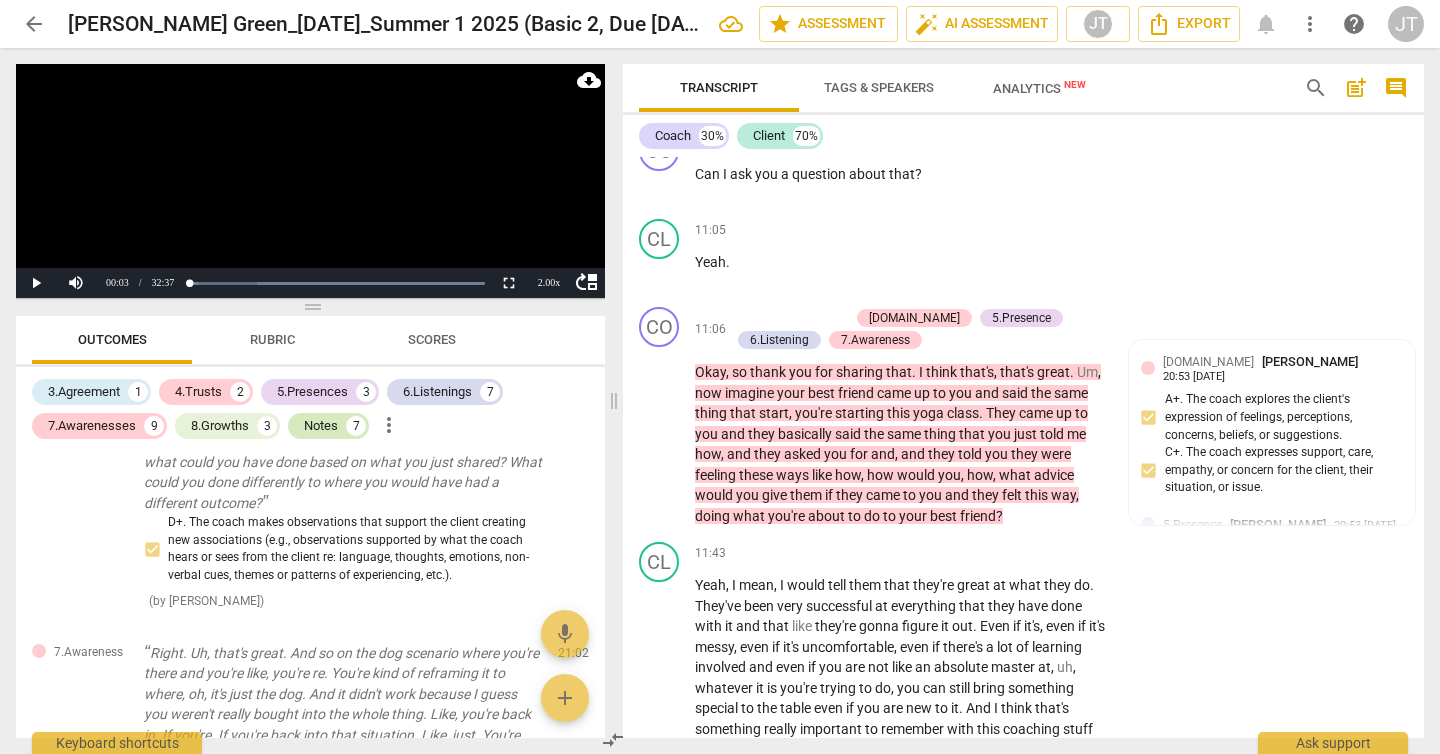click on "Notes" at bounding box center (321, 426) 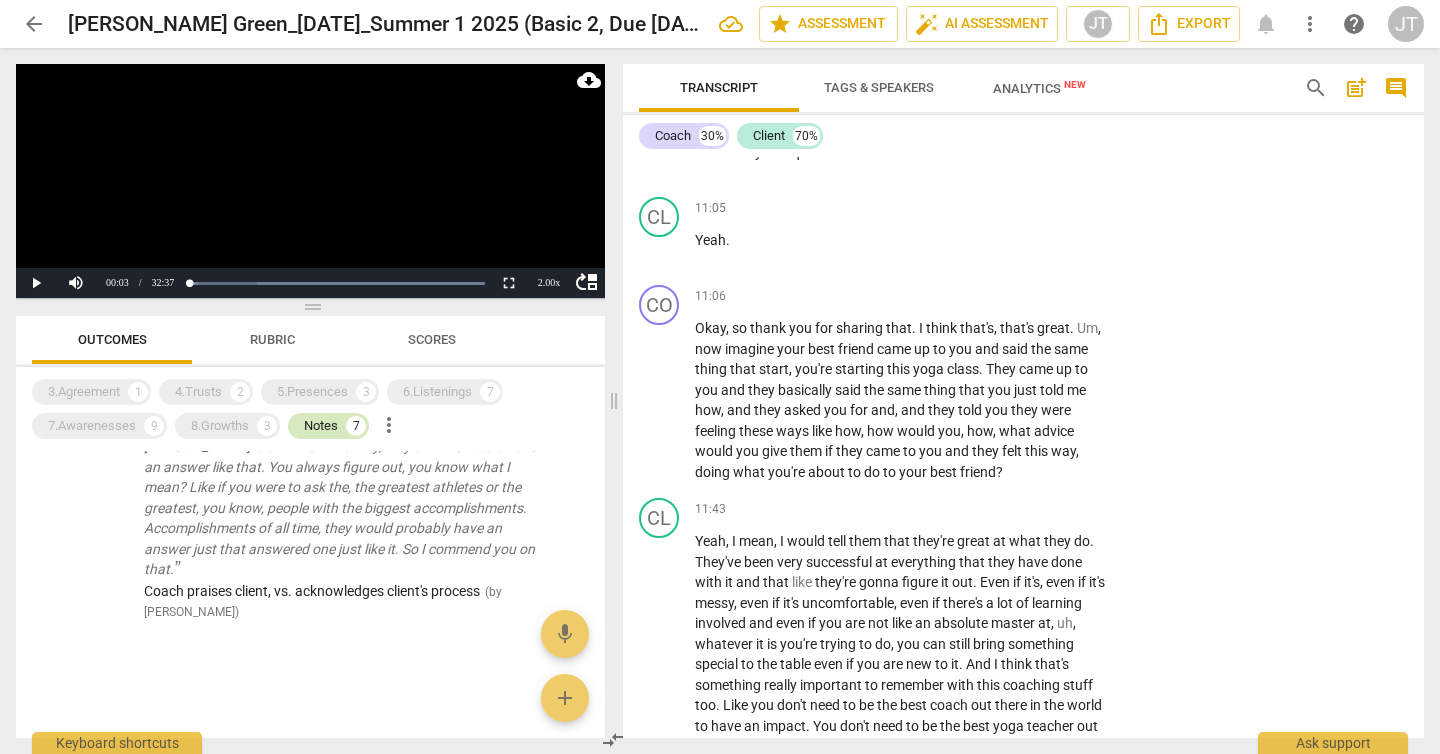 scroll, scrollTop: 1110, scrollLeft: 0, axis: vertical 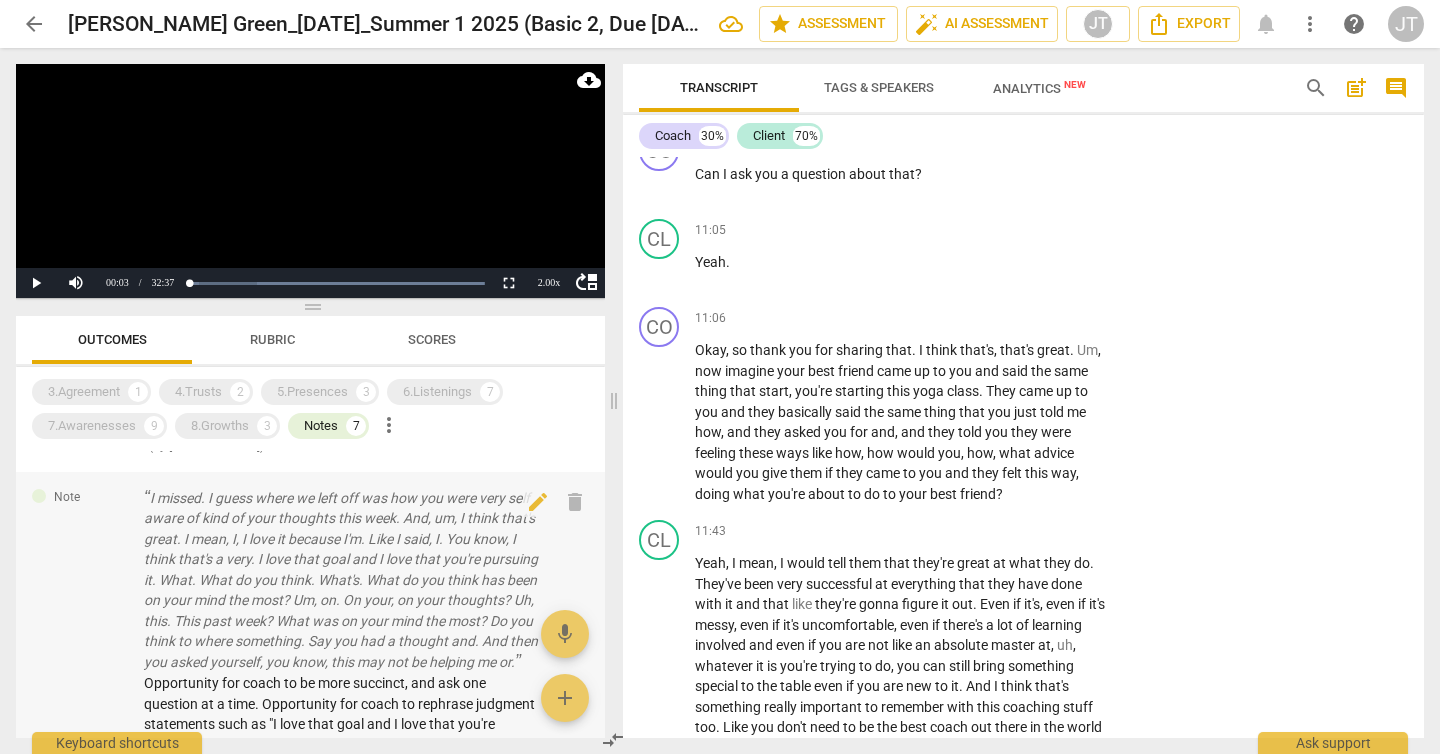 click on "I missed. I guess where we left off was how you were very self aware of kind of your thoughts this week. And, um, I think that's great. I mean, I, I love it because I'm. Like I said, I. You know, I think that's a very. I love that goal and I love that you're pursuing it. What. What do you think. What's. What do you think has been on your mind the most? Um, on. On your, on your thoughts? Uh, this. This past week? What was on your mind the most? Do you think to where something. Say you had a thought and. And then you asked yourself, you know, this may not be helping me or." at bounding box center (343, 580) 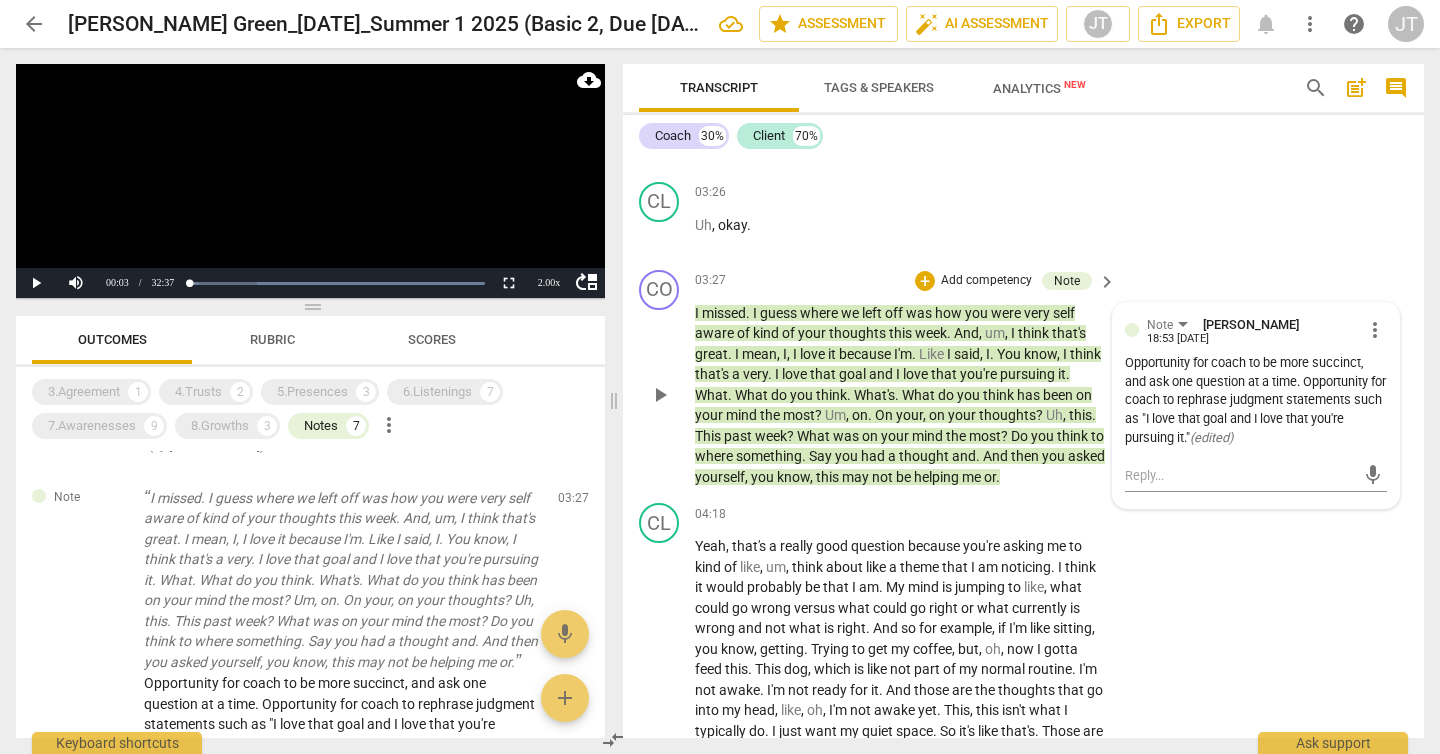 scroll, scrollTop: 1694, scrollLeft: 0, axis: vertical 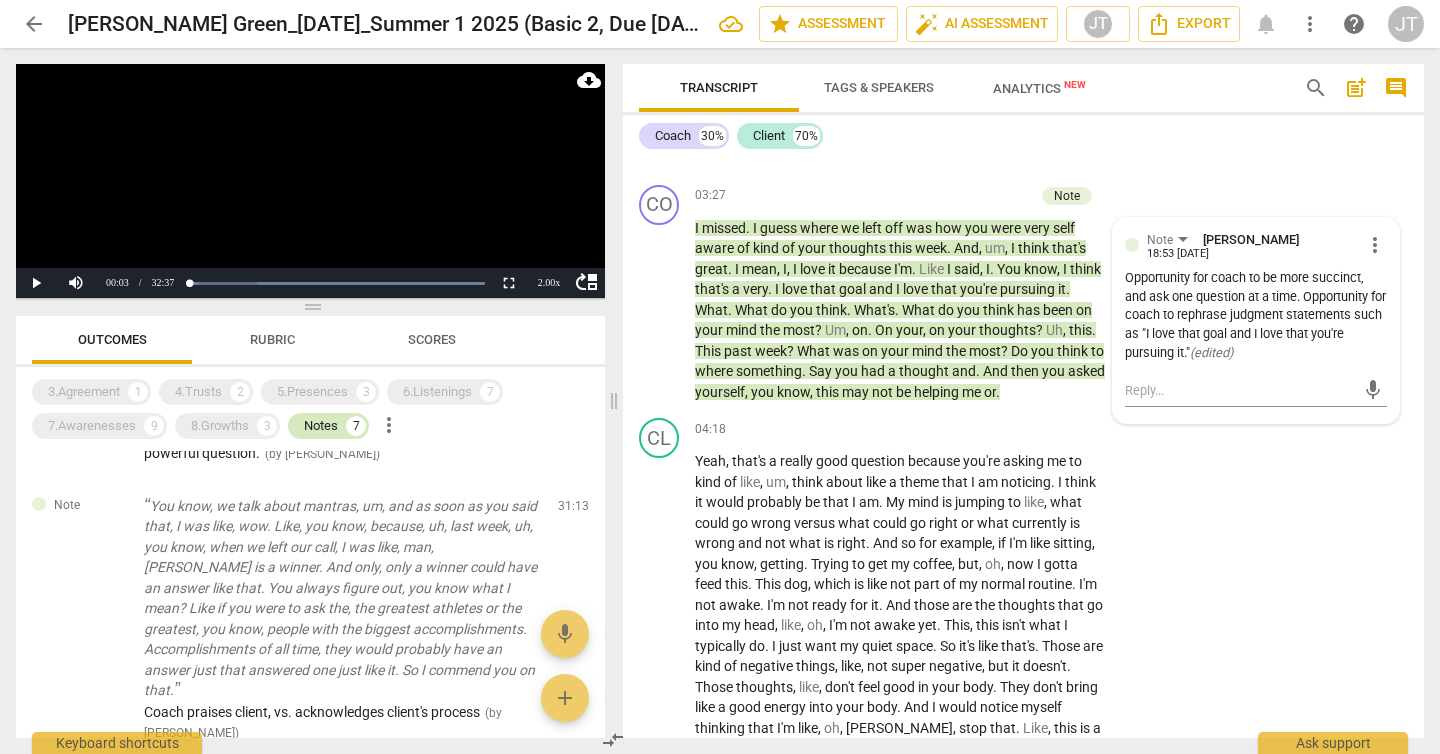 click on "Notes 7" at bounding box center (328, 426) 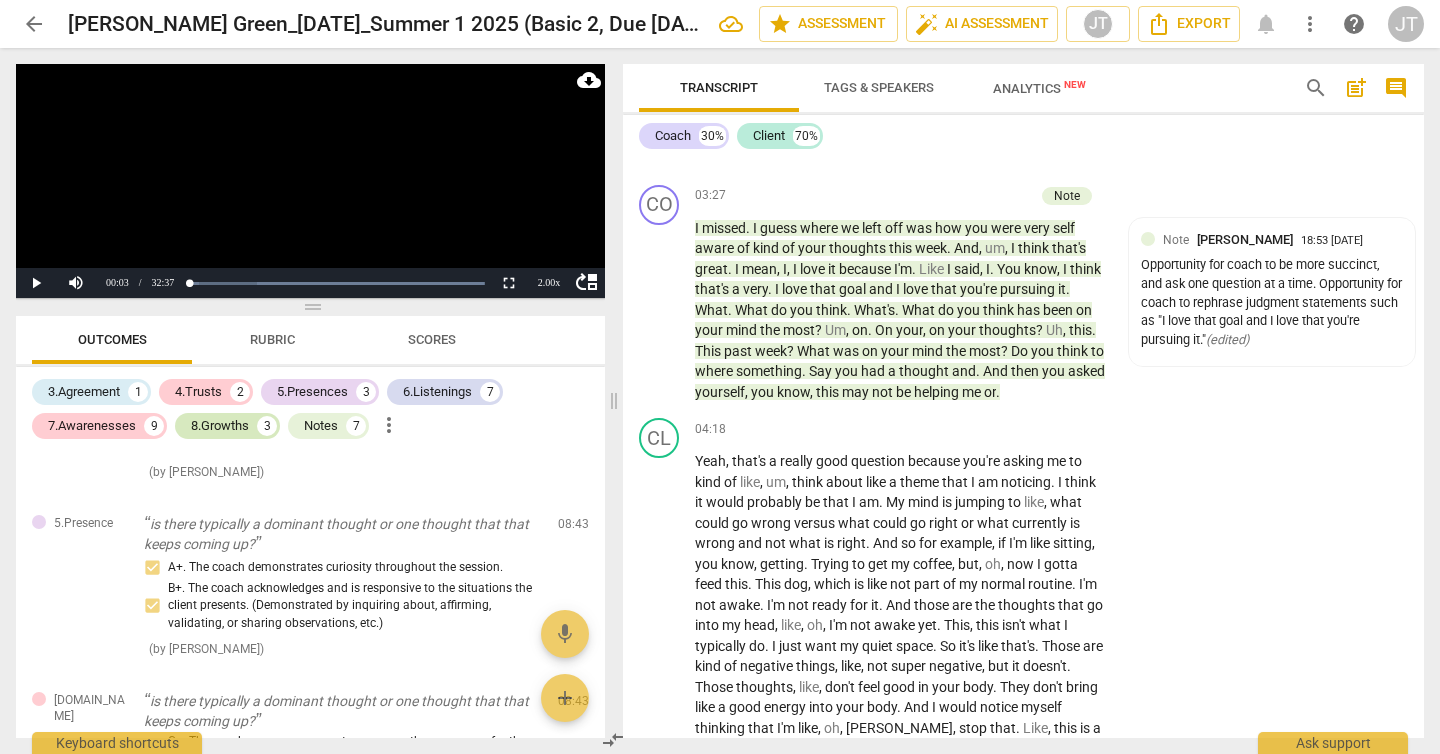 scroll, scrollTop: 7023, scrollLeft: 0, axis: vertical 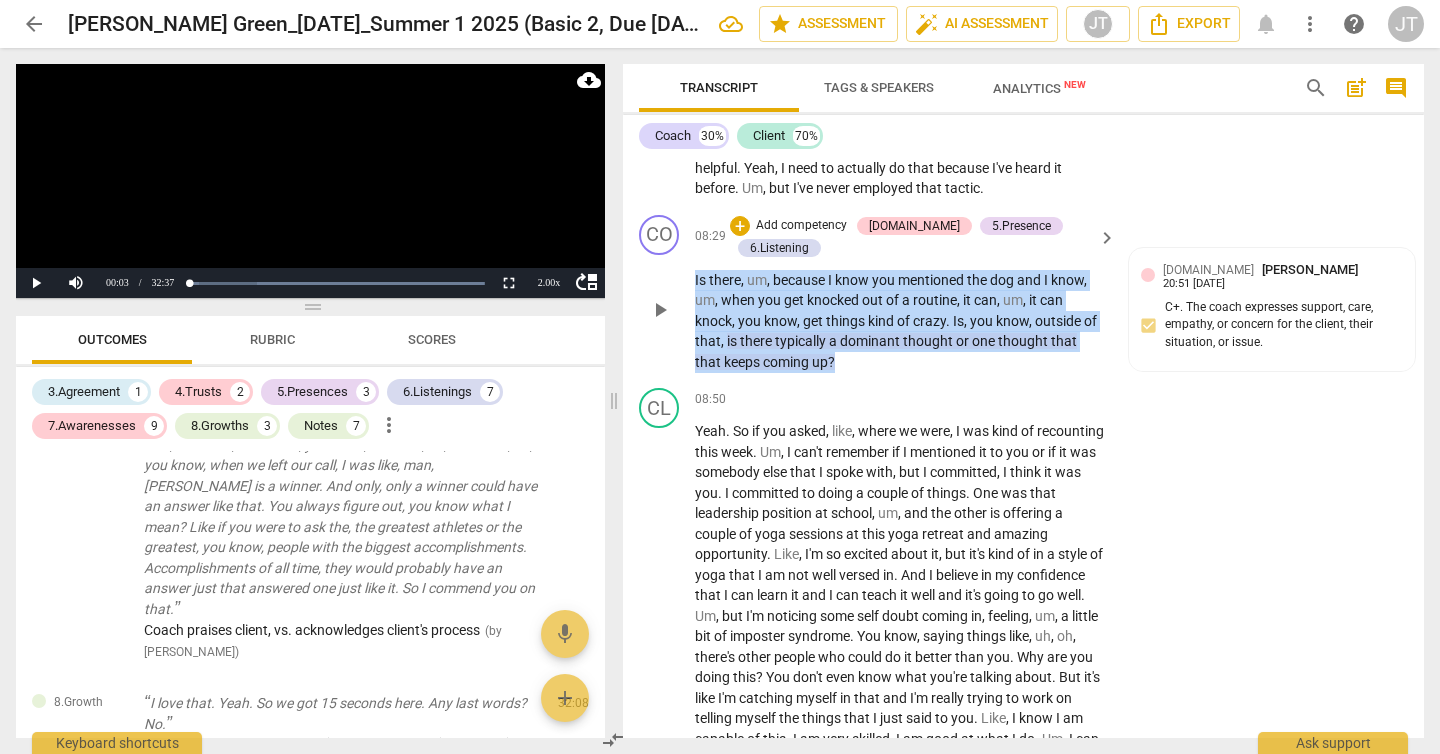 drag, startPoint x: 850, startPoint y: 342, endPoint x: 671, endPoint y: 263, distance: 195.65787 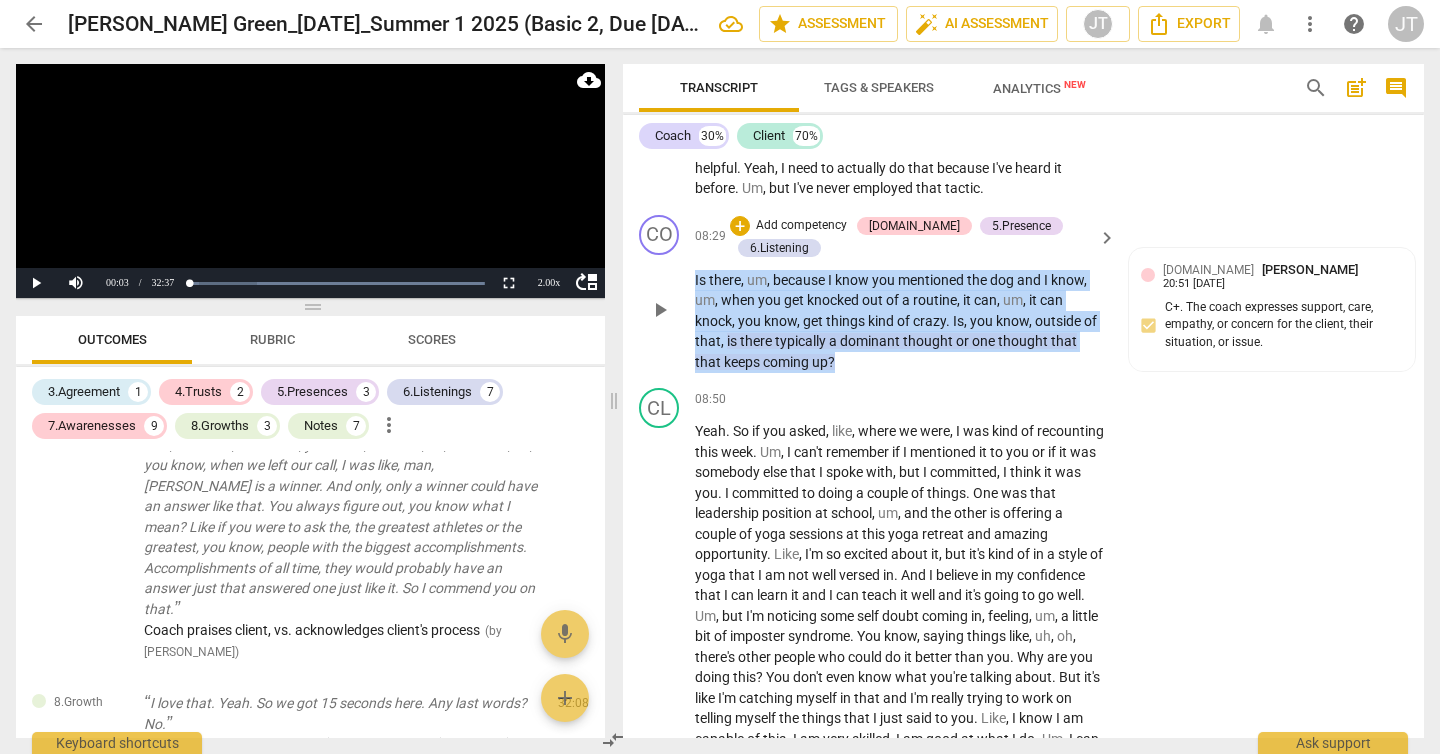 click on "CO play_arrow pause 08:29 + Add competency [DOMAIN_NAME] 5.Presence 6.Listening keyboard_arrow_right Is   there ,   um ,   because   I   know   you   mentioned   the   dog   and   I   know ,   um ,   when   you   get   knocked   out   of   a   routine ,   it   can ,   um ,   it   can   knock ,   you   know ,   get   things   kind   of   crazy .   Is ,   you   know ,   outside   of   that ,   is   there   typically   a   dominant   thought   or   one   thought   that   that   keeps   coming   up ? [DOMAIN_NAME] [PERSON_NAME] 20:51 [DATE] C+. The coach expresses support, care, empathy, or concern for the client, their situation, or issue. 5.Presence [PERSON_NAME] 20:51 [DATE] A+. The coach demonstrates curiosity throughout the session. B+. The coach acknowledges and is responsive to the situations the client presents. (Demonstrated by inquiring about, affirming, validating, or sharing observations, etc.) 6.Listening [PERSON_NAME] 20:51 [DATE]" at bounding box center (1023, 294) 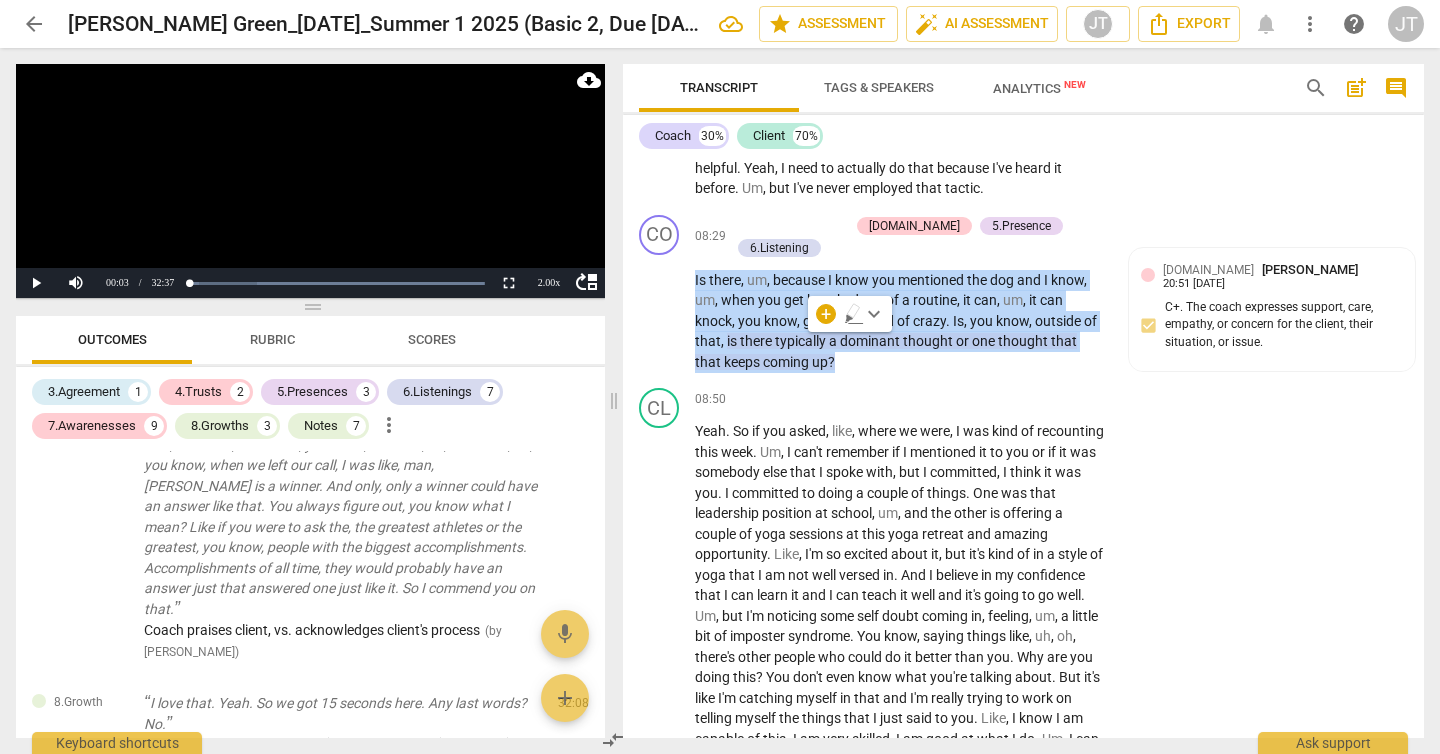copy on "Is   there ,   um ,   because   I   know   you   mentioned   the   dog   and   I   know ,   um ,   when   you   get   knocked   out   of   a   routine ,   it   can ,   um ,   it   can   knock ,   you   know ,   get   things   kind   of   crazy .   Is ,   you   know ,   outside   of   that ,   is   there   typically   a   dominant   thought   or   one   thought   that   that   keeps   coming   up ?" 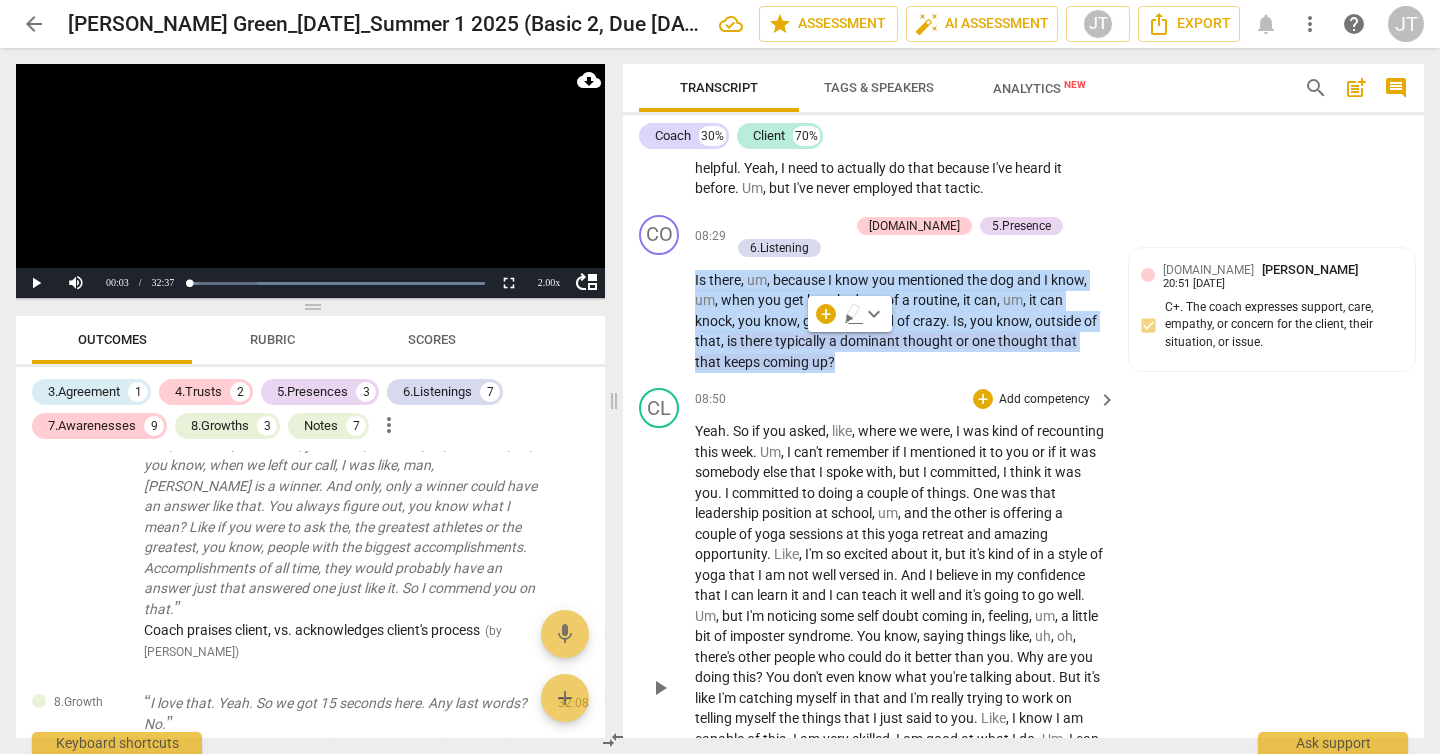 click on "my" at bounding box center (1006, 575) 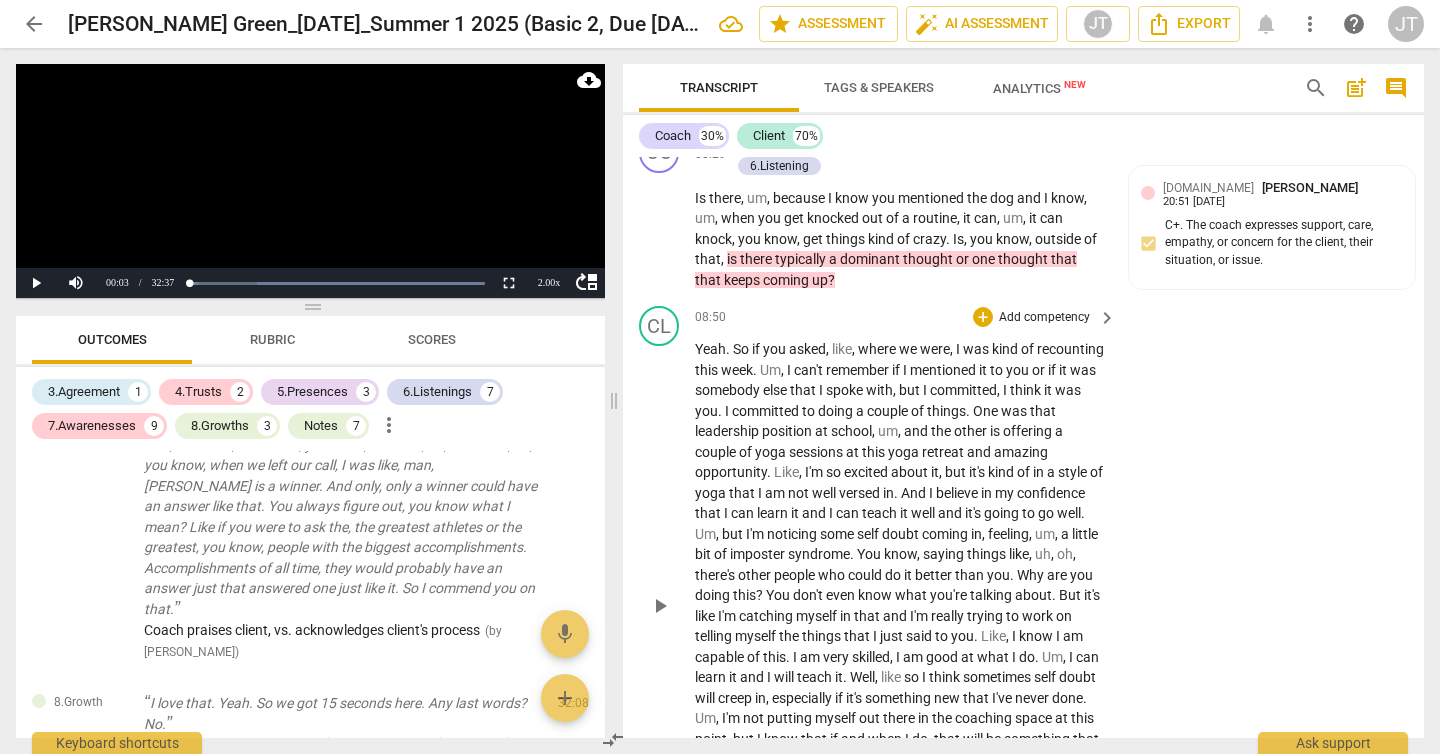 scroll, scrollTop: 3267, scrollLeft: 0, axis: vertical 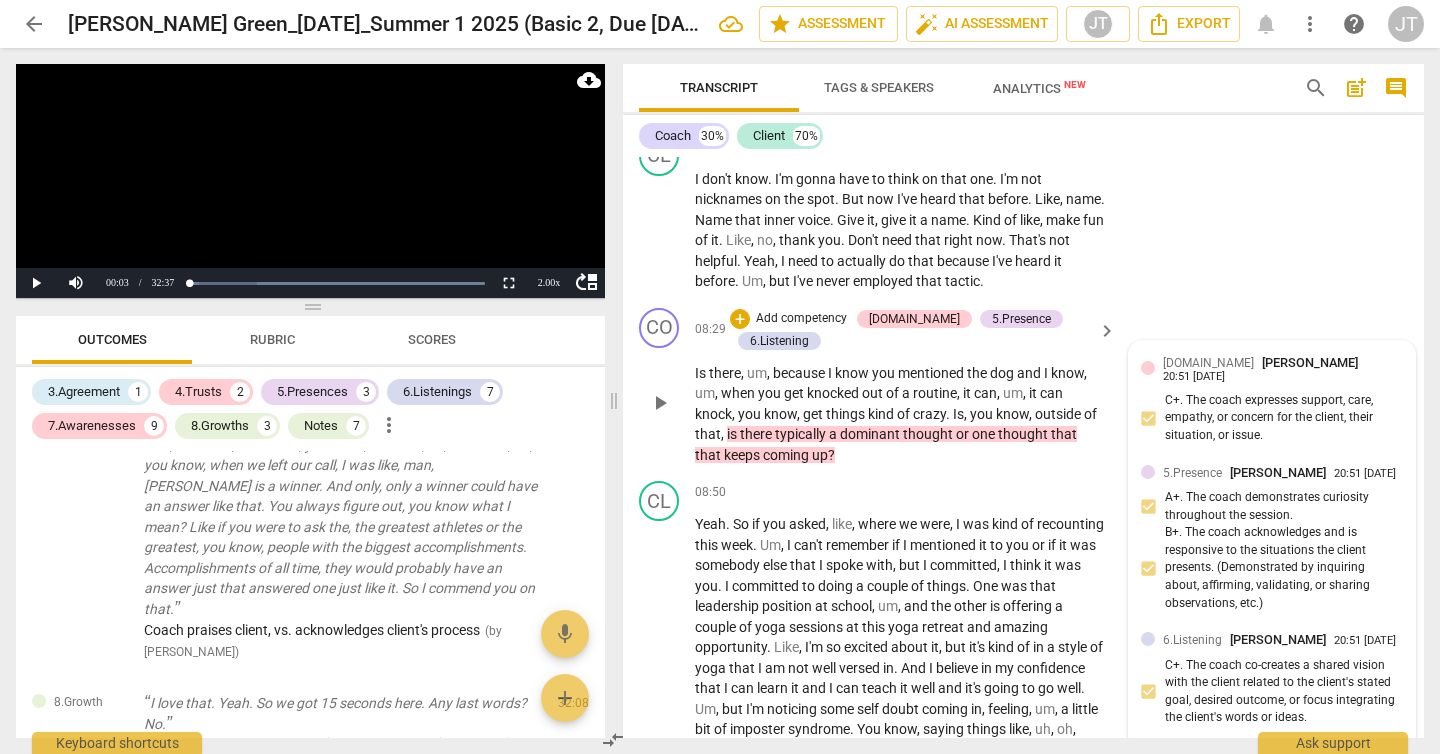 click on "6.Listening [PERSON_NAME] 20:51 [DATE] C+. The coach co-creates a shared vision with the client related to the client's stated goal, desired outcome, or focus integrating the client's words or ideas." at bounding box center [1272, 683] 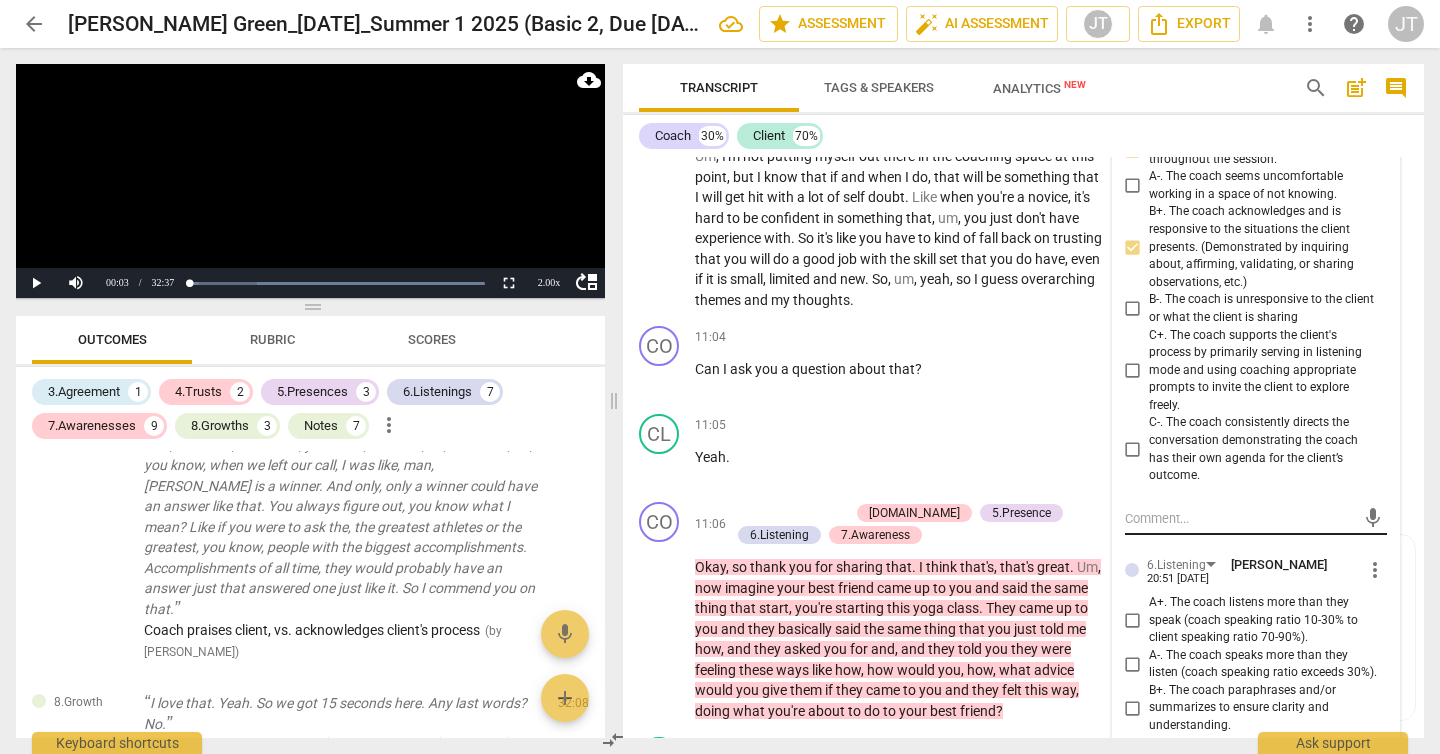 scroll, scrollTop: 4419, scrollLeft: 0, axis: vertical 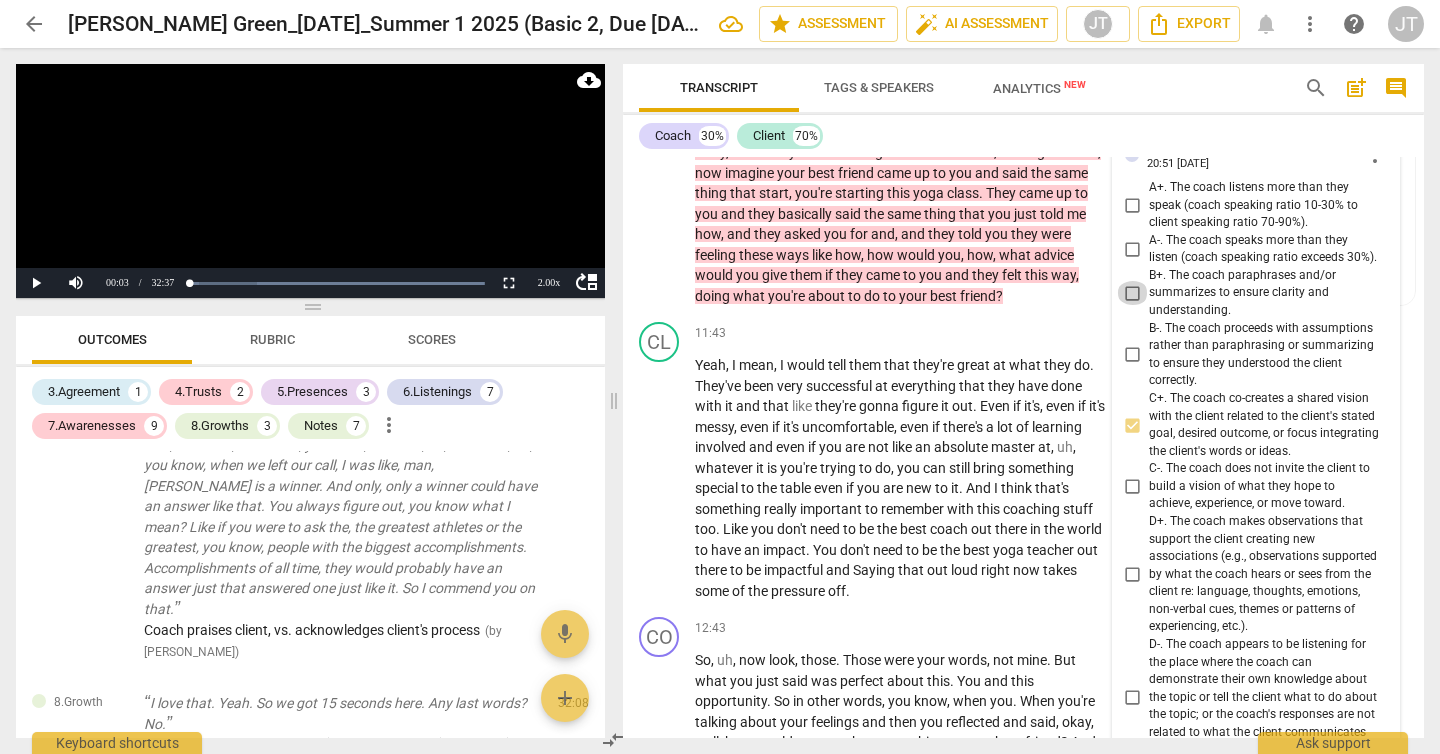 click on "B+. The coach paraphrases and/or summarizes to ensure clarity and understanding." at bounding box center [1133, 293] 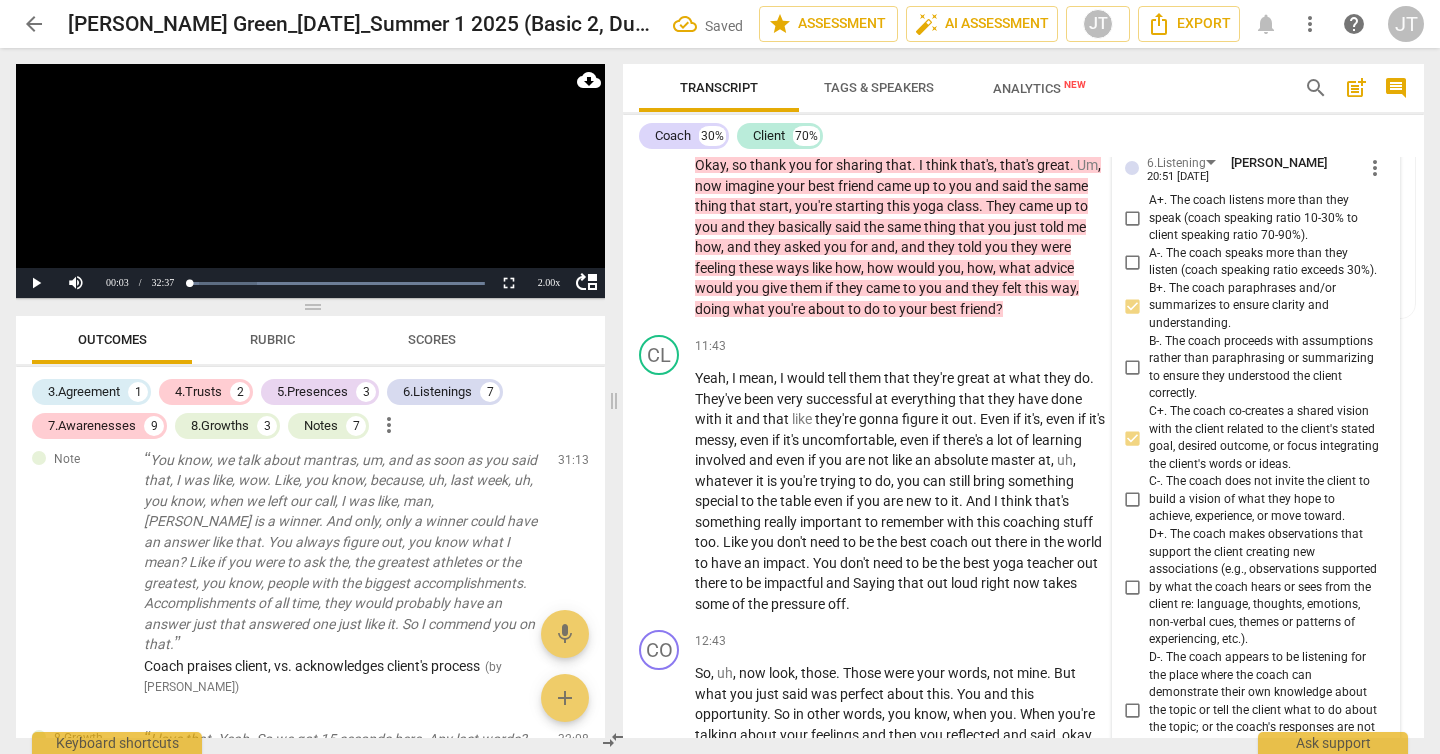 scroll, scrollTop: 4386, scrollLeft: 0, axis: vertical 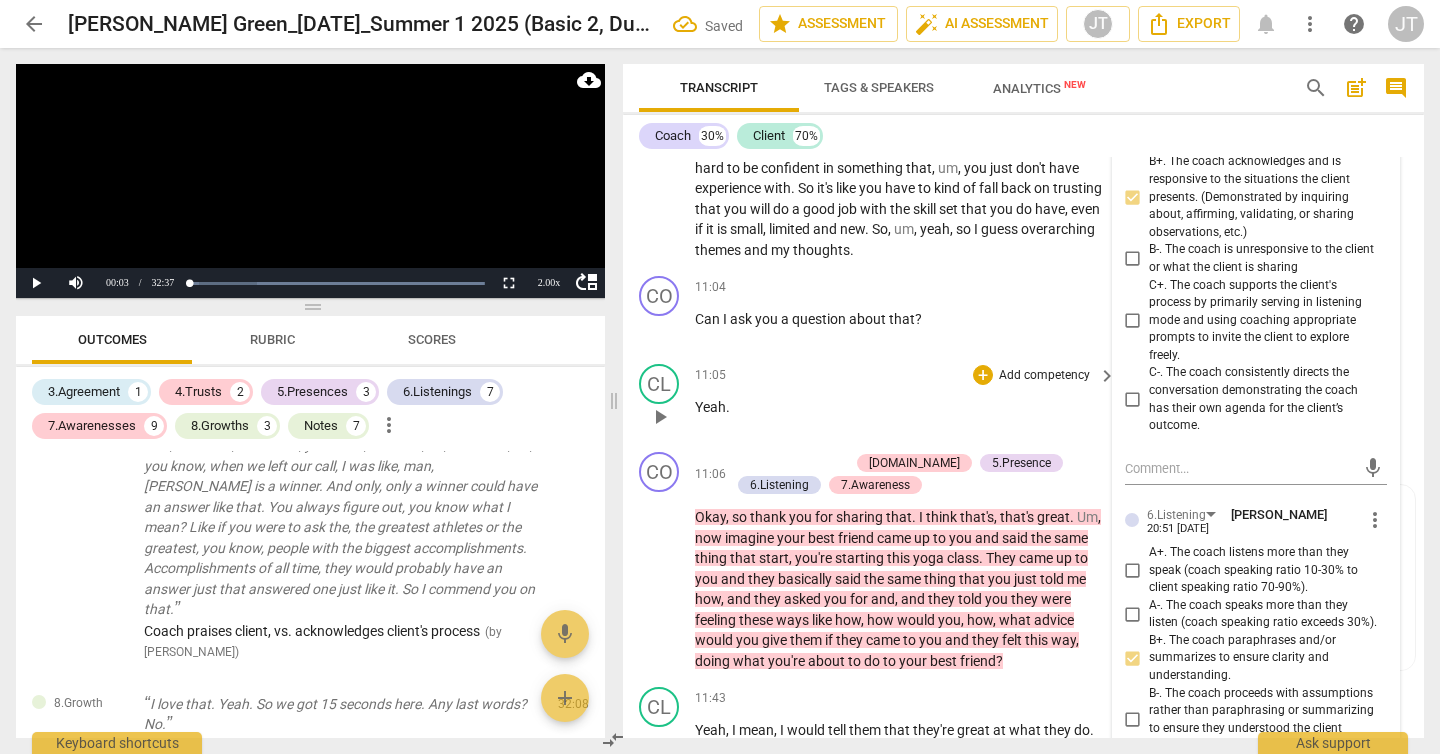 click on "11:05 + Add competency keyboard_arrow_right Yeah ." at bounding box center [906, 400] 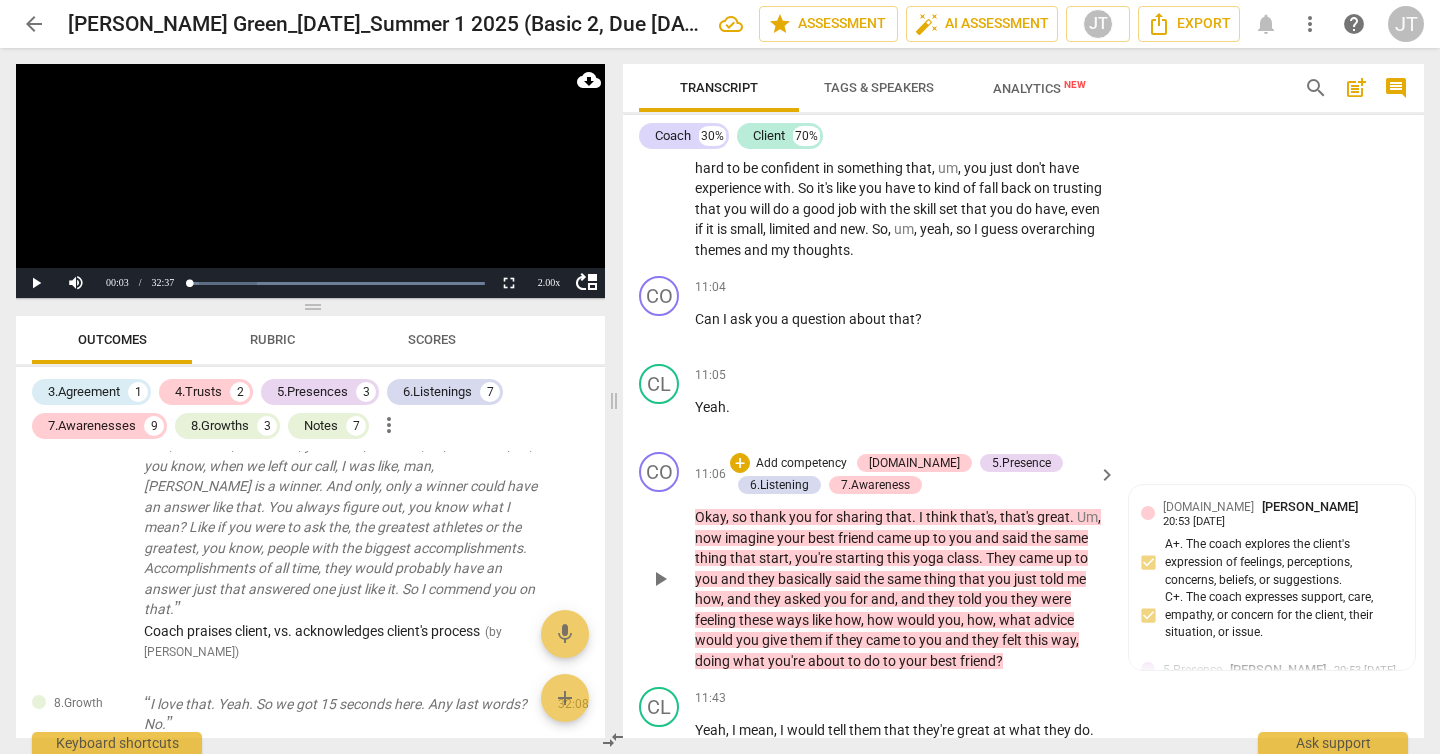 click on "and" at bounding box center [914, 599] 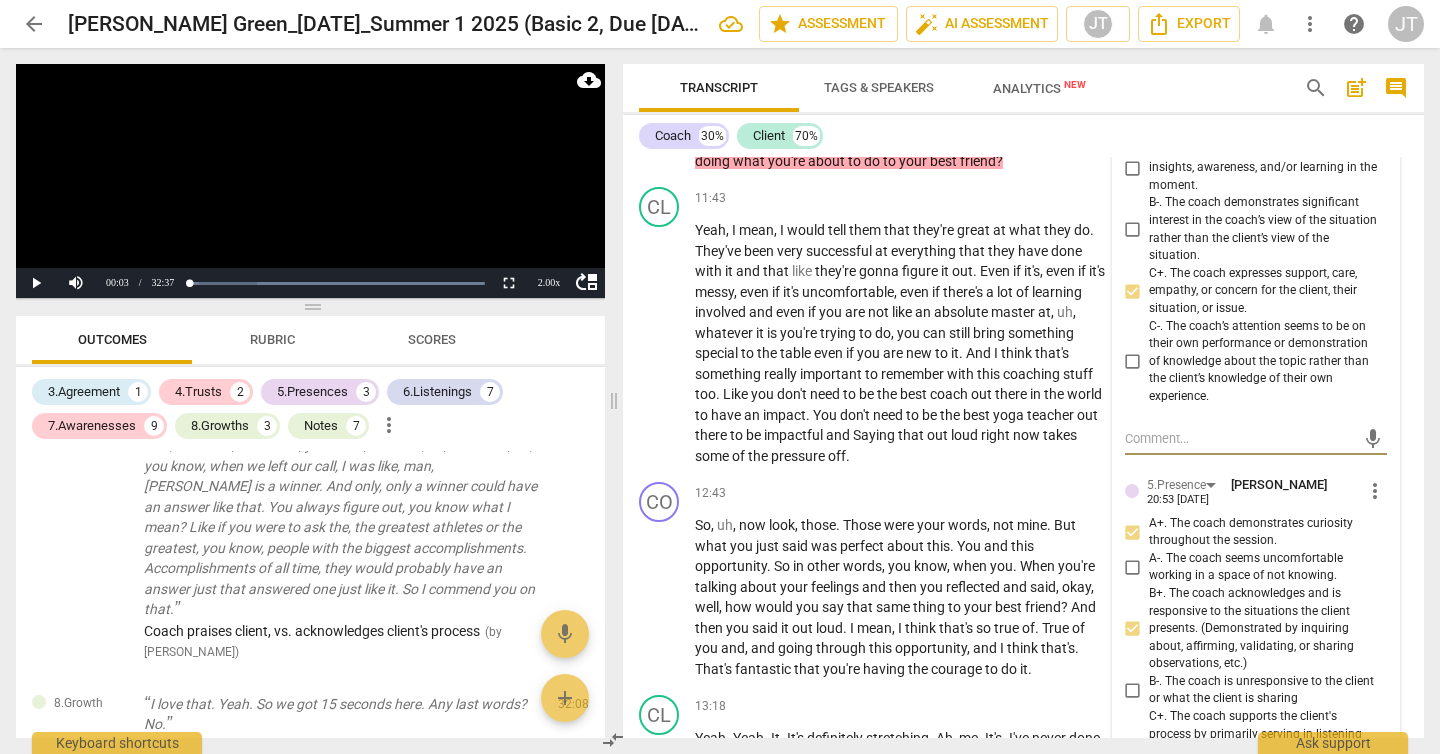 scroll, scrollTop: 4301, scrollLeft: 0, axis: vertical 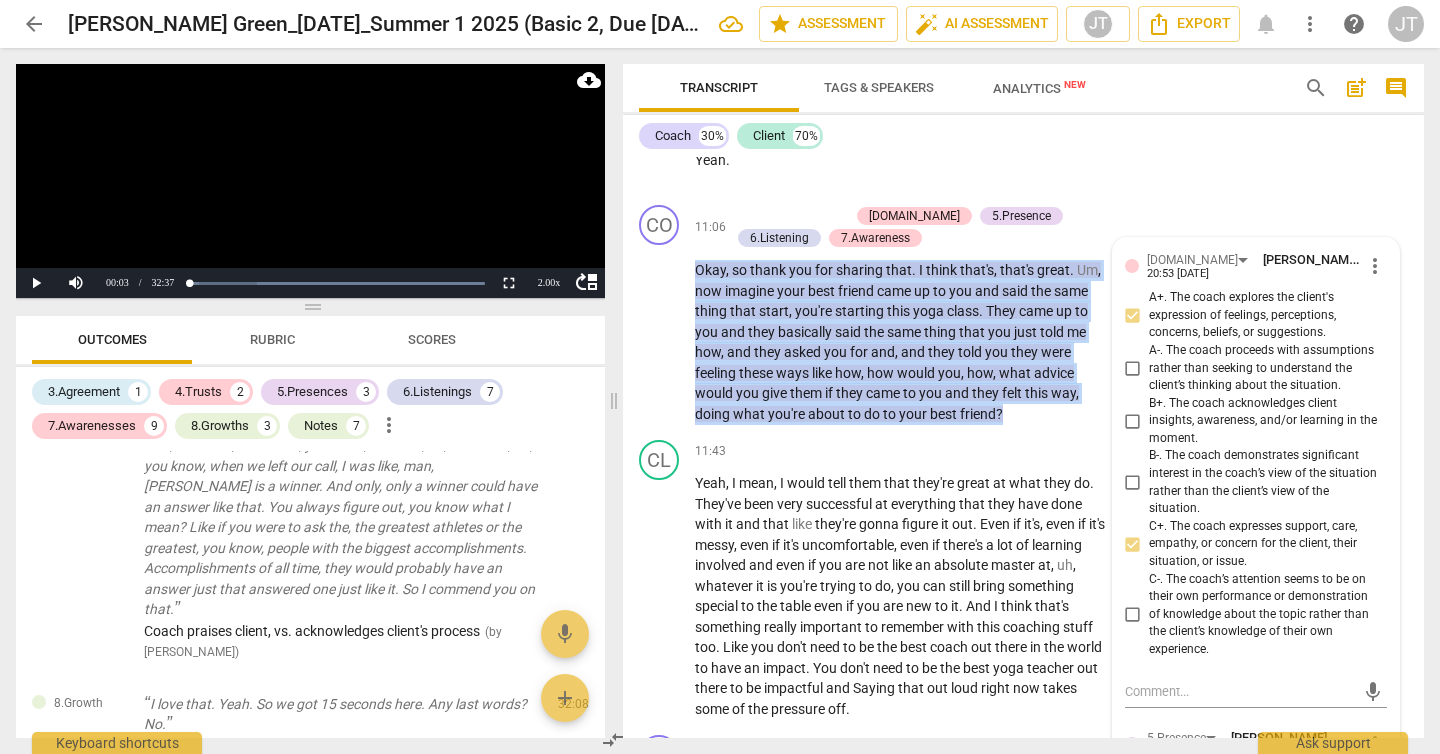 drag, startPoint x: 1045, startPoint y: 396, endPoint x: 674, endPoint y: 248, distance: 399.43085 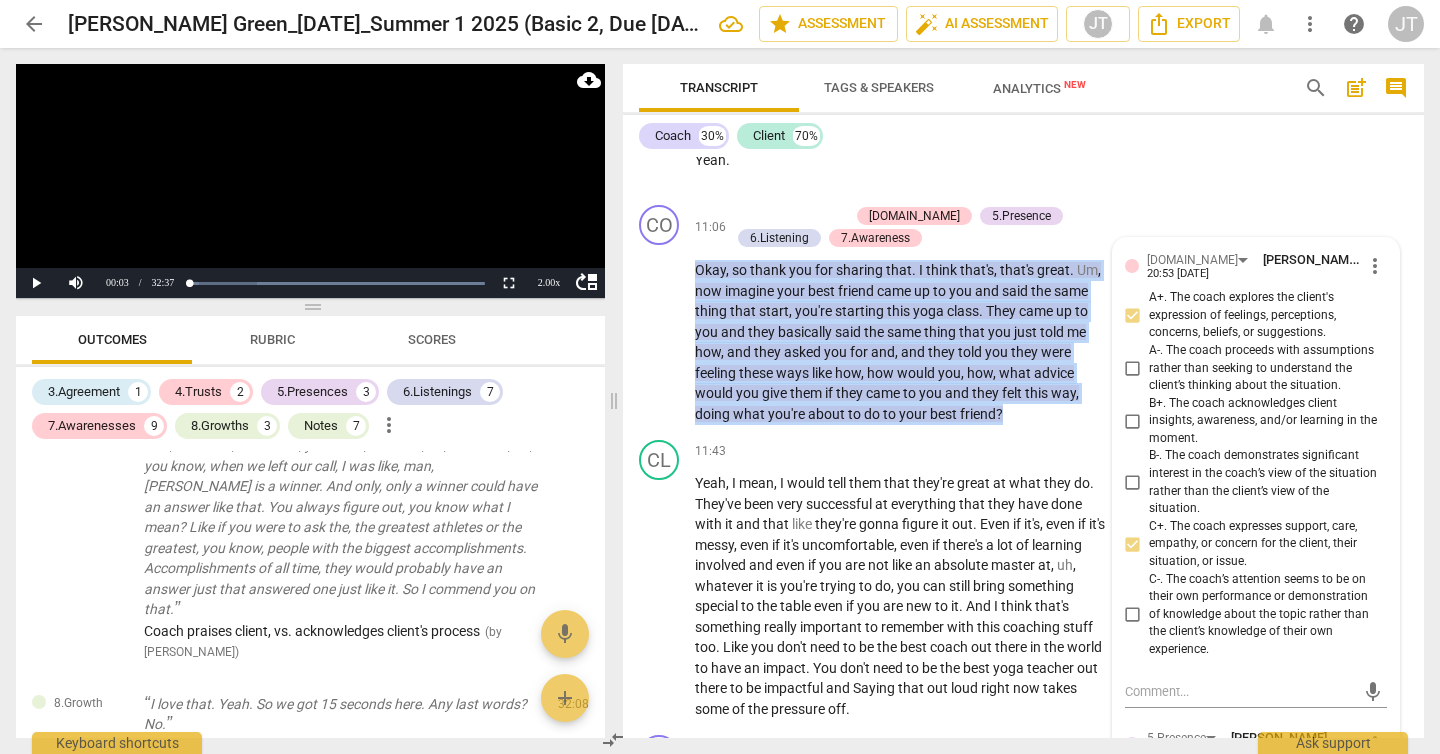 click on "CO play_arrow pause 11:06 + Add competency [DOMAIN_NAME] 5.Presence 6.Listening 7.Awareness keyboard_arrow_right Okay ,   so   thank   you   for   sharing   that .   I   think   that's ,   that's   great .   Um ,   now   imagine   your   best   friend   came   up   to   you   and   said   the   same   thing   that   start ,   you're   starting   this   yoga   class .   They   came   up   to   you   and   they   basically   said   the   same   thing   that   you   just   told   me   how ,   and   they   asked   you   for   and ,   and   they   told   you   they   were   feeling   these   ways   like   how ,   how   would   you ,   how ,   what   advice   would   you   give   them   if   they   came   to   you   and   they   felt   this   way ,   doing   what   you're   about   to   do   to   your   best   friend ? [DOMAIN_NAME] [PERSON_NAME] 20:53 [DATE] more_vert A+. The coach explores the client's expression of feelings, perceptions, concerns, beliefs, or suggestions. mic 5.Presence [PERSON_NAME] 20:53 [DATE]" at bounding box center [1023, 314] 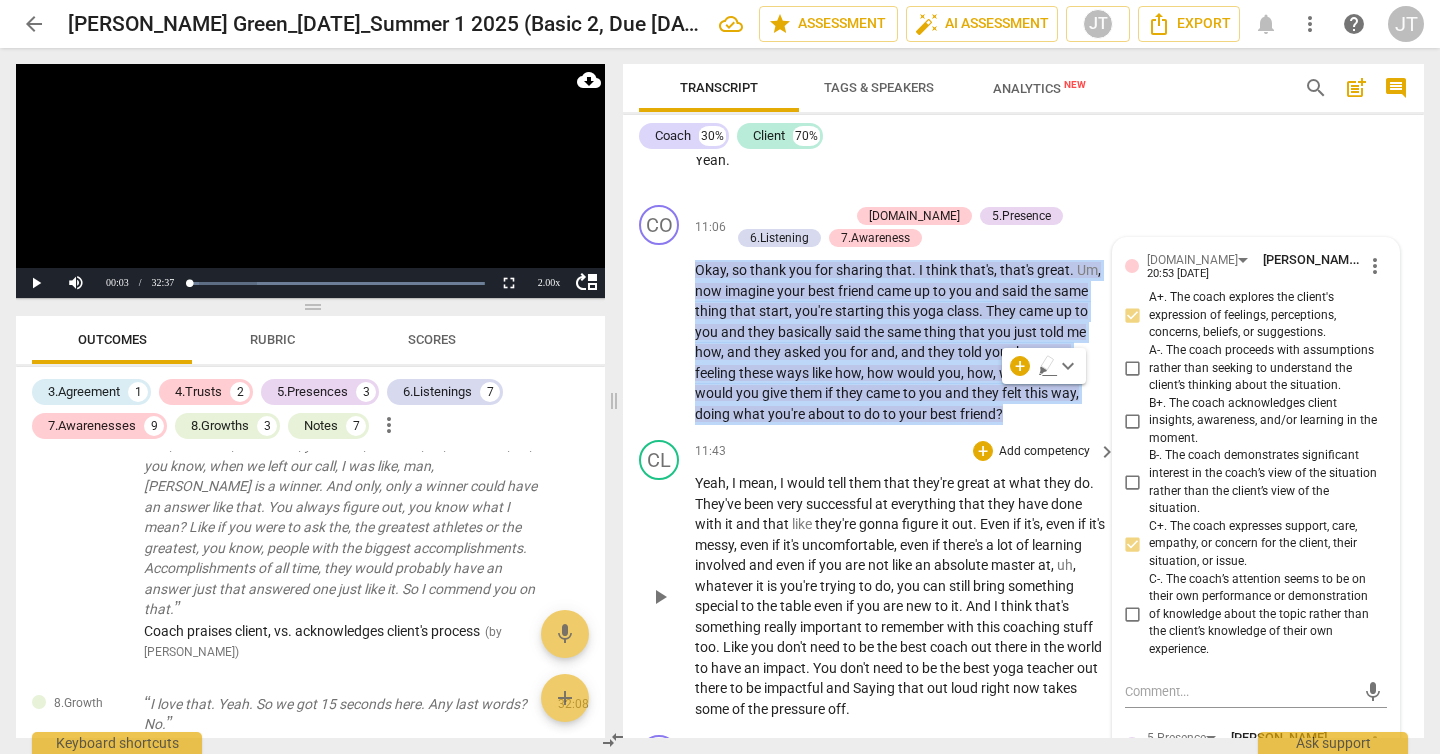 copy on "Okay ,   so   thank   you   for   sharing   that .   I   think   that's ,   that's   great .   Um ,   now   imagine   your   best   friend   came   up   to   you   and   said   the   same   thing   that   start ,   you're   starting   this   yoga   class .   They   came   up   to   you   and   they   basically   said   the   same   thing   that   you   just   told   me   how ,   and   they   asked   you   for   and ,   and   they   told   you   they   were   feeling   these   ways   like   how ,   how   would   you ,   how ,   what   advice   would   you   give   them   if   they   came   to   you   and   they   felt   this   way ,   doing   what   you're   about   to   do   to   your   best   friend ?" 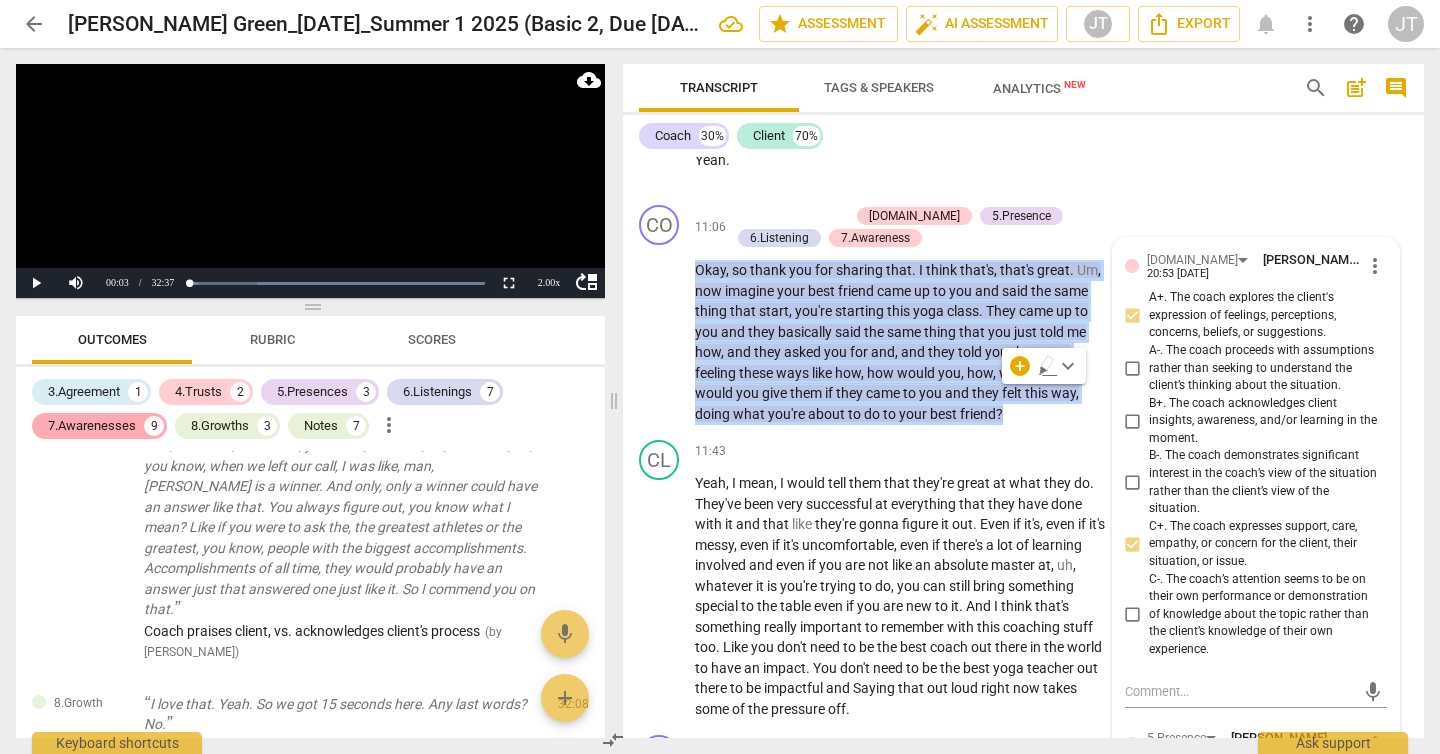 drag, startPoint x: 98, startPoint y: 417, endPoint x: 118, endPoint y: 416, distance: 20.024984 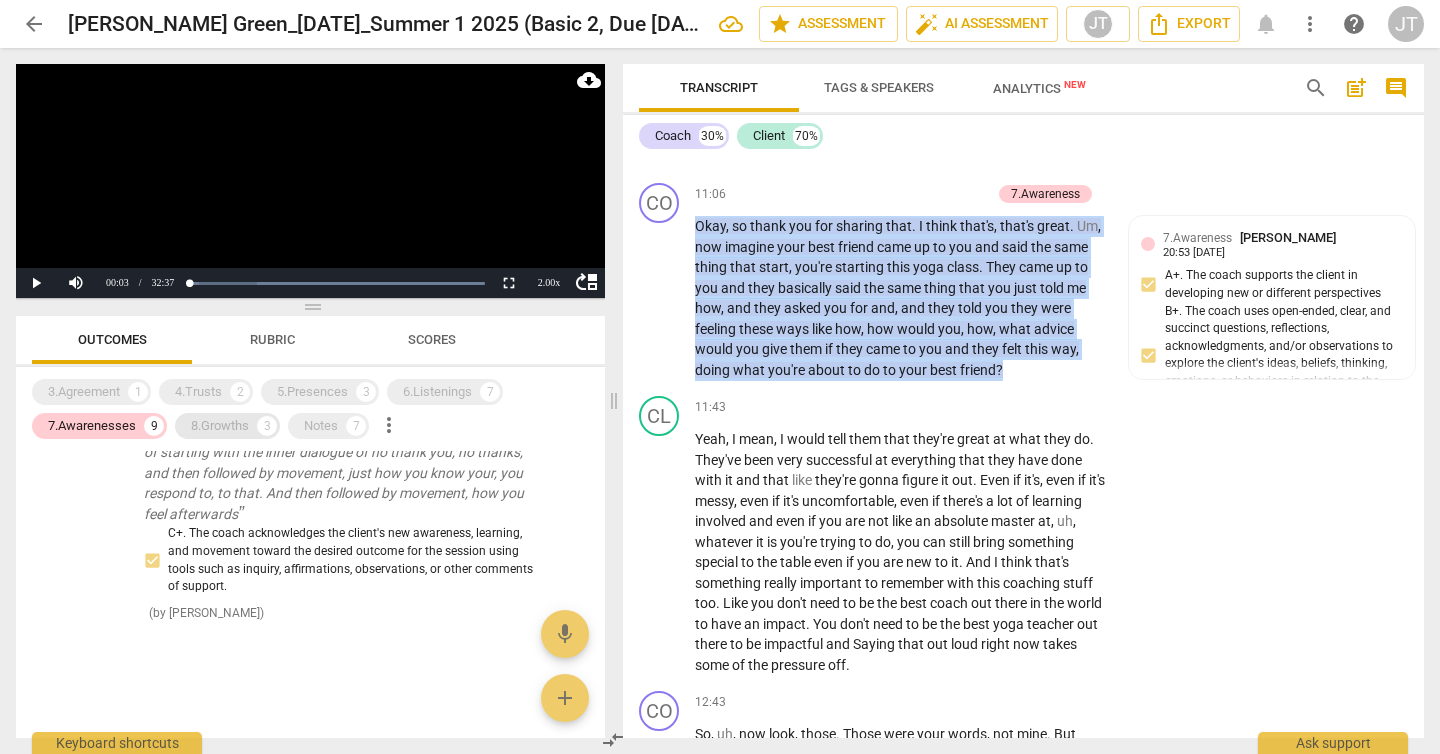 scroll, scrollTop: 2246, scrollLeft: 0, axis: vertical 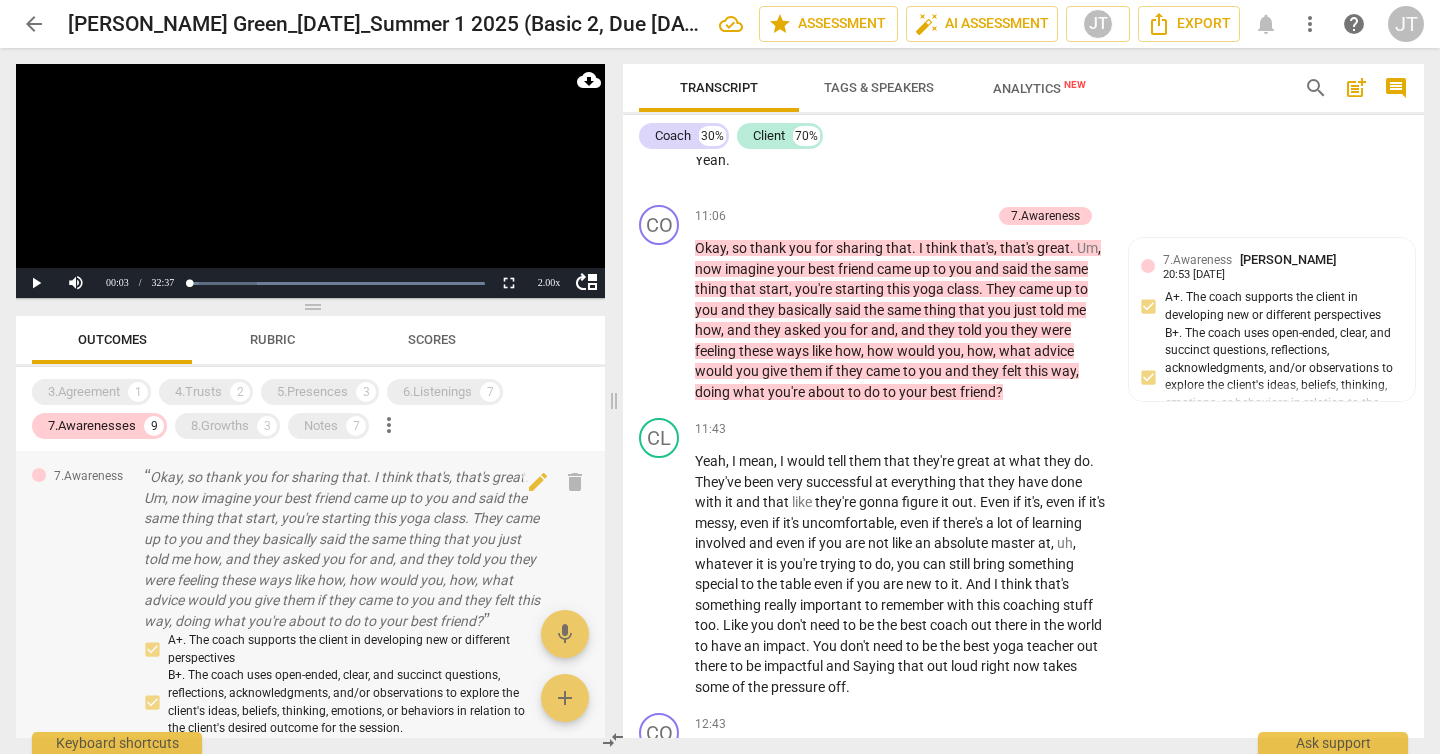 click on "Okay, so thank you for sharing that. I think that's, that's great. Um, now imagine your best friend came up to you and said the same thing that start, you're starting this yoga class. They came up to you and they basically said the same thing that you just told me how, and they asked you for and, and they told you they were feeling these ways like how, how would you, how, what advice would you give them if they came to you and they felt this way, doing what you're about to do to your best friend?" at bounding box center [343, 549] 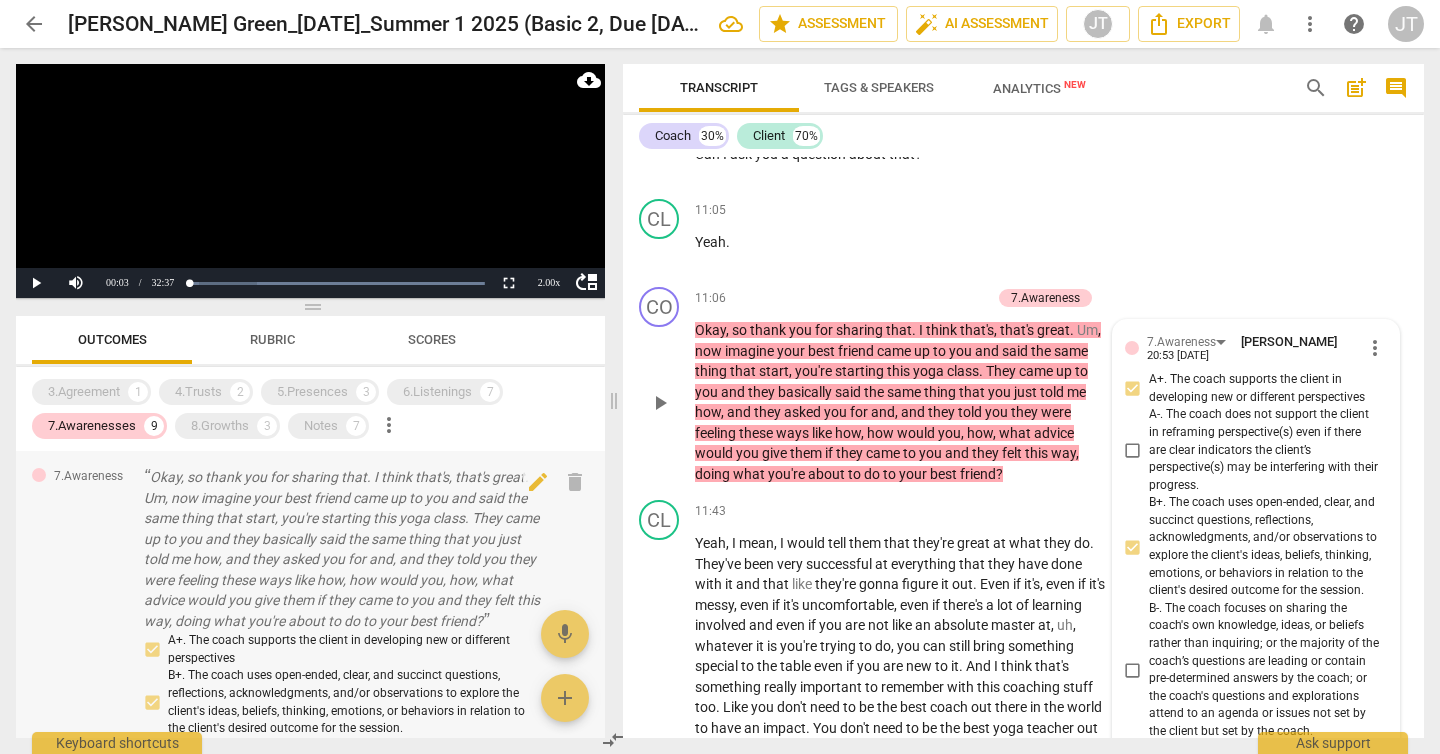 scroll, scrollTop: 4112, scrollLeft: 0, axis: vertical 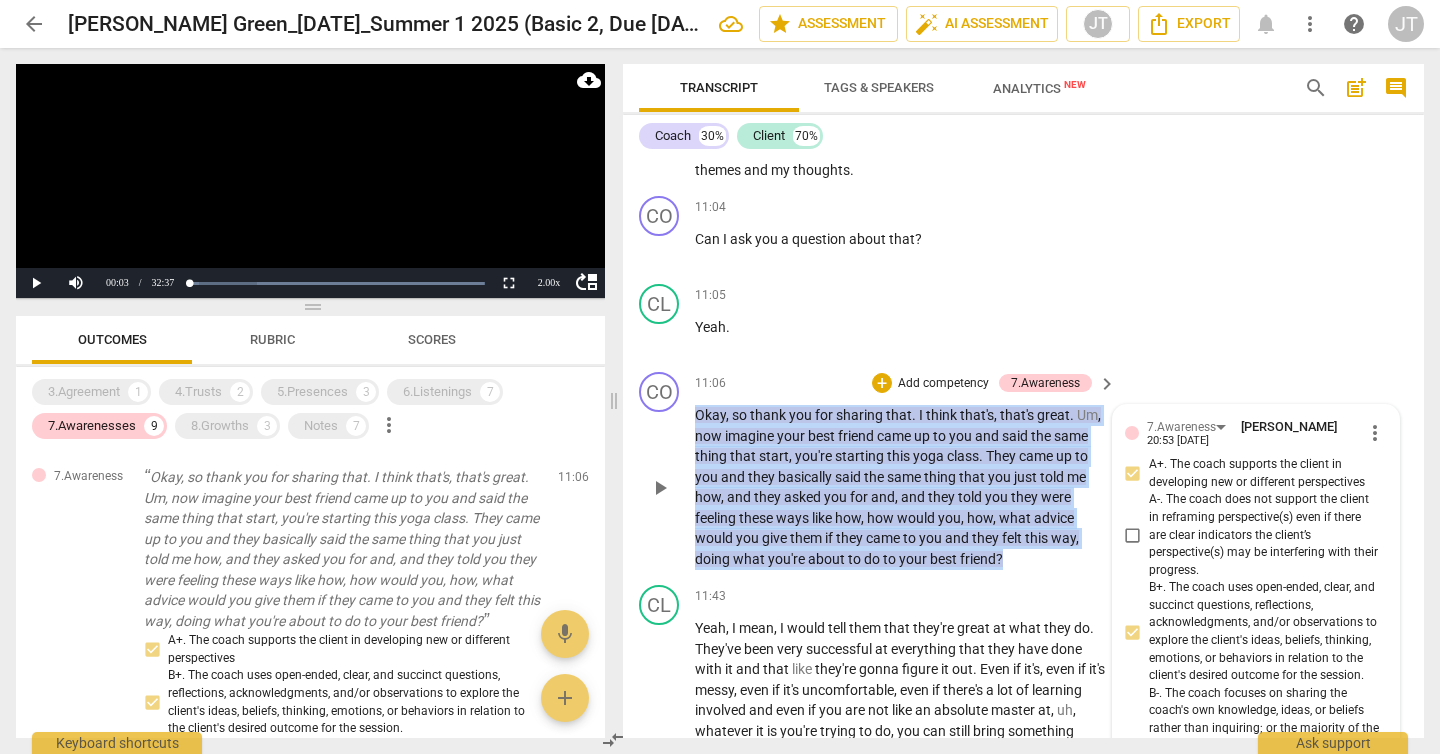 drag, startPoint x: 1036, startPoint y: 534, endPoint x: 681, endPoint y: 389, distance: 383.47098 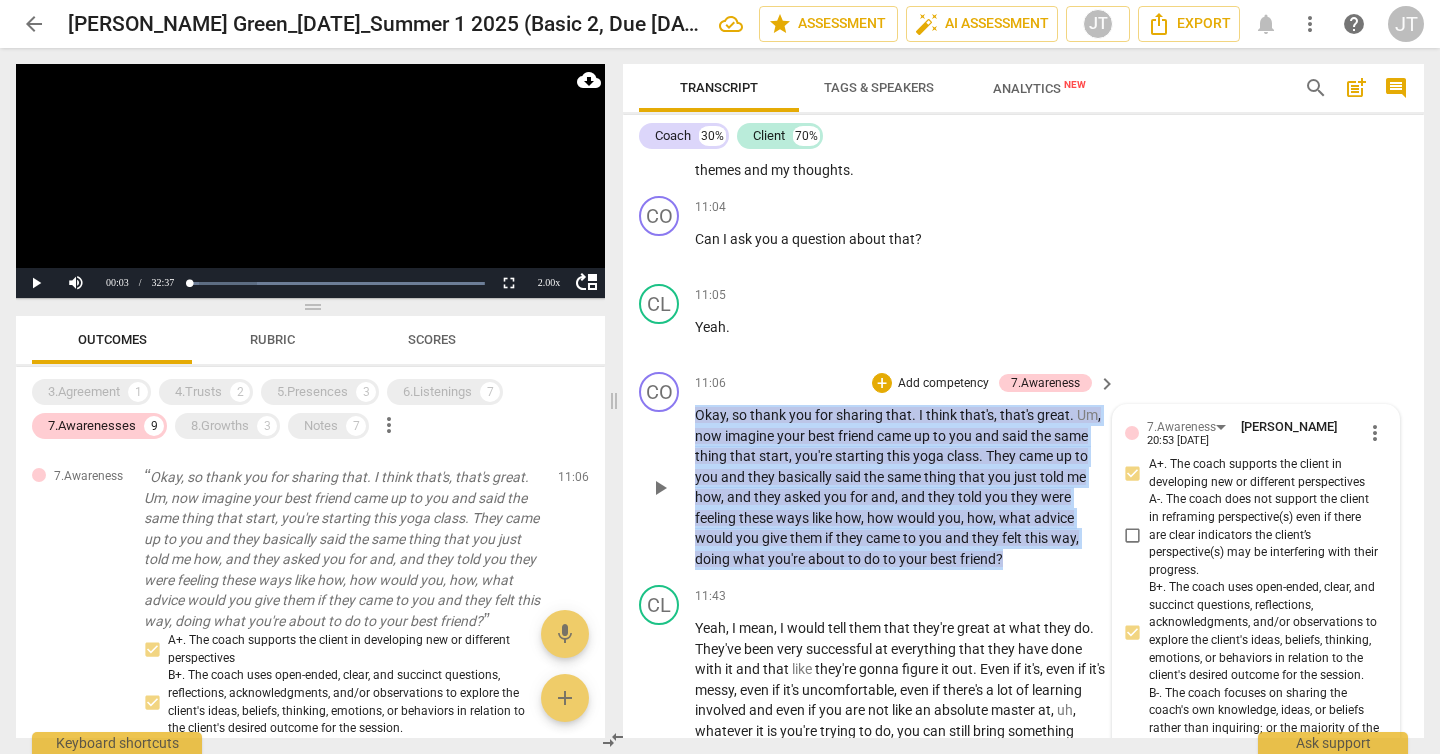 click on "CO play_arrow pause 11:06 + Add competency 7.Awareness keyboard_arrow_right Okay ,   so   thank   you   for   sharing   that .   I   think   that's ,   that's   great .   Um ,   now   imagine   your   best   friend   came   up   to   you   and   said   the   same   thing   that   start ,   you're   starting   this   yoga   class .   They   came   up   to   you   and   they   basically   said   the   same   thing   that   you   just   told   me   how ,   and   they   asked   you   for   and ,   and   they   told   you   they   were   feeling   these   ways   like   how ,   how   would   you ,   how ,   what   advice   would   you   give   them   if   they   came   to   you   and   they   felt   this   way ,   doing   what   you're   about   to   do   to   your   best   friend ? 7.Awareness [PERSON_NAME] 20:53 [DATE] more_vert A+. The coach supports the client in developing new or different perspectives mic" at bounding box center [1023, 470] 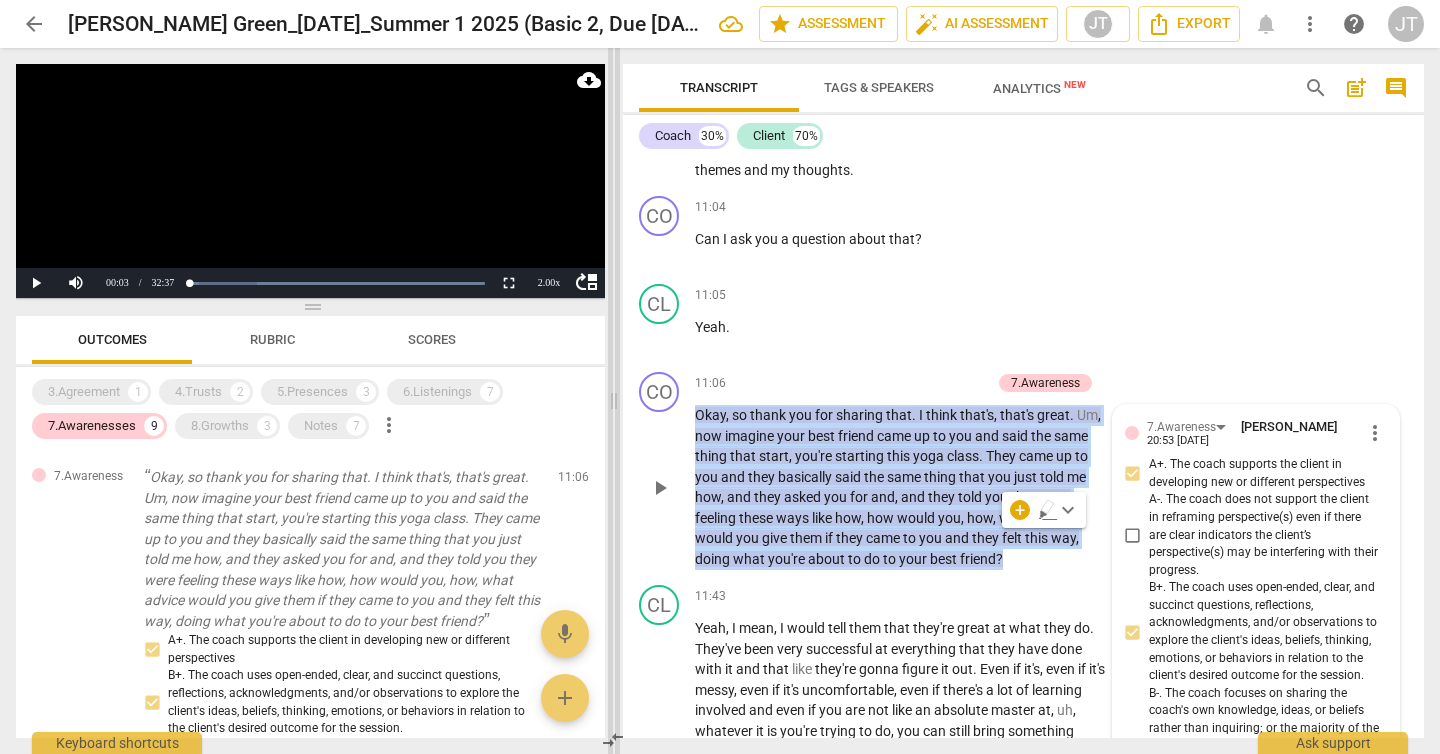 copy on "Okay ,   so   thank   you   for   sharing   that .   I   think   that's ,   that's   great .   Um ,   now   imagine   your   best   friend   came   up   to   you   and   said   the   same   thing   that   start ,   you're   starting   this   yoga   class .   They   came   up   to   you   and   they   basically   said   the   same   thing   that   you   just   told   me   how ,   and   they   asked   you   for   and ,   and   they   told   you   they   were   feeling   these   ways   like   how ,   how   would   you ,   how ,   what   advice   would   you   give   them   if   they   came   to   you   and   they   felt   this   way ,   doing   what   you're   about   to   do   to   your   best   friend ?" 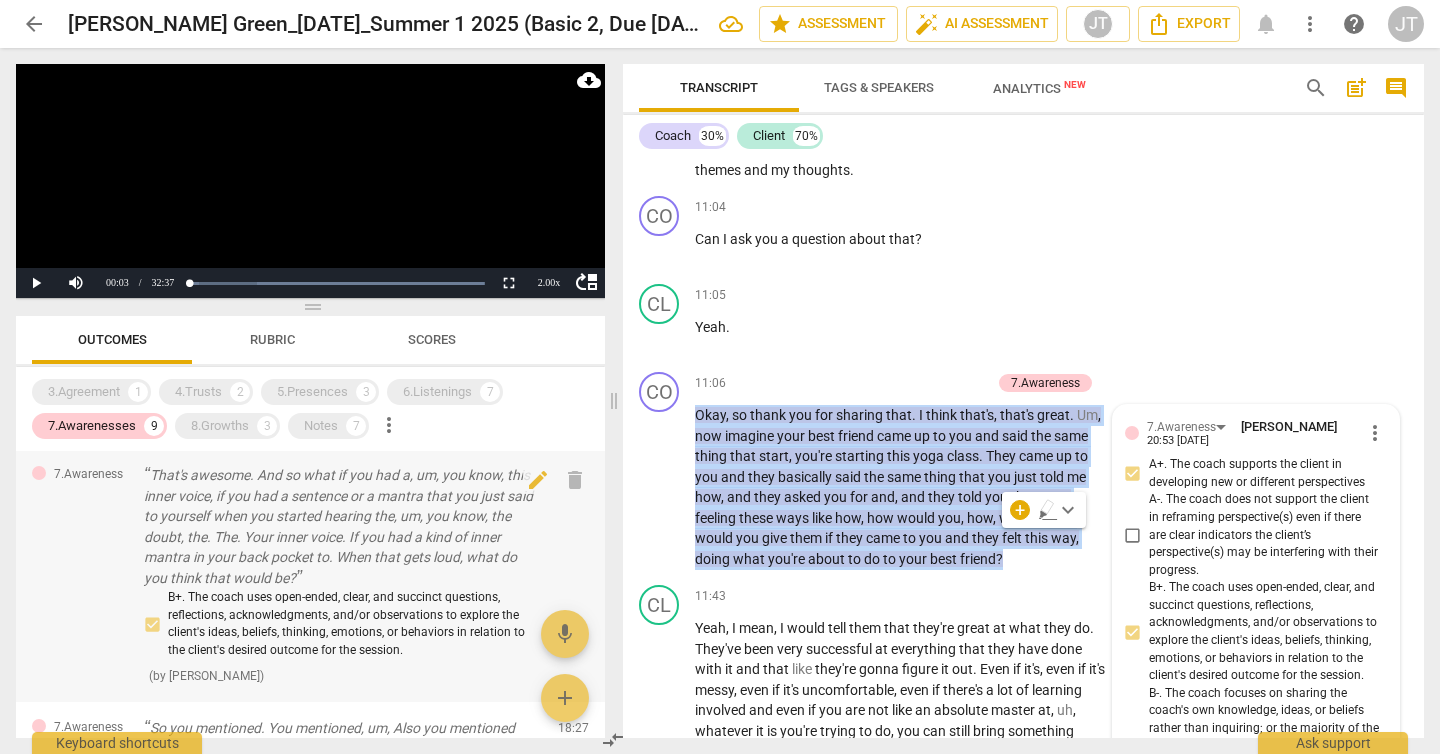 scroll, scrollTop: 330, scrollLeft: 0, axis: vertical 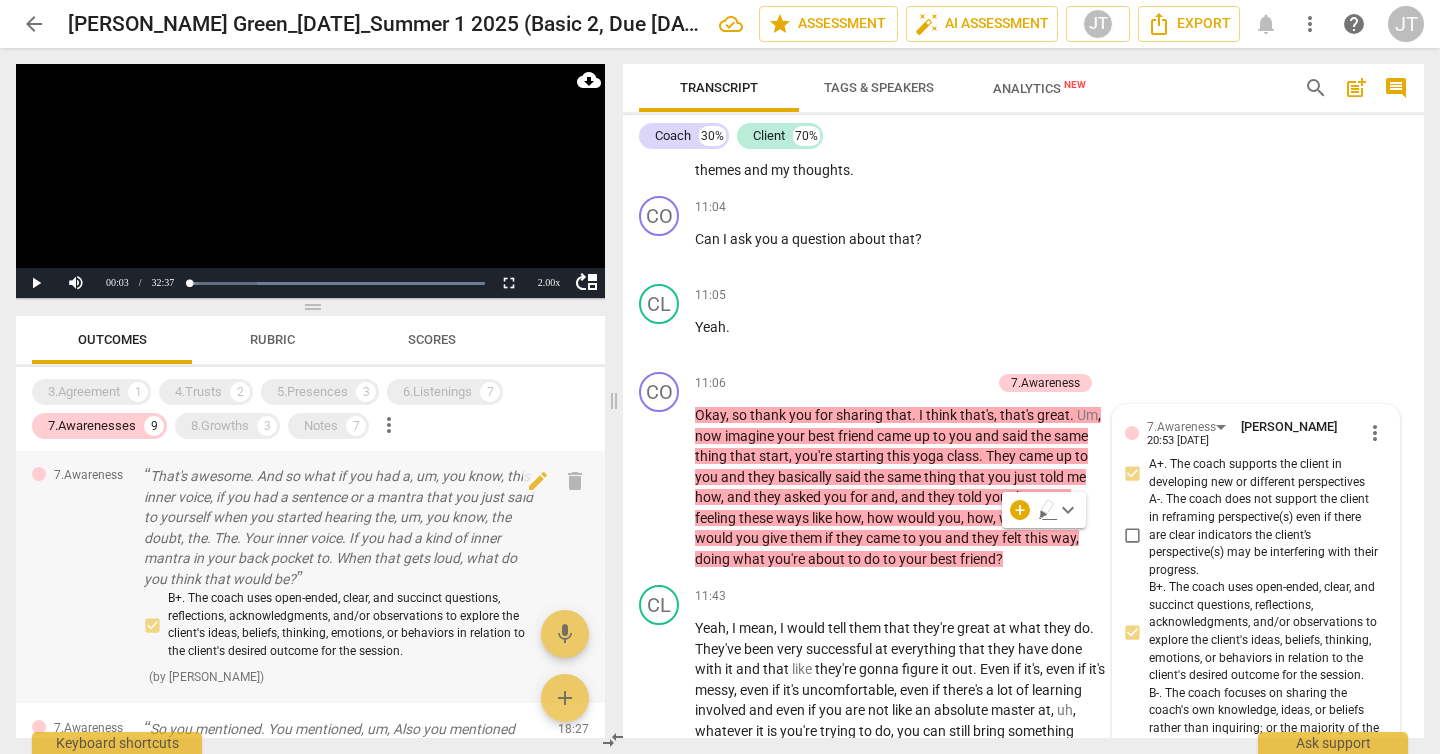 click on "That's awesome. And so what if you had a, um, you know, this inner voice, if you had a sentence or a mantra that you just said to yourself when you started hearing the, um, you know, the doubt, the. The. Your inner voice. If you had a kind of inner mantra in your back pocket to. When that gets loud, what do you think that would be?" at bounding box center [343, 527] 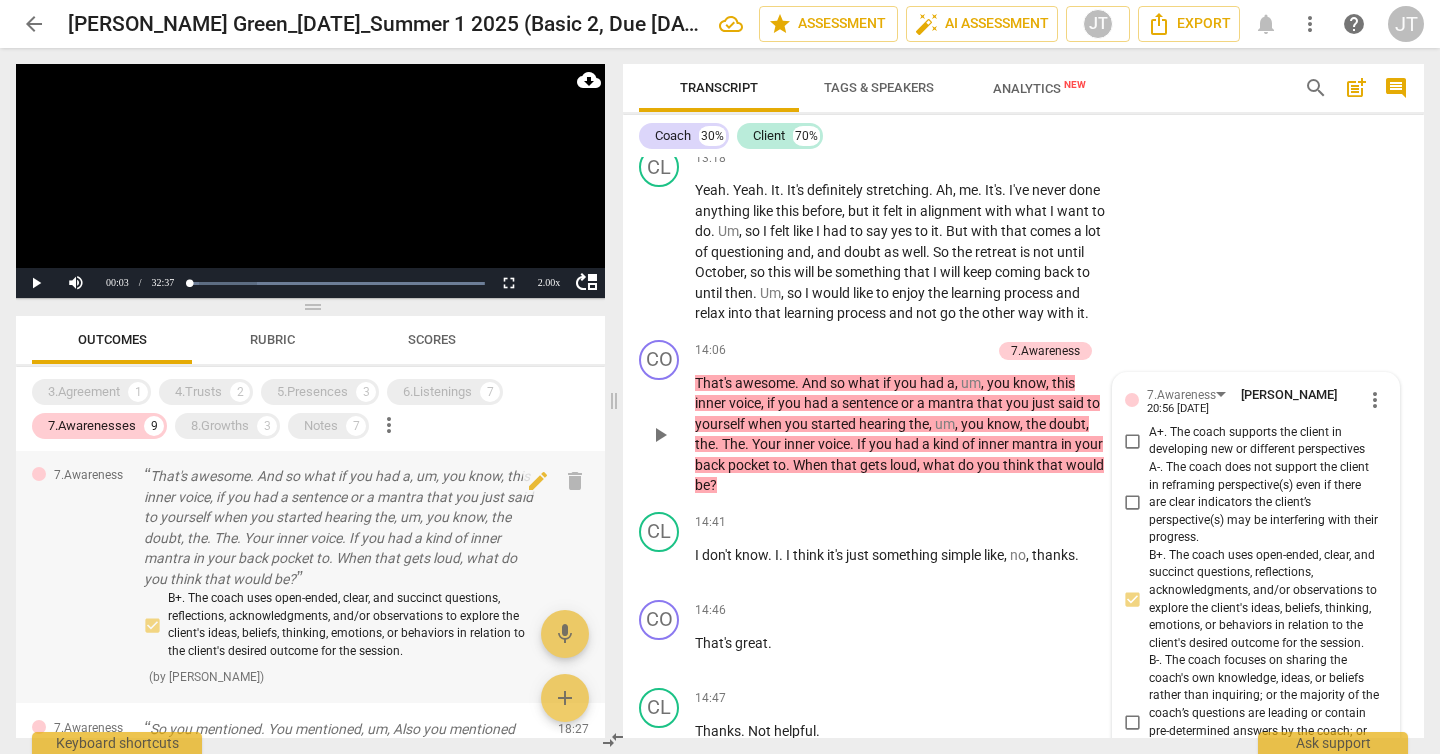 scroll, scrollTop: 5026, scrollLeft: 0, axis: vertical 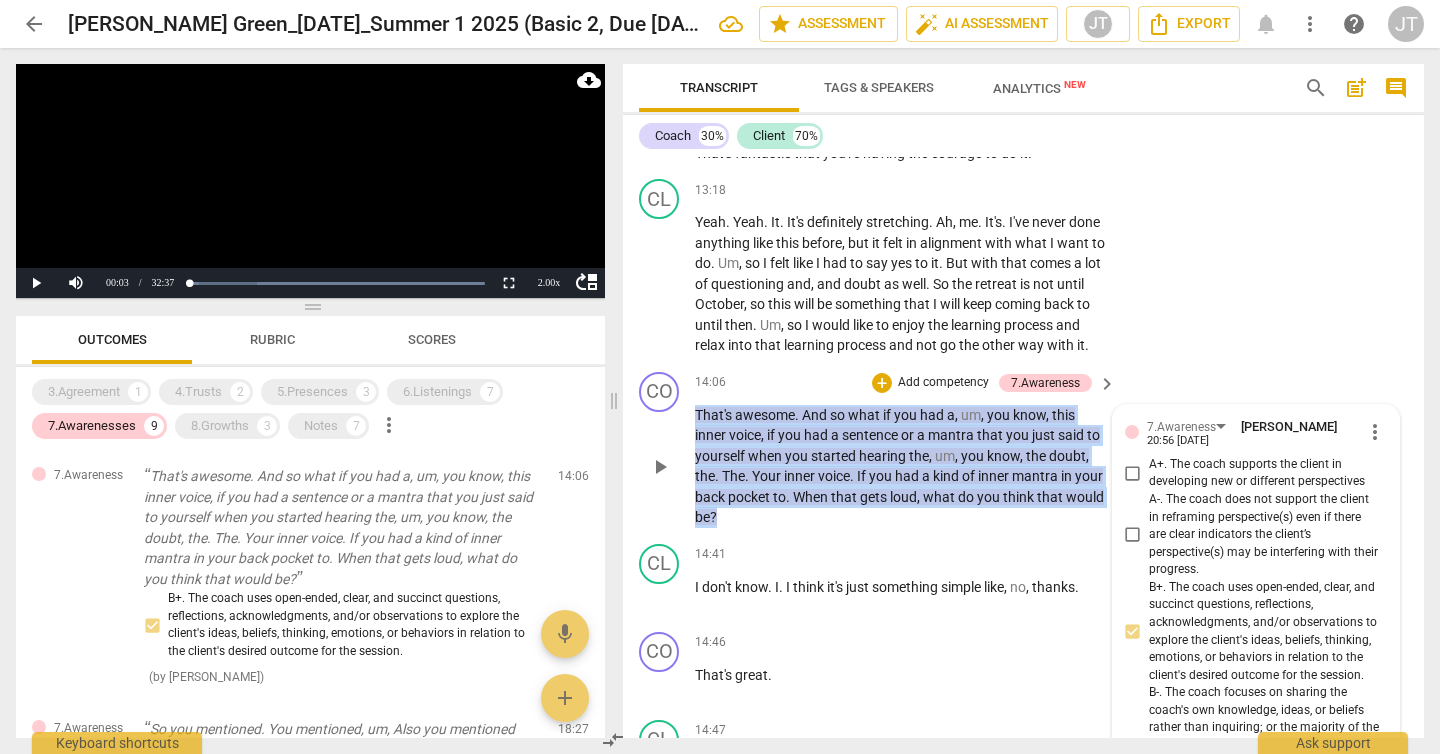 drag, startPoint x: 780, startPoint y: 515, endPoint x: 684, endPoint y: 415, distance: 138.62178 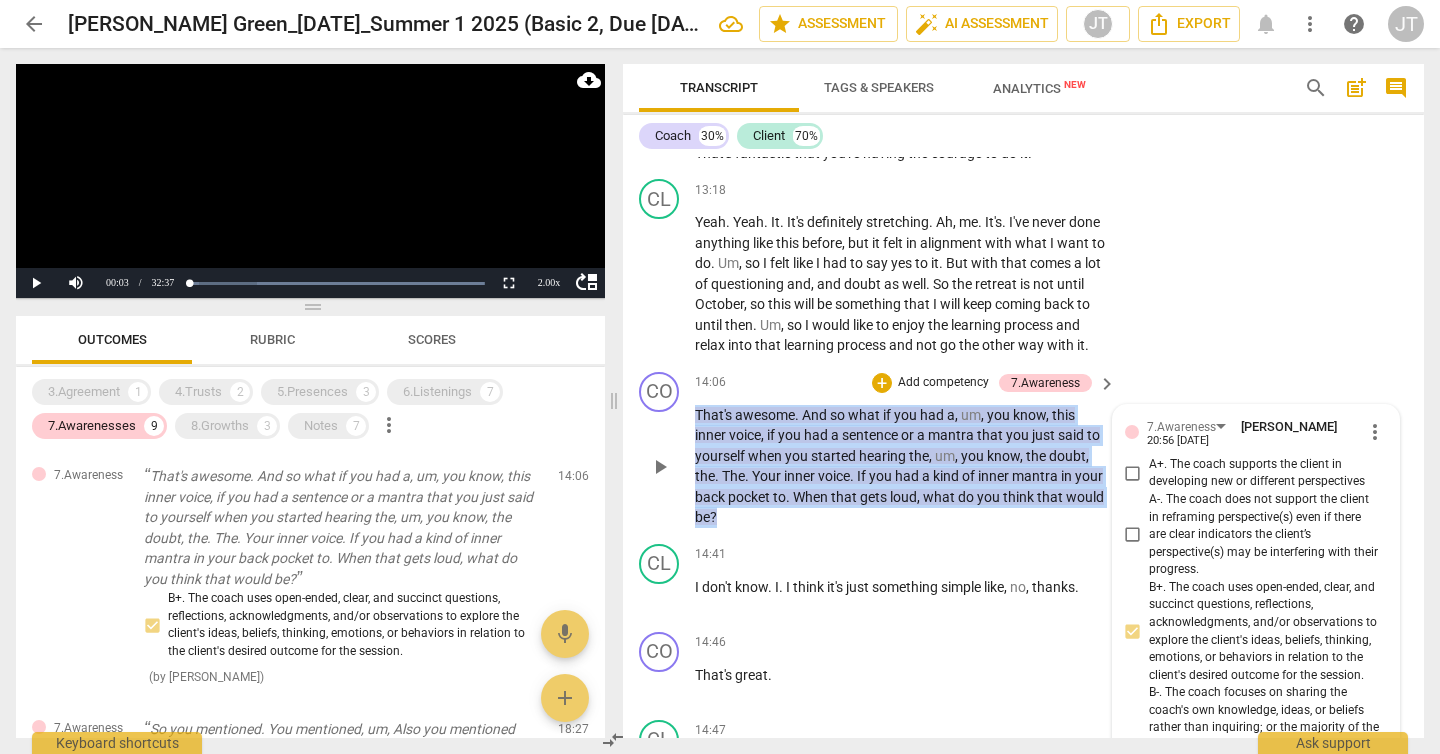 click on "CO play_arrow pause 14:06 + Add competency 7.Awareness keyboard_arrow_right That's   awesome .   And   so   what   if   you   had   a ,   um ,   you   know ,   this   inner   voice ,   if   you   had   a   sentence   or   a   mantra   that   you   just   said   to   yourself   when   you   started   hearing   the ,   um ,   you   know ,   the   doubt ,   the .   The .   Your   inner   voice .   If   you   had   a   kind   of   inner   mantra   in   your   back   pocket   to .   When   that   gets   loud ,   what   do   you   think   that   would   be ? 7.Awareness [PERSON_NAME] 20:56 [DATE] more_vert A+. The coach supports the client in developing new or different perspectives A-. The coach does not support the client in reframing perspective(s) even if there are clear indicators the client’s perspective(s) may be interfering with their progress. C-. The coach does not acknowledge the client's new awareness, learning, or movement toward the desired outcome. mic" at bounding box center [1023, 450] 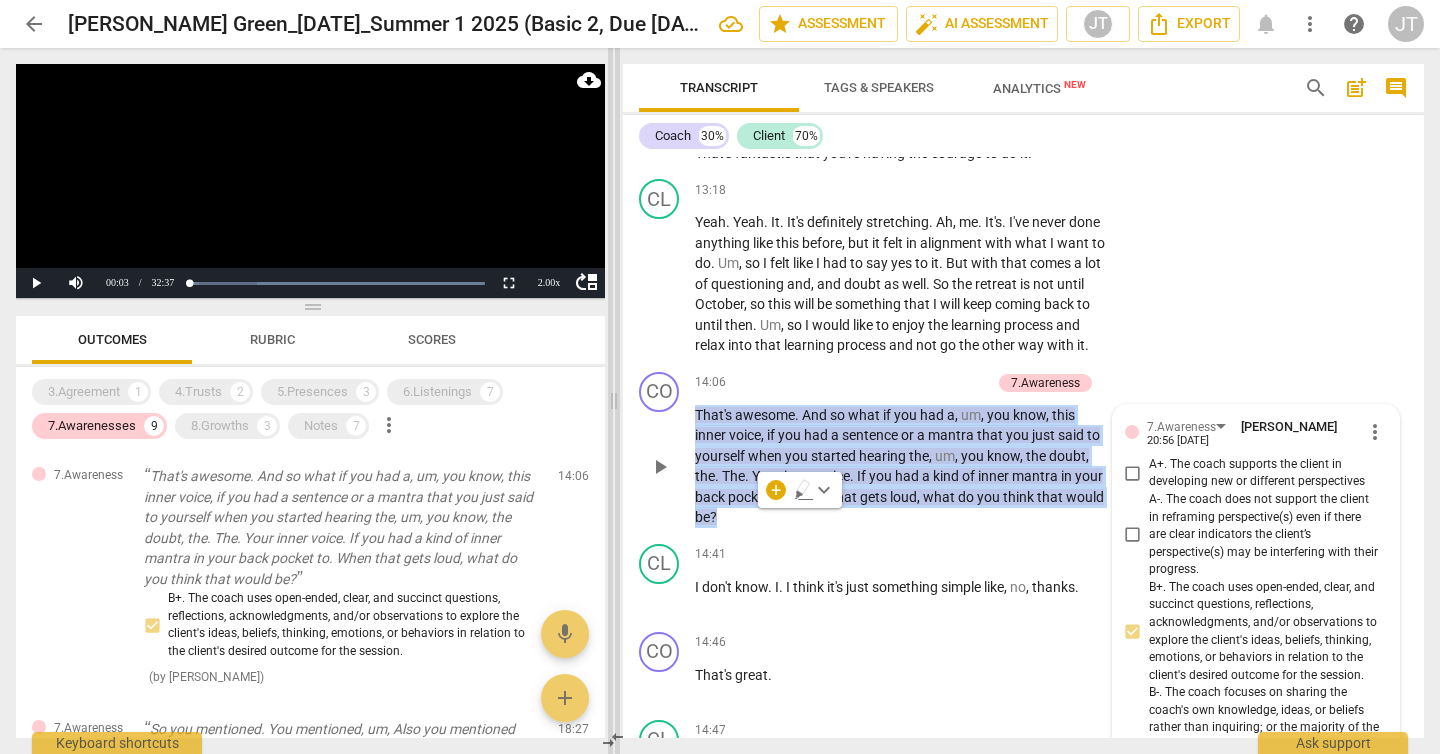 copy on "That's   awesome .   And   so   what   if   you   had   a ,   um ,   you   know ,   this   inner   voice ,   if   you   had   a   sentence   or   a   mantra   that   you   just   said   to   yourself   when   you   started   hearing   the ,   um ,   you   know ,   the   doubt ,   the .   The .   Your   inner   voice .   If   you   had   a   kind   of   inner   mantra   in   your   back   pocket   to .   When   that   gets   loud ,   what   do   you   think   that   would   be ?" 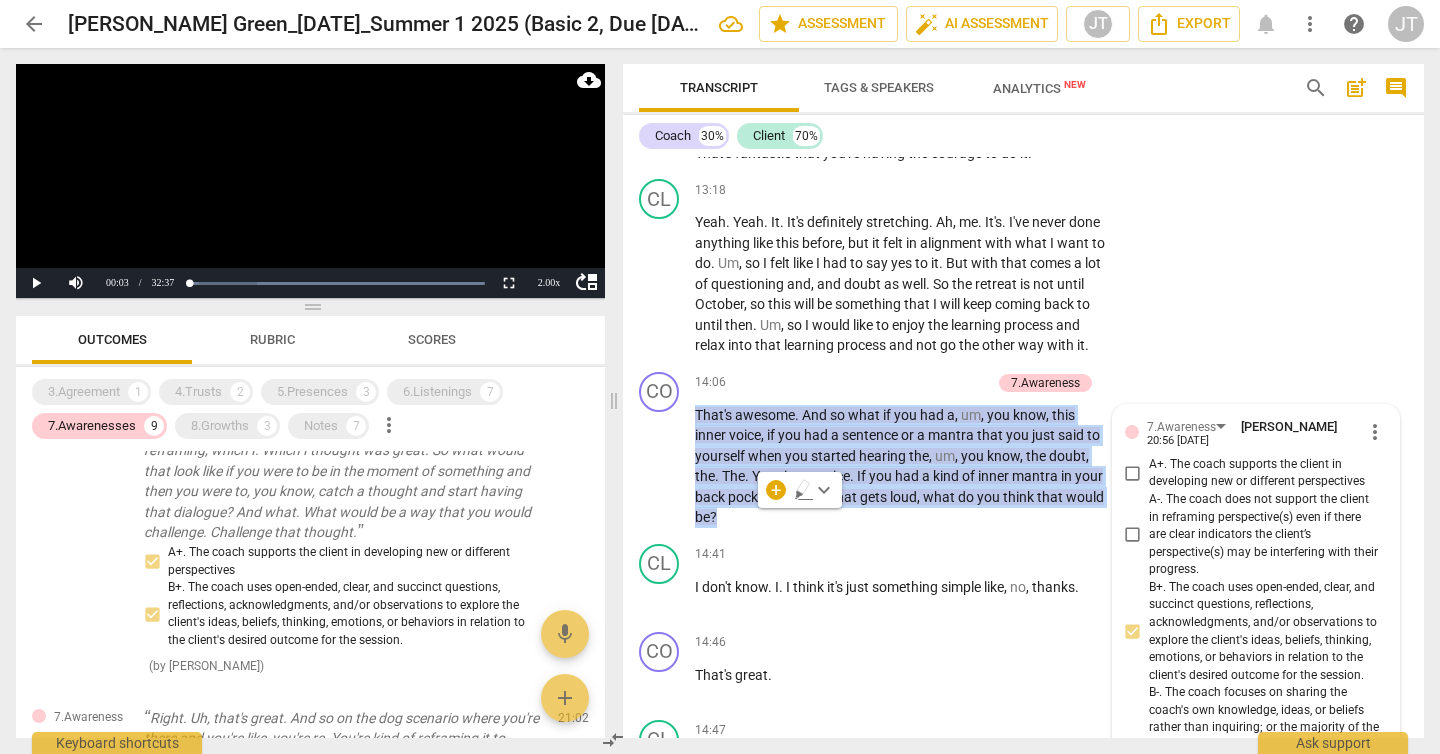 scroll, scrollTop: 583, scrollLeft: 0, axis: vertical 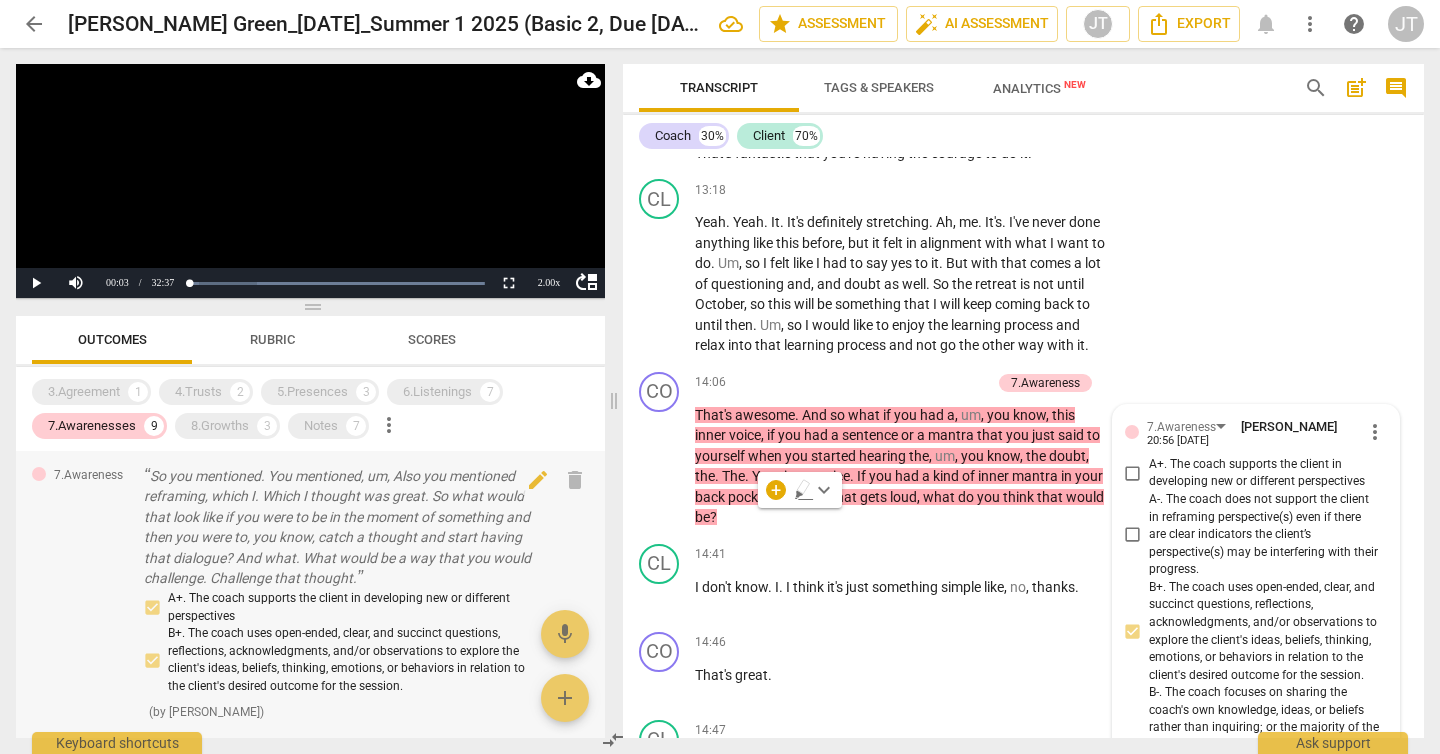 click on "So you mentioned. You mentioned, um, Also you mentioned reframing, which I. Which I thought was great. So what would that look like if you were to be in the moment of something and then you were to, you know, catch a thought and start having that dialogue? And what. What would be a way that you would challenge. Challenge that thought." at bounding box center [343, 527] 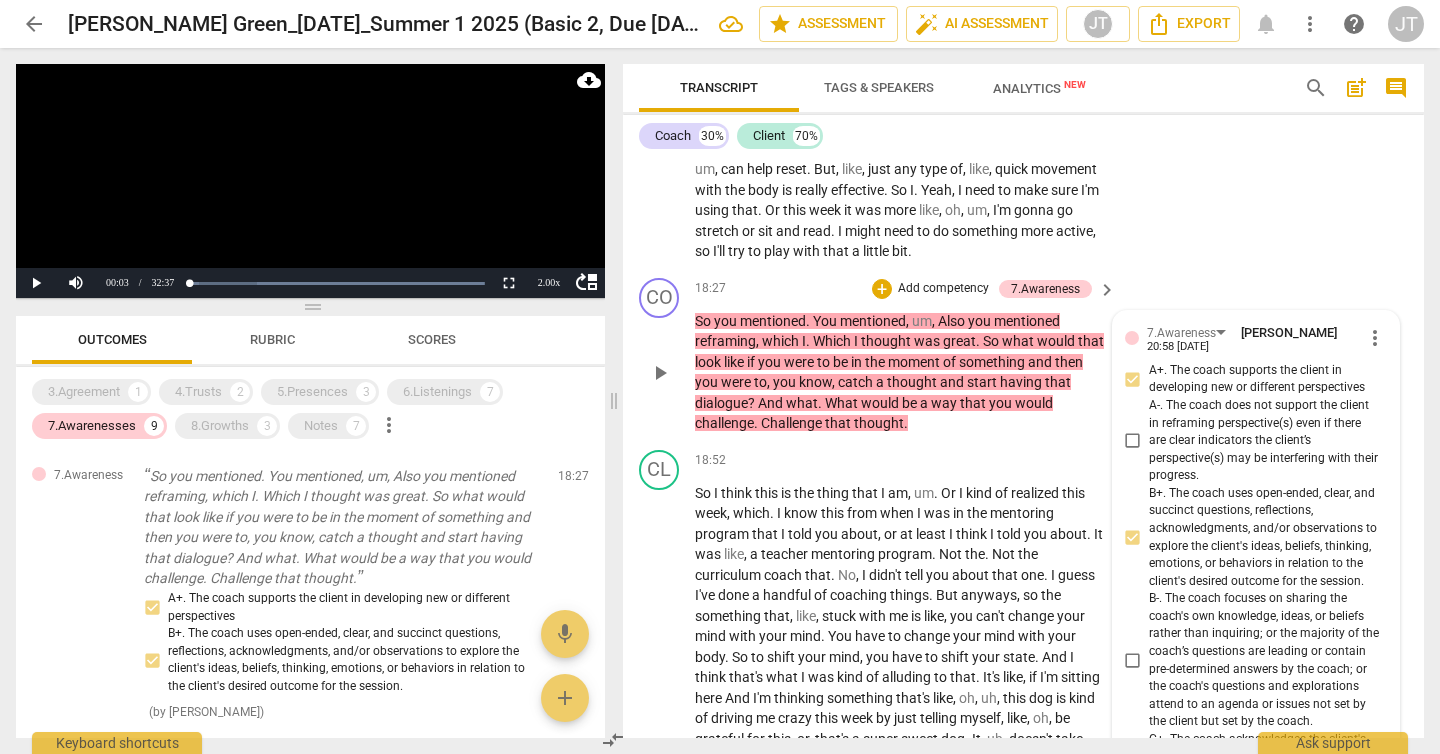 scroll, scrollTop: 6827, scrollLeft: 0, axis: vertical 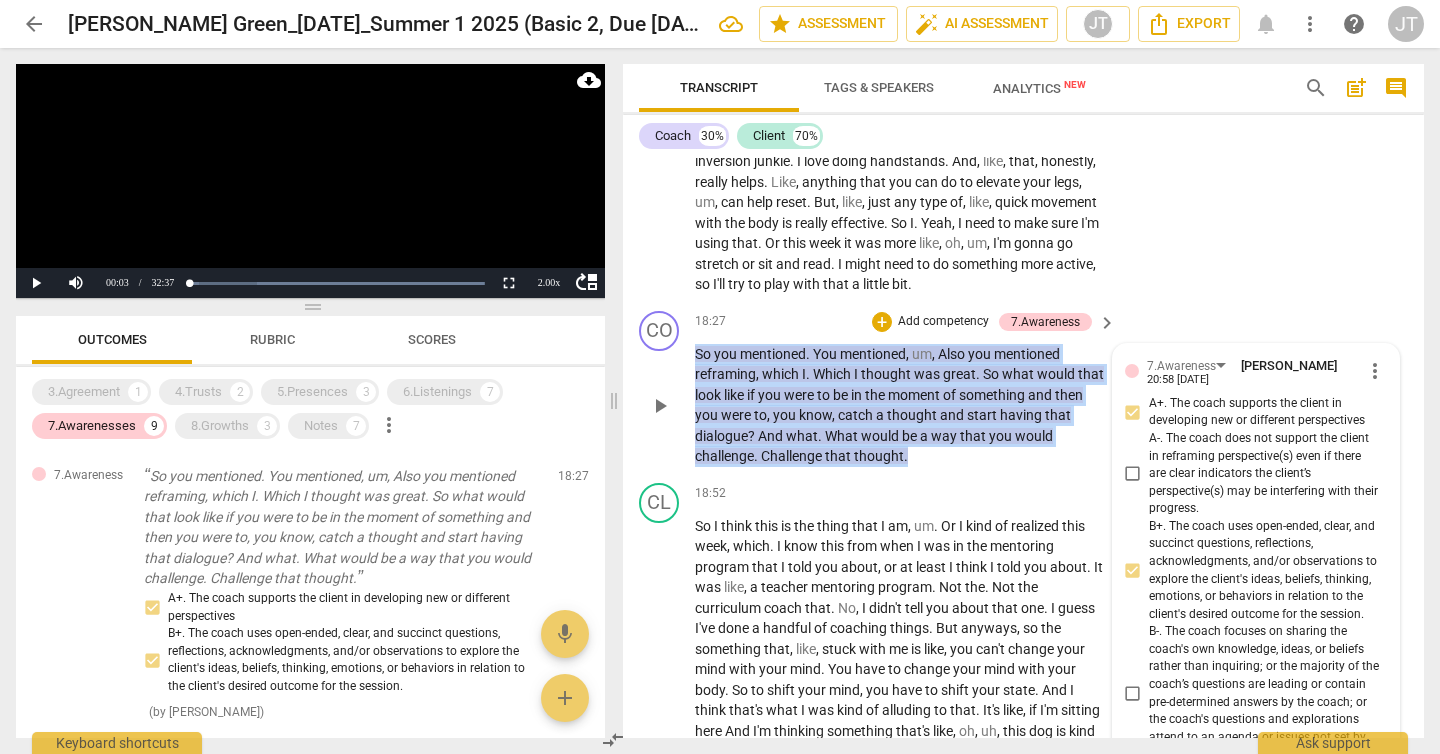 drag, startPoint x: 913, startPoint y: 508, endPoint x: 684, endPoint y: 415, distance: 247.16391 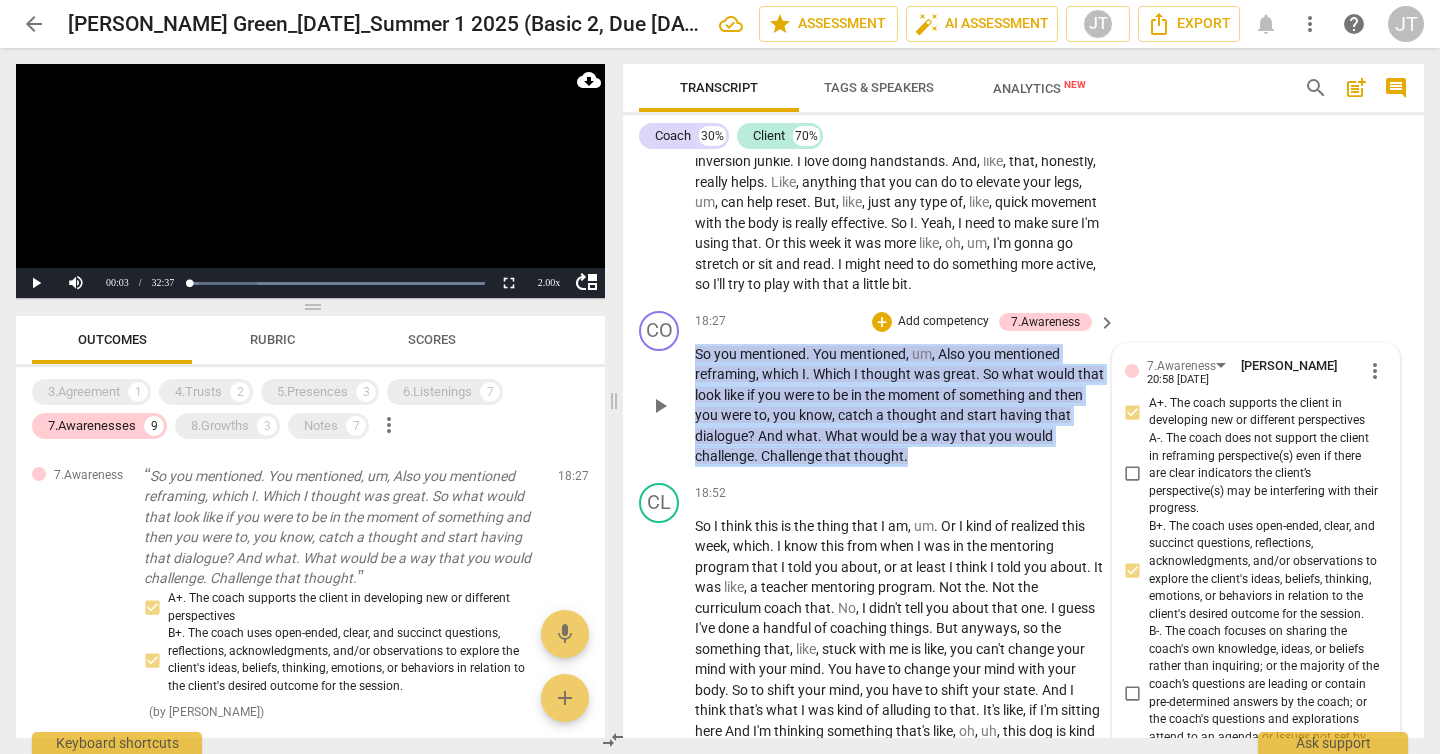click on "CO play_arrow pause 18:27 + Add competency 7.Awareness keyboard_arrow_right So   you   mentioned .   You   mentioned ,   um ,   Also   you   mentioned   reframing ,   which   I .   Which   I   thought   was   great .   So   what   would   that   look   like   if   you   were   to   be   in   the   moment   of   something   and   then   you   were   to ,   you   know ,   catch   a   thought   and   start   having   that   dialogue ?   And   what .   What   would   be   a   way   that   you   would   challenge .   Challenge   that   thought . 7.Awareness [PERSON_NAME] 20:58 [DATE] more_vert A+. The coach supports the client in developing new or different perspectives A-. The coach does not support the client in reframing perspective(s) even if there are clear indicators the client’s perspective(s) may be interfering with their progress. C-. The coach does not acknowledge the client's new awareness, learning, or movement toward the desired outcome. mic" at bounding box center (1023, 389) 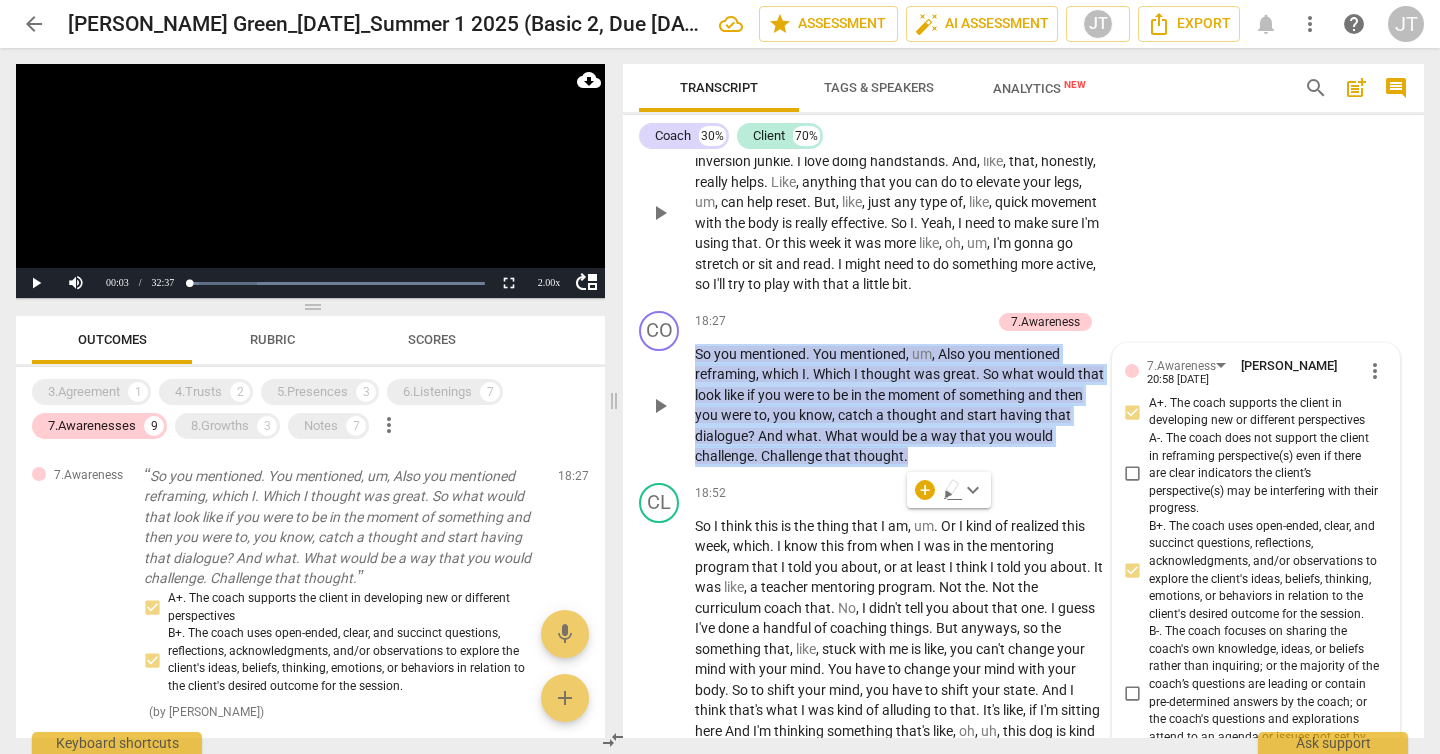 copy on "So   you   mentioned .   You   mentioned ,   um ,   Also   you   mentioned   reframing ,   which   I .   Which   I   thought   was   great .   So   what   would   that   look   like   if   you   were   to   be   in   the   moment   of   something   and   then   you   were   to ,   you   know ,   catch   a   thought   and   start   having   that   dialogue ?   And   what .   What   would   be   a   way   that   you   would   challenge .   Challenge   that   thought ." 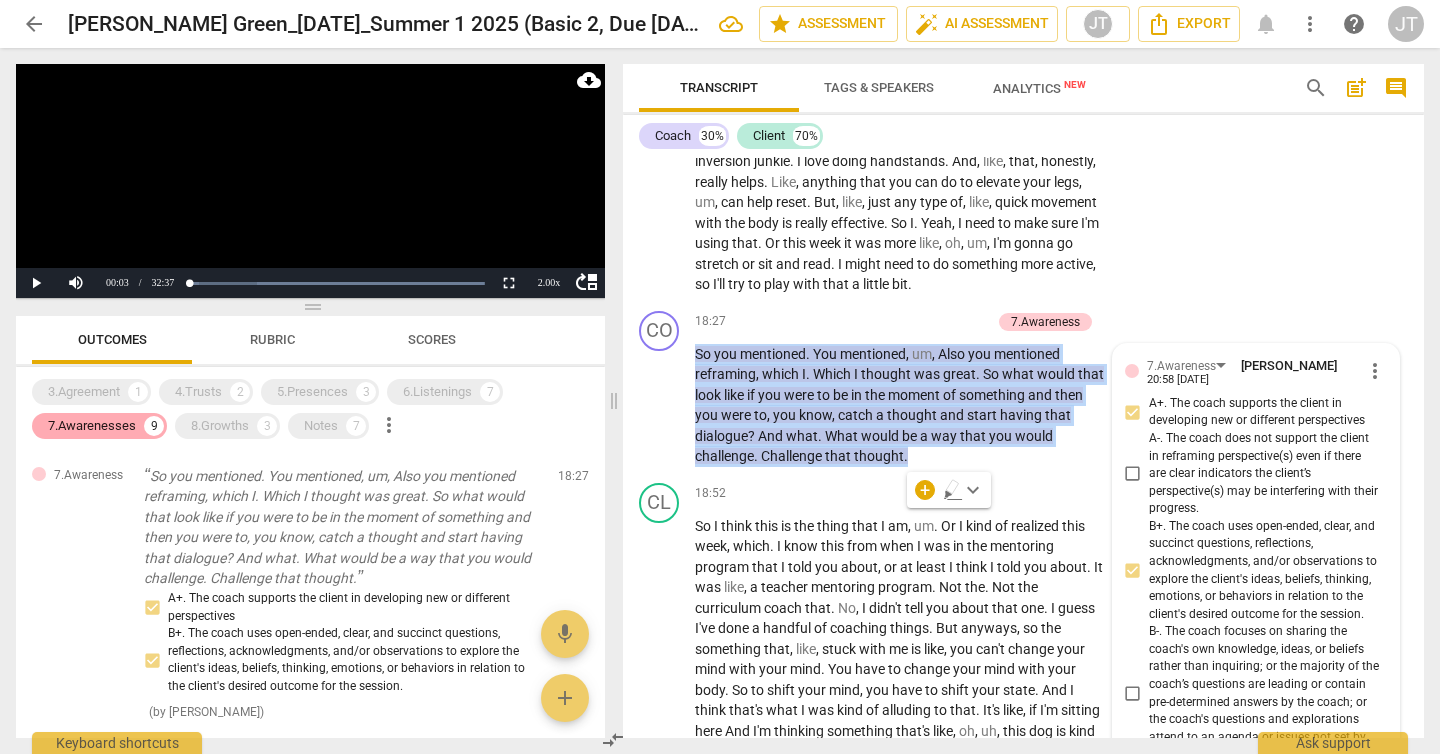 click on "7.Awarenesses" at bounding box center [92, 426] 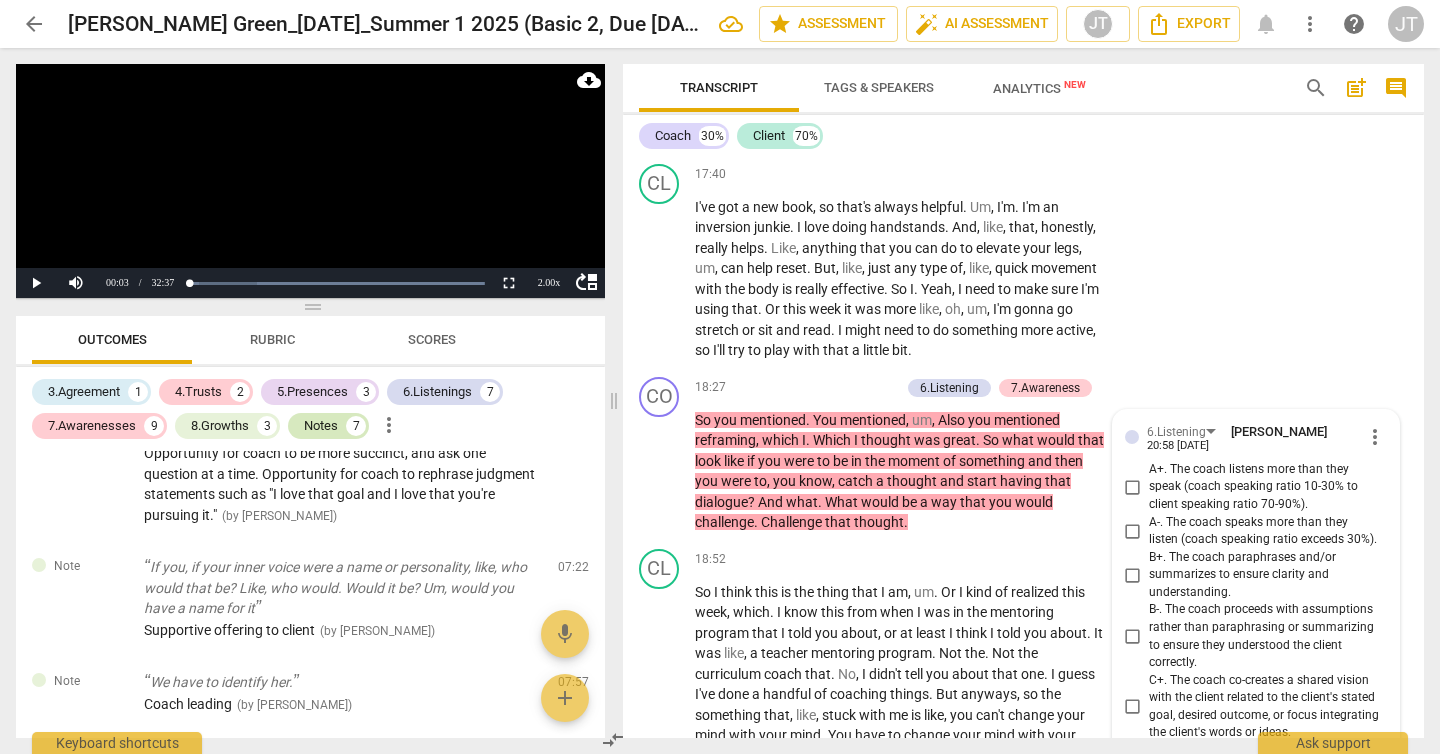 scroll, scrollTop: 7513, scrollLeft: 0, axis: vertical 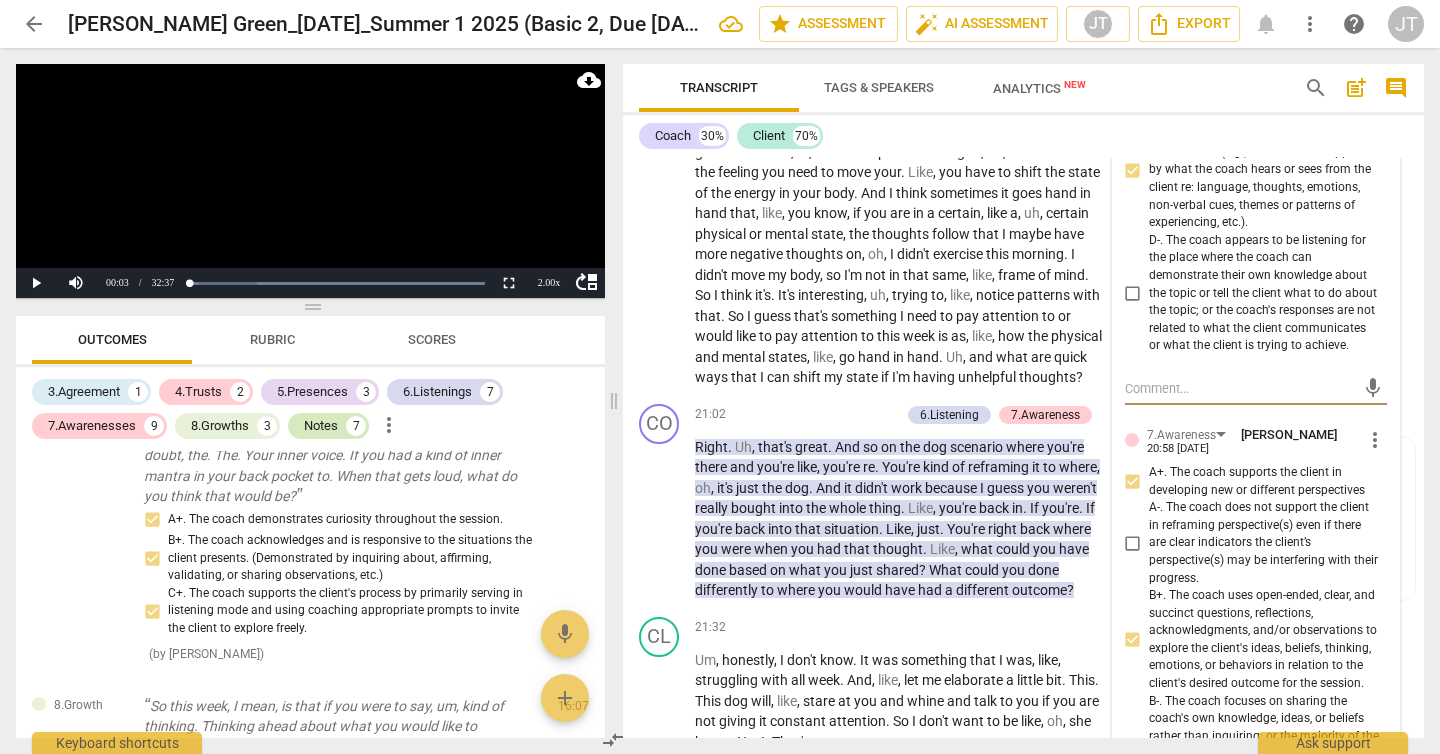 click on "Notes 7" at bounding box center (328, 426) 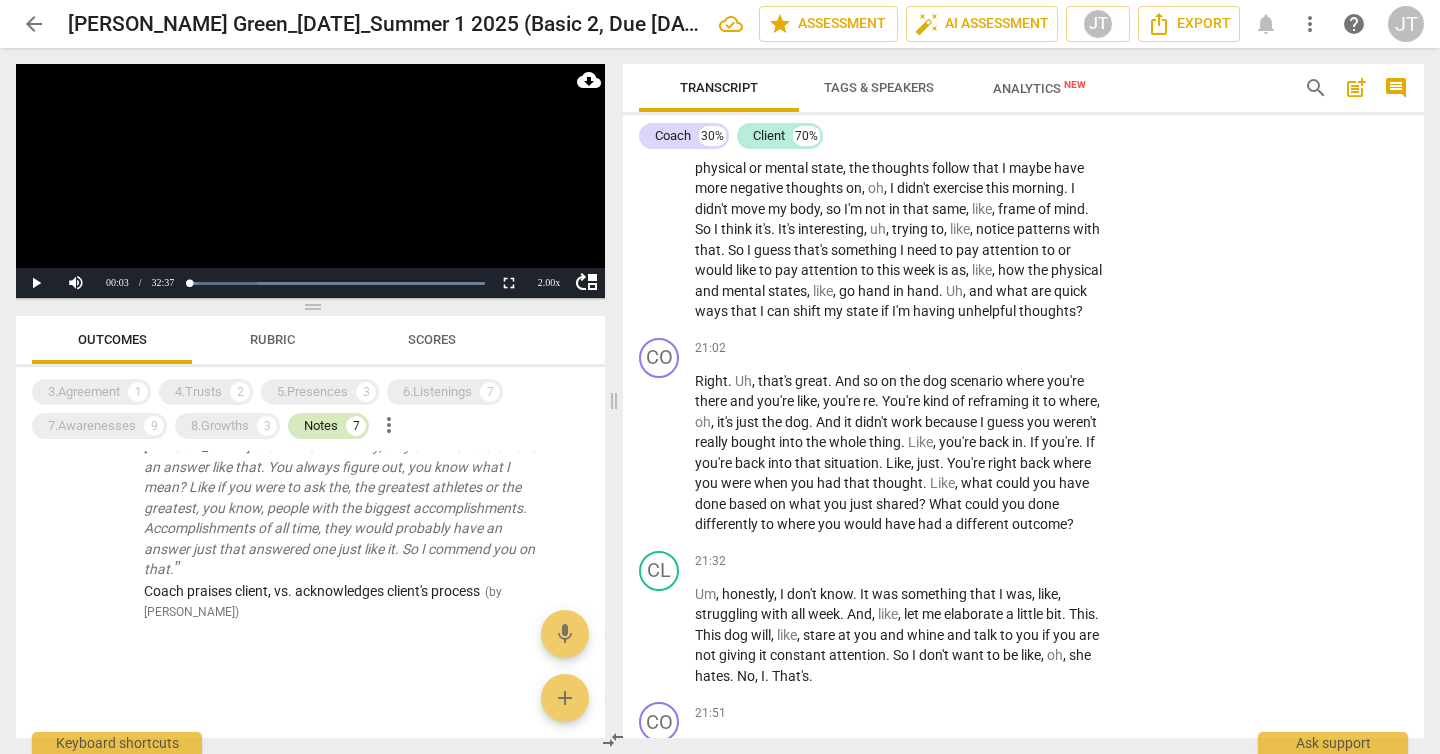 scroll, scrollTop: 1110, scrollLeft: 0, axis: vertical 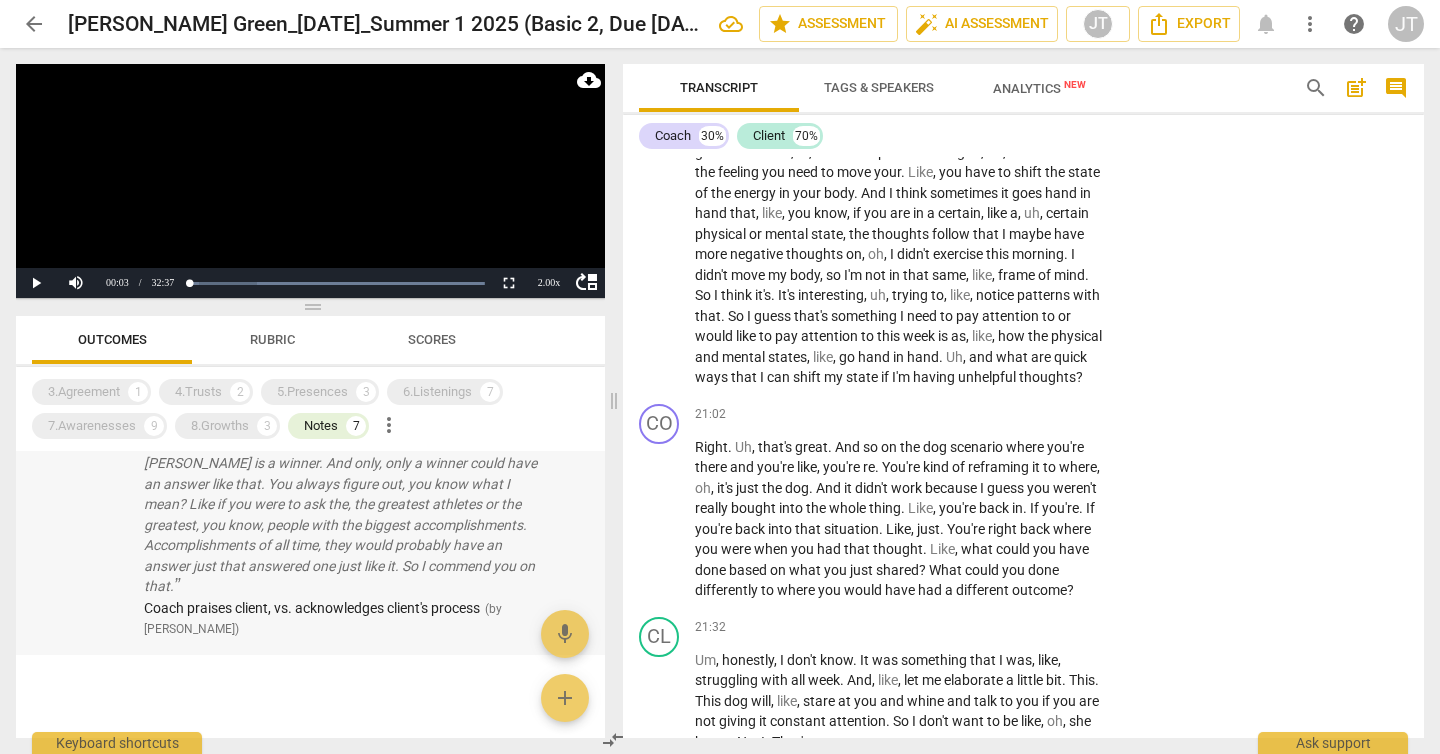 click on "You know, we talk about mantras, um, and as soon as you said that, I was like, wow. Like, you know, because, uh, last week, uh, you know, when we left our call, I was like, man, [PERSON_NAME] is a winner. And only, only a winner could have an answer like that. You always figure out, you know what I mean? Like if you were to ask the, the greatest athletes or the greatest, you know, people with the biggest accomplishments. Accomplishments of all time, they would probably have an answer just that answered one just like it. So I commend you on that." at bounding box center [343, 494] 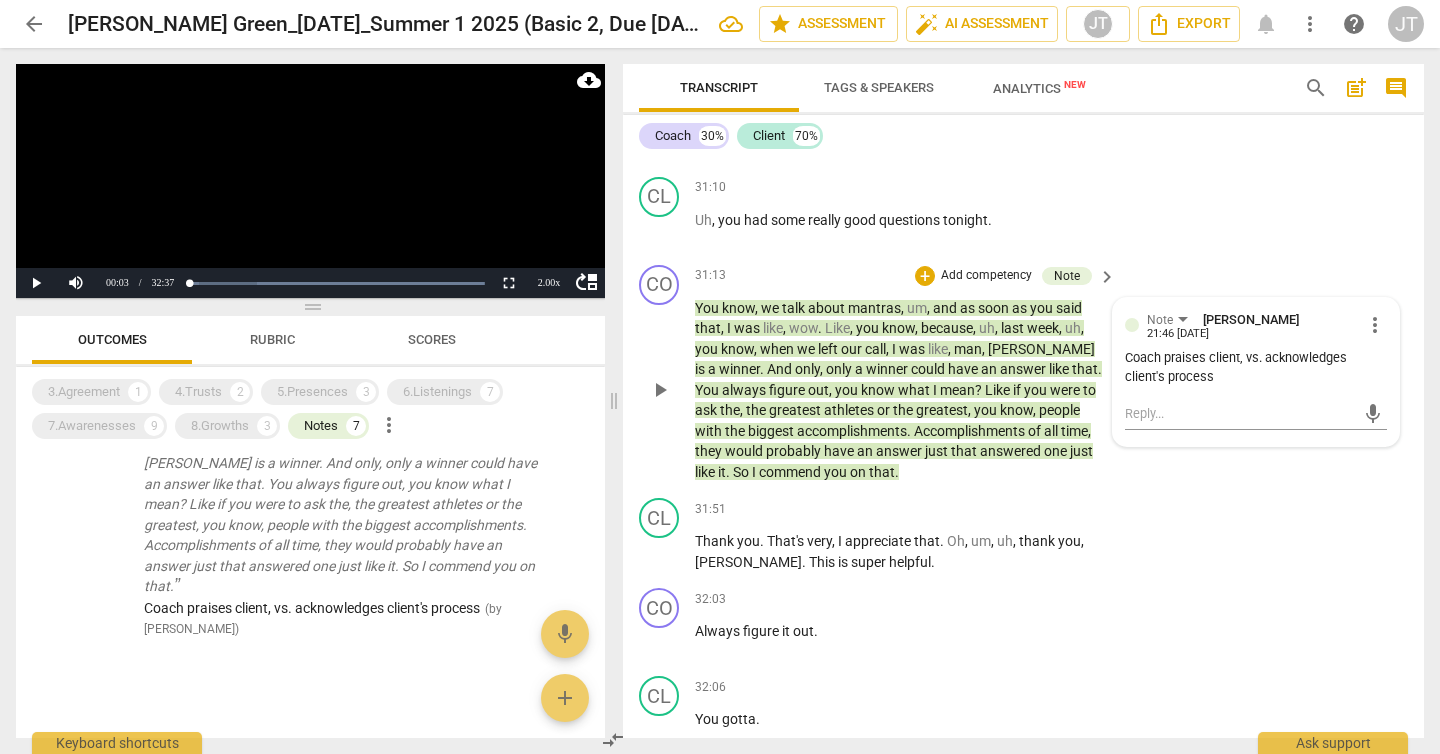 scroll, scrollTop: 12274, scrollLeft: 0, axis: vertical 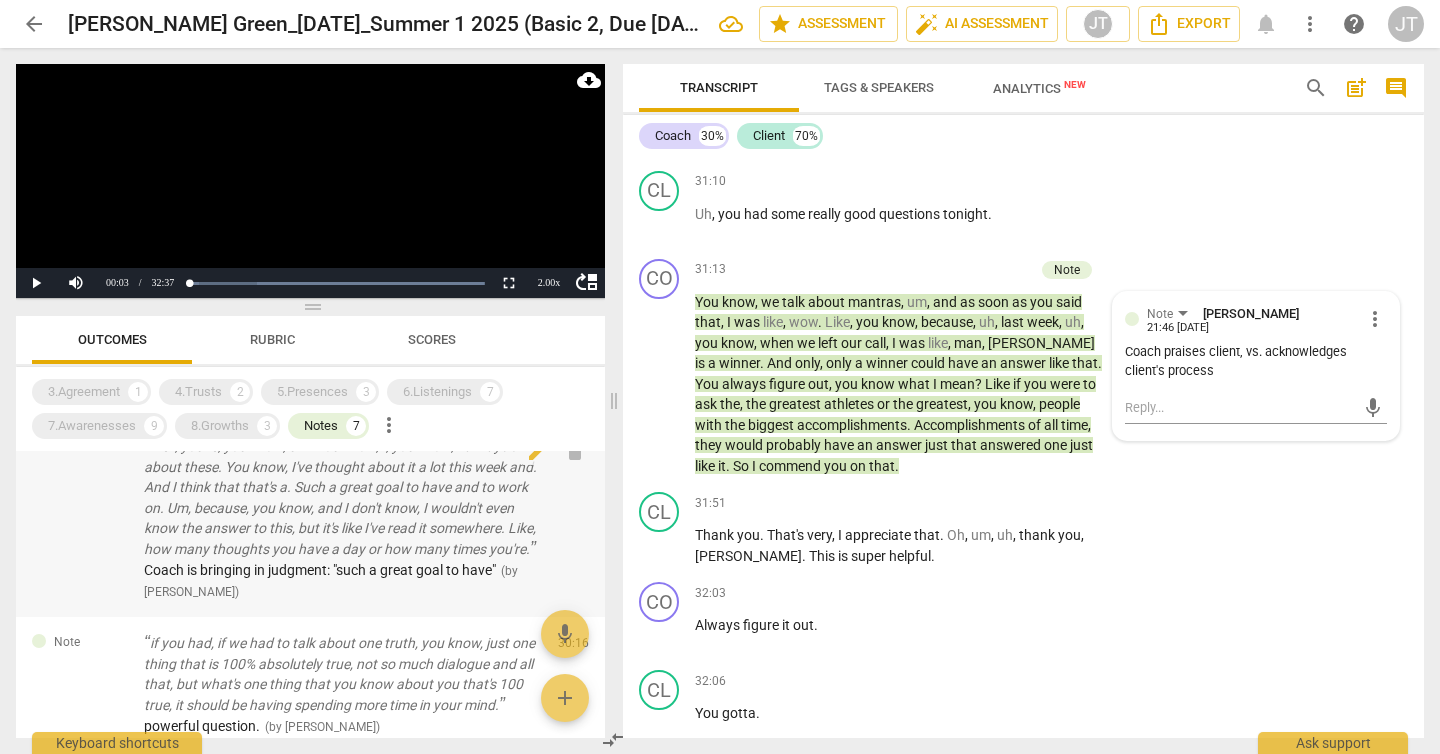 click on "Well, you're, you know, um. You know, I, you know, I always think about these. You know, I've thought about it a lot this week and. And I think that that's a. Such a great goal to have and to work on. Um, because, you know, and I don't know, I wouldn't even know the answer to this, but it's like I've read it somewhere. Like, how many thoughts you have a day or how many times you're." at bounding box center [343, 497] 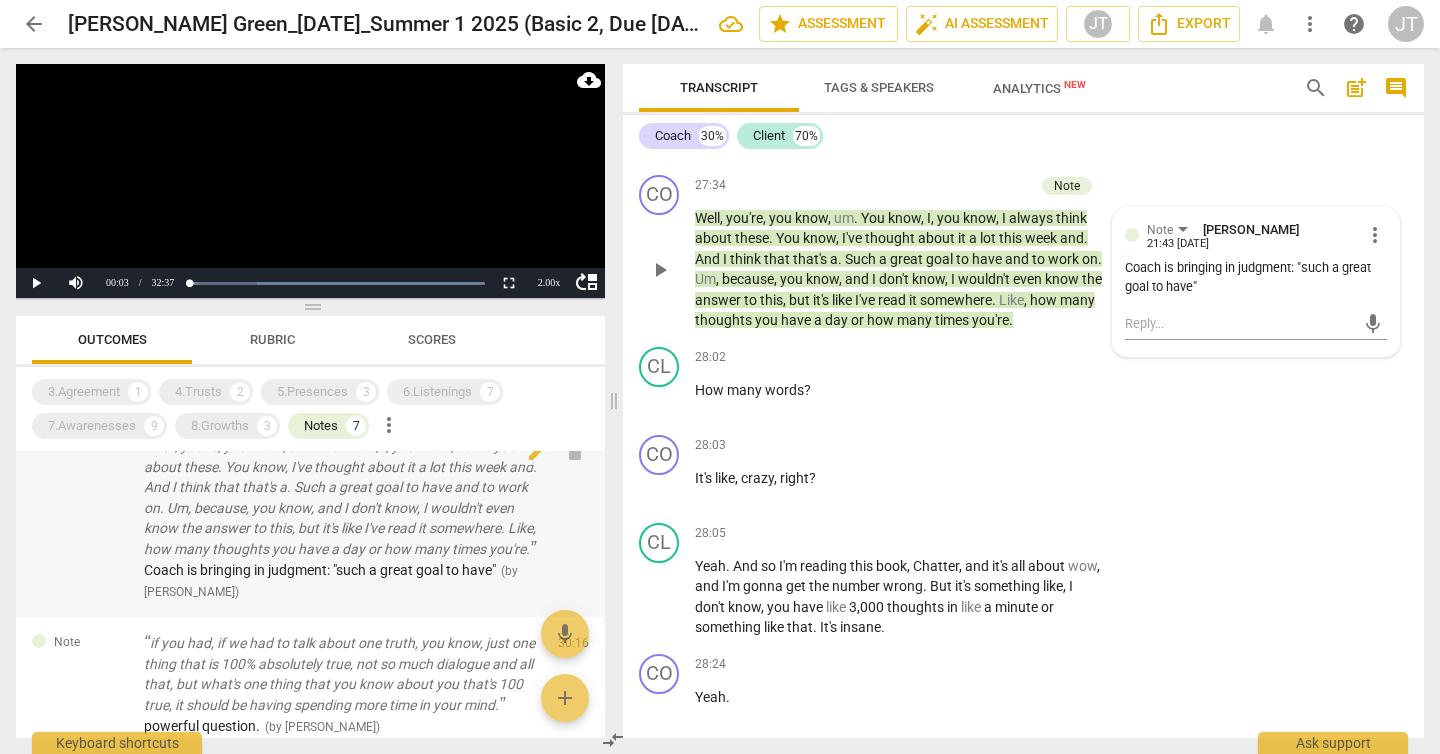 scroll, scrollTop: 10584, scrollLeft: 0, axis: vertical 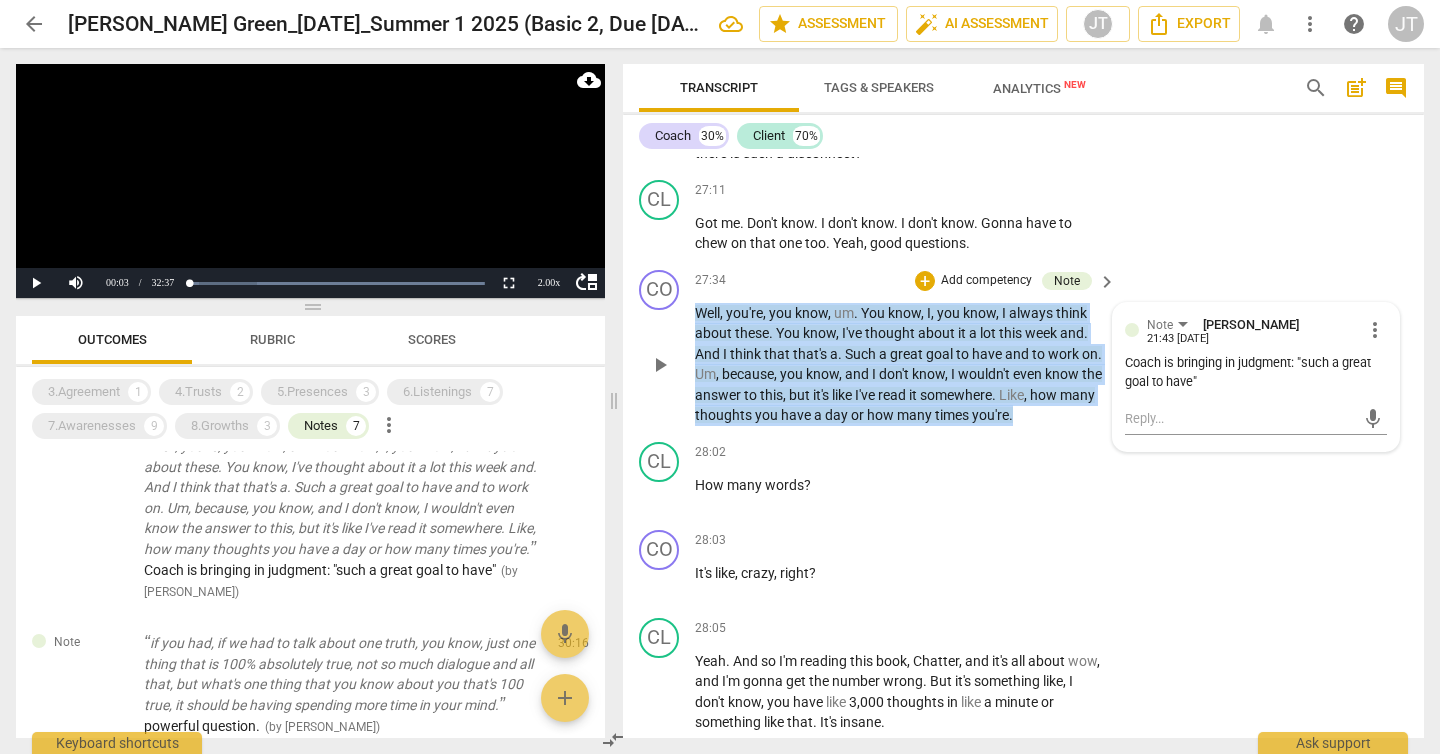 drag, startPoint x: 1078, startPoint y: 517, endPoint x: 693, endPoint y: 420, distance: 397.0315 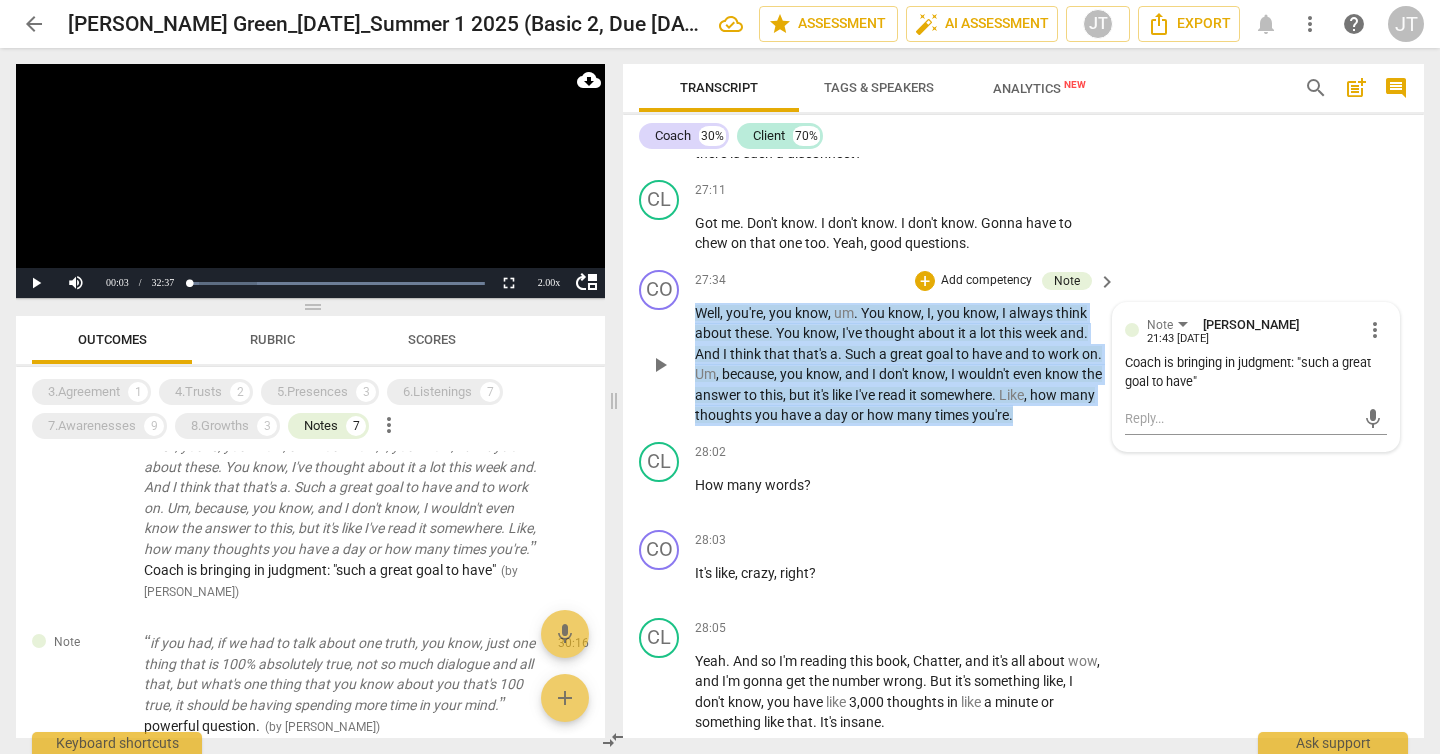 click on "CO play_arrow pause 27:34 + Add competency Note keyboard_arrow_right Well ,   you're ,   you   know ,   um .   You   know ,   I ,   you   know ,   I   always   think   about   these .   You   know ,   I've   thought   about   it   a   lot   this   week   and .   And   I   think   that   that's   a .   Such   a   great   goal   to   have   and   to   work   on .   Um ,   because ,   you   know ,   and   I   don't   know ,   I   wouldn't   even   know   the   answer   to   this ,   but   it's   like   I've   read   it   somewhere .   Like ,   how   many   thoughts   you   have   a   day   or   how   many   times   you're . Note [PERSON_NAME] 21:43 [DATE] more_vert Coach is bringing in judgment: "such a great goal to have" mic" at bounding box center [1023, 348] 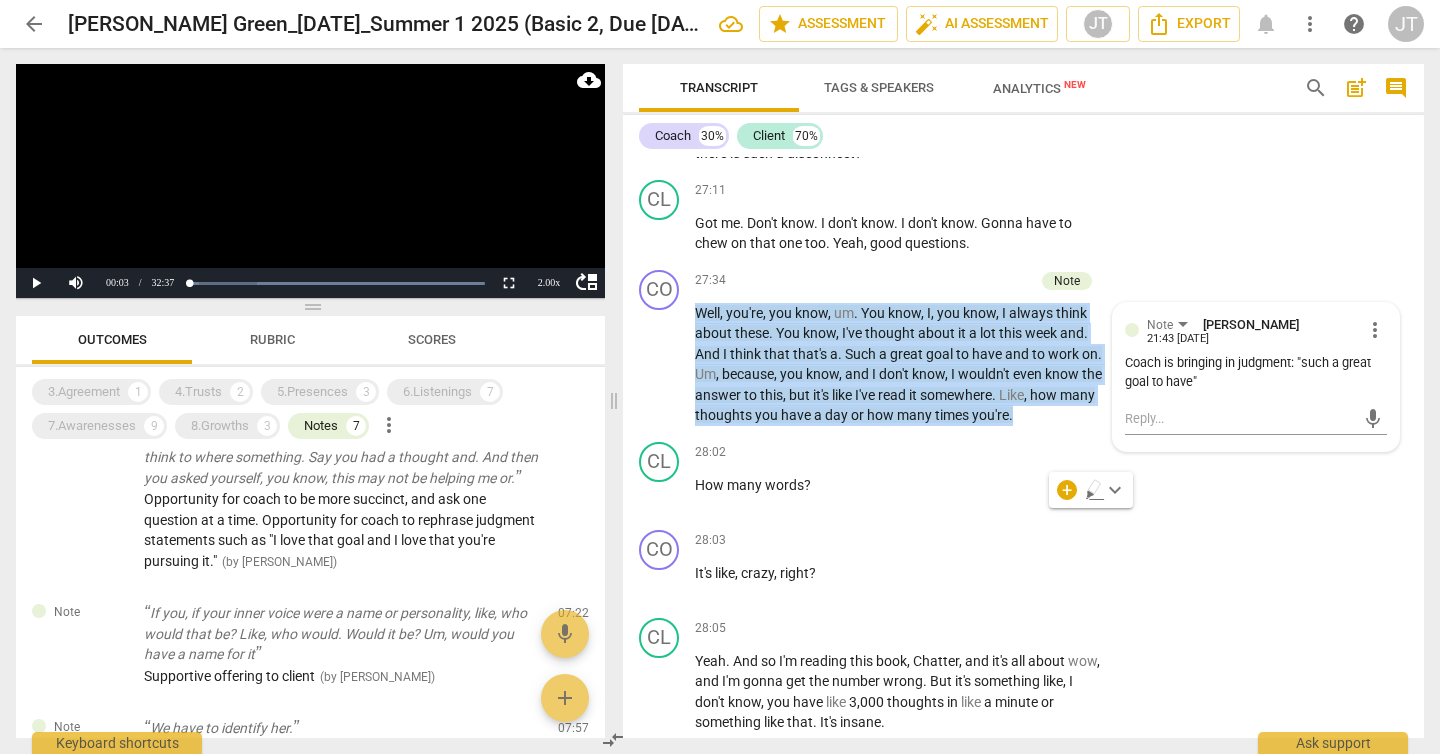 scroll, scrollTop: 295, scrollLeft: 0, axis: vertical 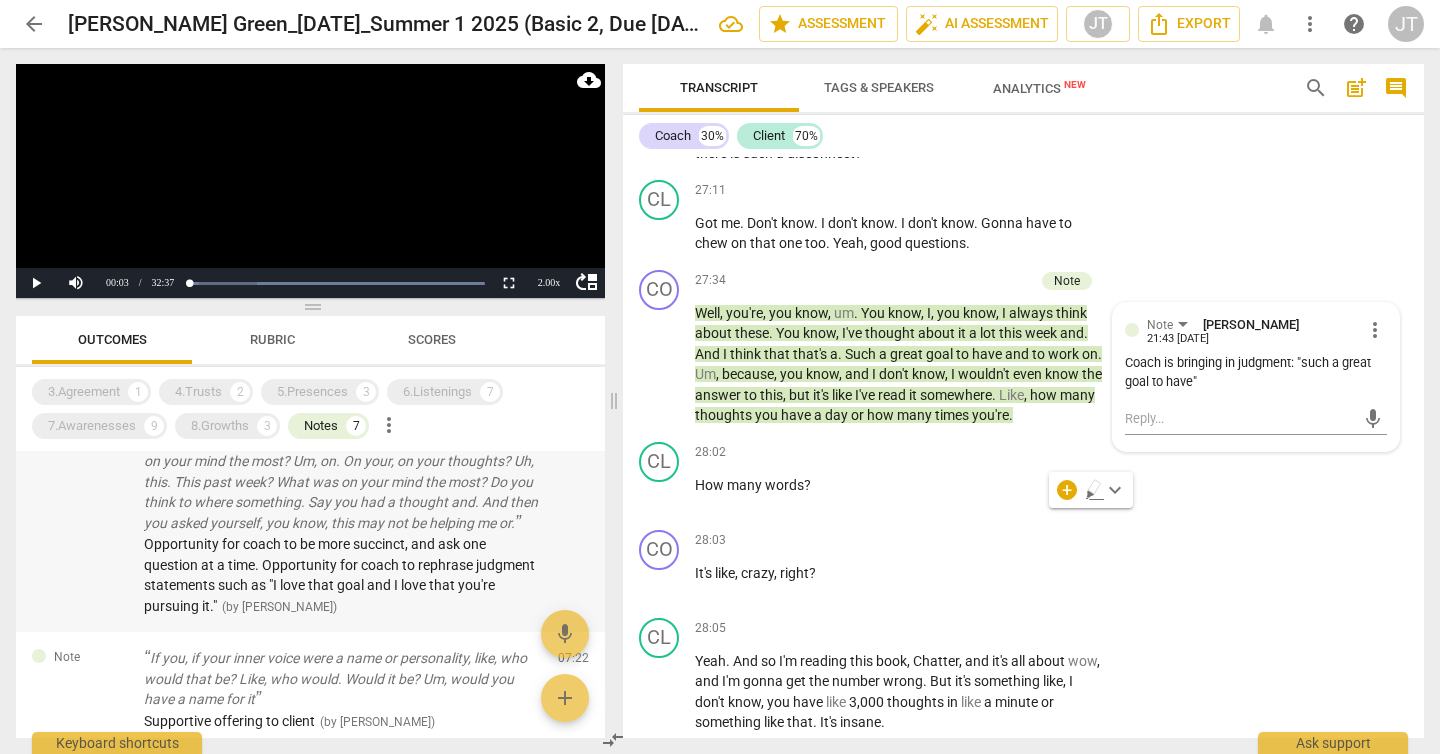 click on "I missed. I guess where we left off was how you were very self aware of kind of your thoughts this week. And, um, I think that's great. I mean, I, I love it because I'm. Like I said, I. You know, I think that's a very. I love that goal and I love that you're pursuing it. What. What do you think. What's. What do you think has been on your mind the most? Um, on. On your, on your thoughts? Uh, this. This past week? What was on your mind the most? Do you think to where something. Say you had a thought and. And then you asked yourself, you know, this may not be helping me or." at bounding box center [343, 441] 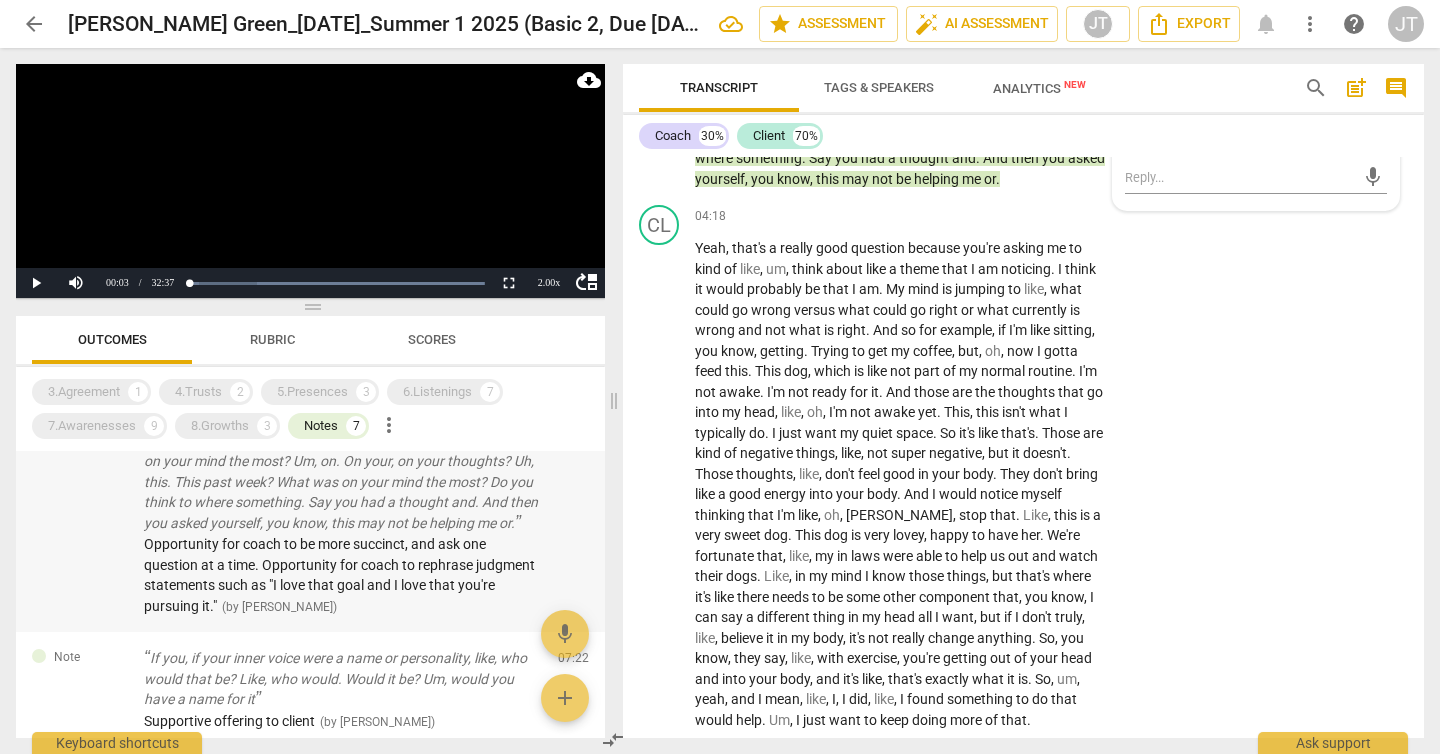scroll, scrollTop: 1538, scrollLeft: 0, axis: vertical 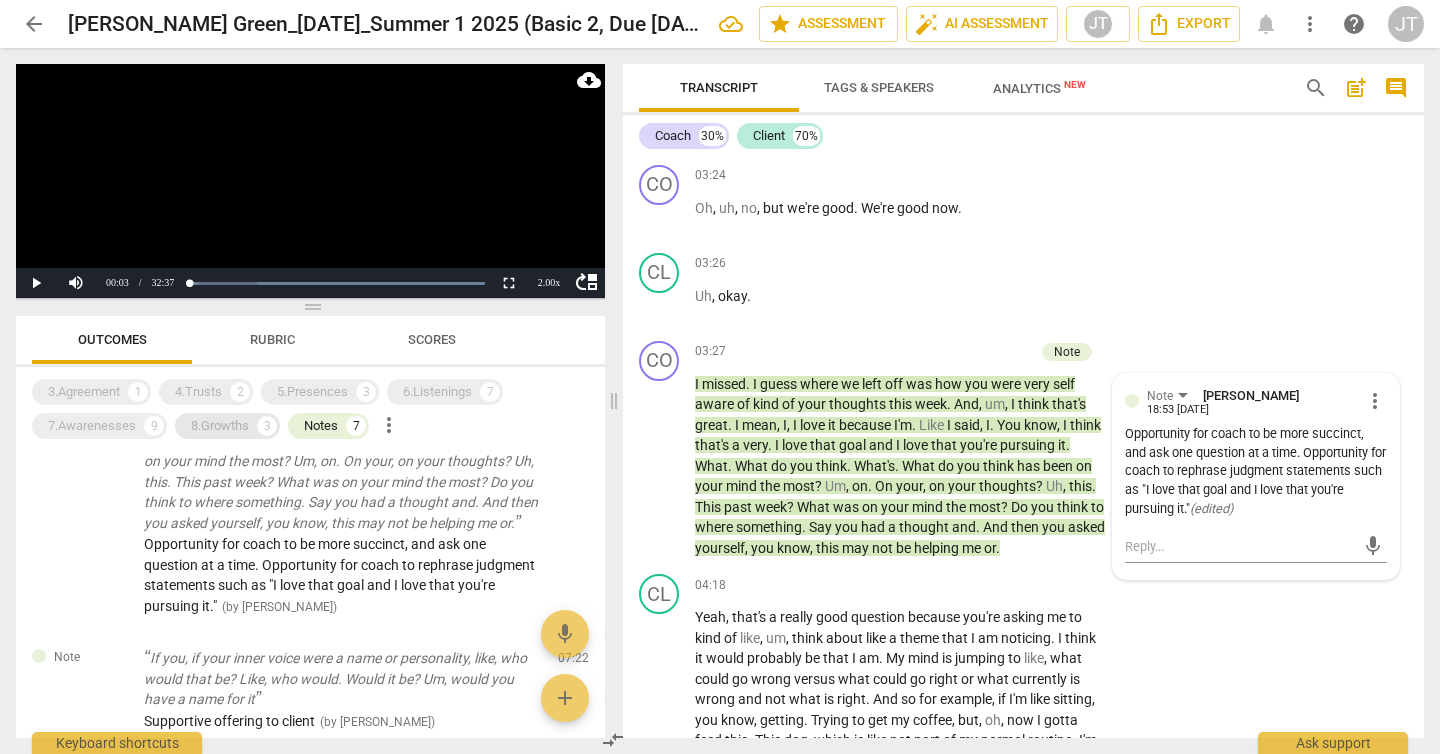 click on "8.Growths" at bounding box center (220, 426) 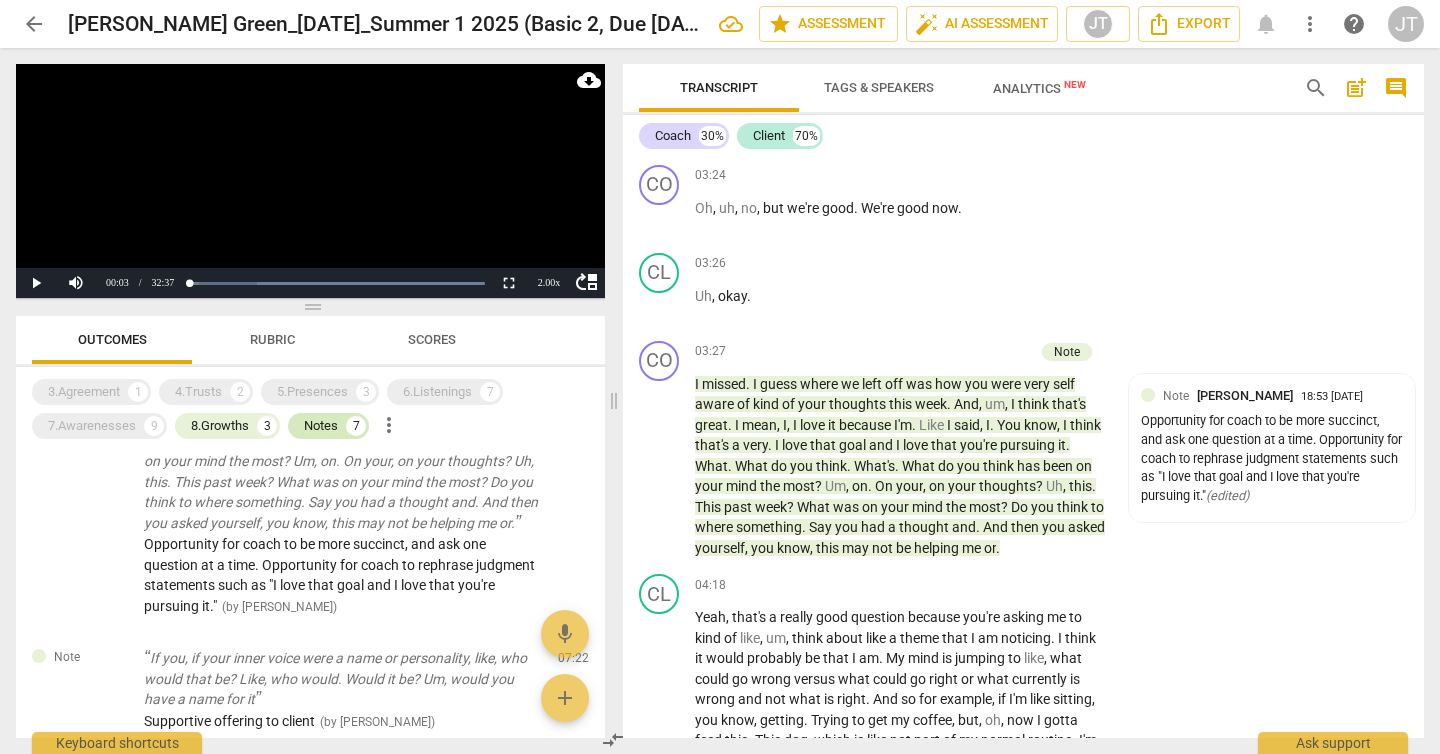 click on "Notes" at bounding box center [321, 426] 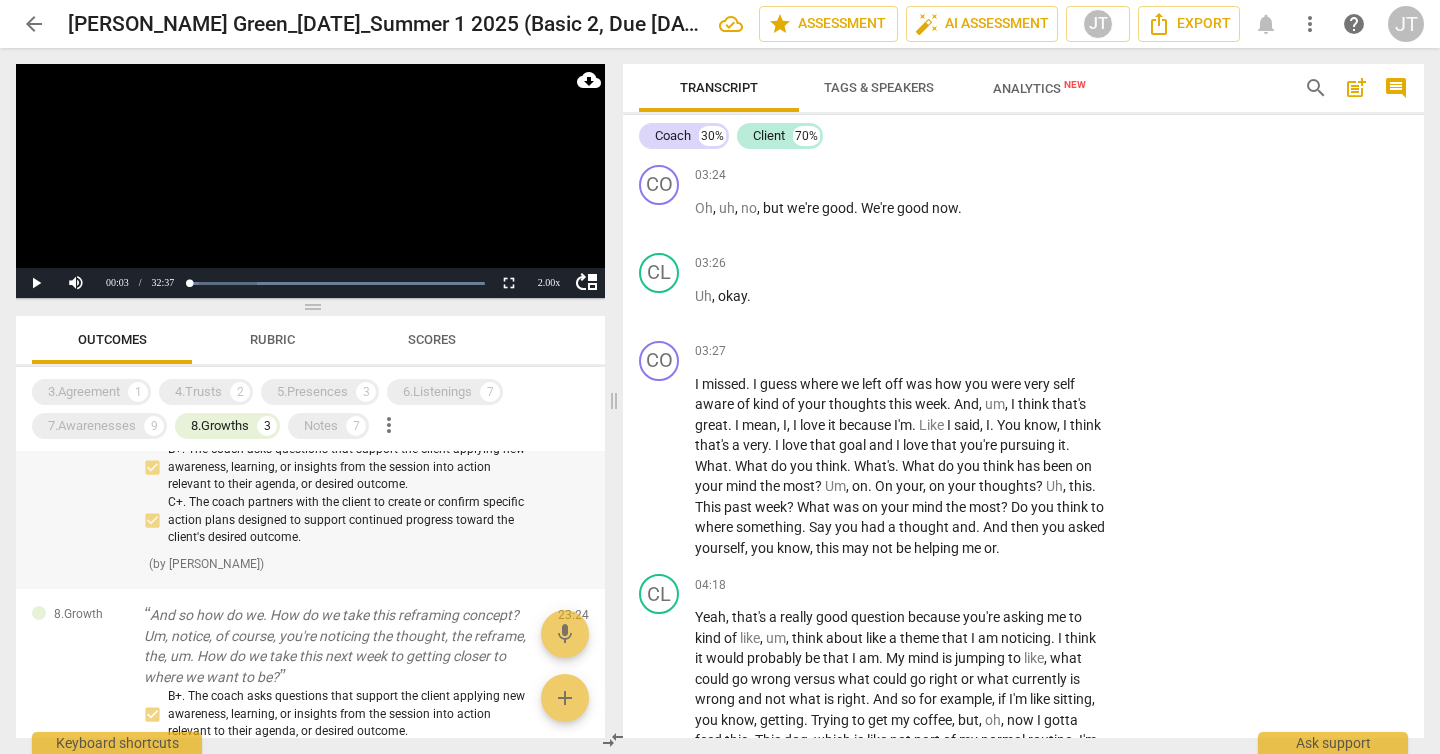 scroll, scrollTop: 208, scrollLeft: 0, axis: vertical 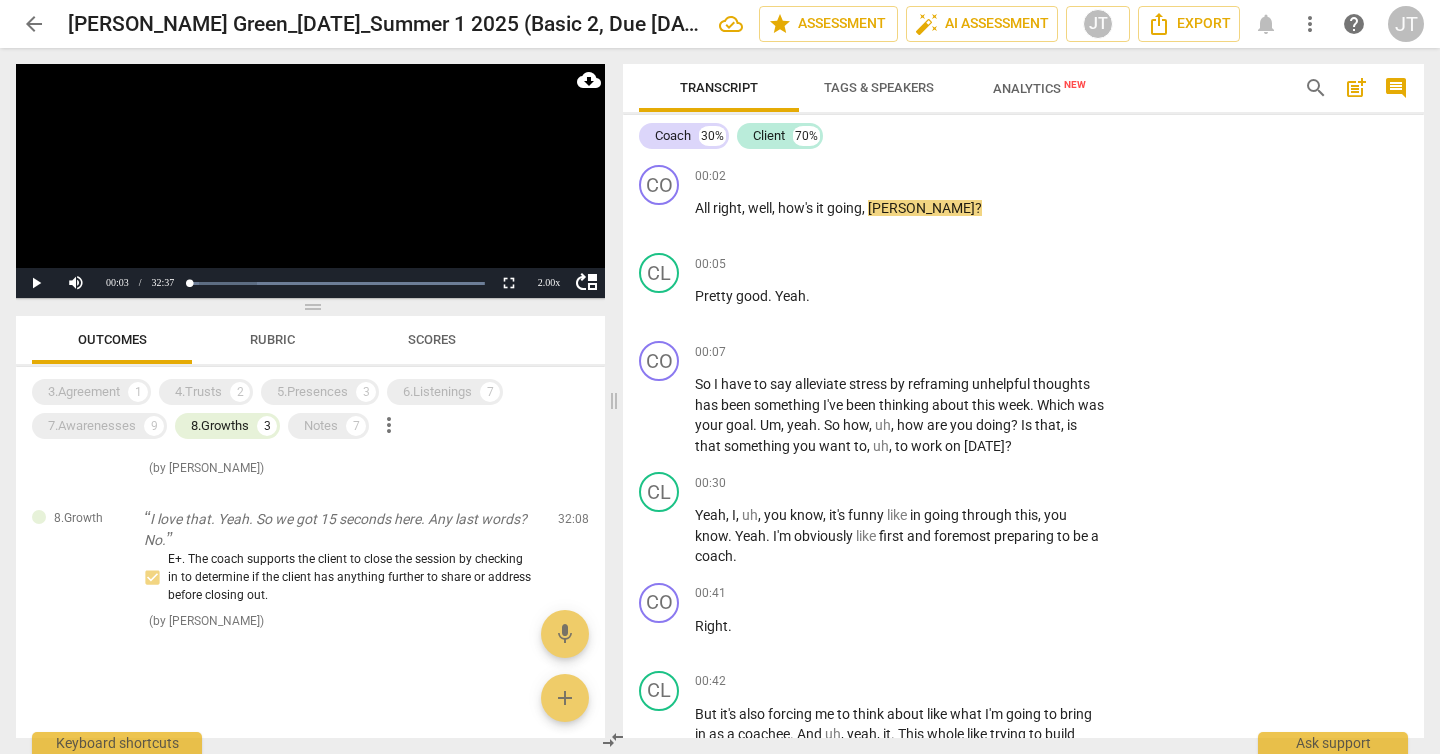 click on "3.Agreement 1 4.Trusts 2 5.Presences 3 6.Listenings 7 7.Awarenesses 9 8.Growths 3 Notes 7 more_vert" at bounding box center [318, 409] 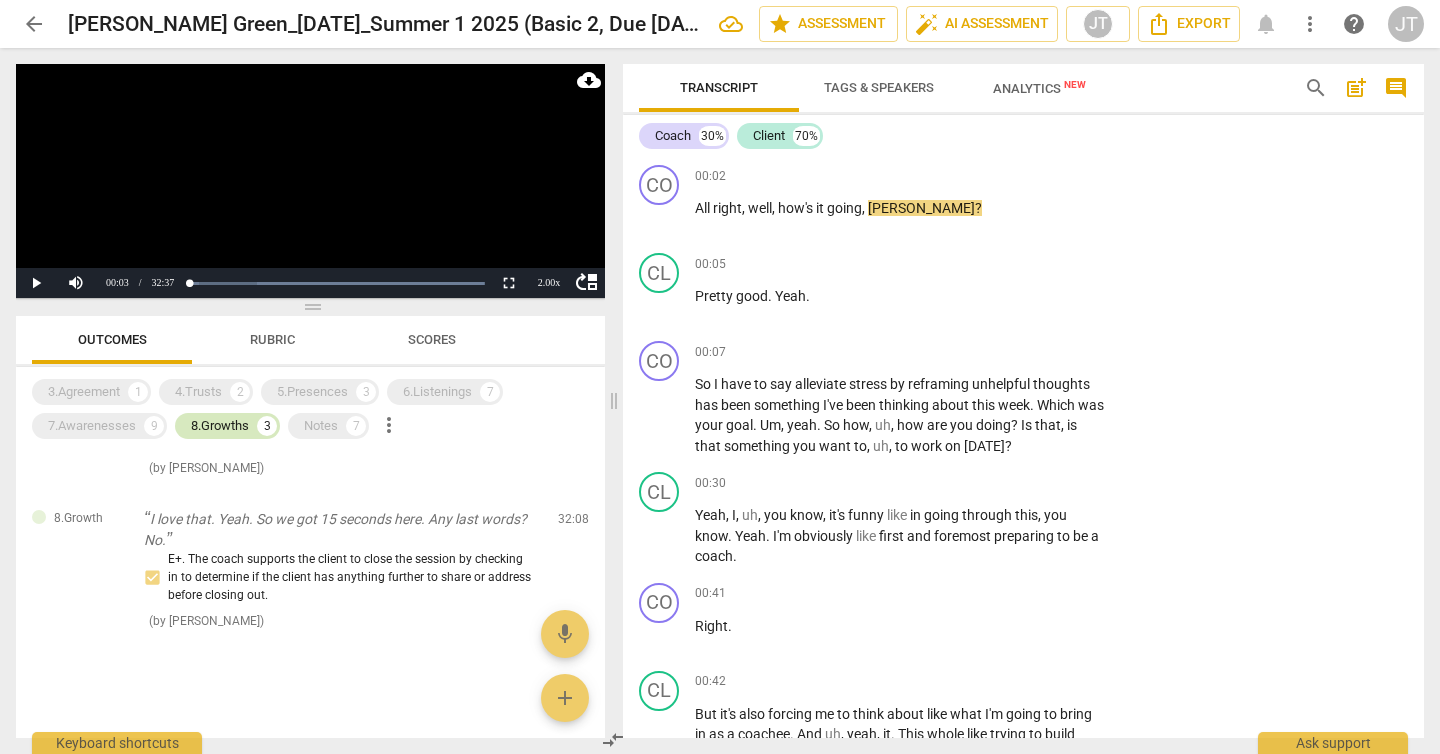 click on "8.Growths" at bounding box center [220, 426] 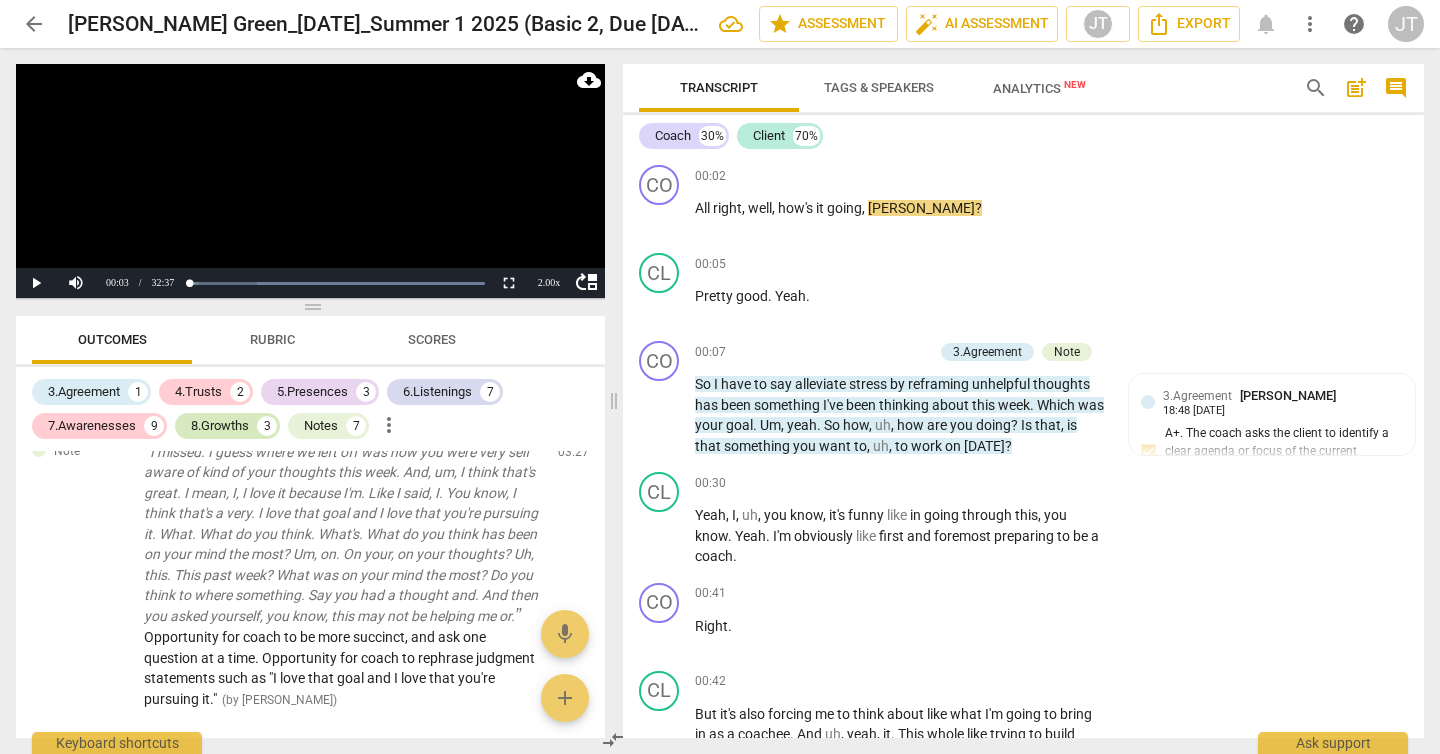 scroll, scrollTop: 5192, scrollLeft: 0, axis: vertical 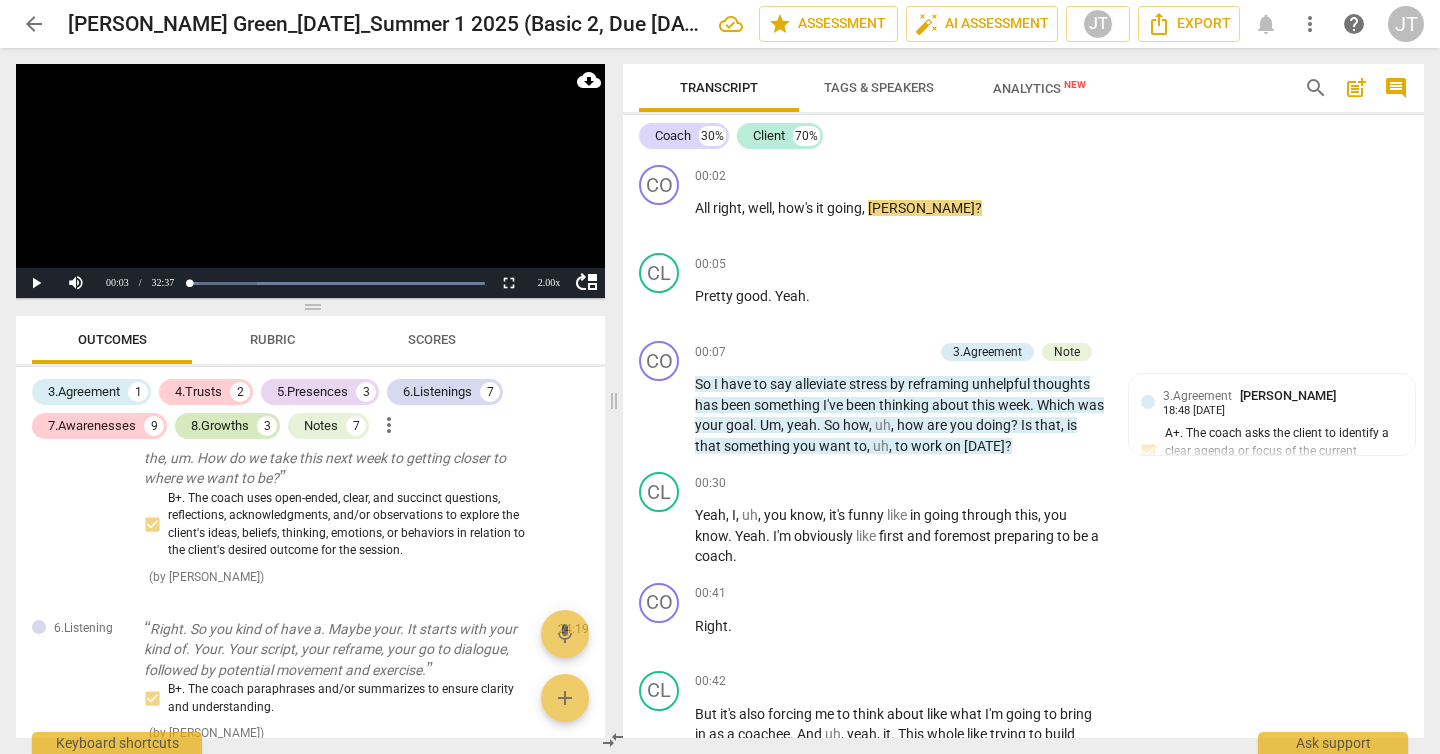 click on "8.Growths" at bounding box center [220, 426] 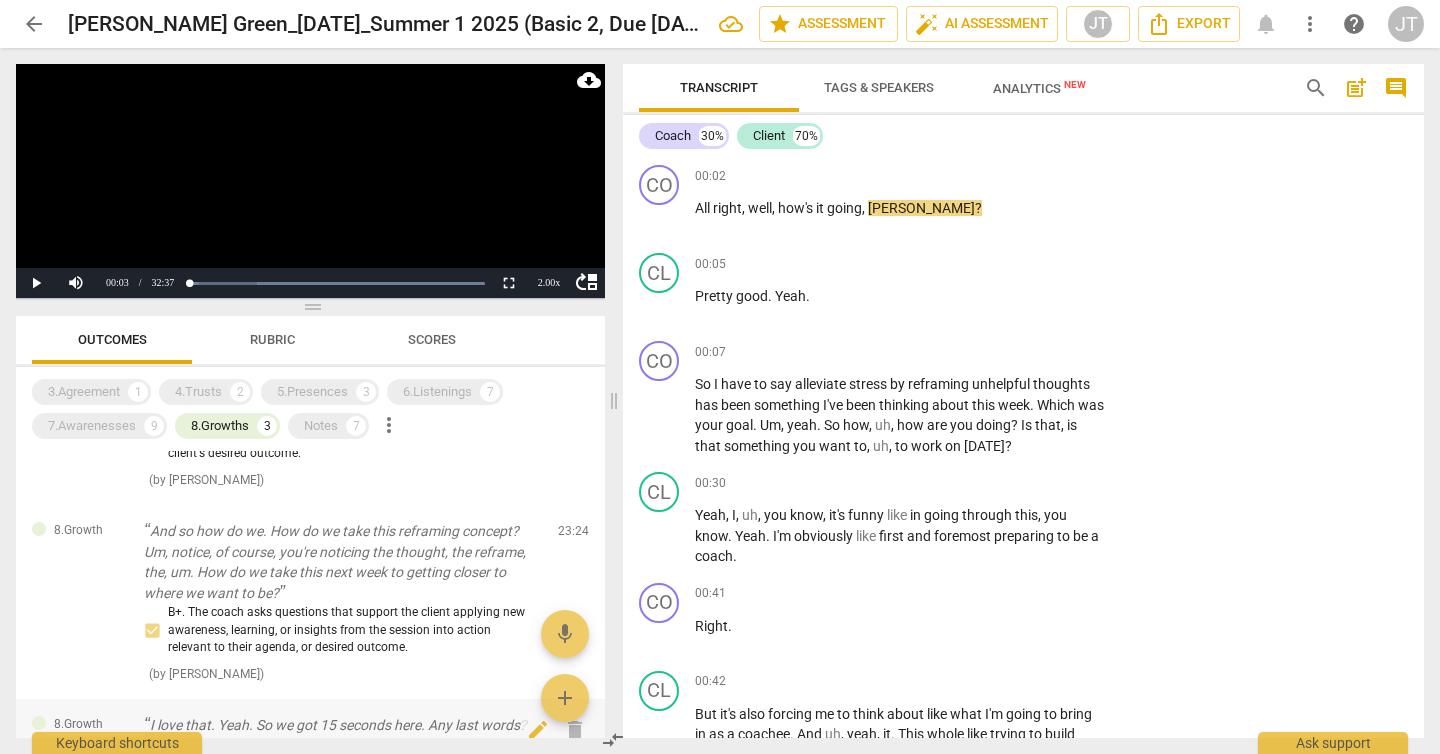 scroll, scrollTop: 0, scrollLeft: 0, axis: both 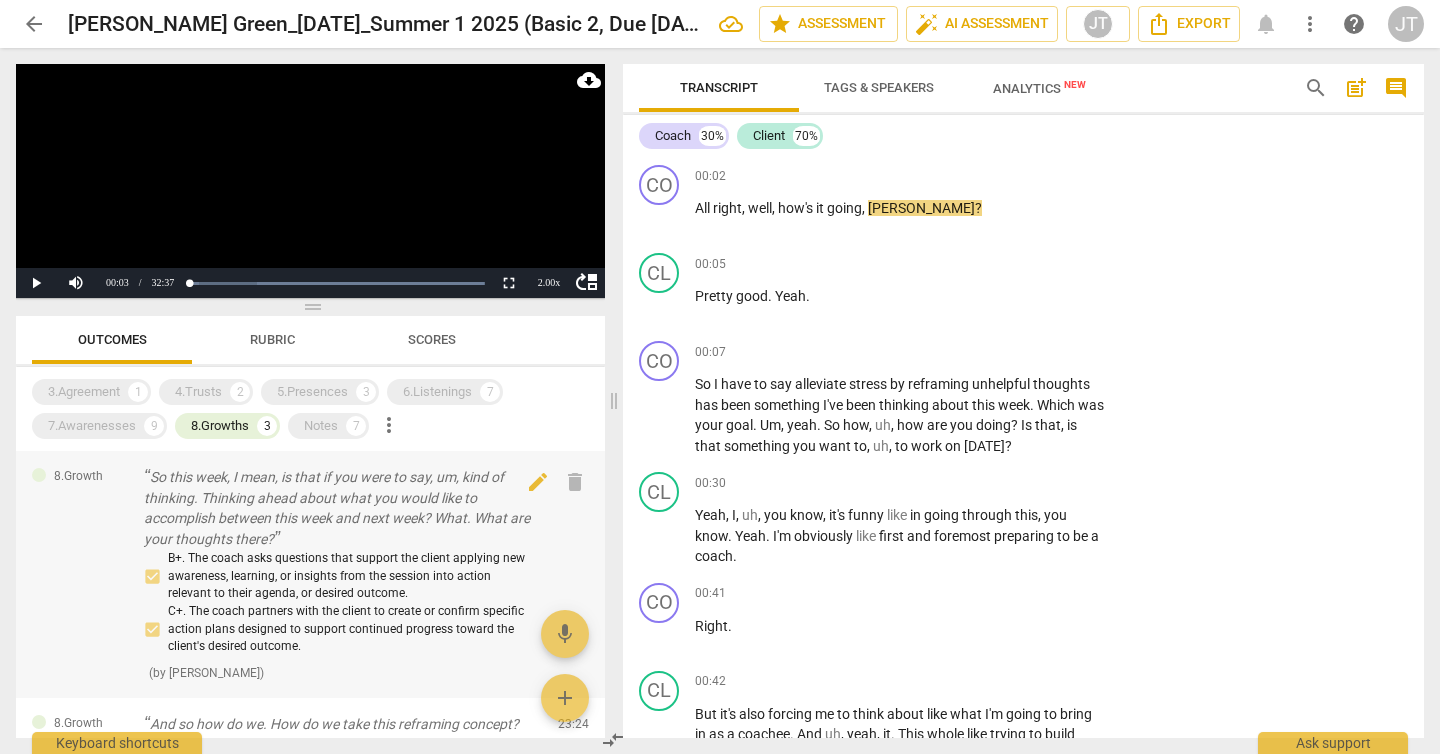 click on "So this week, I mean, is that if you were to say, um, kind of thinking. Thinking ahead about what you would like to accomplish between this week and next week? What. What are your thoughts there?" at bounding box center [343, 508] 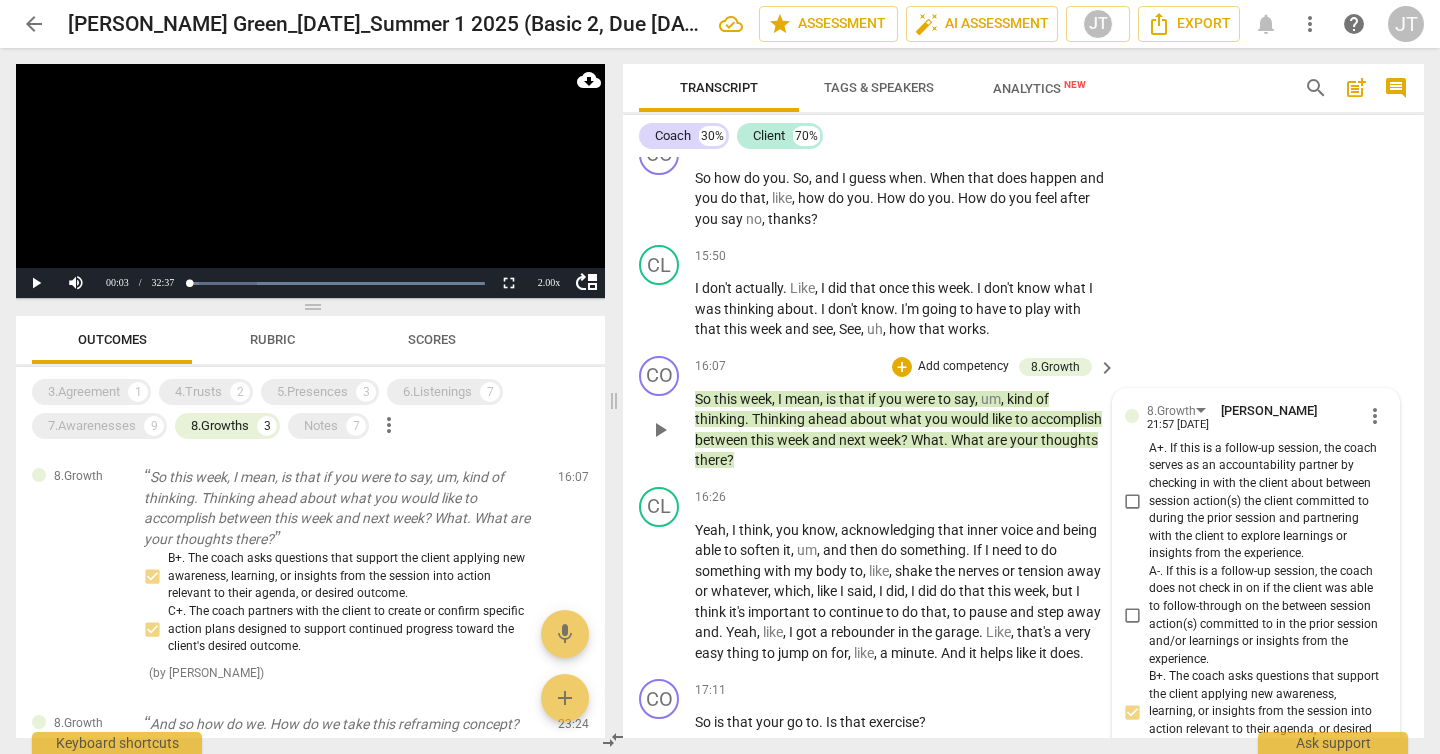 scroll, scrollTop: 5943, scrollLeft: 0, axis: vertical 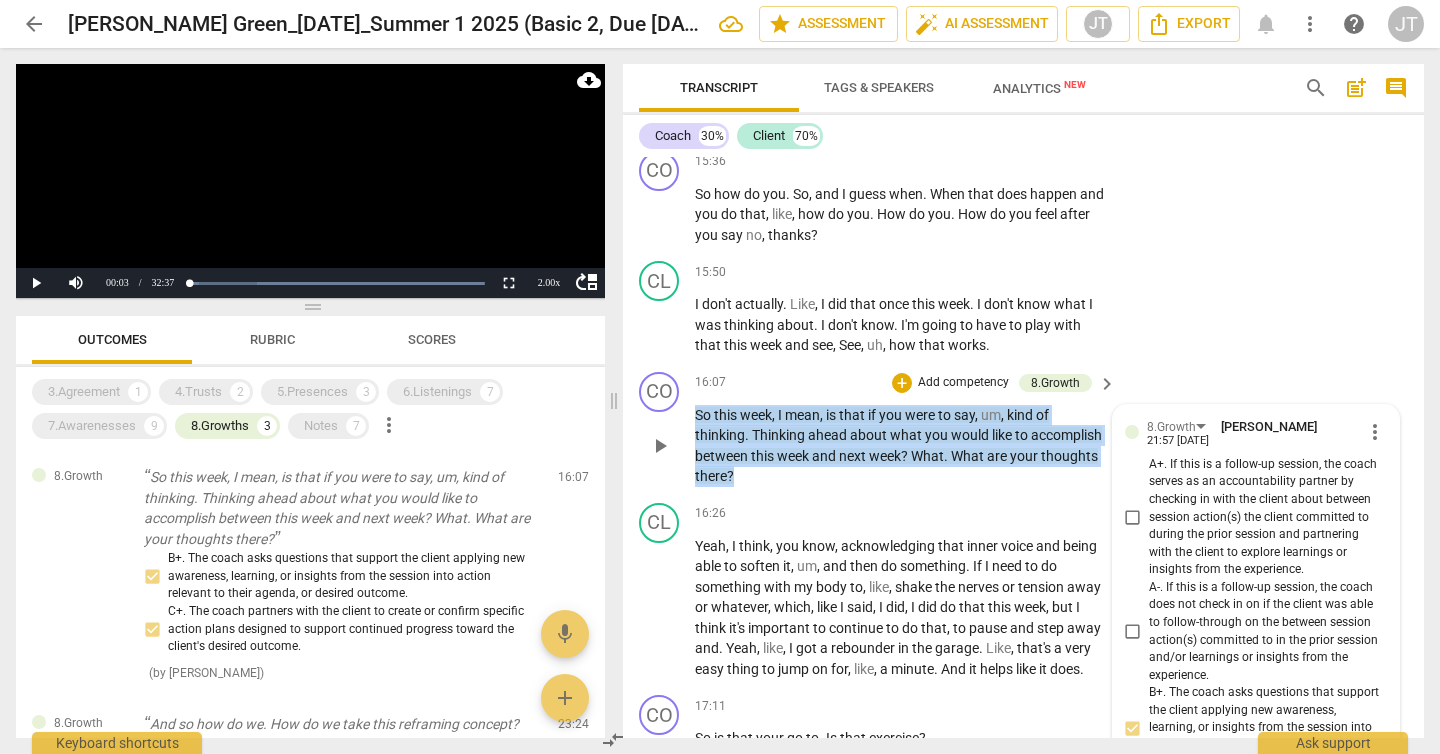 drag, startPoint x: 850, startPoint y: 499, endPoint x: 652, endPoint y: 439, distance: 206.89128 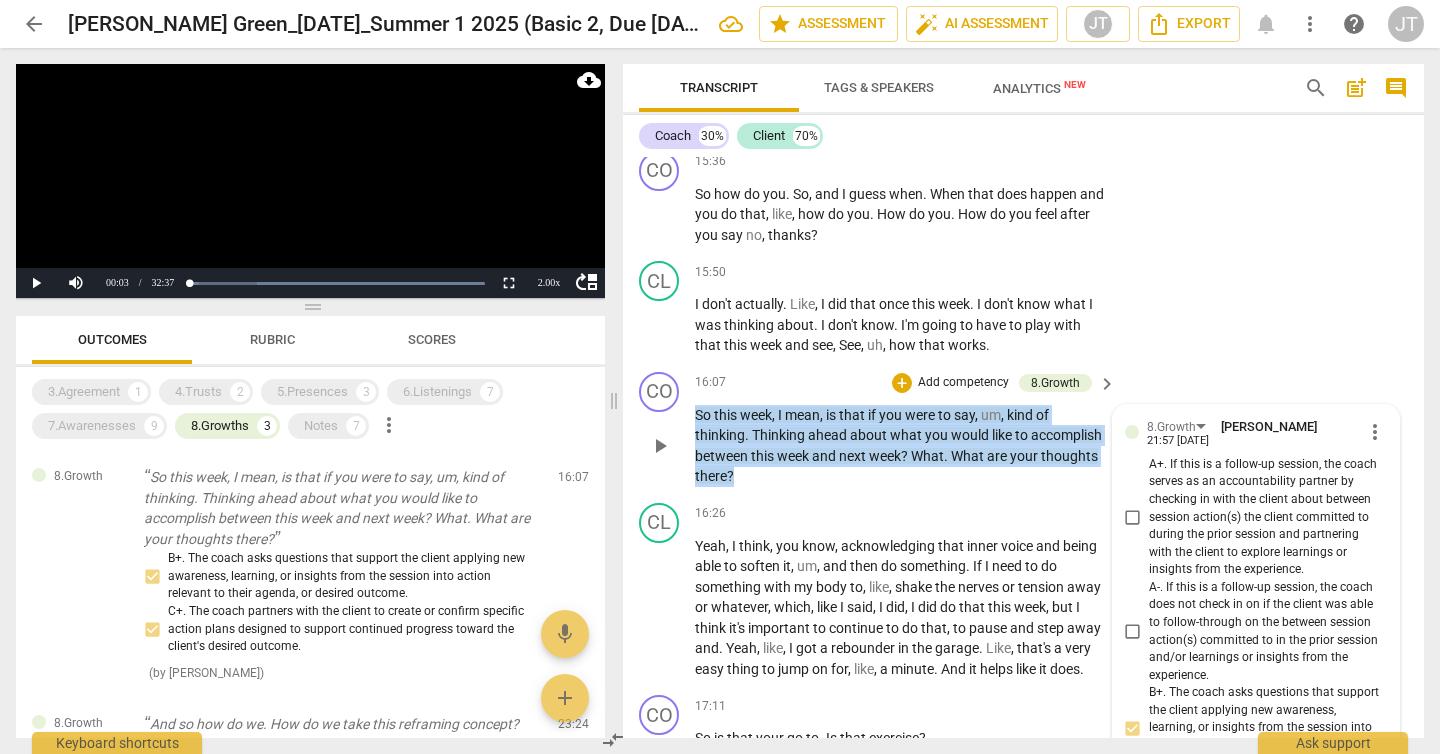 click on "CO play_arrow pause 16:07 + Add competency 8.Growth keyboard_arrow_right So   this   week ,   I   mean ,   is   that   if   you   were   to   say ,   um ,   kind   of   thinking .   Thinking   ahead   about   what   you   would   like   to   accomplish   between   this   week   and   next   week ?   What .   What   are   your   thoughts   there ? 8.Growth [PERSON_NAME] 21:57 [DATE] more_vert A+. If this is a follow-up session, the coach serves as an accountability partner by checking in with the client about between session action(s) the client committed to during the prior session and partnering with the client to explore learnings or insights from the experience. A-. If this is a follow-up session, the coach does not check in on if the client was able to follow-through on the between session action(s) committed to in the prior session and/or learnings or insights from
the experience. D+. The coach asks the client to identify an action to take between sessions for progress toward their overall goal. mic" at bounding box center (1023, 429) 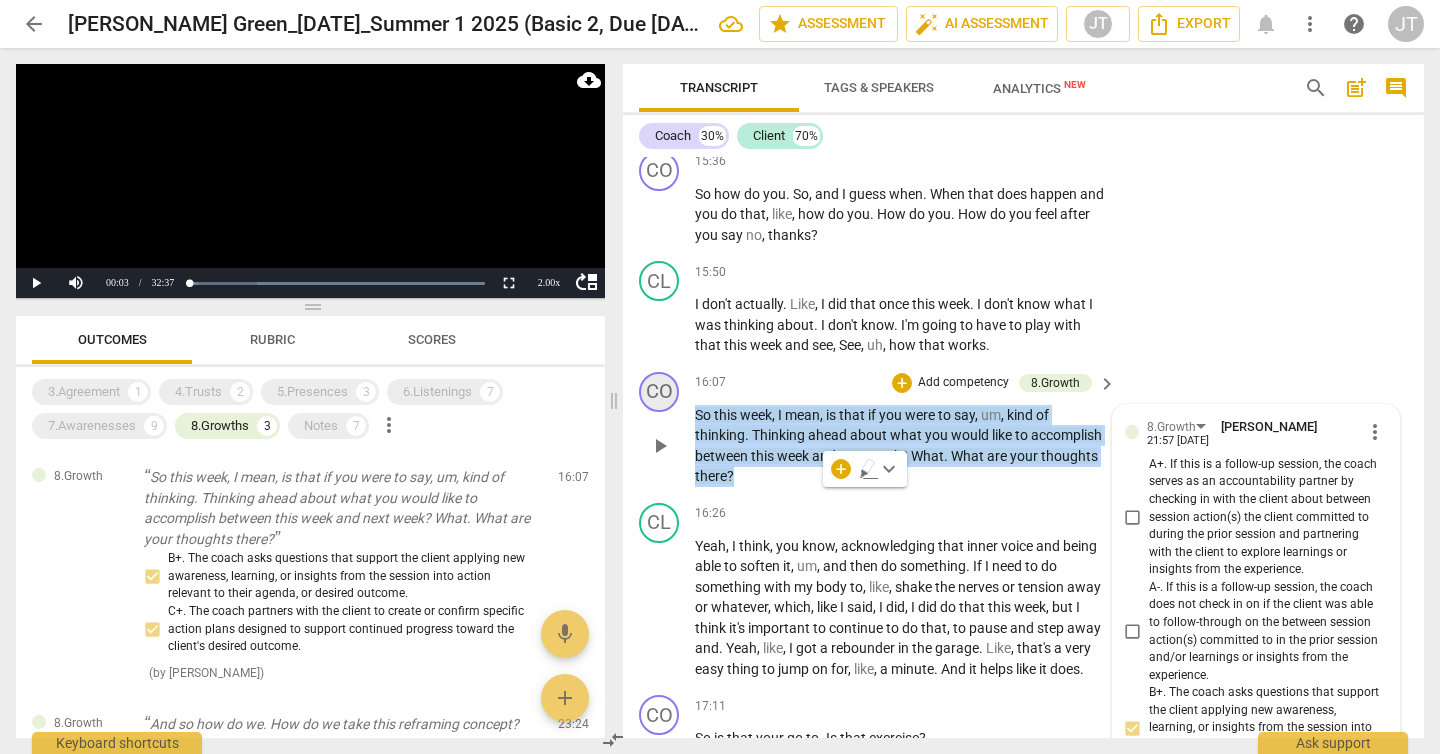 copy on "So   this   week ,   I   mean ,   is   that   if   you   were   to   say ,   um ,   kind   of   thinking .   Thinking   ahead   about   what   you   would   like   to   accomplish   between   this   week   and   next   week ?   What .   What   are   your   thoughts   there ?" 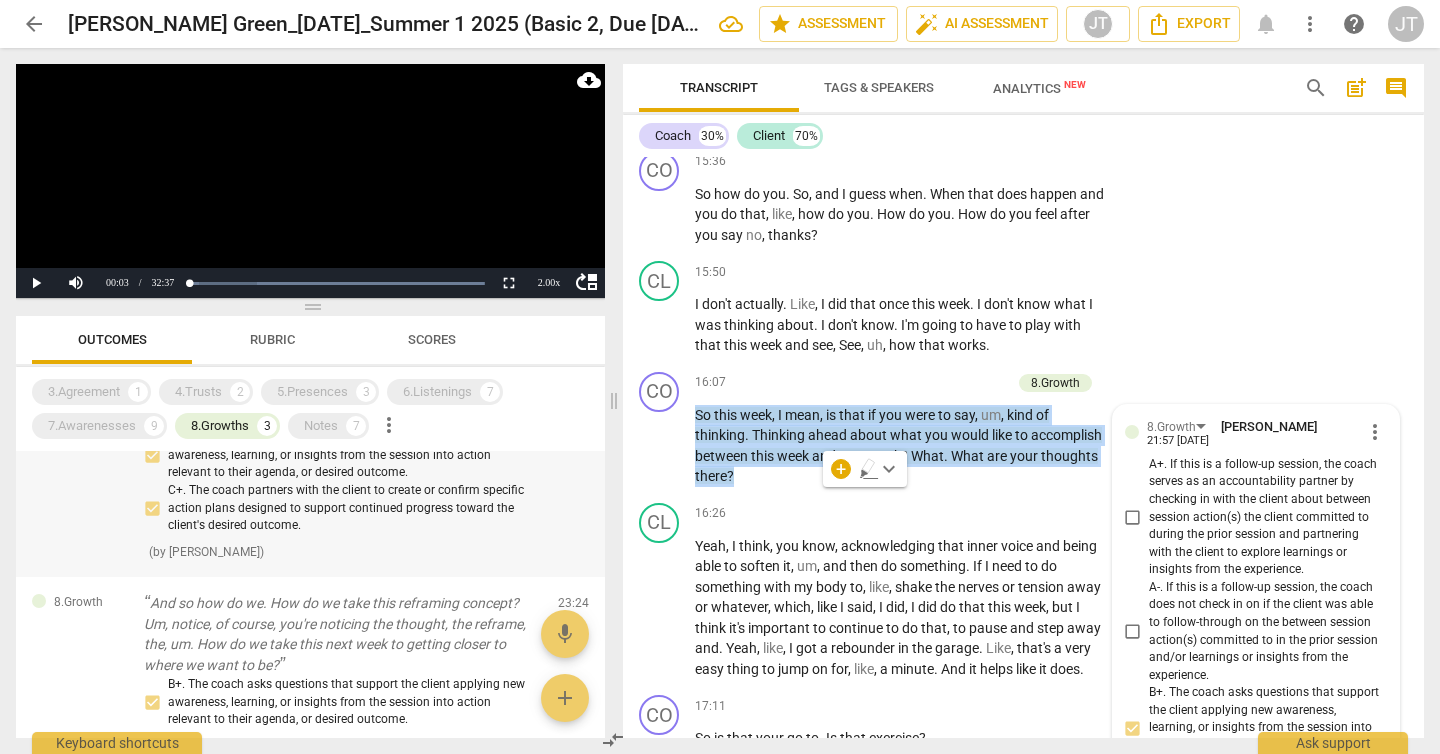 scroll, scrollTop: 160, scrollLeft: 0, axis: vertical 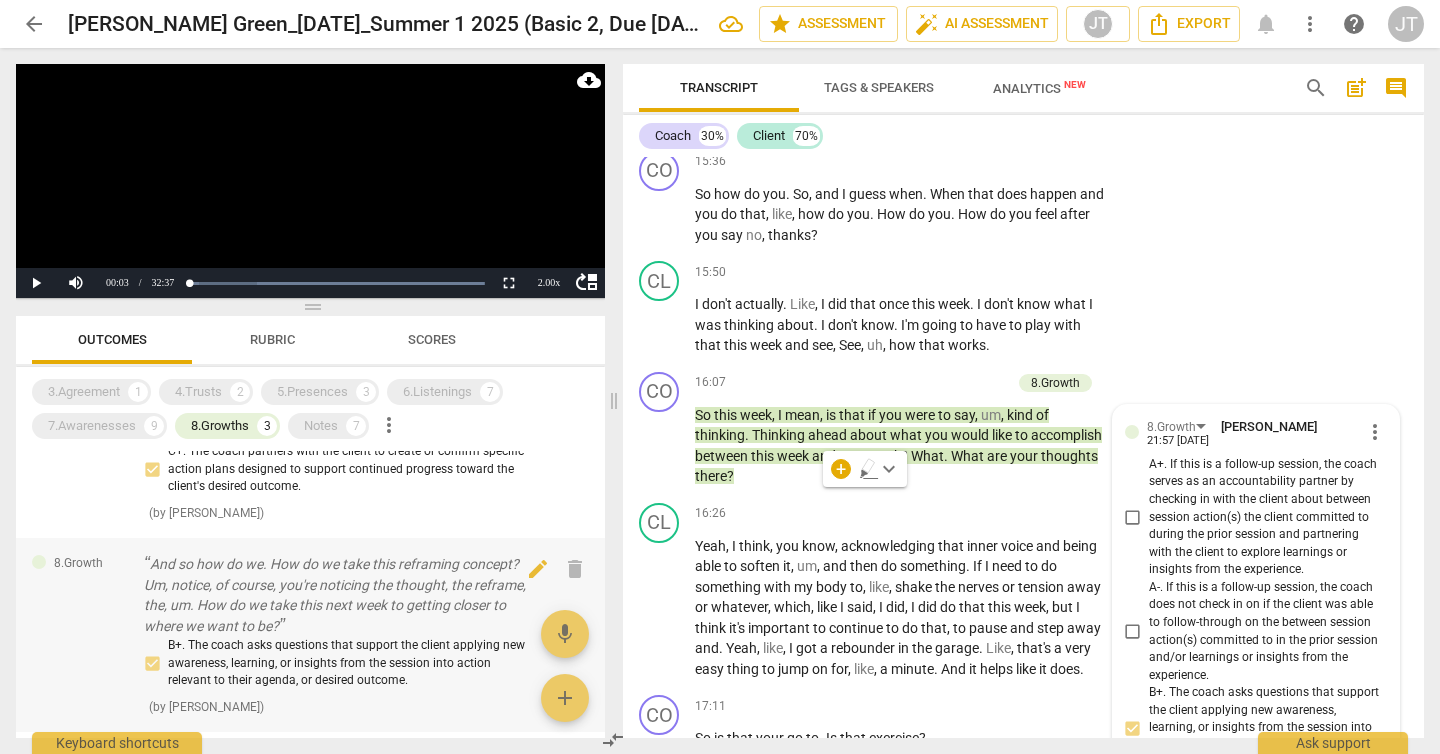 click on "And so how do we. How do we take this reframing concept? Um, notice, of course, you're noticing the thought, the reframe, the, um. How do we take this next week to getting closer to where we want to be?" at bounding box center (343, 595) 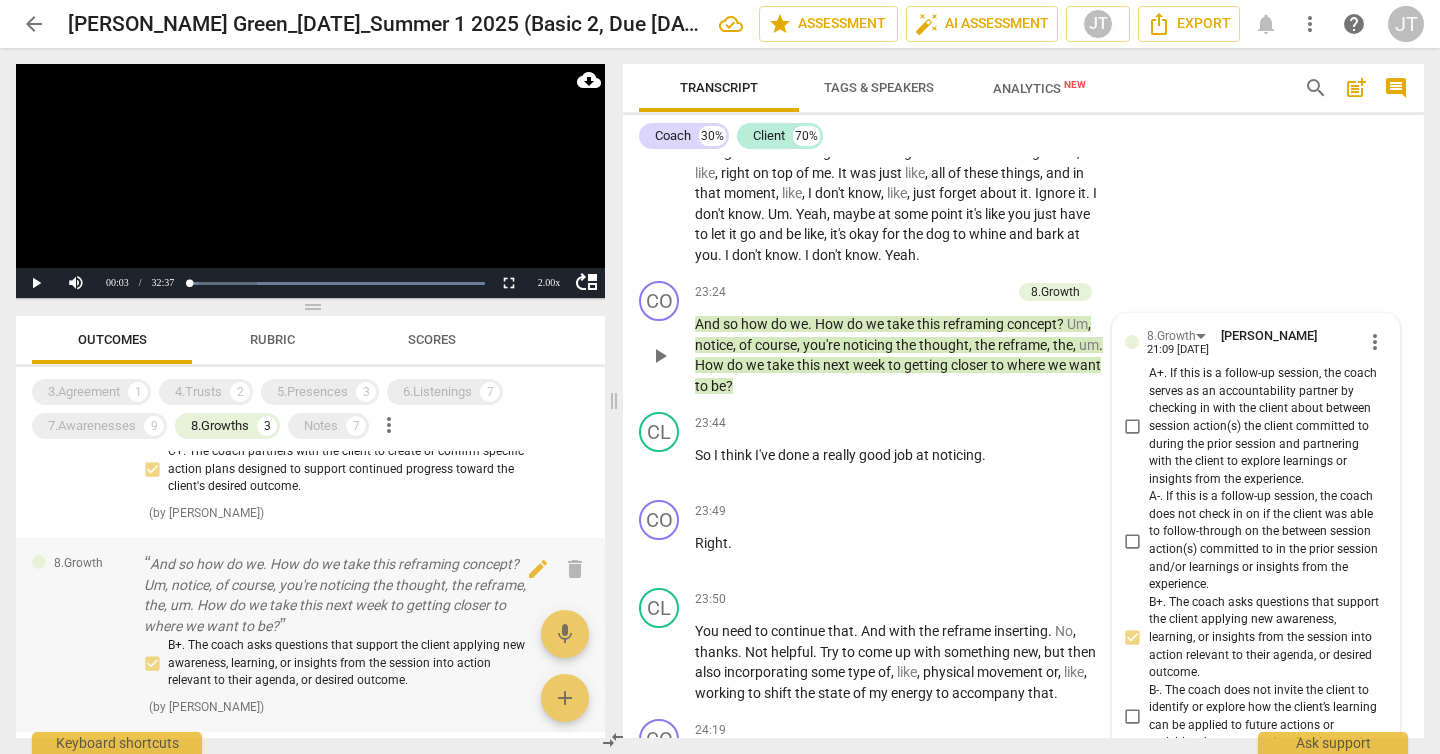 scroll, scrollTop: 8431, scrollLeft: 0, axis: vertical 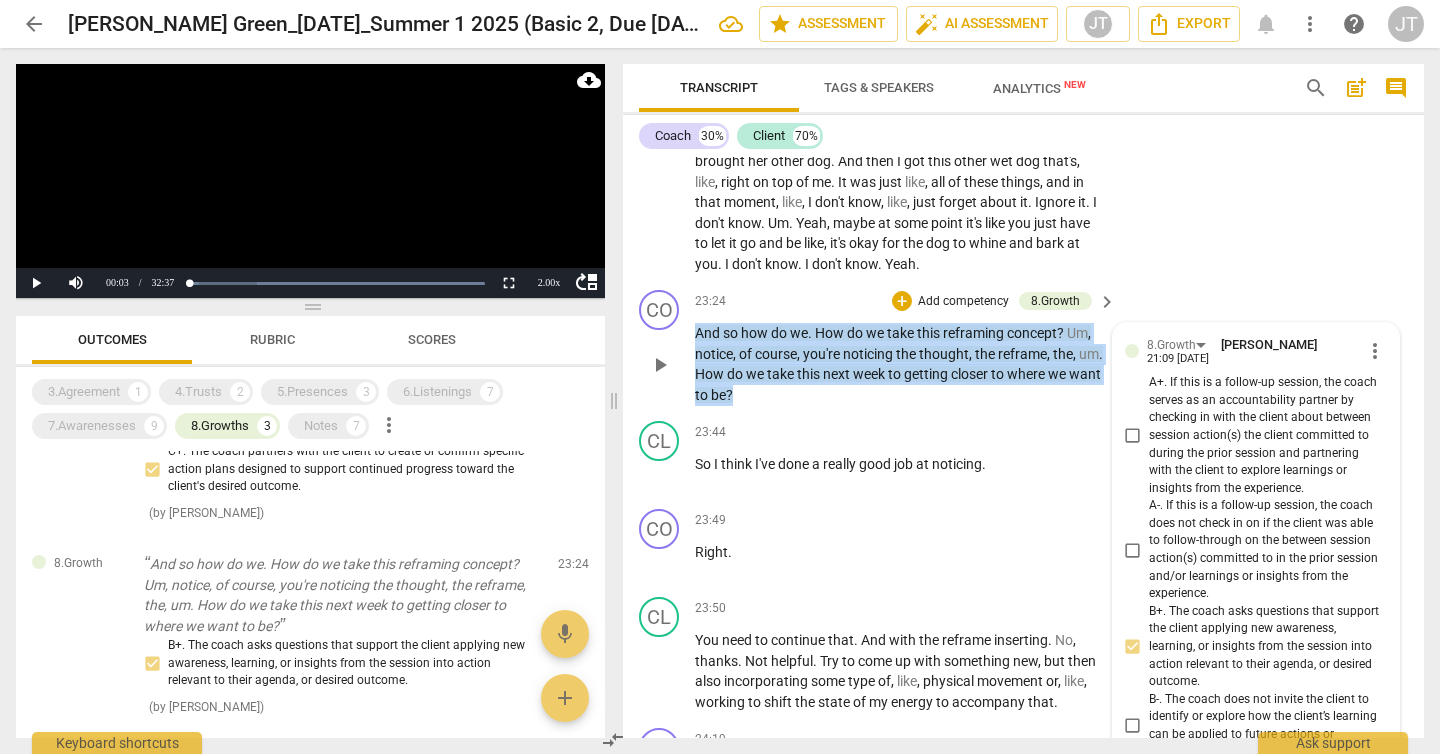 drag, startPoint x: 784, startPoint y: 494, endPoint x: 680, endPoint y: 439, distance: 117.64778 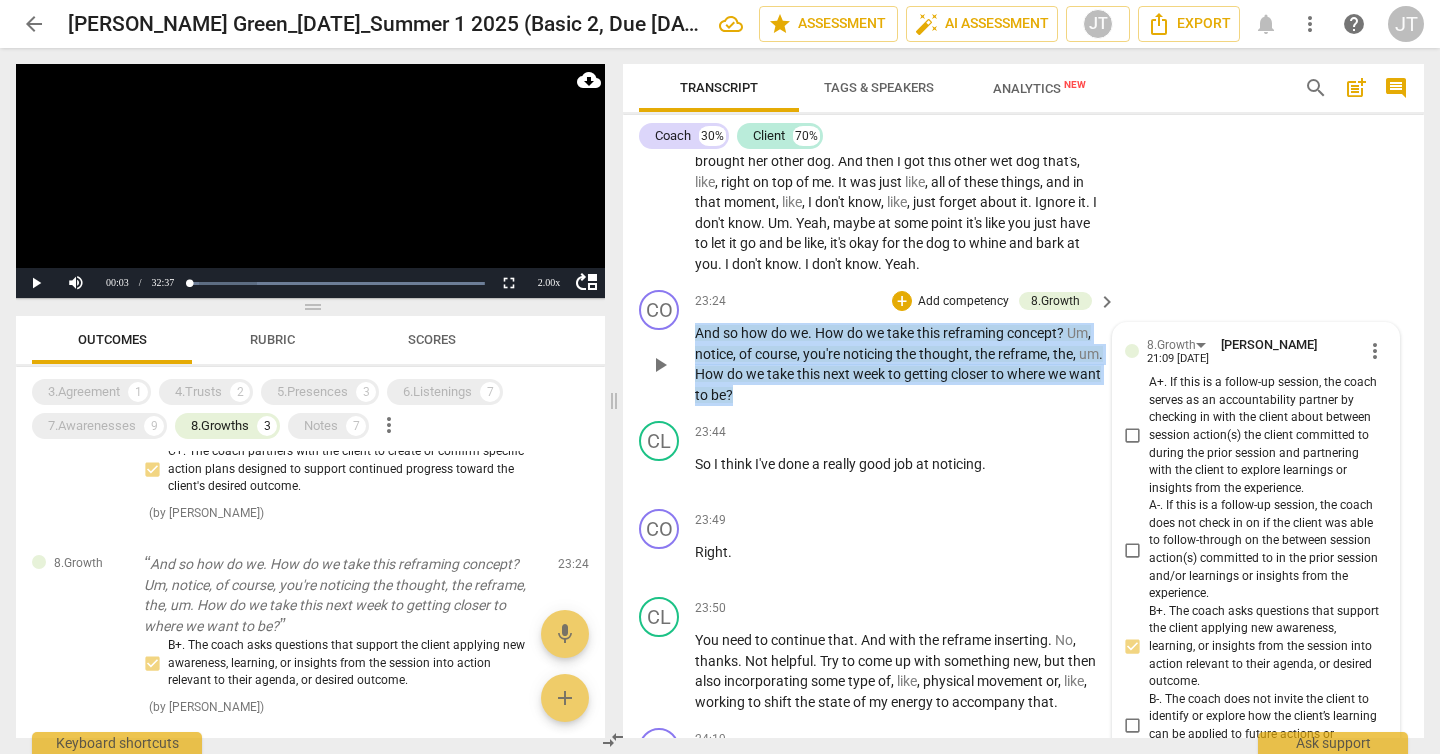 click on "CO play_arrow pause 23:24 + Add competency 8.Growth keyboard_arrow_right And   so   how   do   we .   How   do   we   take   this   reframing   concept ?   Um ,   notice ,   of   course ,   you're   noticing   the   thought ,   the   reframe ,   the ,   um .   How   do   we   take   this   next   week   to   getting   closer   to   where   we   want   to   be ? 8.Growth [PERSON_NAME] 21:09 [DATE] more_vert A+. If this is a follow-up session, the coach serves as an accountability partner by checking in with the client about between session action(s) the client committed to during the prior session and partnering with the client to explore learnings or insights from the experience. A-. If this is a follow-up session, the coach does not check in on if the client was able to follow-through on the between session action(s) committed to in the prior session and/or learnings or insights from
the experience. D-. The coach insists the client carry out specific actions prescribed by the coach. mic" at bounding box center (1023, 347) 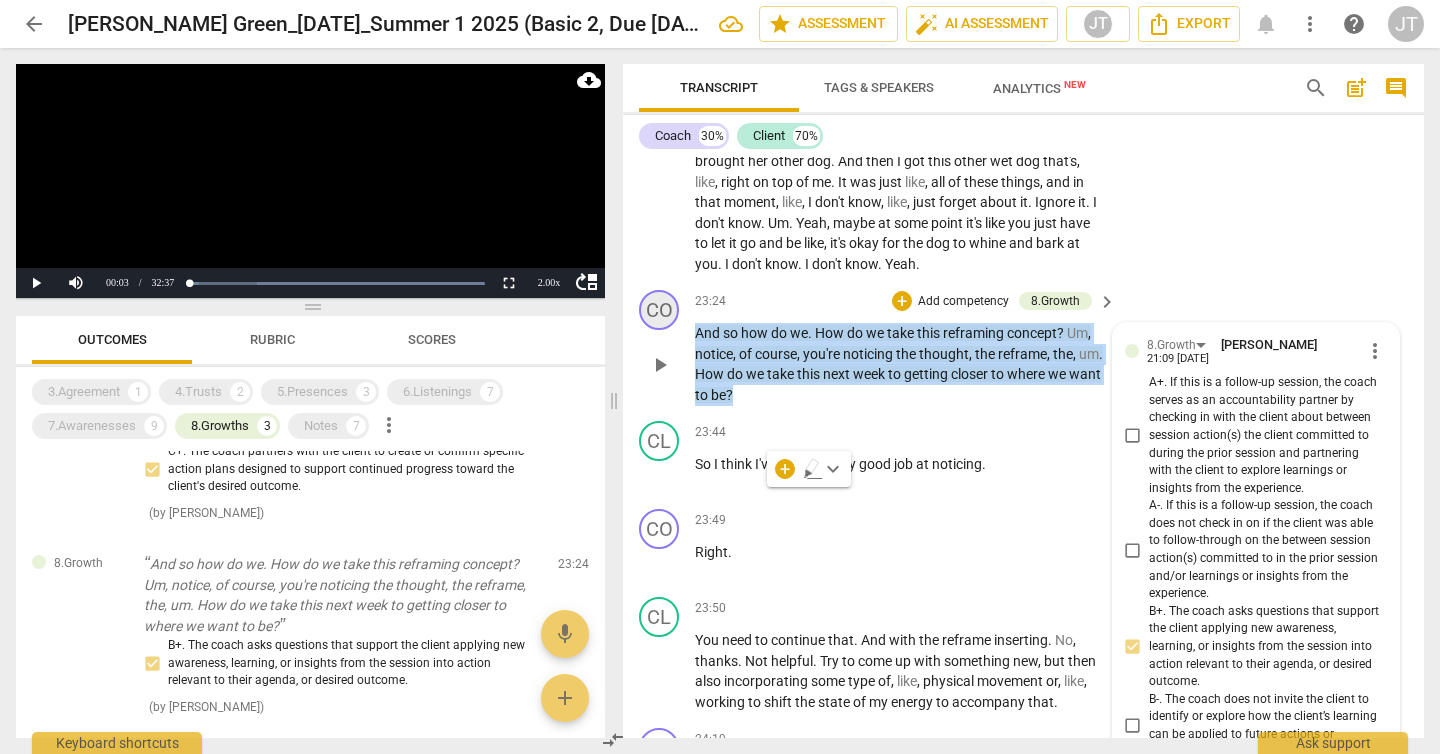 copy on "And   so   how   do   we .   How   do   we   take   this   reframing   concept ?   Um ,   notice ,   of   course ,   you're   noticing   the   thought ,   the   reframe ,   the ,   um .   How   do   we   take   this   next   week   to   getting   closer   to   where   we   want   to   be ?" 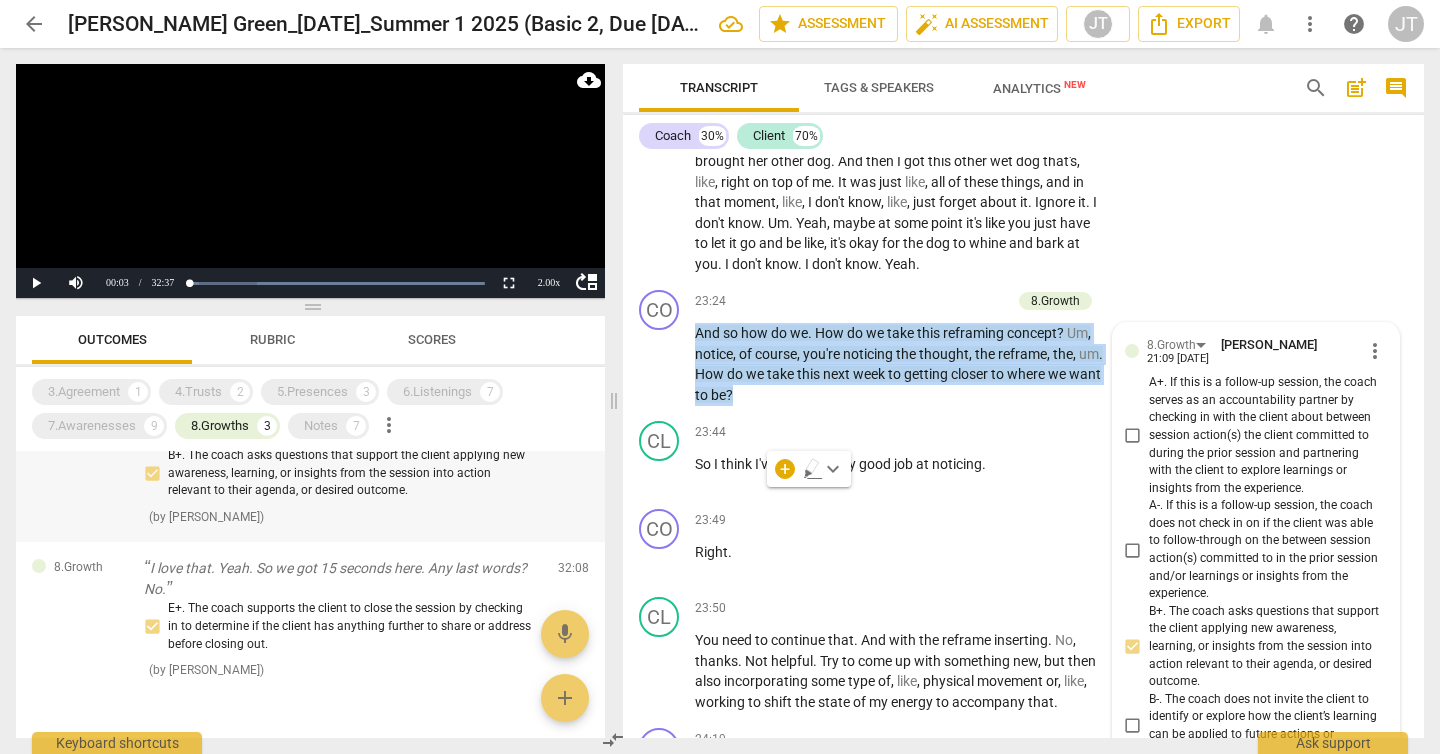 scroll, scrollTop: 353, scrollLeft: 0, axis: vertical 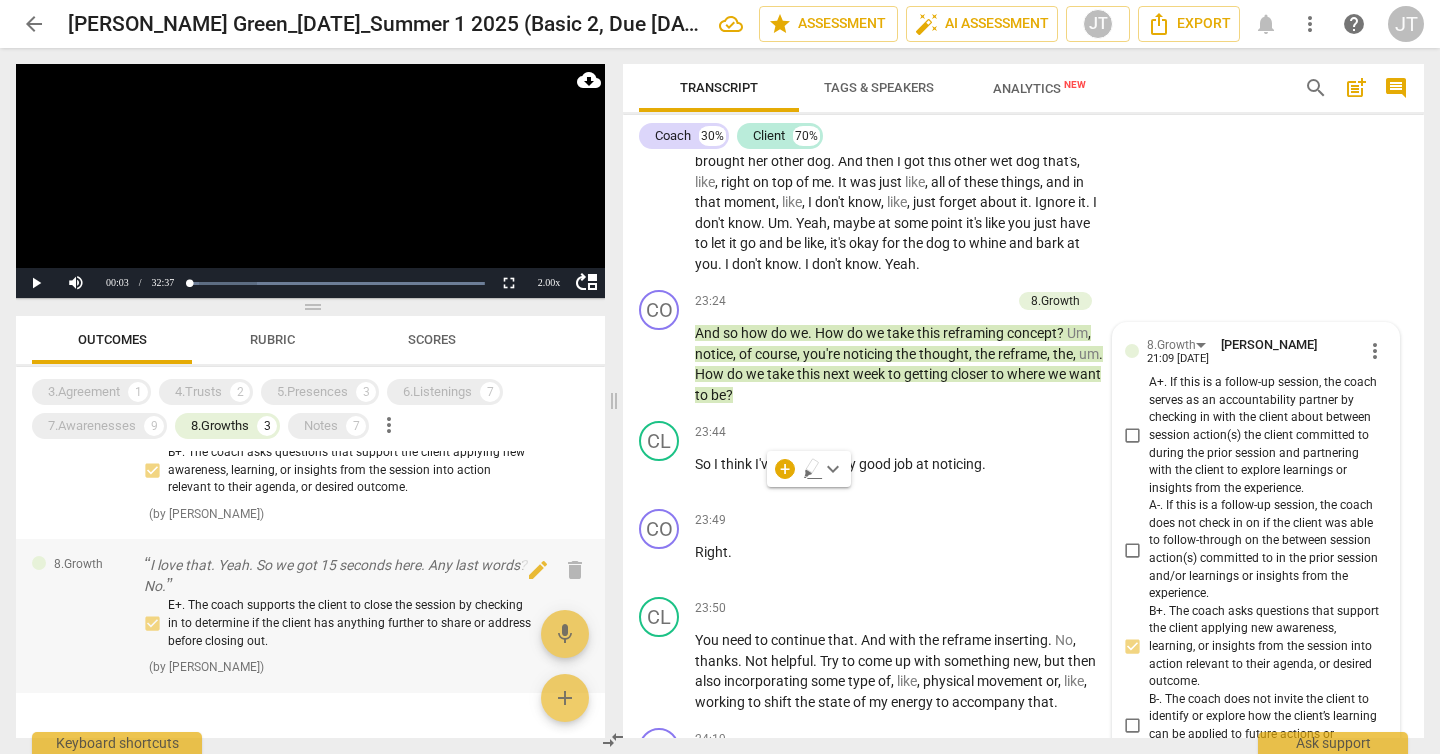 click on "E+. The coach supports the client to close the session by checking in to determine if the client has anything further to share or address before closing out." at bounding box center (343, 623) 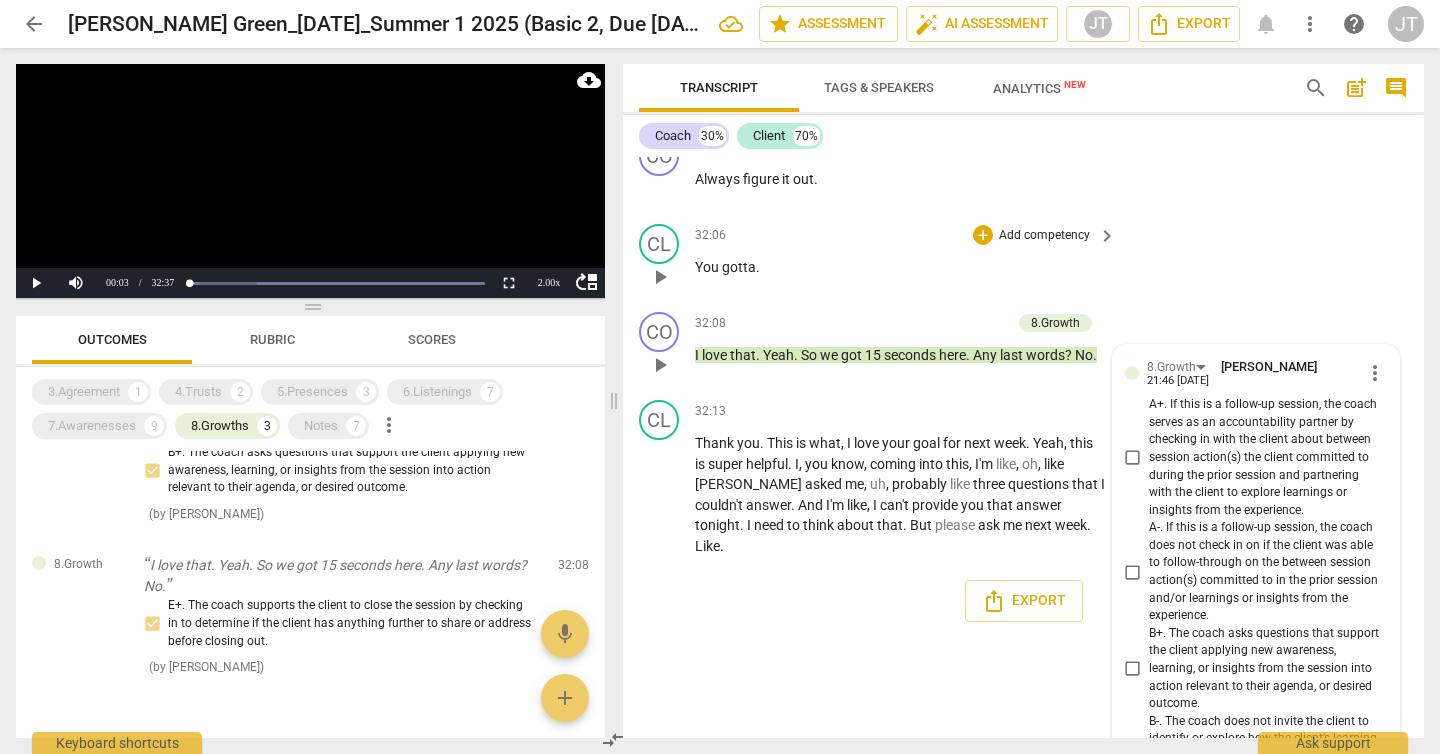 scroll, scrollTop: 12700, scrollLeft: 0, axis: vertical 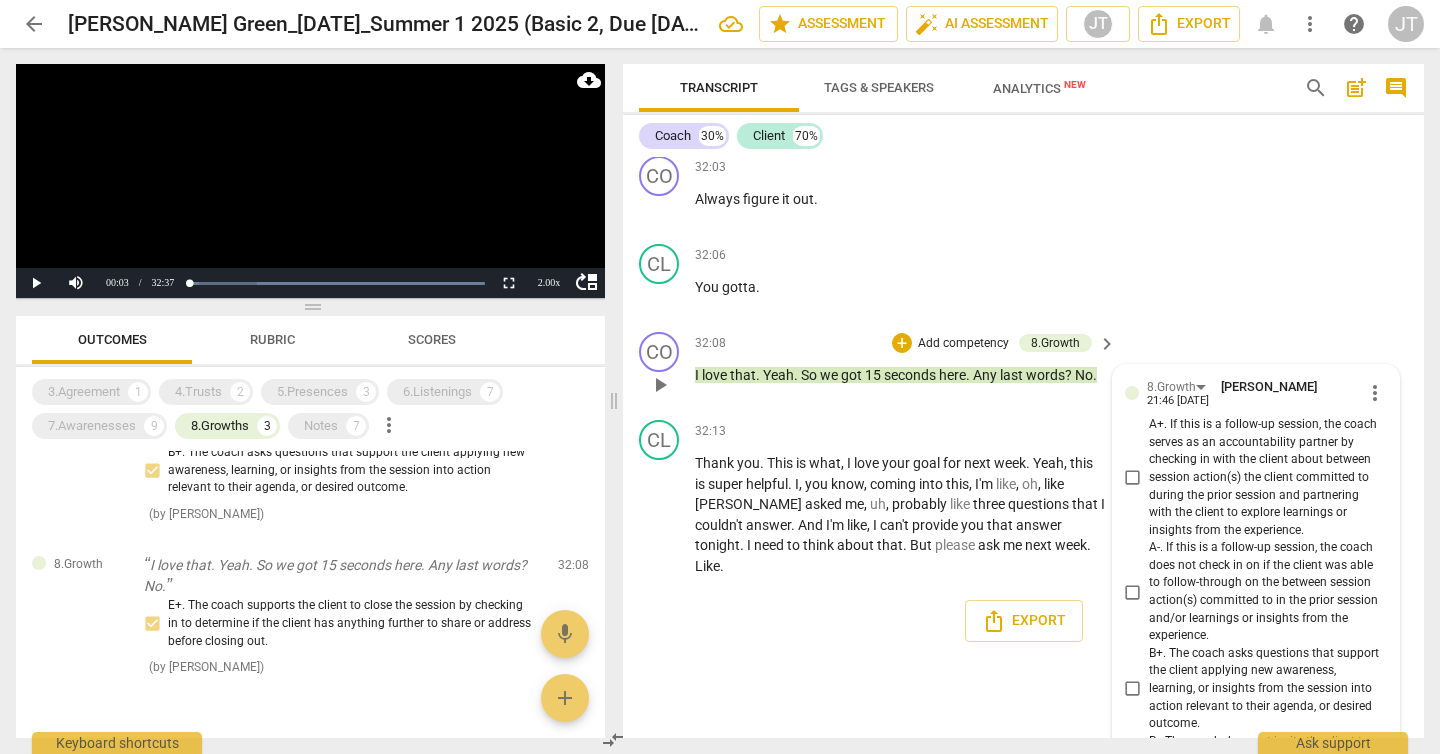 drag, startPoint x: 692, startPoint y: 454, endPoint x: 754, endPoint y: 453, distance: 62.008064 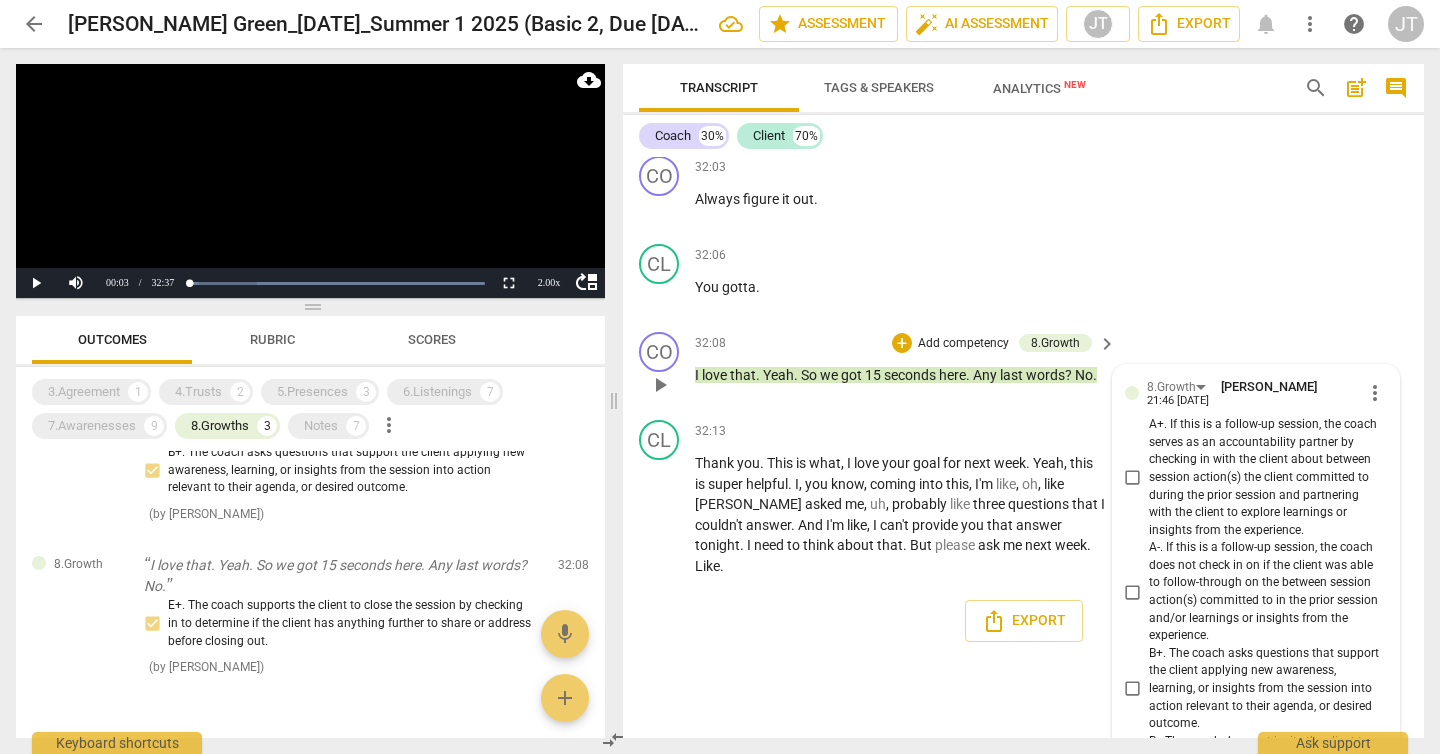 click on "CO play_arrow pause 32:08 + Add competency 8.Growth keyboard_arrow_right I   love   that .   Yeah .   So   we   got   15   seconds   here .   Any   last   words ?   No . 8.Growth [PERSON_NAME] 21:46 [DATE] more_vert A+. If this is a follow-up session, the coach serves as an accountability partner by checking in with the client about between session action(s) the client committed to during the prior session and partnering with the client to explore learnings or insights from the experience. A-. If this is a follow-up session, the coach does not check in on if the client was able to follow-through on the between session action(s) committed to in the prior session and/or learnings or insights from
the experience. B+. The coach asks questions that support the client applying new awareness, learning, or insights from the session into action relevant to their agenda, or desired outcome. C-. The coach suggests actions or steps to the client that do not have a clear relationship to the client’s stated agenda." at bounding box center [1023, 368] 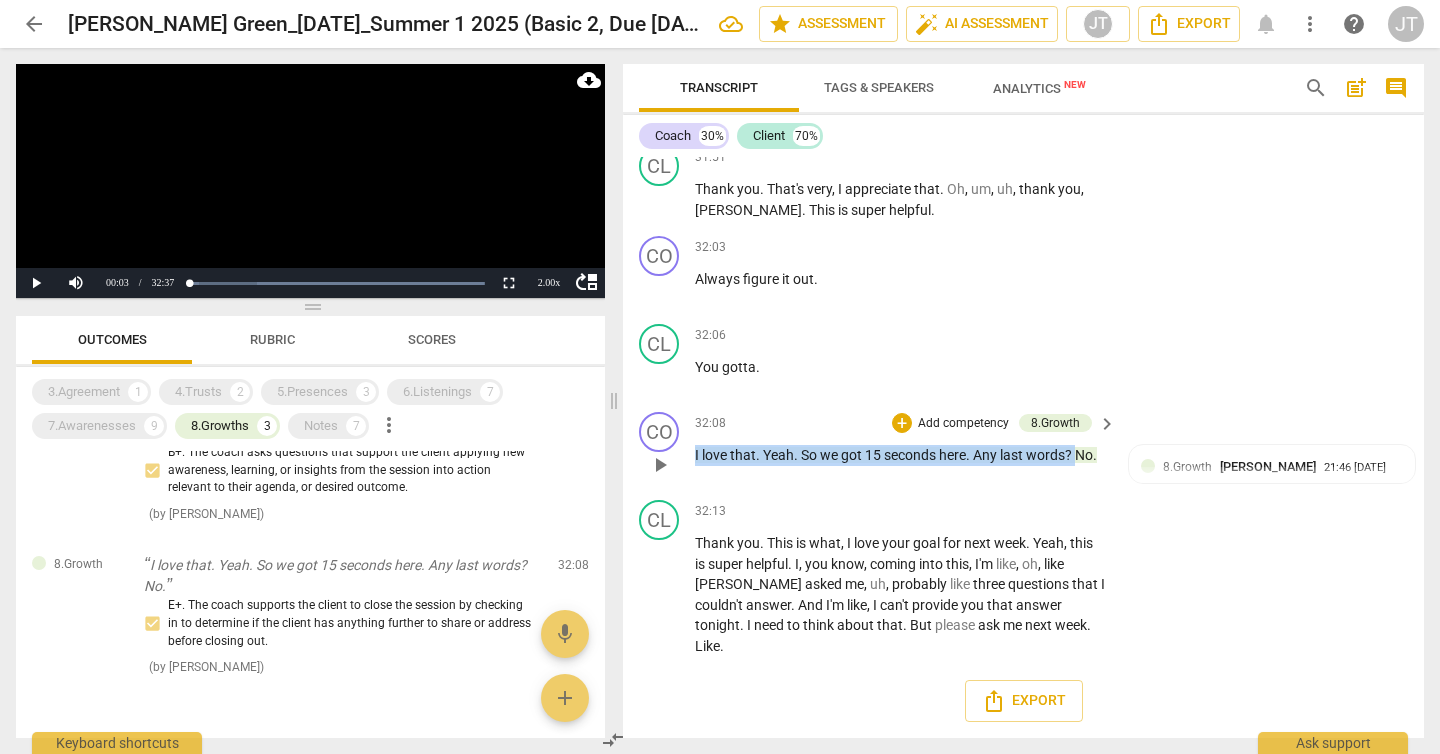 drag, startPoint x: 1077, startPoint y: 473, endPoint x: 686, endPoint y: 481, distance: 391.08182 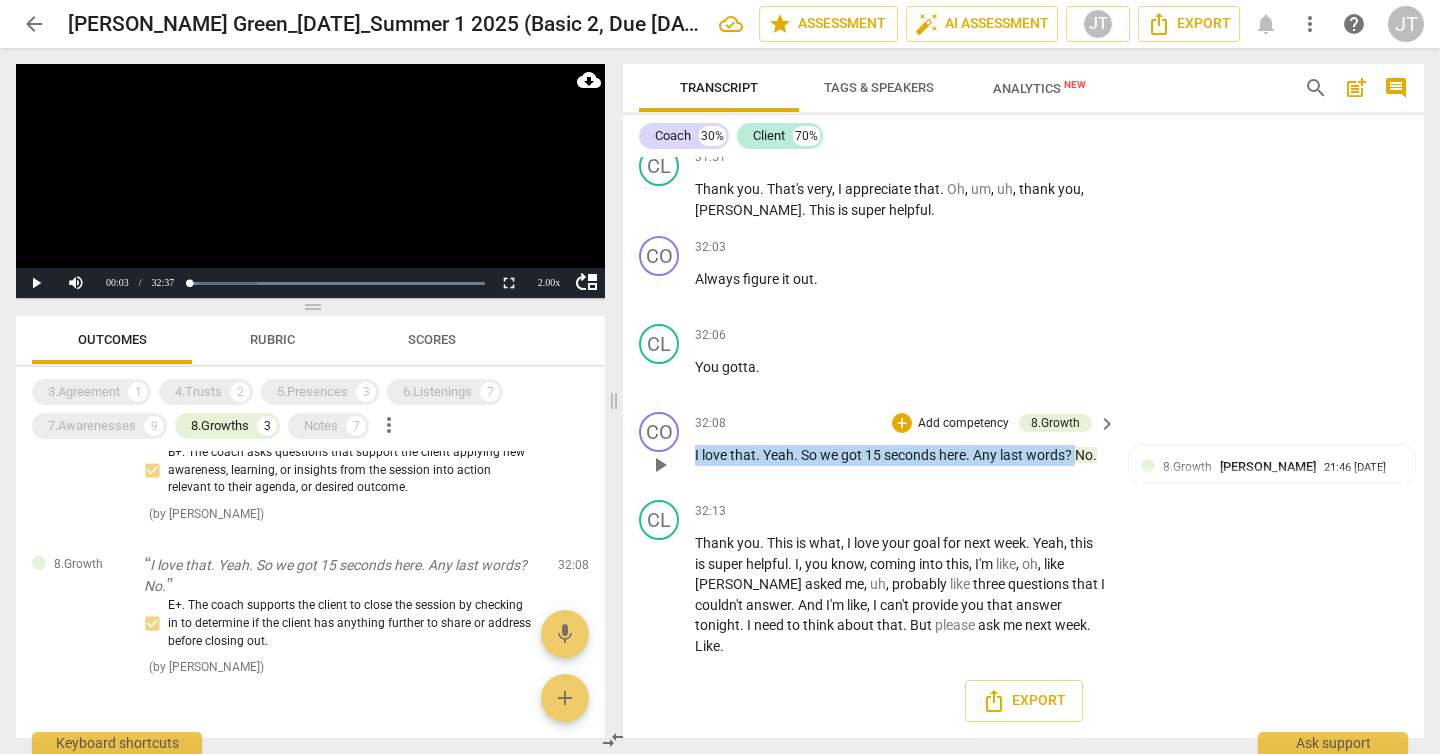 click on "CO play_arrow pause 32:08 + Add competency 8.Growth keyboard_arrow_right I   love   that .   Yeah .   So   we   got   15   seconds   here .   Any   last   words ?   No . 8.Growth [PERSON_NAME] 21:46 [DATE] E+. The coach supports the client to close the session by checking in to determine if the client has anything further to share or address before closing out." at bounding box center [1023, 448] 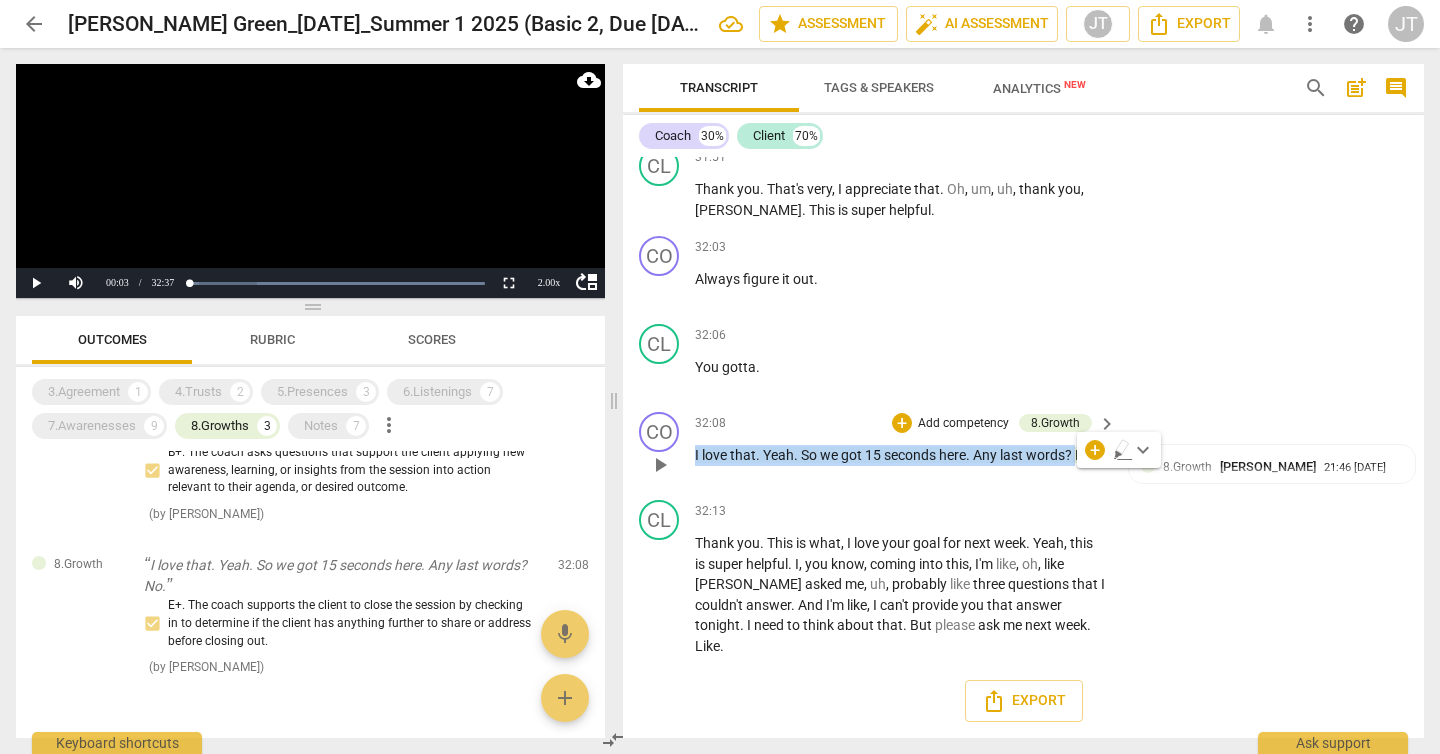 copy on "I   love   that .   Yeah .   So   we   got   15   seconds   here .   Any   last   words ?" 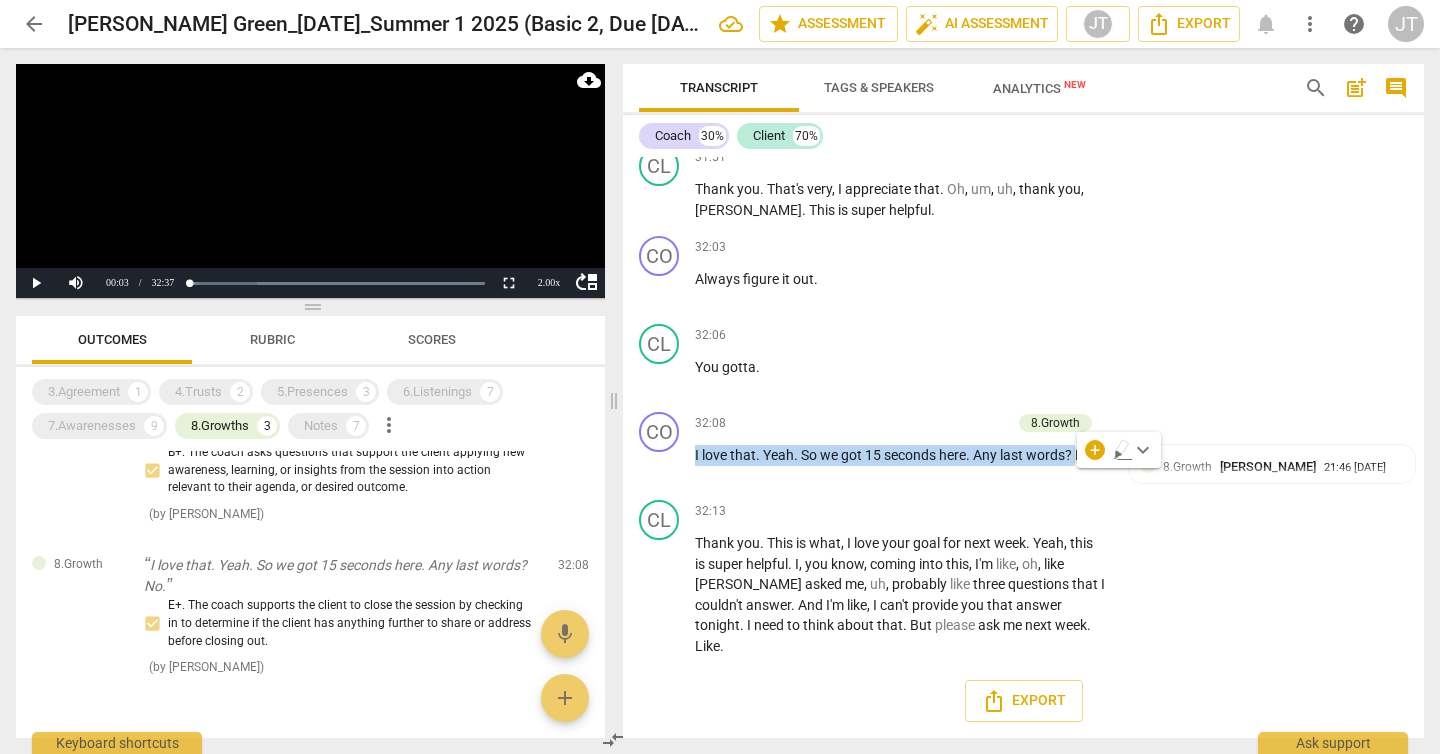 click on "arrow_back" at bounding box center [34, 24] 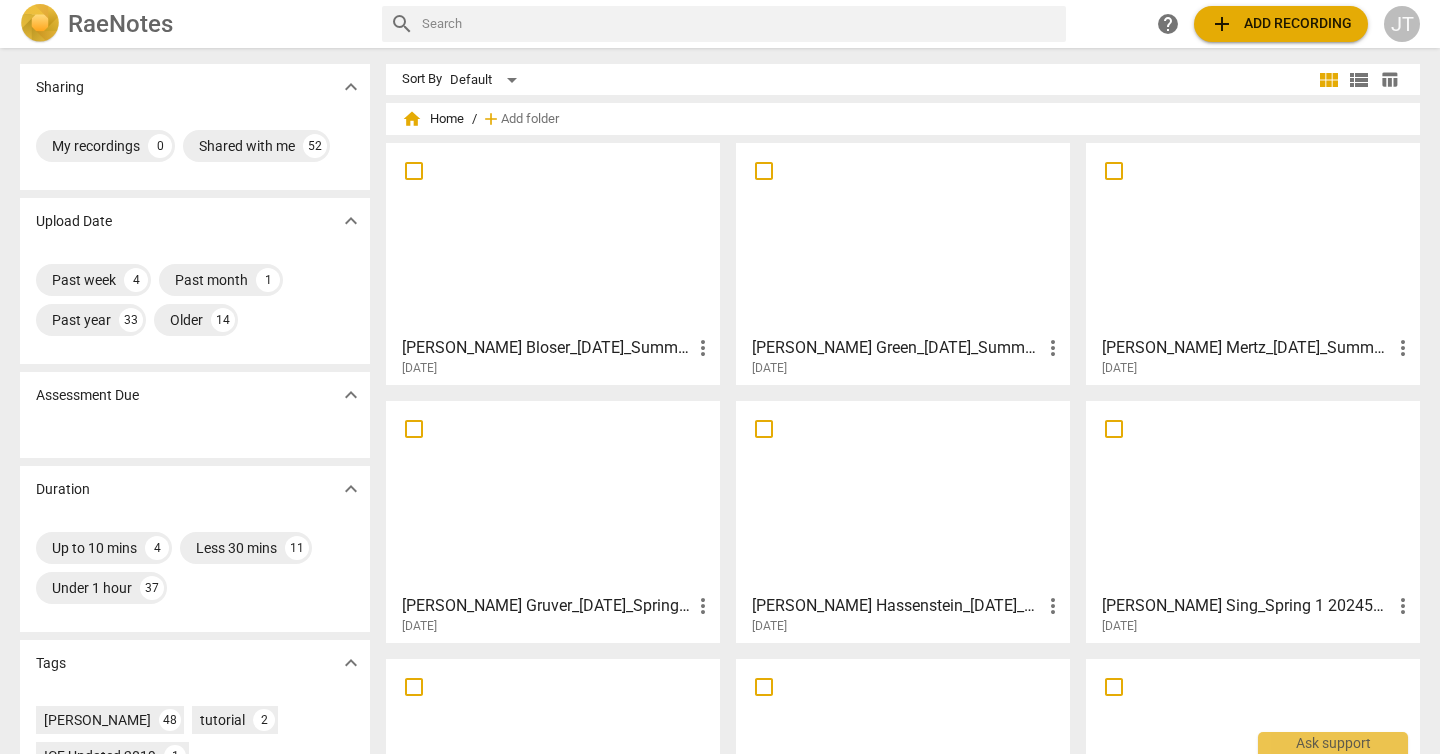 click at bounding box center [553, 238] 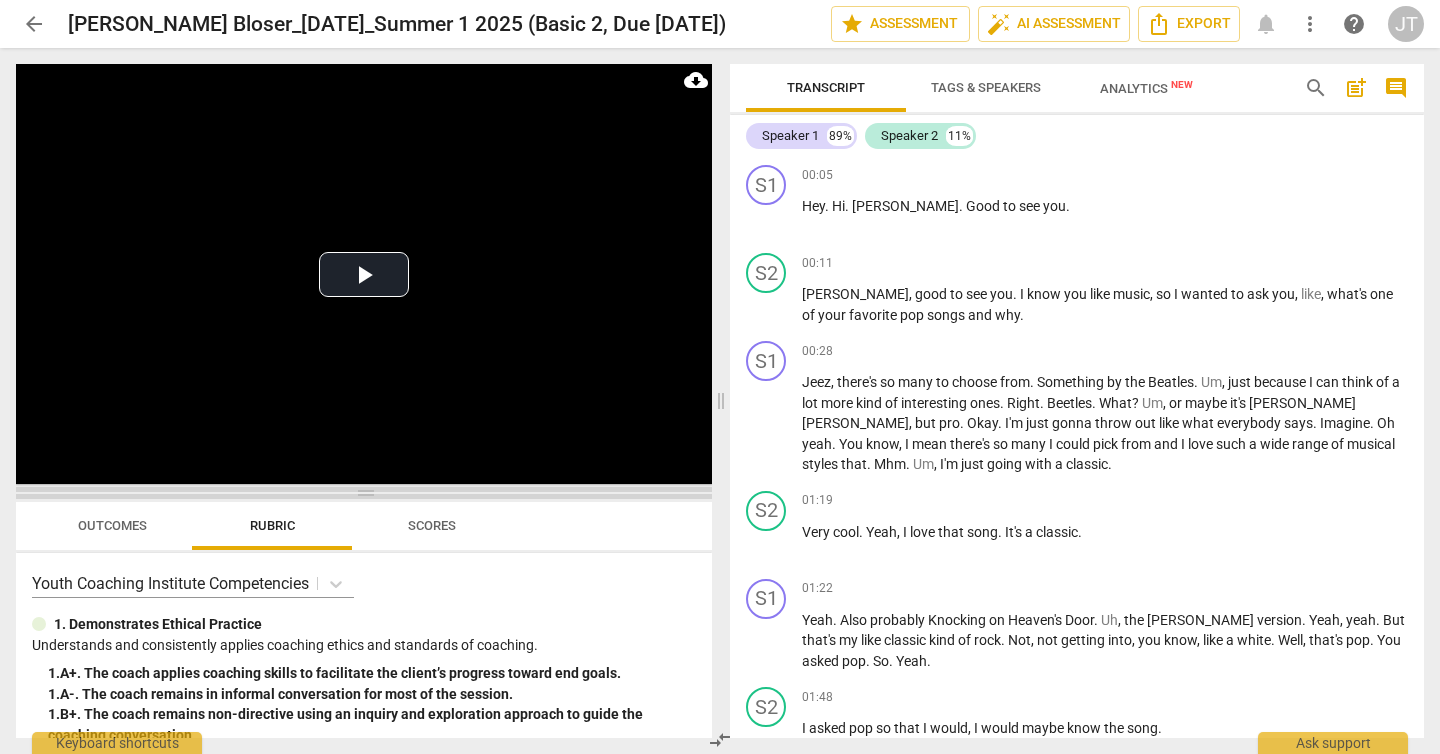 drag, startPoint x: 361, startPoint y: 271, endPoint x: 341, endPoint y: 496, distance: 225.88715 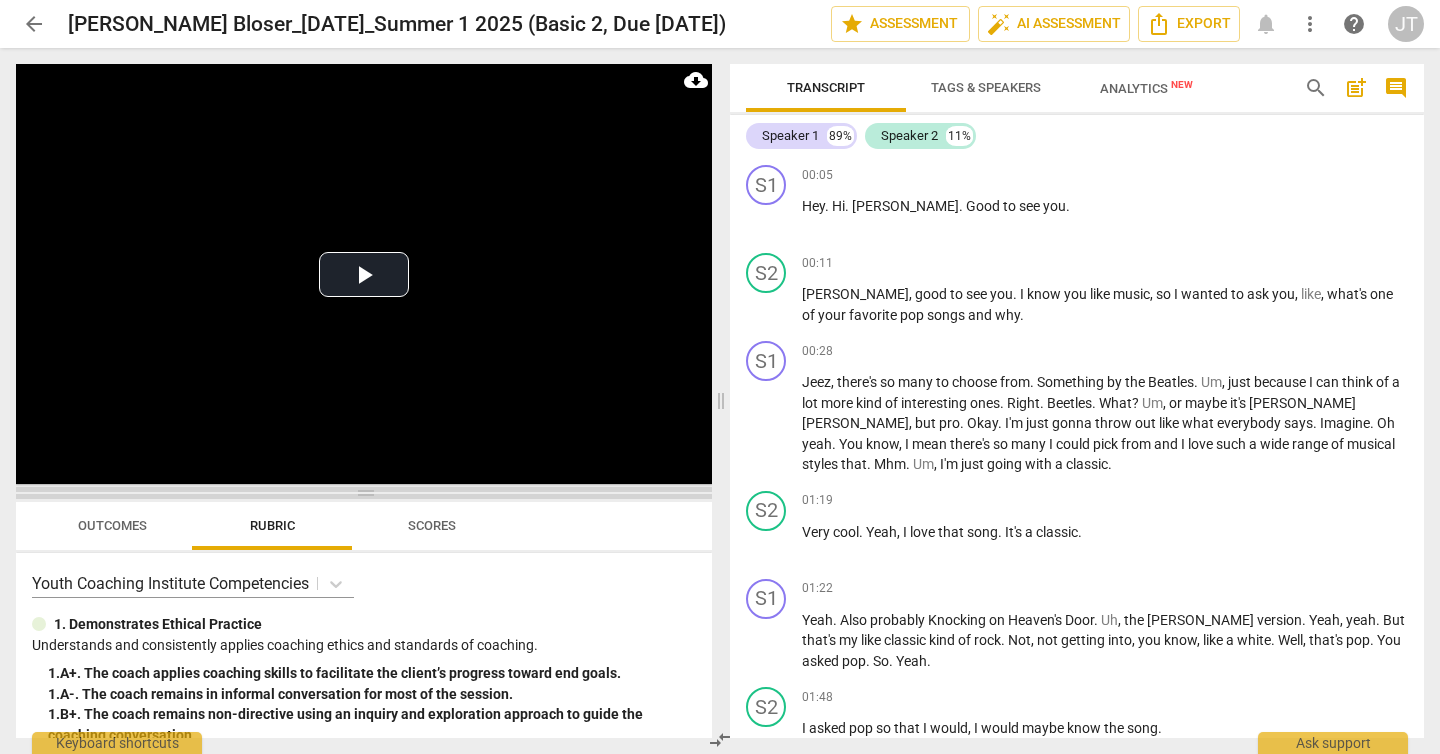 click at bounding box center (364, 493) 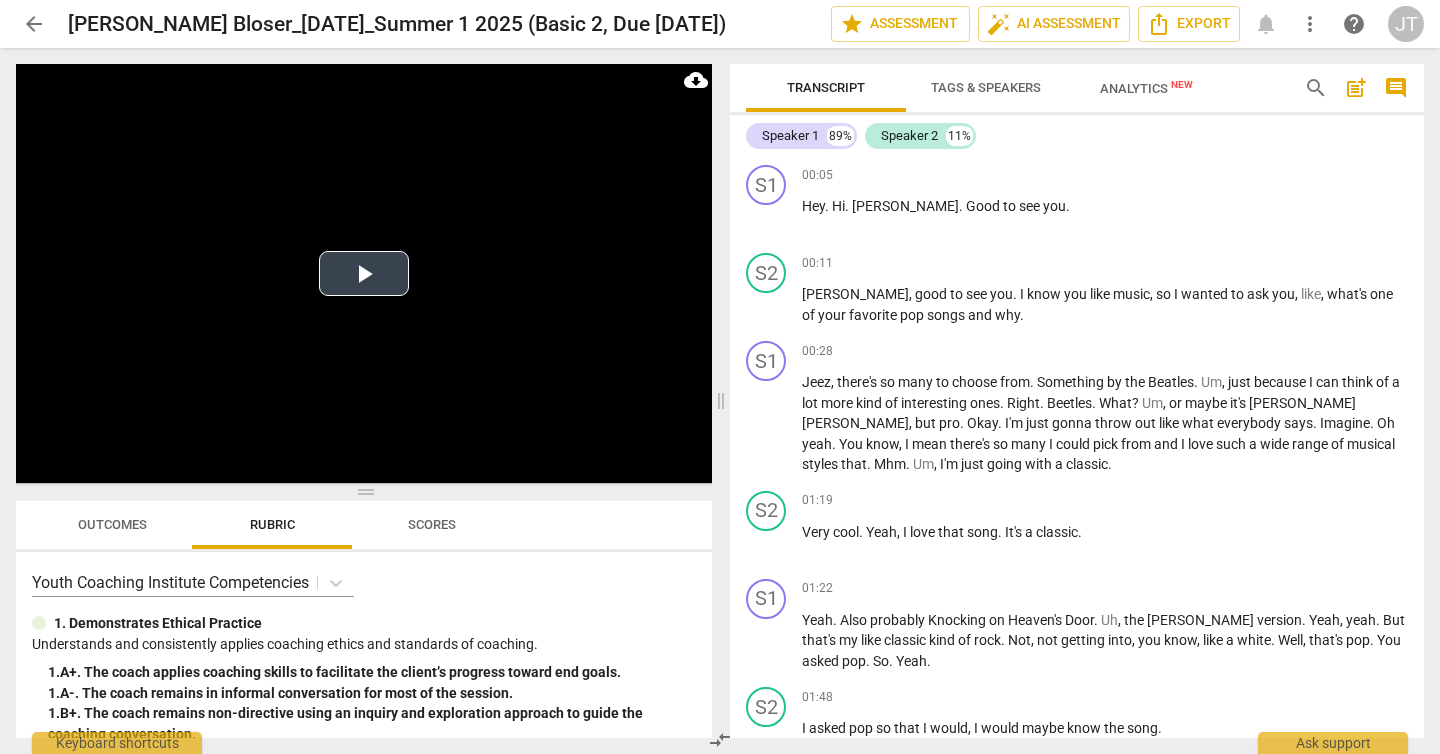 click on "Play Video" at bounding box center (364, 273) 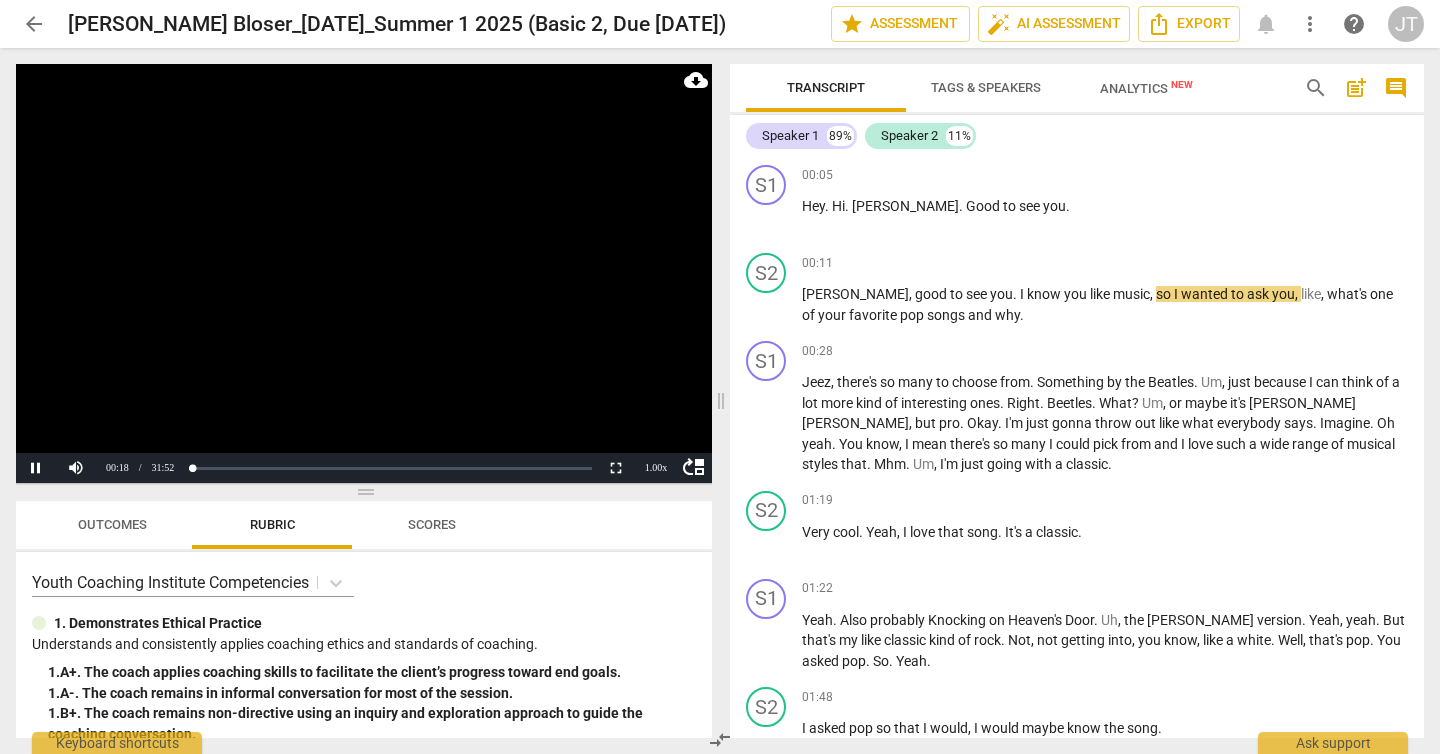 click at bounding box center (364, 273) 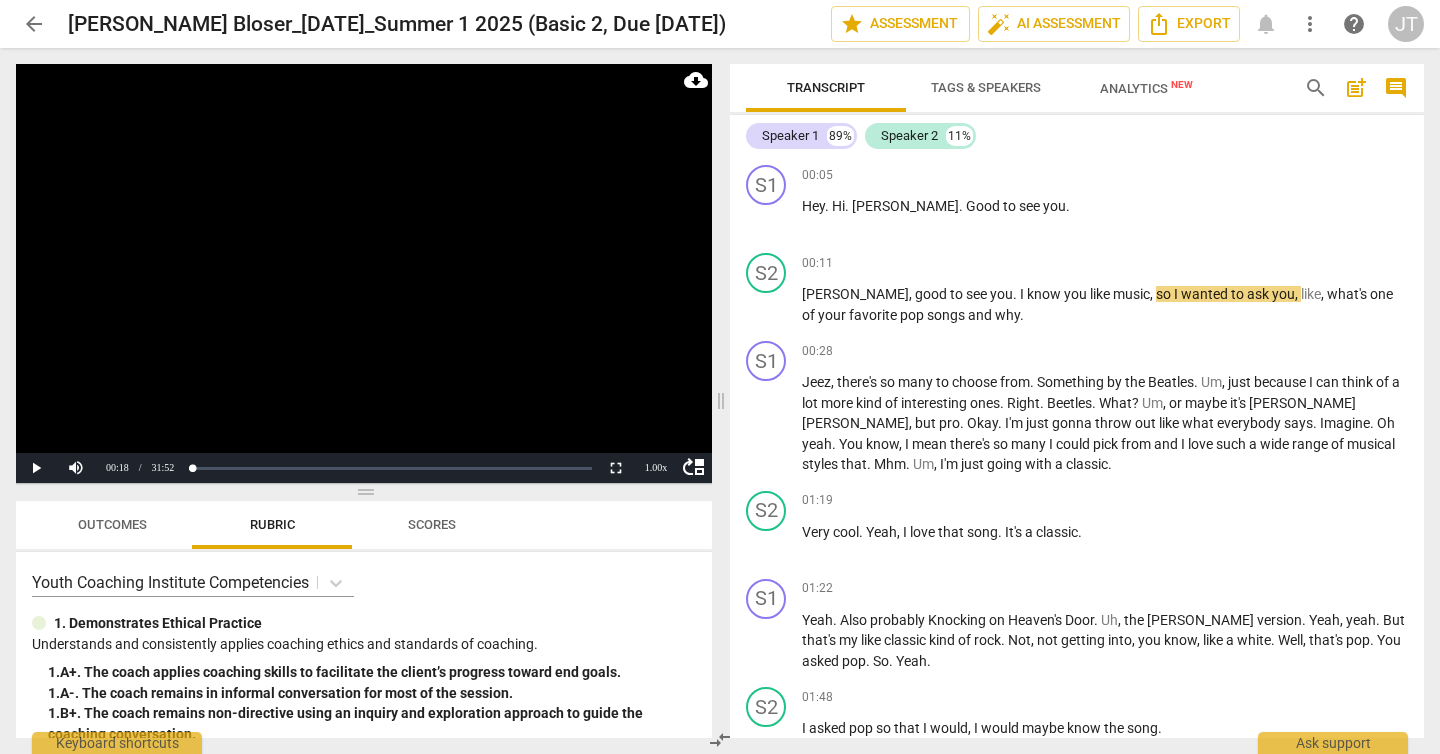 click on "Tags & Speakers" at bounding box center [986, 87] 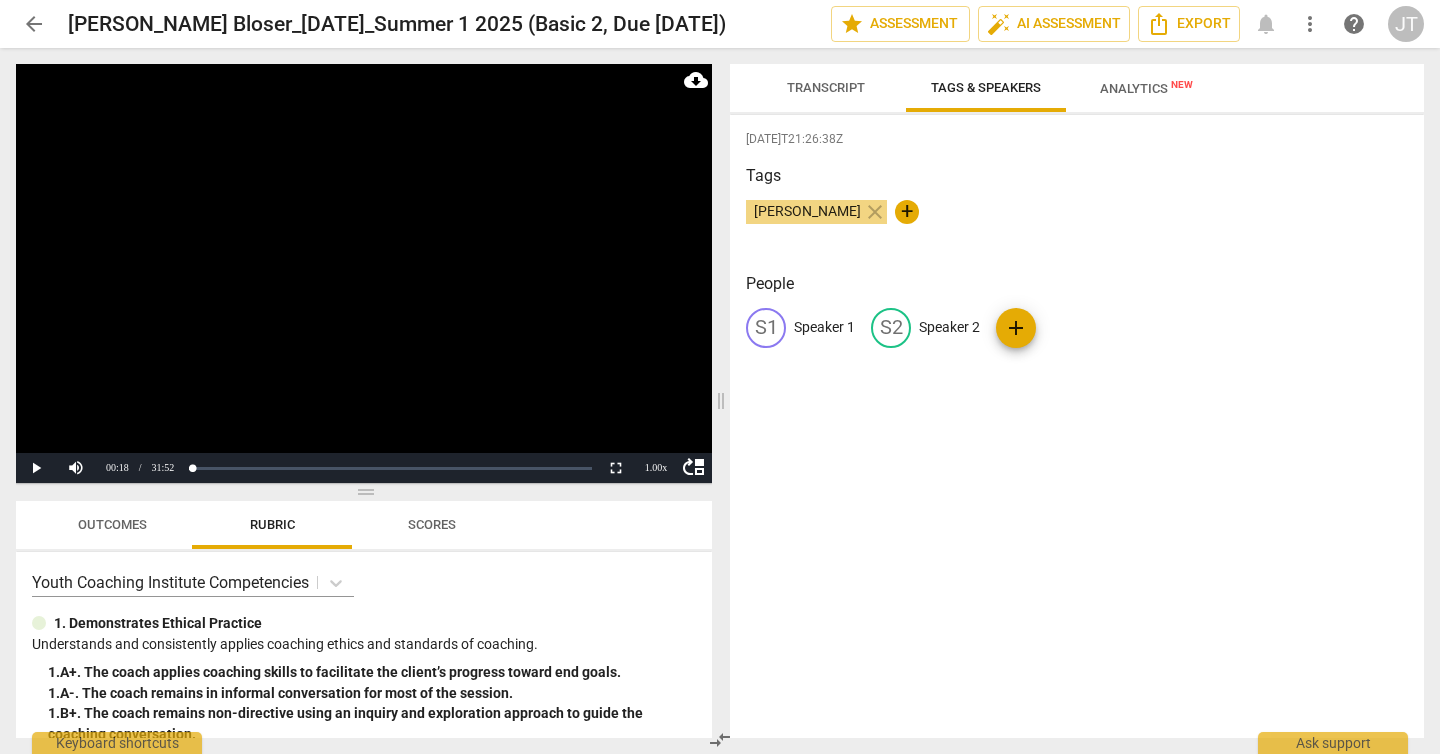 click on "Speaker 2" at bounding box center (949, 327) 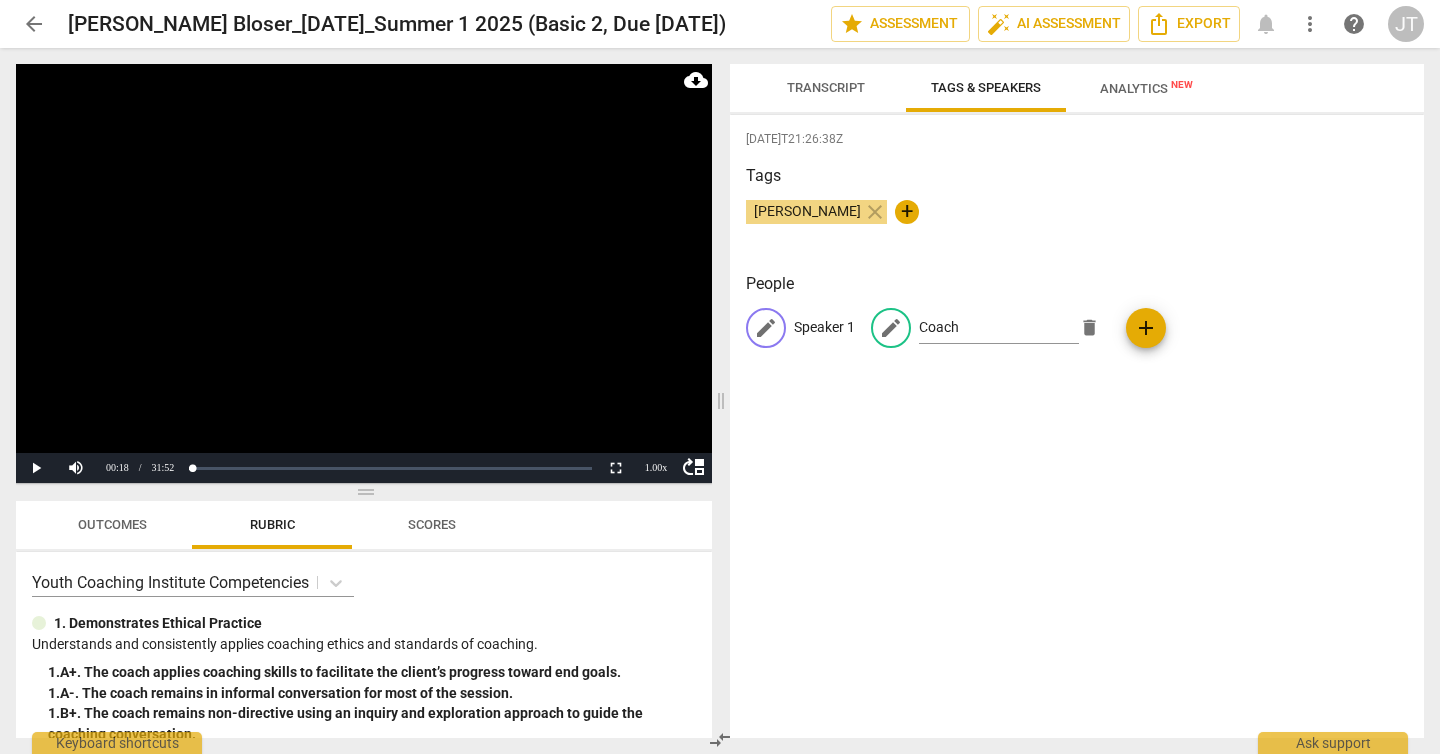 click on "Speaker 1" at bounding box center [824, 327] 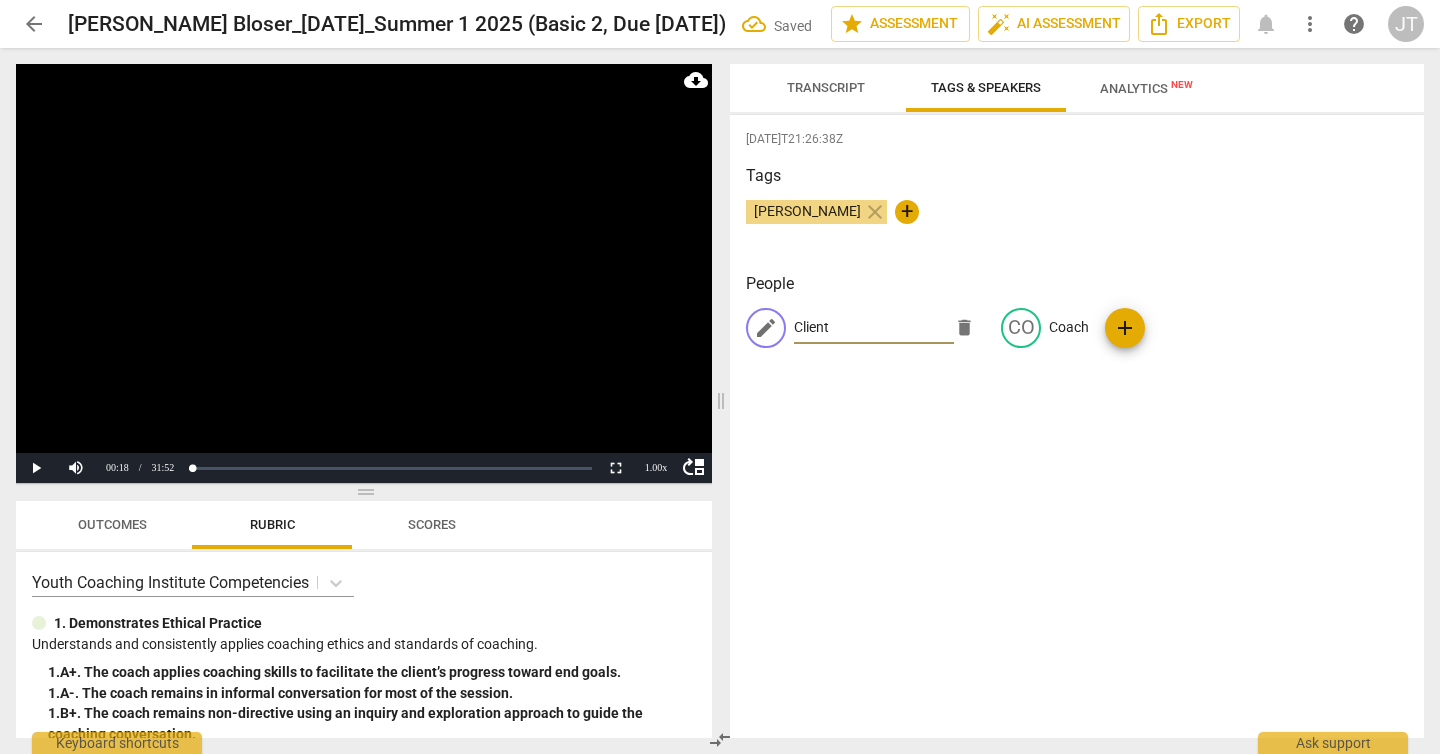 click at bounding box center [364, 273] 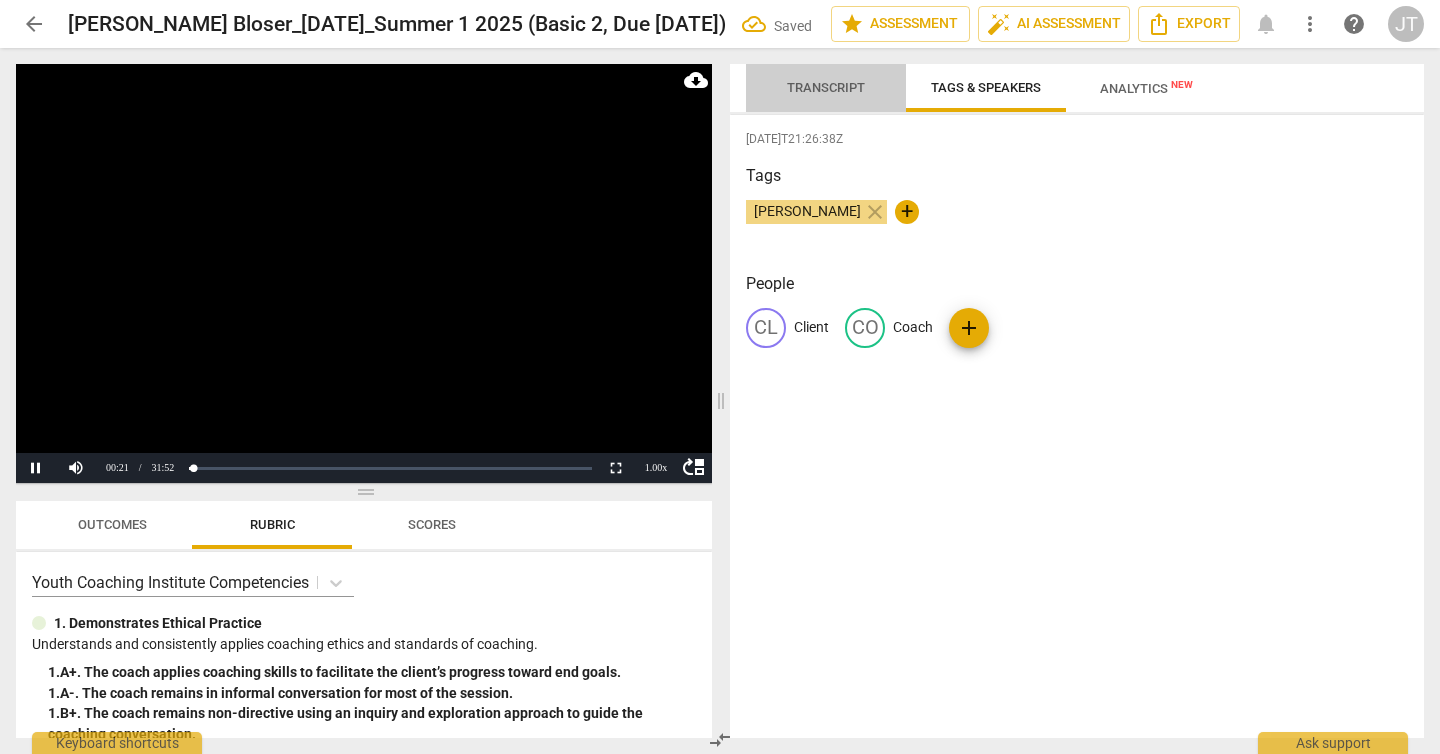 click on "Transcript" at bounding box center [826, 88] 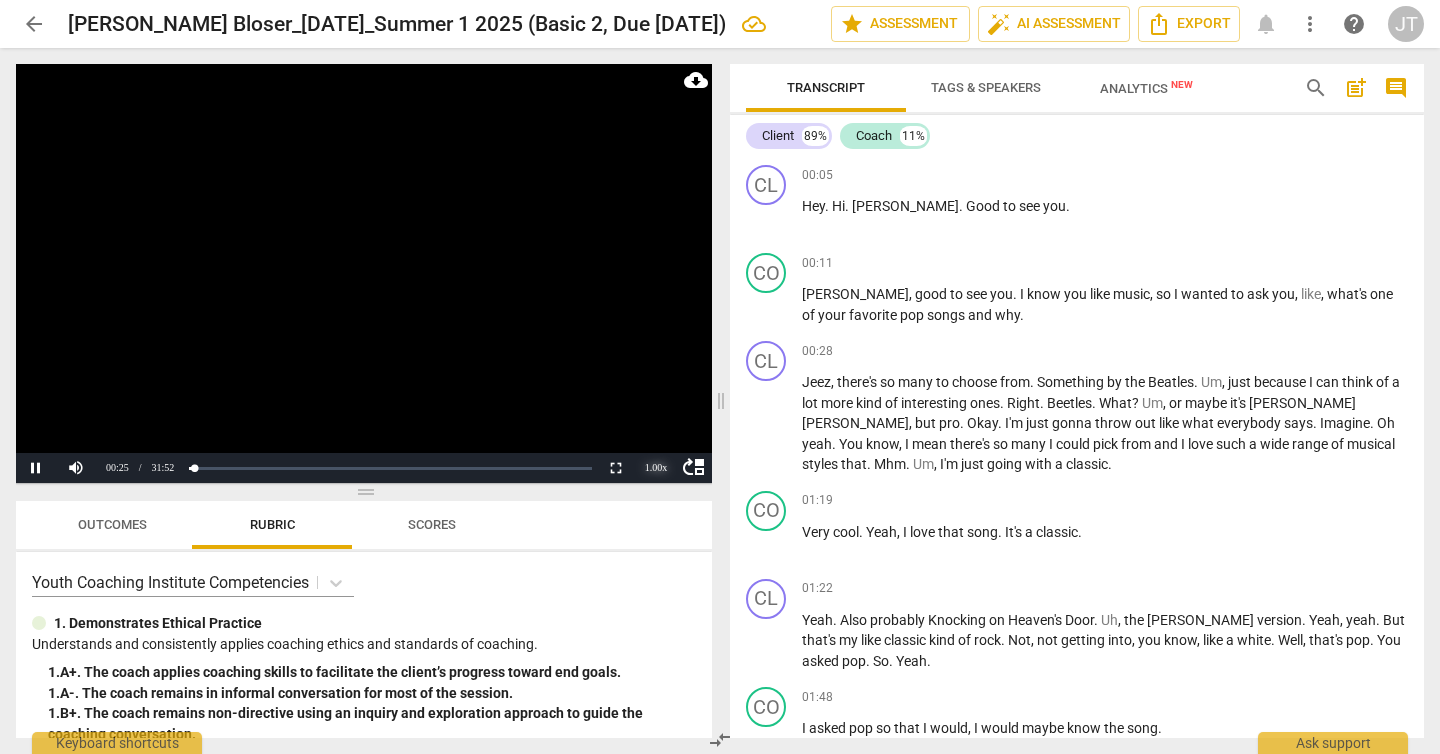 click on "1.00 x" at bounding box center [656, 468] 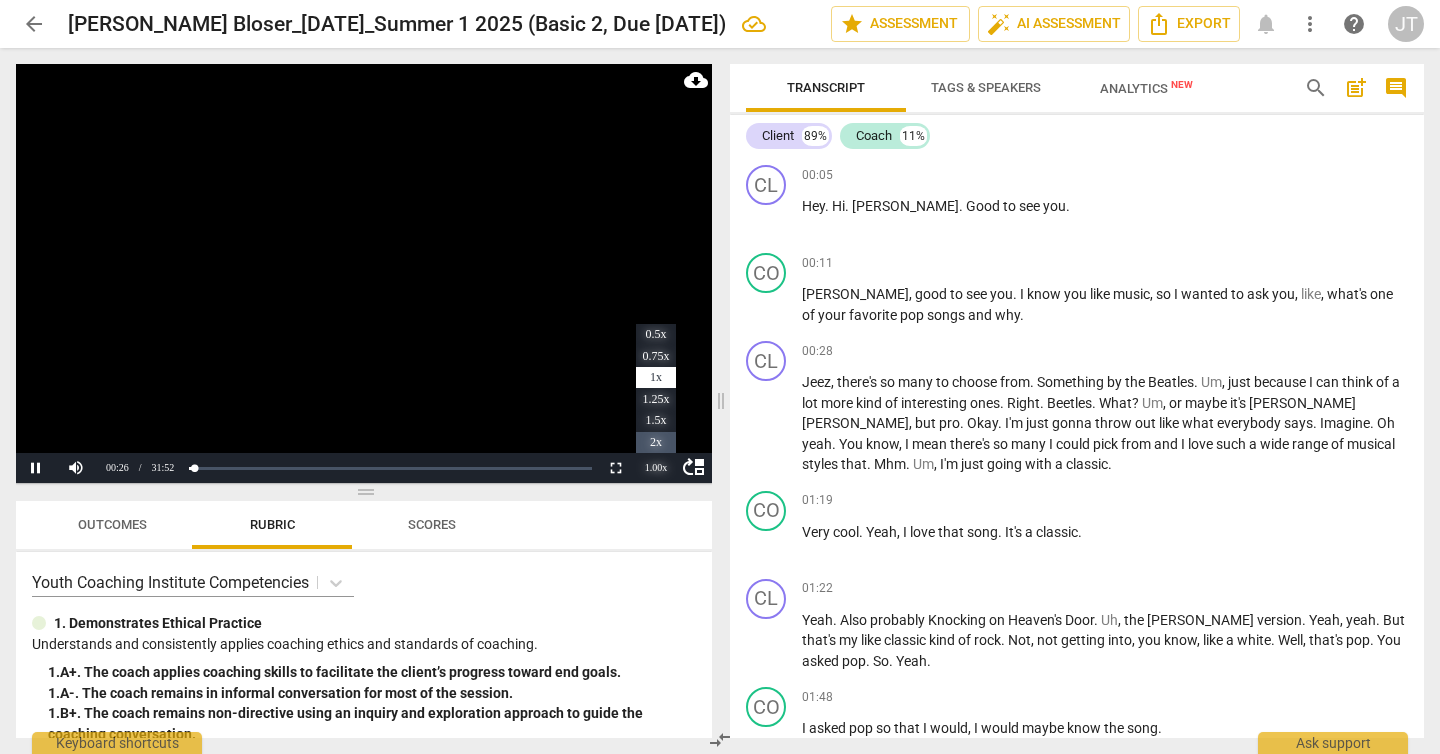 click on "2x" at bounding box center (656, 443) 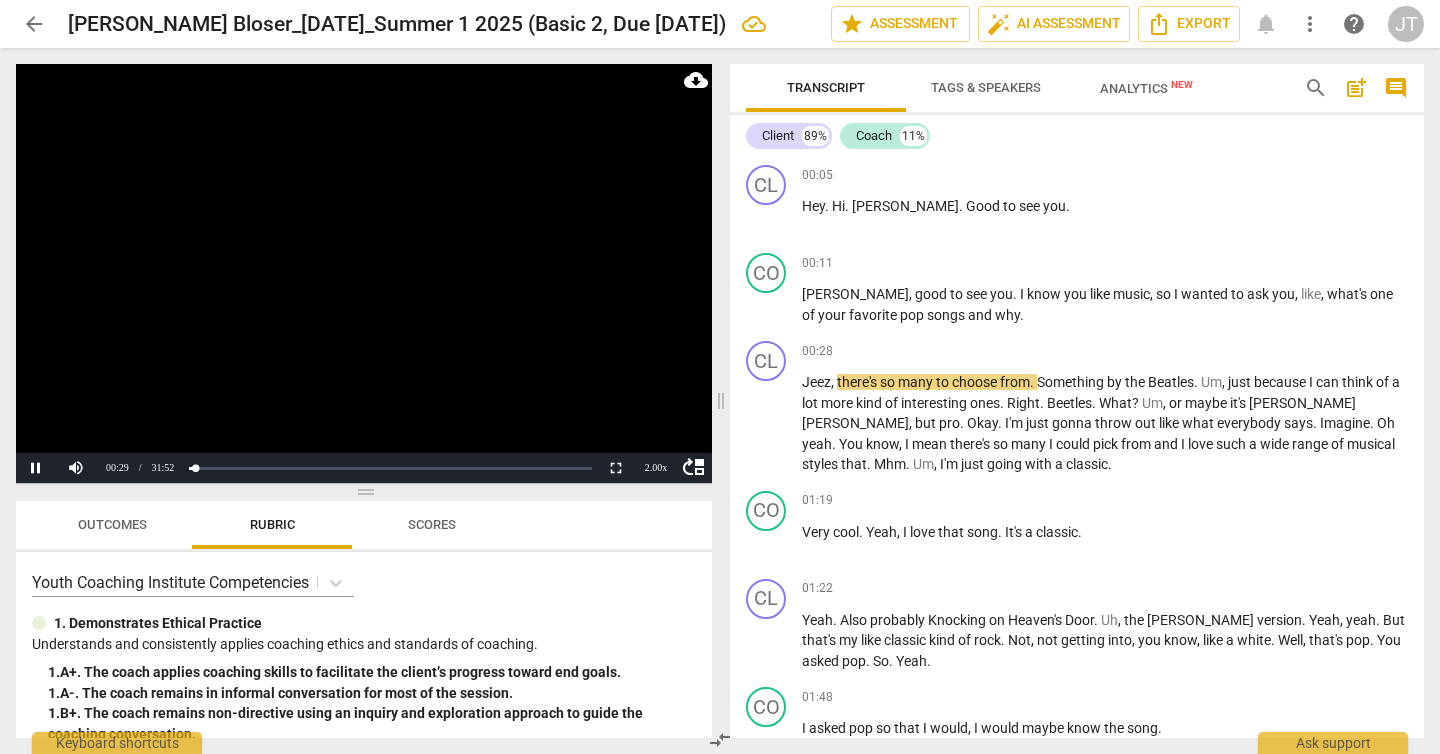 drag, startPoint x: 370, startPoint y: 484, endPoint x: 390, endPoint y: 420, distance: 67.052216 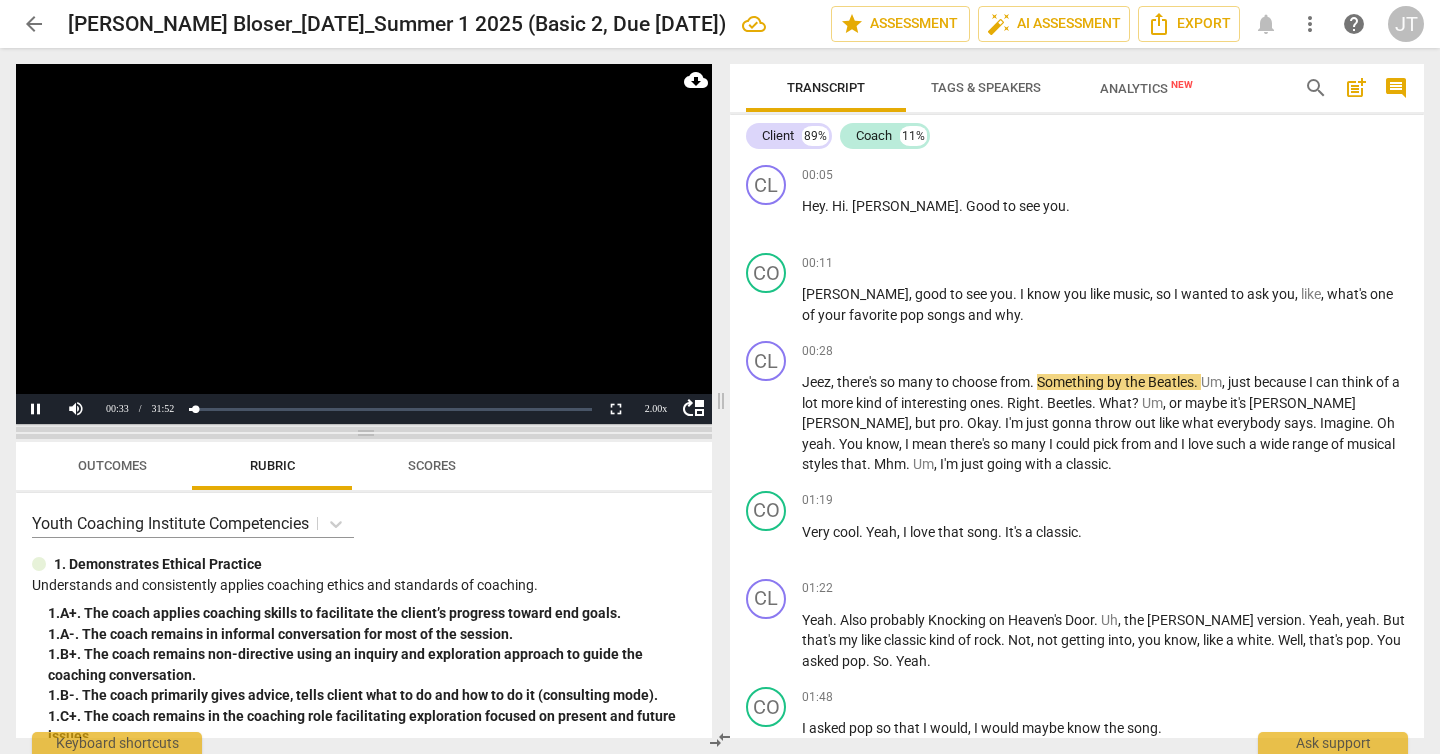 drag, startPoint x: 364, startPoint y: 486, endPoint x: 388, endPoint y: 424, distance: 66.48308 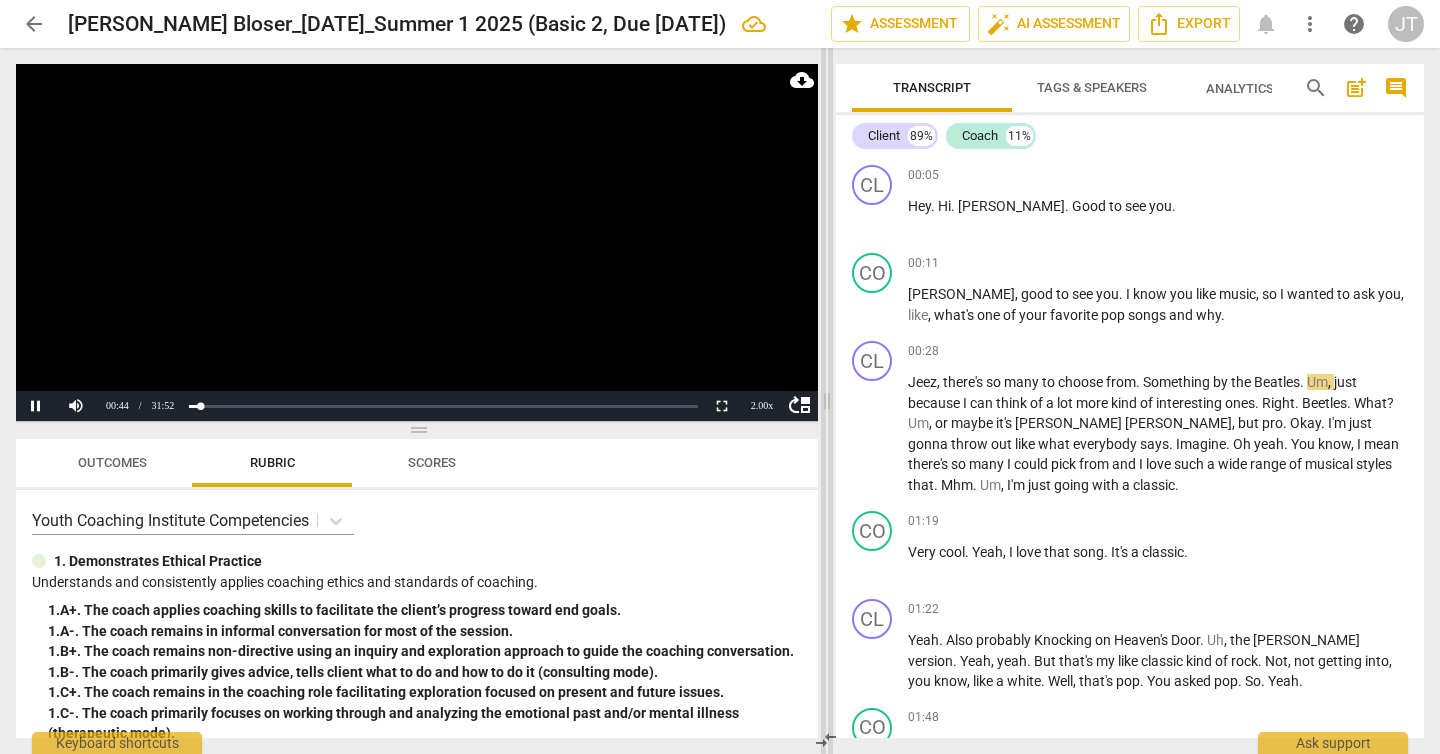 drag, startPoint x: 723, startPoint y: 400, endPoint x: 829, endPoint y: 429, distance: 109.89541 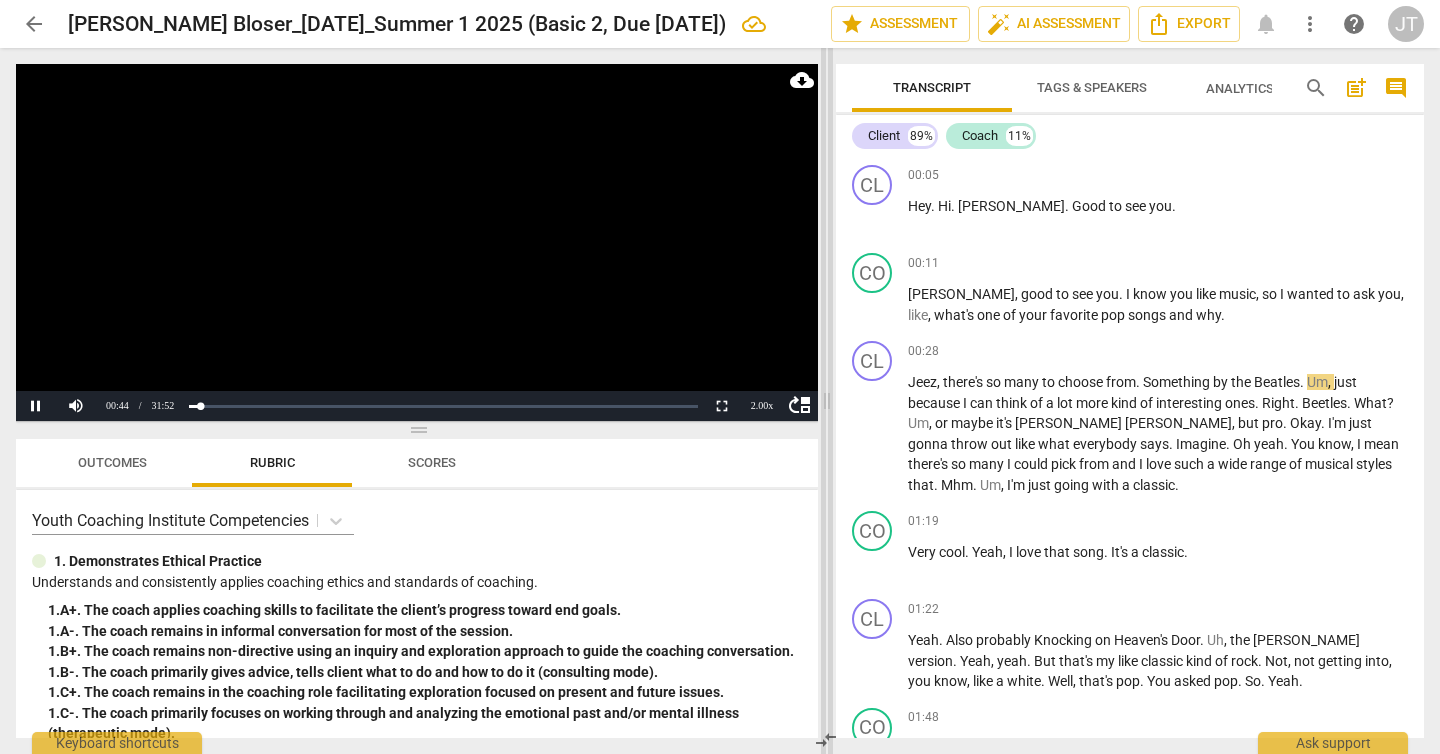 click at bounding box center (827, 401) 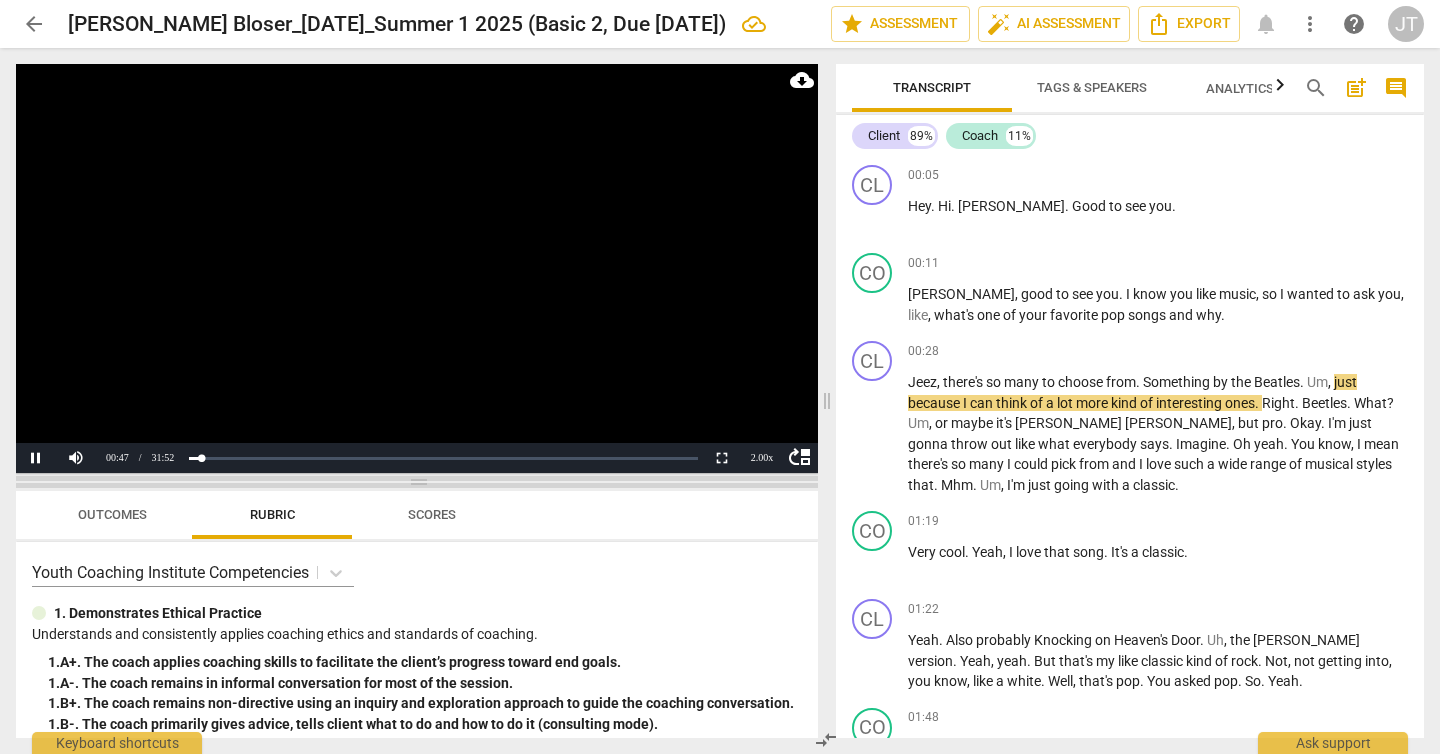 drag, startPoint x: 423, startPoint y: 430, endPoint x: 406, endPoint y: 487, distance: 59.48109 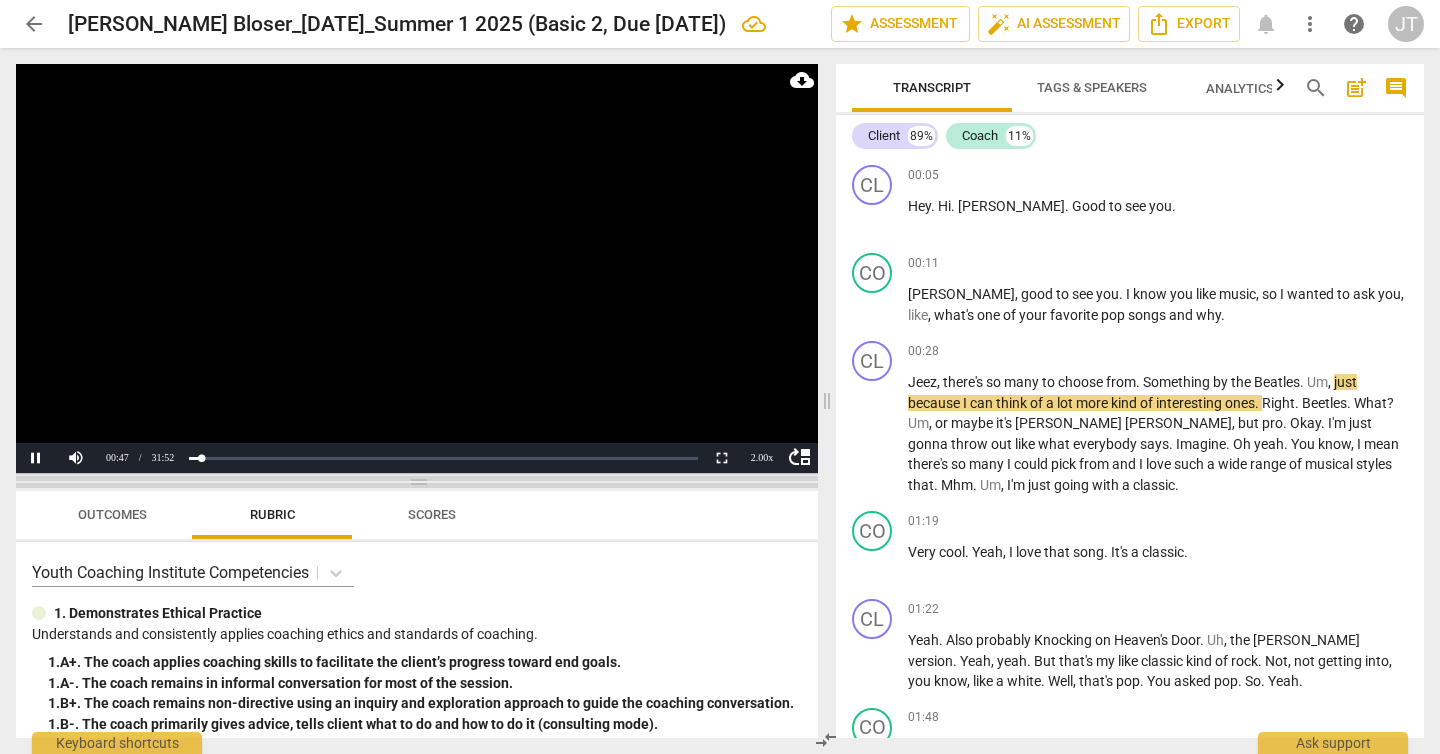 click at bounding box center (417, 482) 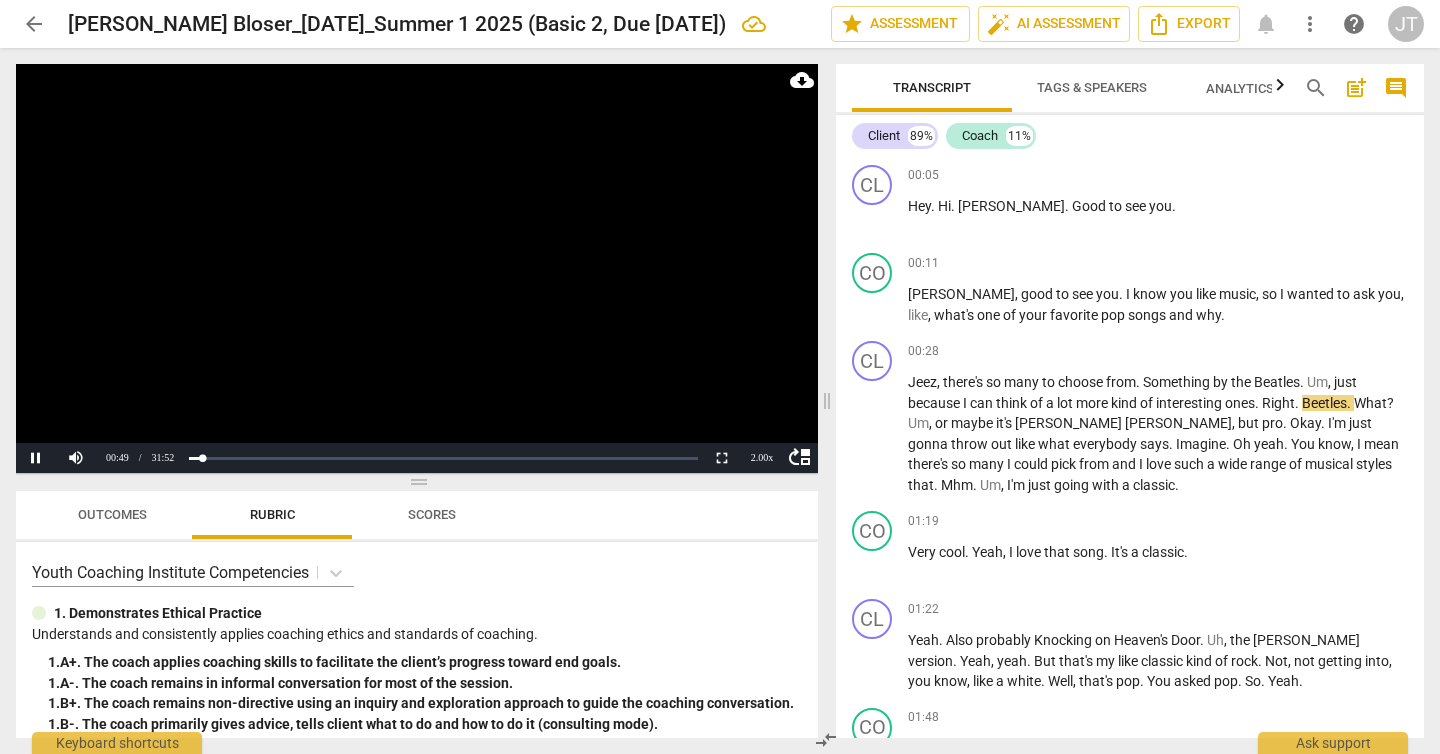 click on "Outcomes" at bounding box center [112, 514] 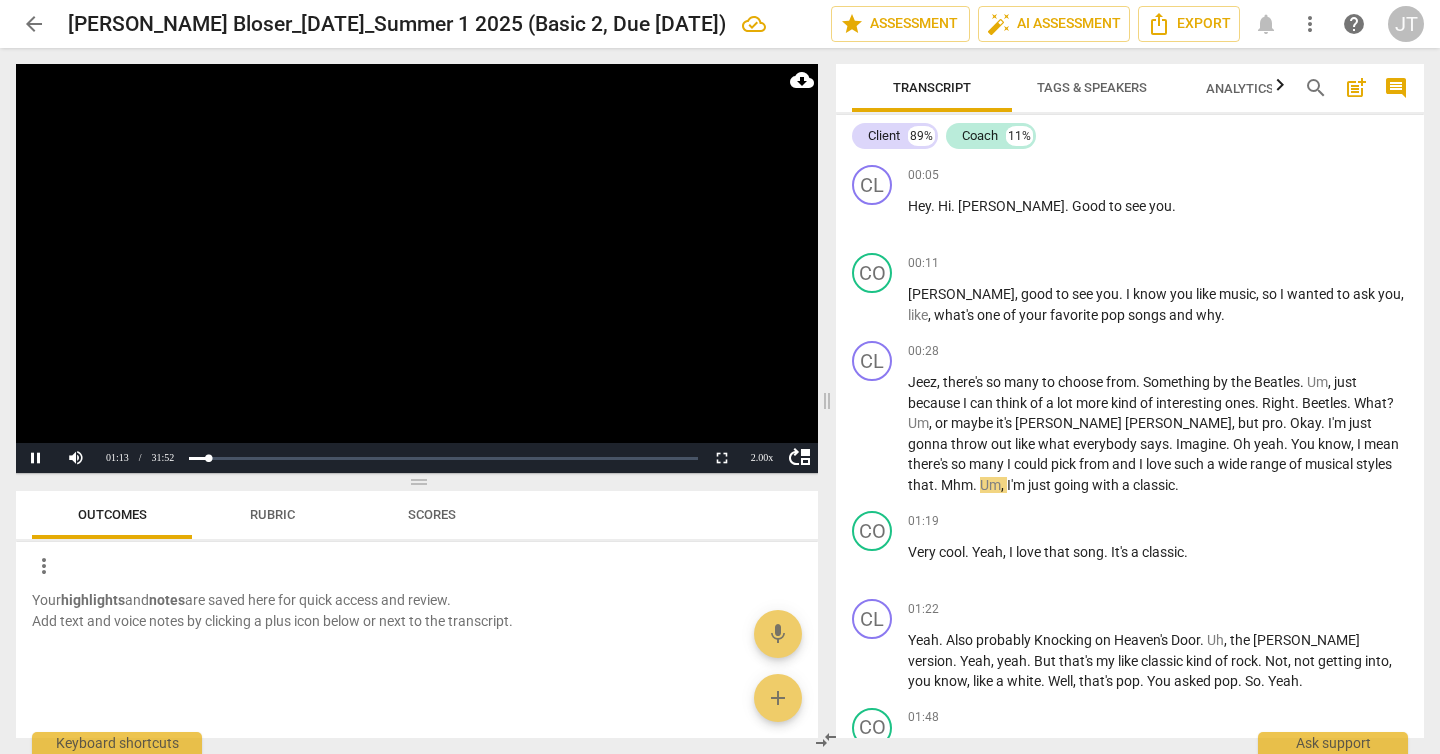 click at bounding box center [417, 268] 